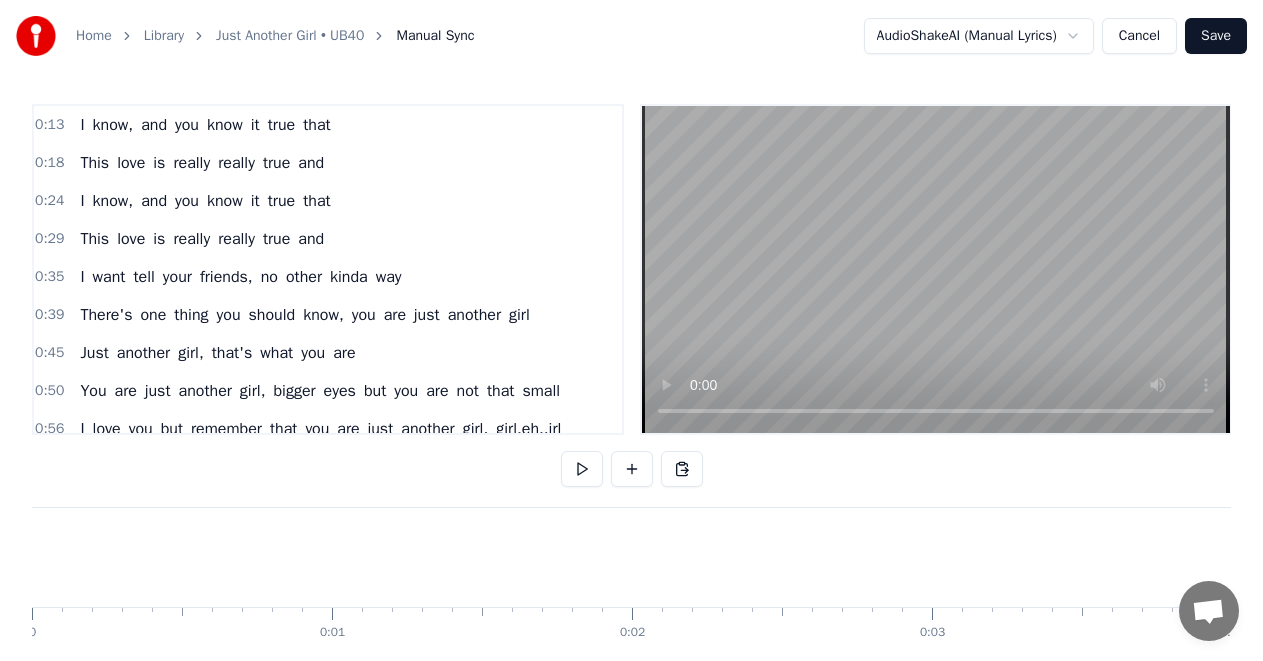 scroll, scrollTop: 0, scrollLeft: 0, axis: both 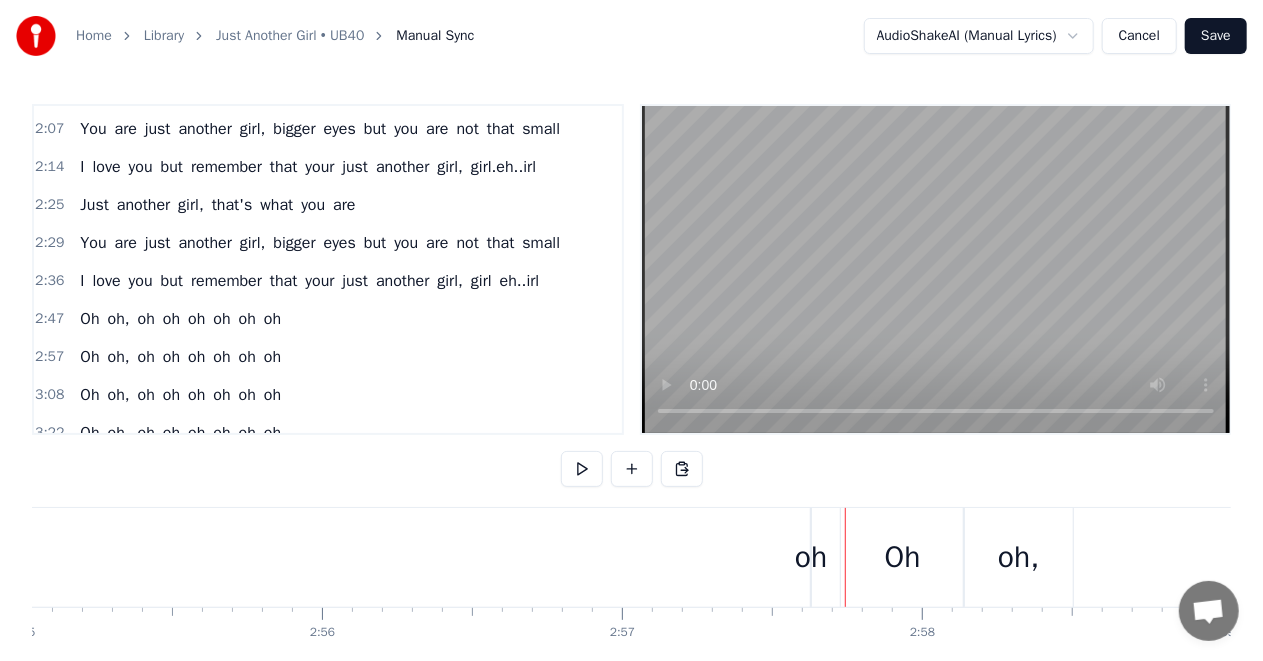 click on "oh" at bounding box center [811, 557] 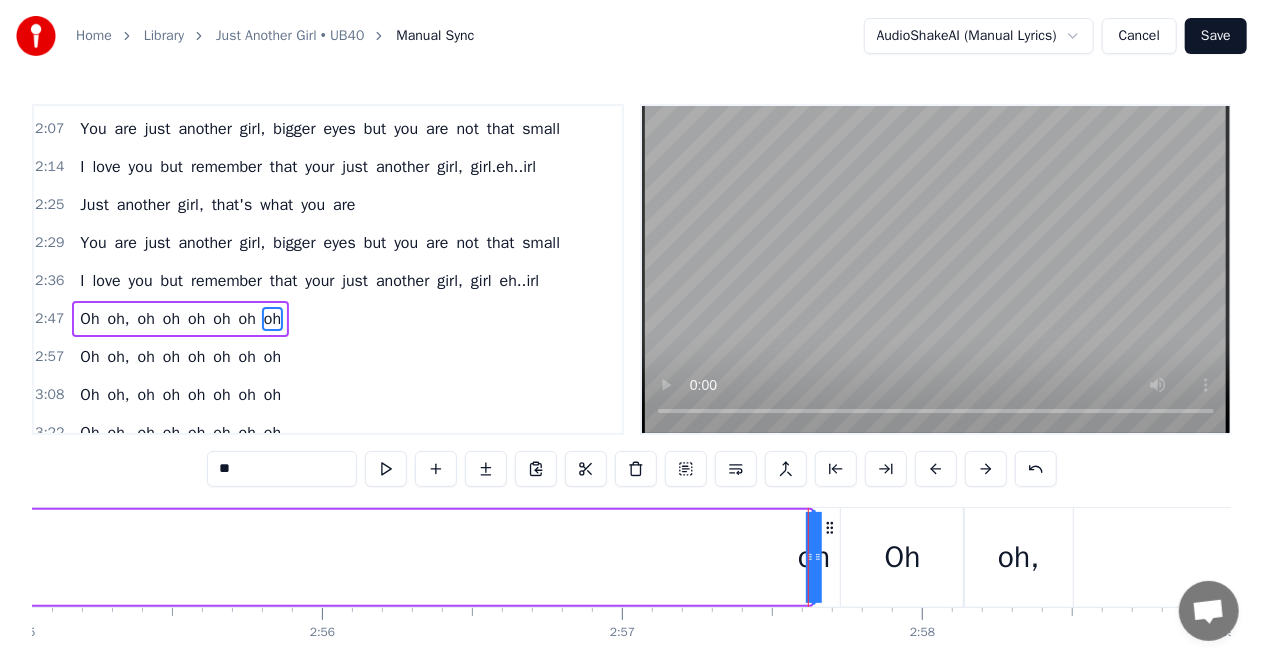 drag, startPoint x: 809, startPoint y: 551, endPoint x: 827, endPoint y: 562, distance: 21.095022 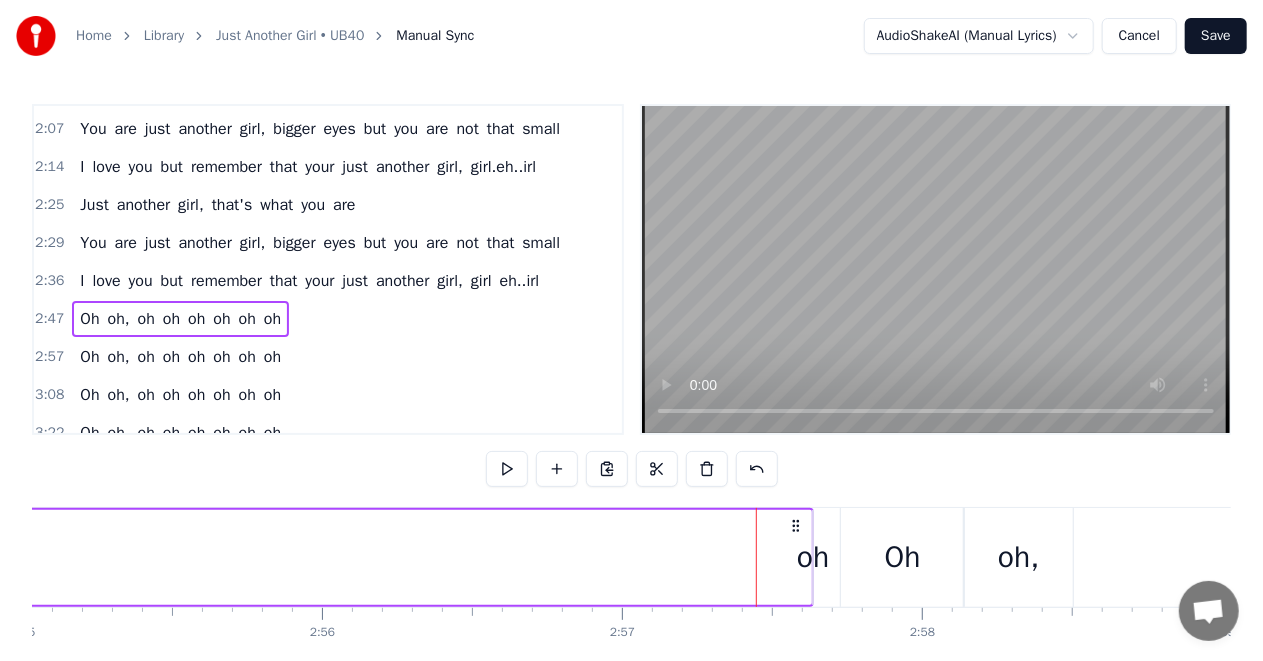 click on "oh" at bounding box center (813, 557) 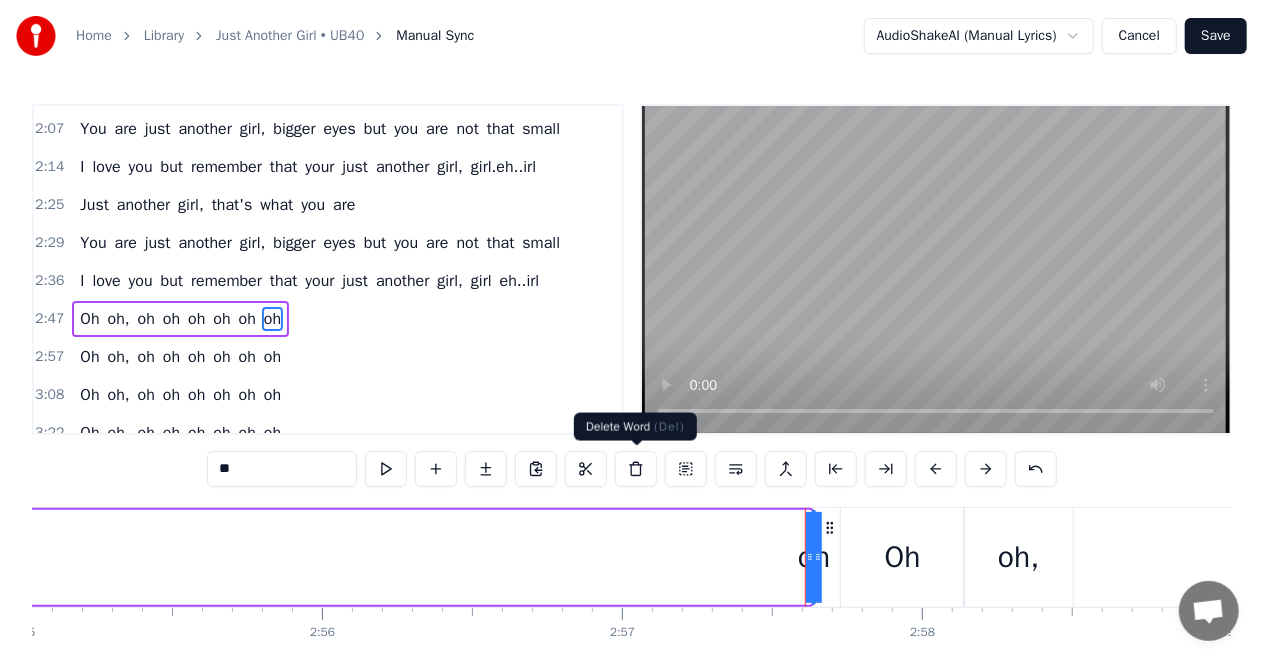 click at bounding box center (636, 469) 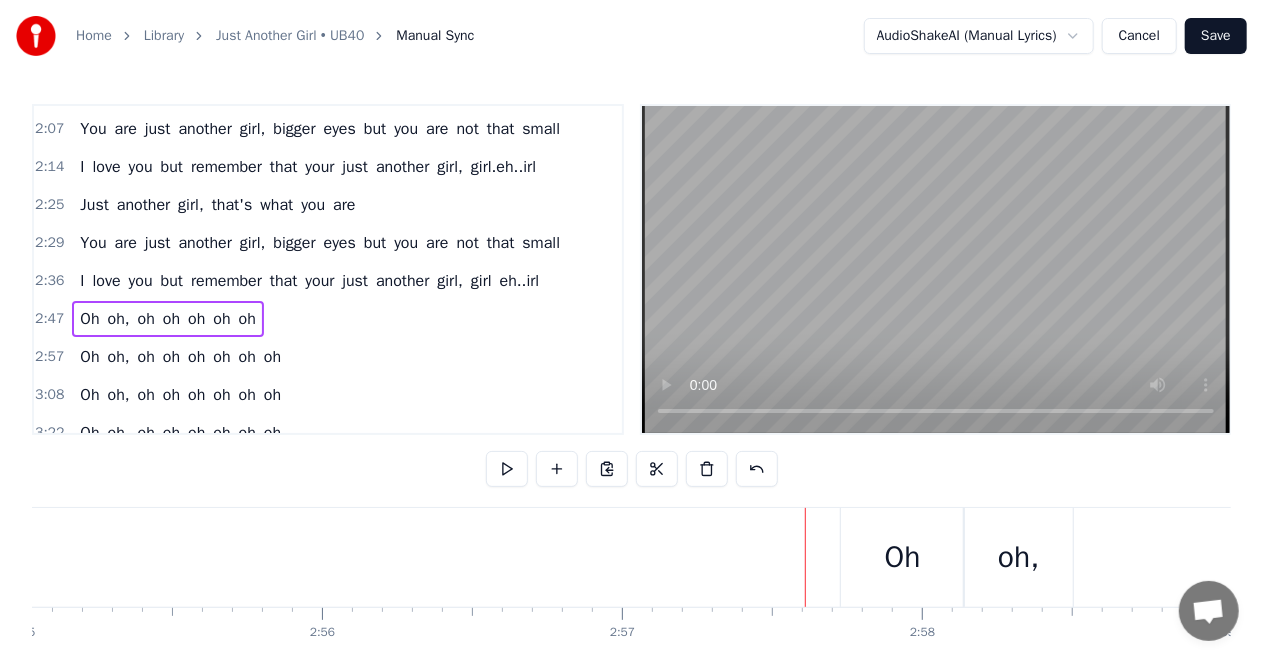click on "Oh" at bounding box center [902, 557] 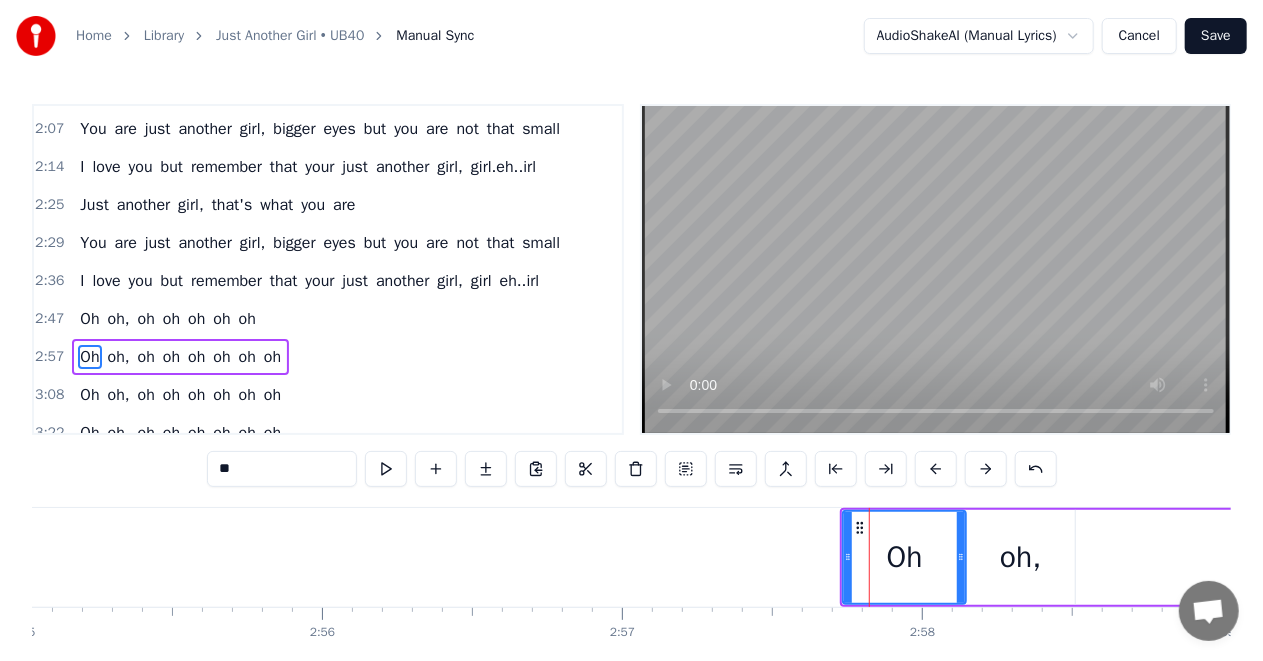 scroll, scrollTop: 8, scrollLeft: 0, axis: vertical 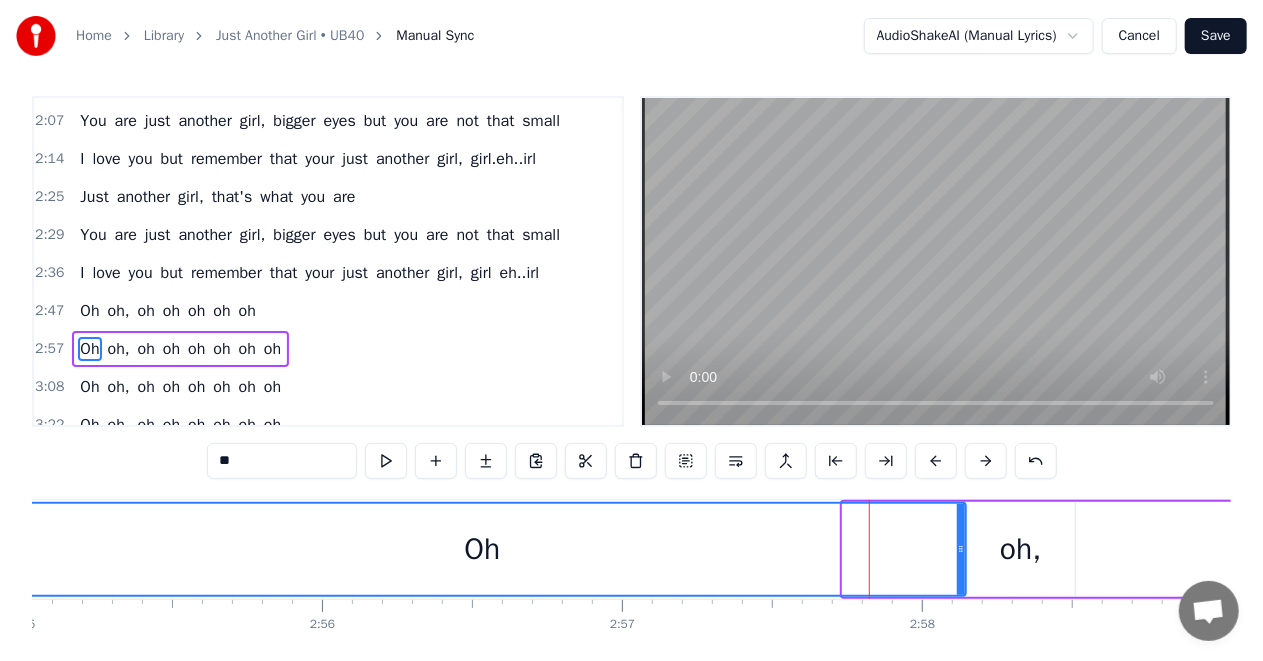 drag, startPoint x: 845, startPoint y: 550, endPoint x: 0, endPoint y: 552, distance: 845.0024 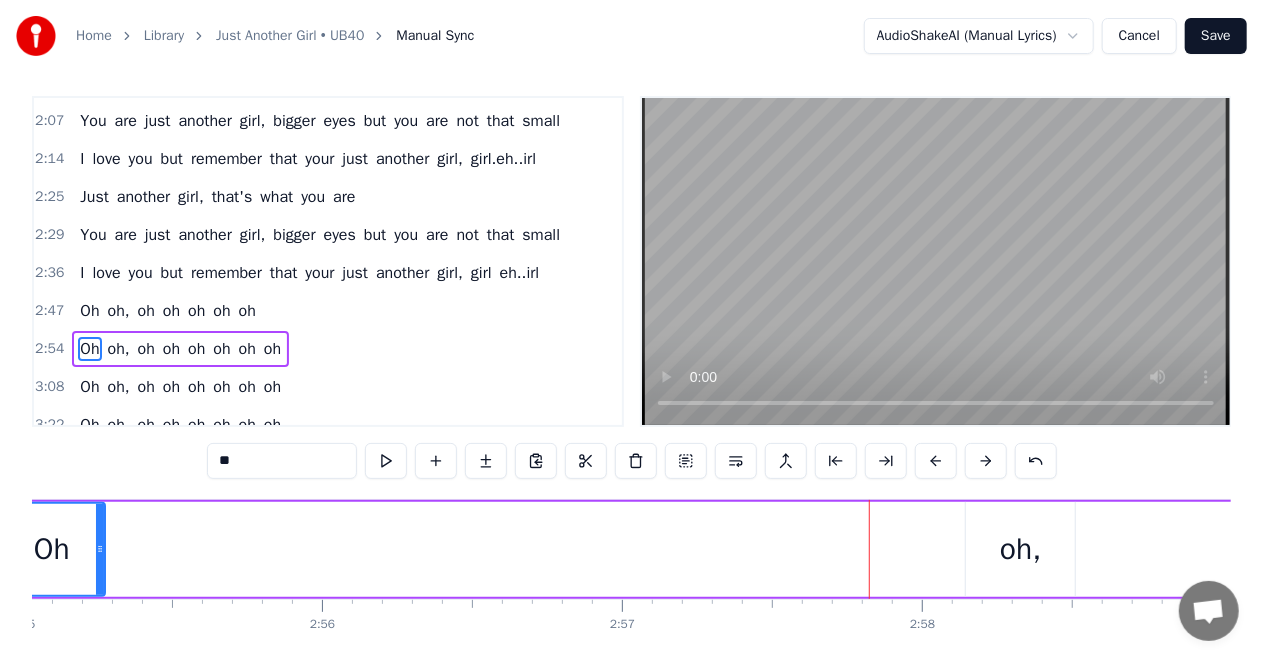 drag, startPoint x: 962, startPoint y: 548, endPoint x: 100, endPoint y: 560, distance: 862.0835 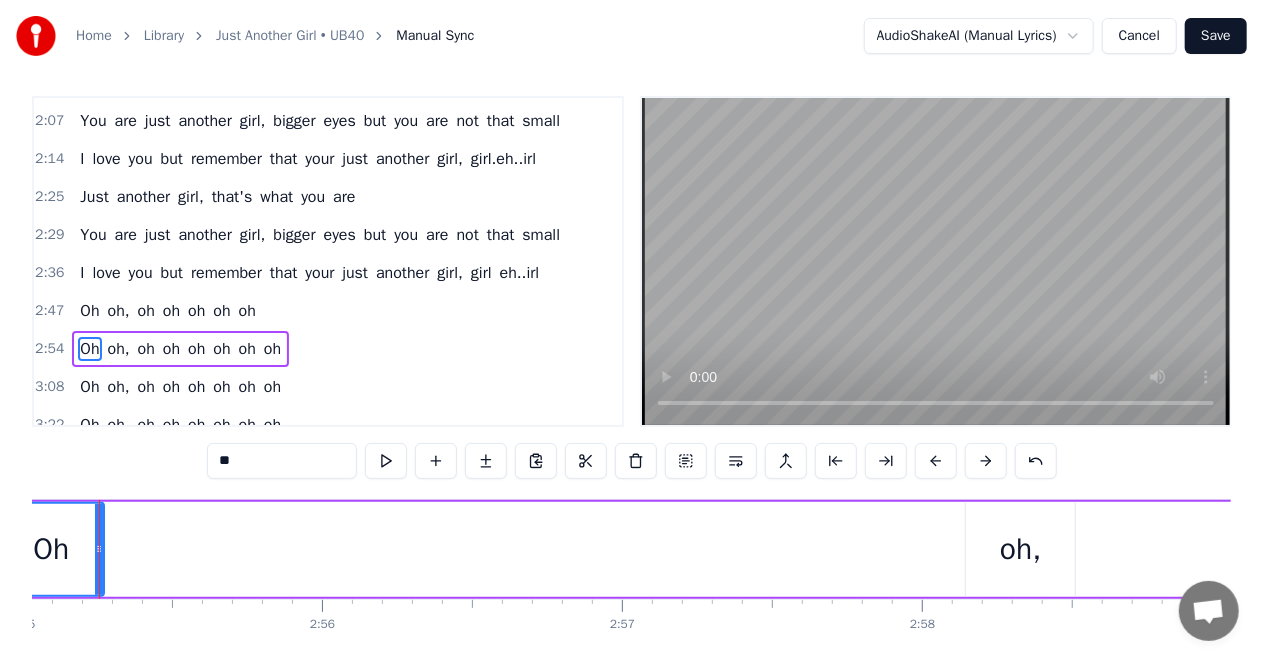 scroll, scrollTop: 0, scrollLeft: 52476, axis: horizontal 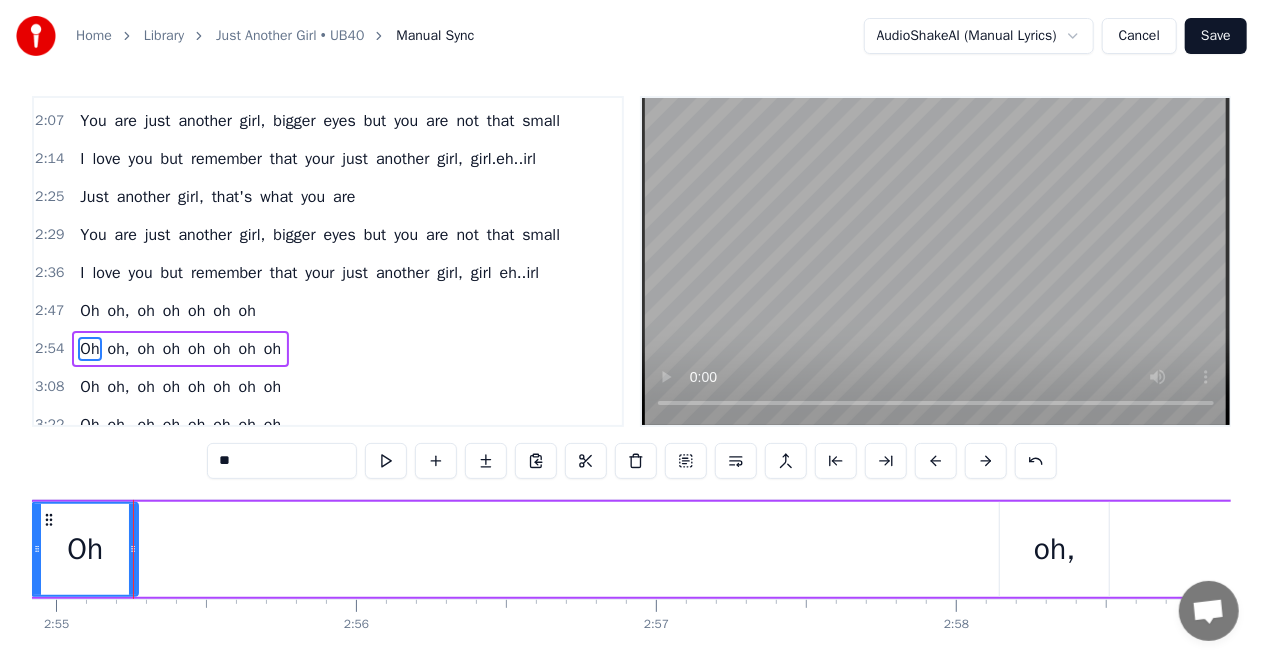 click on "Home Library Just Another Girl • UB40 Manual Sync AudioShakeAI (Manual Lyrics) Cancel Save 0:13 I know, and you know it true that 0:18 This love is really really true and 0:24 I know, and you know it true that 0:29 This love is really really true and 0:35 I want tell your friends, no other kinda way 0:39 There's one thing you should know, you are just another girl 0:45 Just another girl, that's what you are 0:50 You are just another girl, bigger eyes but you are not that small 0:56 I love you but remember that you are just another girl, girl.eh..irl 1:07 Oh oh, oh oh oh oh oh oh 1:13 Oh oh, oh oh oh oh oh oh 1:18 Oh oh, oh oh oh oh oh oh 1:24 Oh oh, oh oh oh oh oh oh 1:29 I know, and you know it true that 1:36 This love is really really true and 1:41 I know and you know it true that 1:47 This love is really really true and 1:52 I want tell your friends, no other kinda way 1:57 There's one thing you should know, your just another  girl 2:03 Just another girl, that's what you are 2:07 You are just another but" at bounding box center [631, 346] 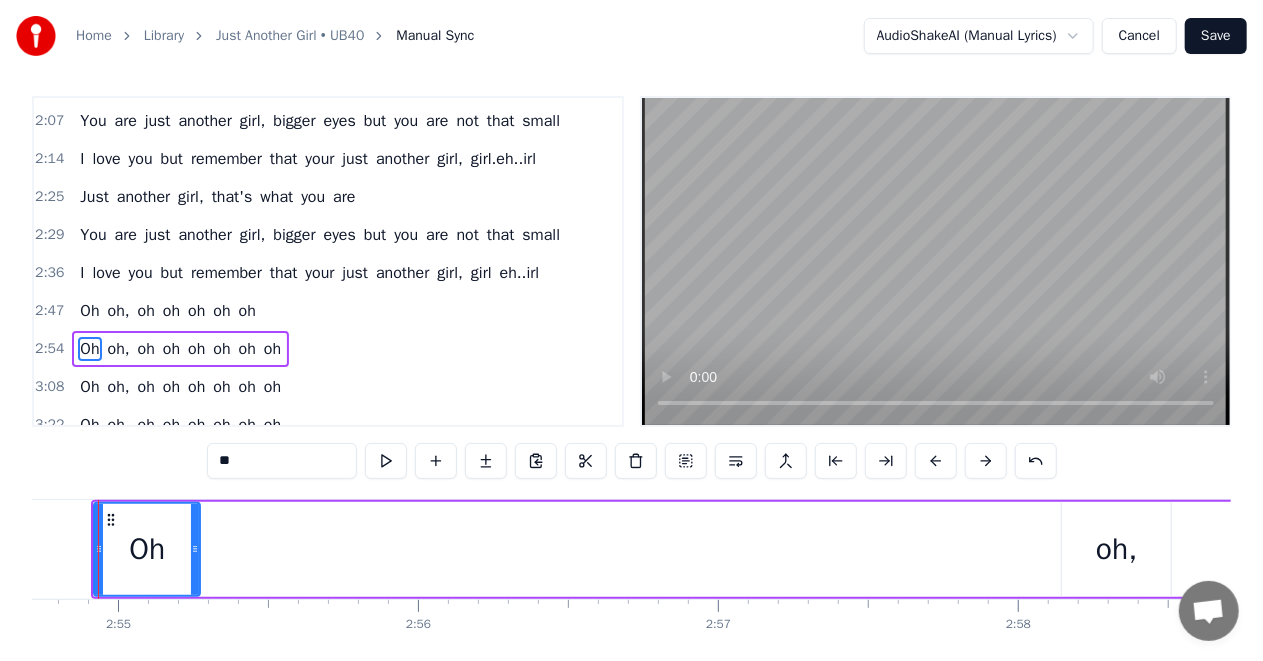 scroll, scrollTop: 0, scrollLeft: 52380, axis: horizontal 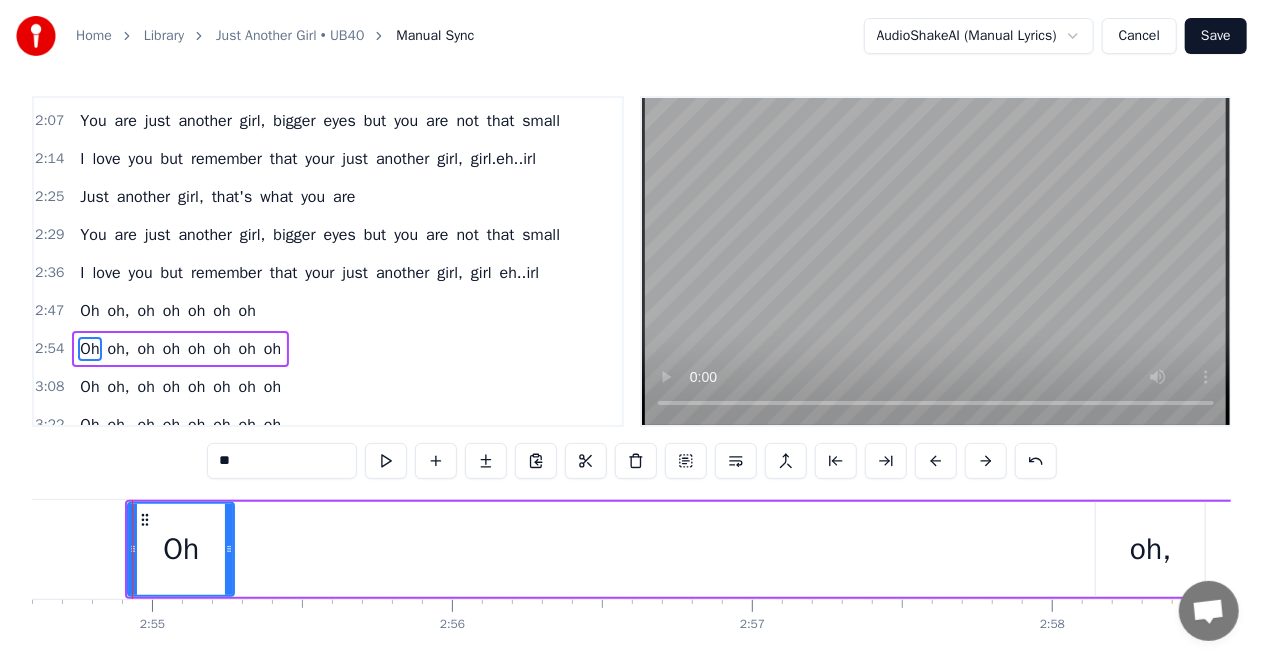 click at bounding box center [-21298, 549] 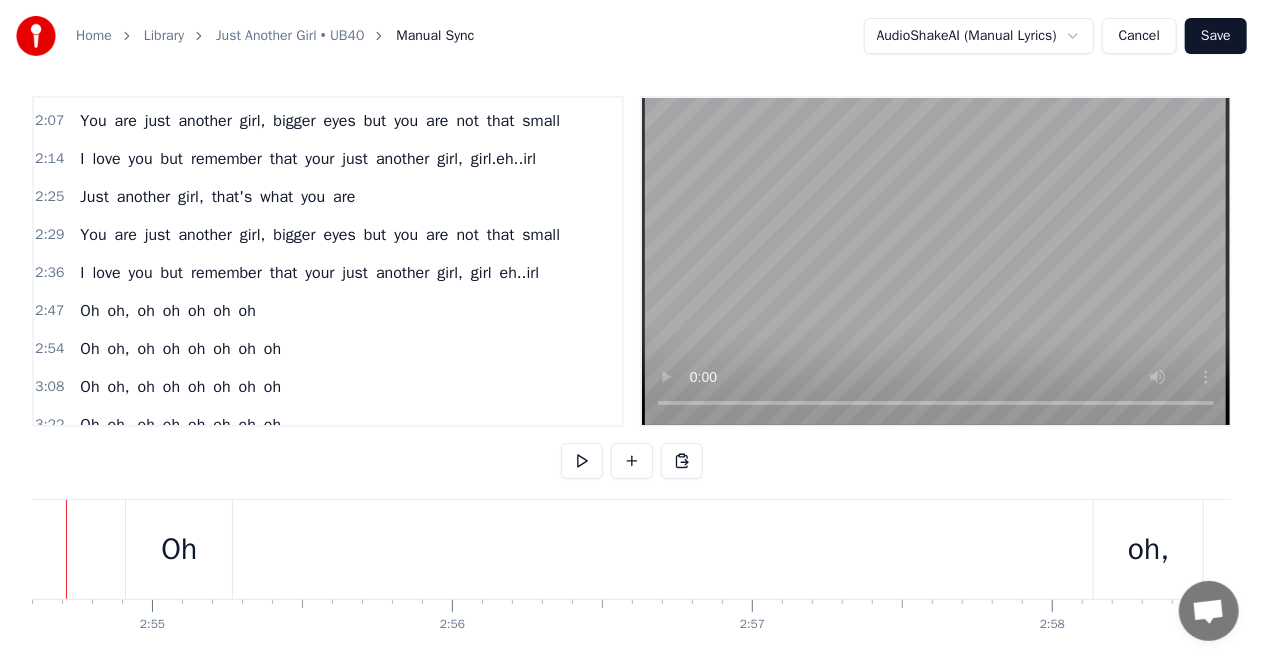 scroll, scrollTop: 0, scrollLeft: 52314, axis: horizontal 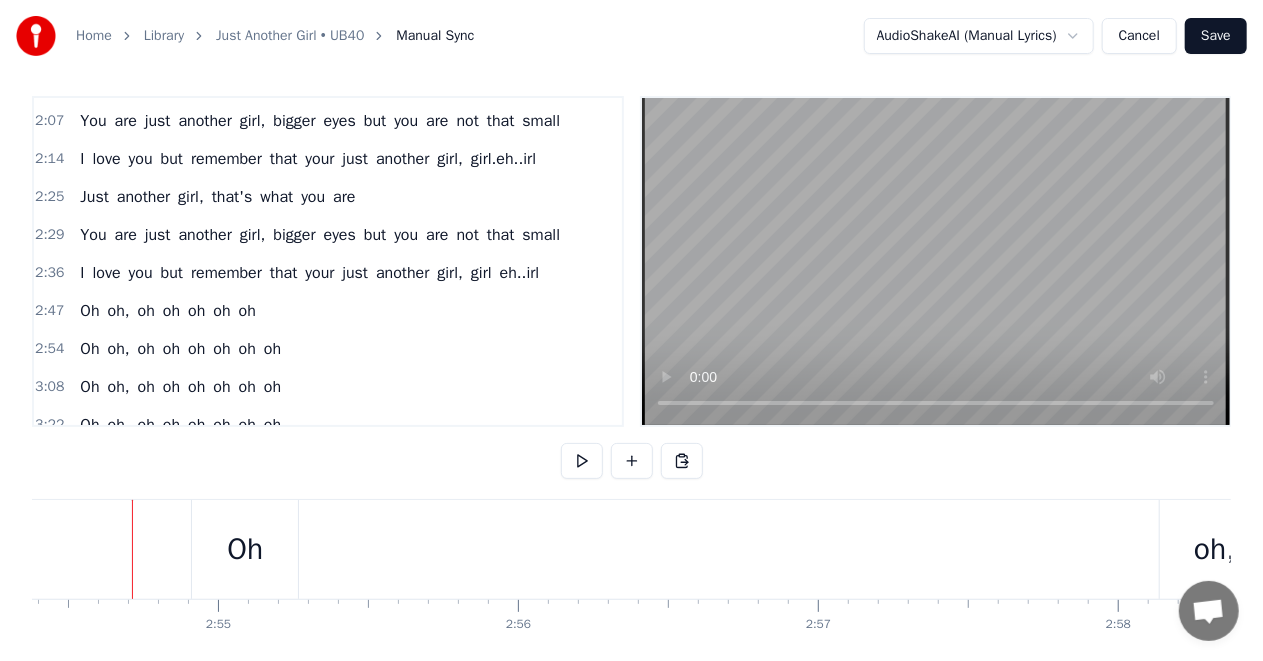 click at bounding box center (-21232, 549) 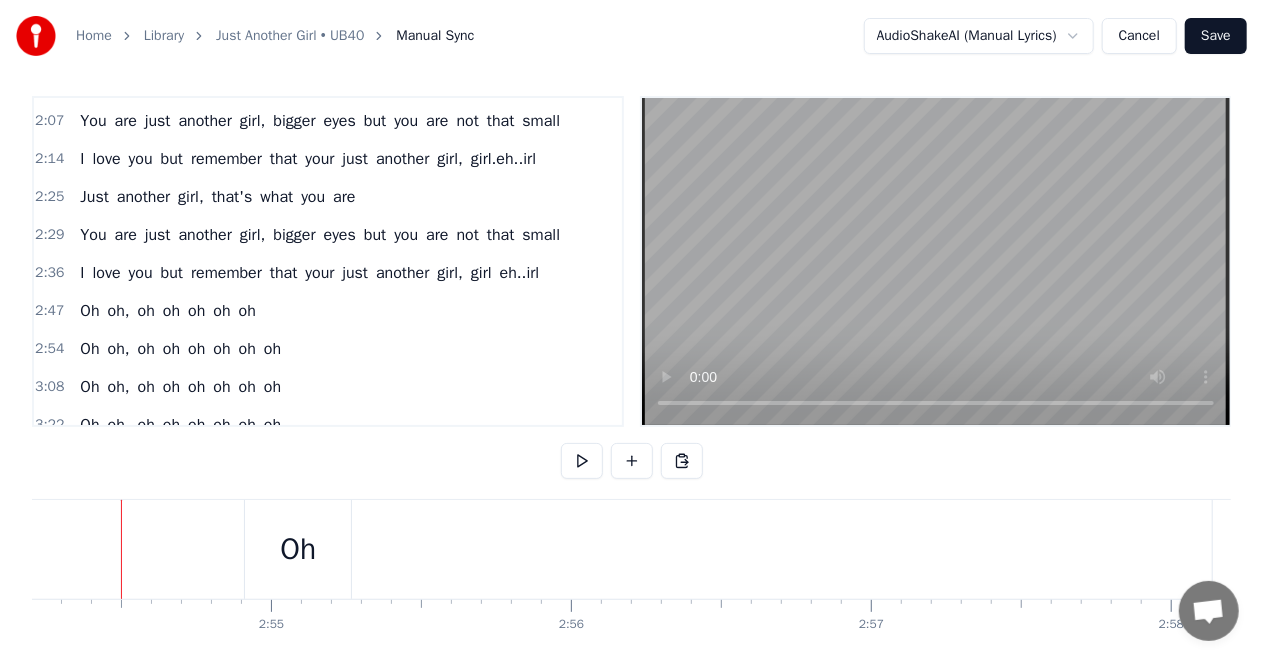 scroll, scrollTop: 0, scrollLeft: 52250, axis: horizontal 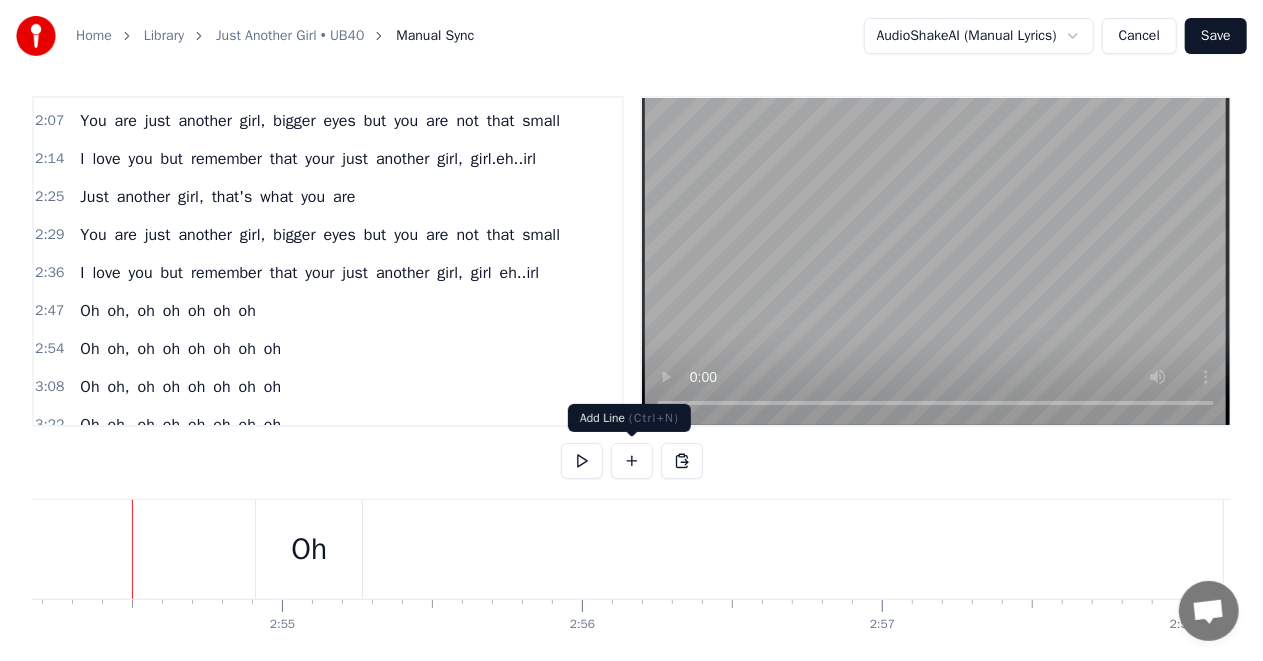 click at bounding box center (632, 461) 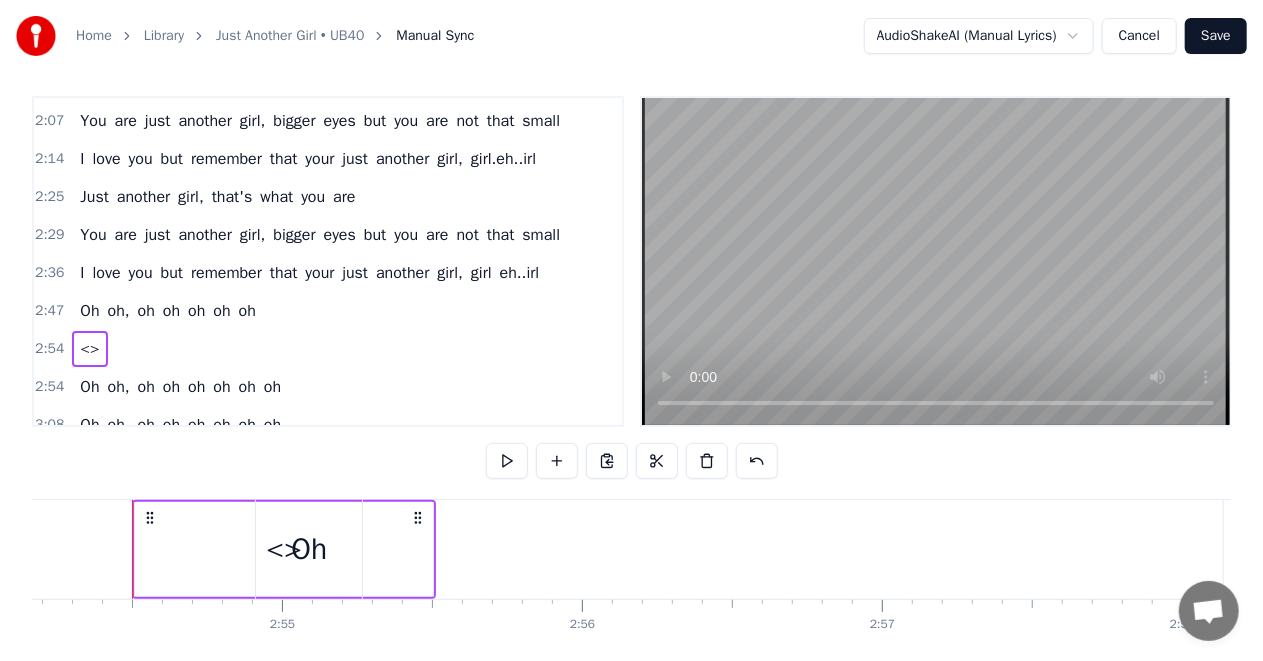 click on "Oh" at bounding box center [309, 549] 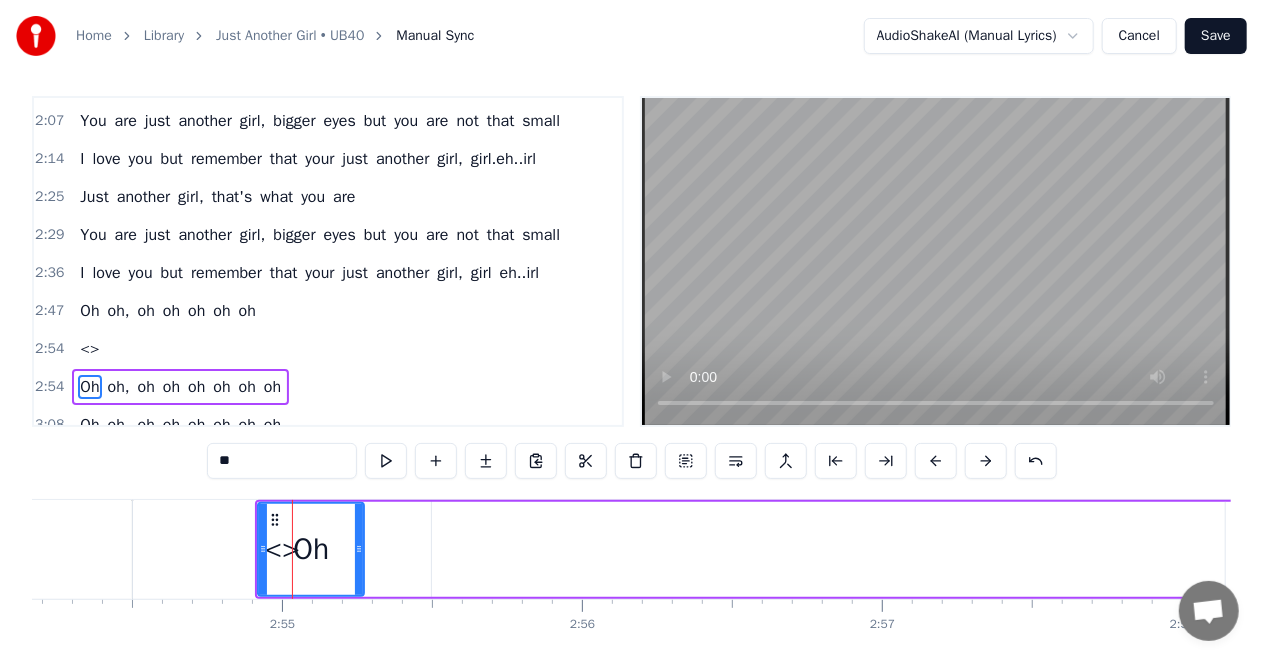 scroll, scrollTop: 793, scrollLeft: 0, axis: vertical 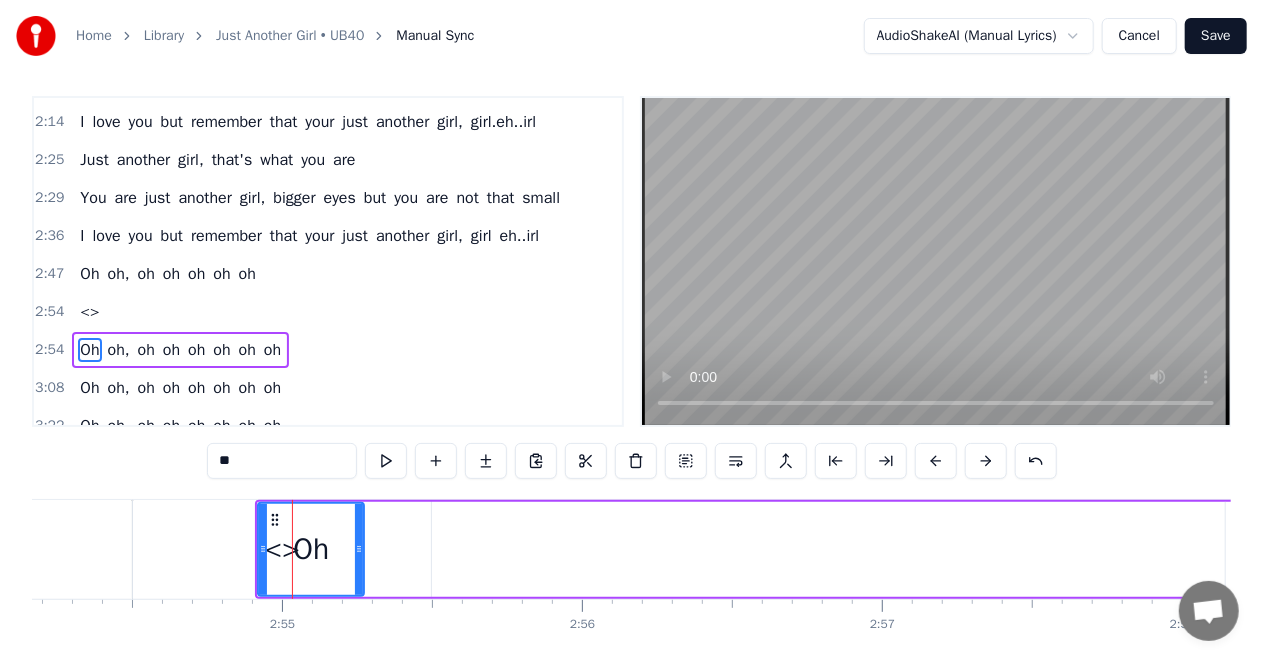click on "<>" at bounding box center (282, 549) 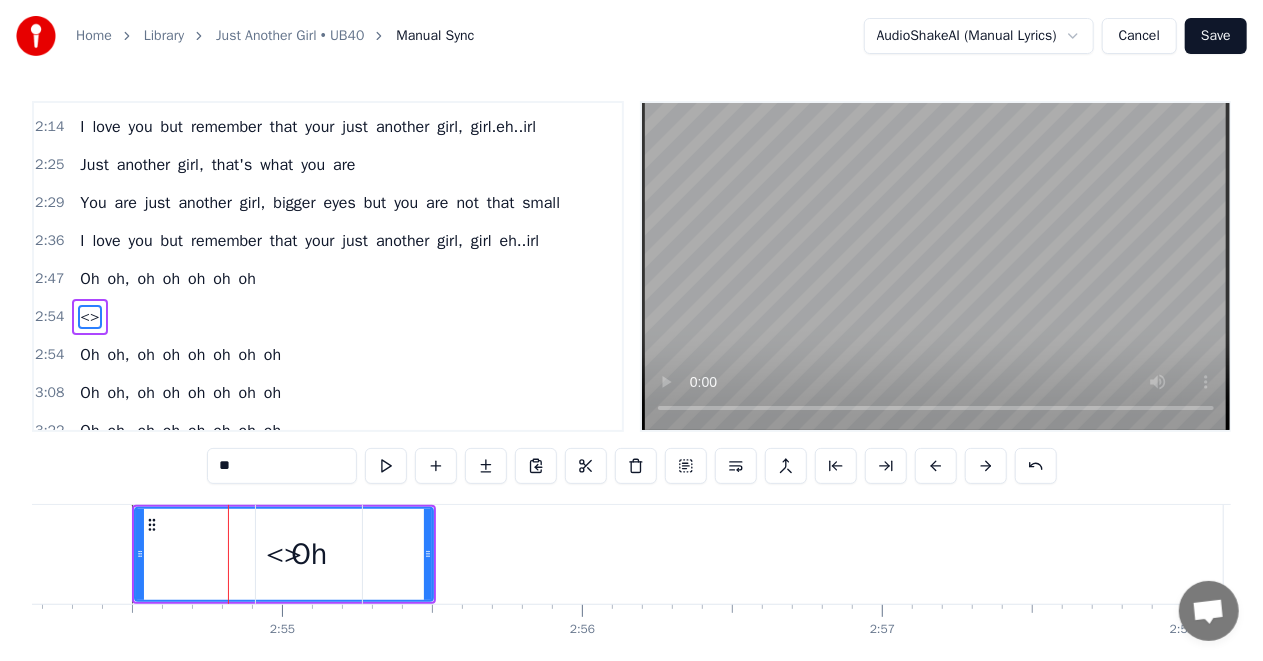 scroll, scrollTop: 0, scrollLeft: 0, axis: both 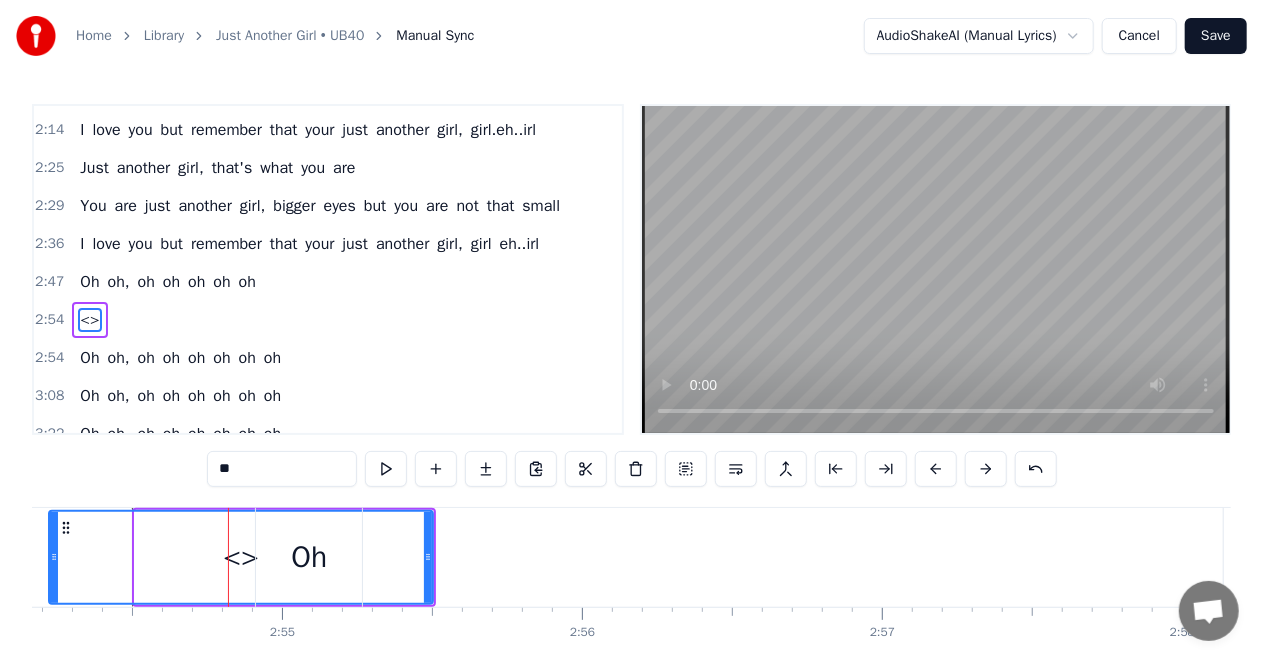 drag, startPoint x: 138, startPoint y: 555, endPoint x: 52, endPoint y: 555, distance: 86 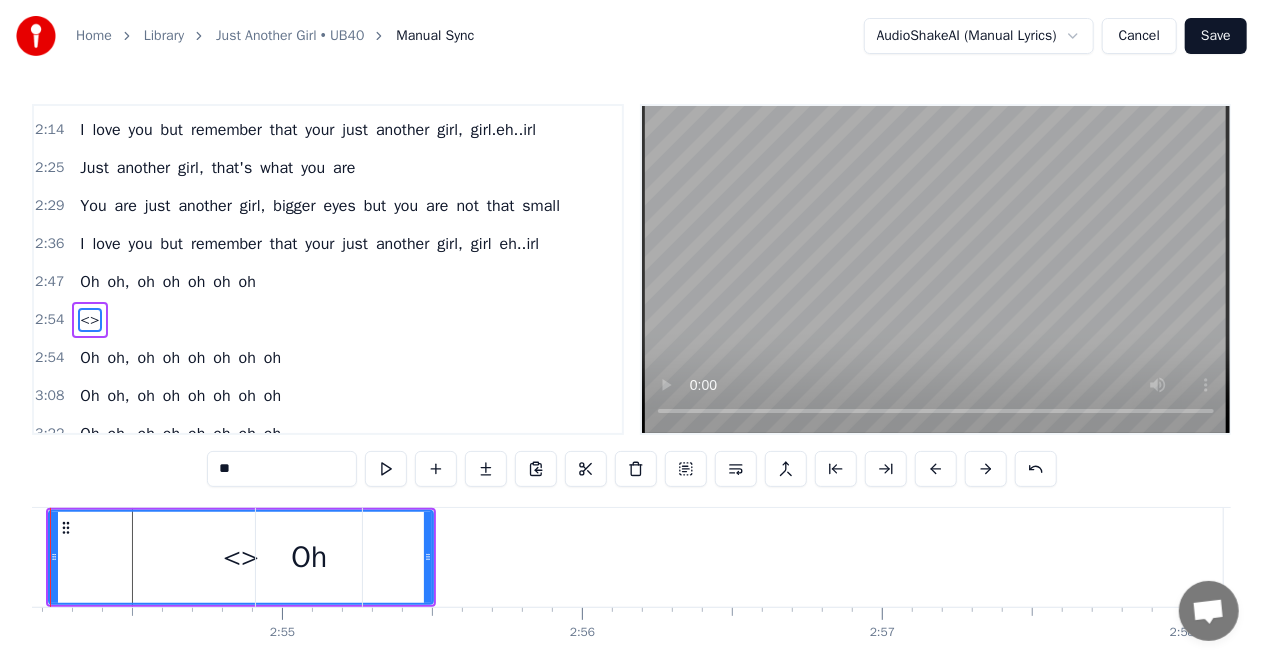 scroll, scrollTop: 0, scrollLeft: 52168, axis: horizontal 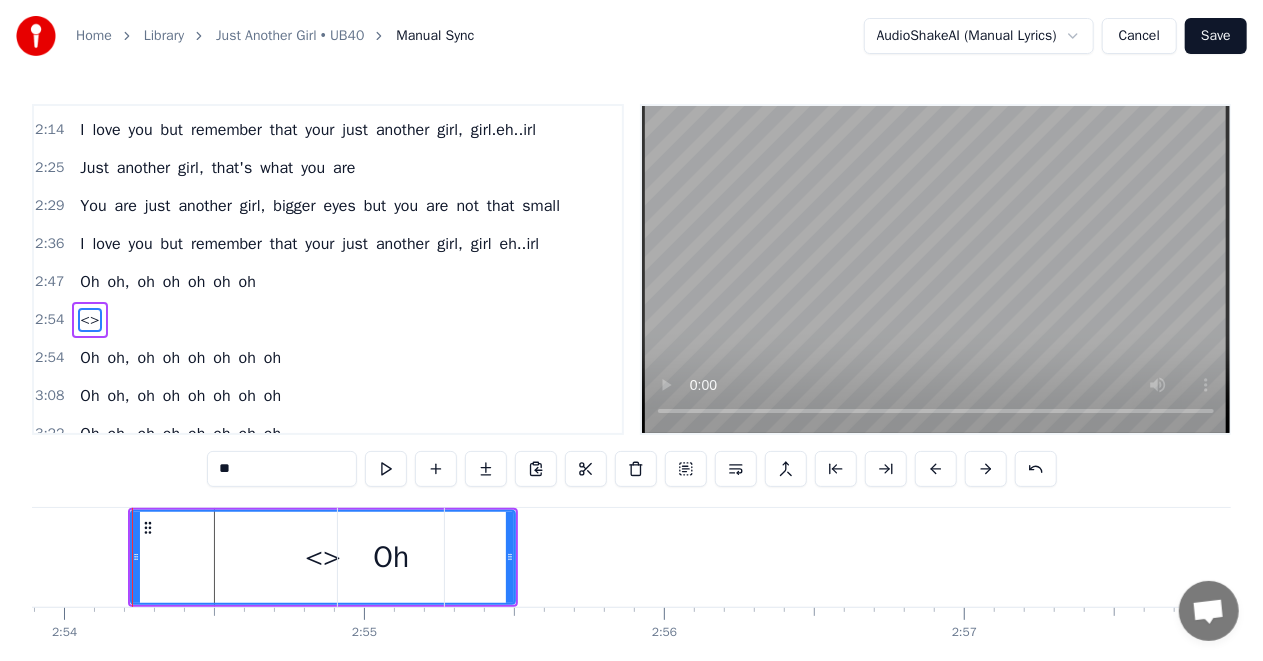 click on "Oh oh, oh oh oh oh oh oh" at bounding box center (2415, 557) 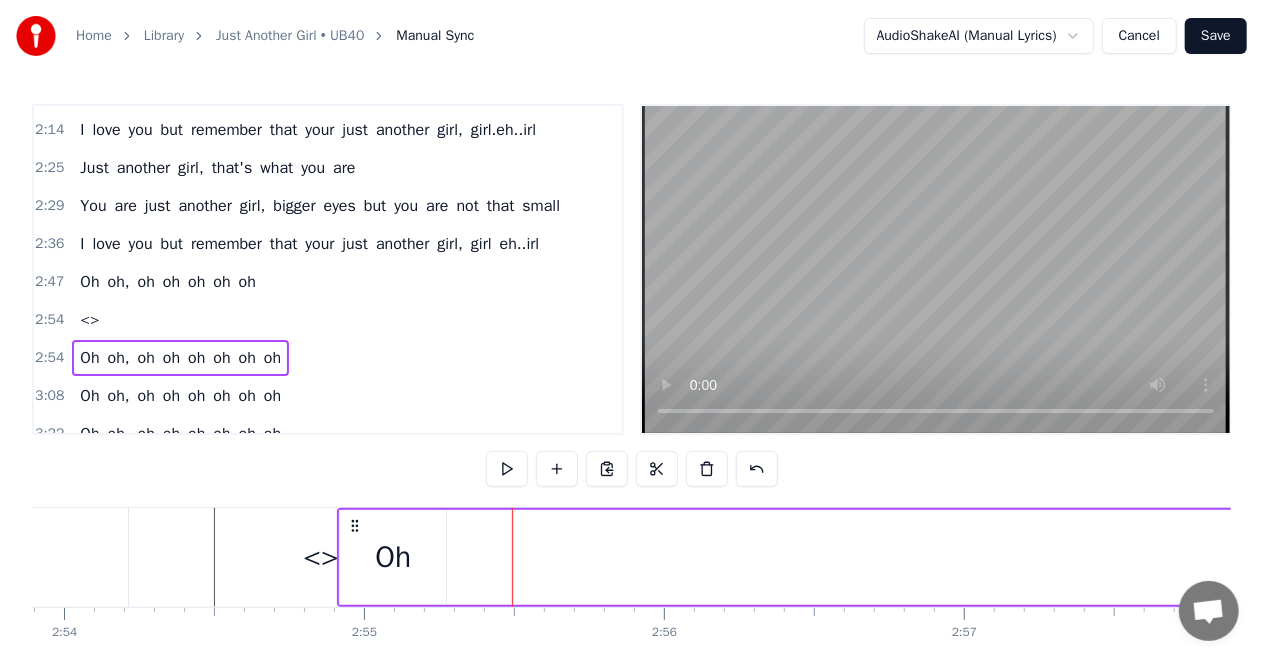 click on "<>" at bounding box center [321, 557] 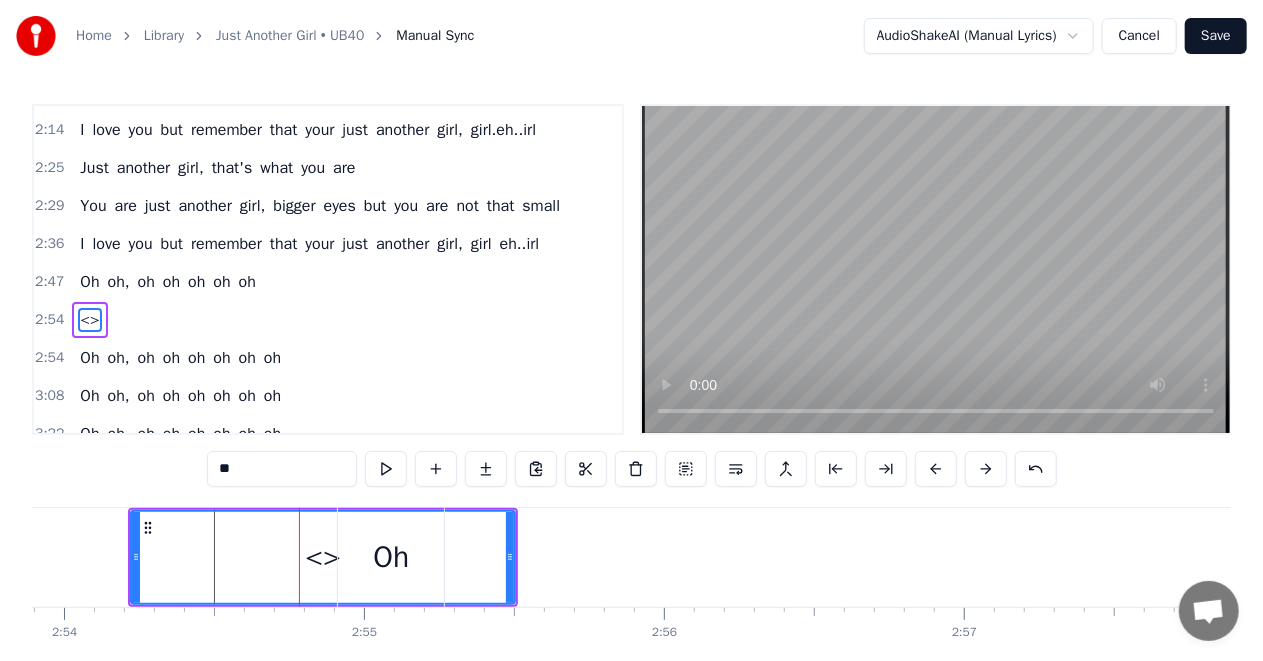 click on "Oh" at bounding box center [391, 557] 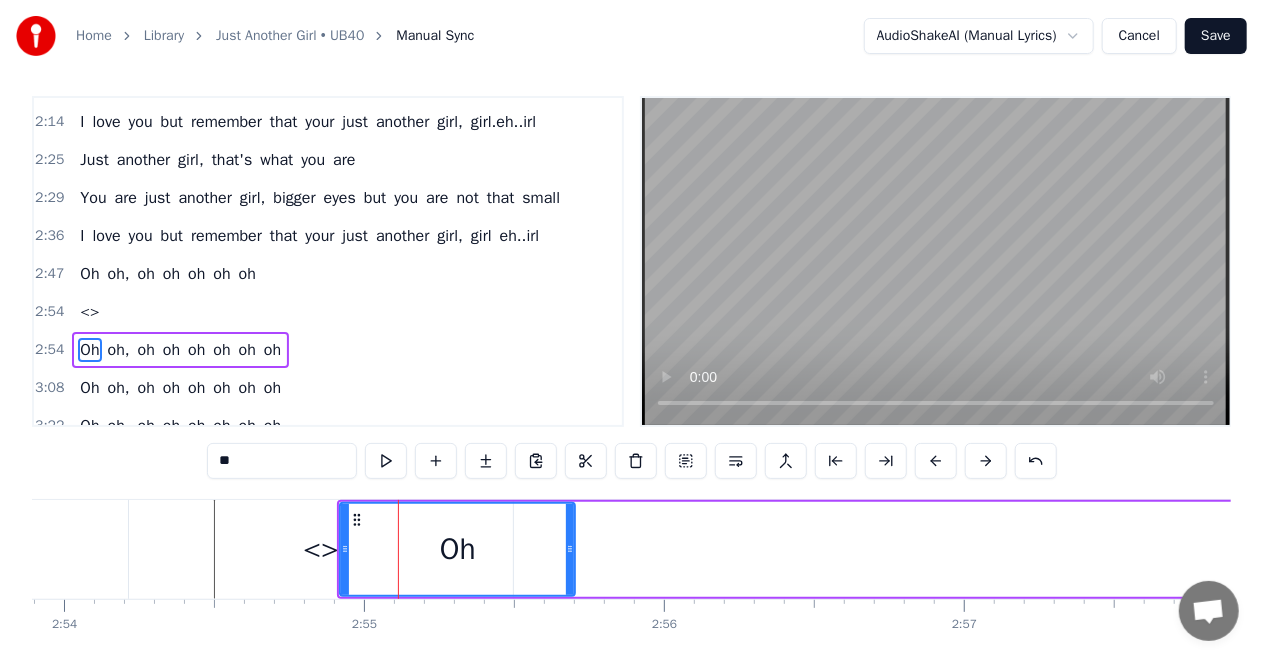 drag, startPoint x: 443, startPoint y: 549, endPoint x: 468, endPoint y: 553, distance: 25.317978 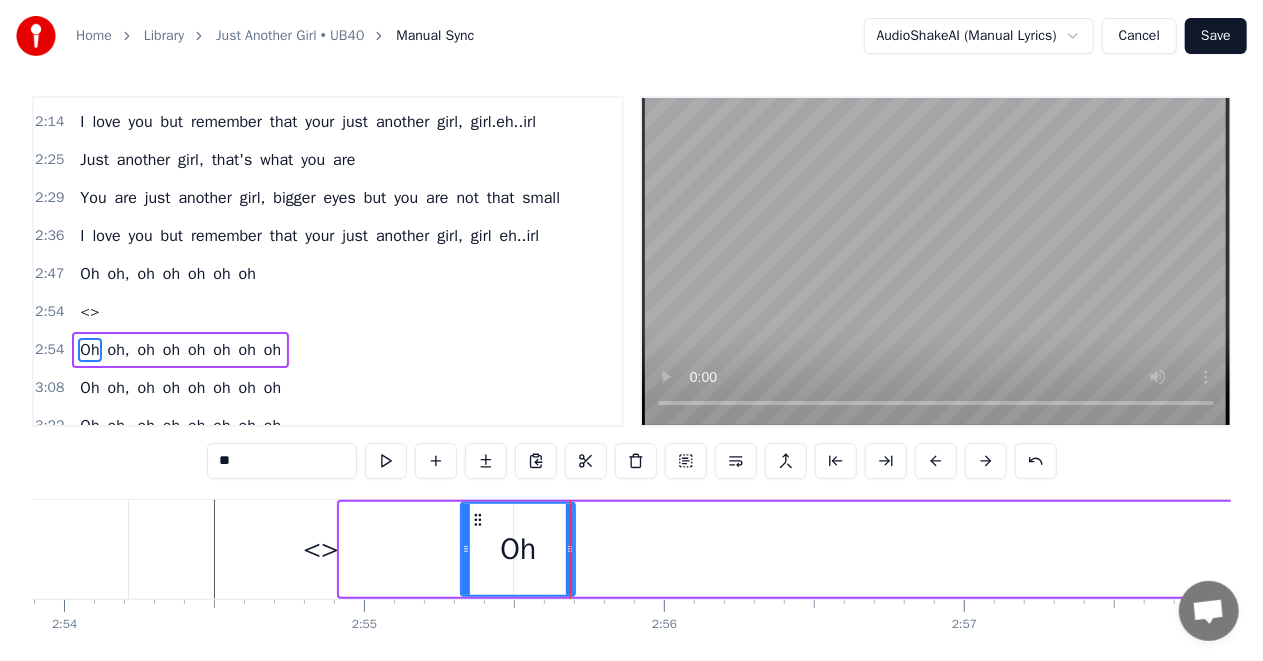 drag, startPoint x: 345, startPoint y: 545, endPoint x: 466, endPoint y: 556, distance: 121.49897 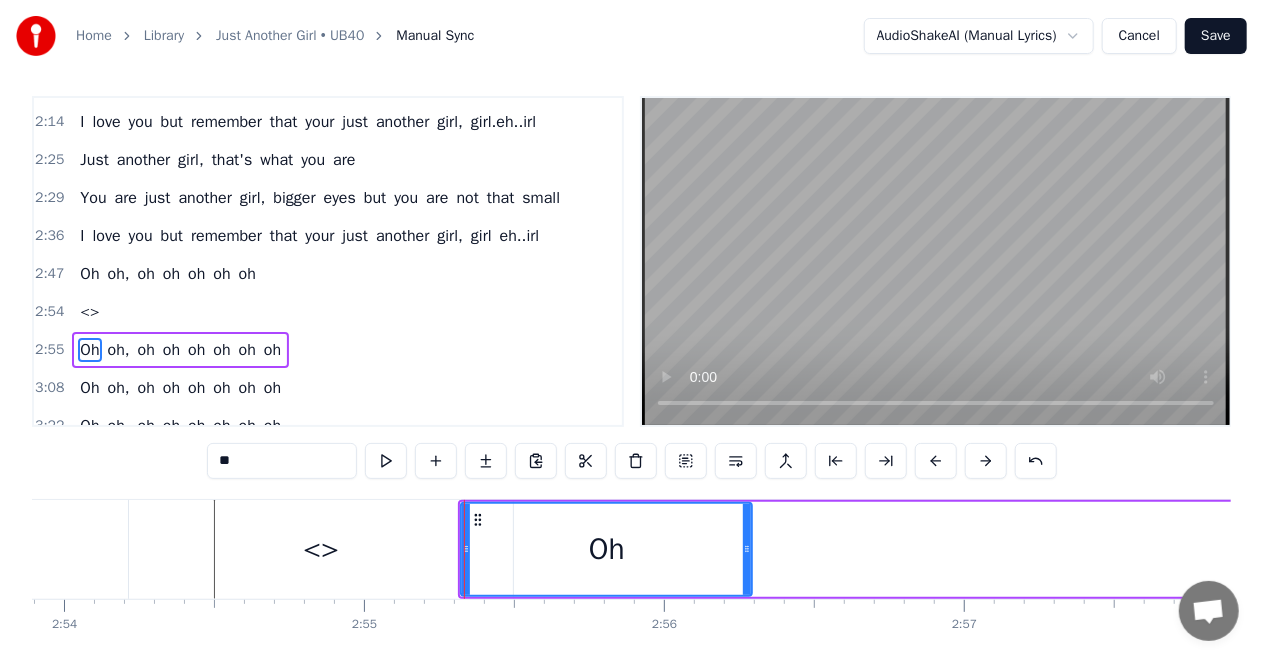 drag, startPoint x: 572, startPoint y: 548, endPoint x: 749, endPoint y: 552, distance: 177.0452 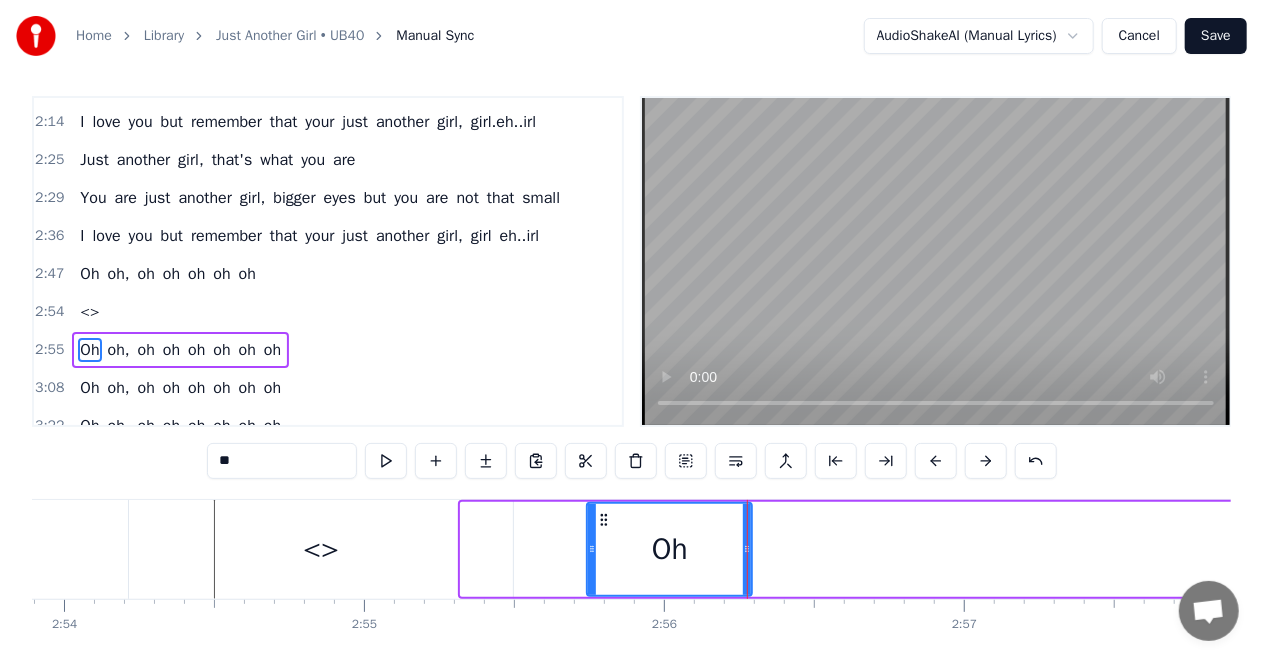 drag, startPoint x: 464, startPoint y: 546, endPoint x: 590, endPoint y: 559, distance: 126.66886 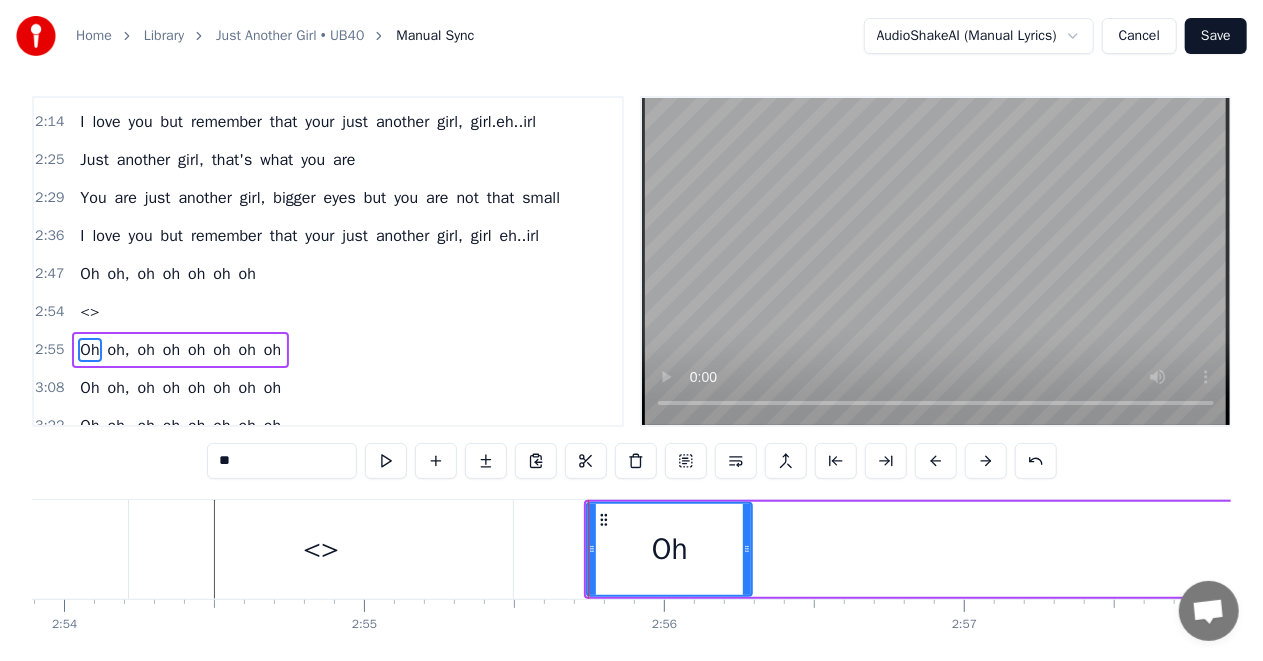 click on "<>" at bounding box center [321, 549] 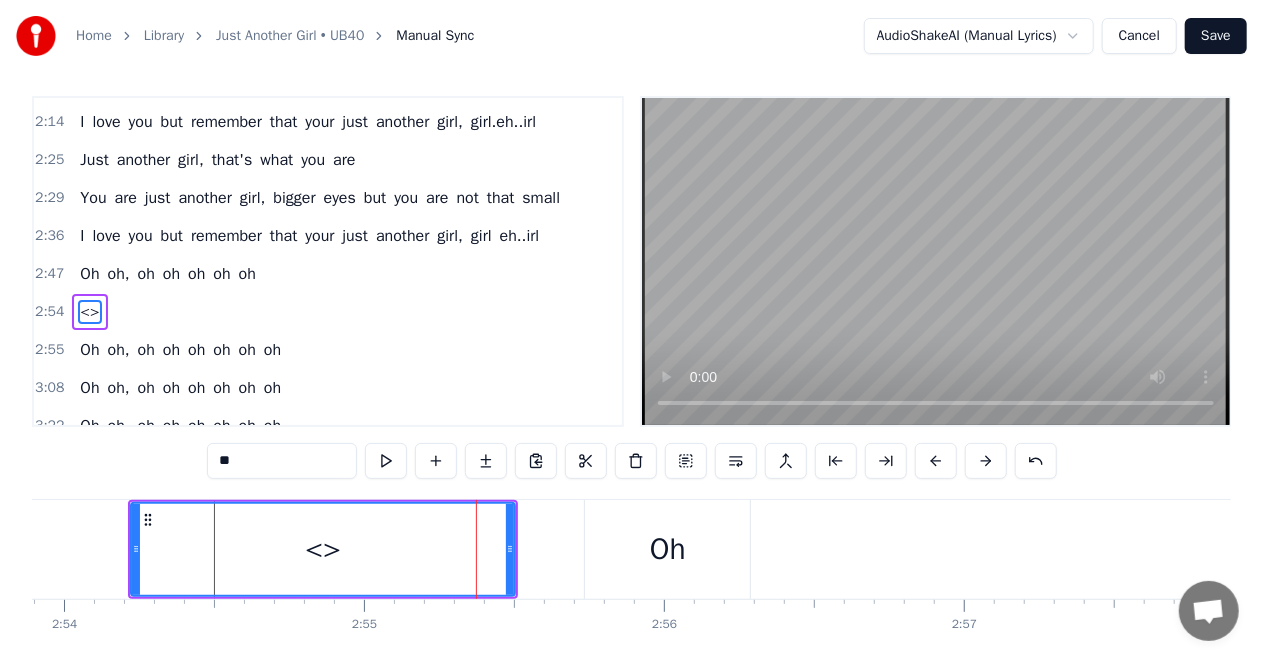 scroll, scrollTop: 0, scrollLeft: 0, axis: both 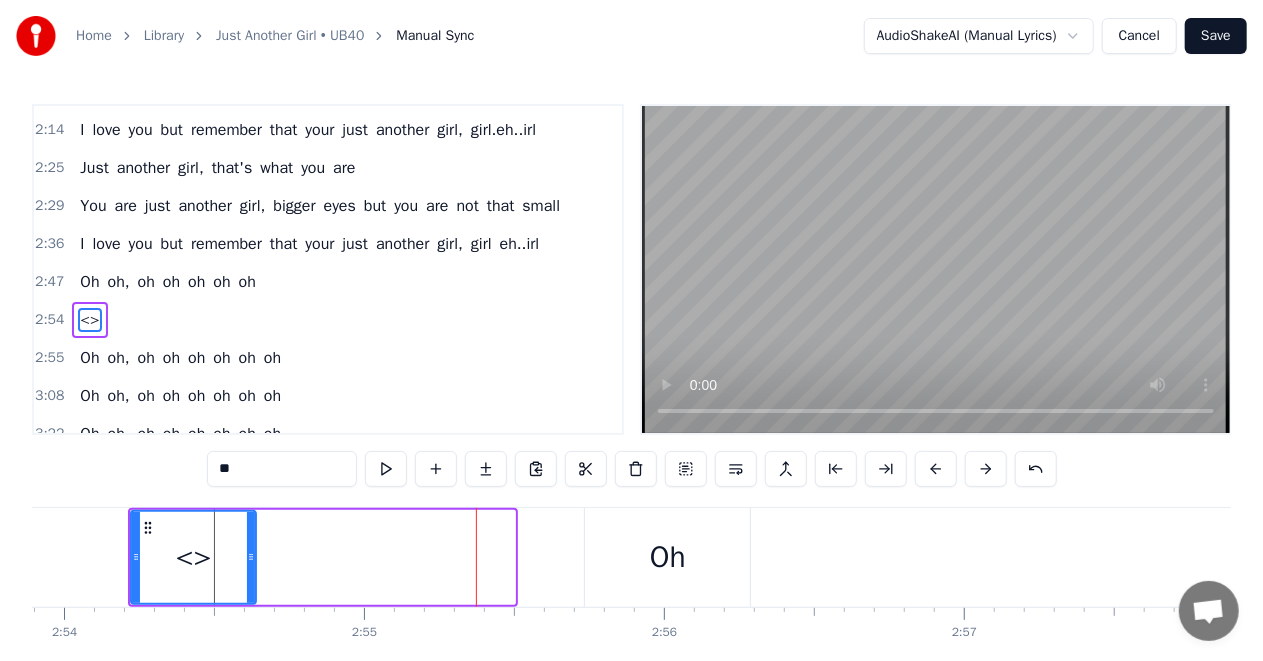 drag, startPoint x: 513, startPoint y: 560, endPoint x: 252, endPoint y: 570, distance: 261.1915 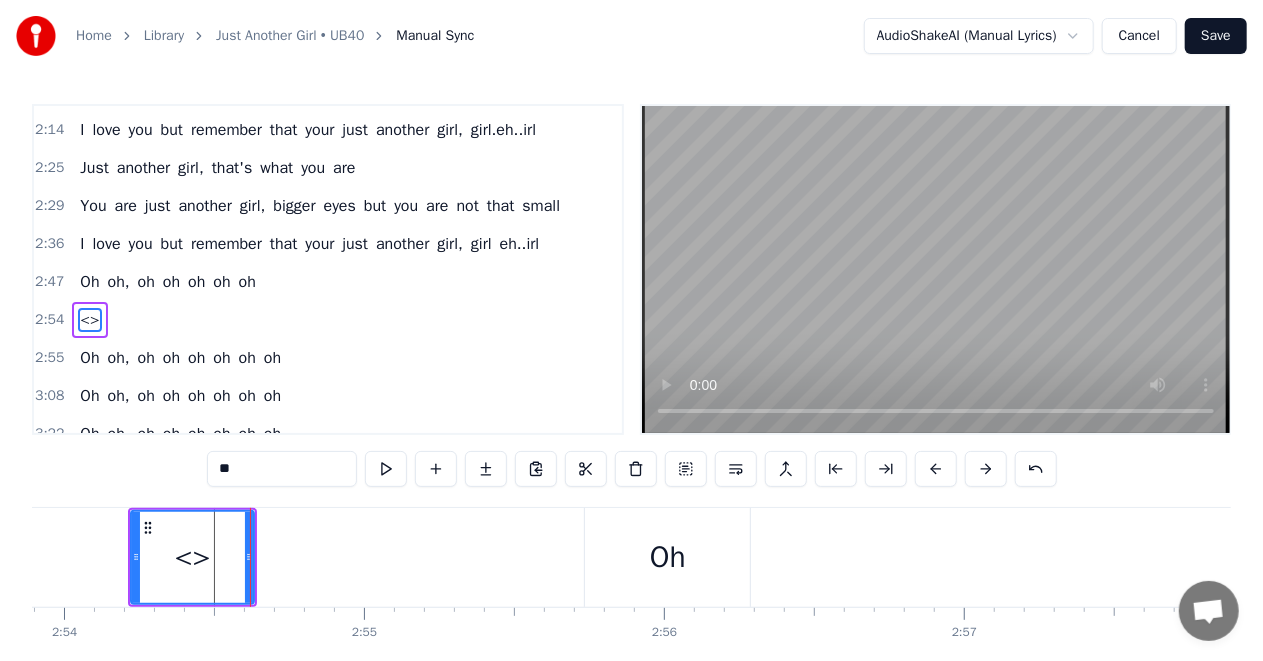 click on "**" at bounding box center (282, 469) 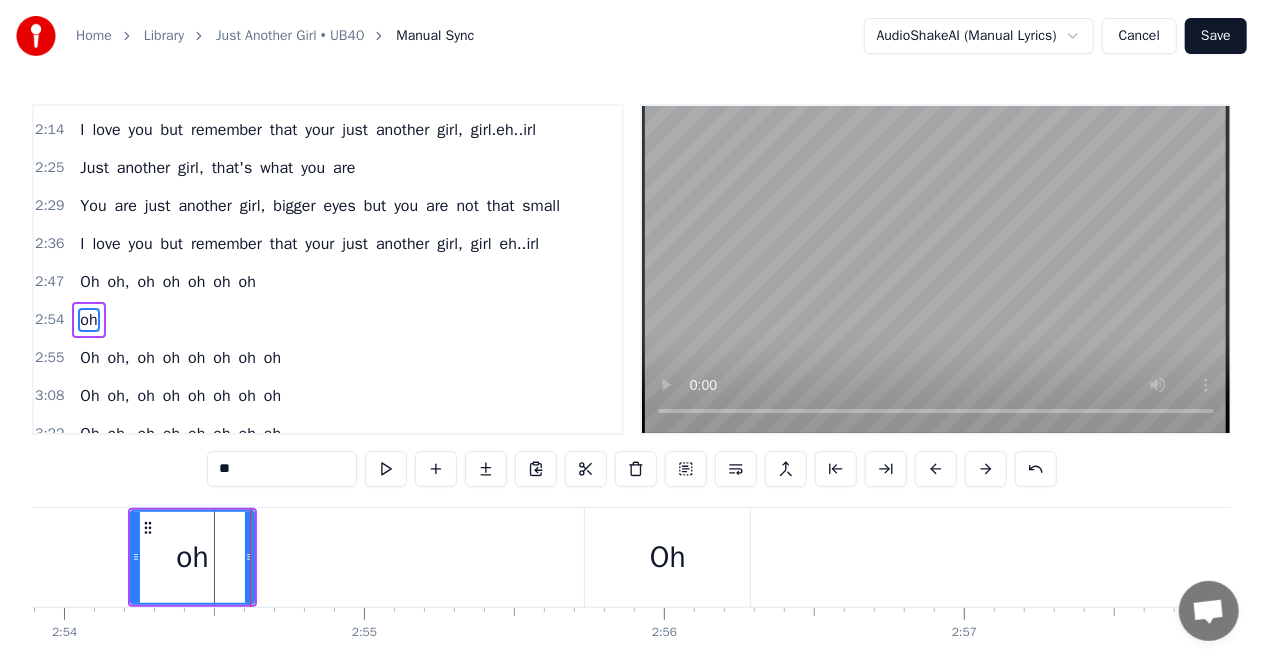 type on "**" 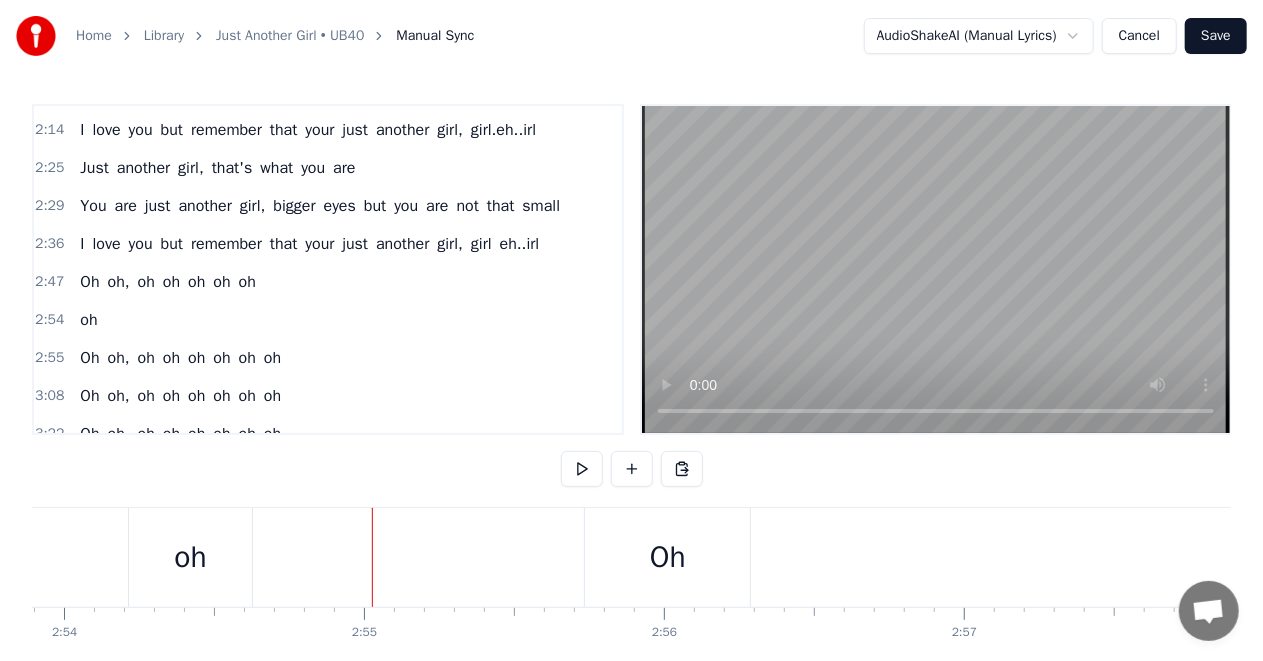 click on "oh" at bounding box center [190, 557] 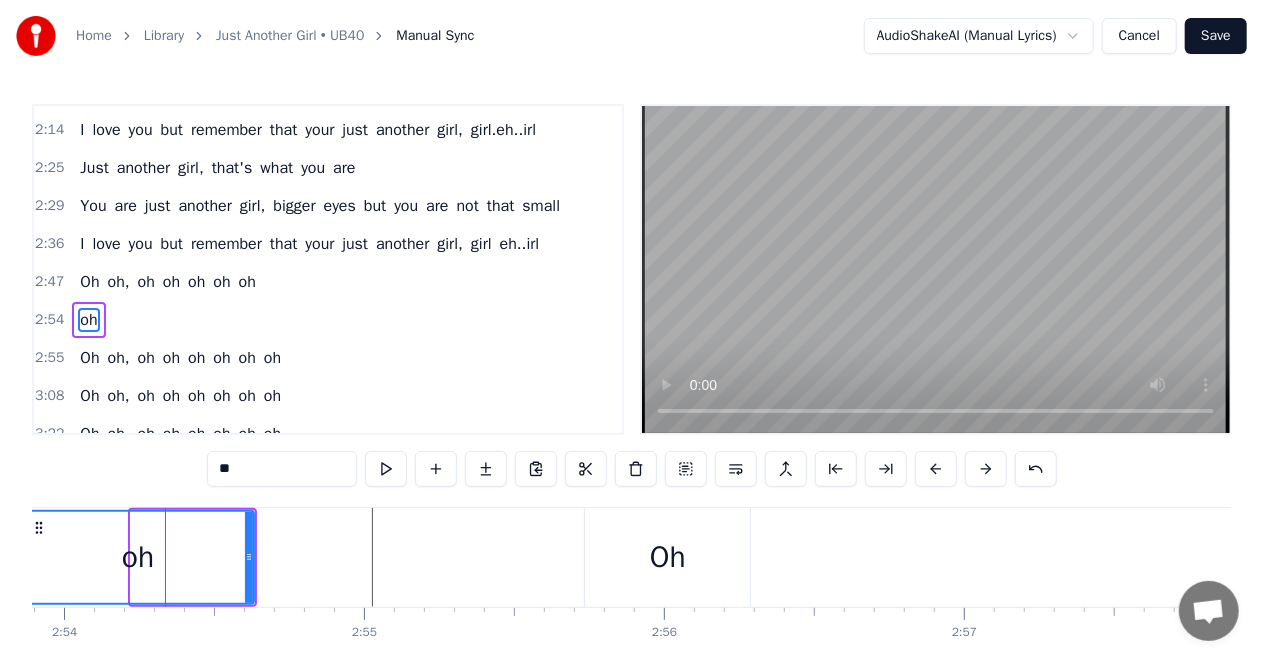 drag, startPoint x: 126, startPoint y: 557, endPoint x: 25, endPoint y: 548, distance: 101.4002 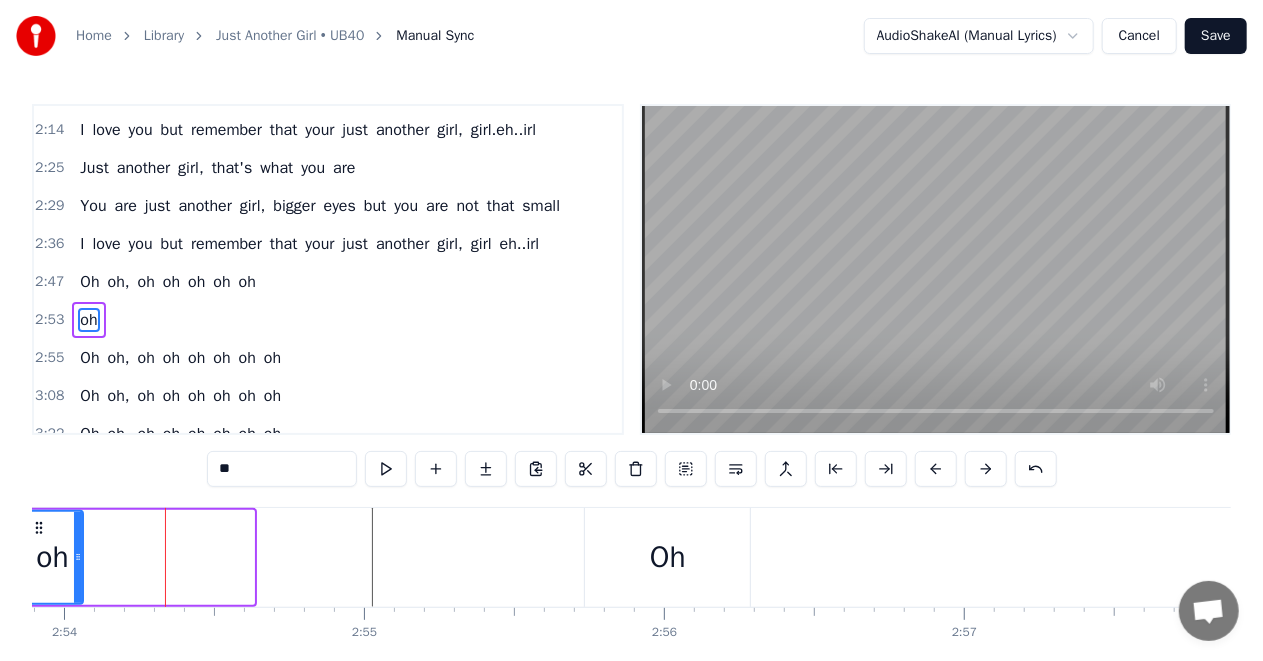 drag, startPoint x: 250, startPoint y: 557, endPoint x: 79, endPoint y: 573, distance: 171.7469 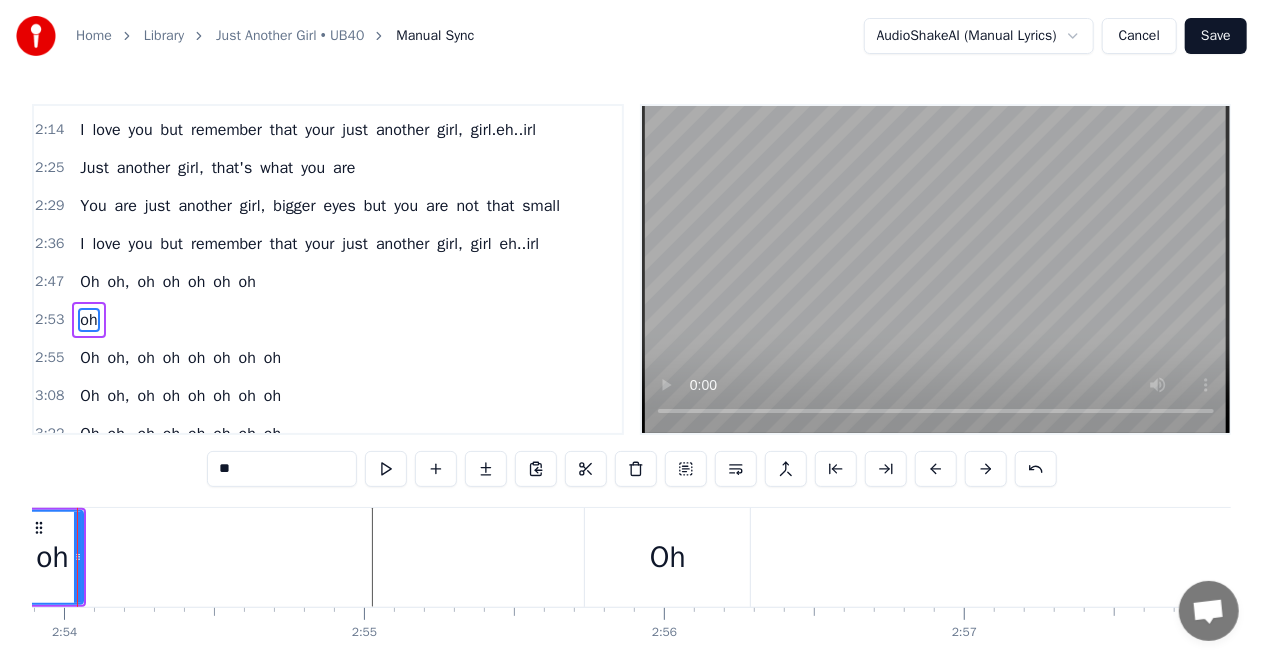 click on "Oh" at bounding box center [667, 557] 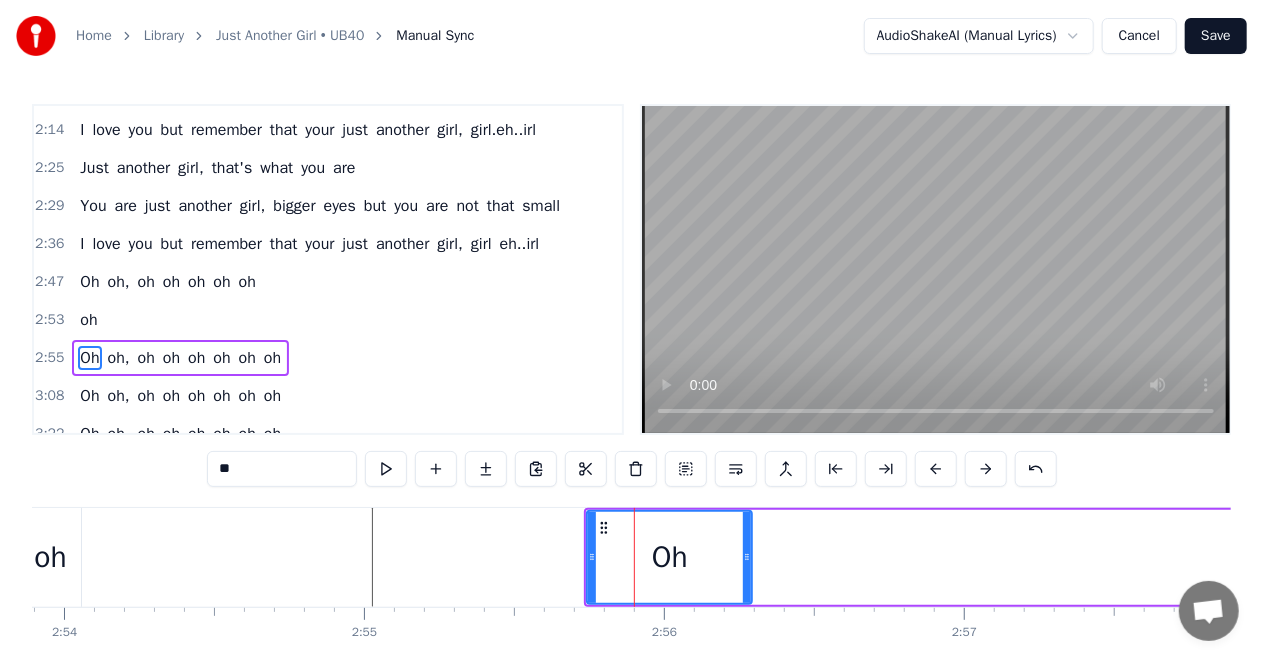 scroll, scrollTop: 8, scrollLeft: 0, axis: vertical 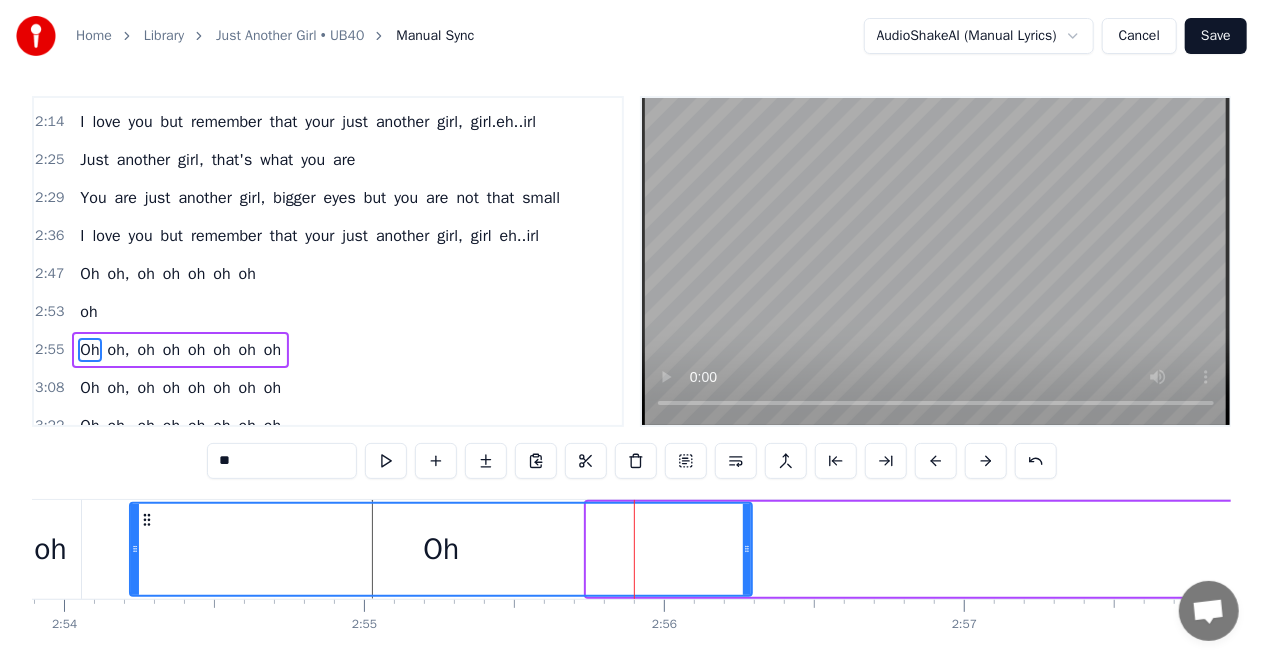 drag, startPoint x: 591, startPoint y: 548, endPoint x: 136, endPoint y: 566, distance: 455.3559 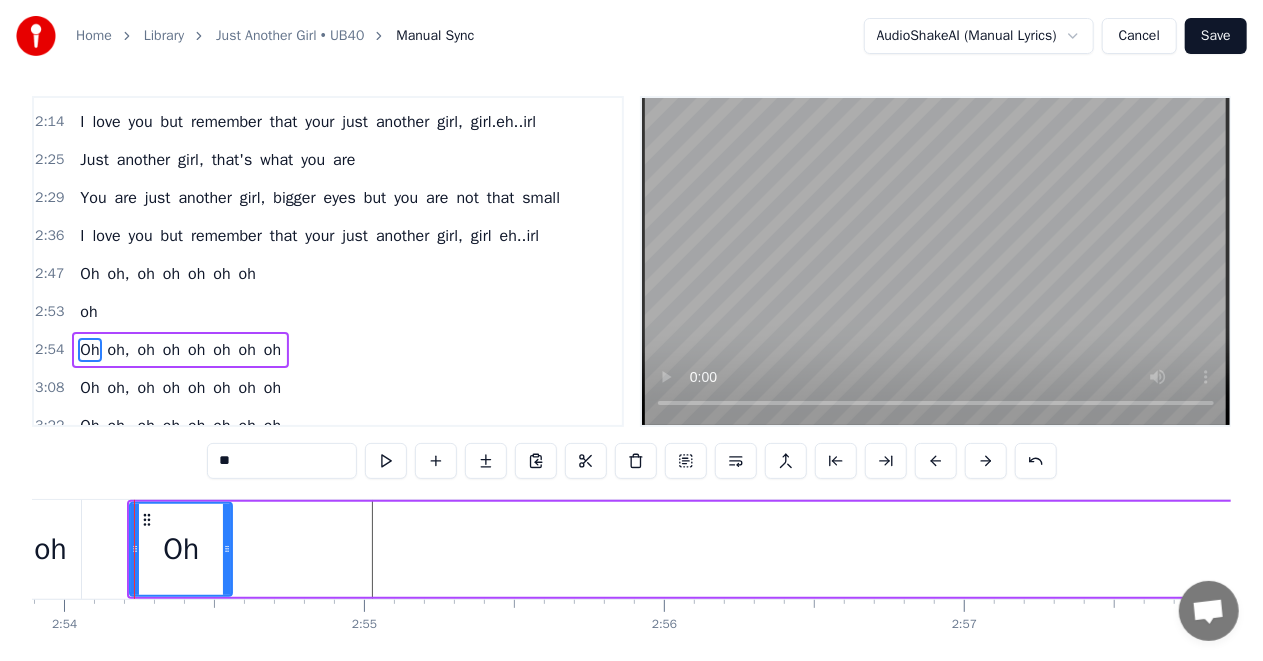 drag, startPoint x: 748, startPoint y: 546, endPoint x: 226, endPoint y: 582, distance: 523.2399 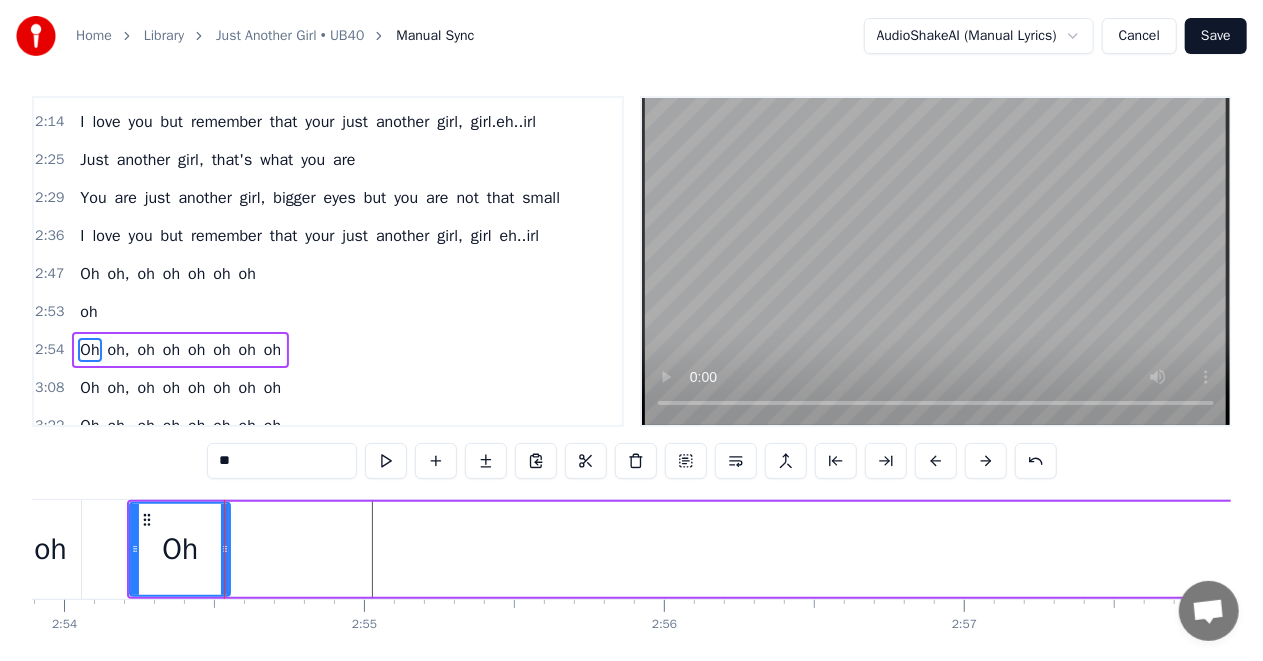 click on "oh" at bounding box center (50, 549) 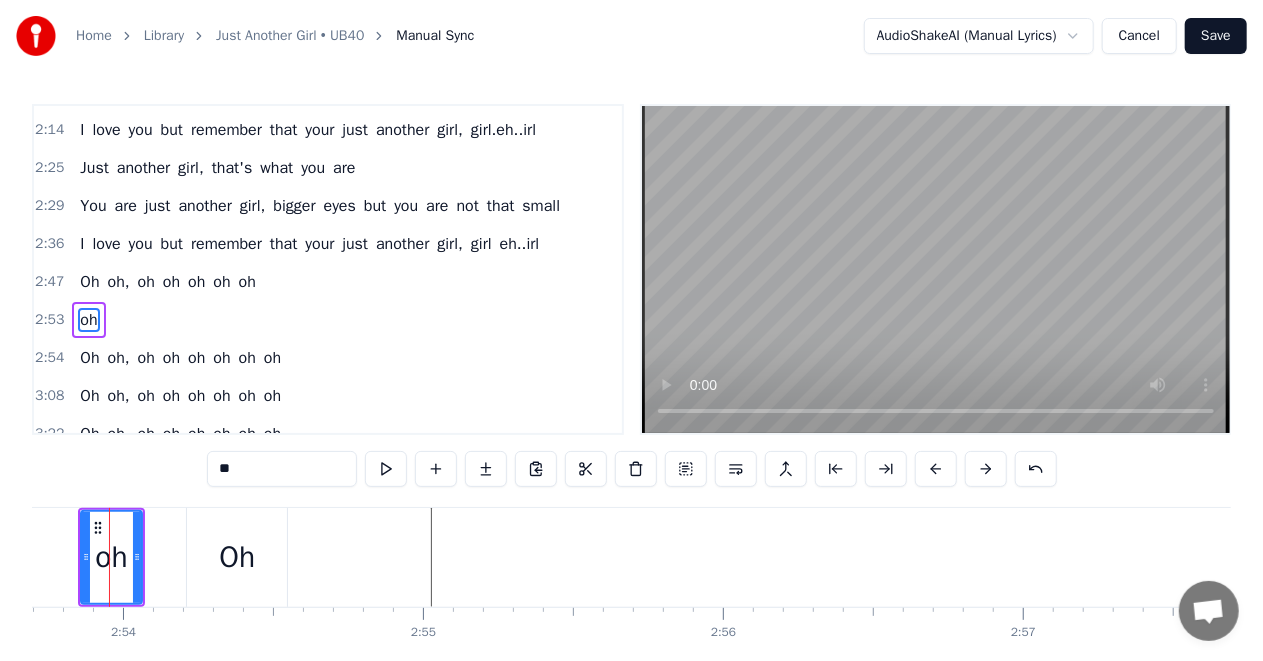 scroll, scrollTop: 0, scrollLeft: 52086, axis: horizontal 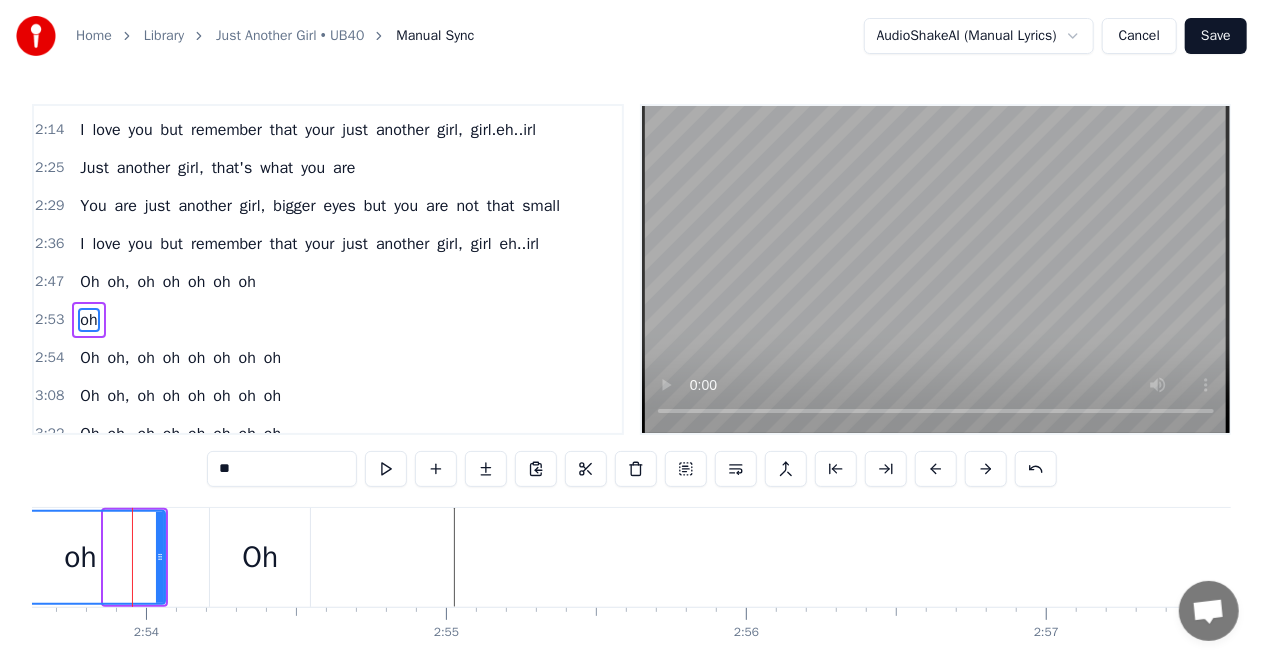 drag, startPoint x: 108, startPoint y: 555, endPoint x: 0, endPoint y: 571, distance: 109.17875 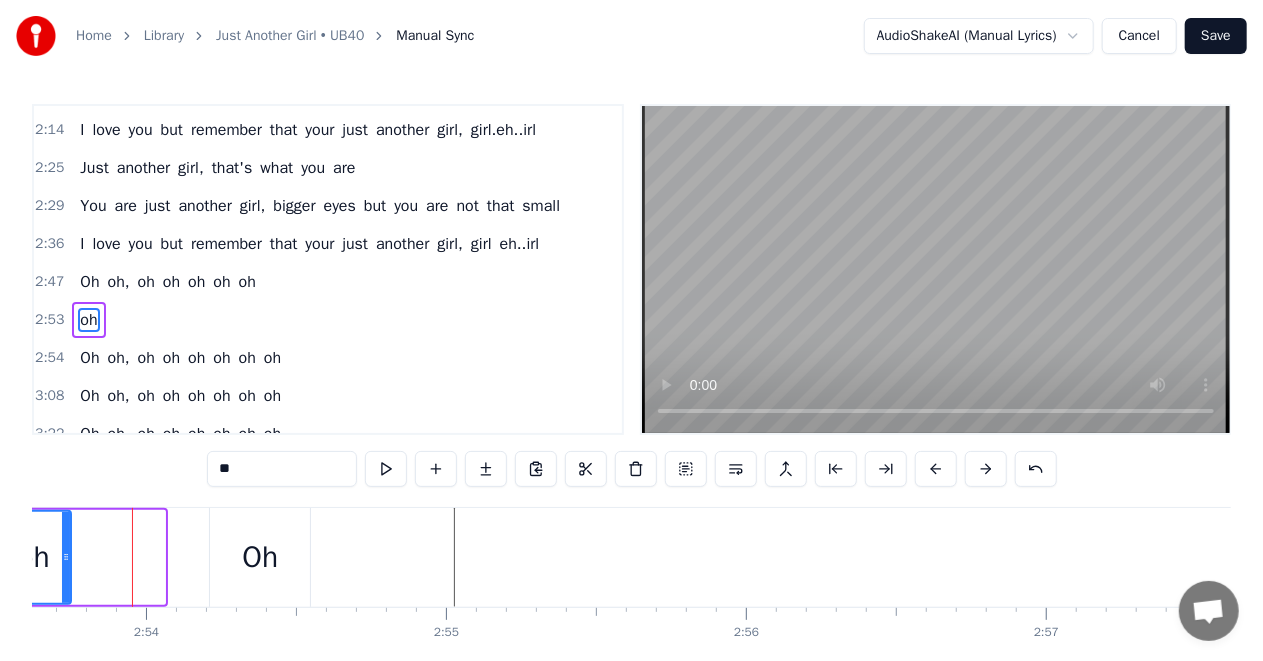 drag, startPoint x: 160, startPoint y: 558, endPoint x: 66, endPoint y: 578, distance: 96.10411 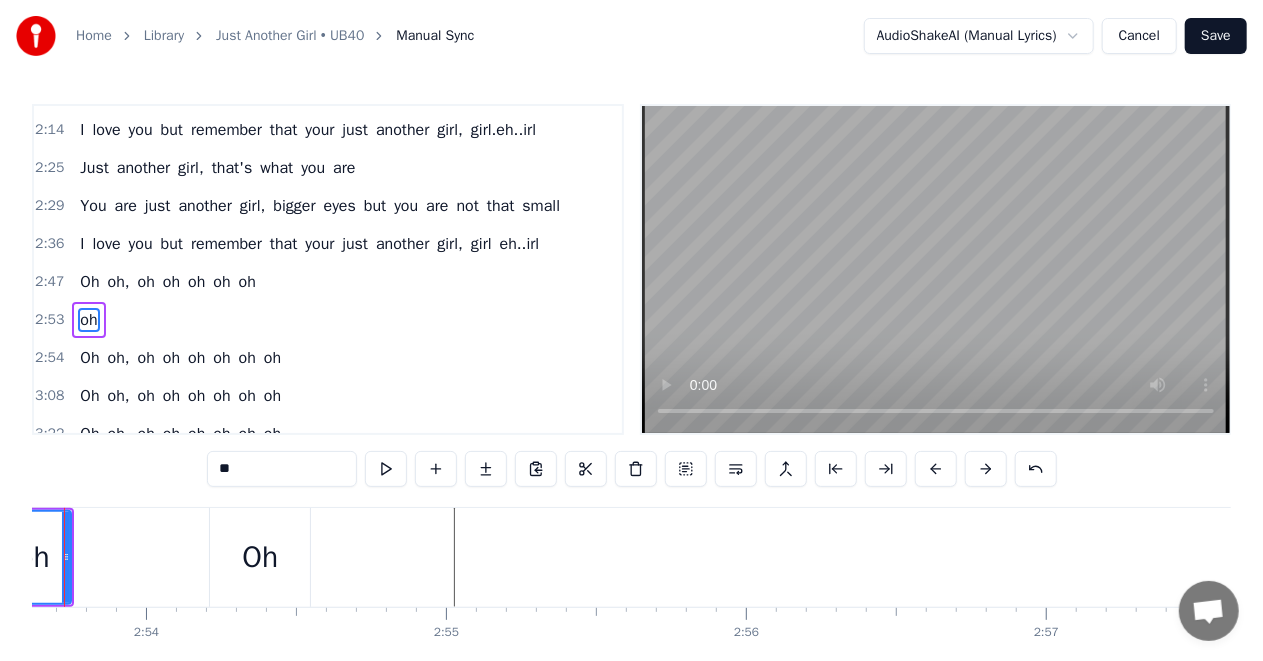 scroll, scrollTop: 0, scrollLeft: 52018, axis: horizontal 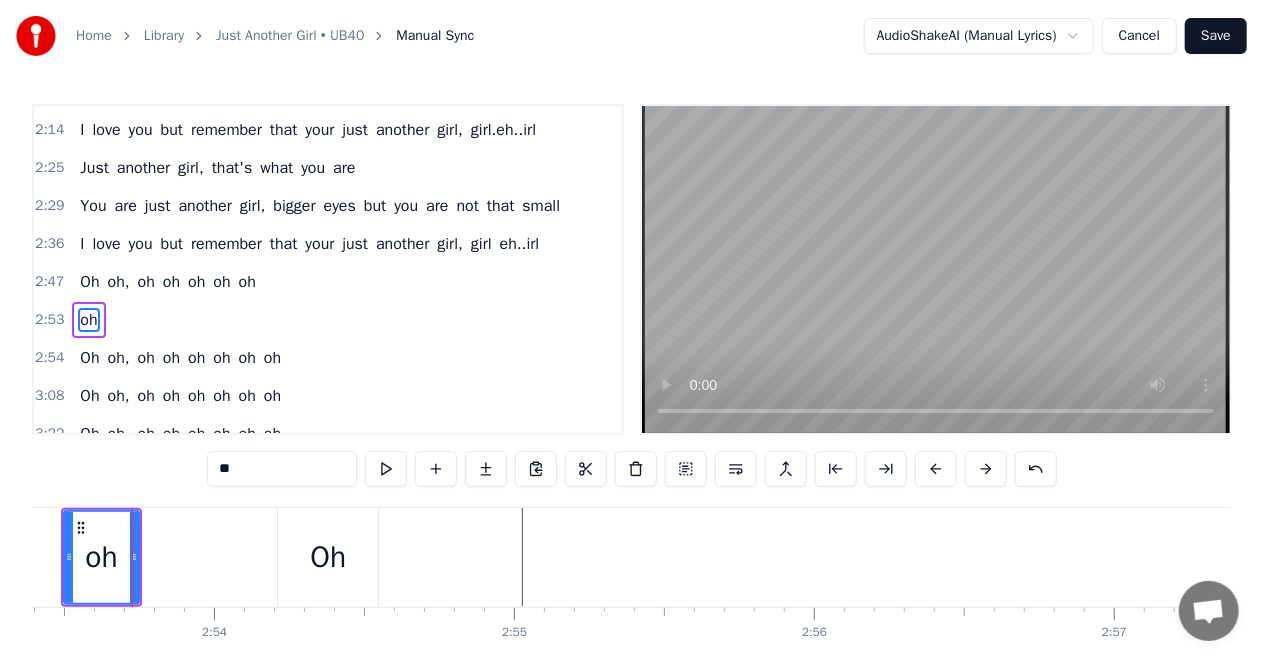 click at bounding box center (-20936, 557) 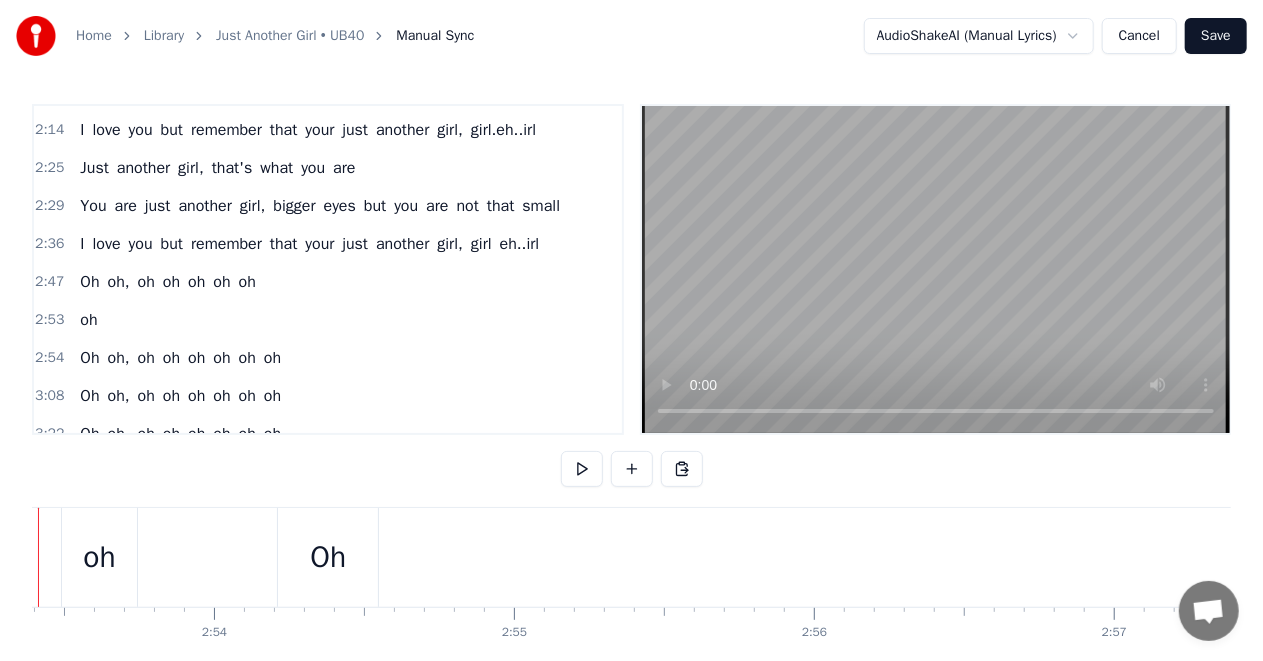 scroll, scrollTop: 0, scrollLeft: 51924, axis: horizontal 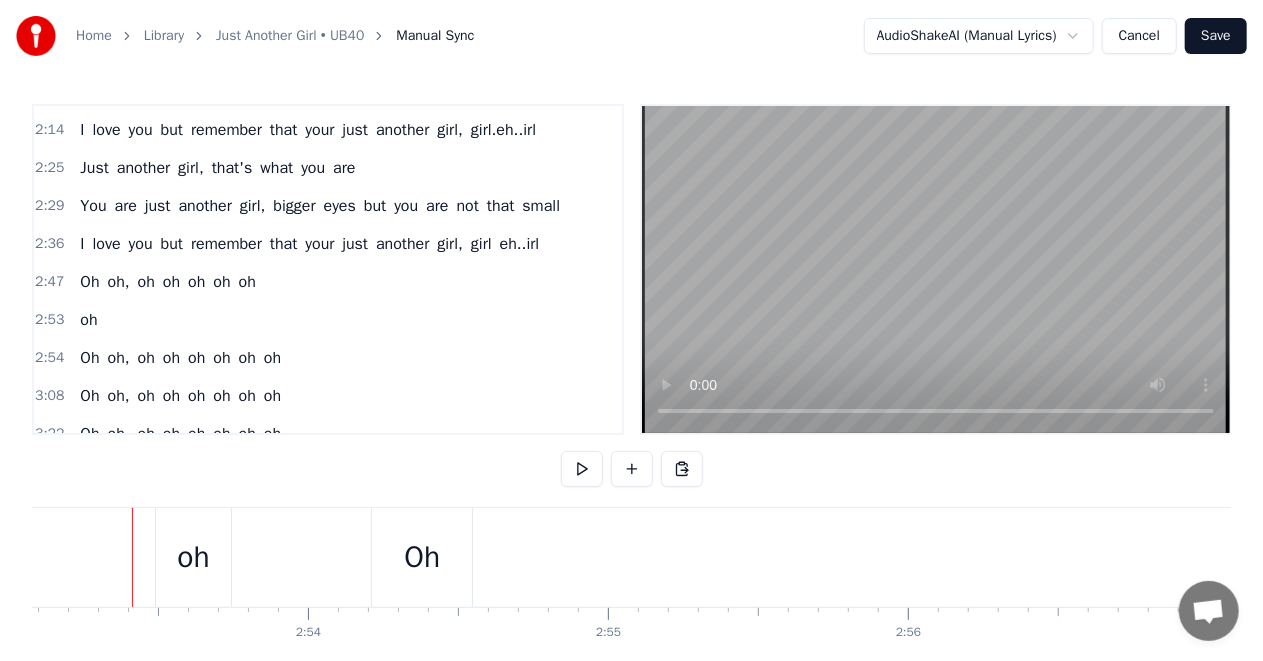 click on "oh" at bounding box center [193, 557] 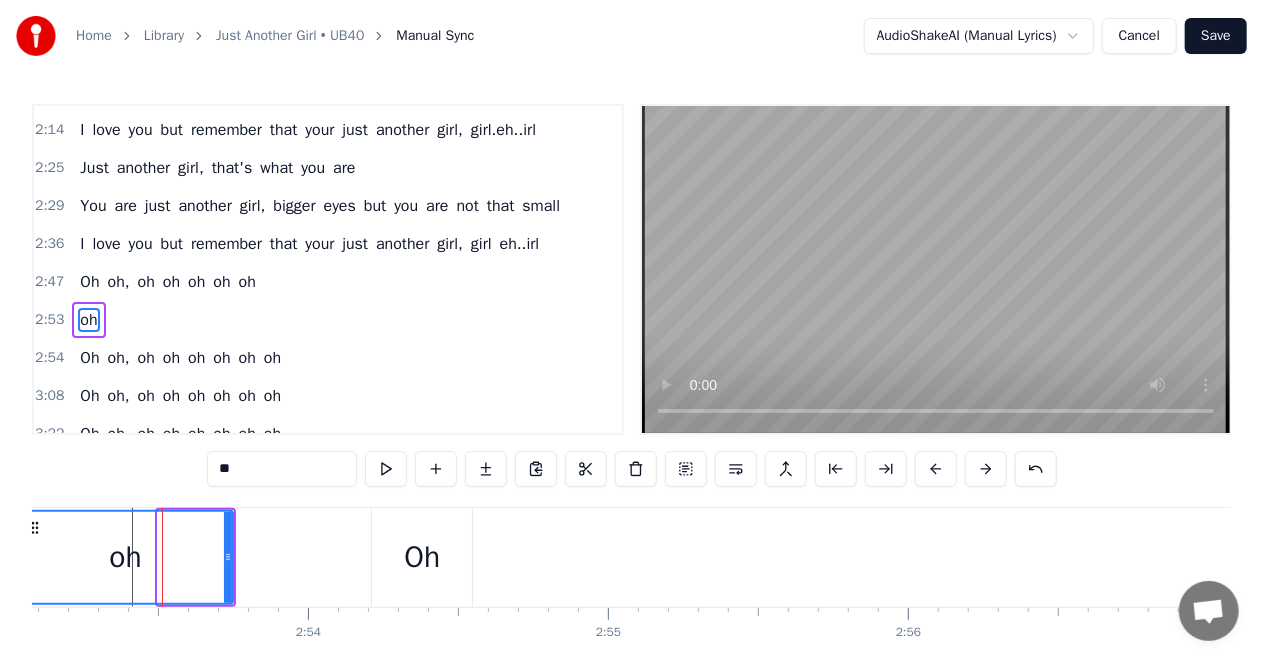 drag, startPoint x: 158, startPoint y: 554, endPoint x: 18, endPoint y: 562, distance: 140.22838 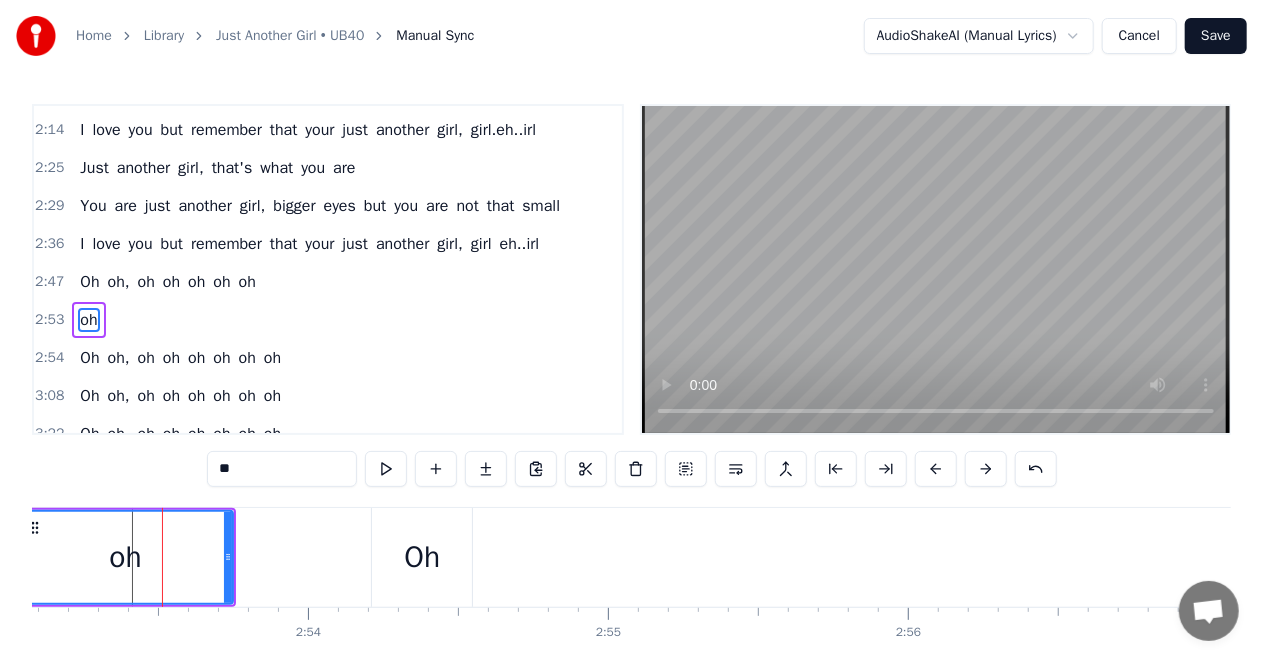 drag, startPoint x: 213, startPoint y: 560, endPoint x: 128, endPoint y: 574, distance: 86.145226 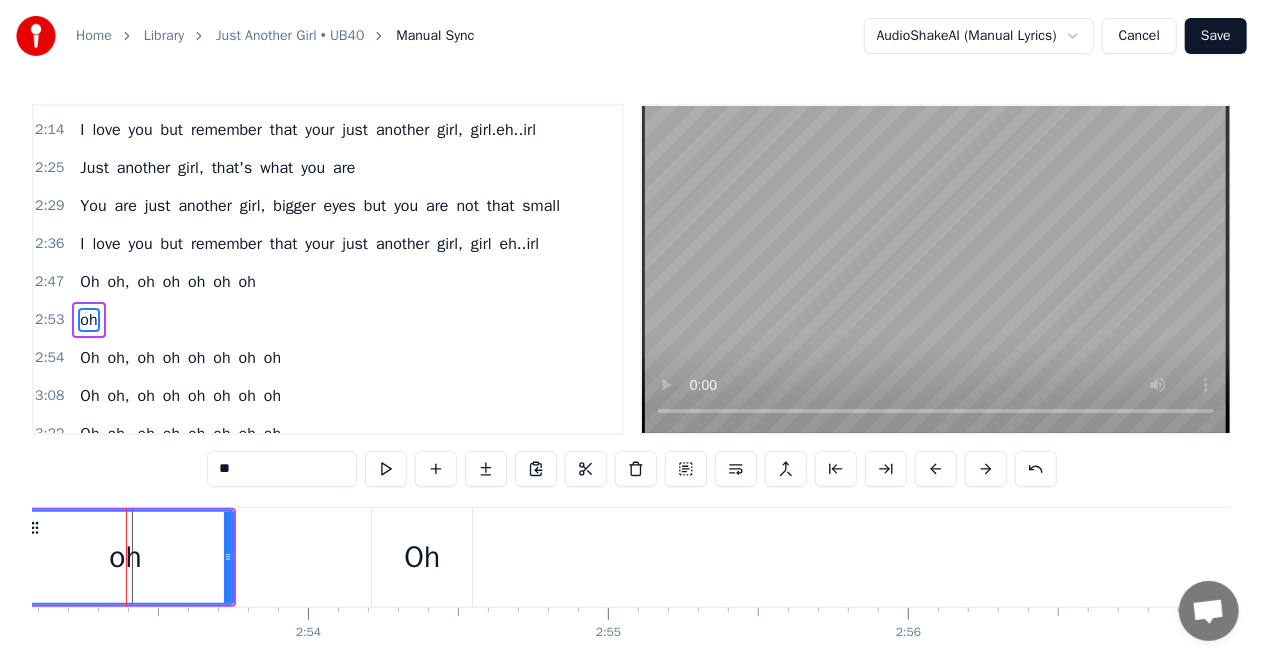 scroll, scrollTop: 0, scrollLeft: 51918, axis: horizontal 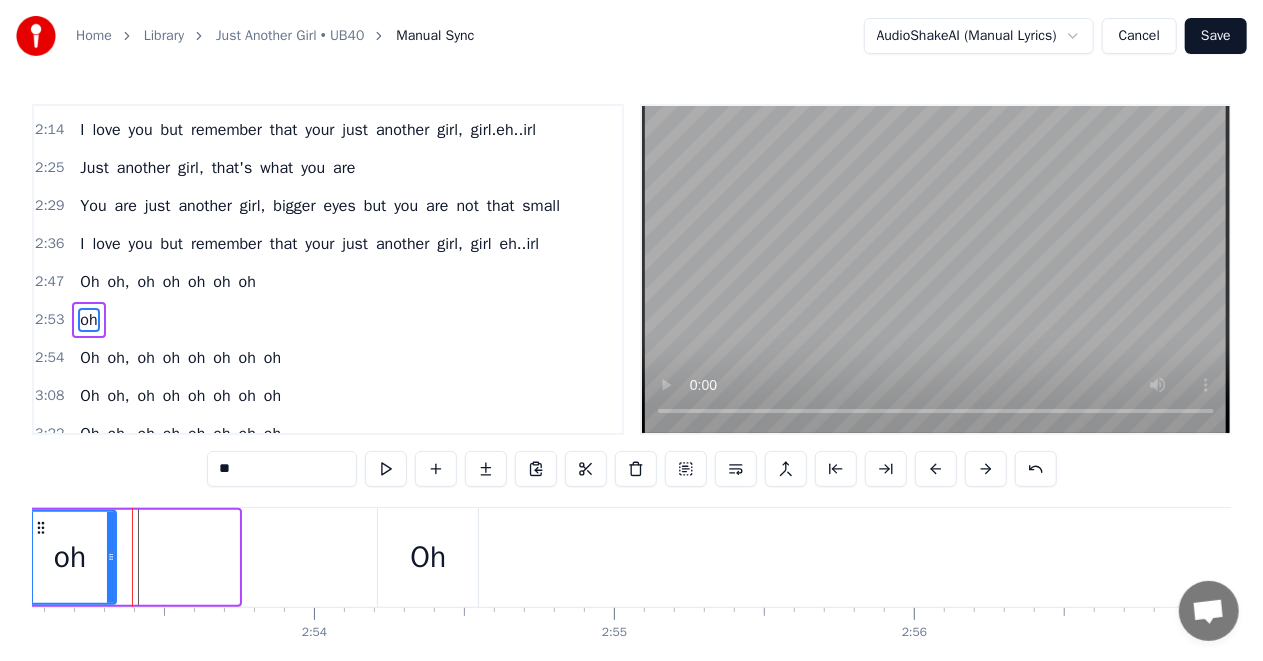 drag, startPoint x: 232, startPoint y: 557, endPoint x: 109, endPoint y: 566, distance: 123.32883 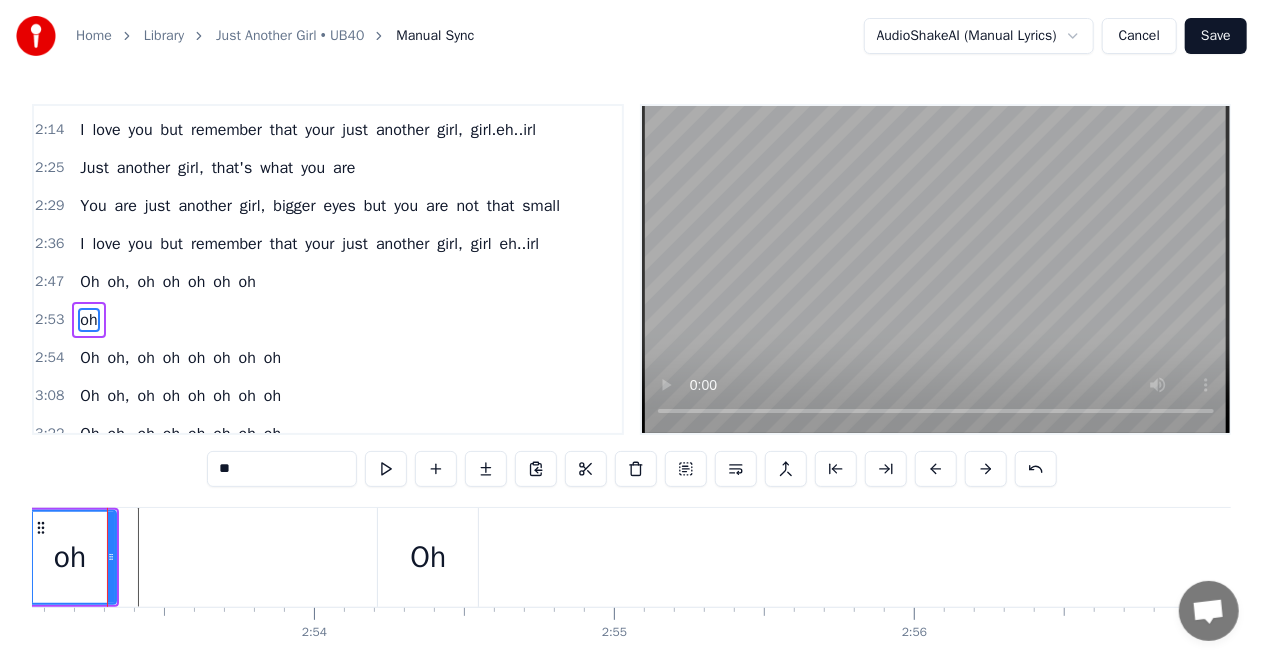 scroll, scrollTop: 0, scrollLeft: 51893, axis: horizontal 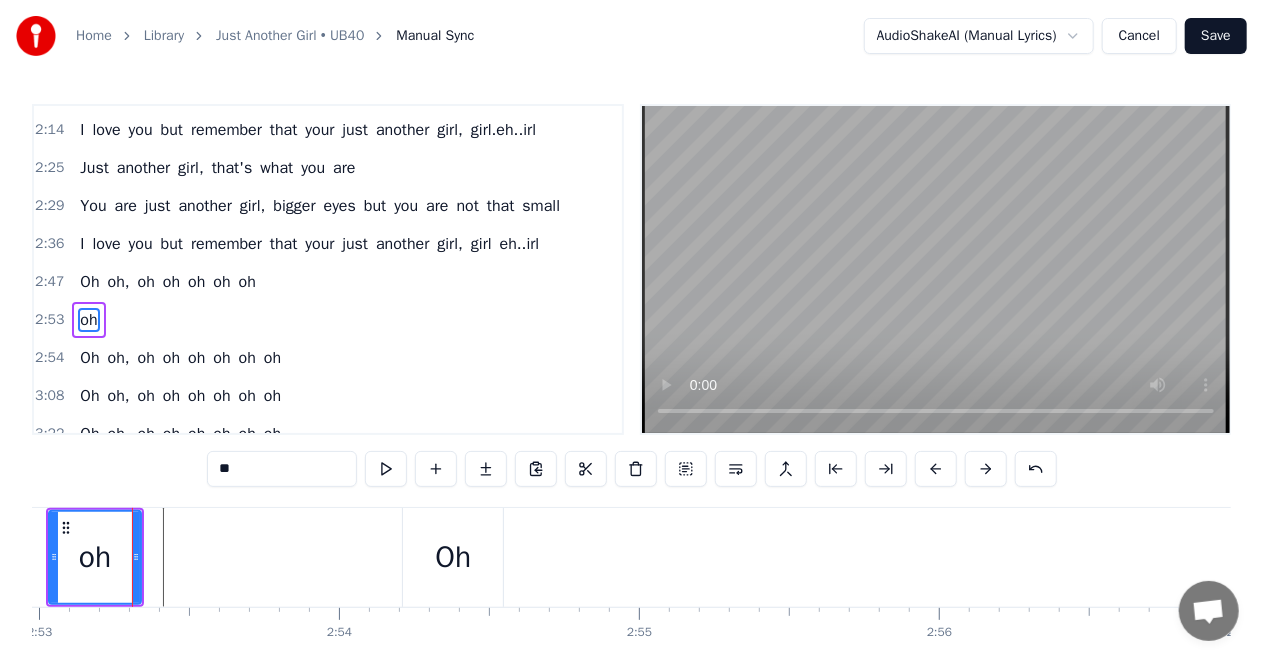 click on "Oh" at bounding box center (453, 557) 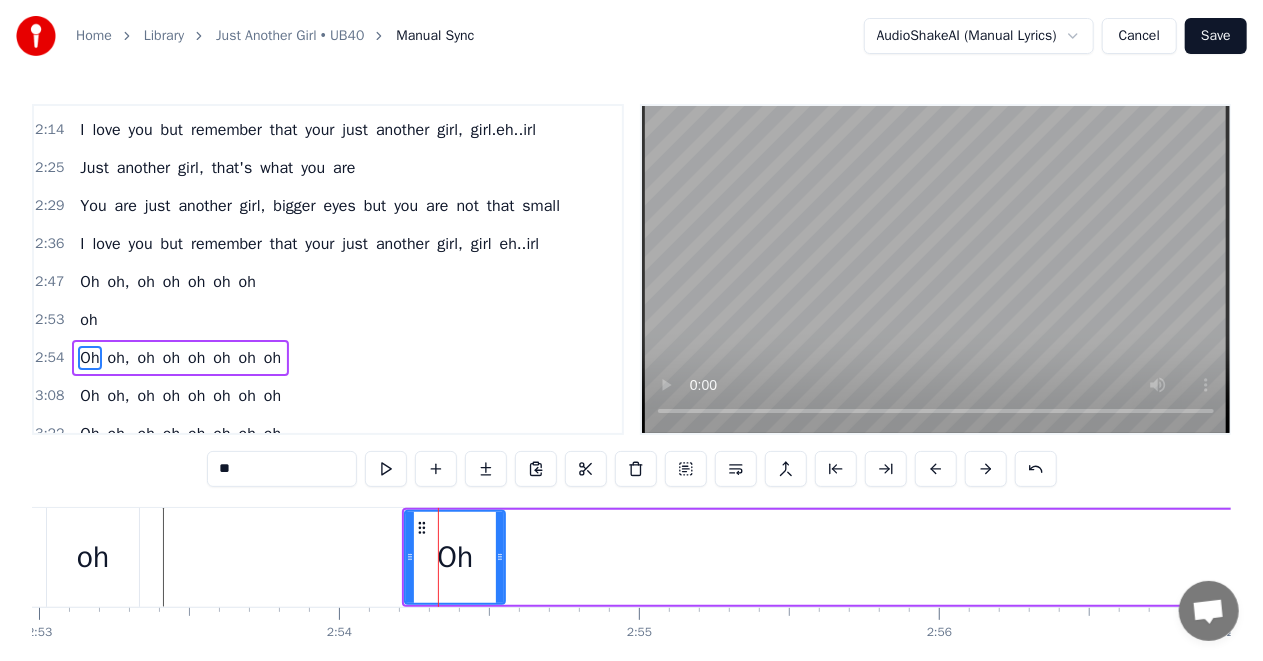 scroll, scrollTop: 8, scrollLeft: 0, axis: vertical 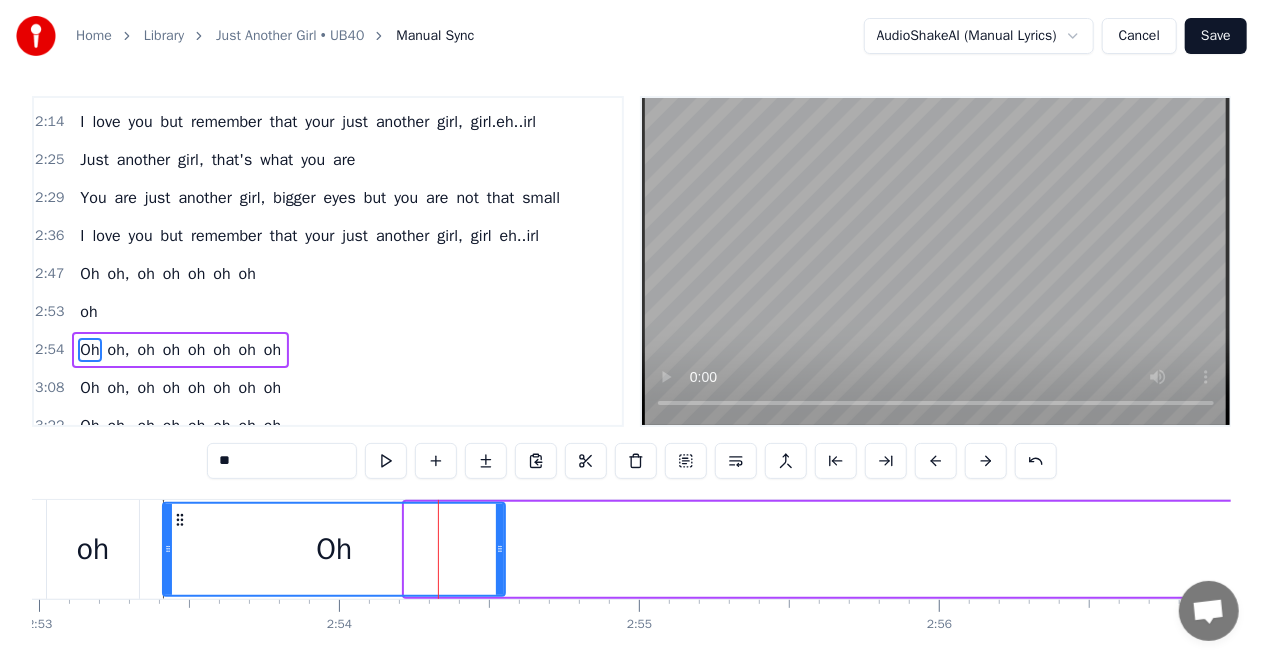 drag, startPoint x: 408, startPoint y: 550, endPoint x: 164, endPoint y: 561, distance: 244.24782 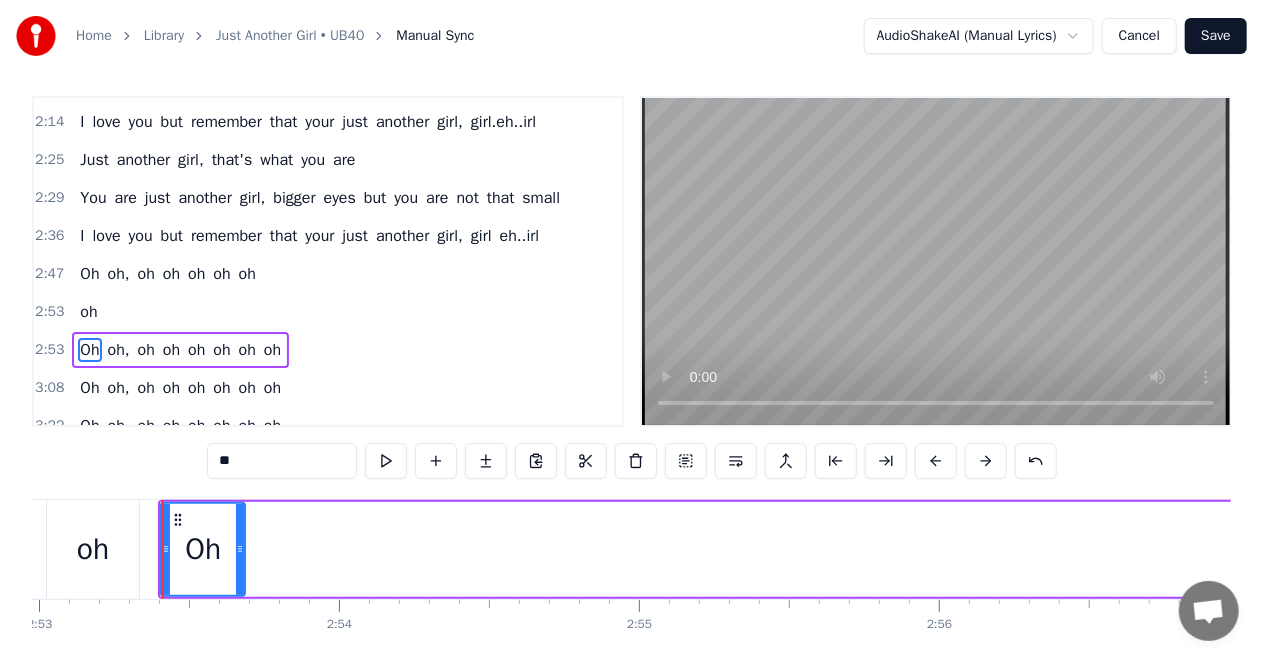 drag, startPoint x: 498, startPoint y: 550, endPoint x: 238, endPoint y: 564, distance: 260.37665 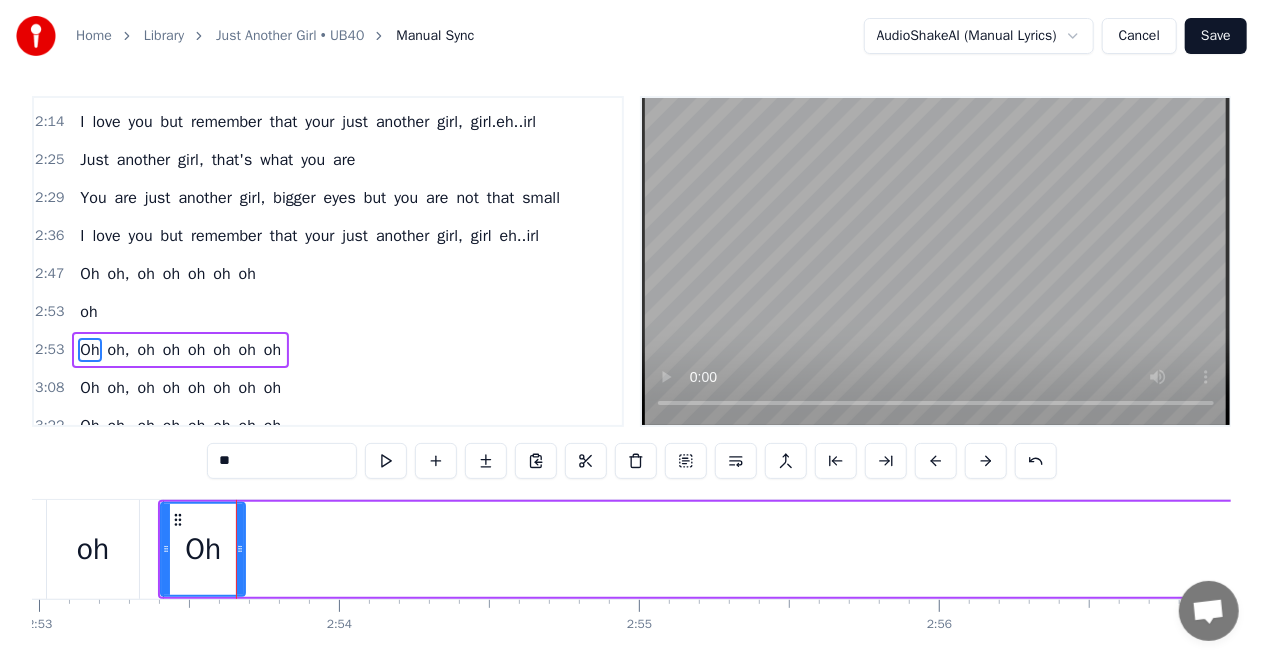 click on "Oh oh, oh oh oh oh oh oh" at bounding box center (2463, 549) 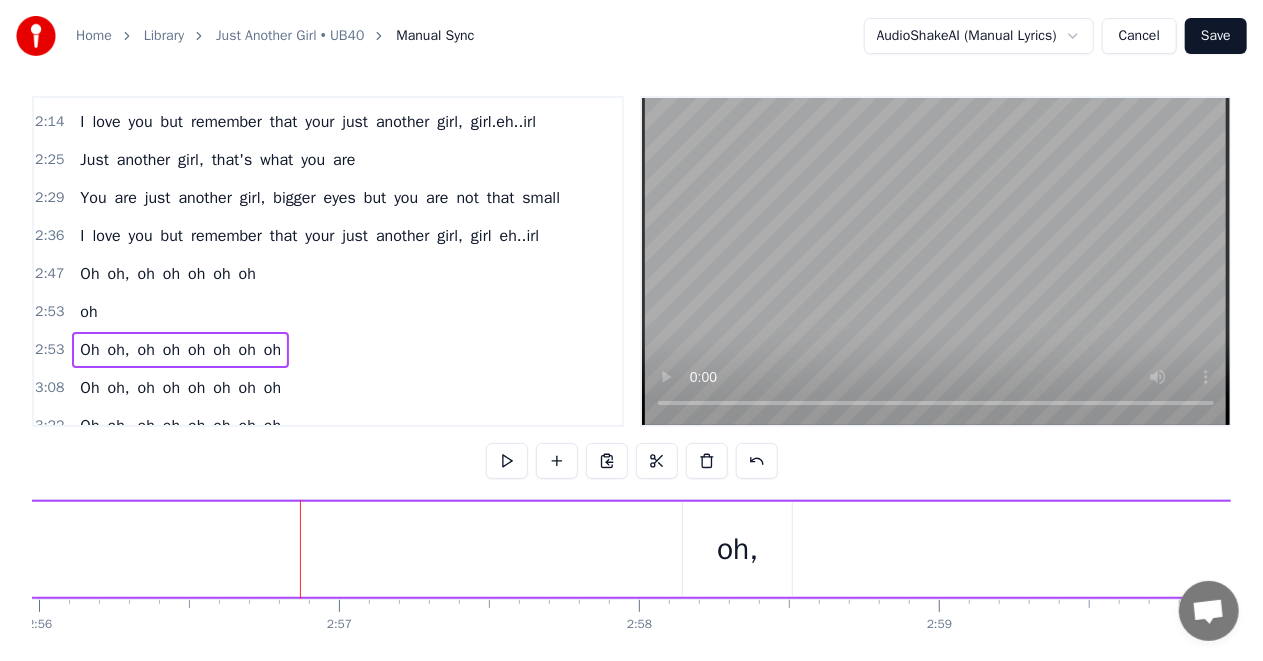 scroll, scrollTop: 0, scrollLeft: 52961, axis: horizontal 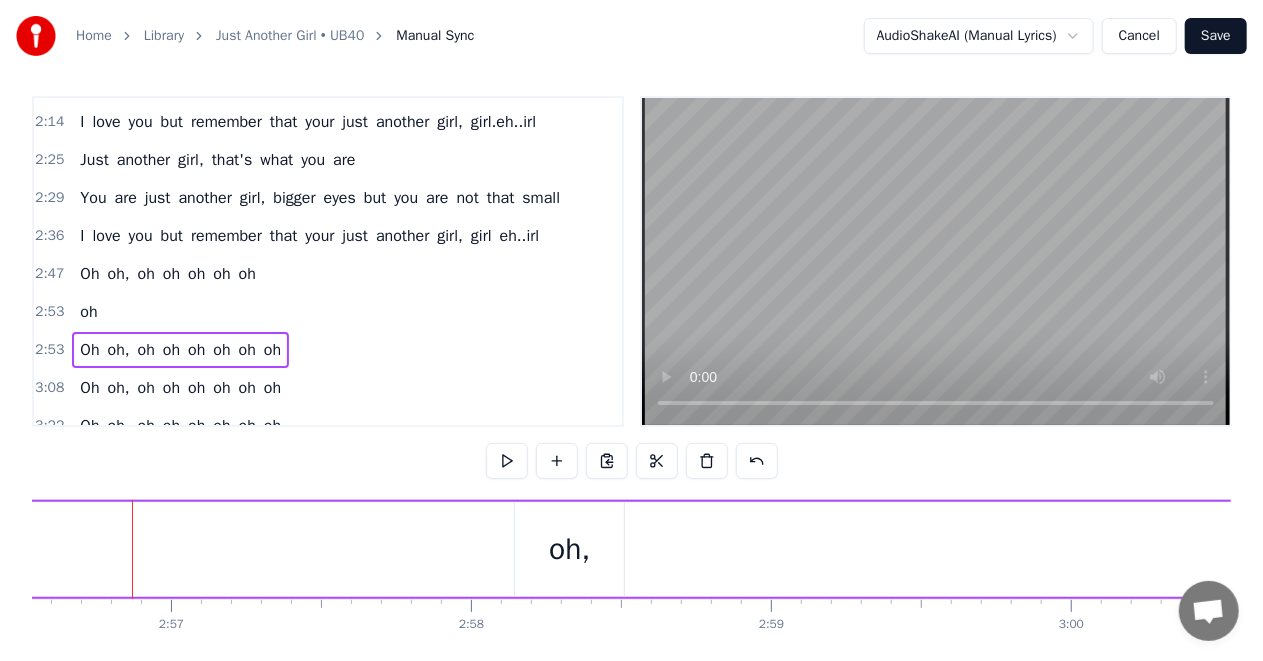 click on "oh," at bounding box center (569, 549) 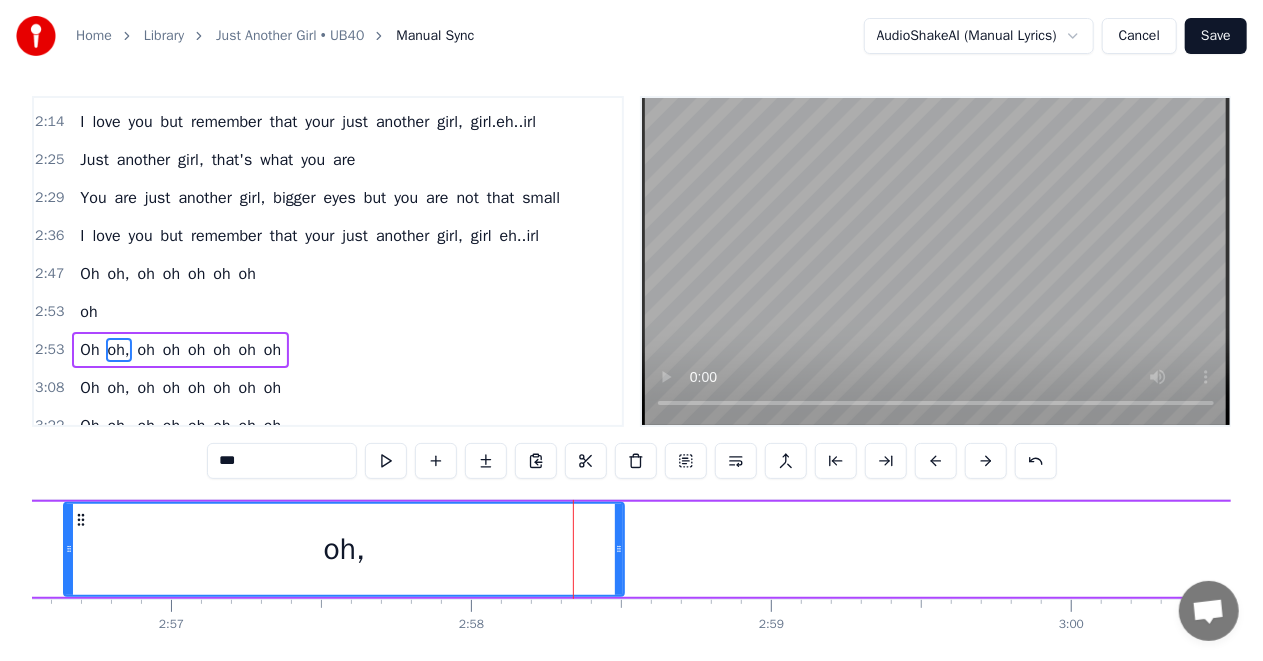 drag, startPoint x: 518, startPoint y: 548, endPoint x: 48, endPoint y: 558, distance: 470.10638 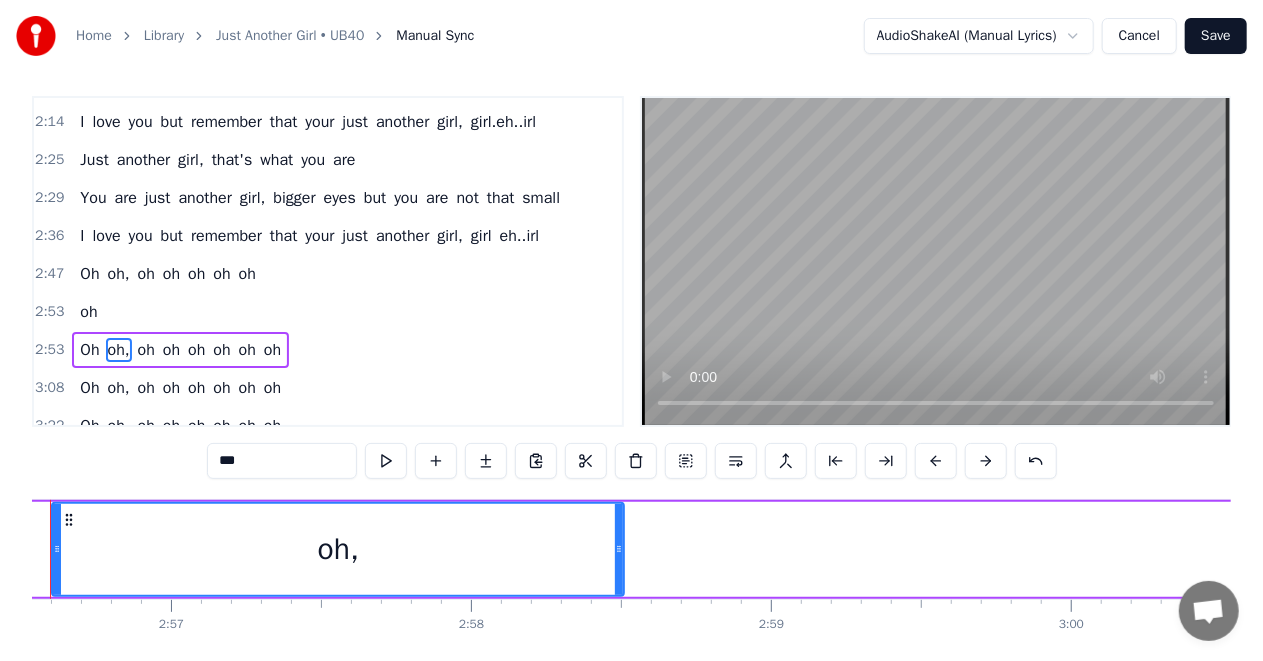 scroll, scrollTop: 0, scrollLeft: 52879, axis: horizontal 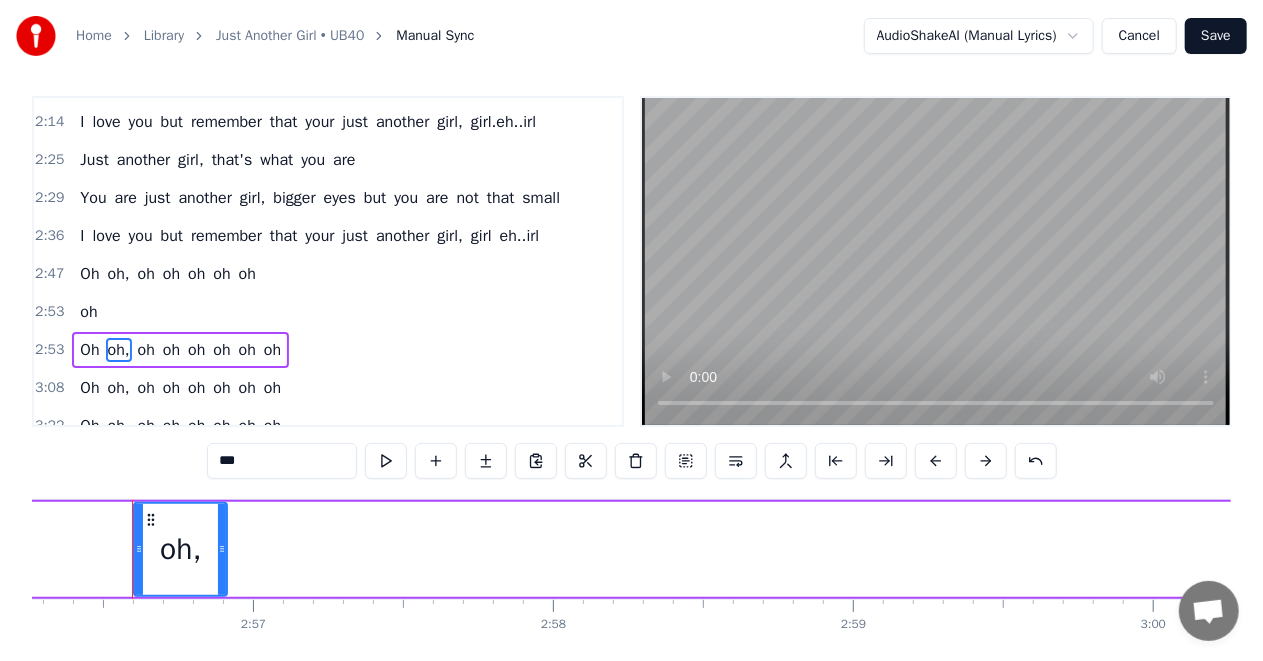 drag, startPoint x: 702, startPoint y: 549, endPoint x: 206, endPoint y: 574, distance: 496.62964 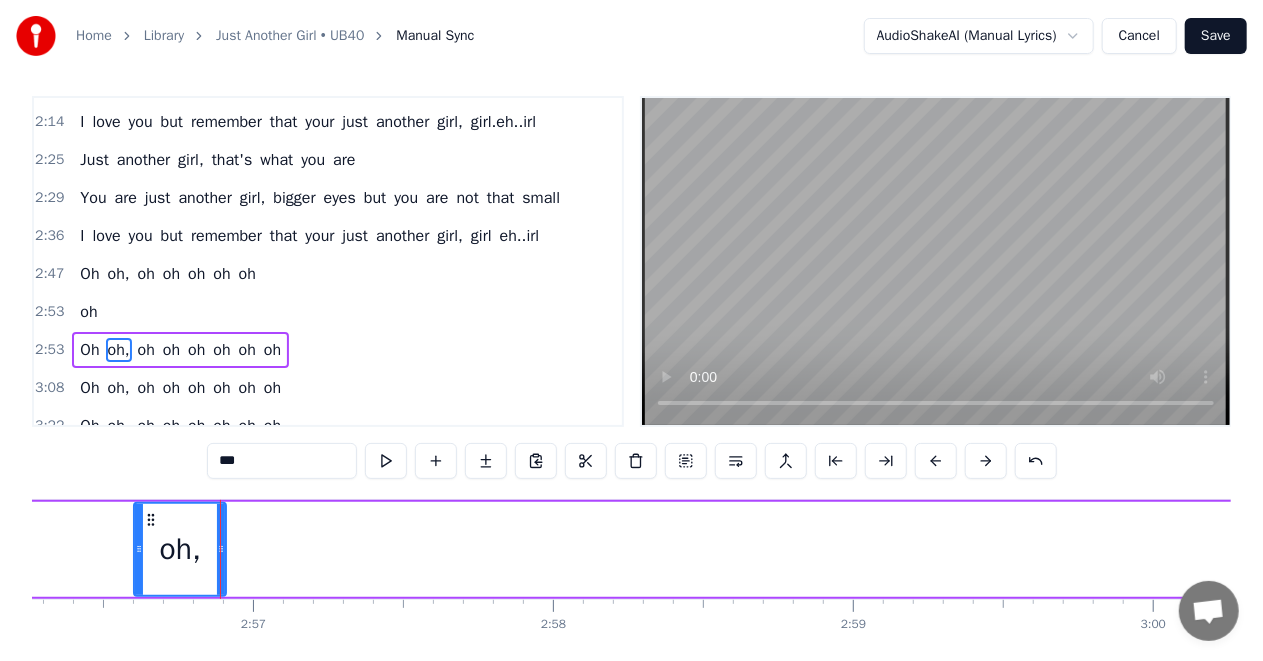 drag, startPoint x: 74, startPoint y: 548, endPoint x: 0, endPoint y: 548, distance: 74 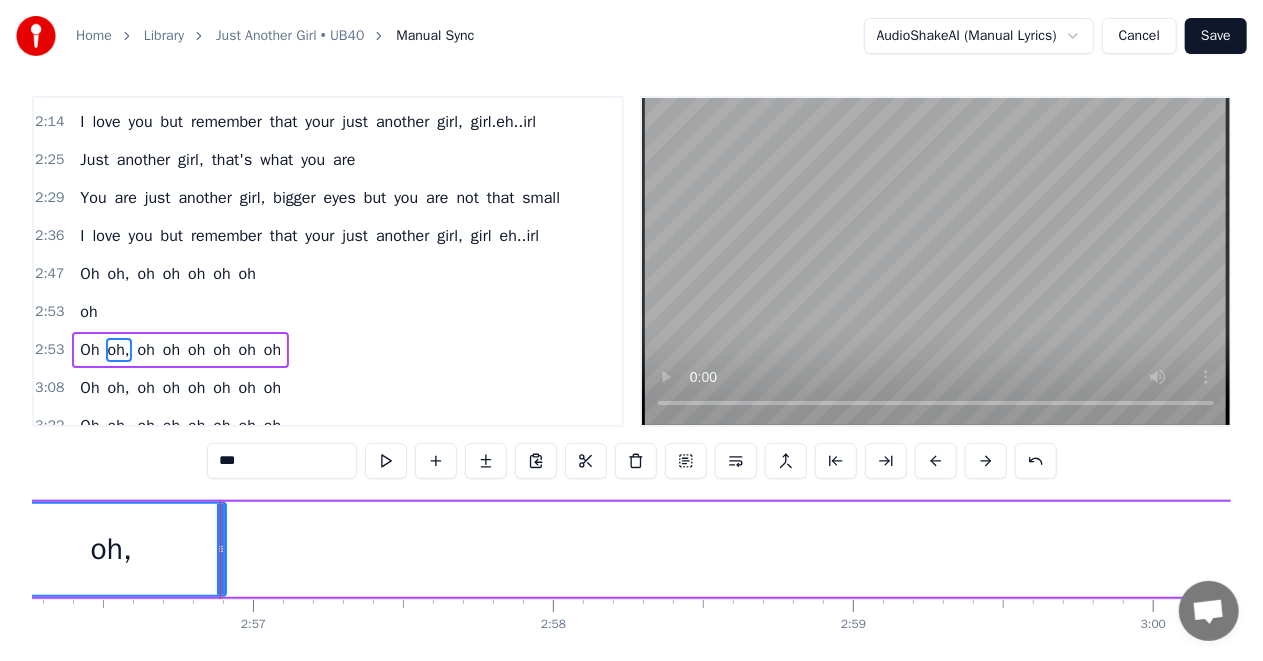 drag, startPoint x: 138, startPoint y: 546, endPoint x: 0, endPoint y: 546, distance: 138 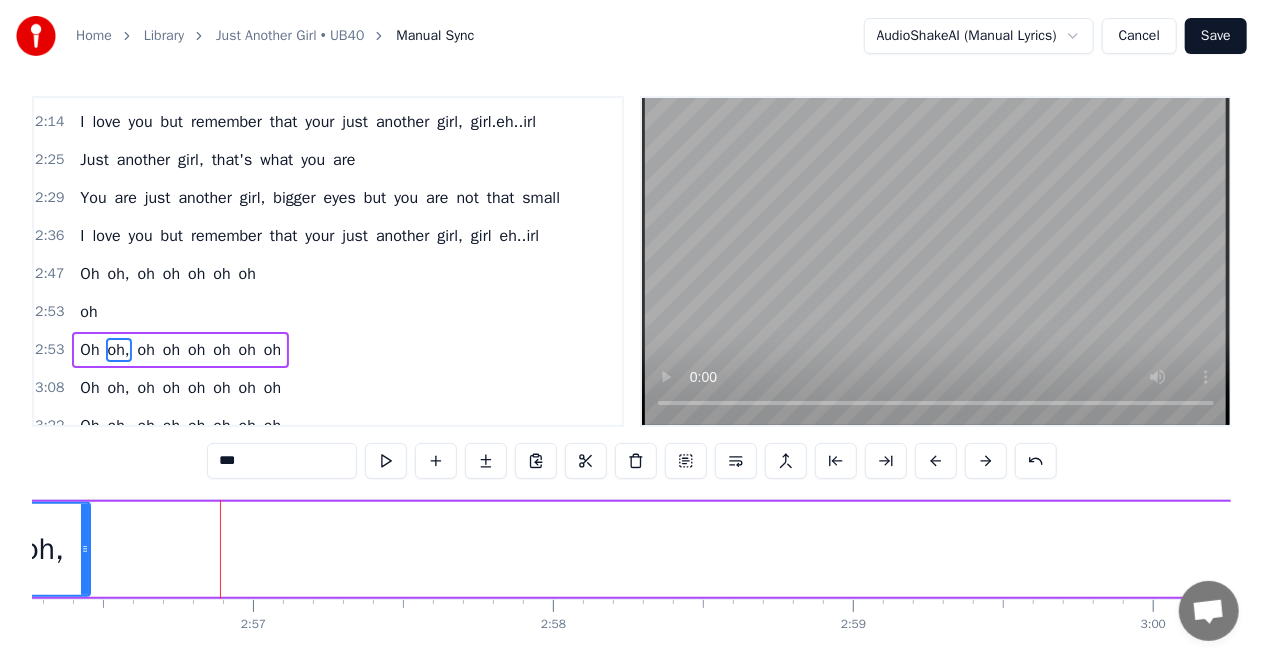 drag, startPoint x: 222, startPoint y: 544, endPoint x: 86, endPoint y: 556, distance: 136.52838 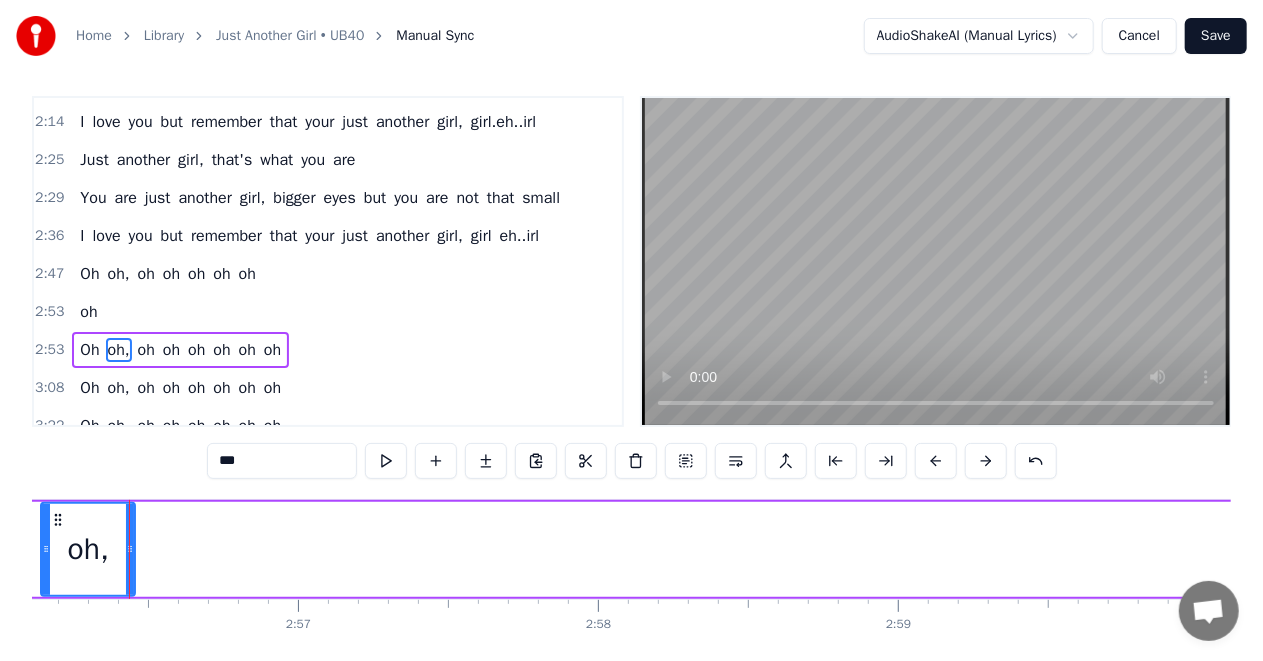 click on "Oh oh, oh oh oh oh oh oh" at bounding box center [1522, 549] 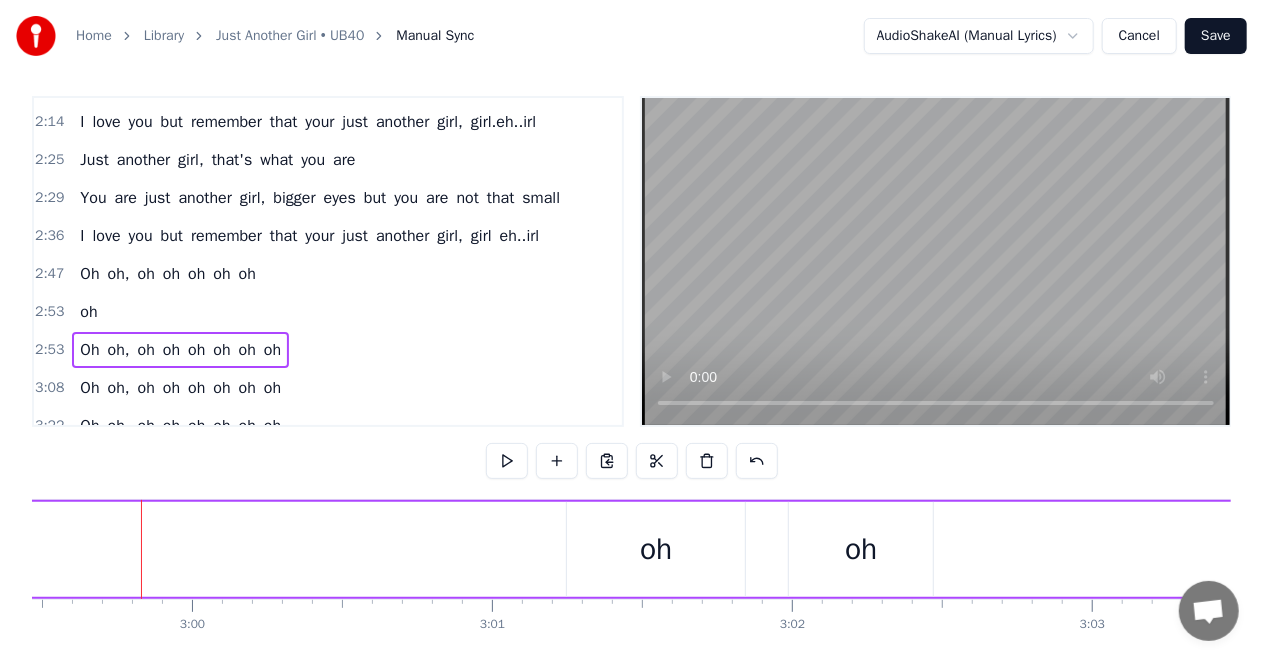 scroll, scrollTop: 0, scrollLeft: 53849, axis: horizontal 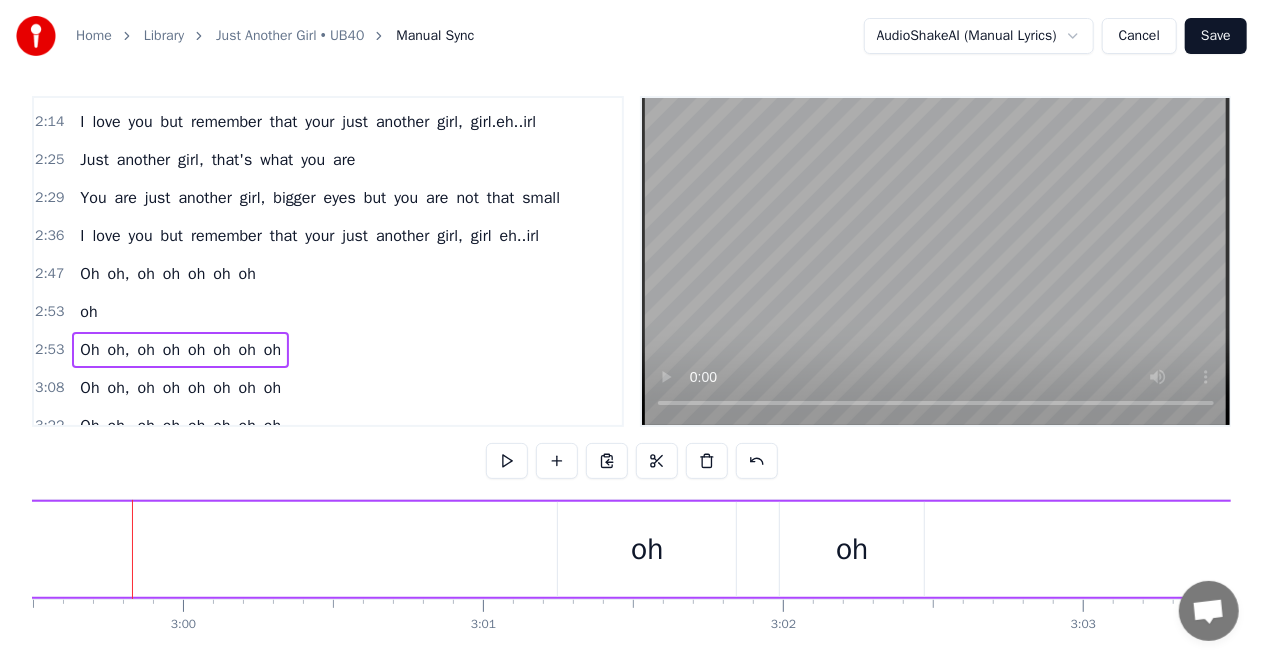 click on "oh" at bounding box center [647, 549] 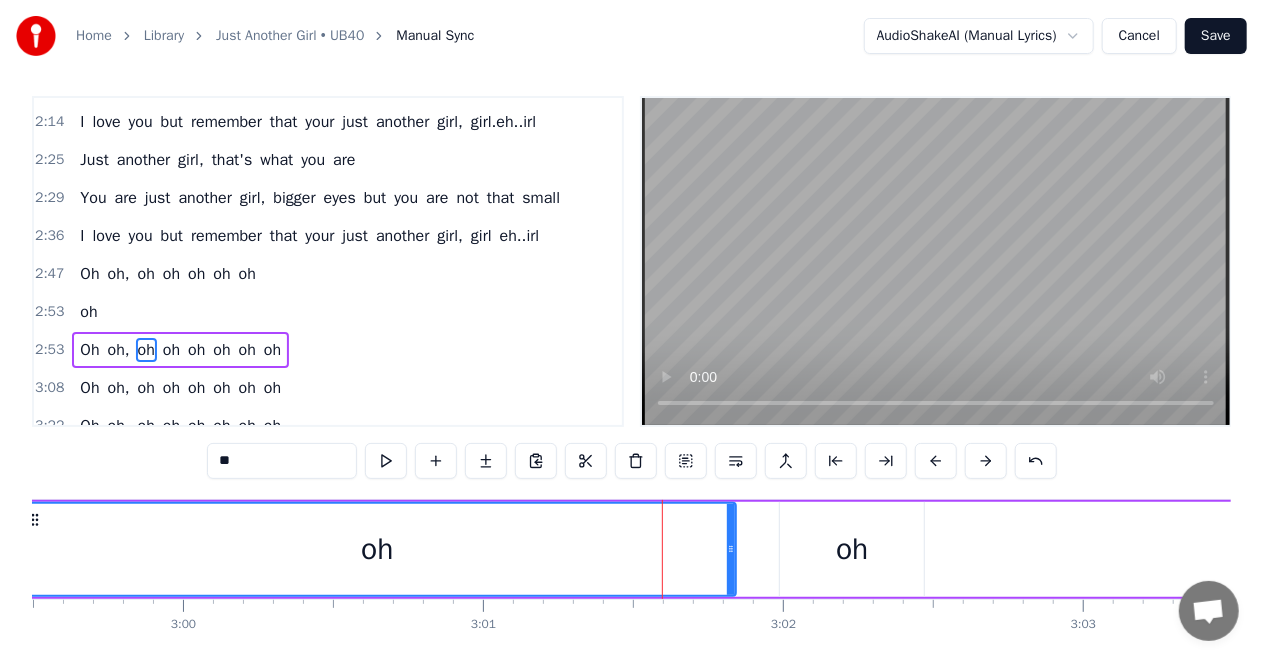 drag, startPoint x: 562, startPoint y: 545, endPoint x: 20, endPoint y: 561, distance: 542.2361 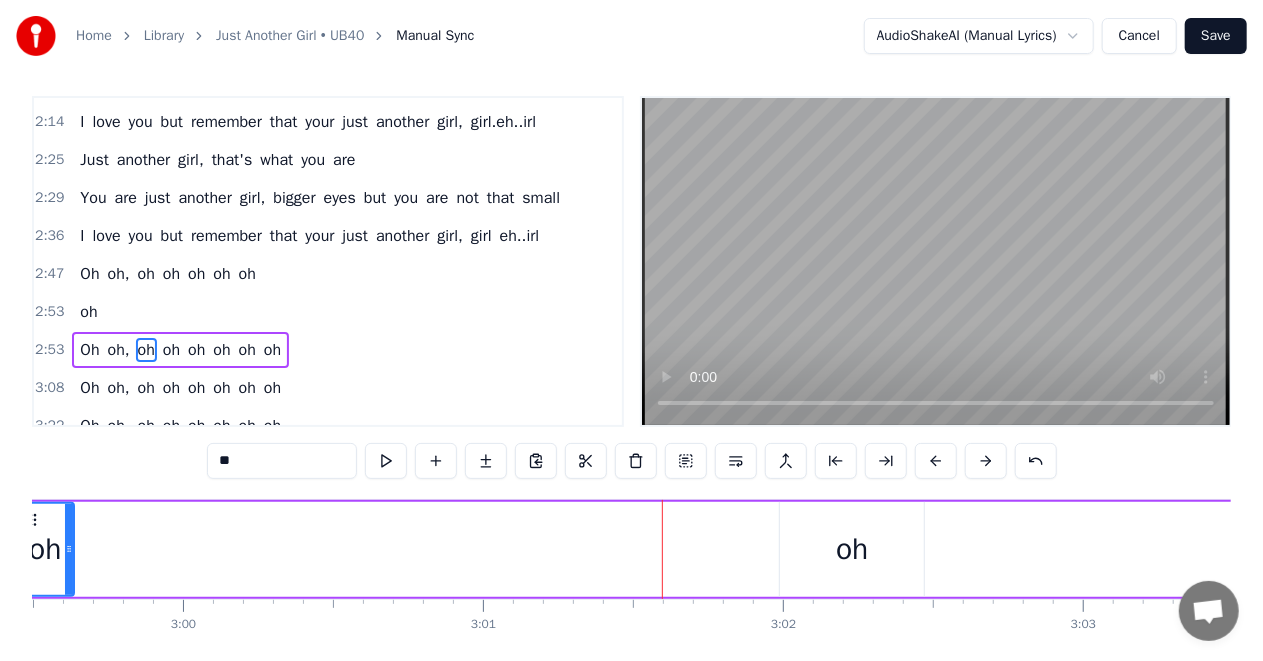 drag, startPoint x: 730, startPoint y: 548, endPoint x: 68, endPoint y: 582, distance: 662.87256 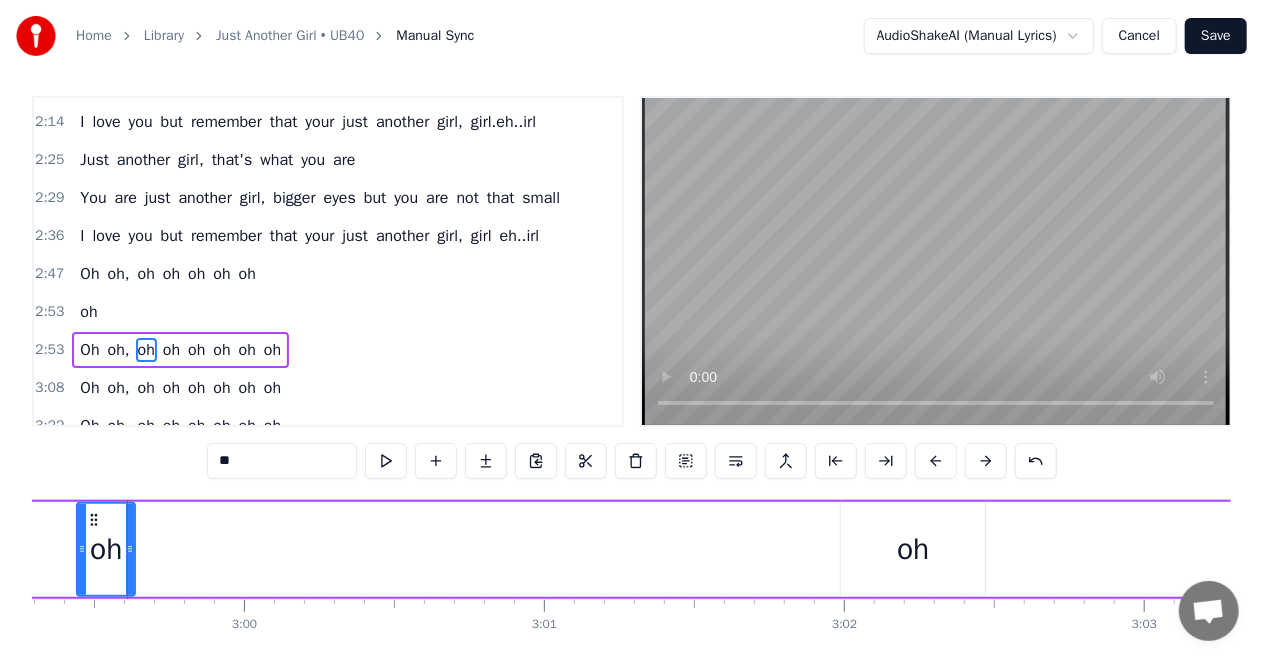 scroll, scrollTop: 0, scrollLeft: 53783, axis: horizontal 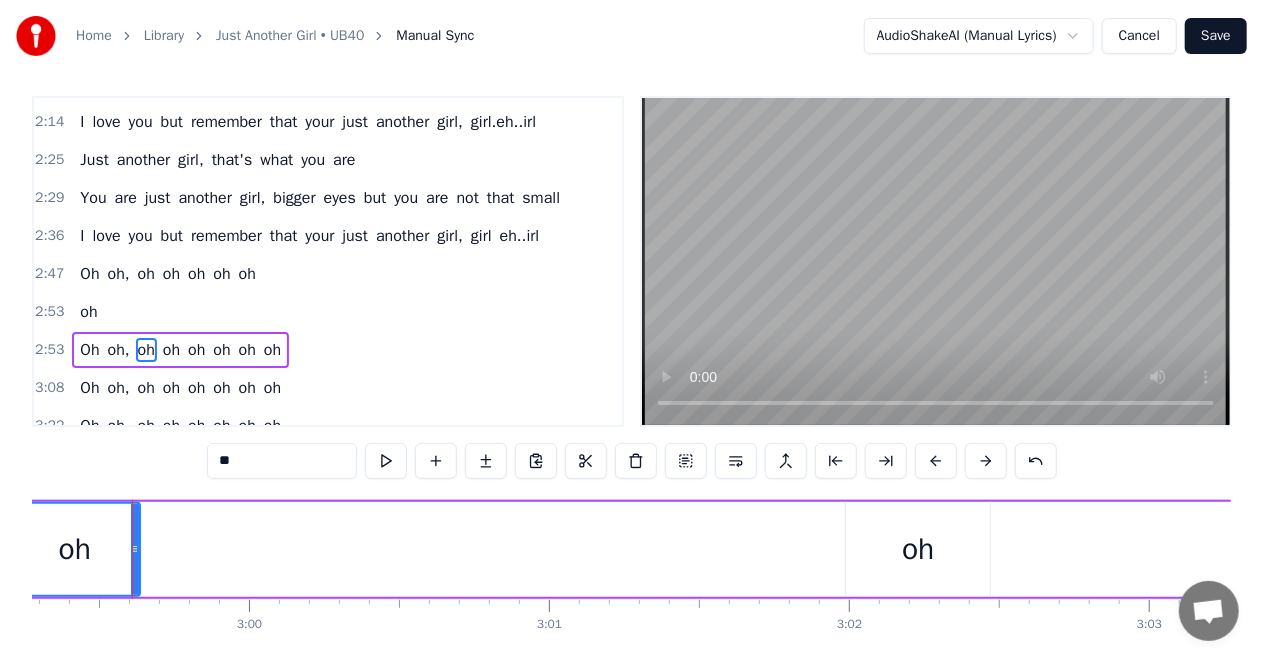 drag, startPoint x: 84, startPoint y: 548, endPoint x: 11, endPoint y: 552, distance: 73.109505 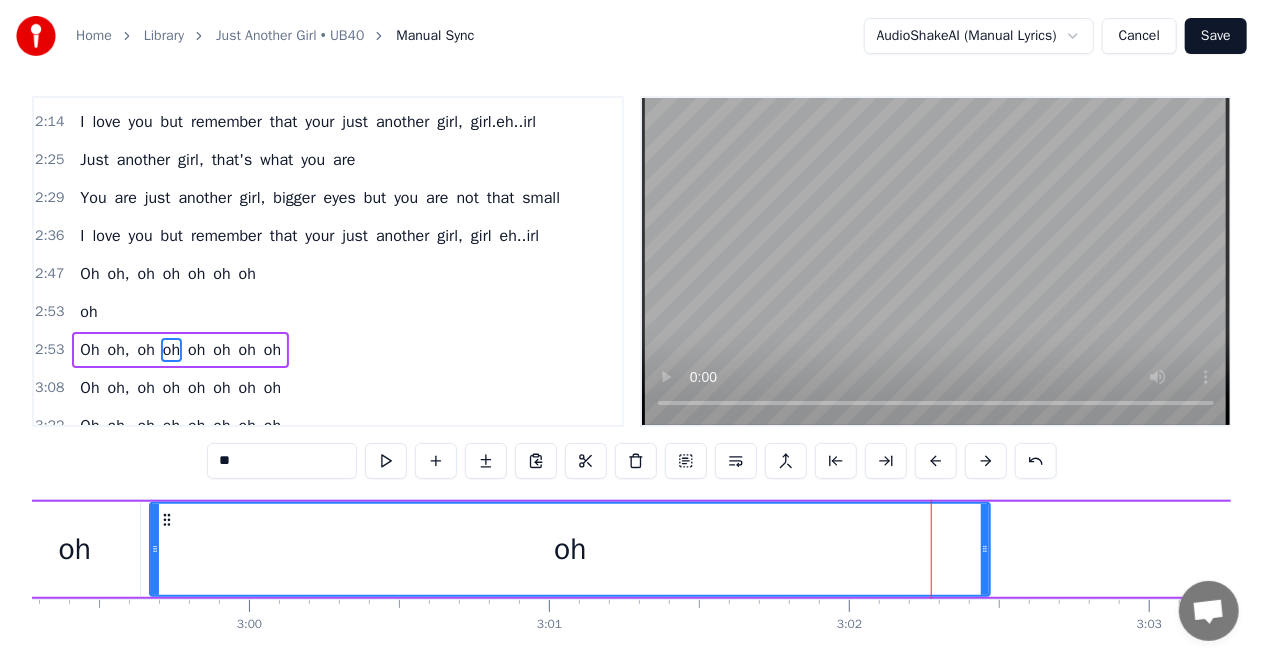 drag, startPoint x: 850, startPoint y: 551, endPoint x: 154, endPoint y: 598, distance: 697.58514 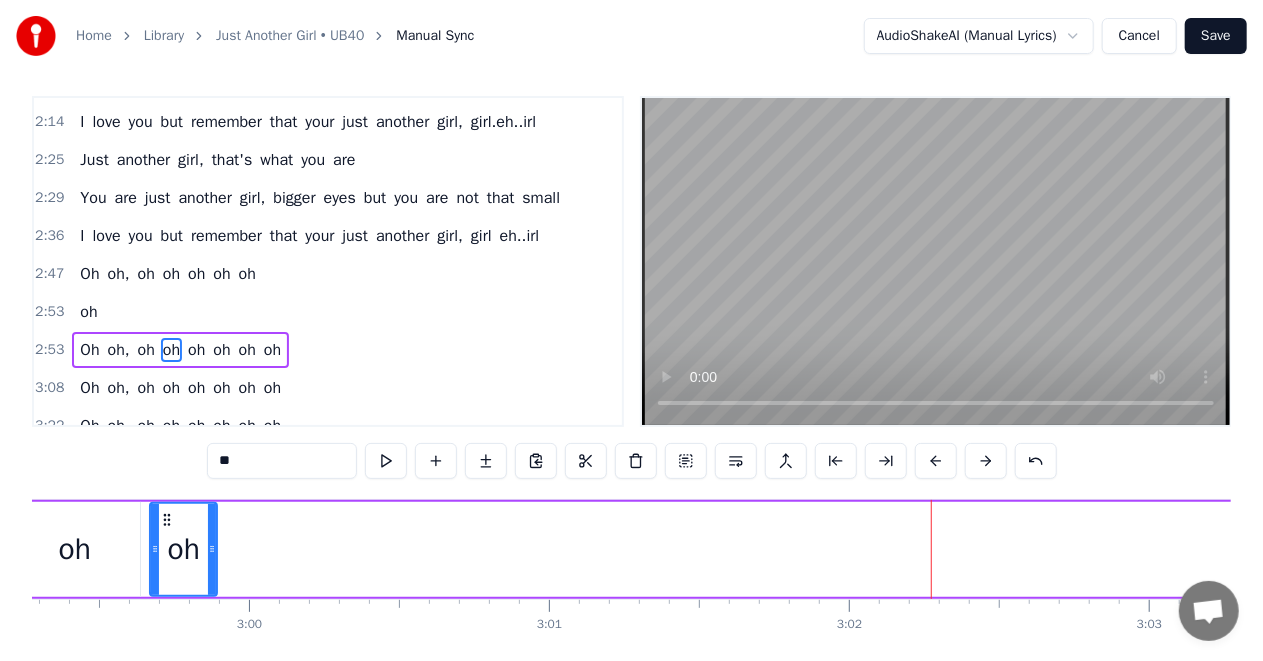 drag, startPoint x: 985, startPoint y: 546, endPoint x: 212, endPoint y: 591, distance: 774.3087 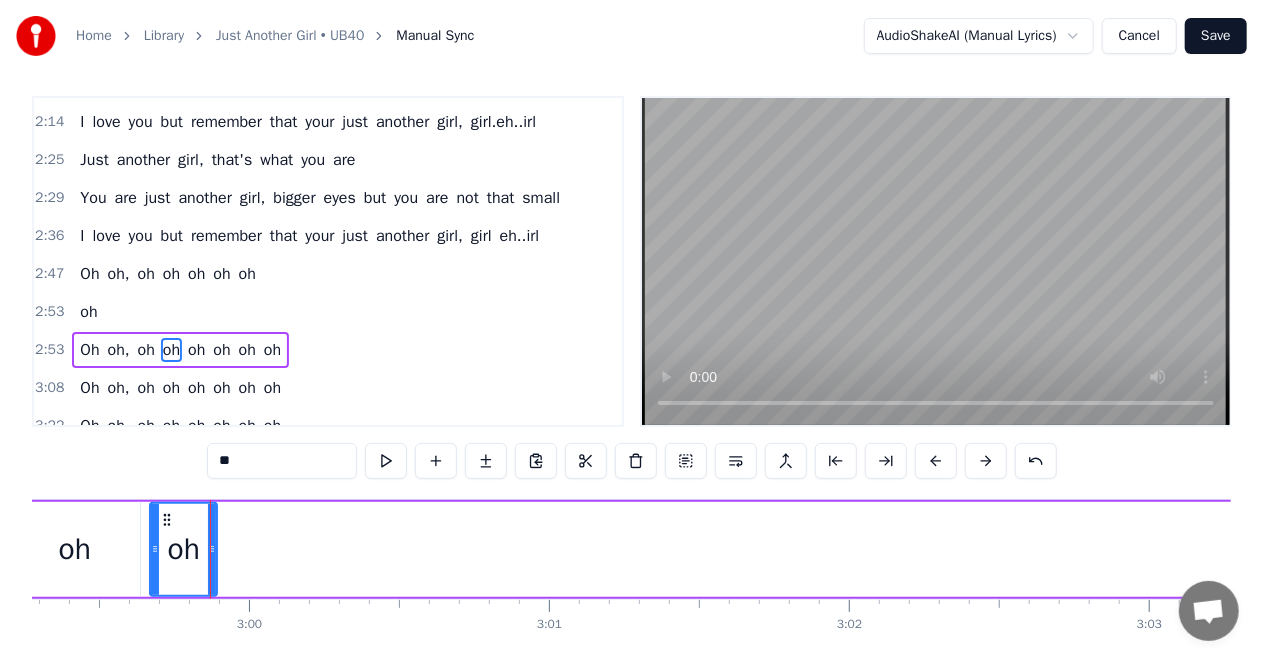 click 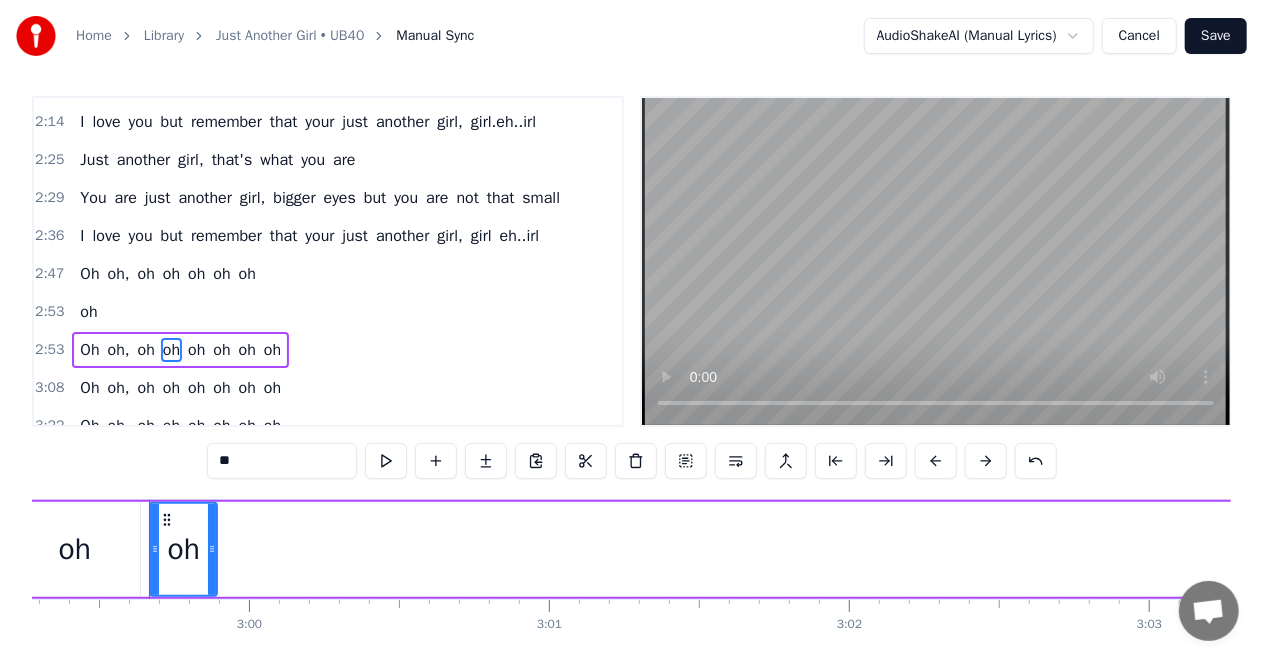 click on "oh" at bounding box center (74, 549) 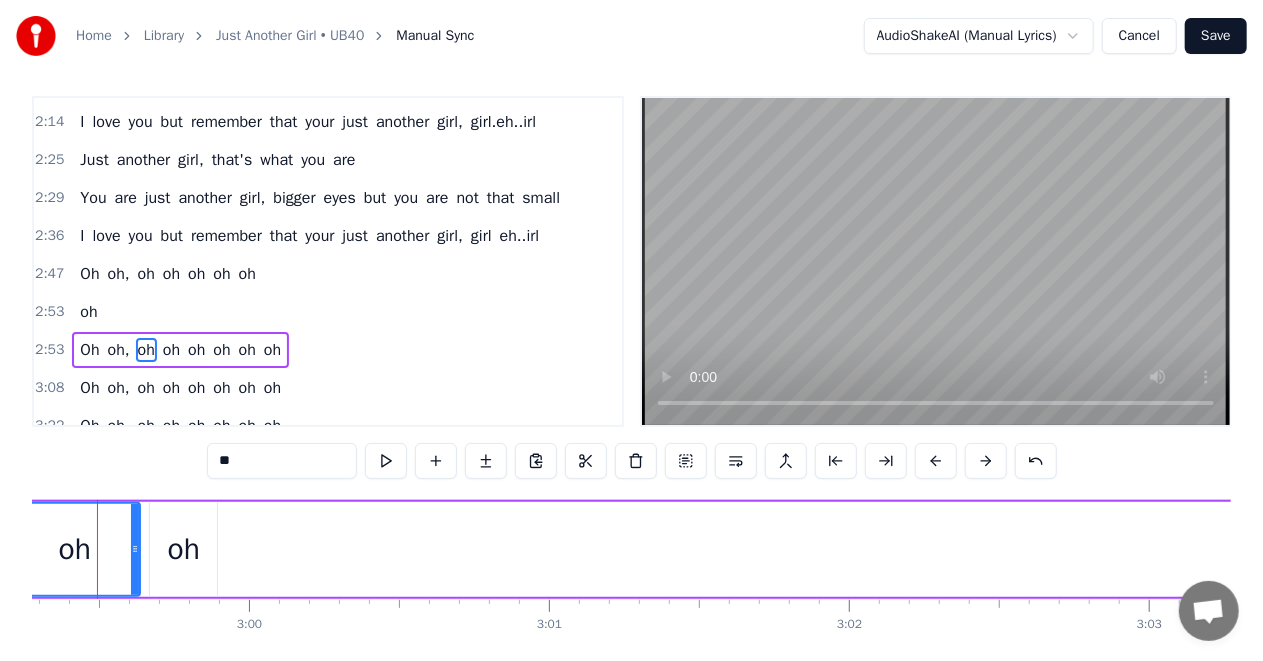 scroll, scrollTop: 0, scrollLeft: 53748, axis: horizontal 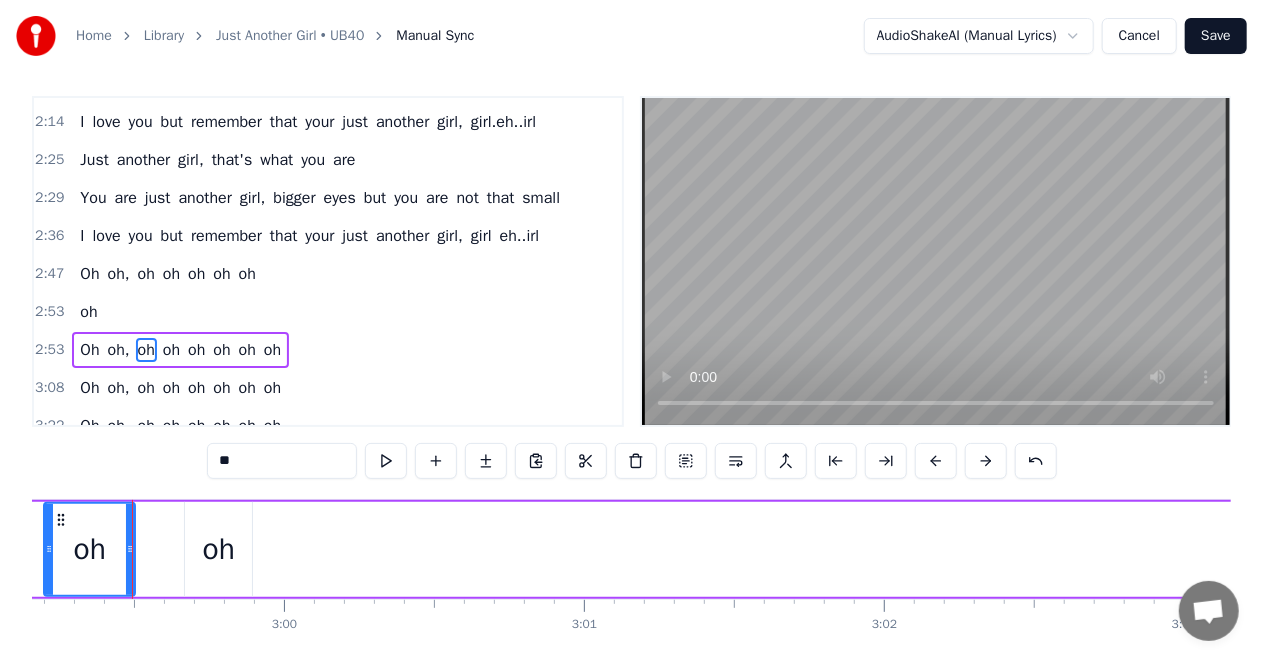 drag, startPoint x: 168, startPoint y: 546, endPoint x: 128, endPoint y: 548, distance: 40.04997 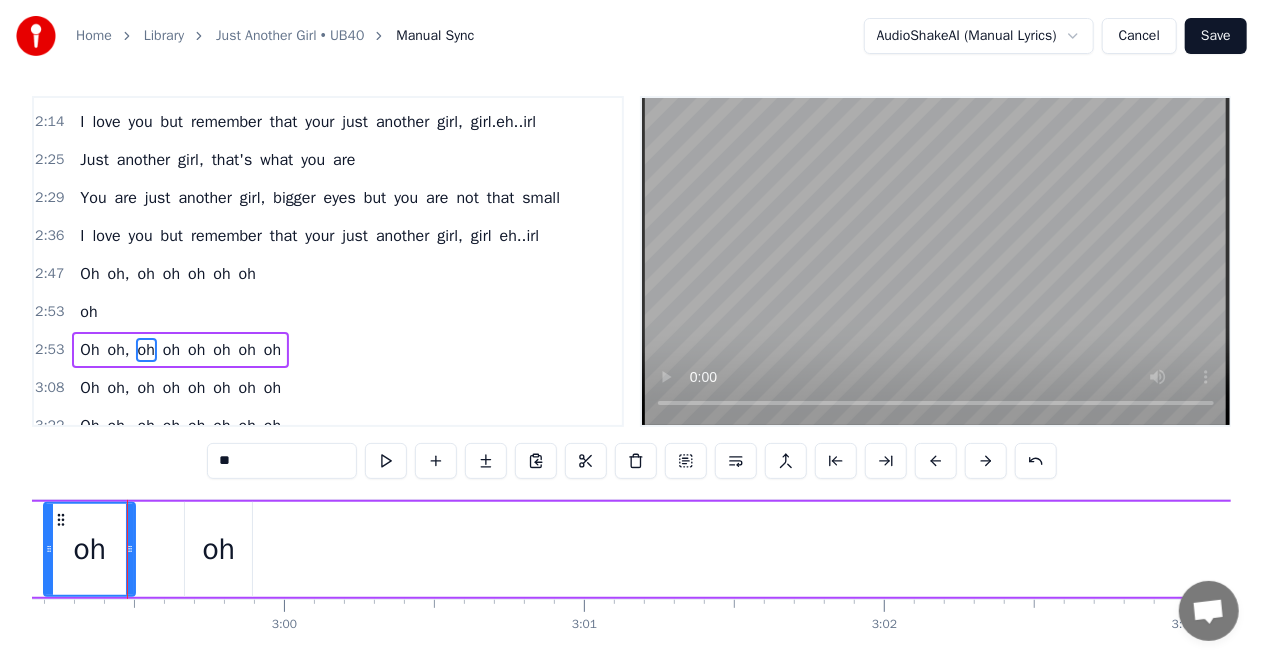 scroll, scrollTop: 0, scrollLeft: 53742, axis: horizontal 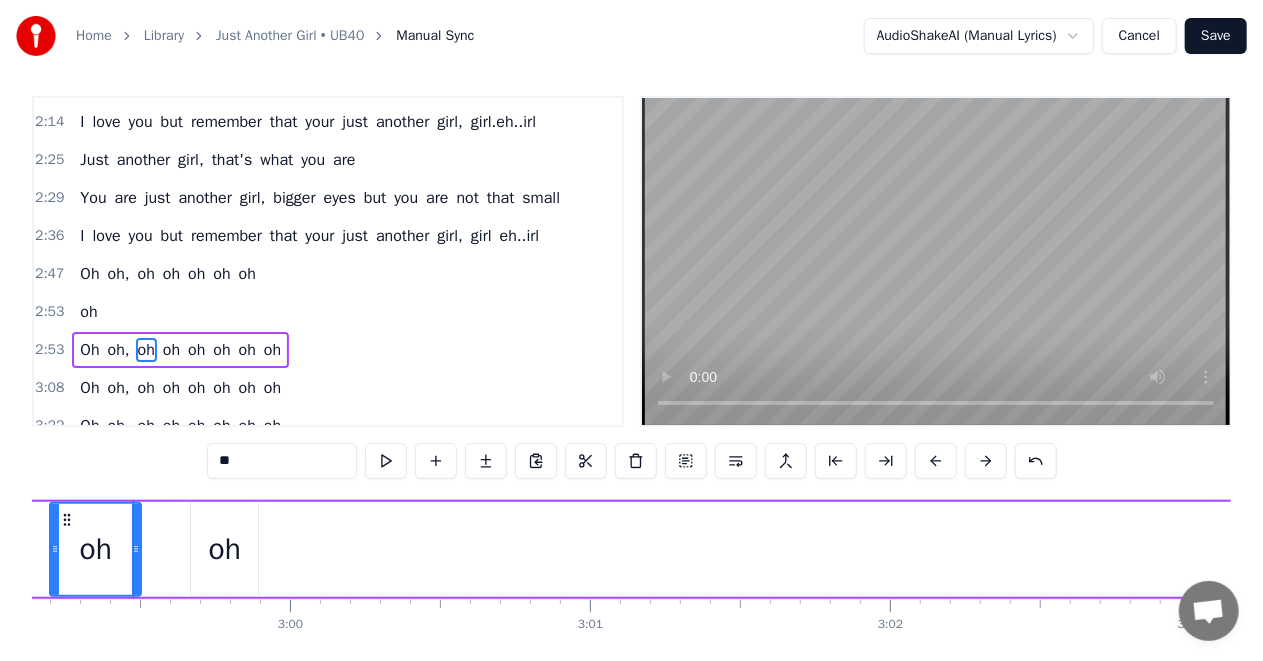 click on "oh" at bounding box center [225, 549] 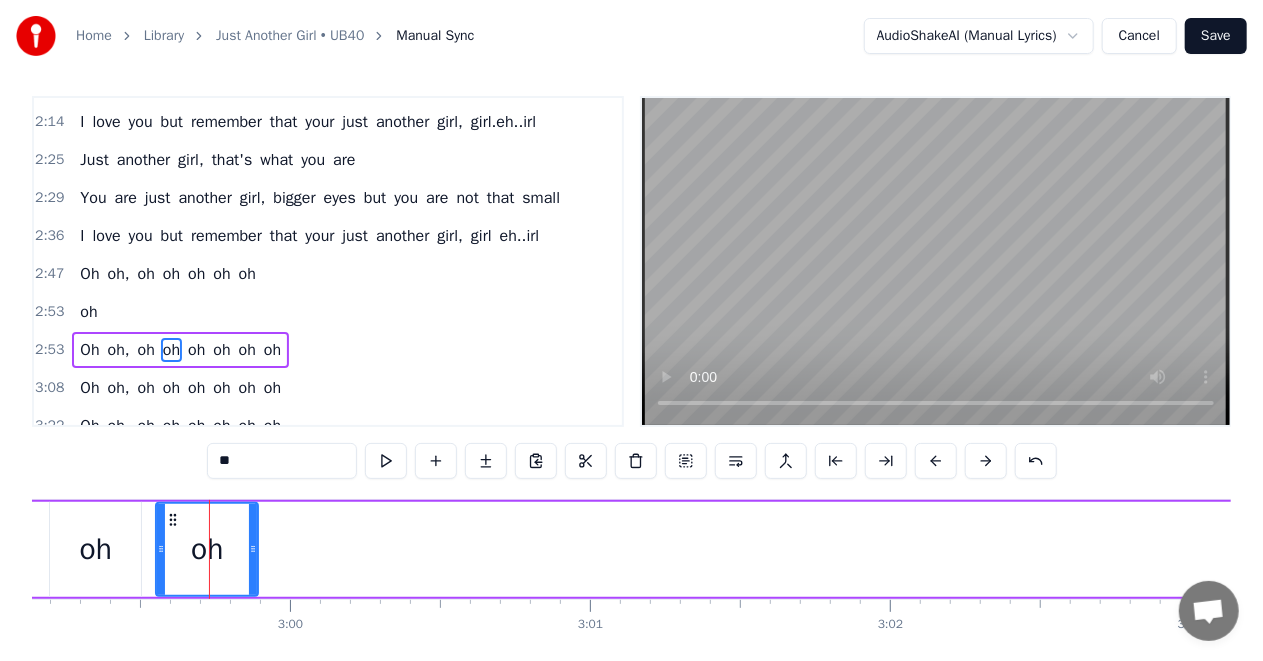 drag, startPoint x: 184, startPoint y: 545, endPoint x: 155, endPoint y: 548, distance: 29.15476 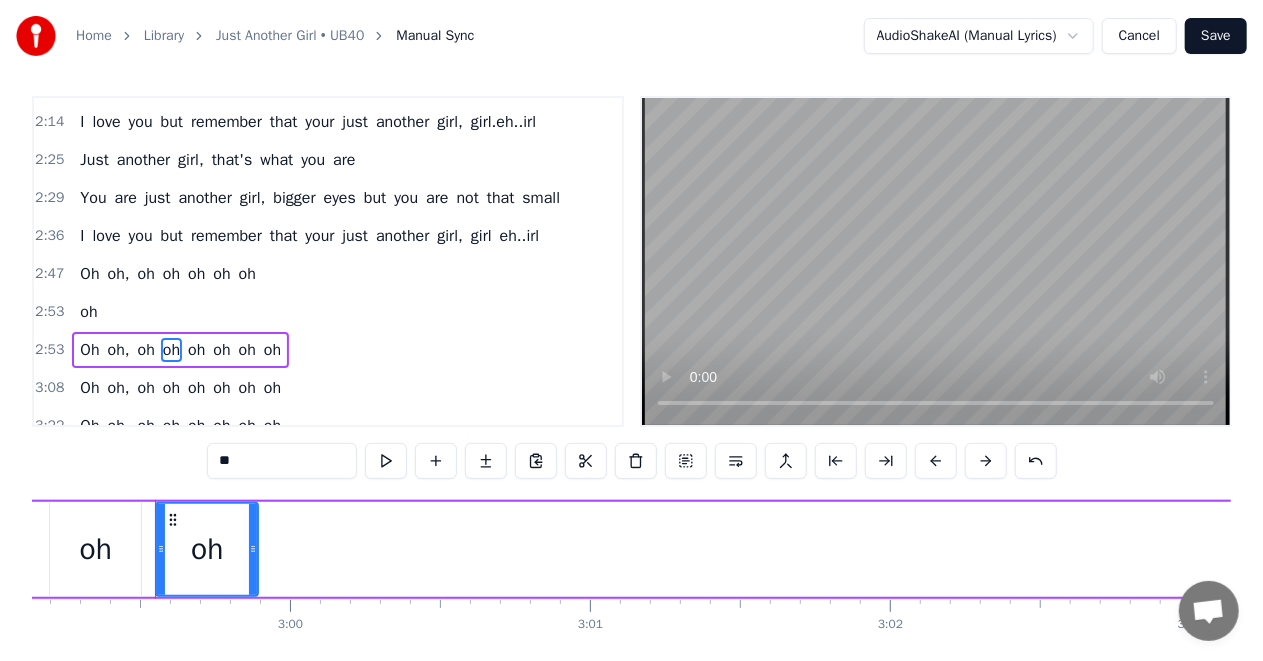 click on "Oh oh, oh oh oh oh oh oh" at bounding box center (614, 549) 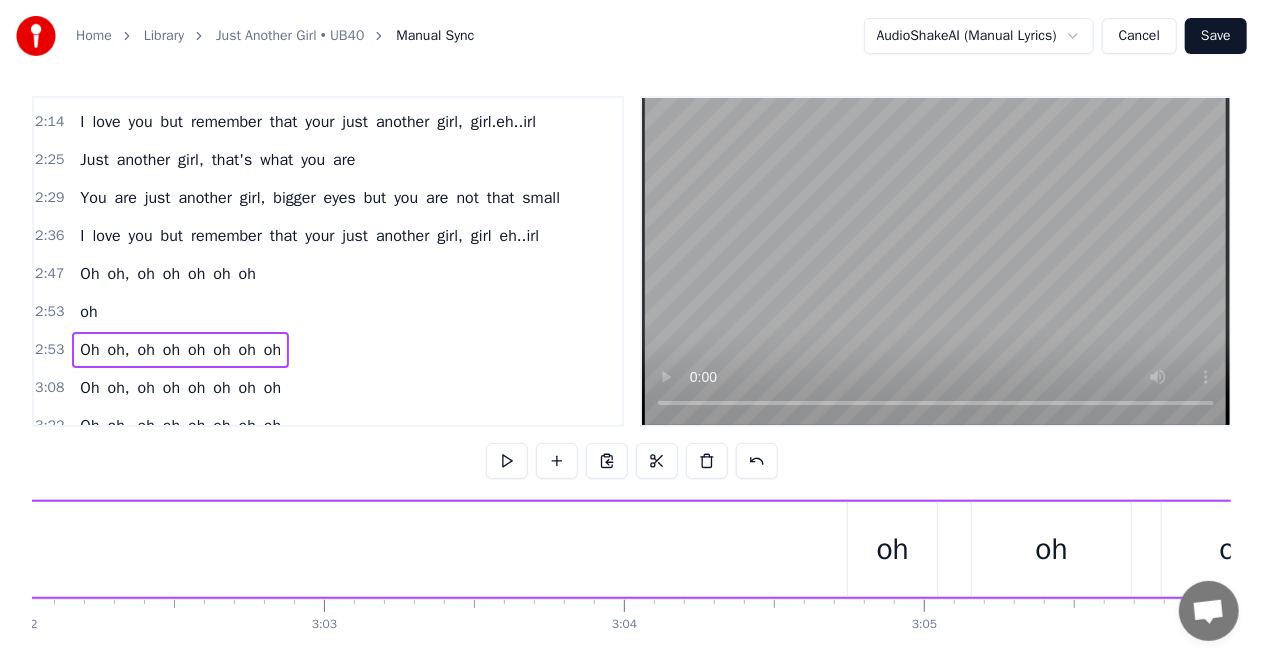 scroll, scrollTop: 0, scrollLeft: 54808, axis: horizontal 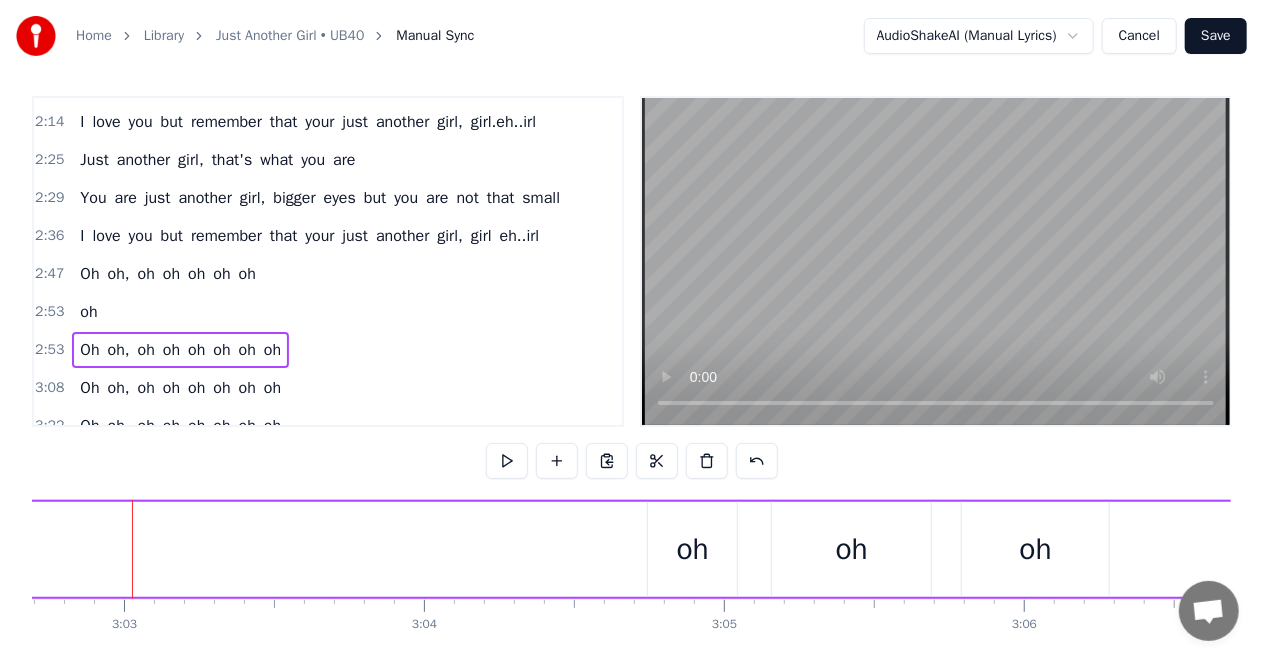 click on "oh" at bounding box center [693, 549] 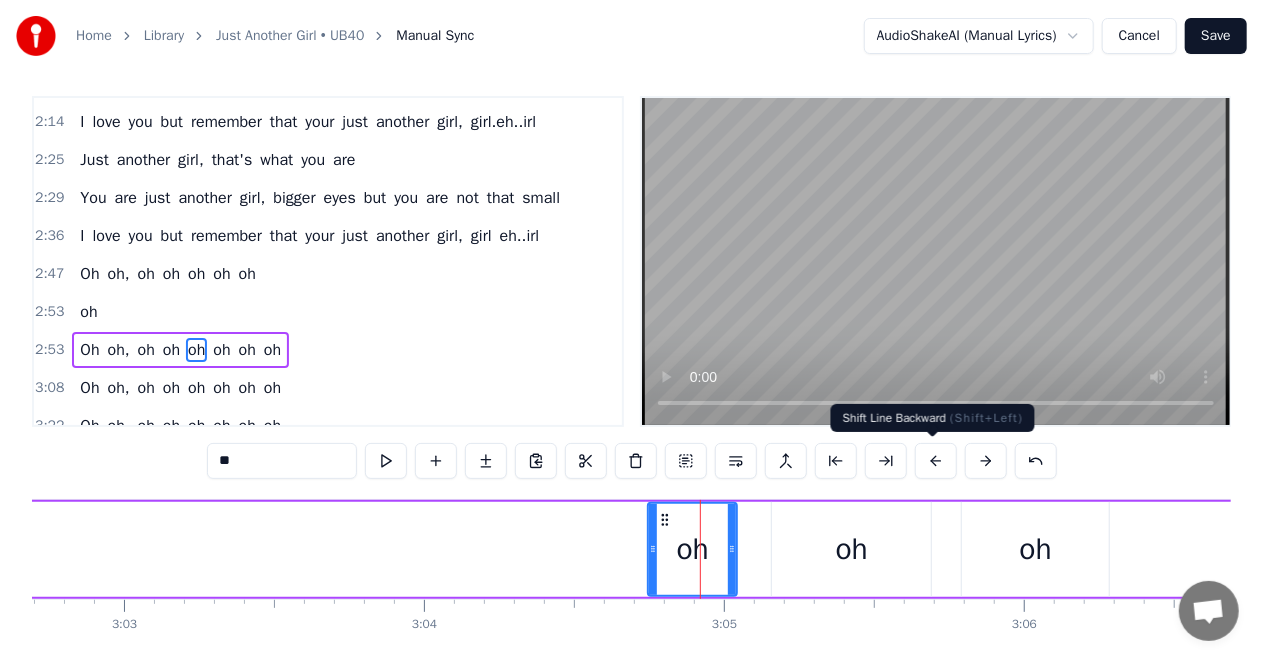 click at bounding box center [936, 461] 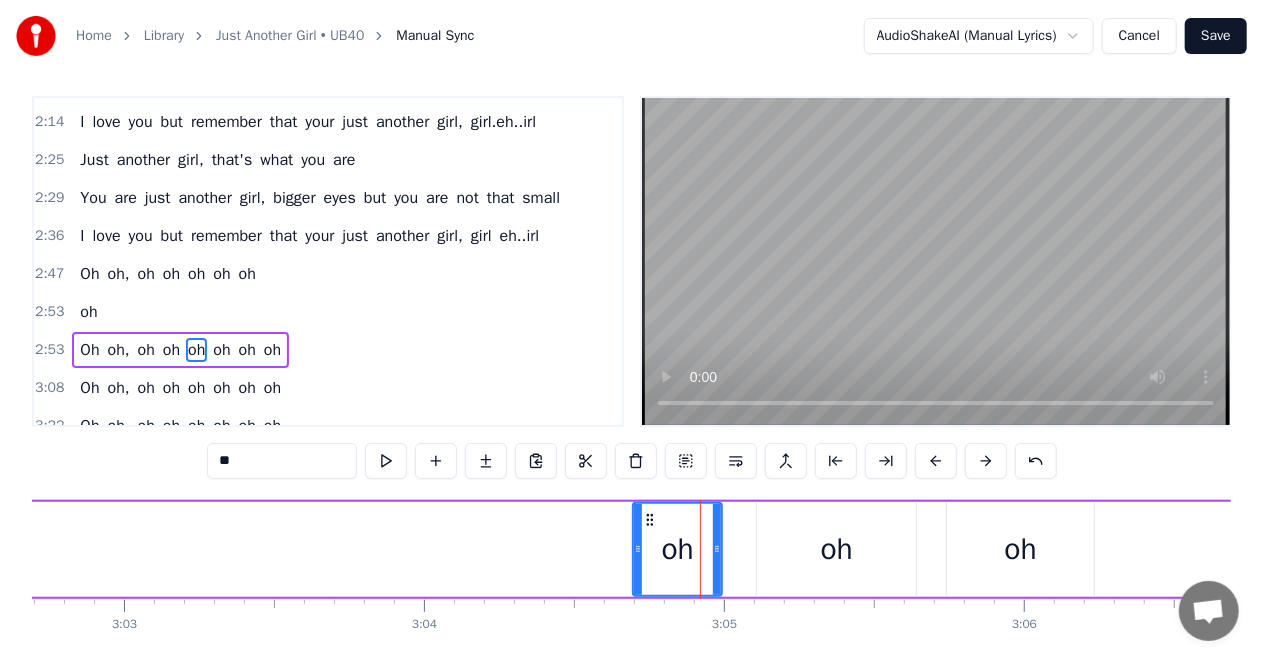 click at bounding box center [936, 461] 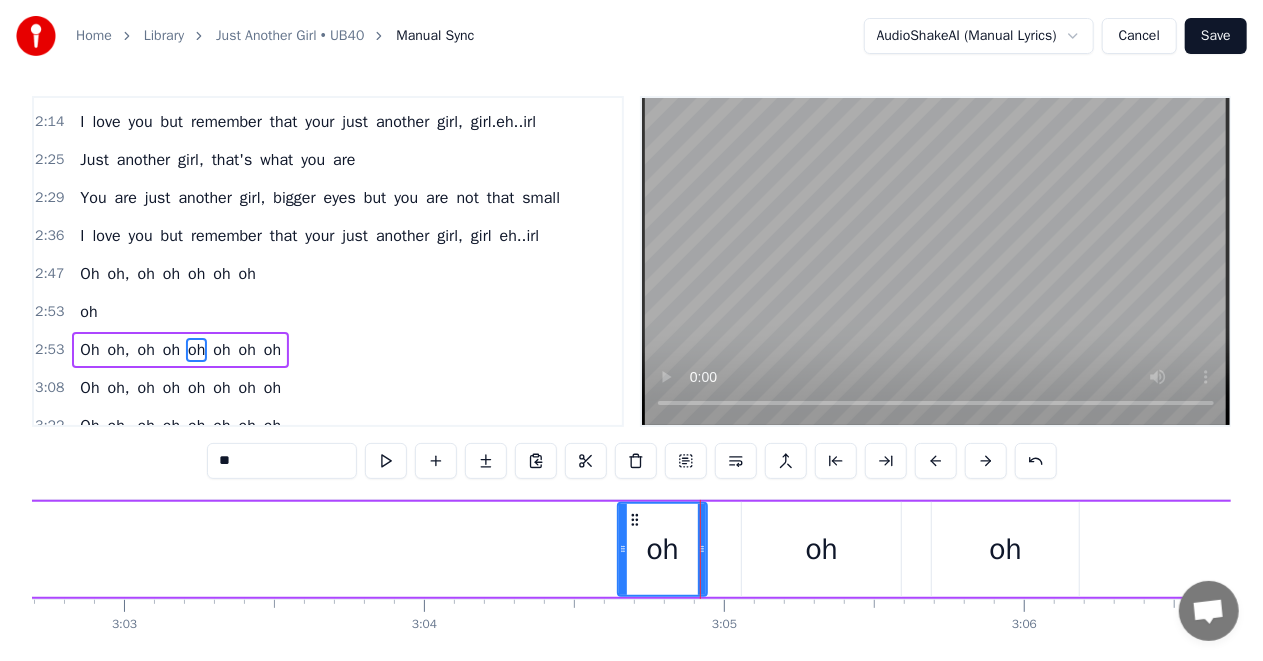 click at bounding box center [936, 461] 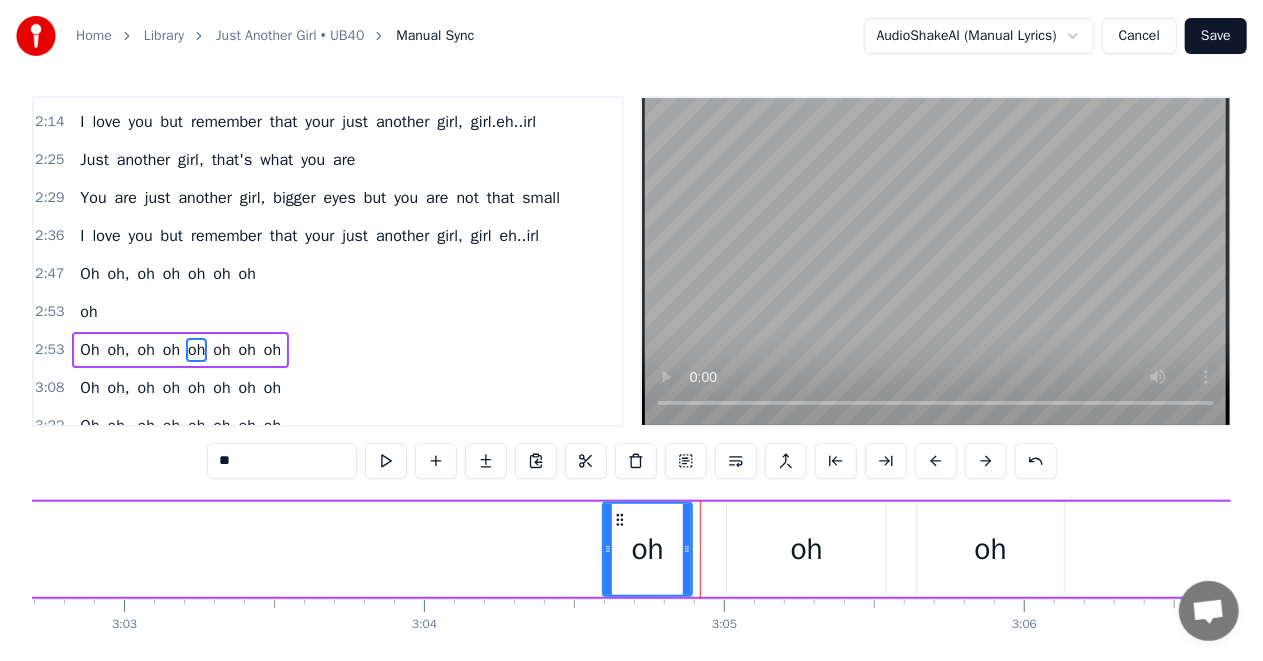 click at bounding box center (936, 461) 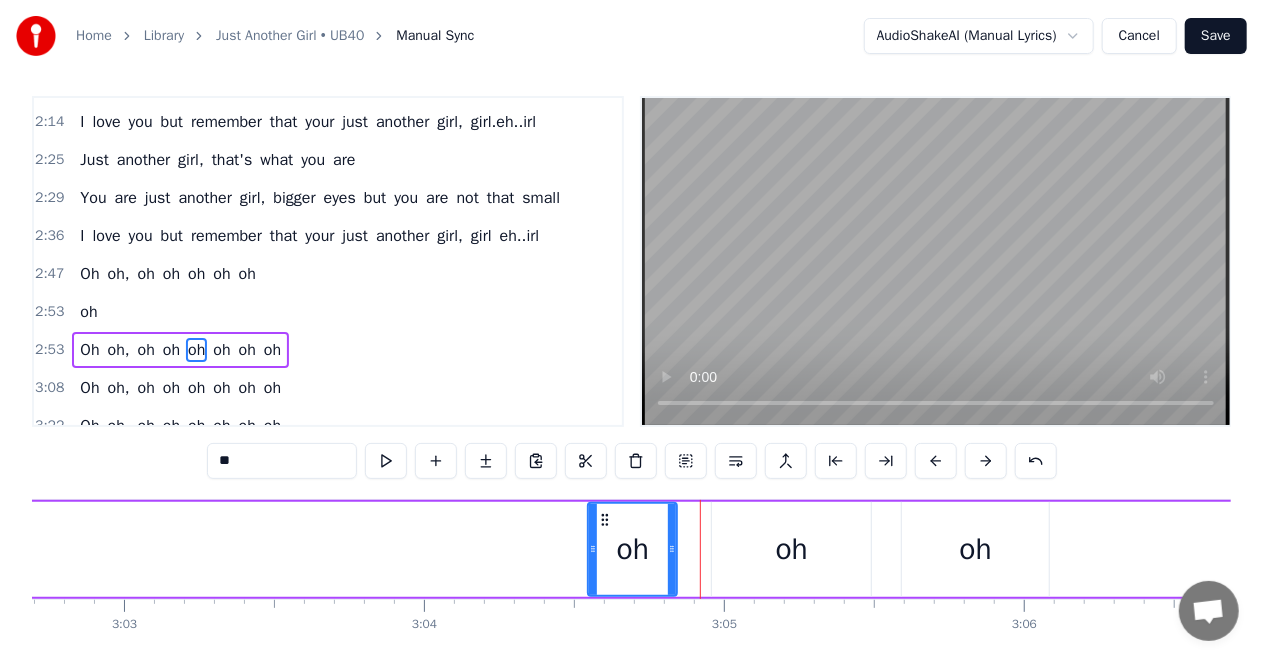 click at bounding box center [936, 461] 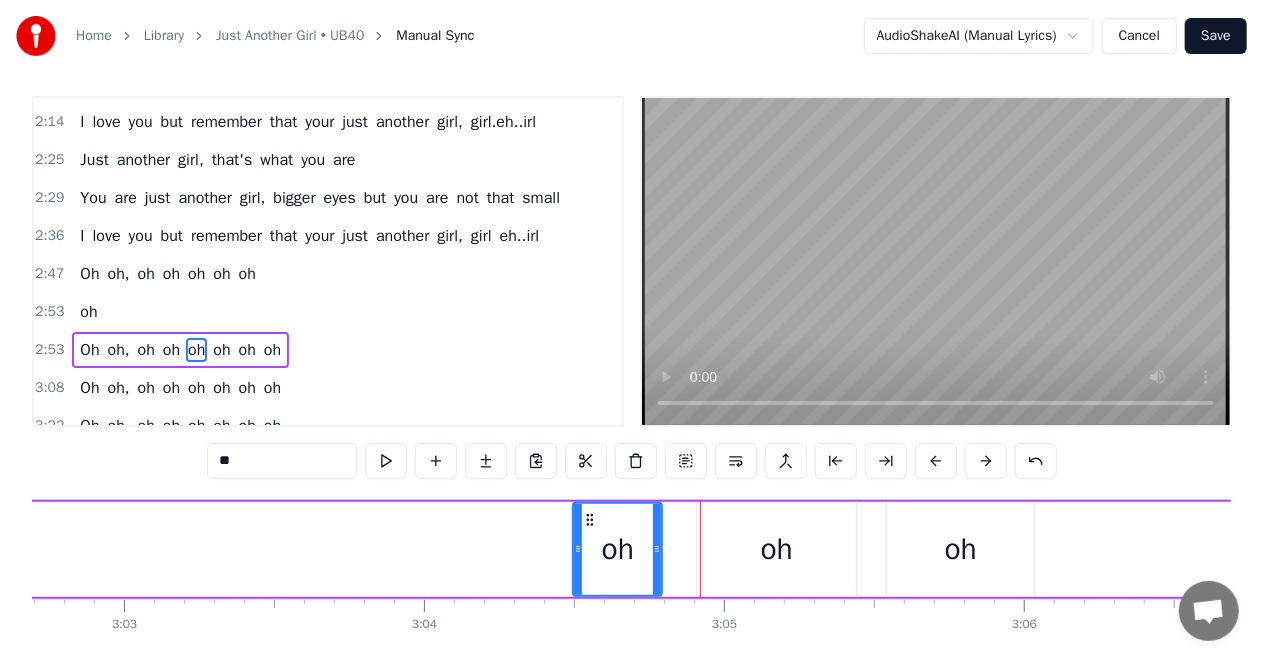 click at bounding box center (936, 461) 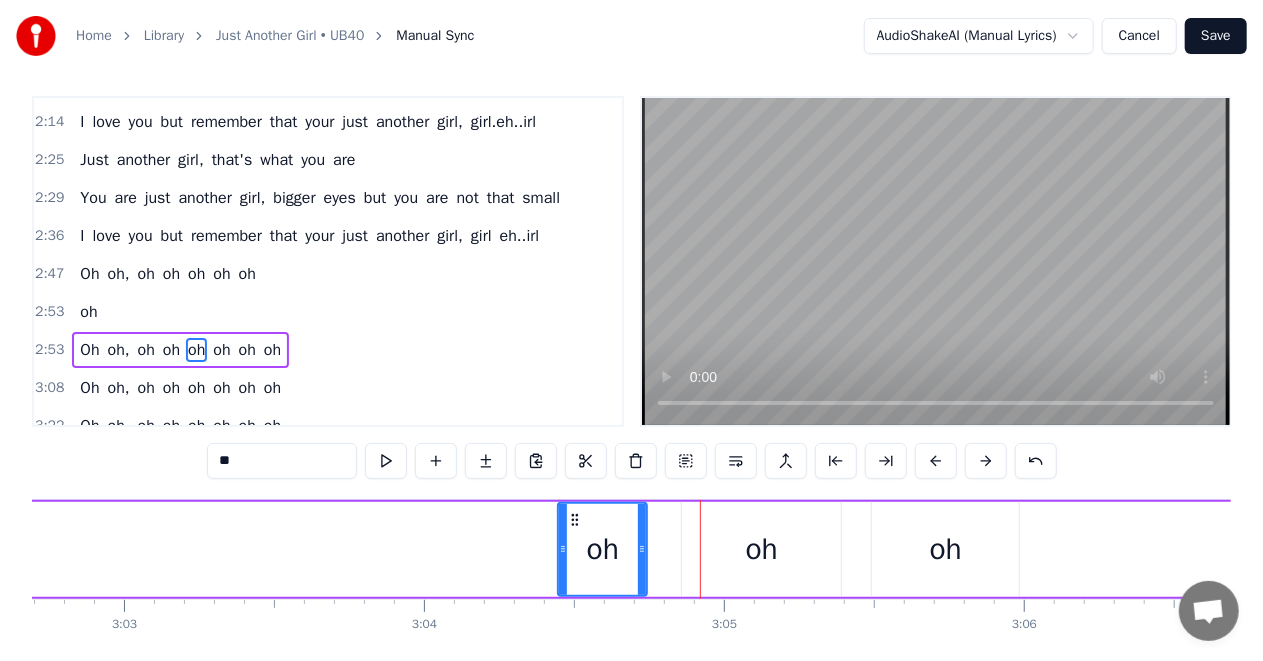 click at bounding box center [936, 461] 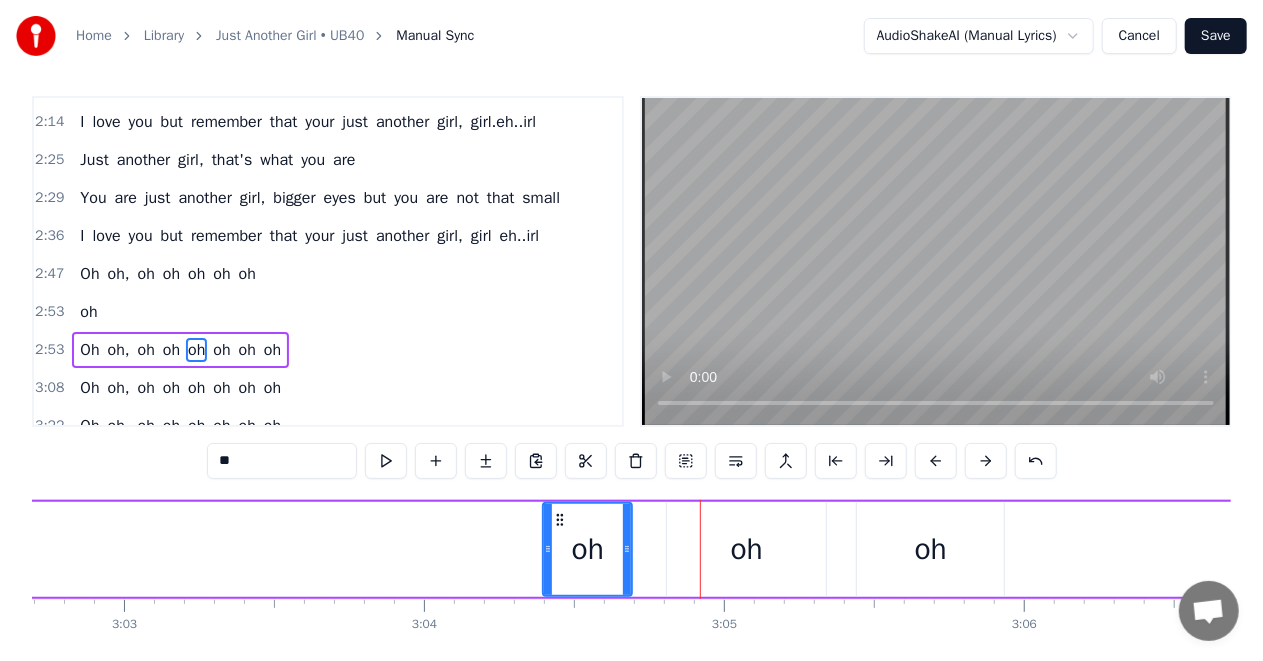 click at bounding box center (936, 461) 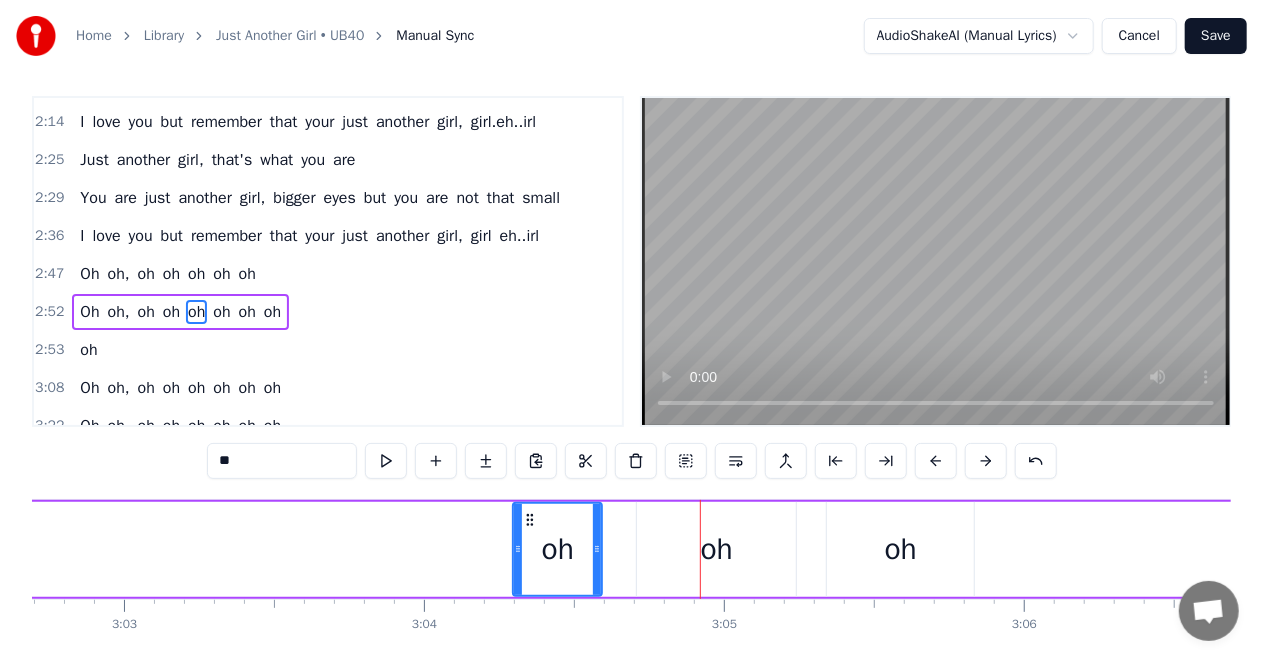 click at bounding box center (936, 461) 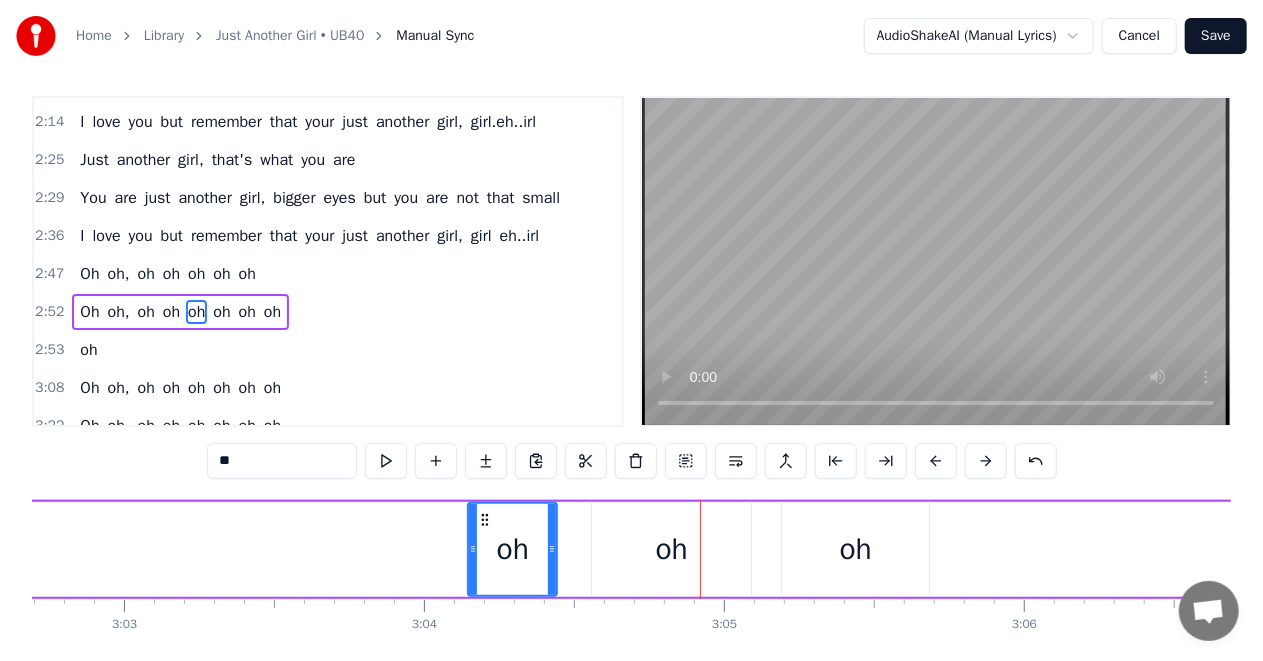 click at bounding box center [936, 461] 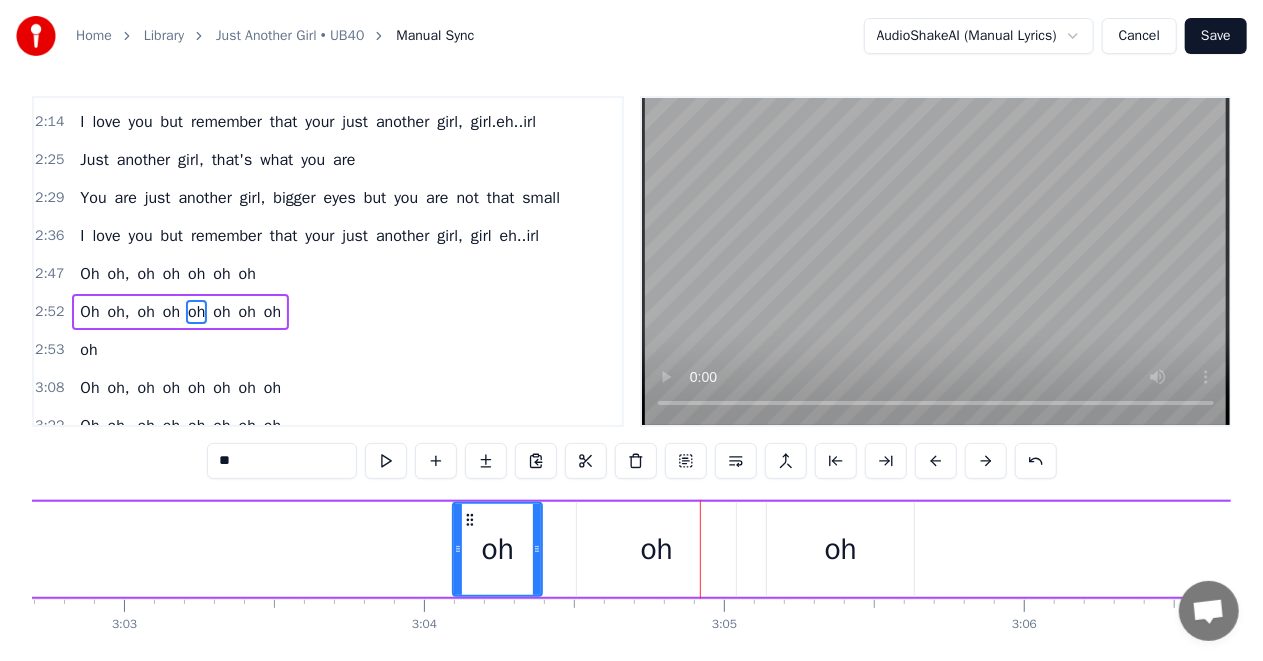 click at bounding box center (936, 461) 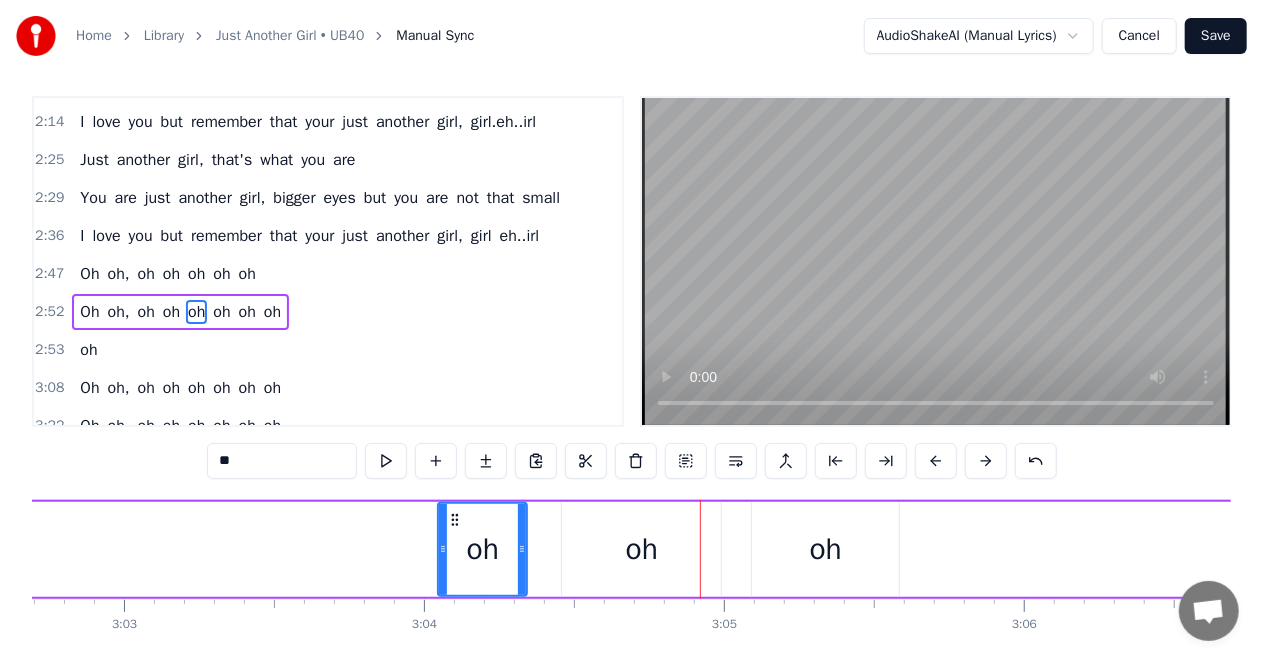 click at bounding box center (936, 461) 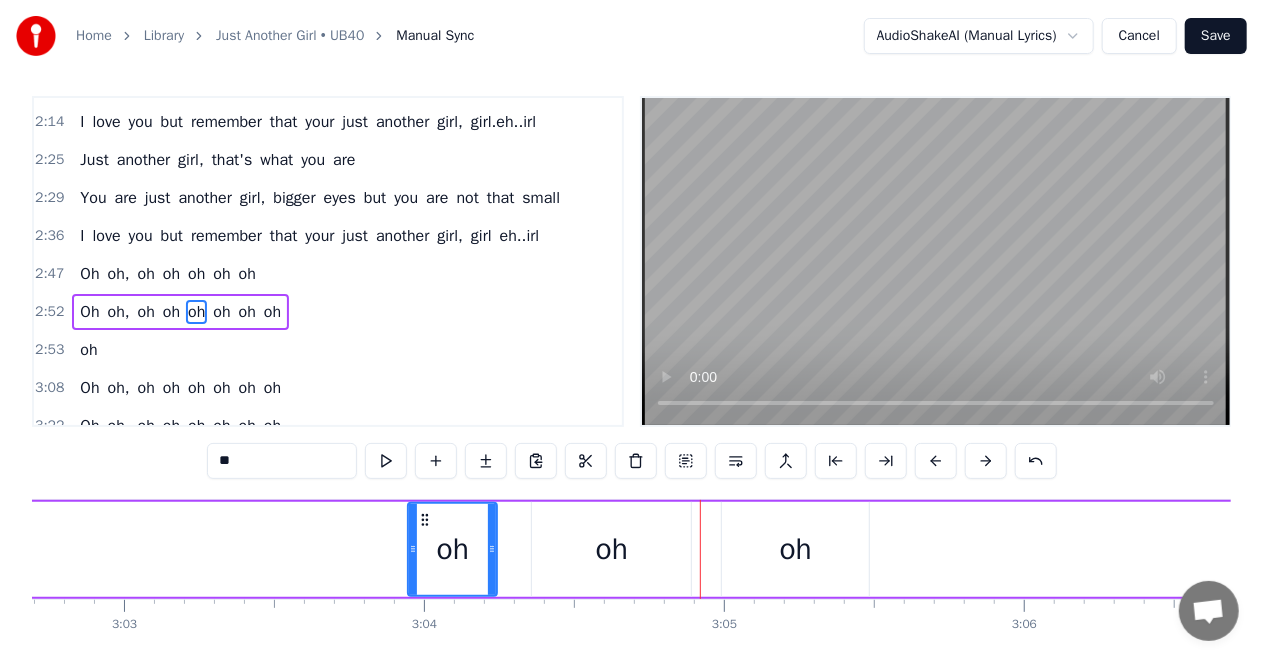 click at bounding box center (936, 461) 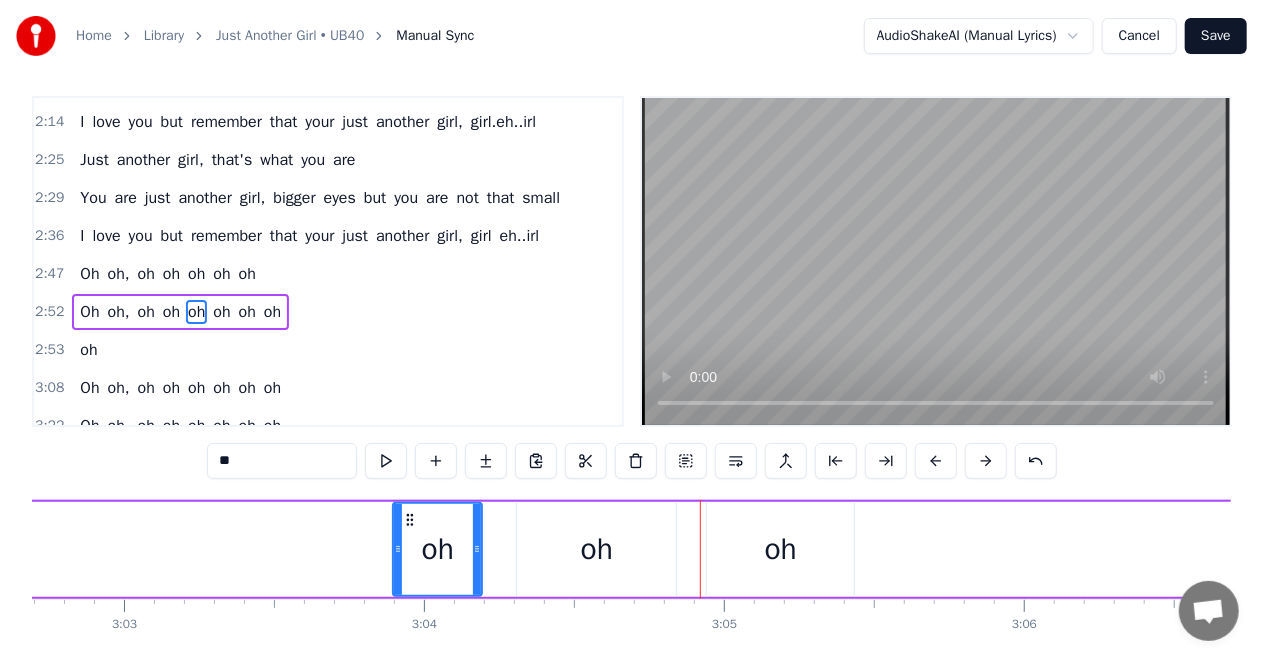 click at bounding box center [936, 461] 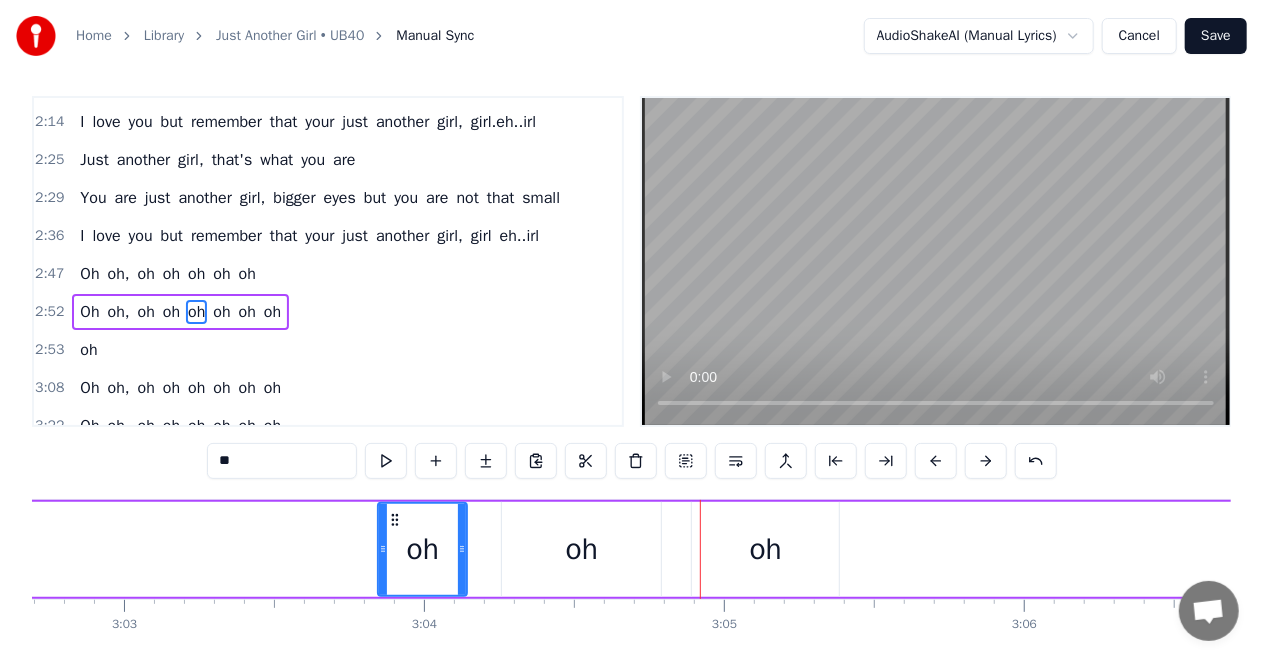 click at bounding box center (936, 461) 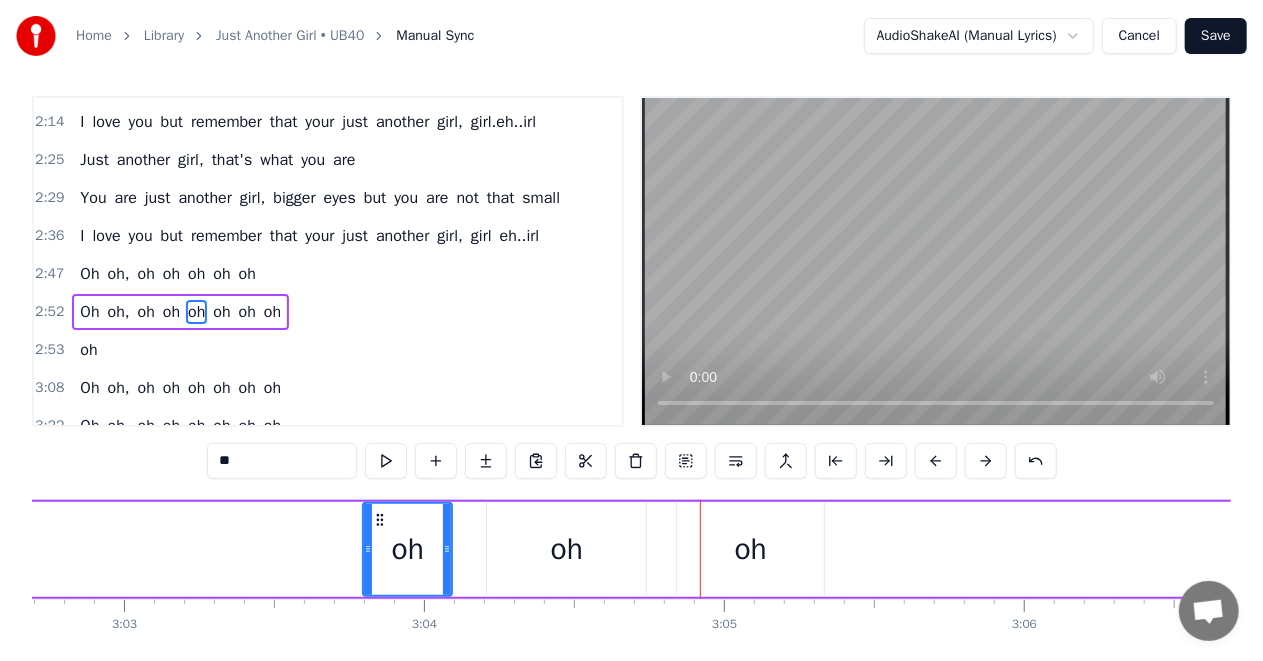 click at bounding box center [936, 461] 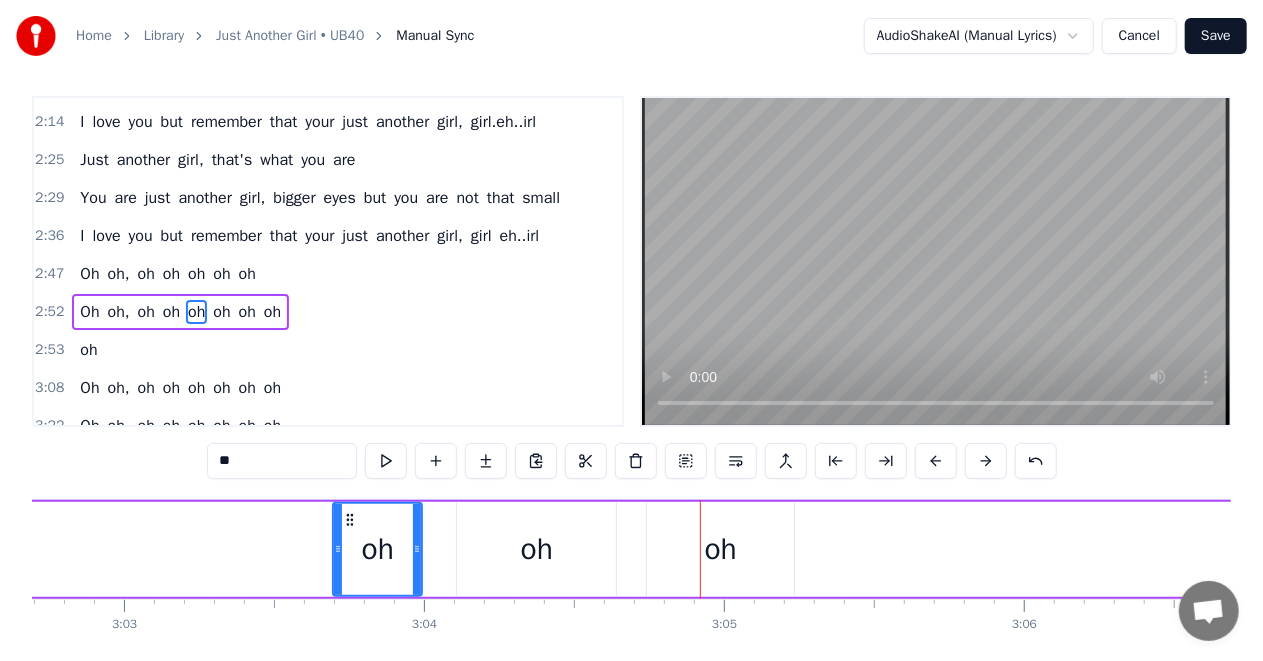 click at bounding box center (936, 461) 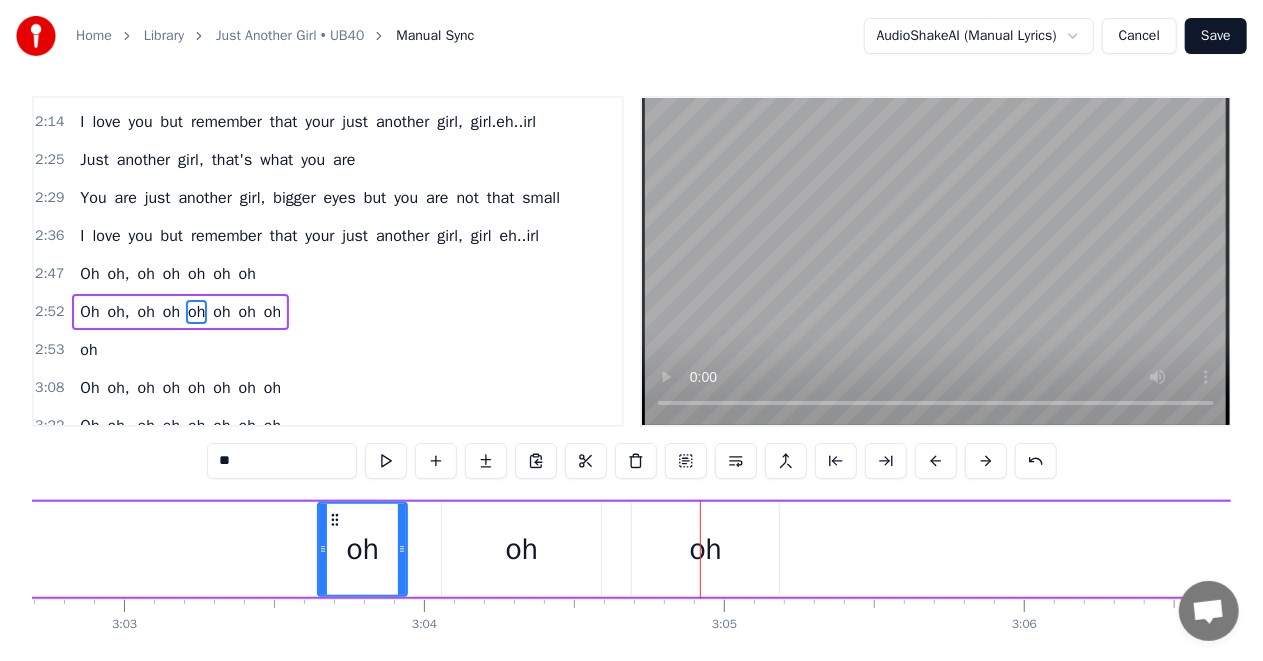 click at bounding box center [936, 461] 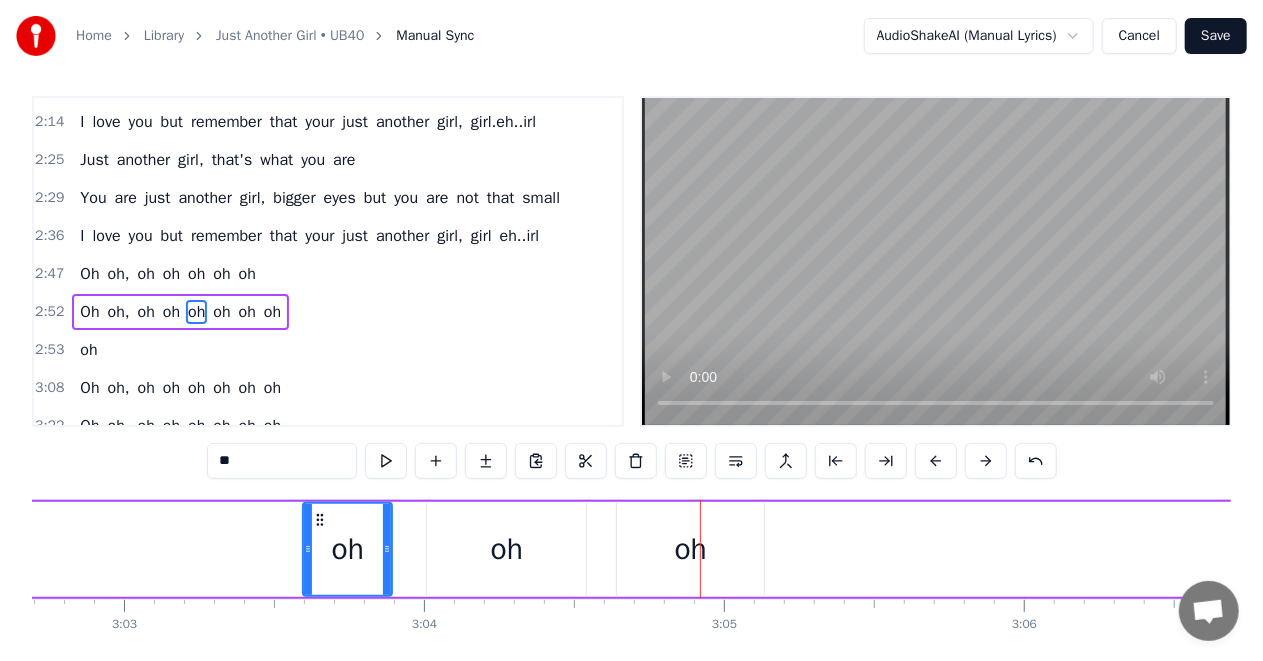 click at bounding box center [936, 461] 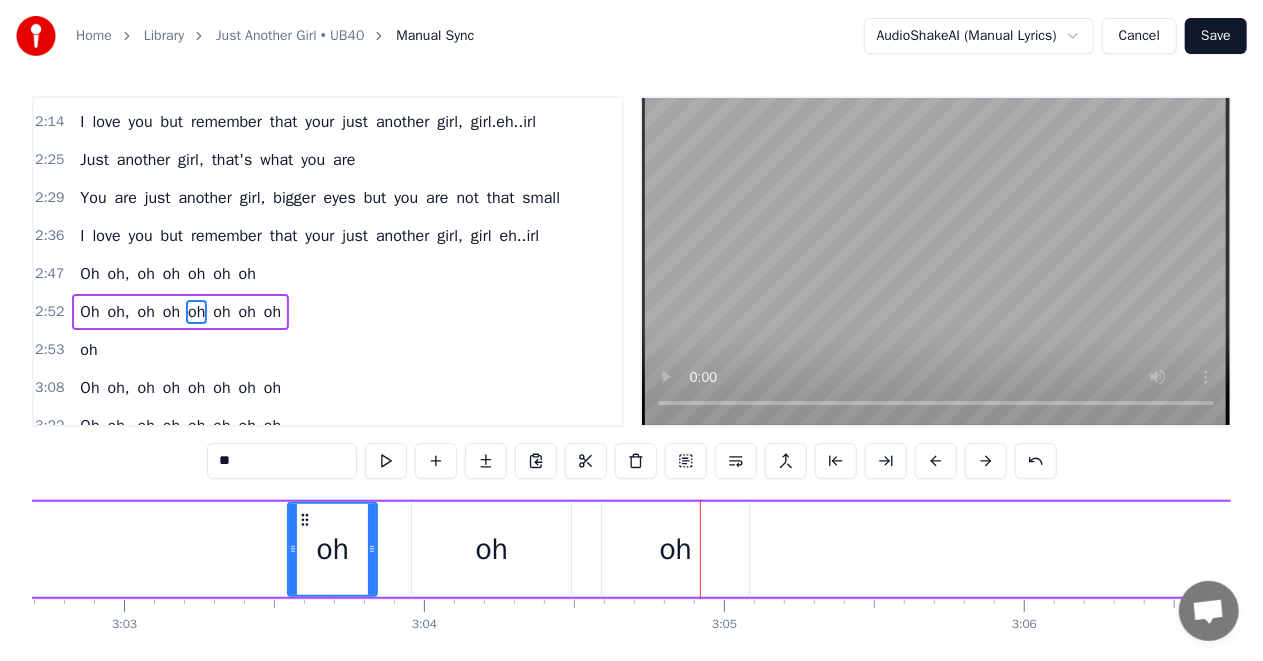 click at bounding box center [936, 461] 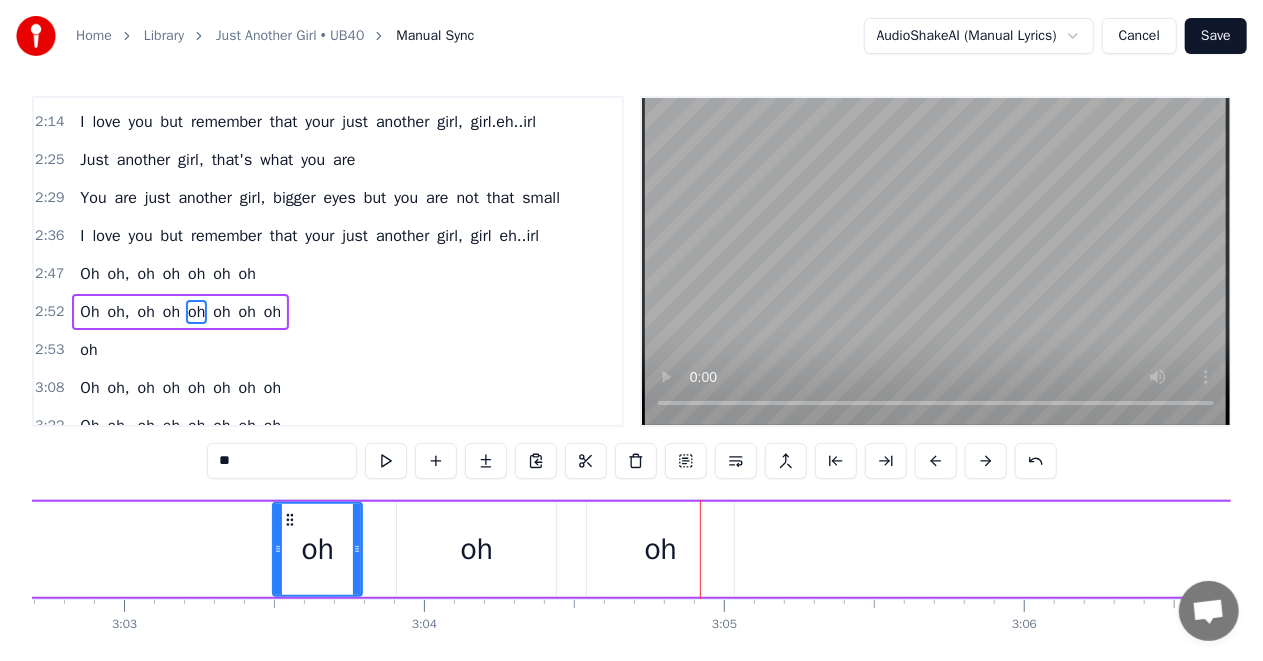 click at bounding box center (936, 461) 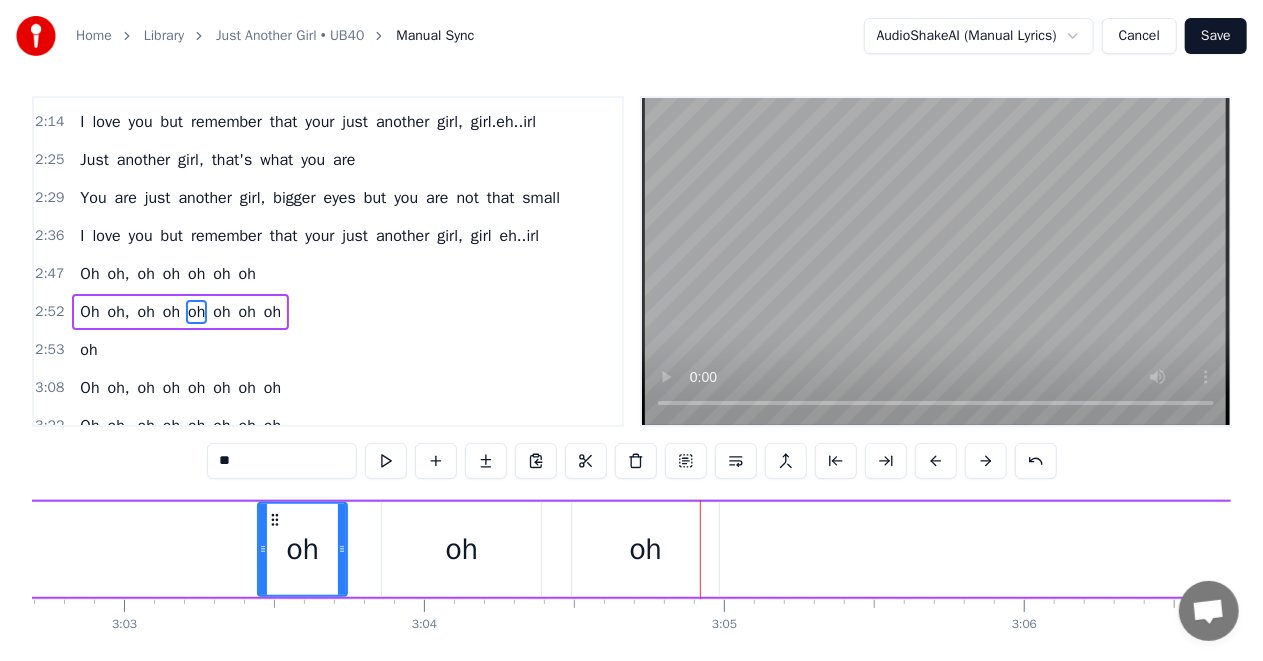 click at bounding box center [936, 461] 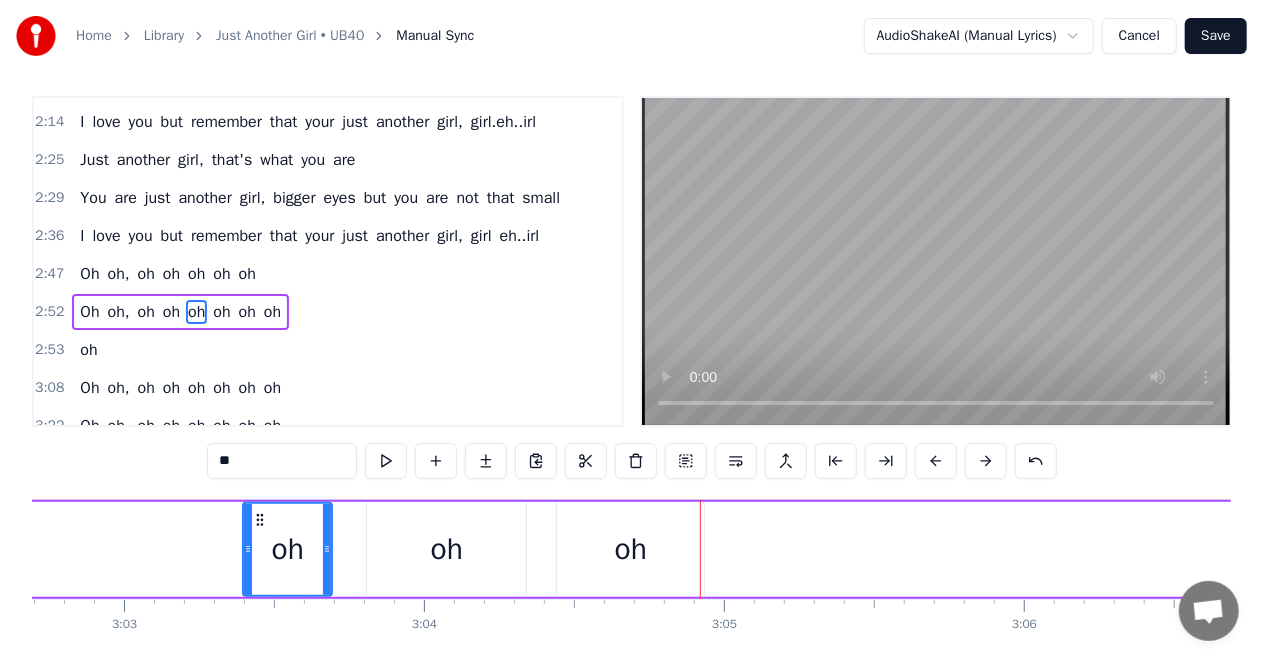 click at bounding box center (936, 461) 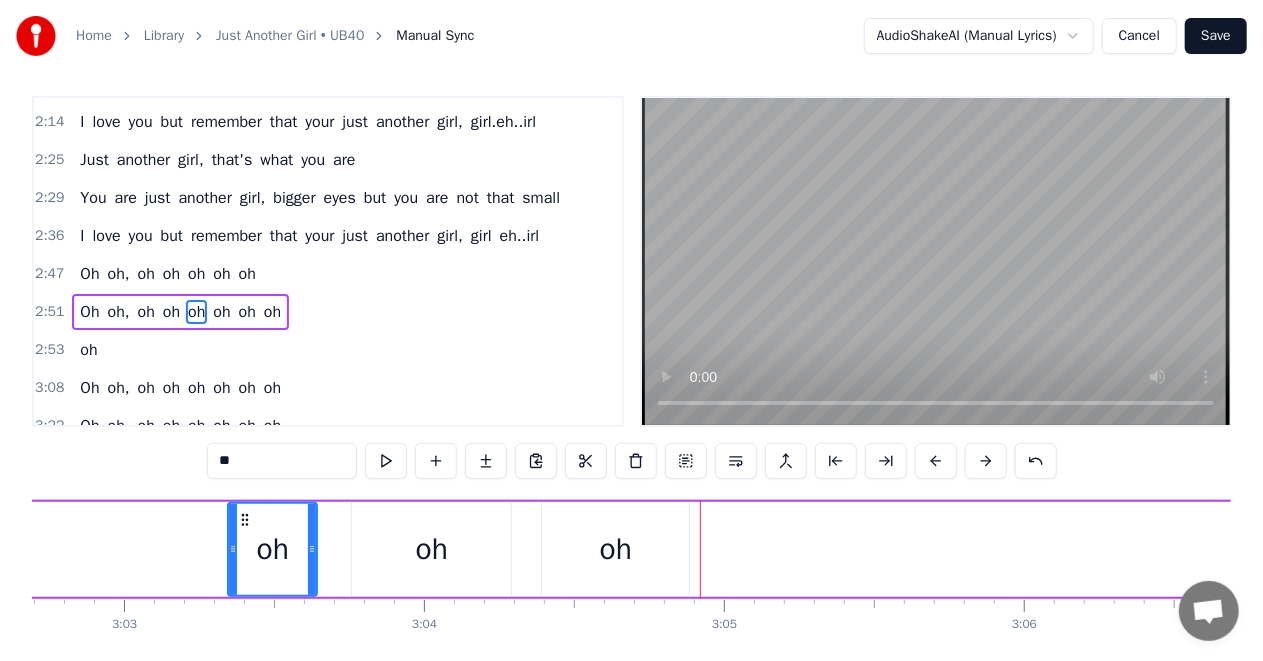 click at bounding box center [936, 461] 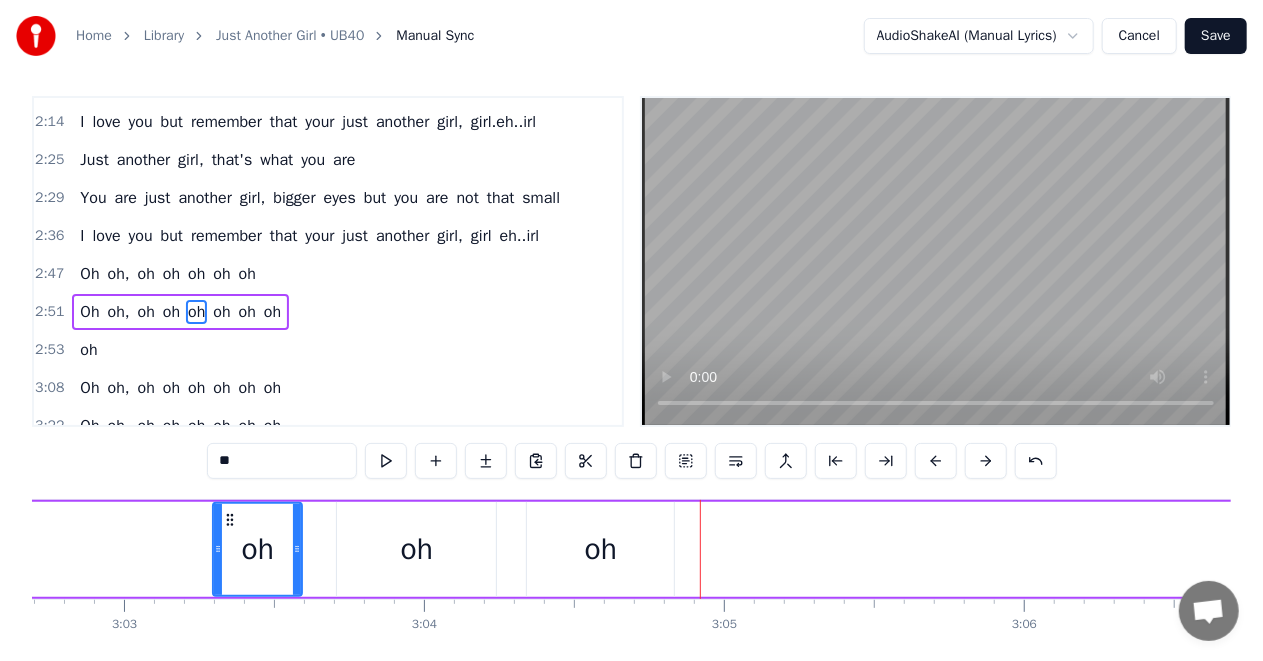 click at bounding box center [936, 461] 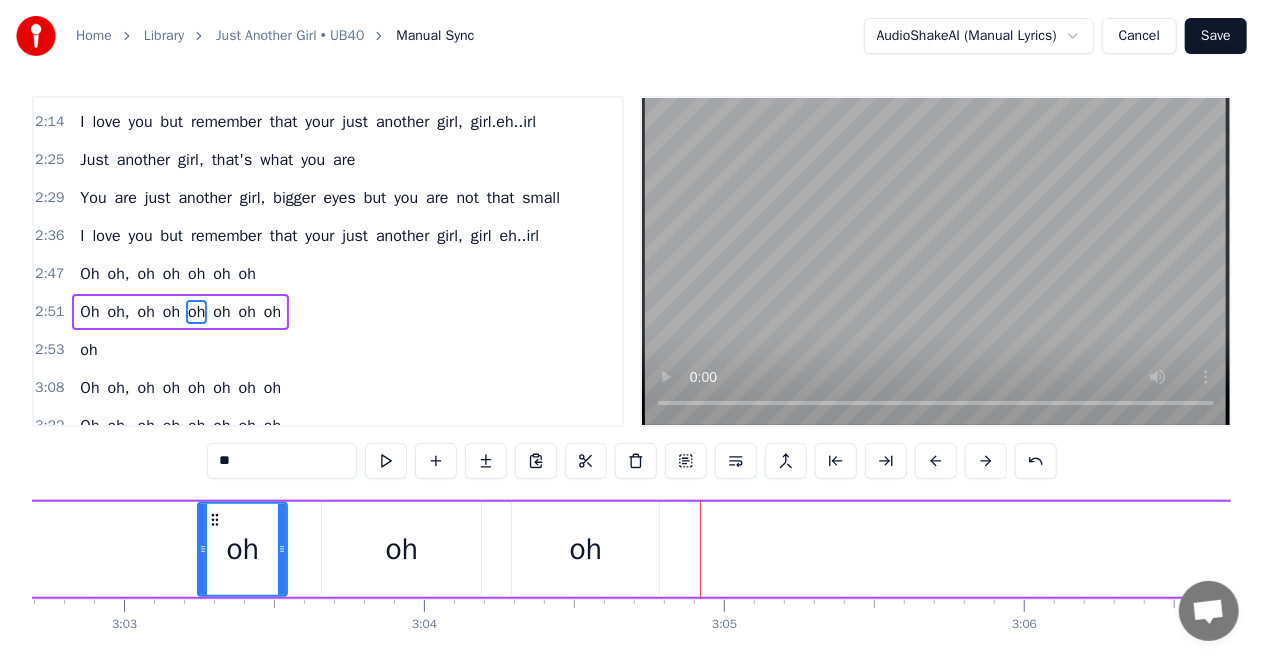 click at bounding box center (936, 461) 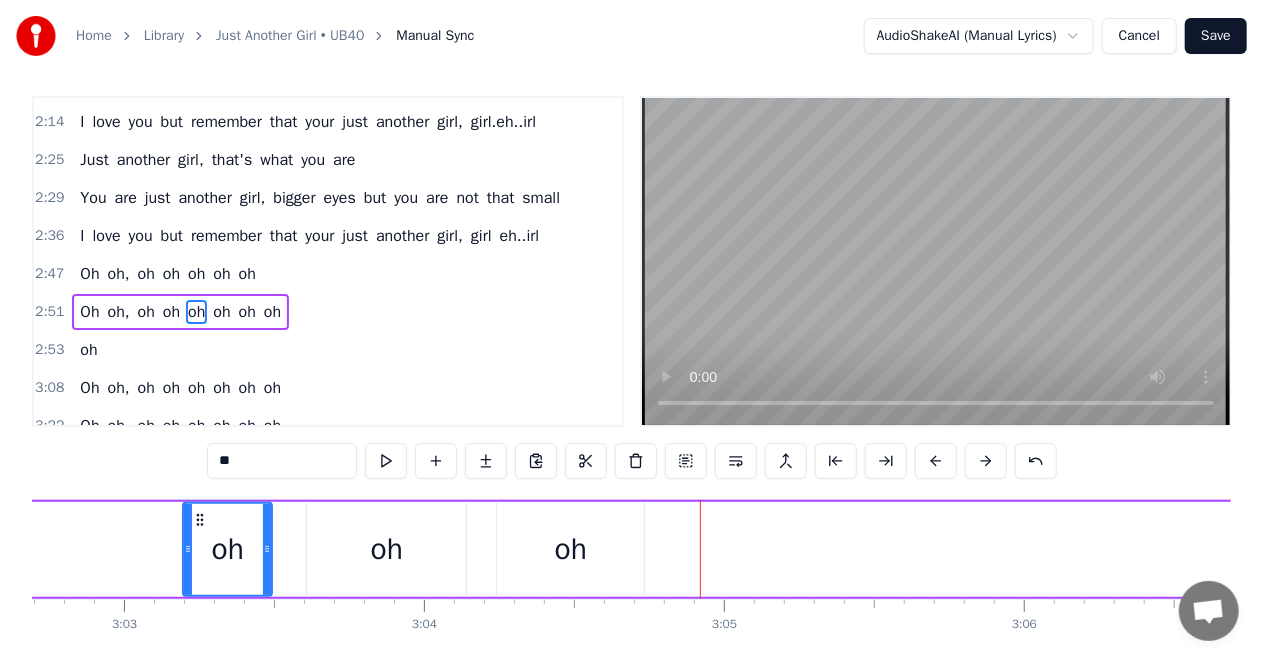 click at bounding box center [936, 461] 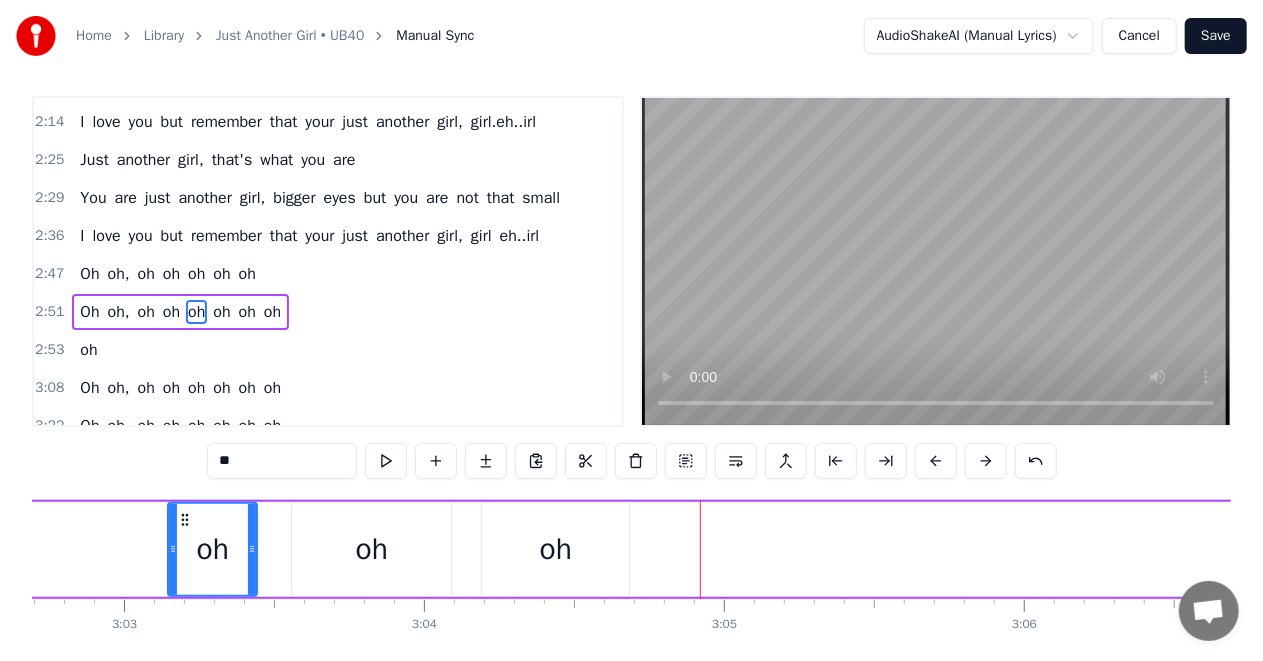 click at bounding box center [936, 461] 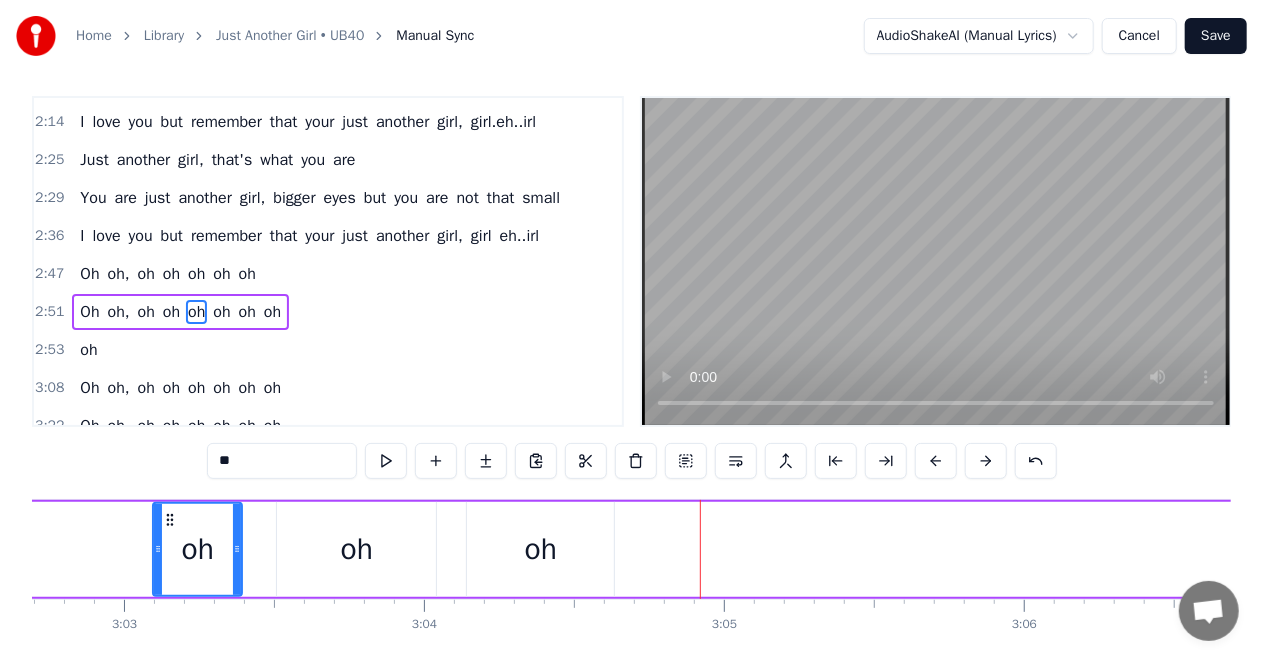 click at bounding box center (936, 461) 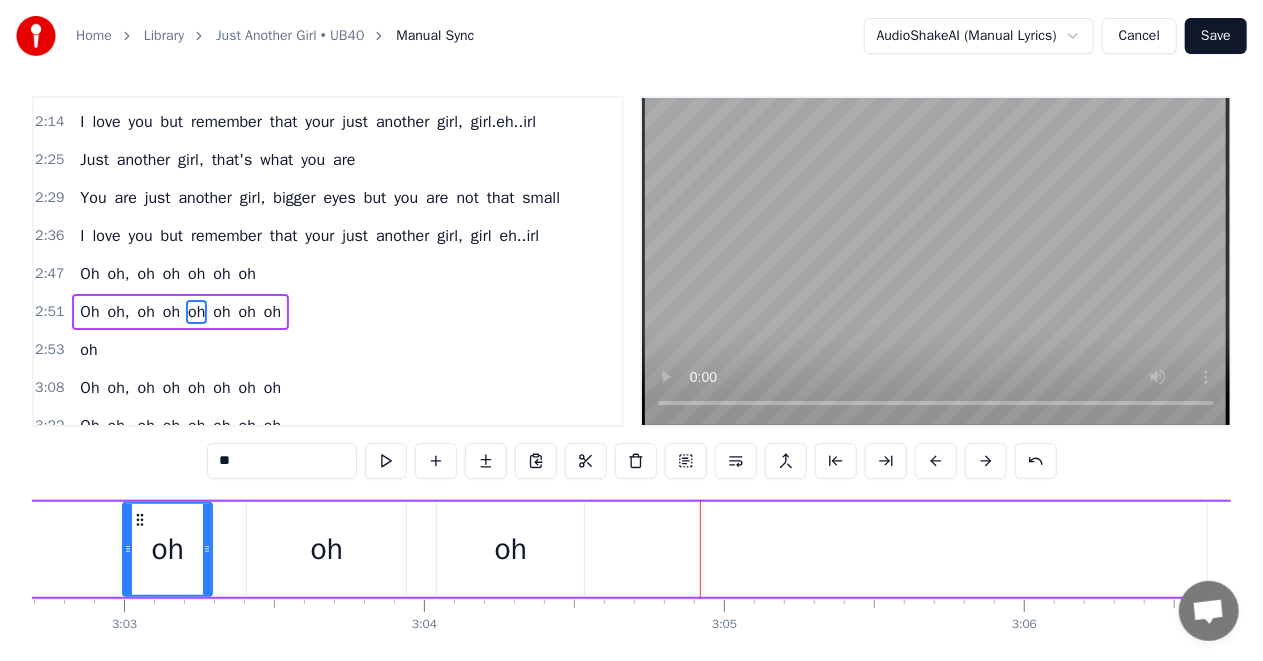 click at bounding box center (936, 461) 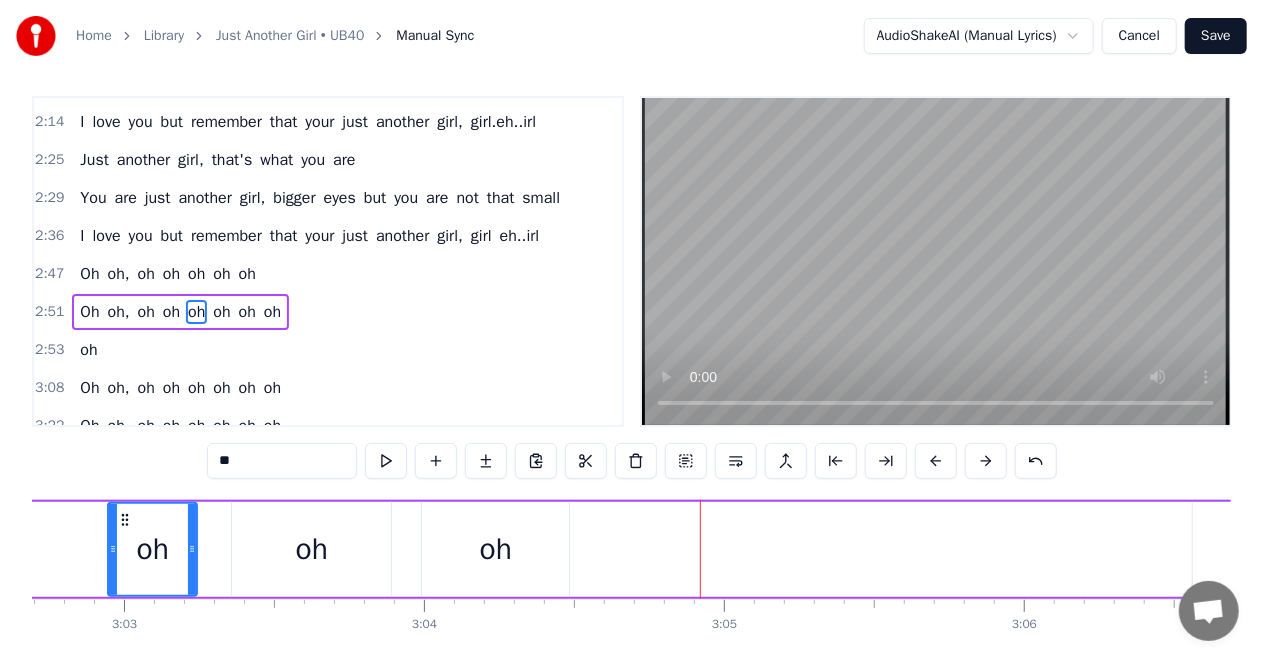 click at bounding box center [936, 461] 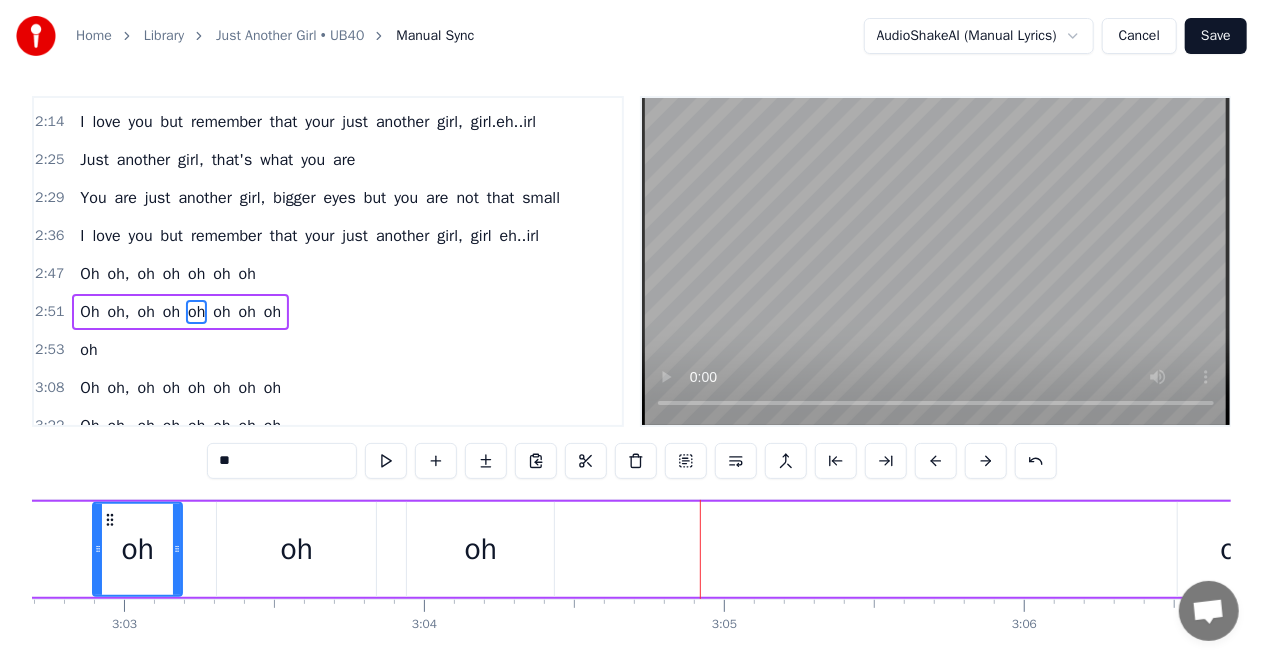 click at bounding box center (936, 461) 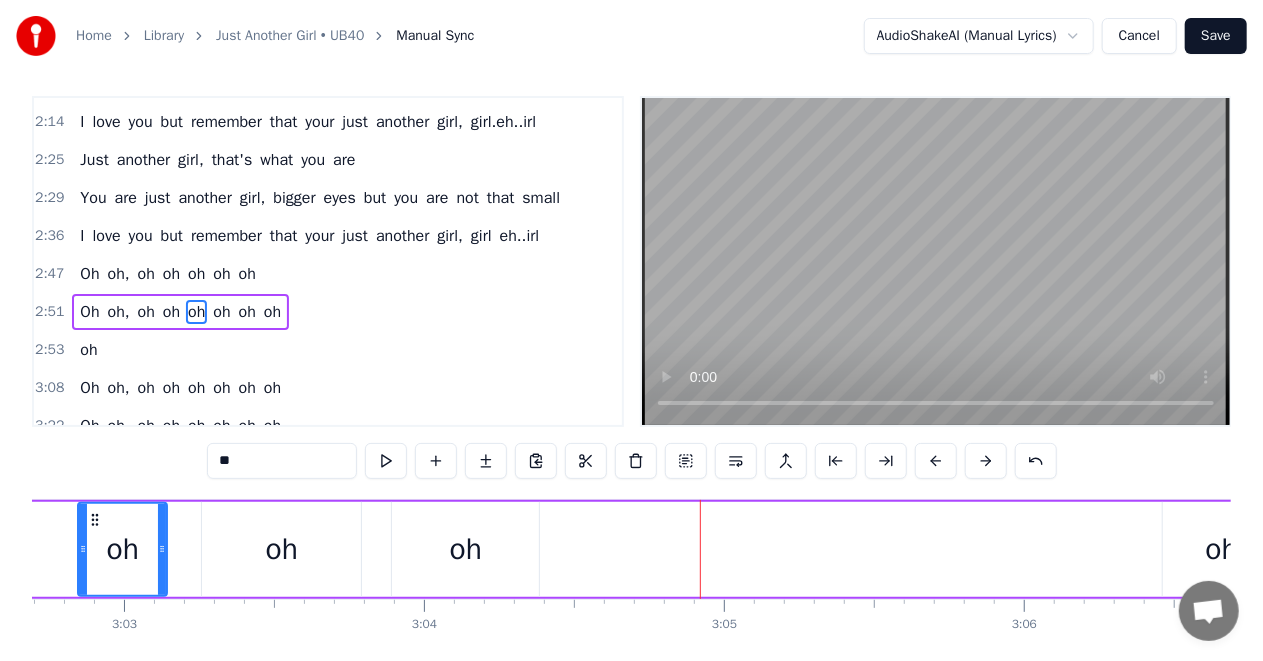 click at bounding box center [936, 461] 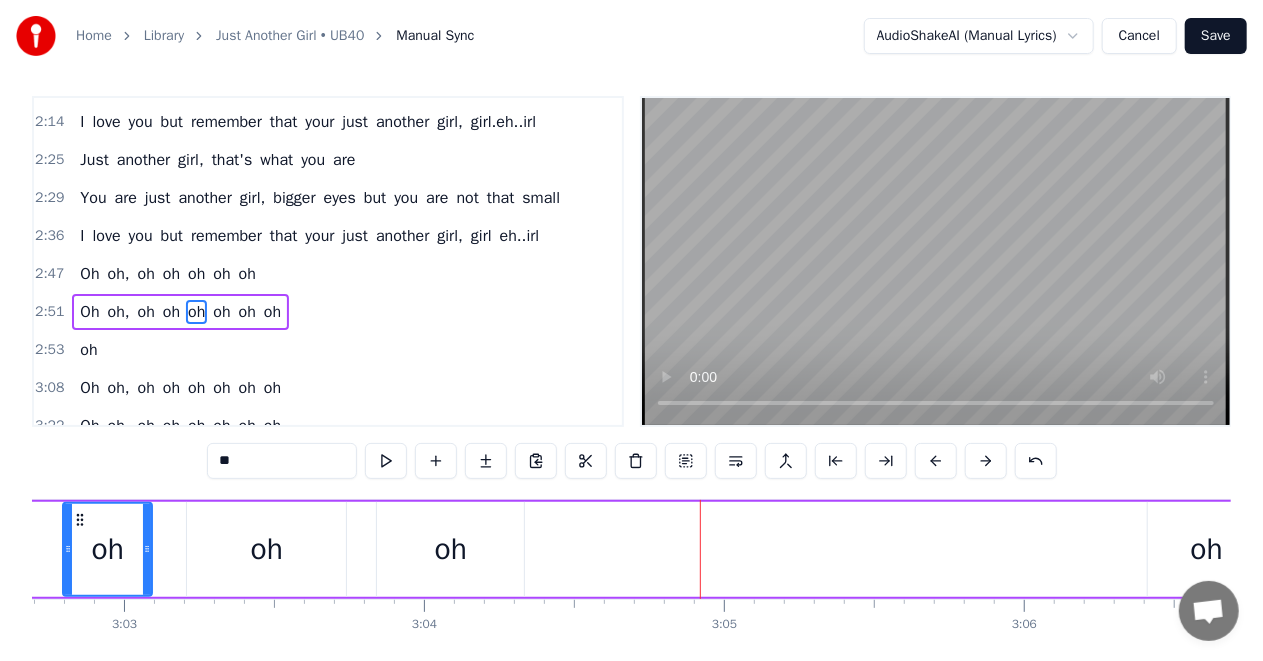 click at bounding box center [936, 461] 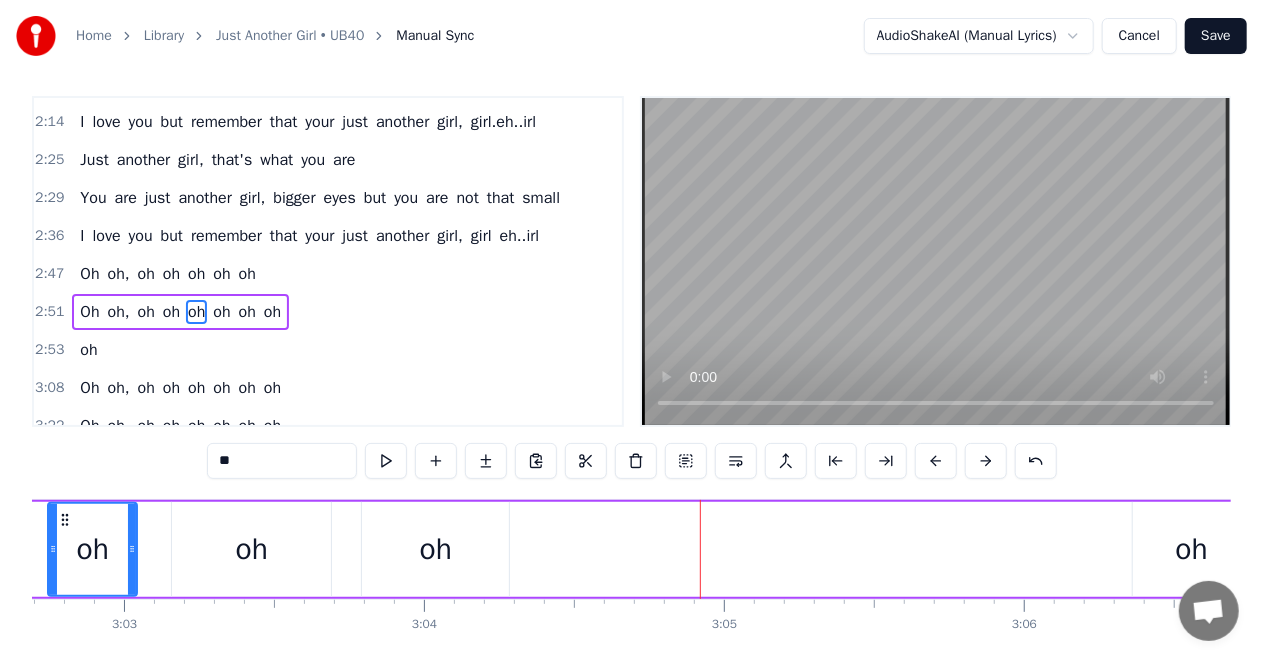 click at bounding box center (936, 461) 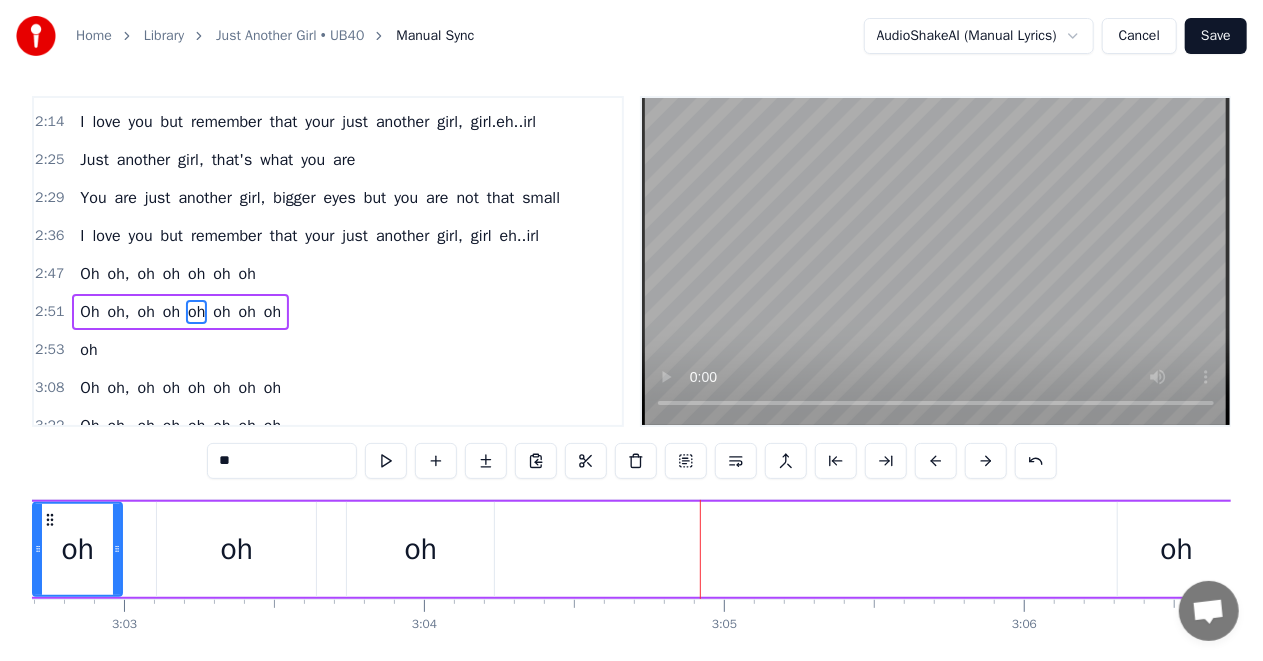 click on "oh" at bounding box center [1177, 549] 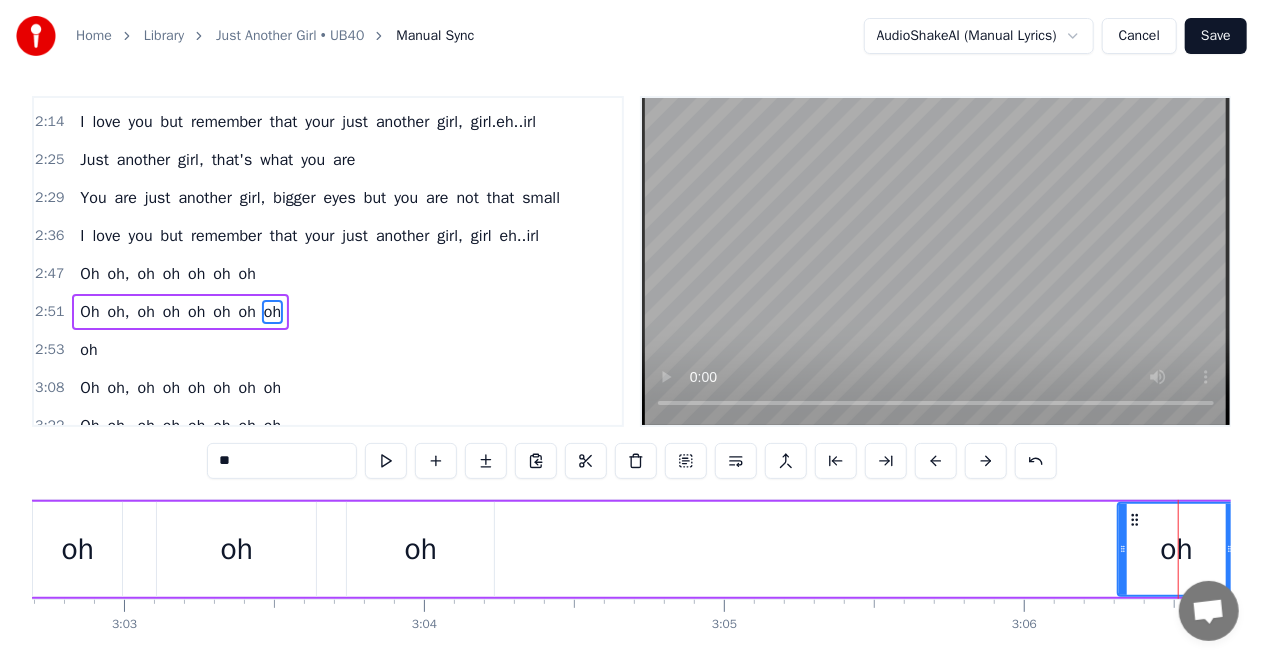 scroll, scrollTop: 0, scrollLeft: 0, axis: both 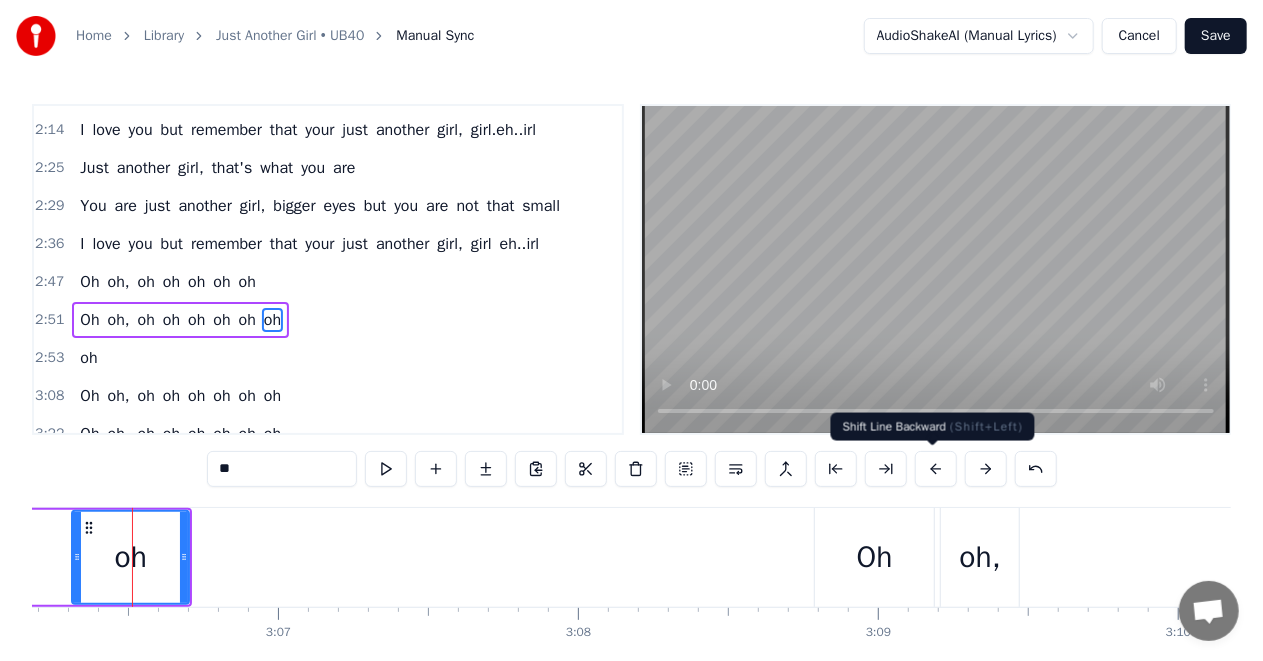 click at bounding box center (936, 469) 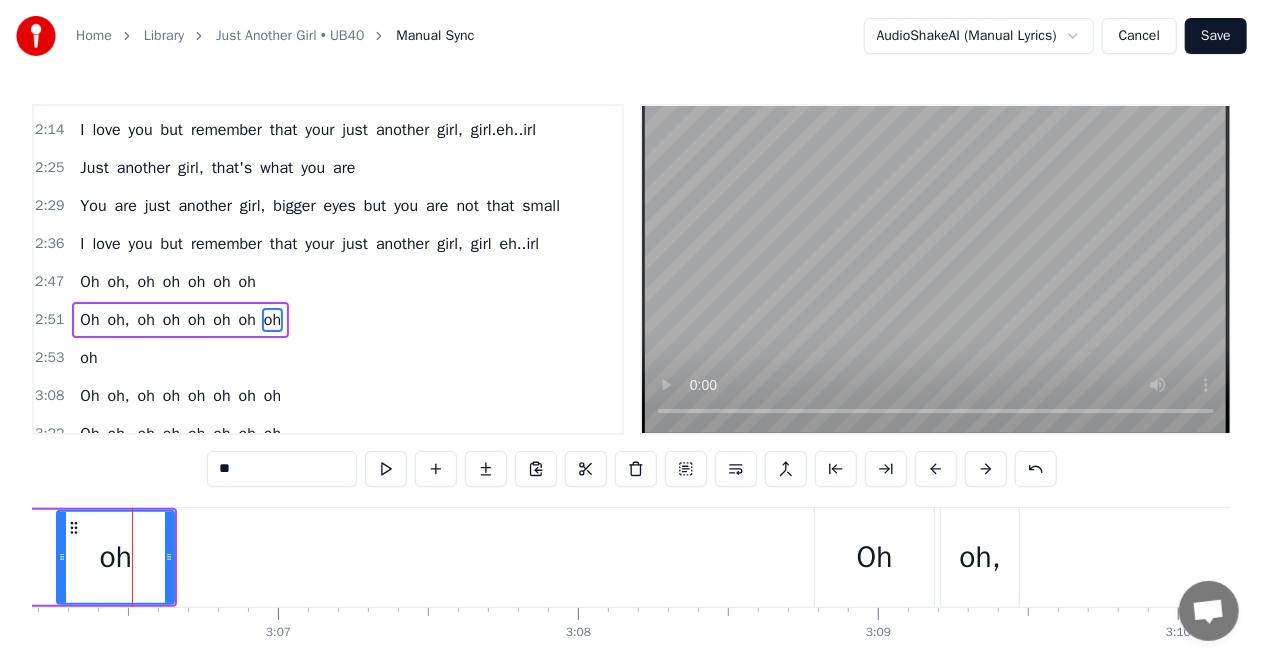 click at bounding box center (936, 469) 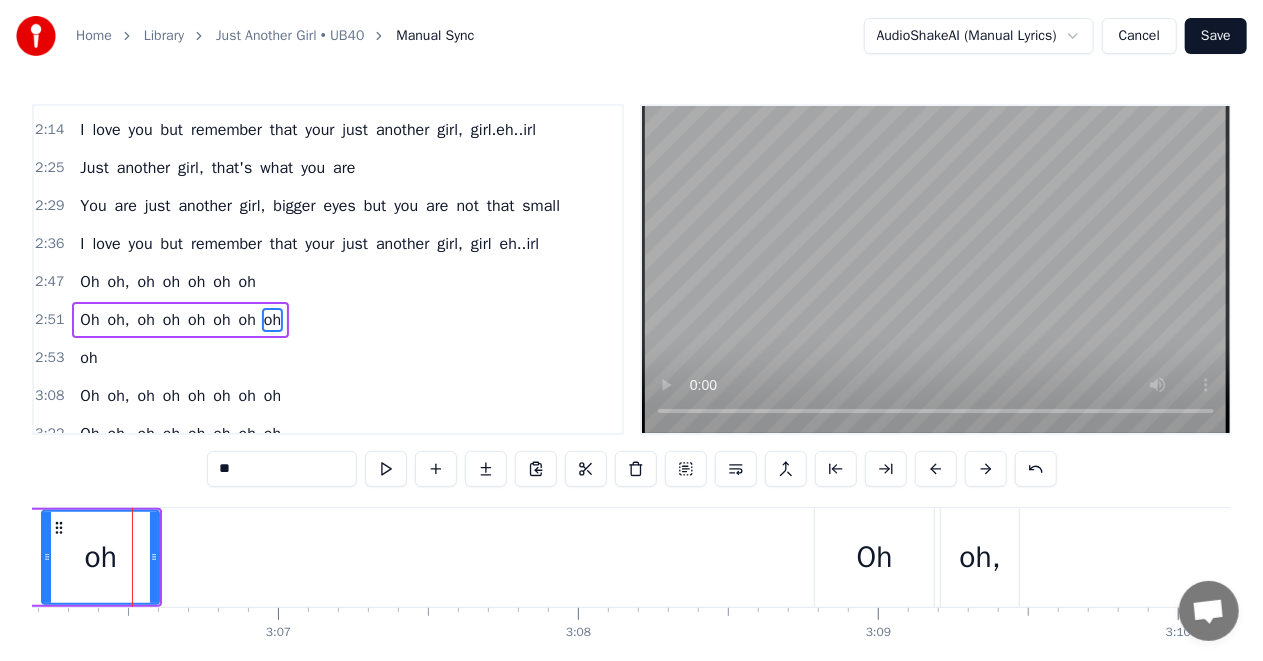 click at bounding box center (936, 469) 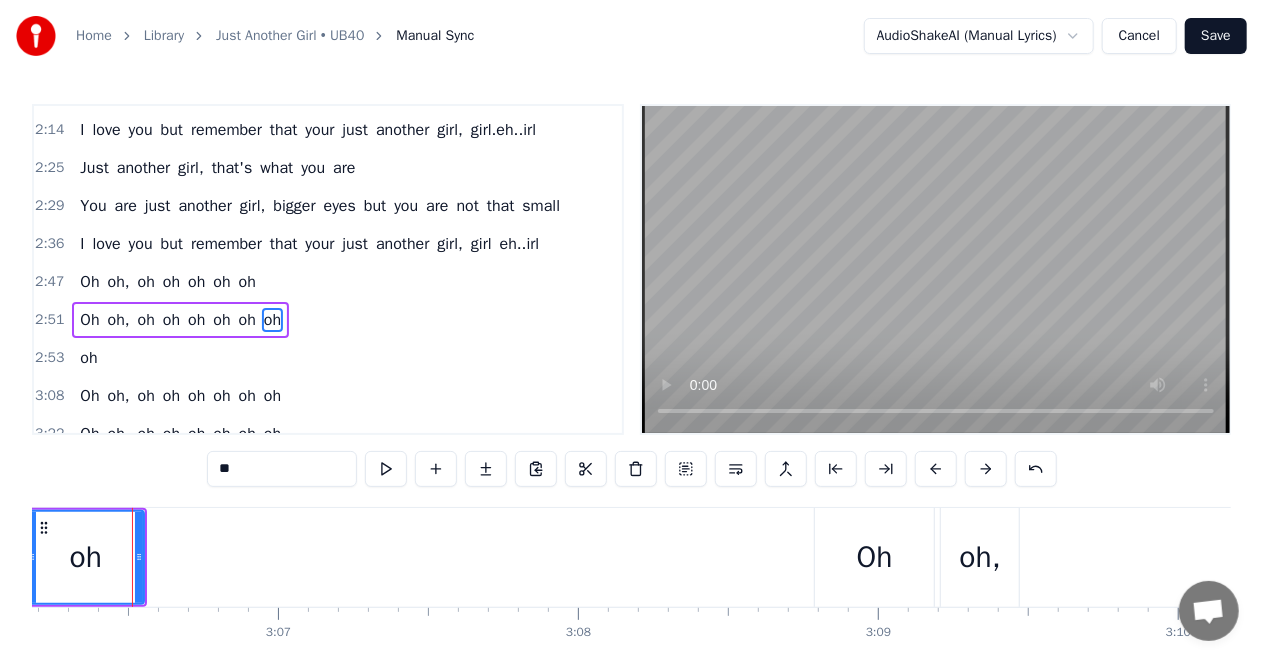click at bounding box center (936, 469) 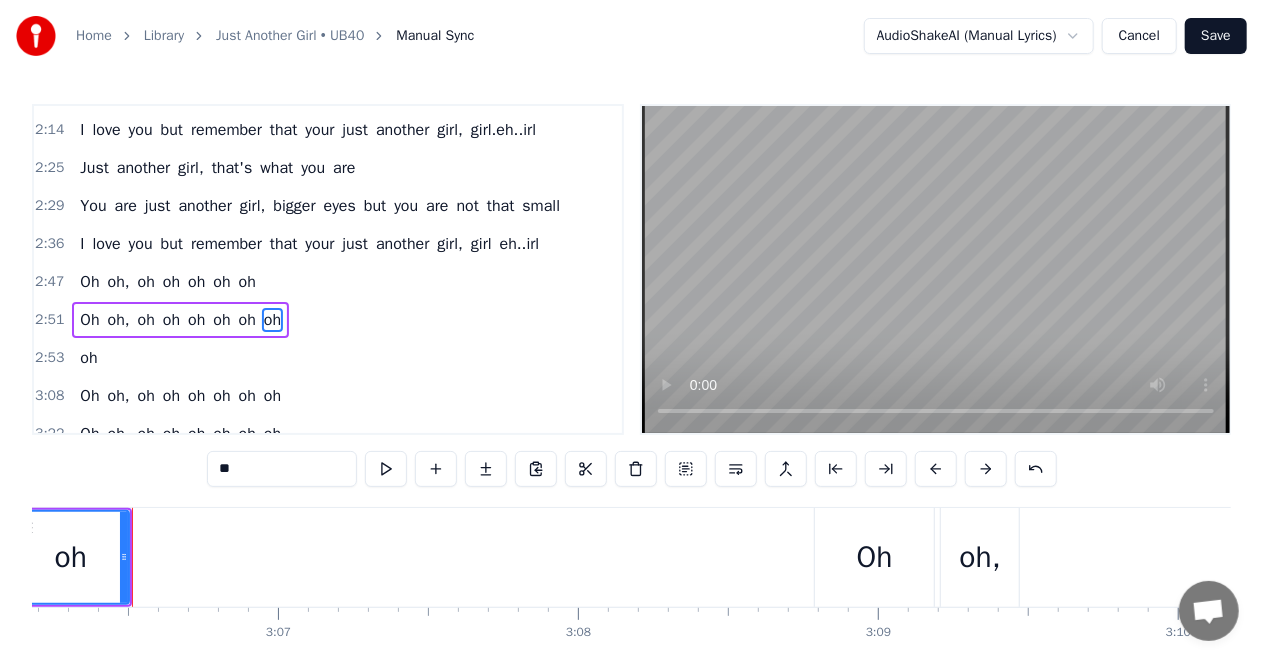 click at bounding box center (936, 469) 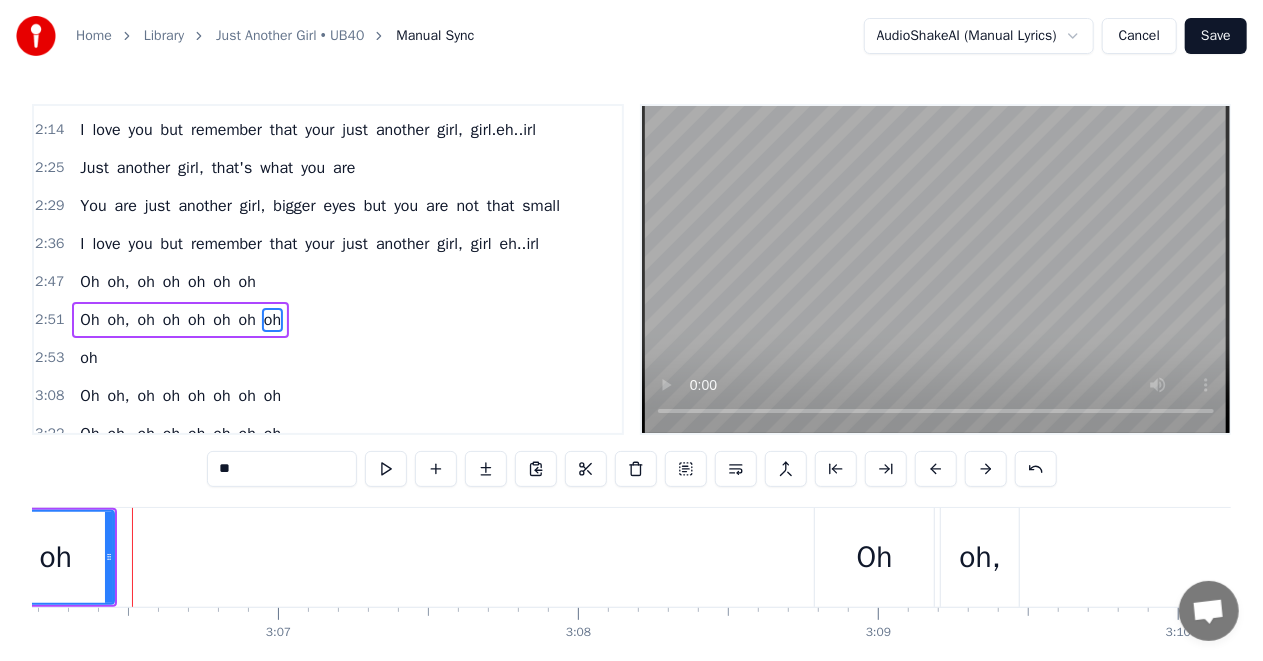 click at bounding box center (936, 469) 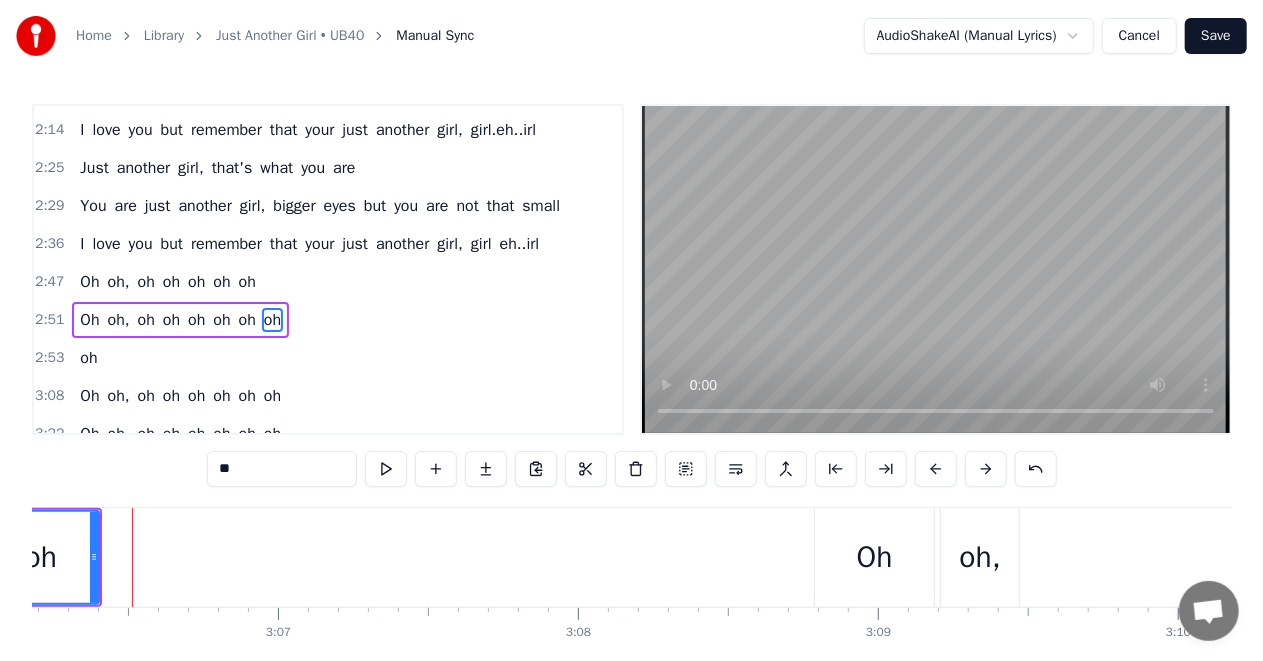 click at bounding box center [936, 469] 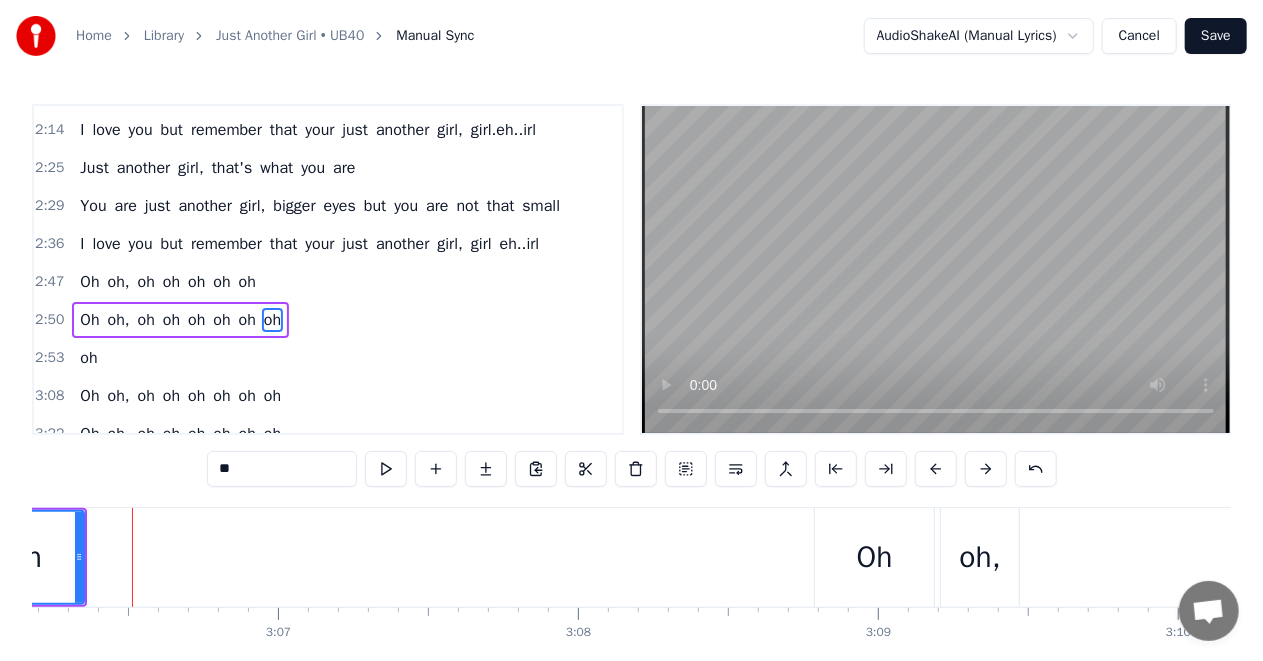 click at bounding box center [936, 469] 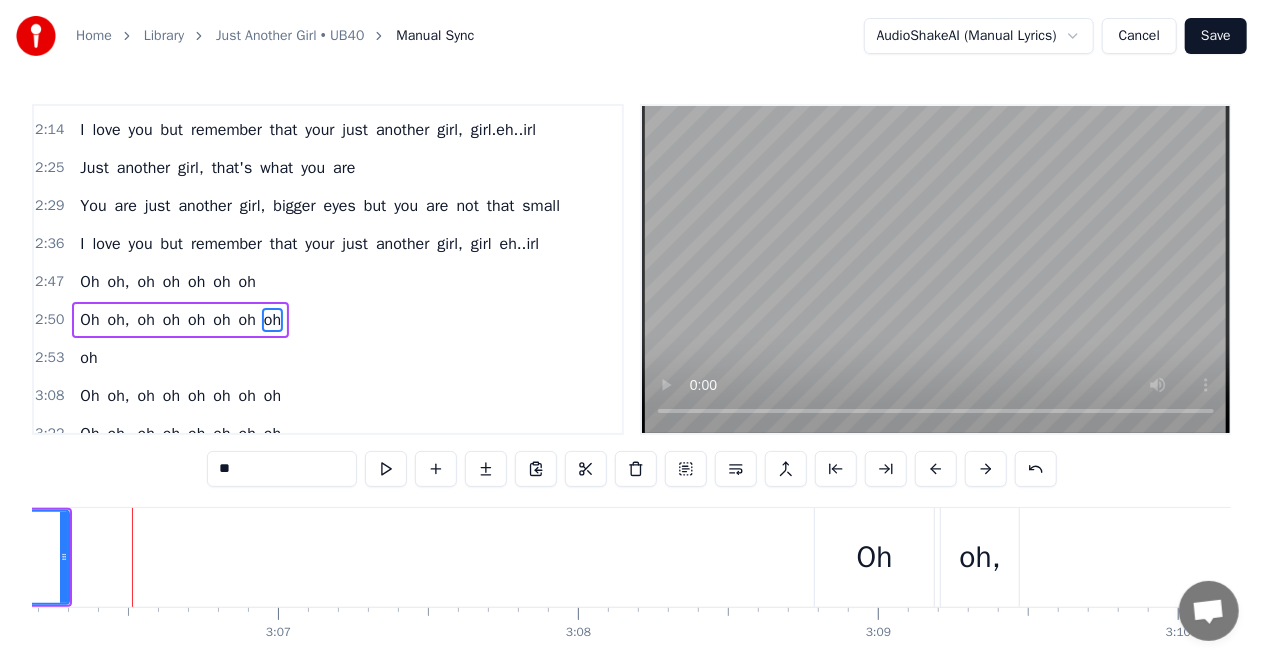 click at bounding box center [936, 469] 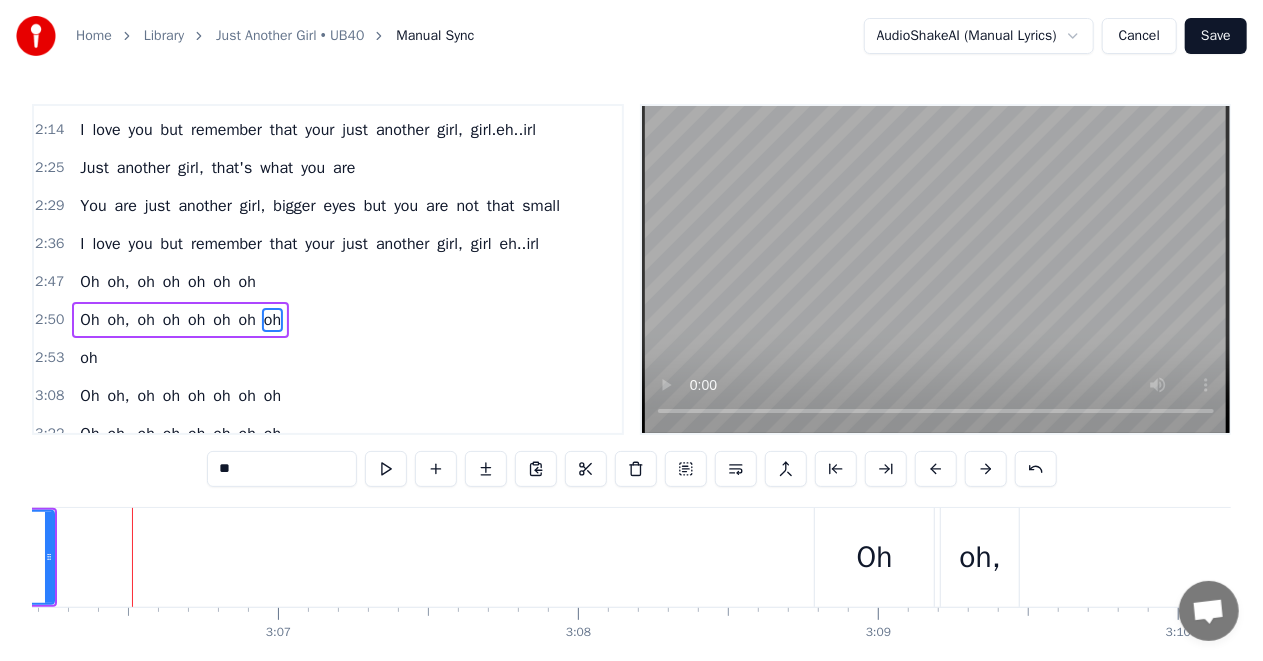 click on "Oh" at bounding box center [874, 557] 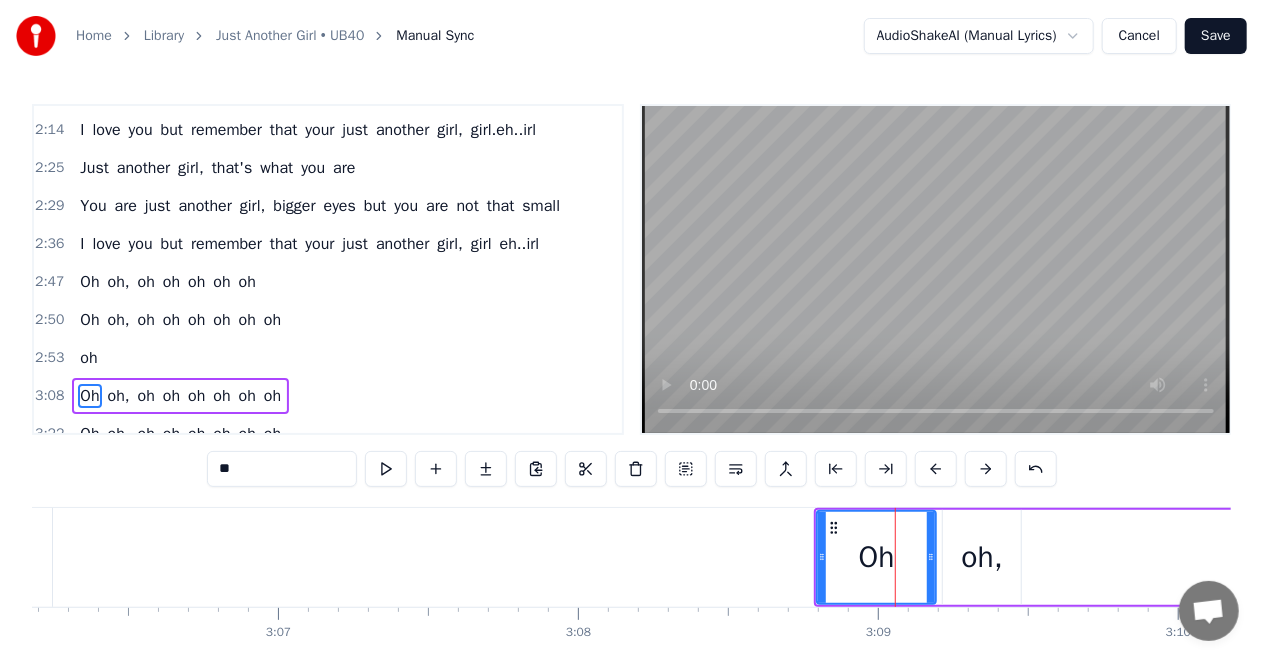 scroll, scrollTop: 46, scrollLeft: 0, axis: vertical 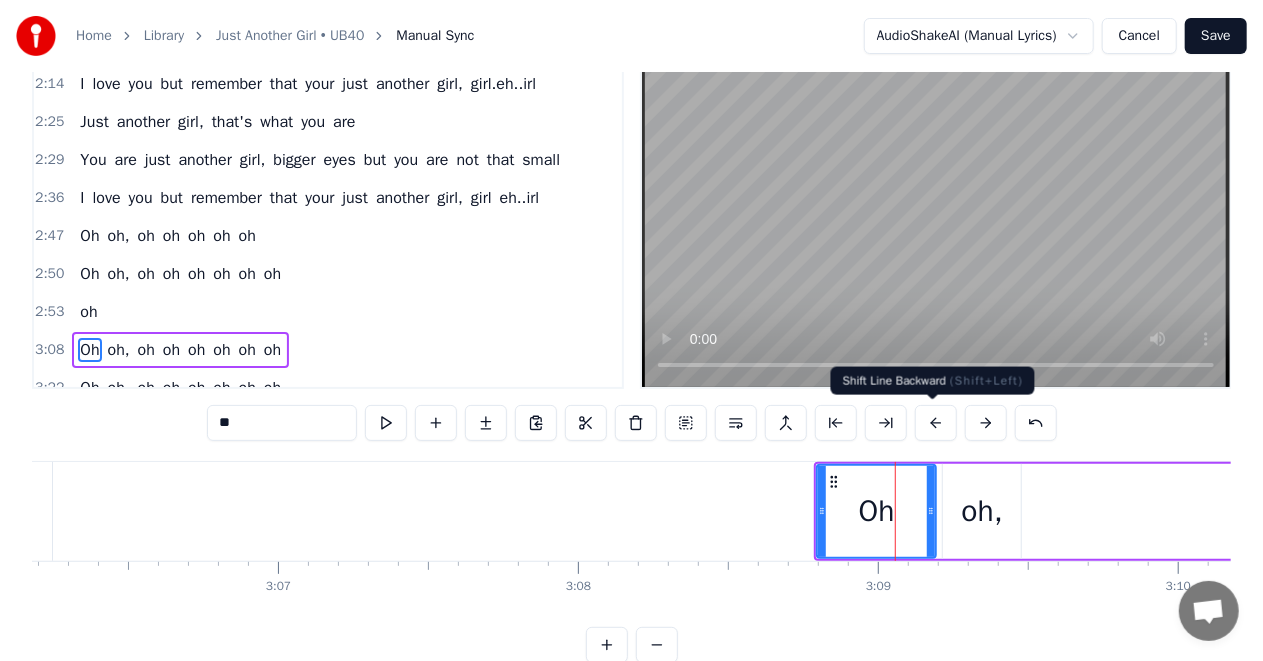 click at bounding box center [936, 423] 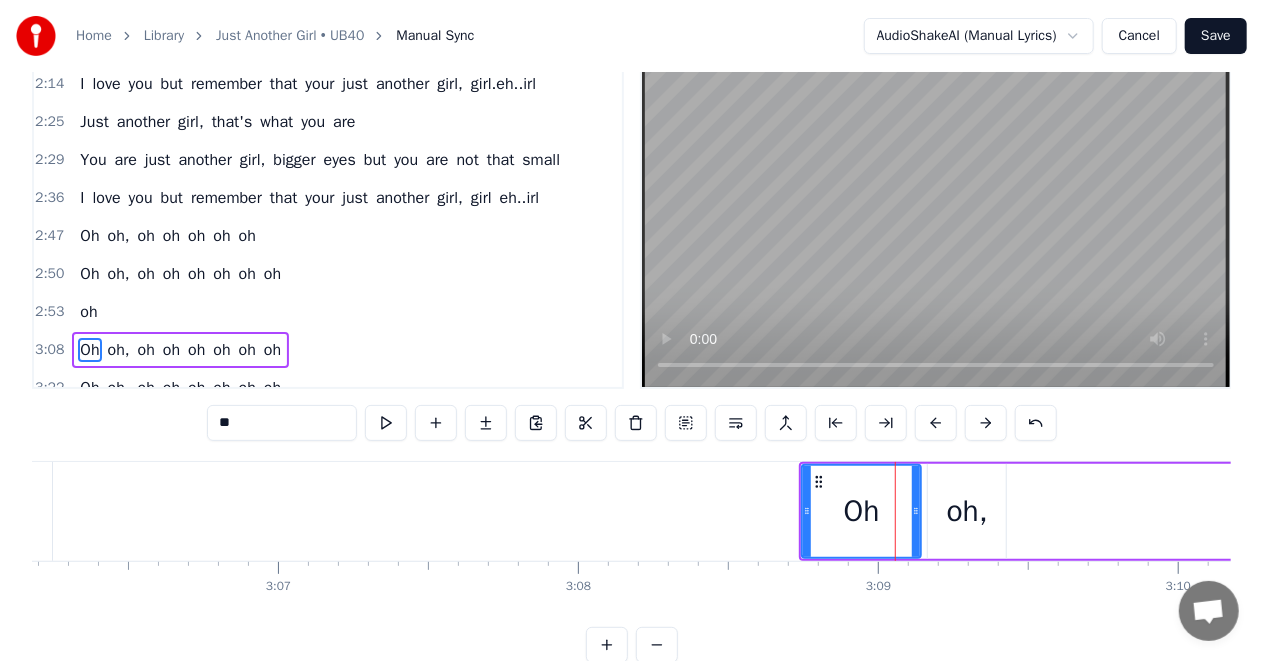 click at bounding box center [936, 423] 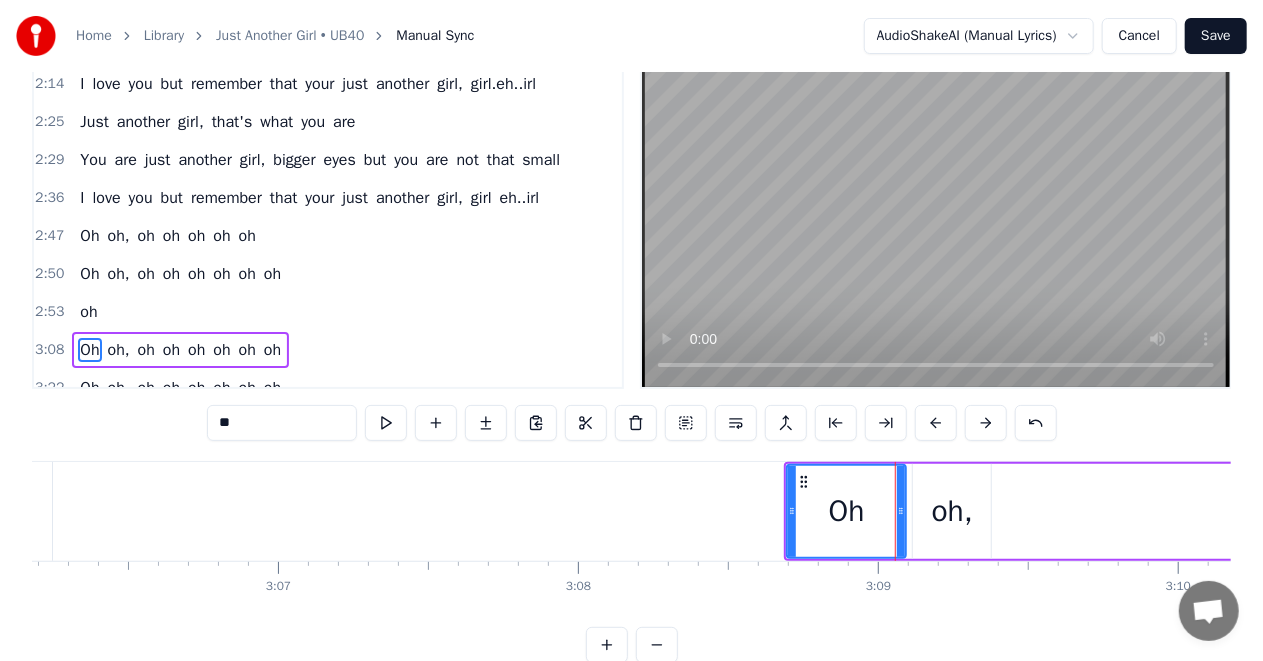 click at bounding box center (936, 423) 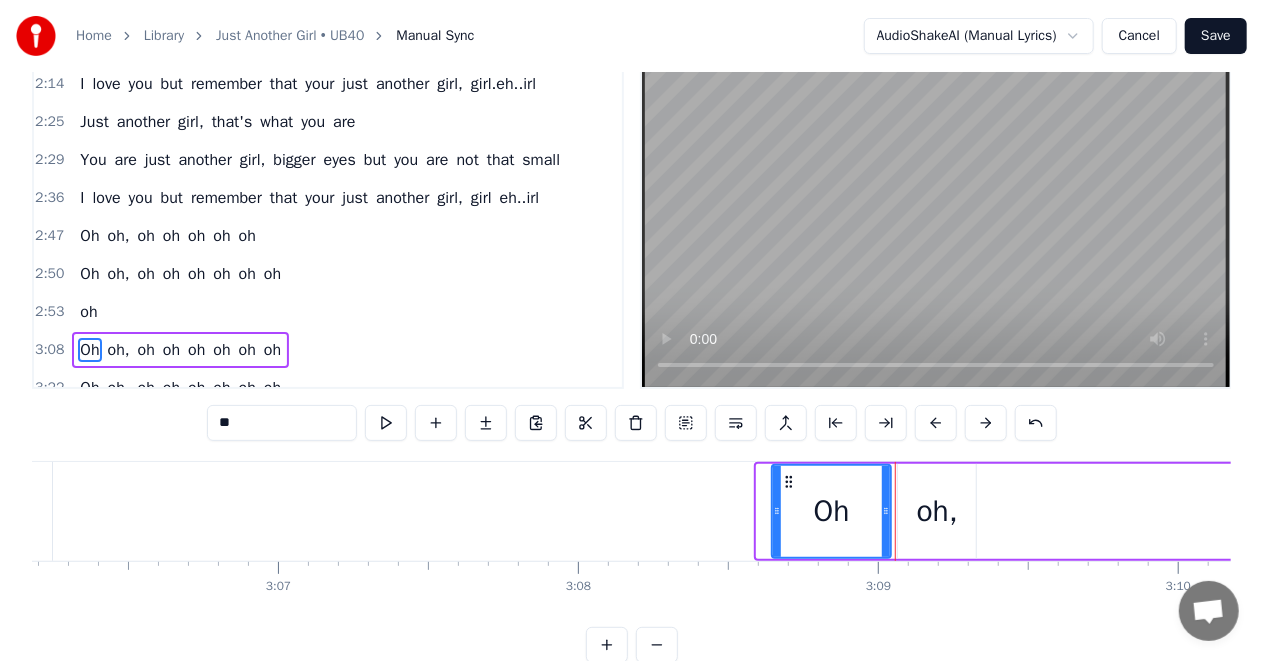 click at bounding box center [936, 423] 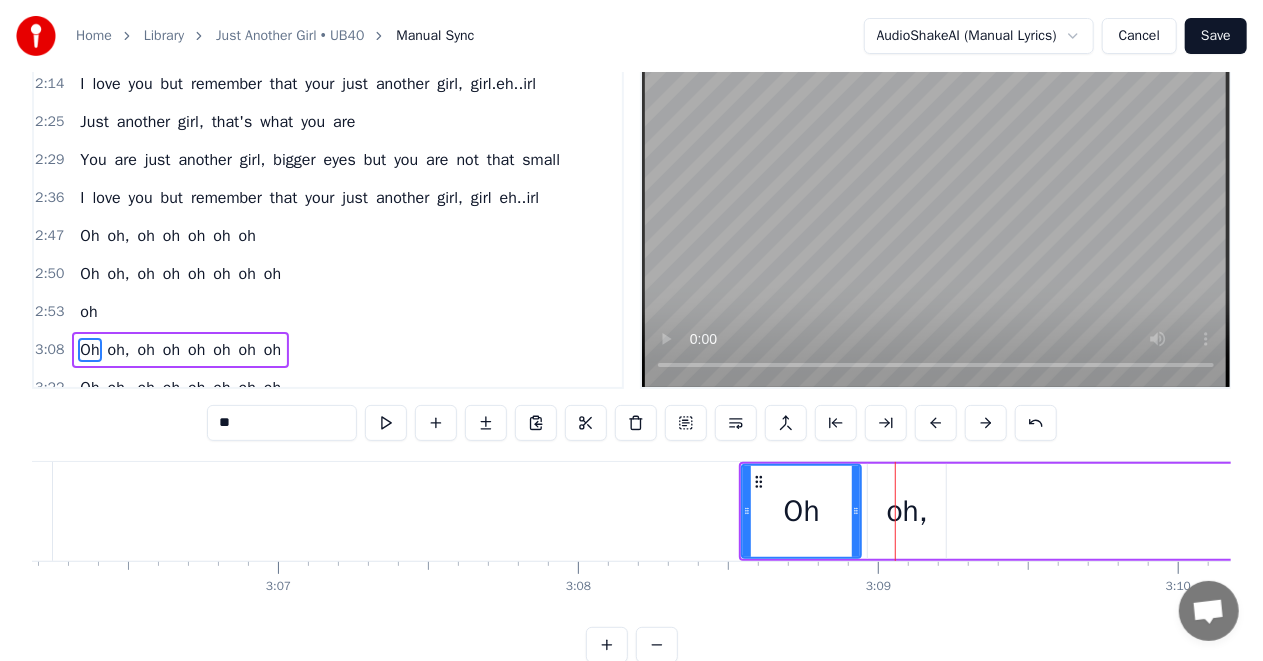 click at bounding box center [936, 423] 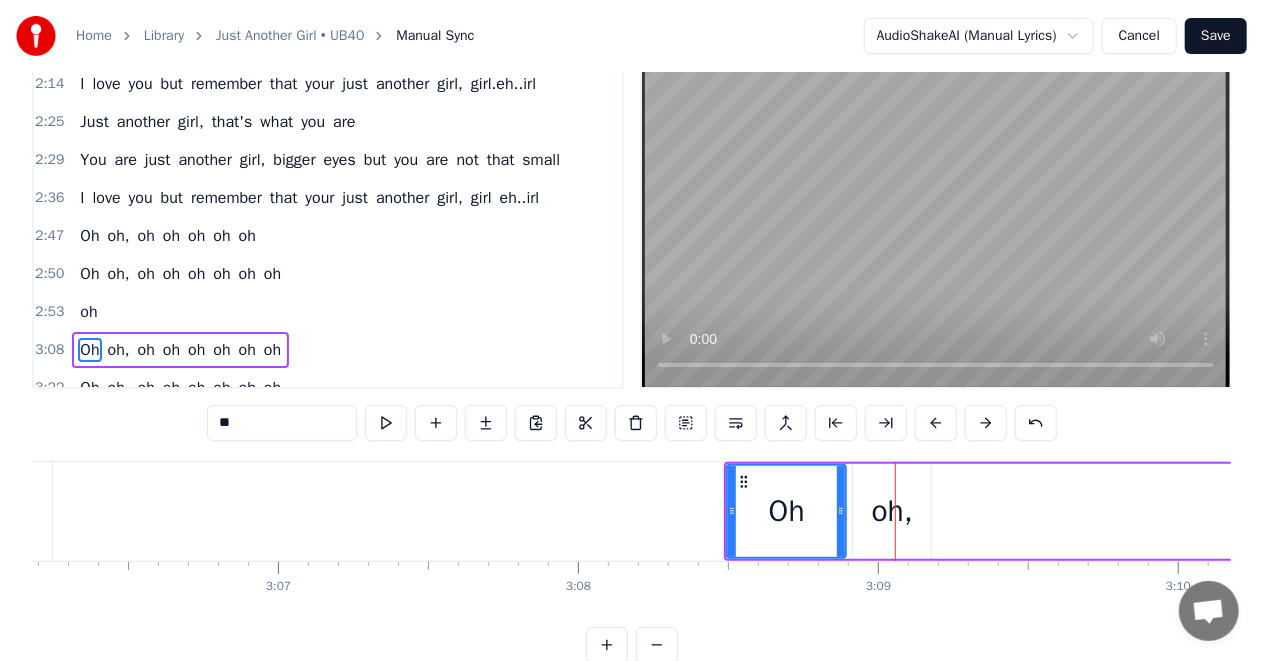 click at bounding box center (936, 423) 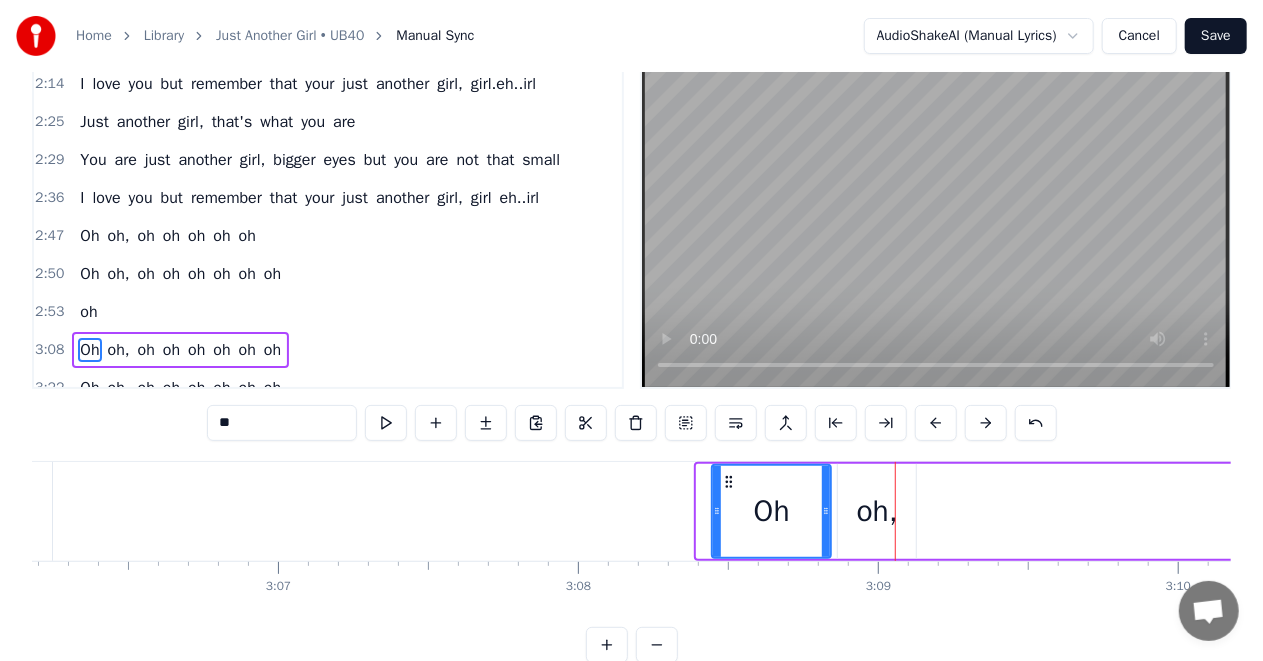 click at bounding box center [936, 423] 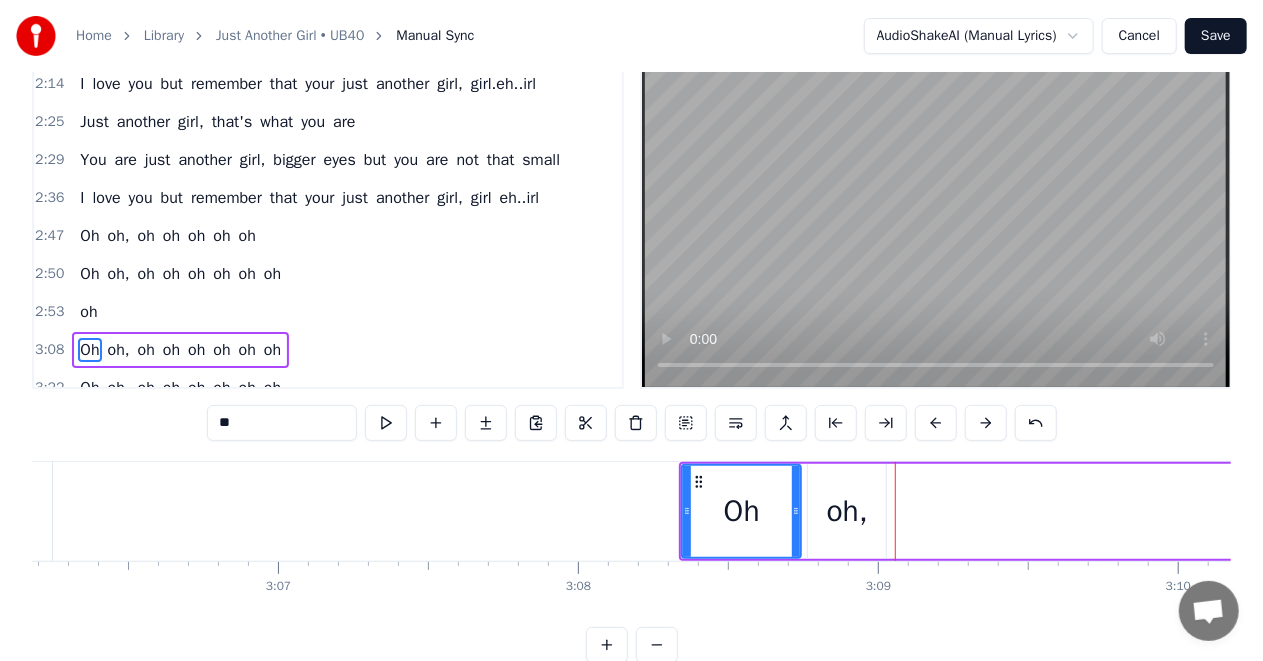 click at bounding box center (936, 423) 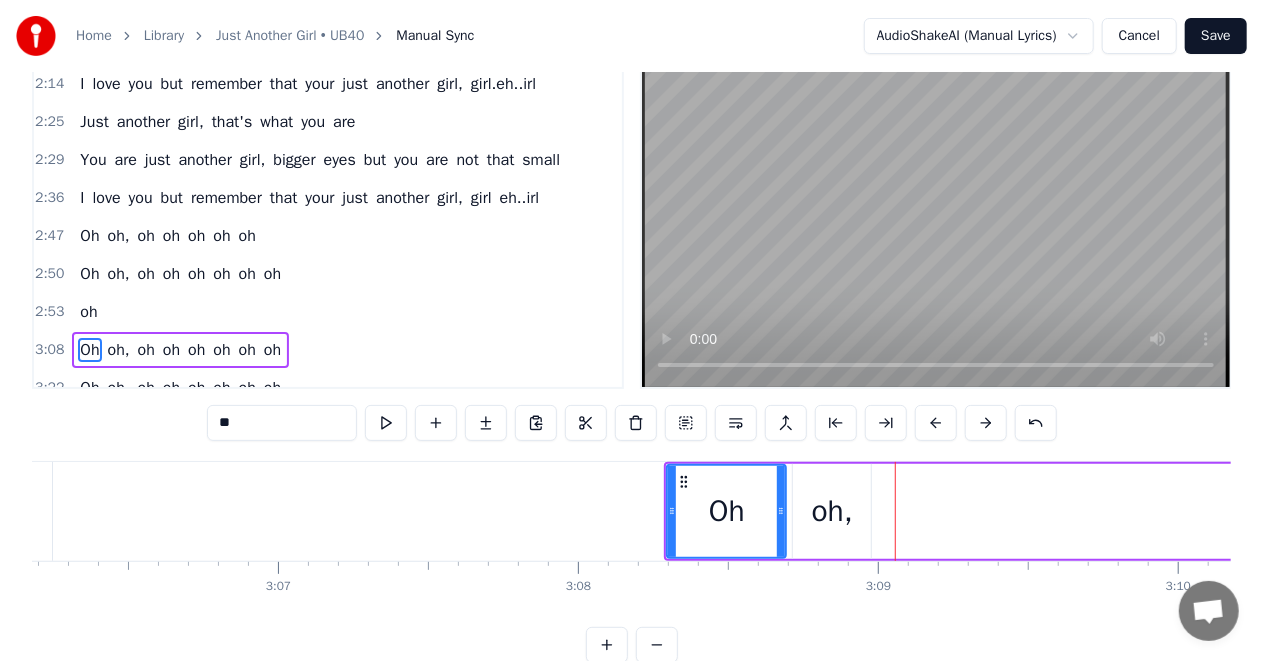 click at bounding box center (936, 423) 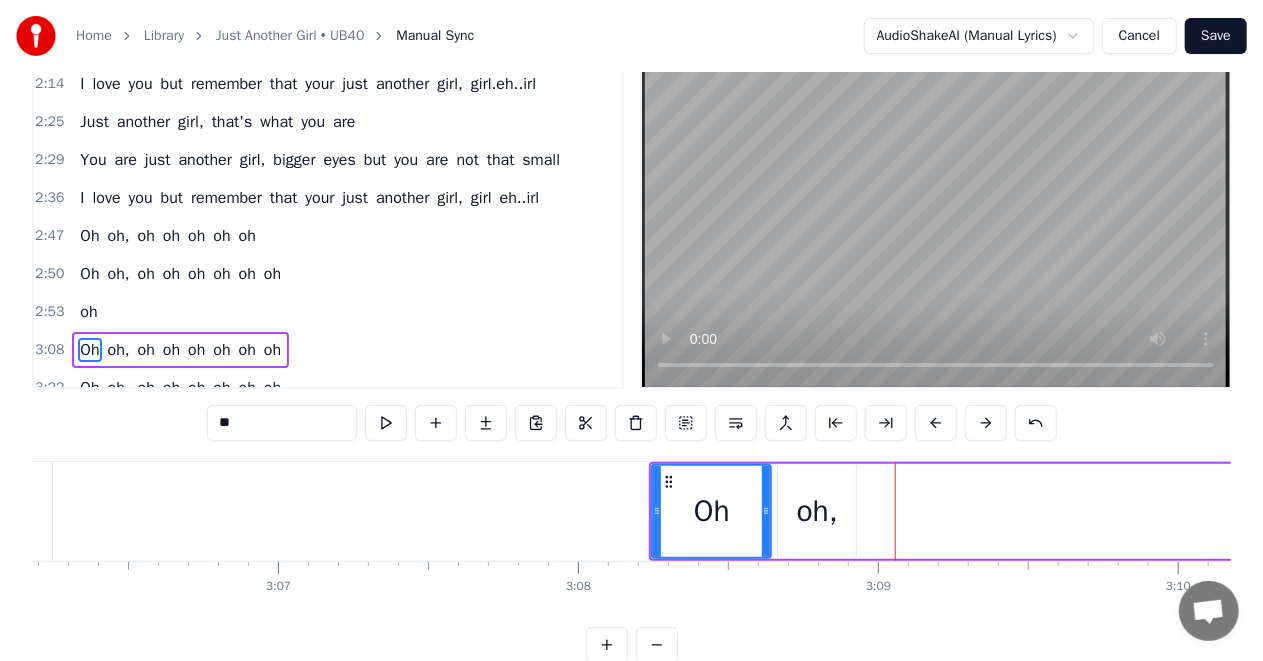 click at bounding box center [936, 423] 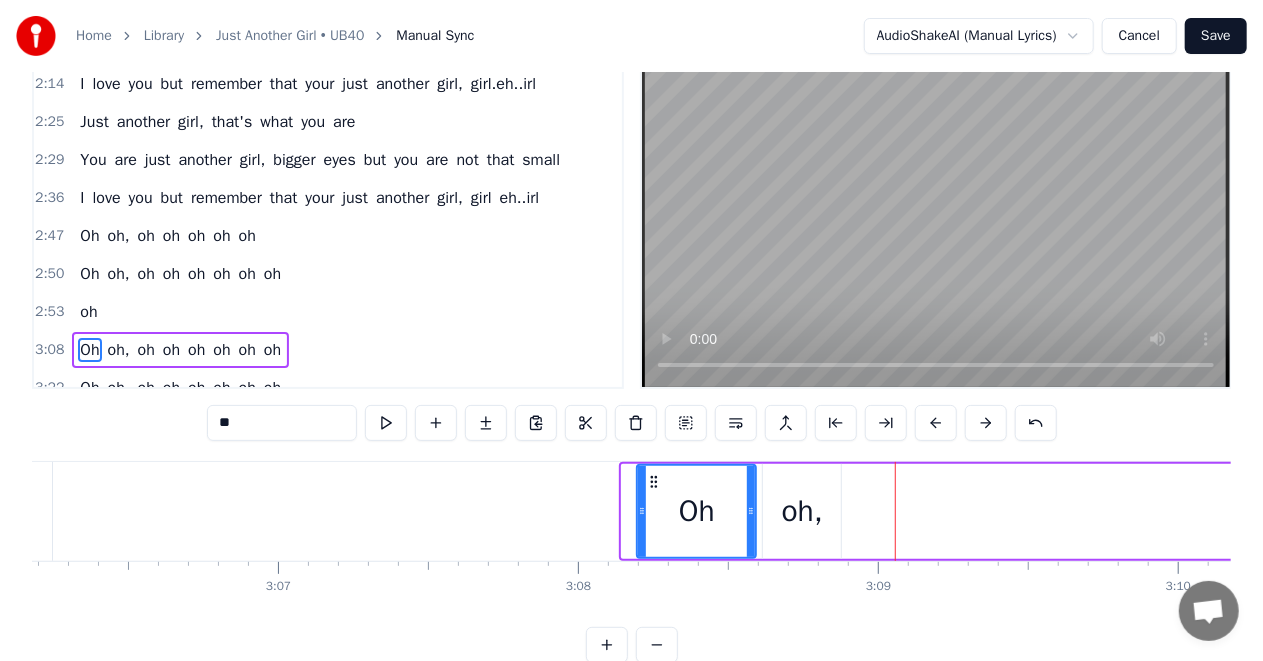 click at bounding box center (936, 423) 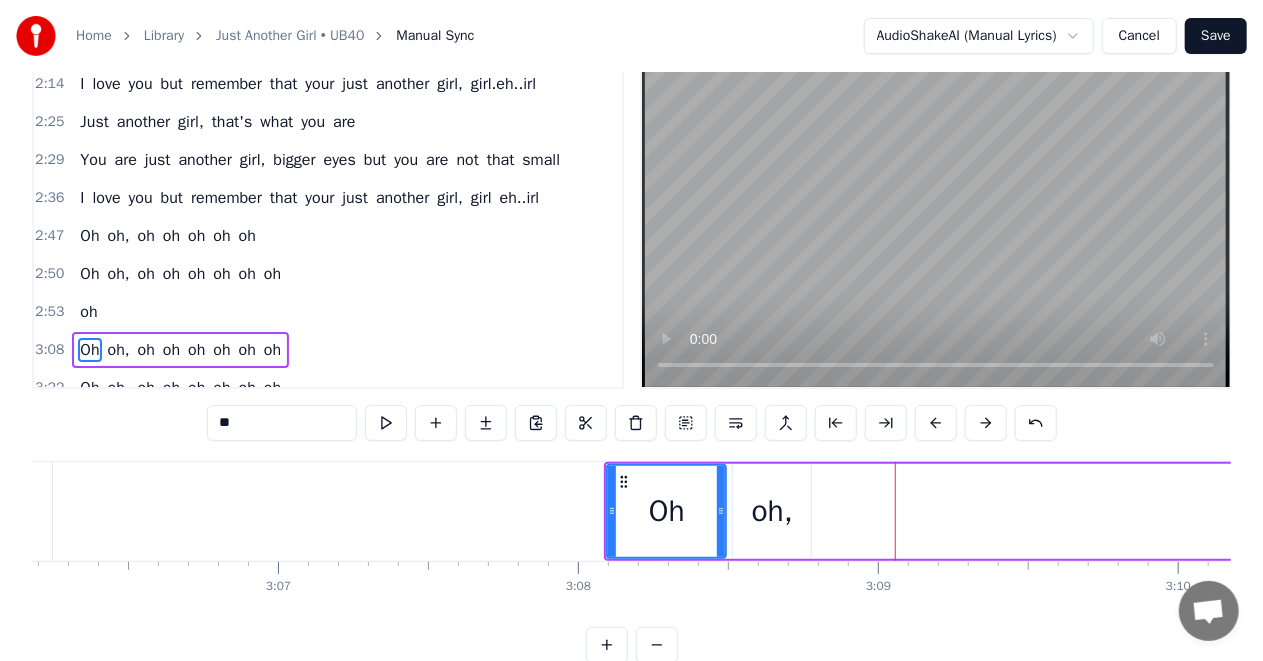 click at bounding box center [936, 423] 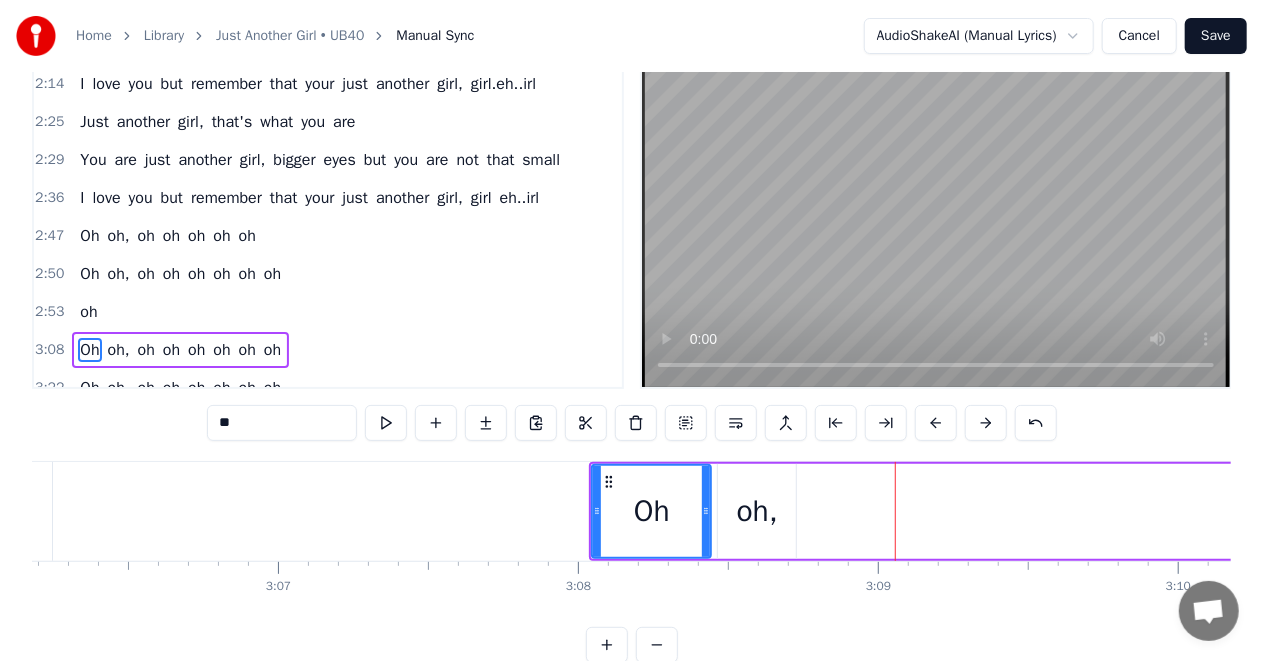 click at bounding box center (936, 423) 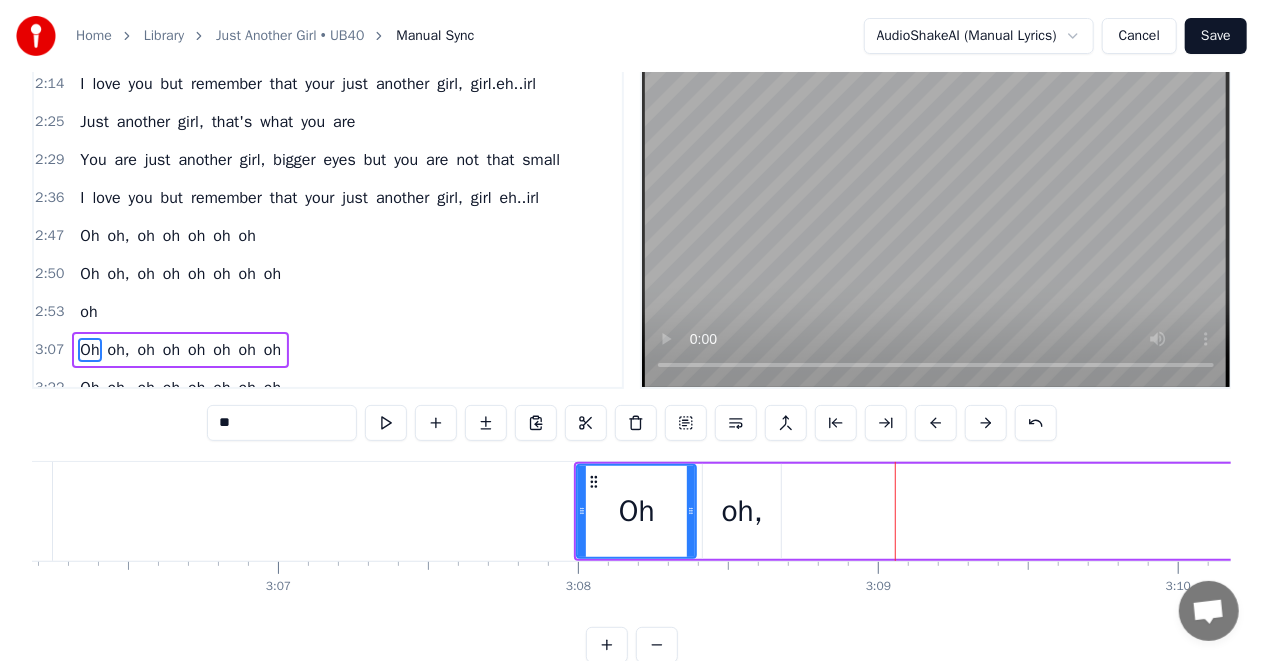 click at bounding box center [936, 423] 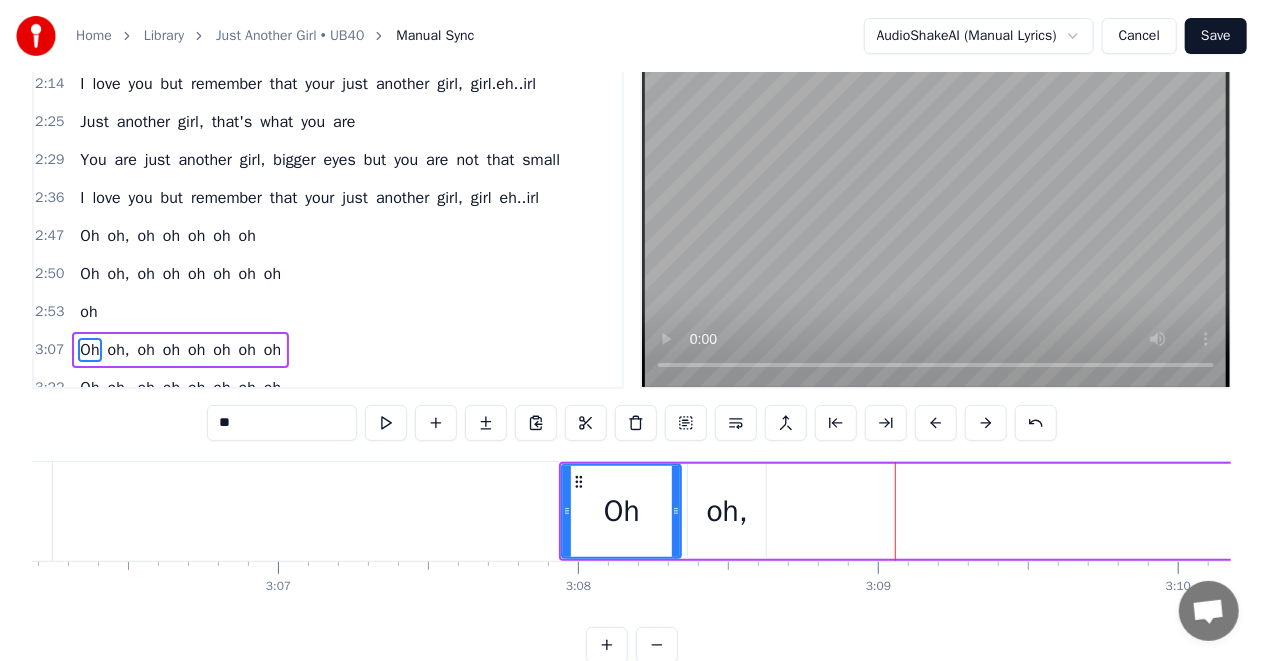 click at bounding box center (936, 423) 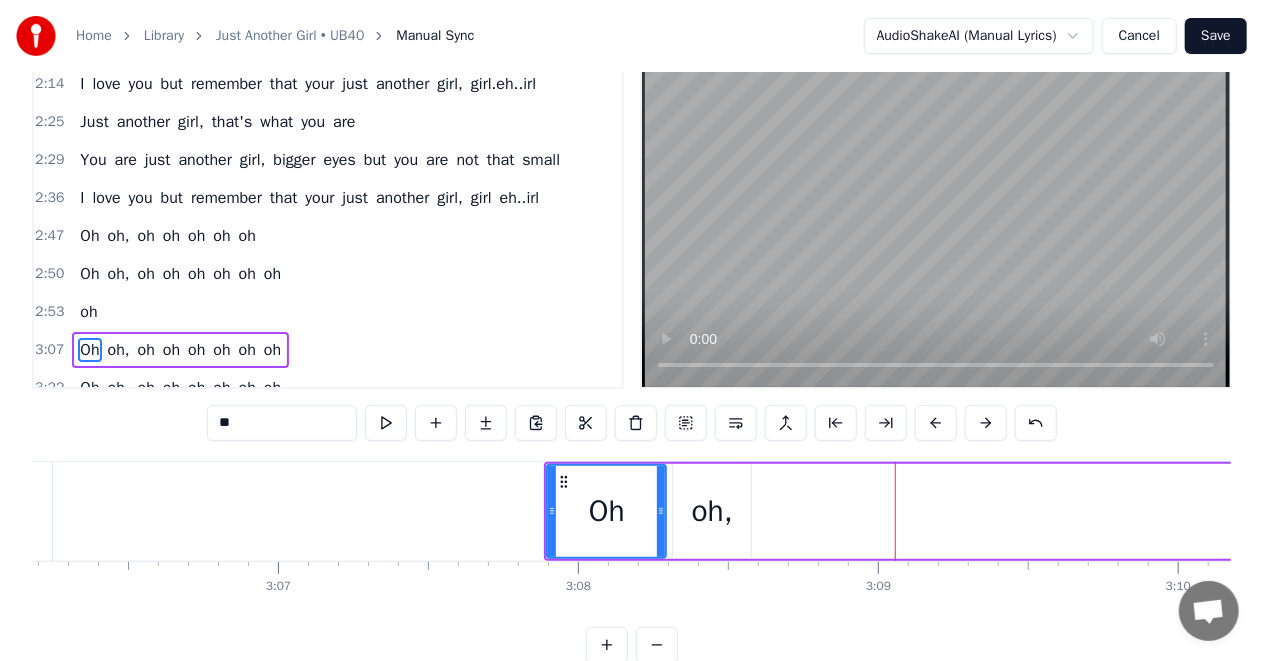click at bounding box center [936, 423] 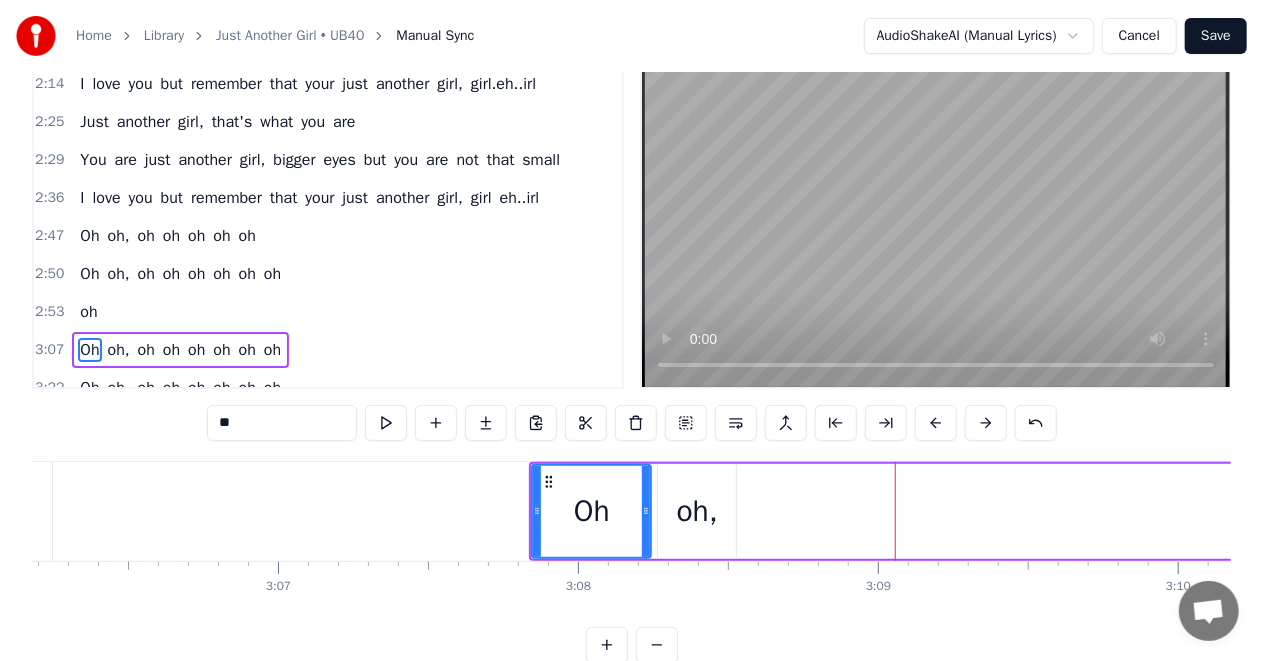 click at bounding box center (936, 423) 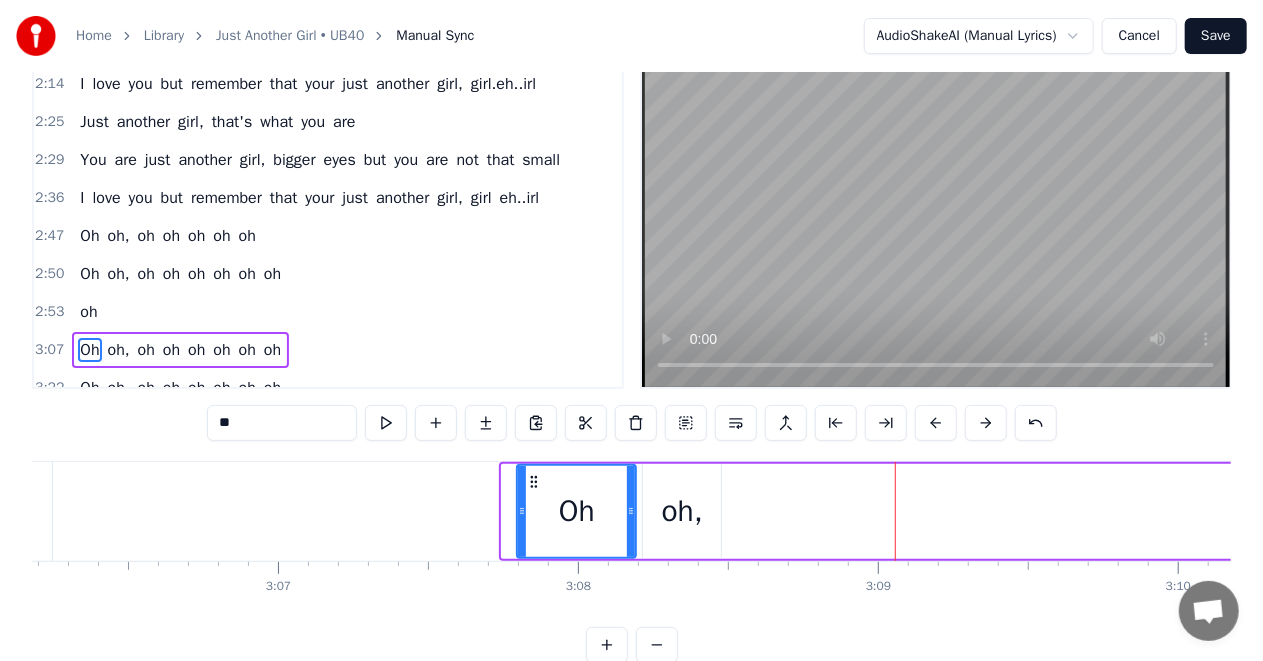 click at bounding box center (936, 423) 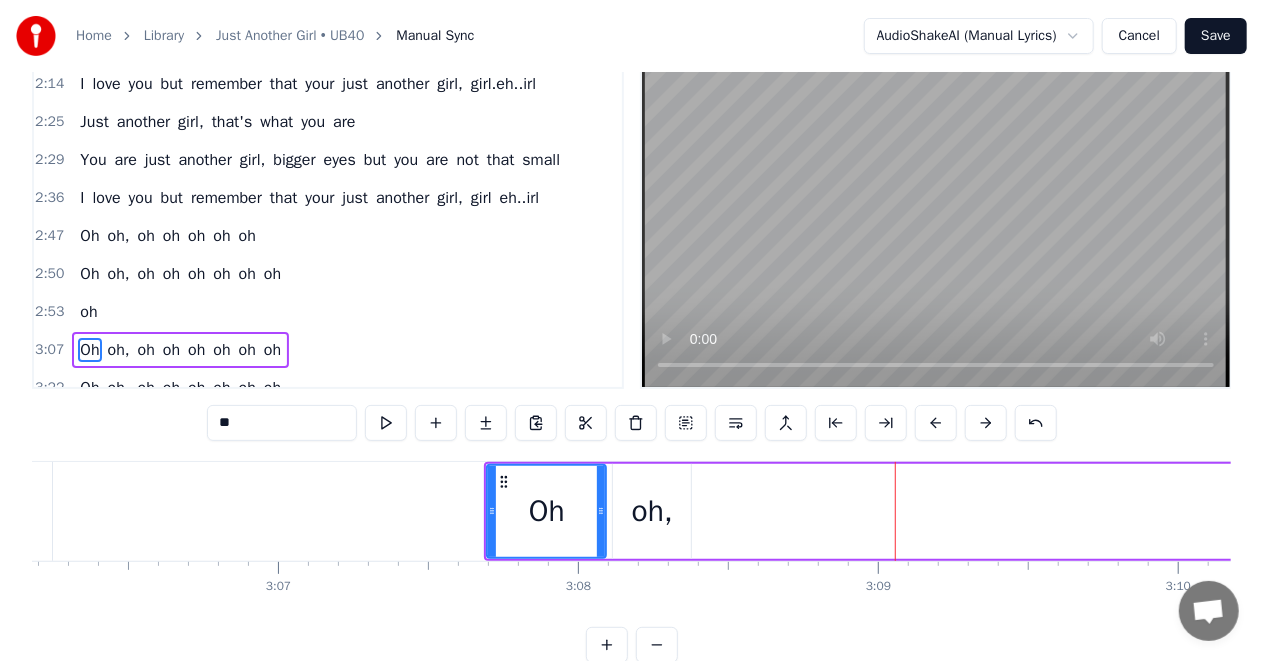 click at bounding box center [936, 423] 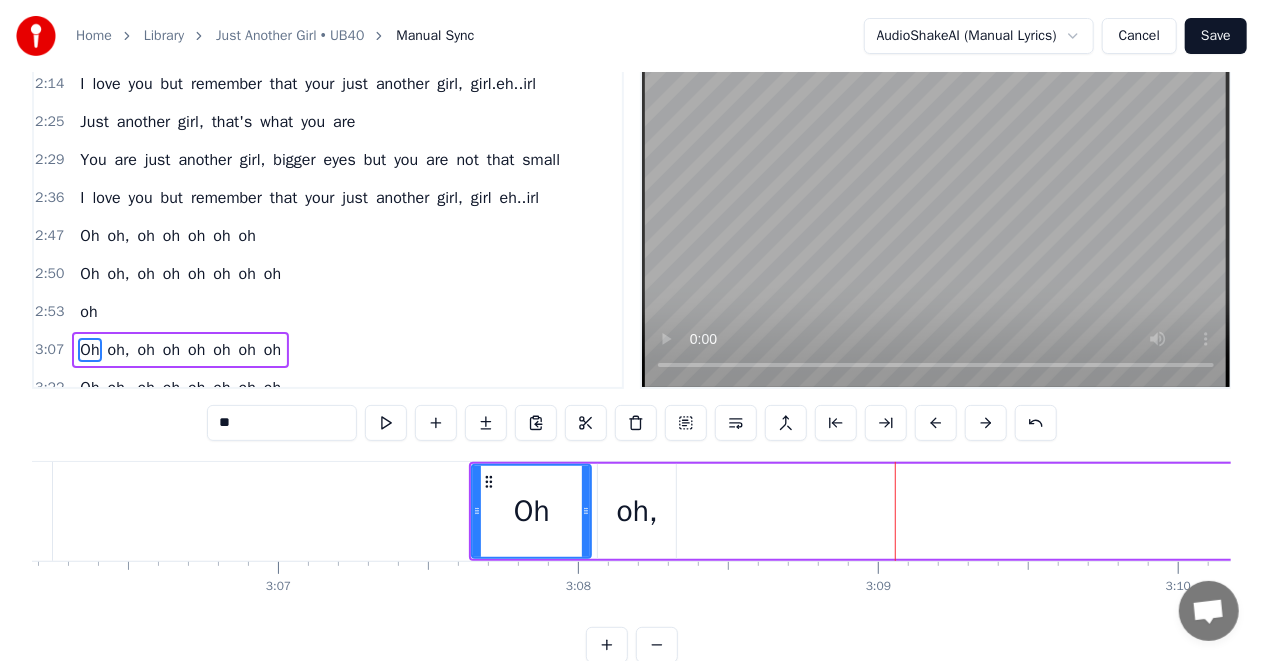 click at bounding box center [936, 423] 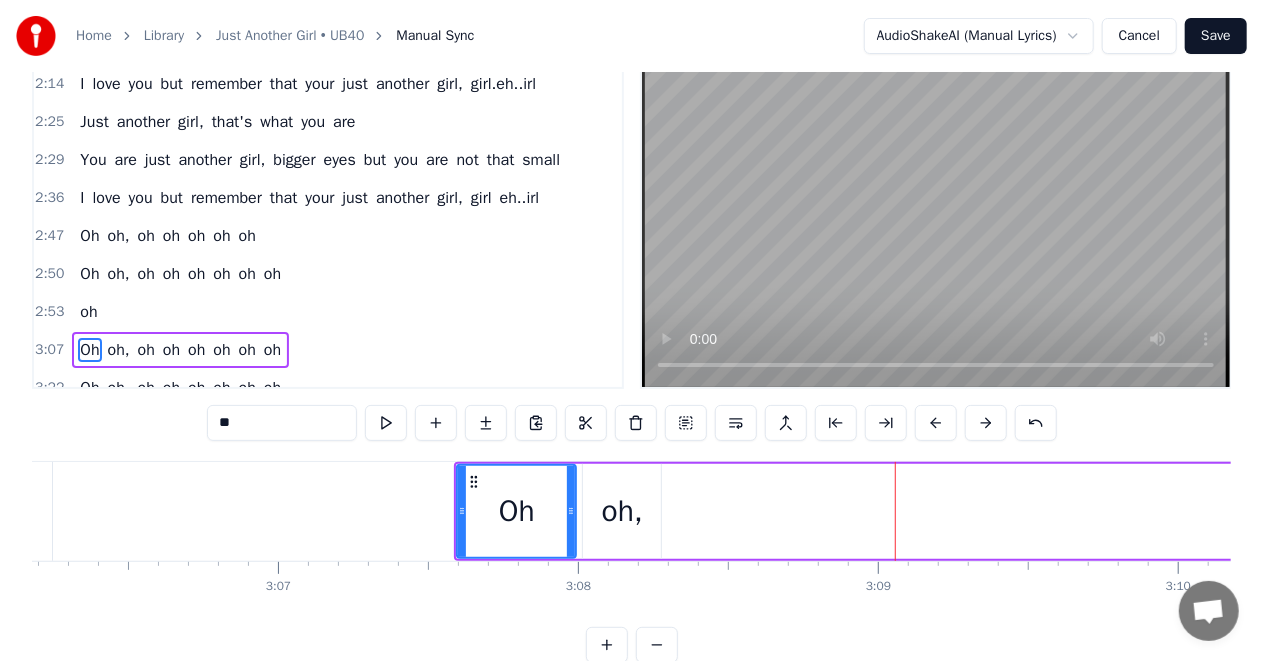 click at bounding box center [936, 423] 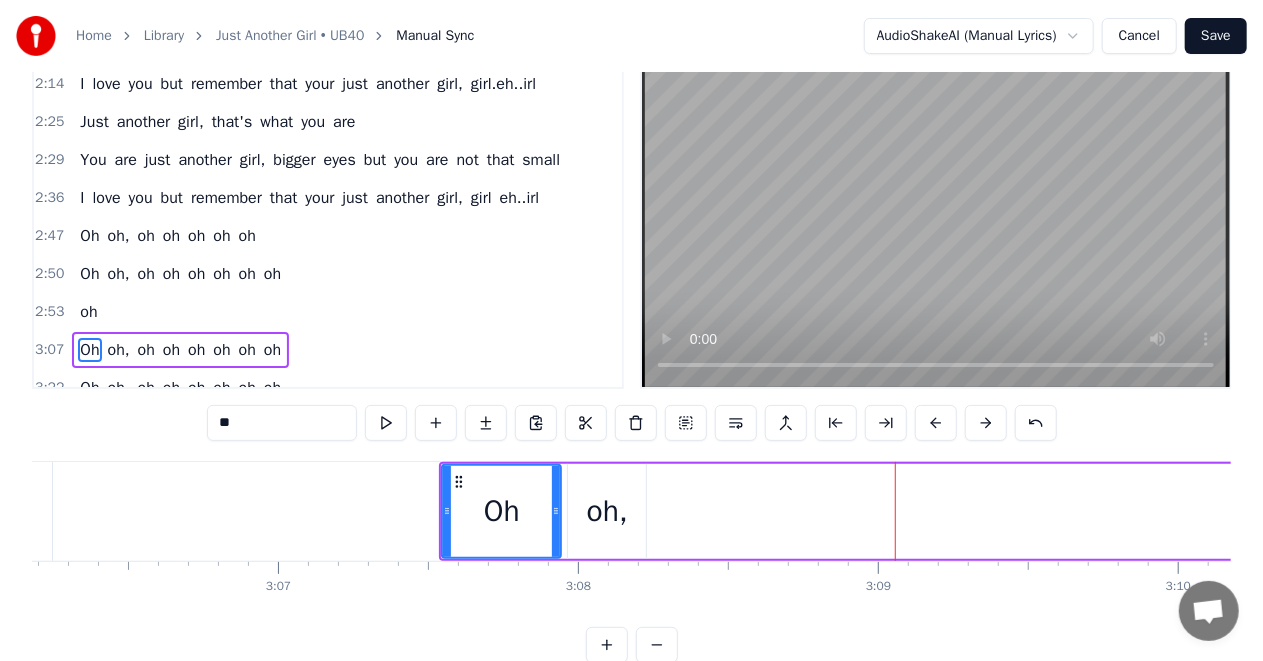 click at bounding box center (936, 423) 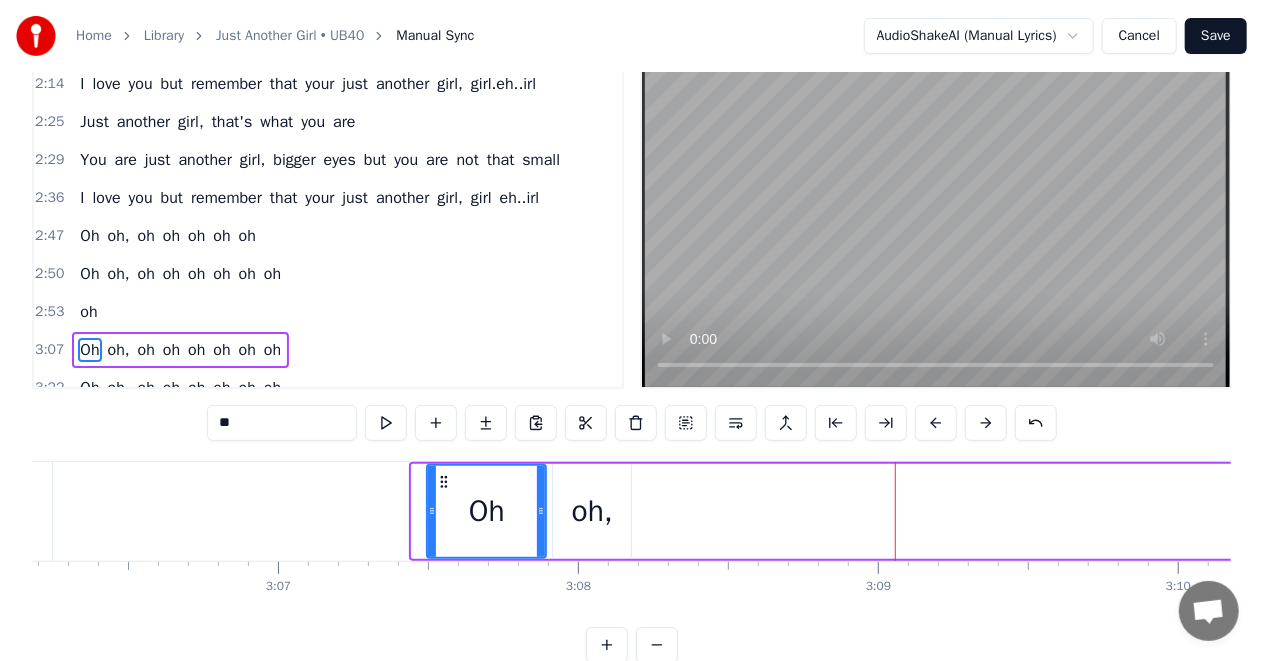 click at bounding box center [936, 423] 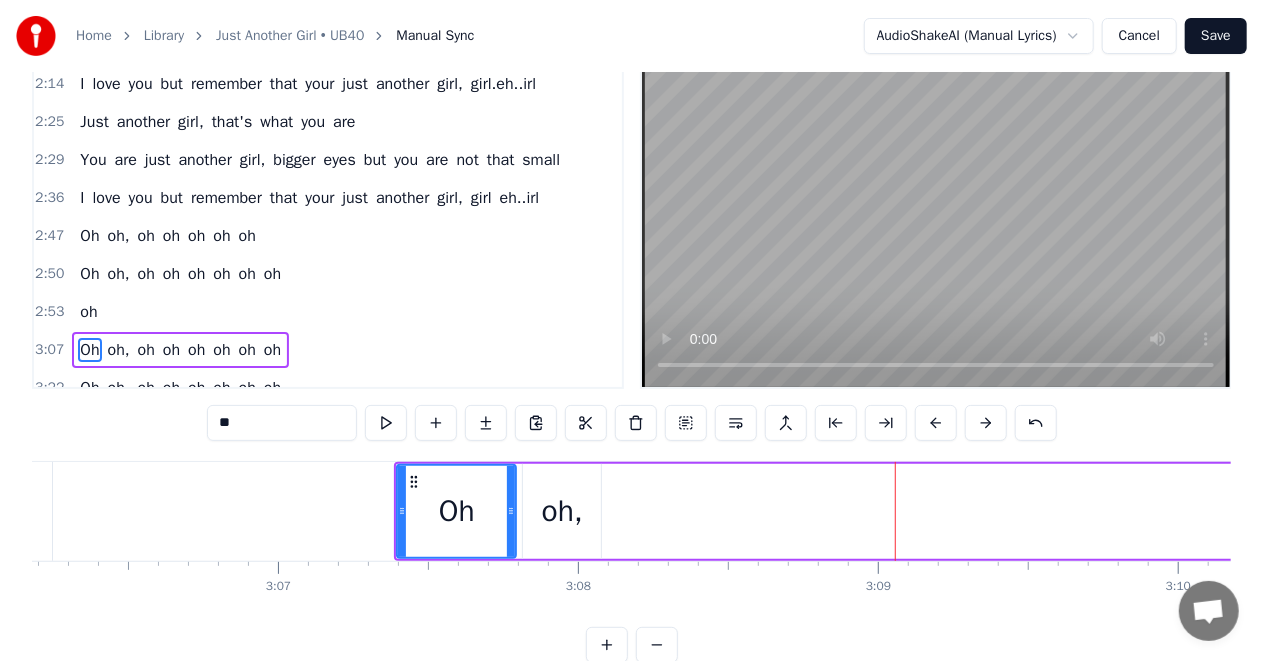 click at bounding box center [936, 423] 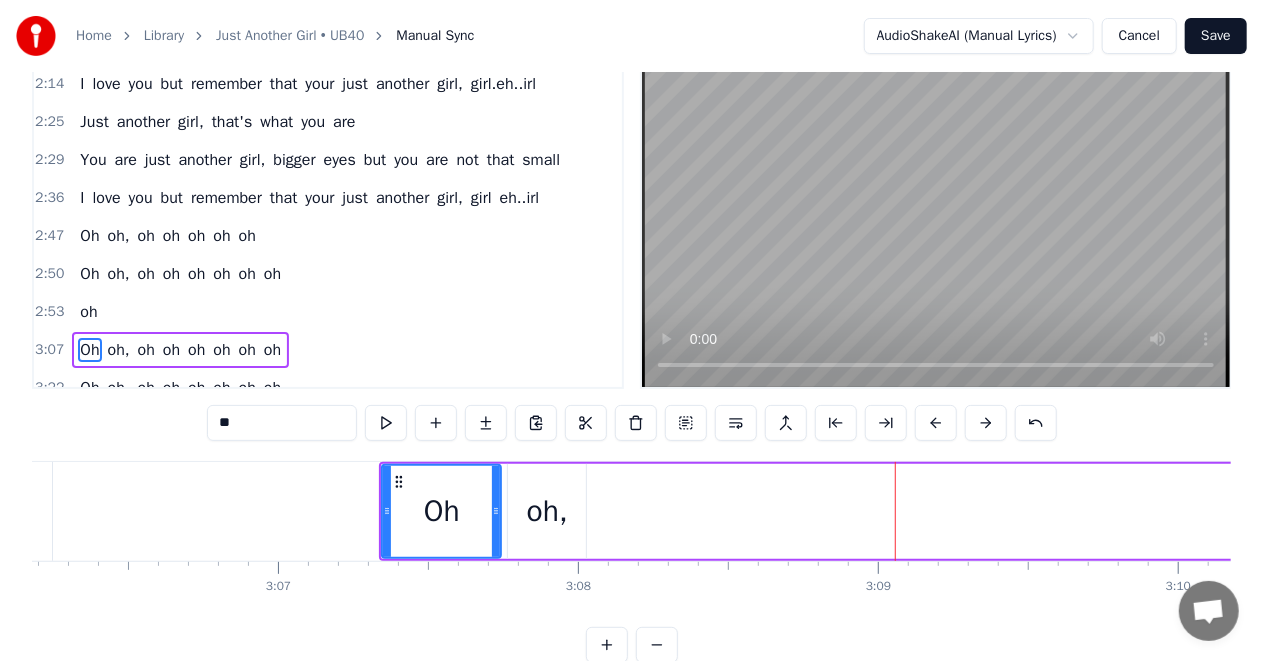 click at bounding box center (936, 423) 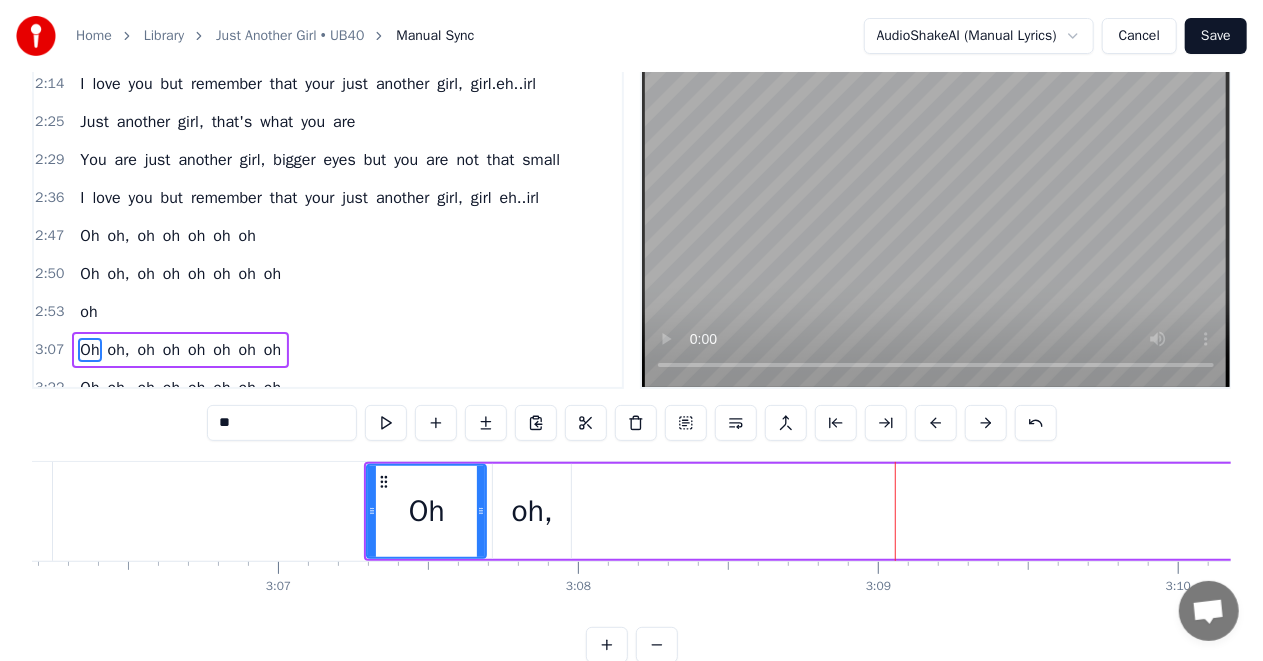 click at bounding box center [936, 423] 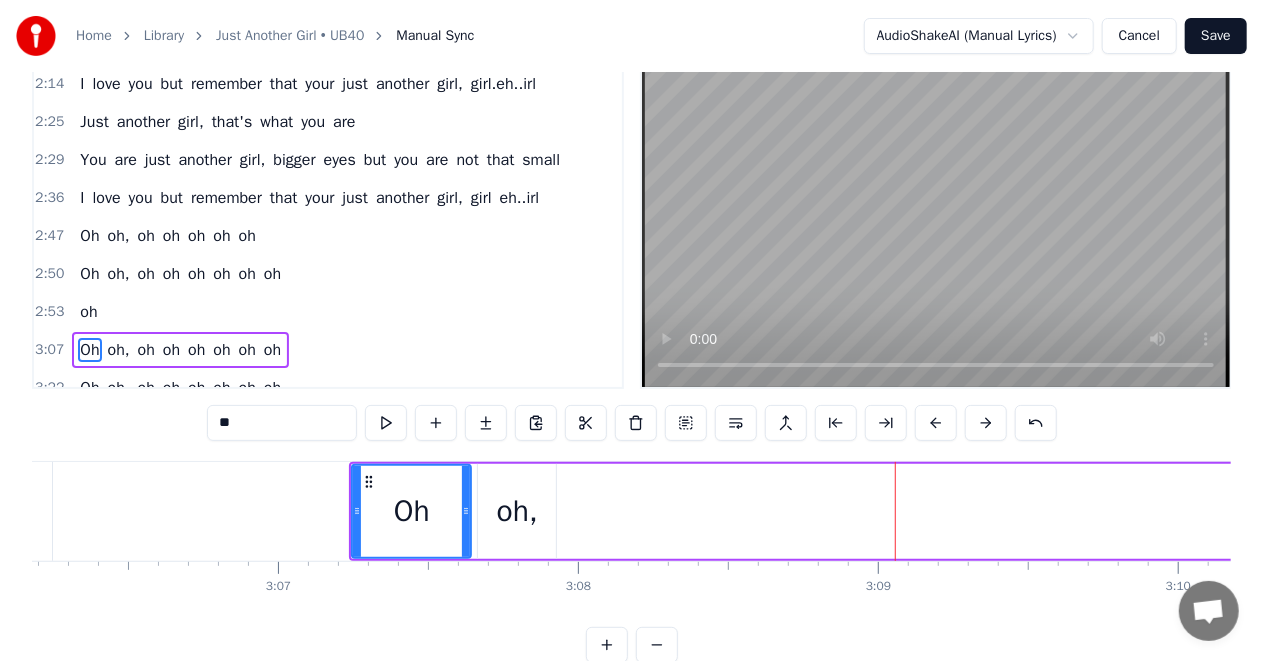 click at bounding box center [936, 423] 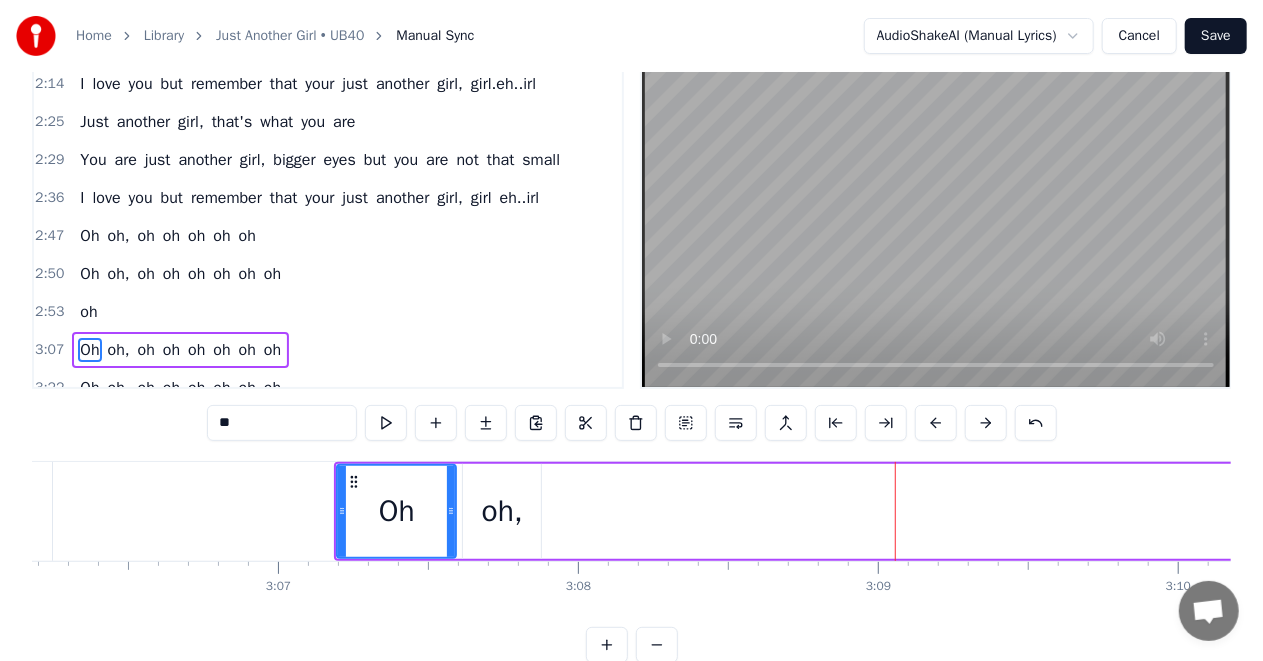 click at bounding box center (936, 423) 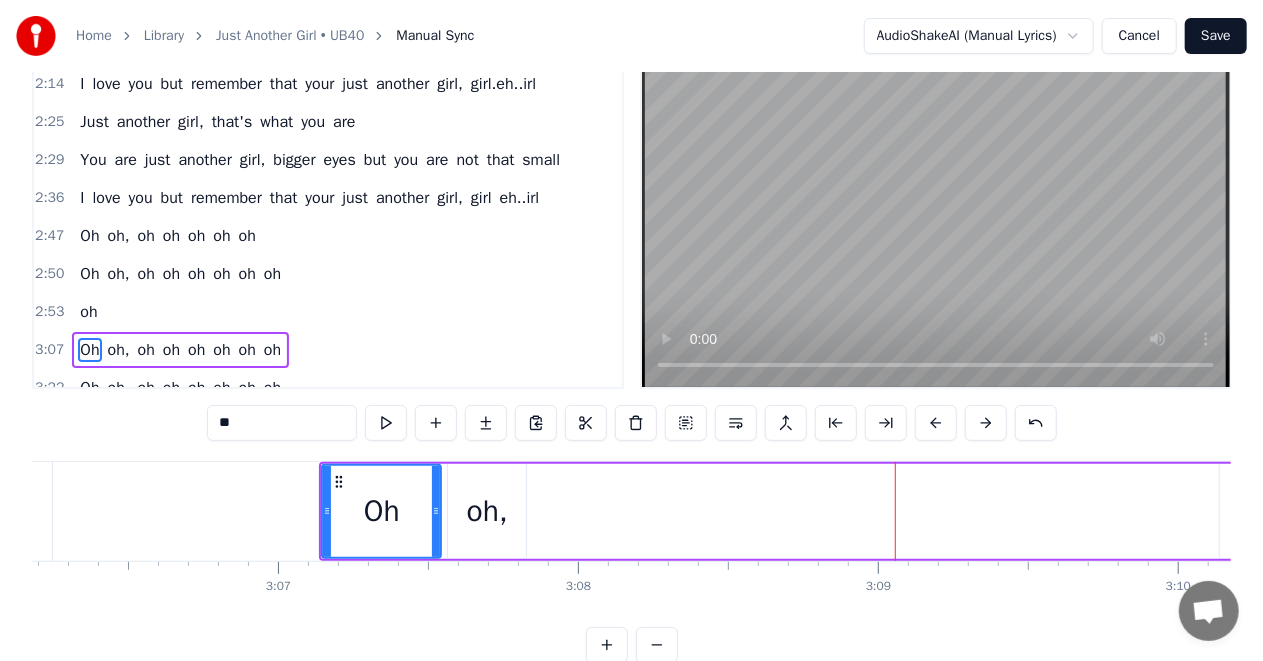 click at bounding box center [936, 423] 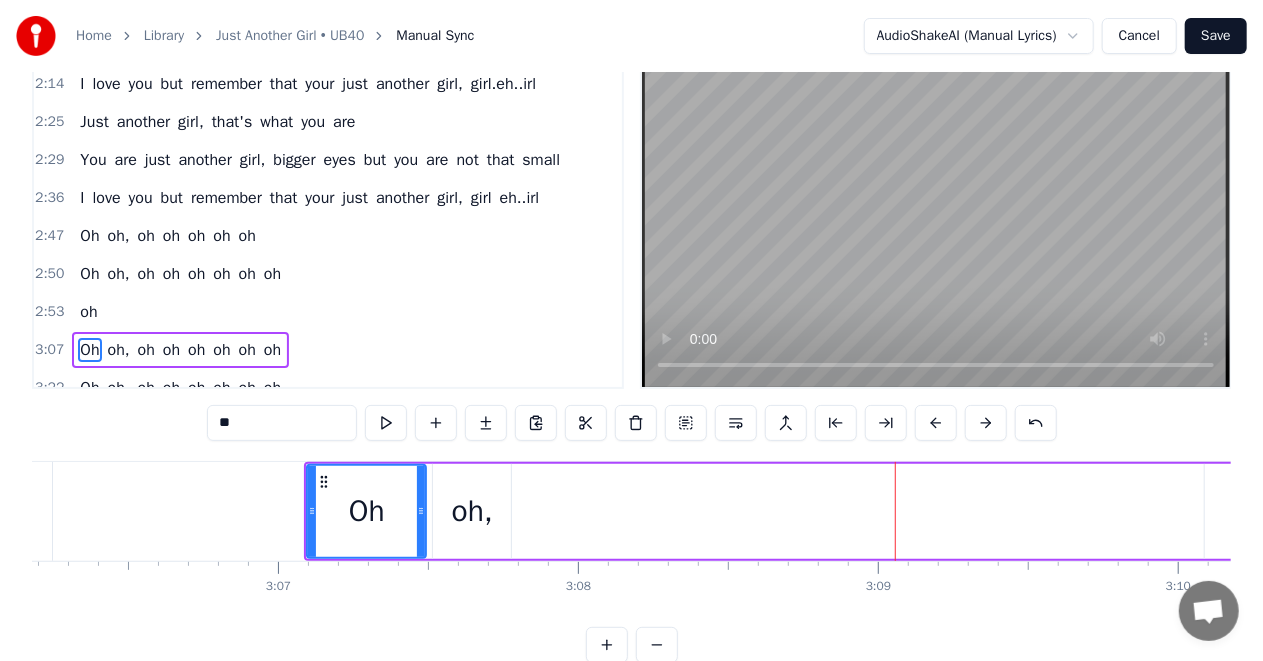 click at bounding box center [936, 423] 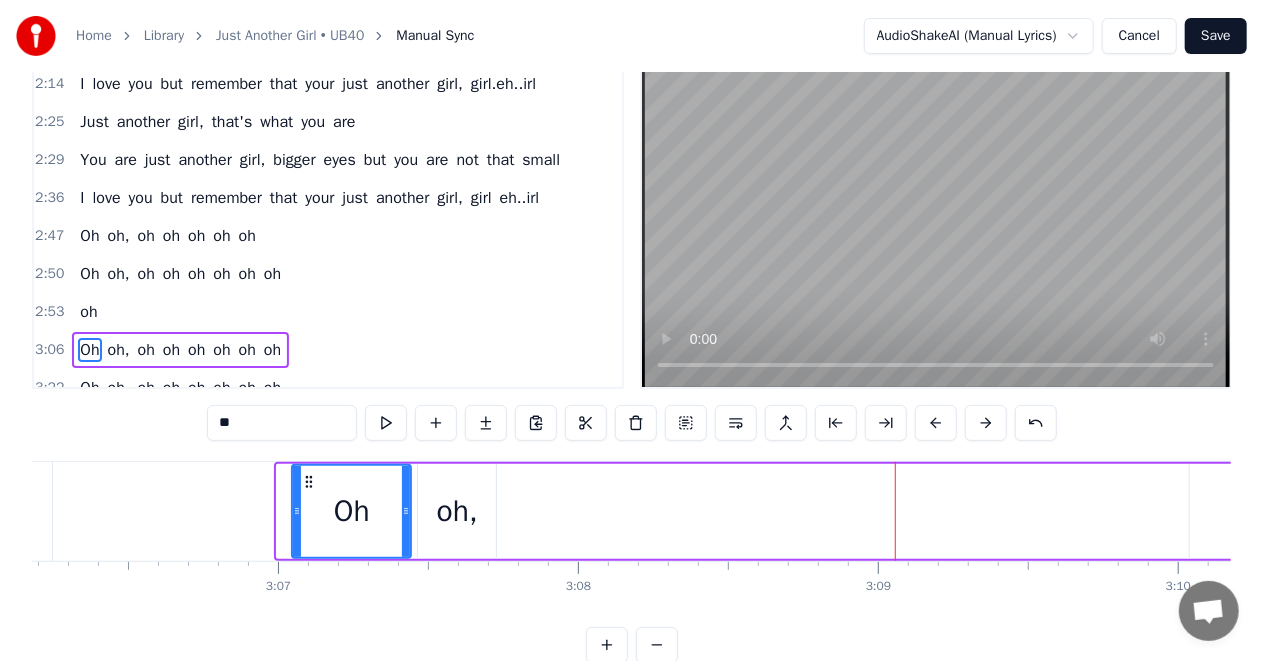 click at bounding box center [936, 423] 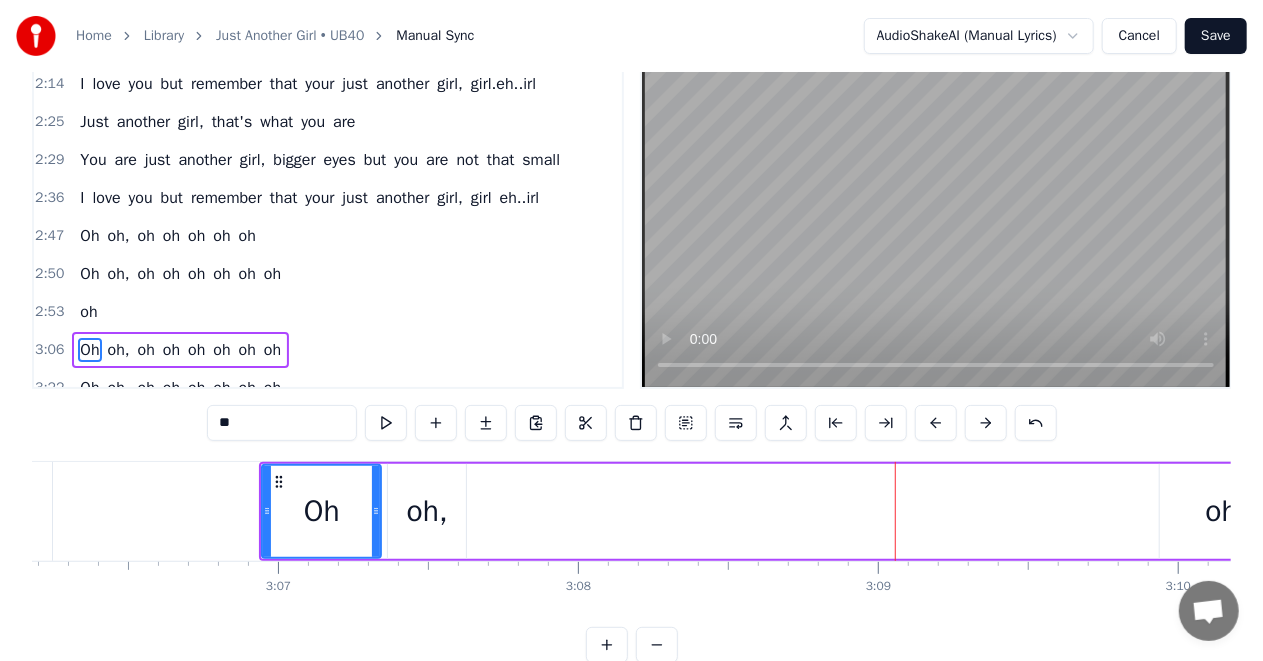click at bounding box center (936, 423) 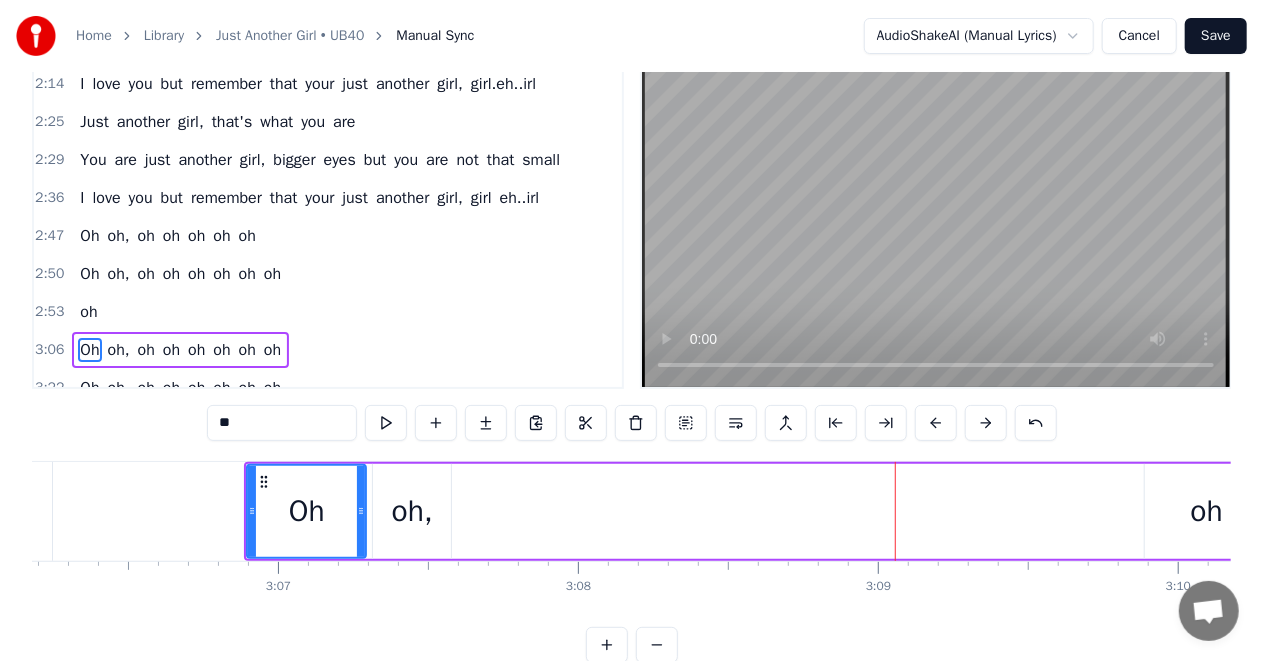 click at bounding box center [936, 423] 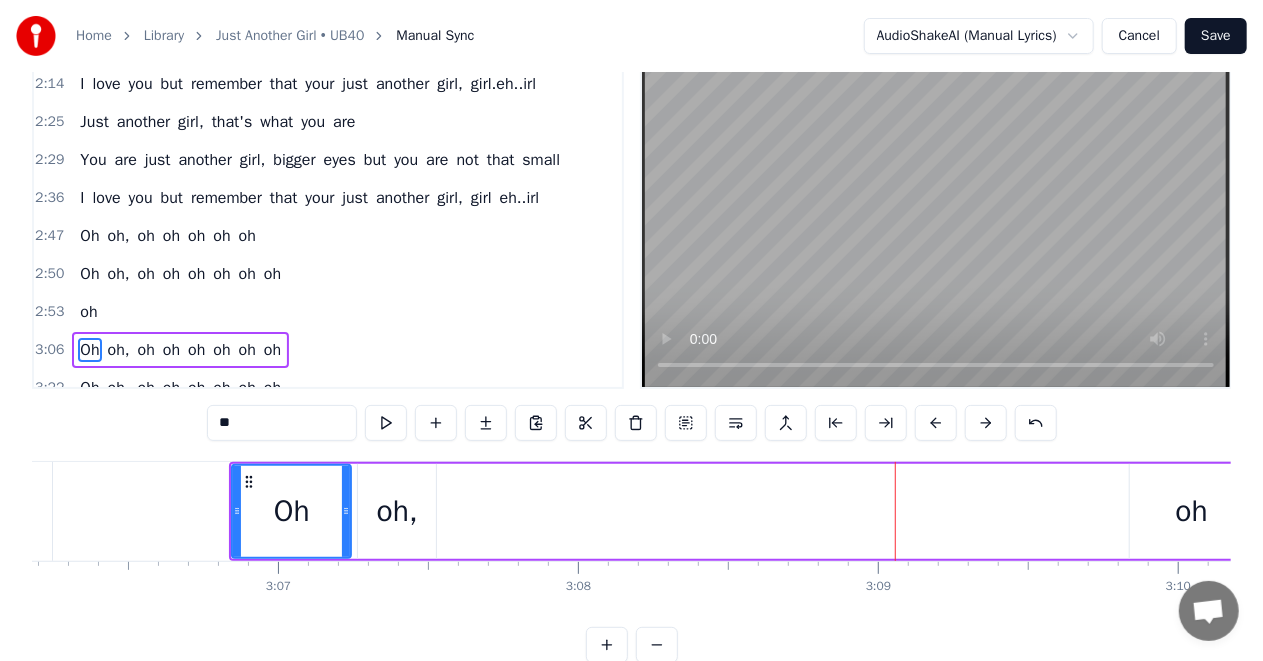 click at bounding box center (936, 423) 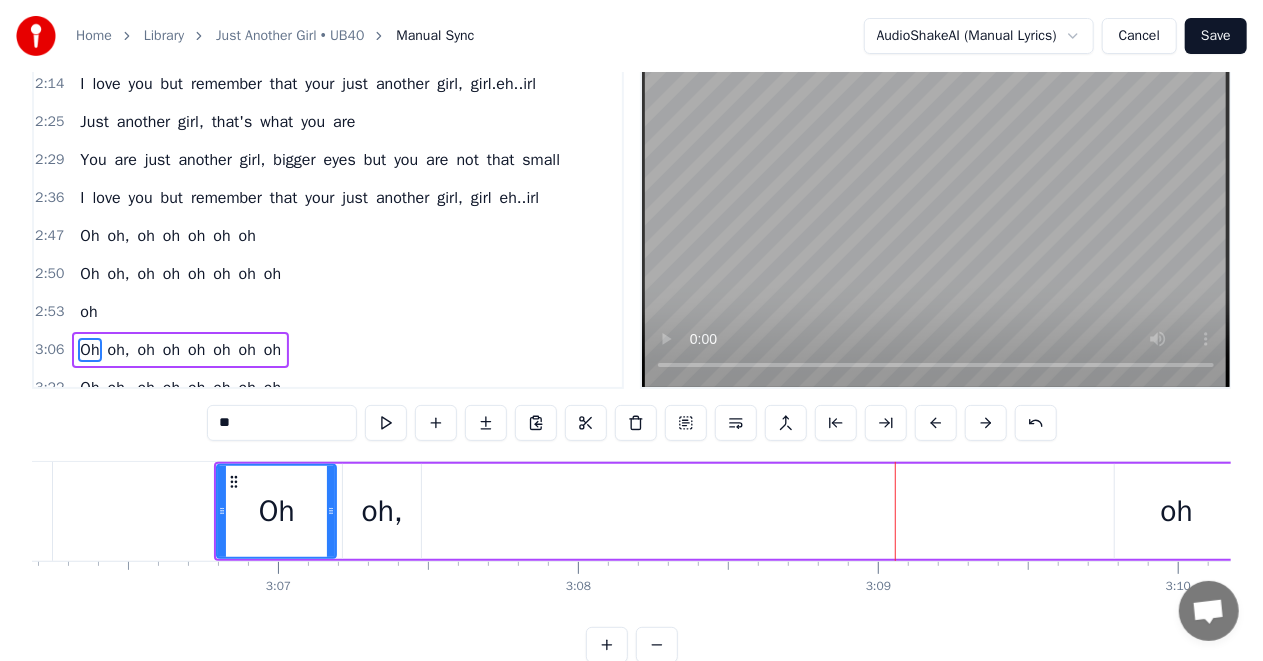 click at bounding box center (936, 423) 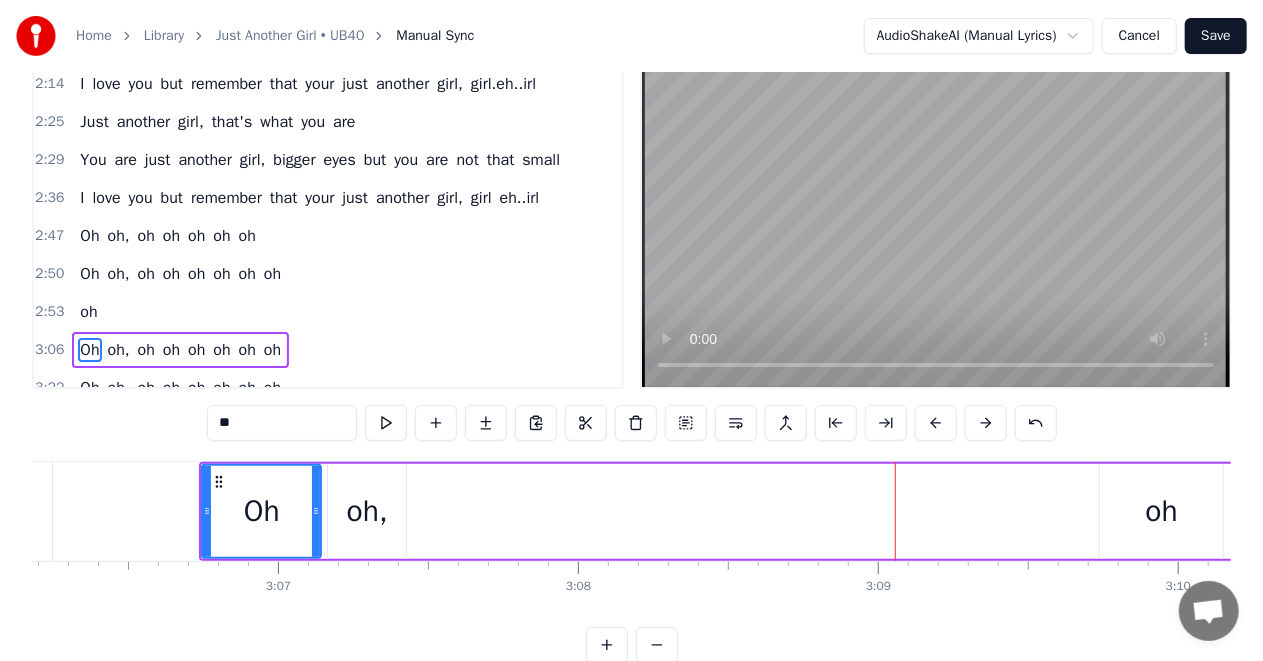 click at bounding box center [936, 423] 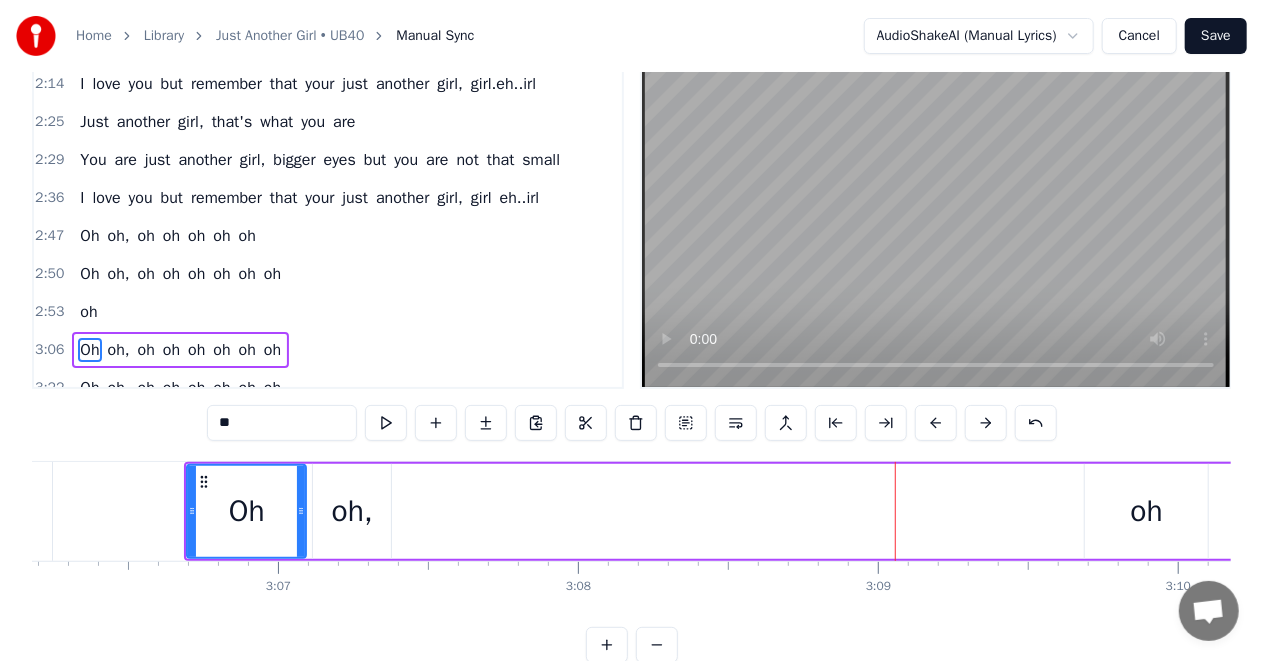 click at bounding box center (936, 423) 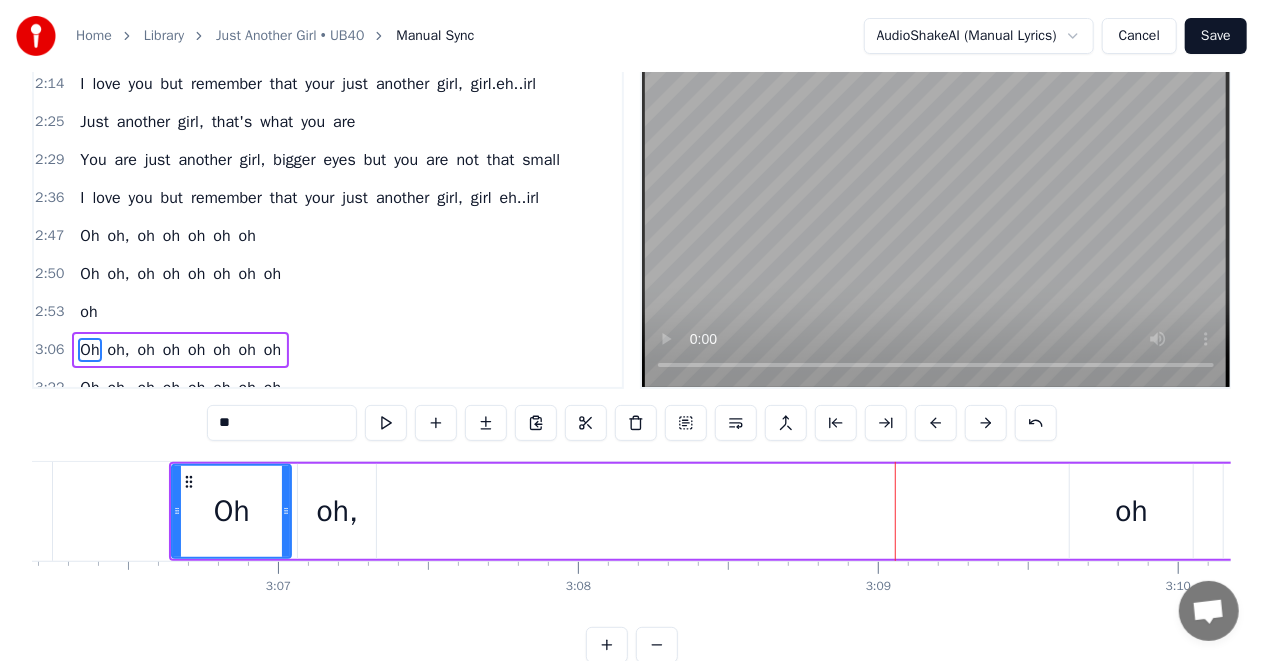 click at bounding box center [936, 423] 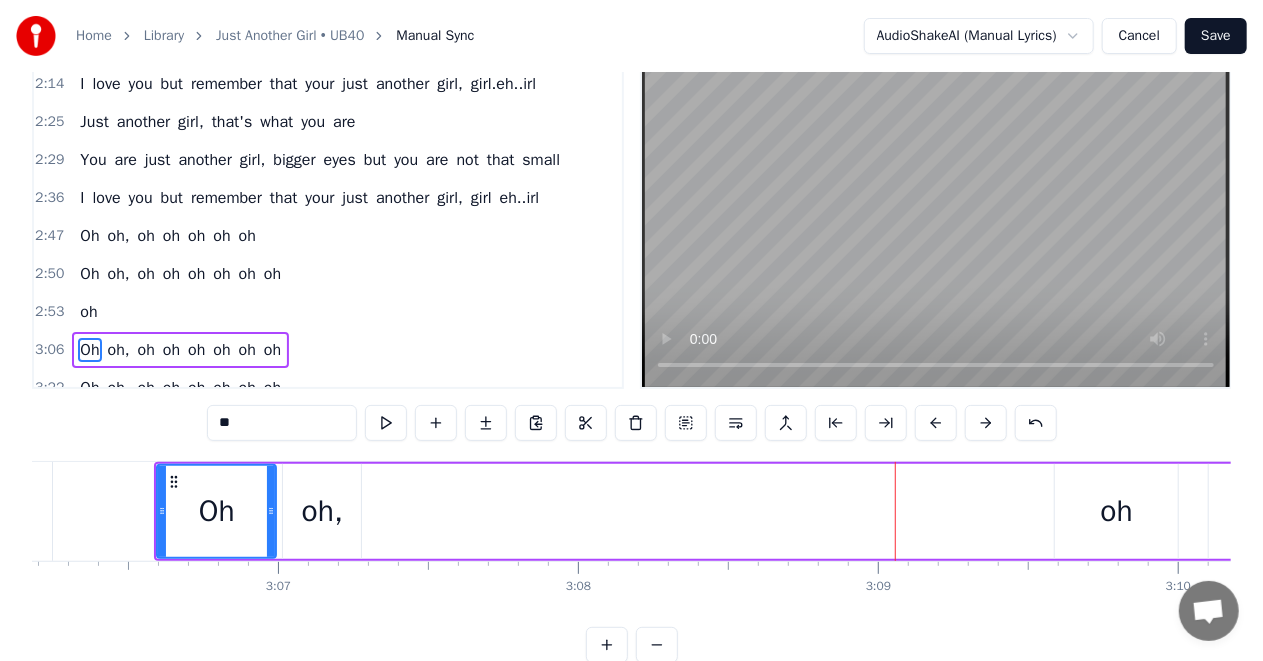 click at bounding box center (936, 423) 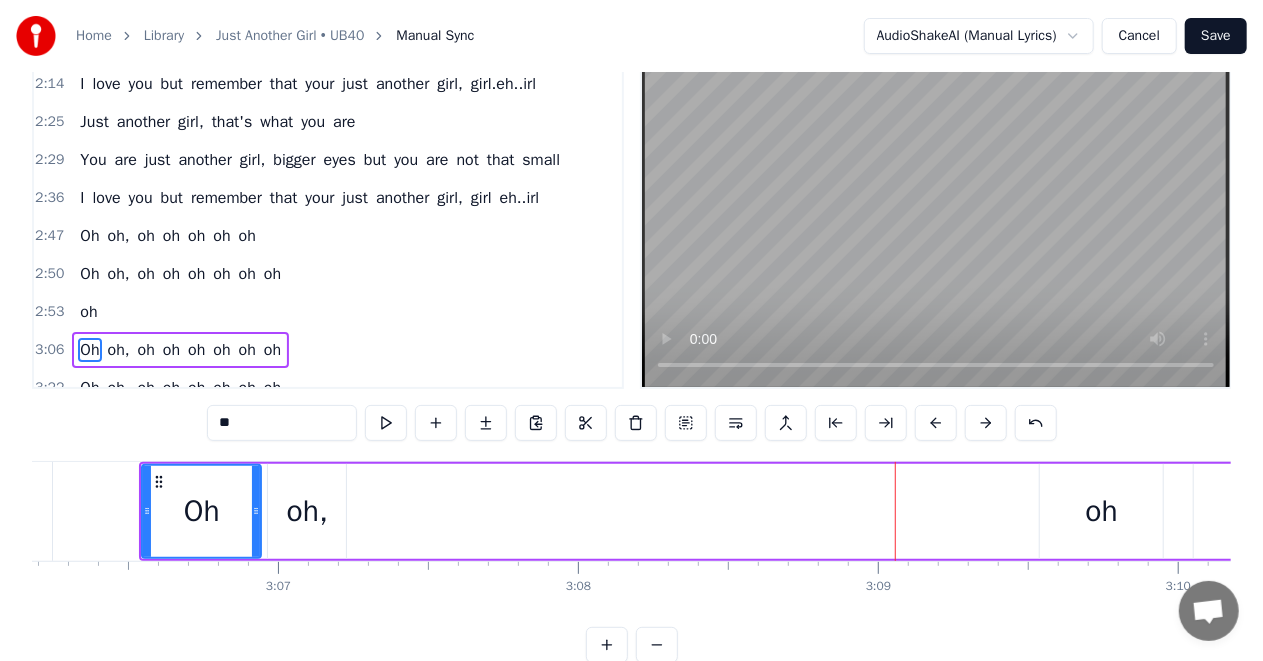 click at bounding box center (936, 423) 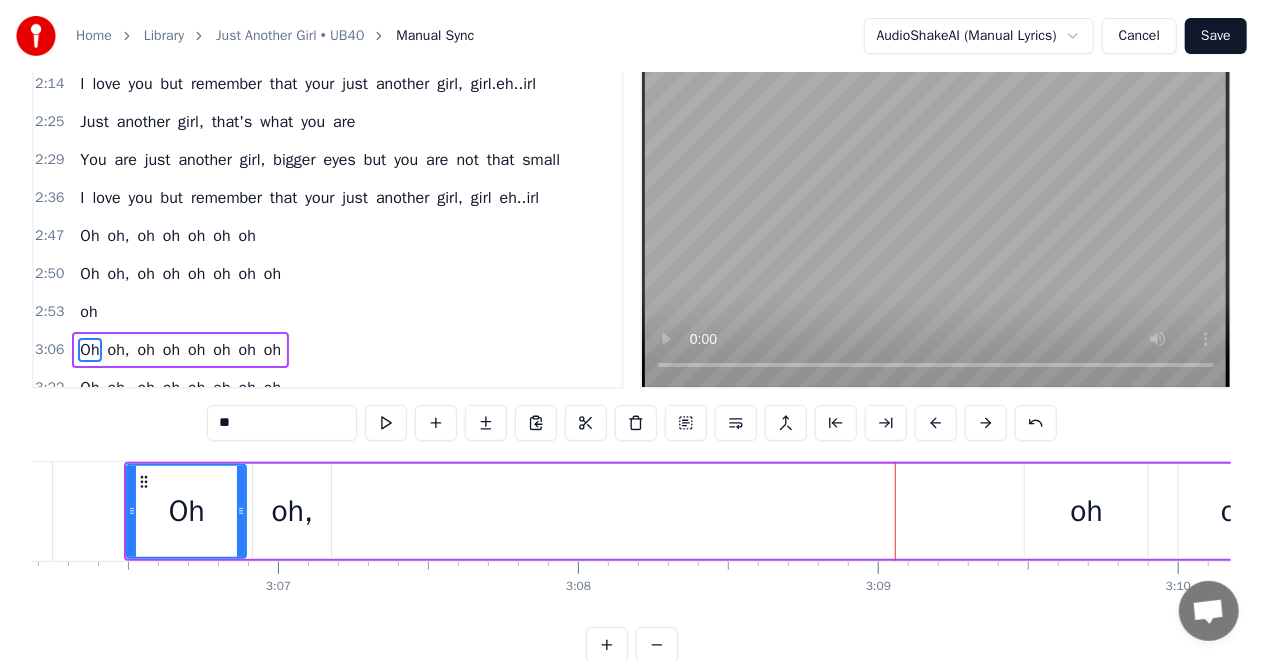 click at bounding box center [936, 423] 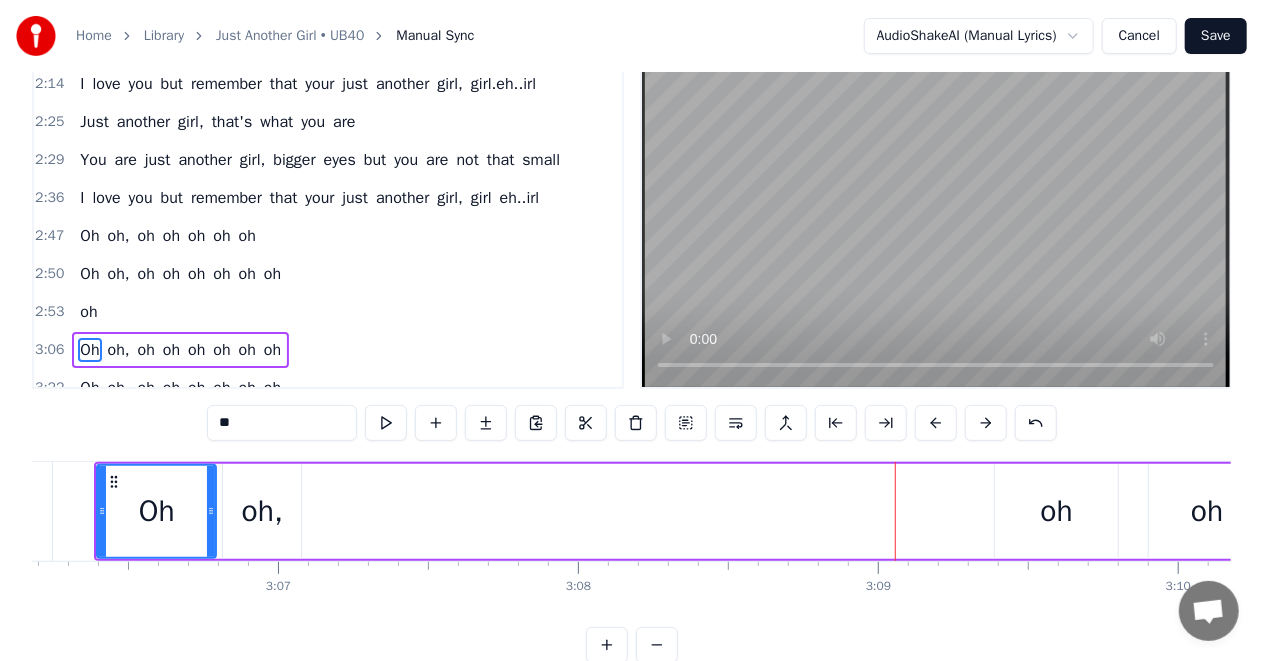 click at bounding box center (936, 423) 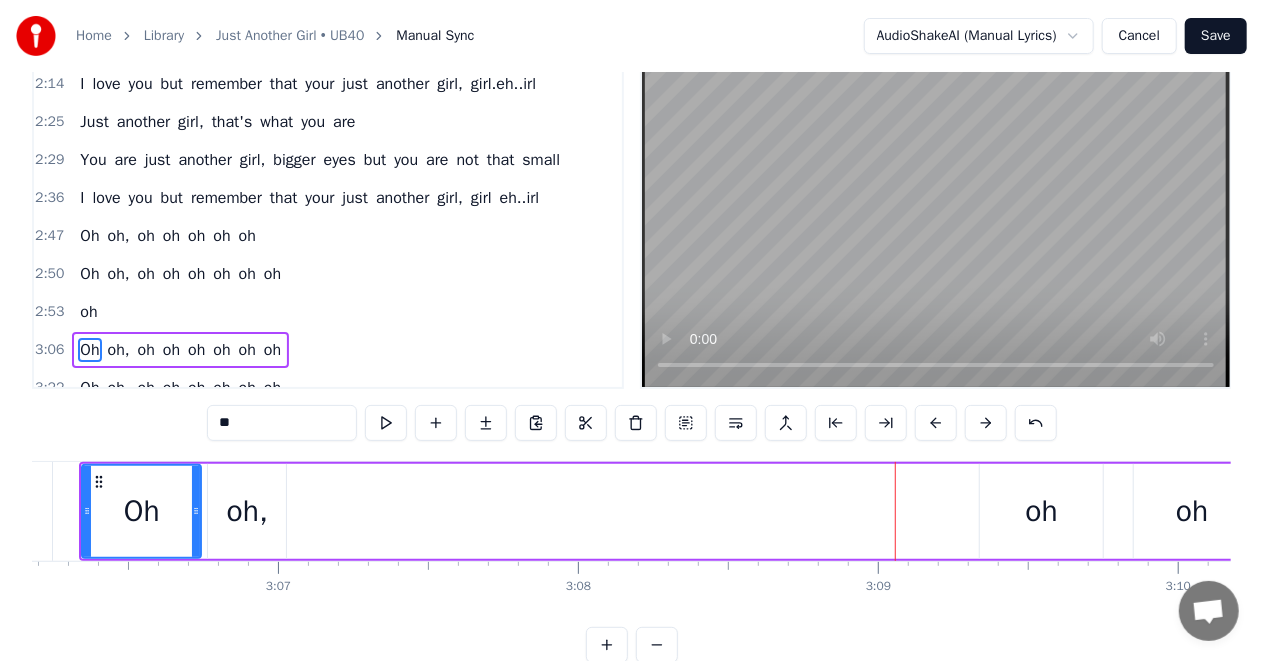 click at bounding box center (936, 423) 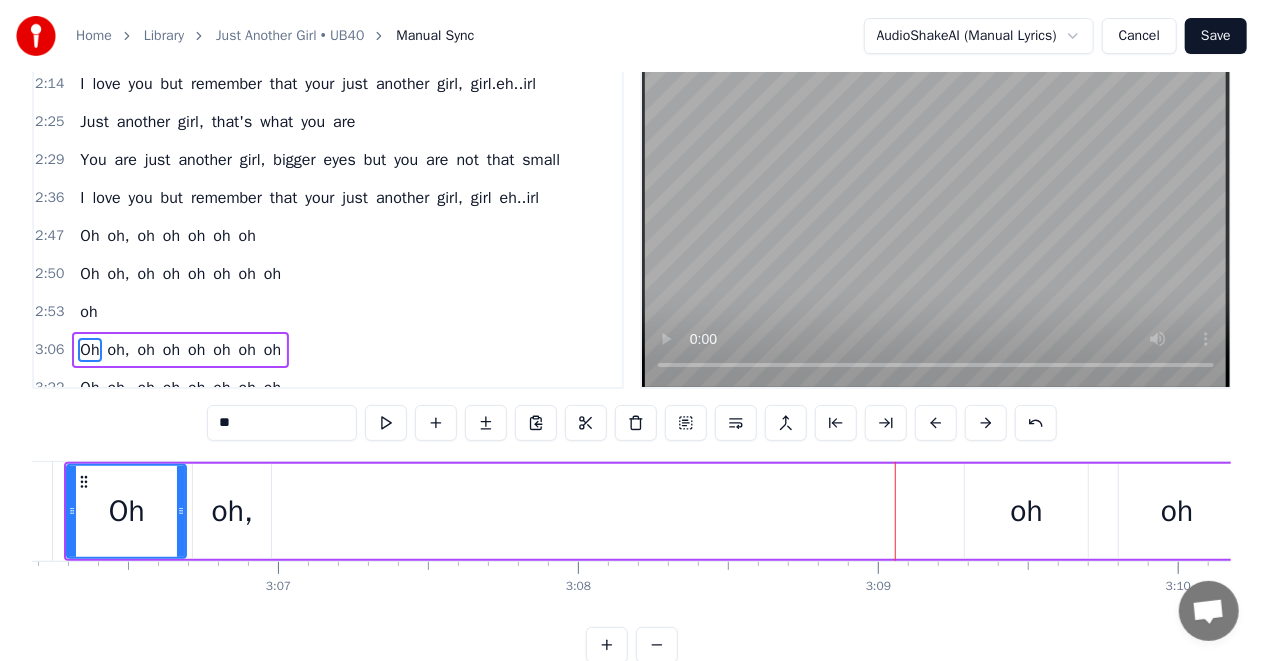 click at bounding box center [936, 423] 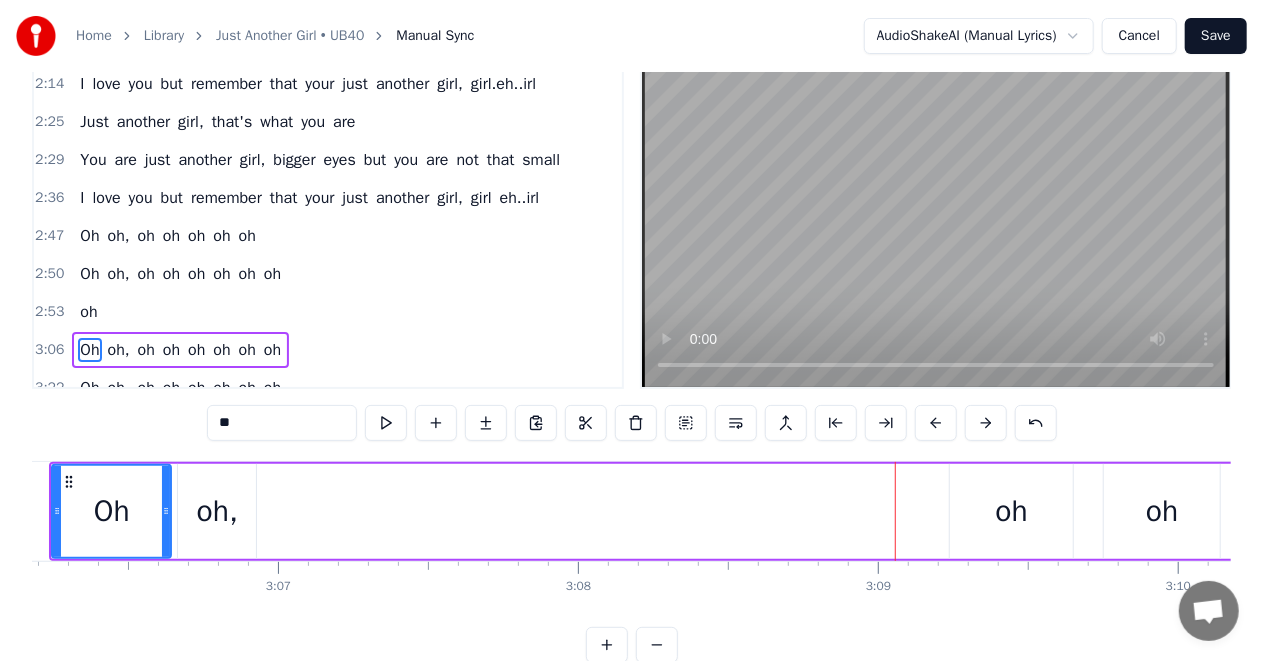 click at bounding box center [936, 423] 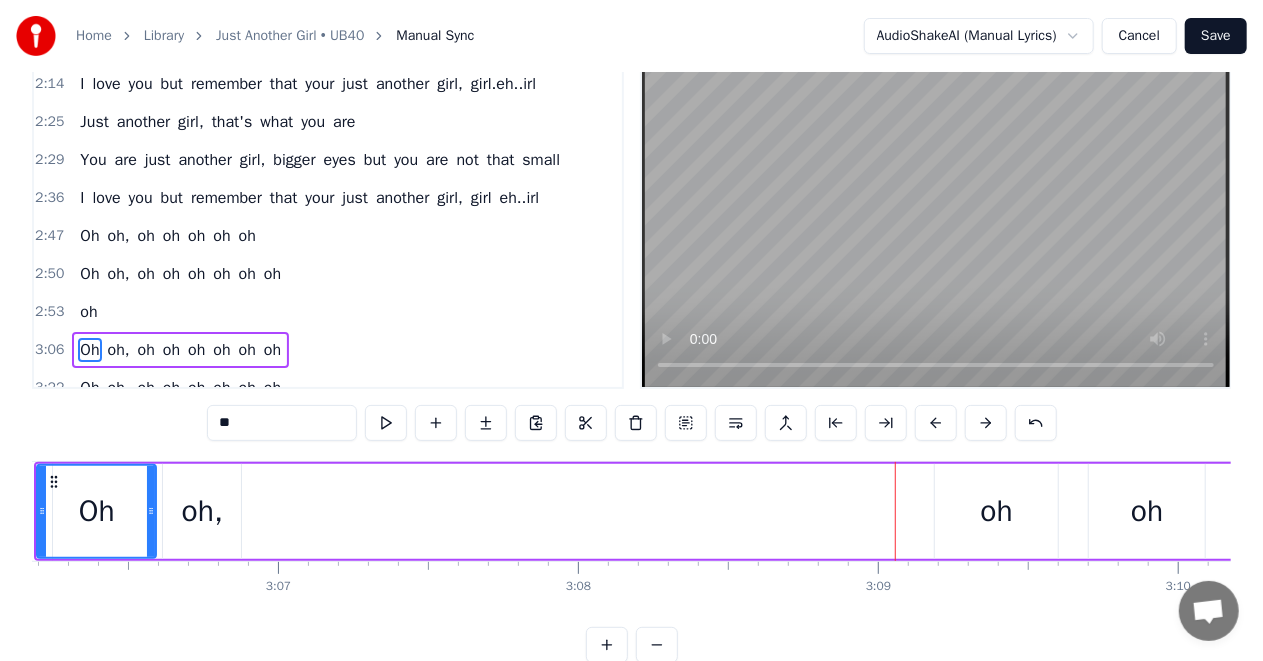 click on "oh" at bounding box center (996, 511) 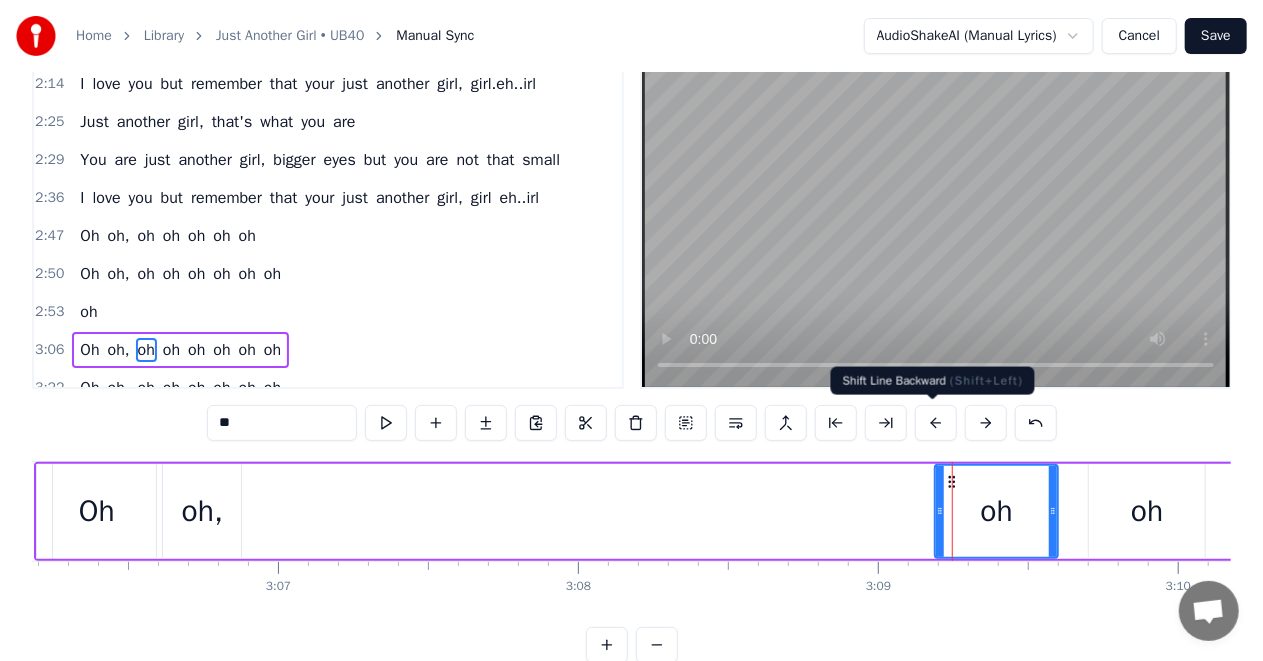 click at bounding box center [936, 423] 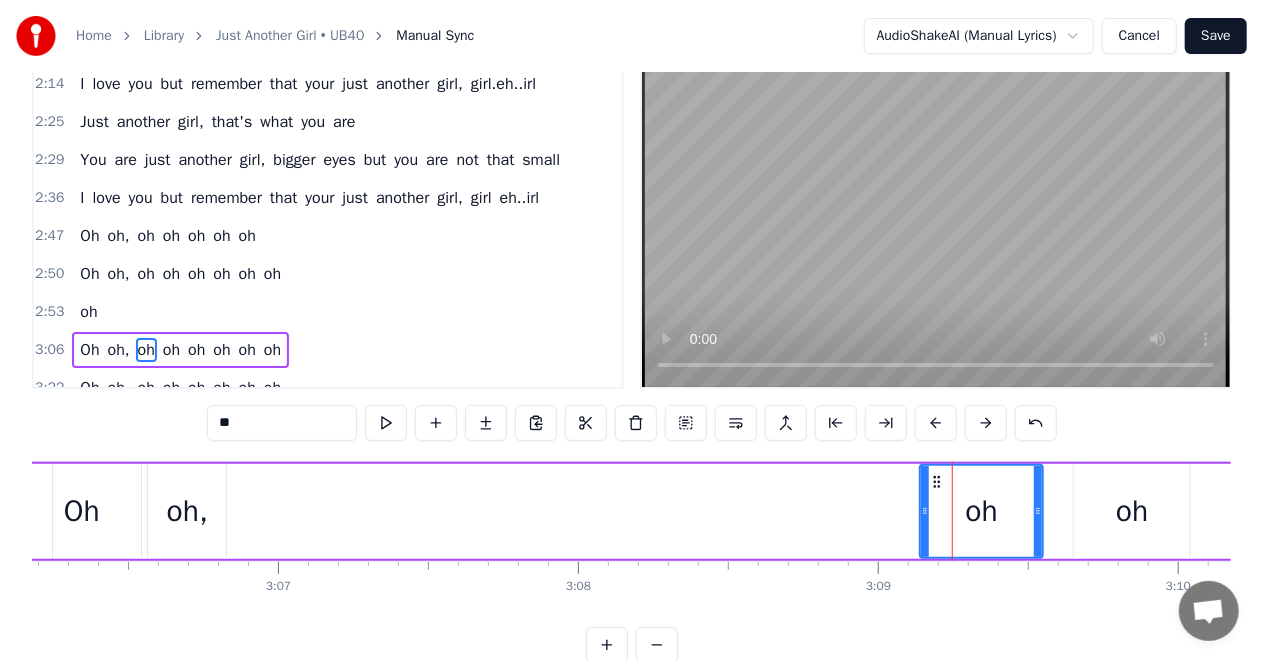 click at bounding box center (936, 423) 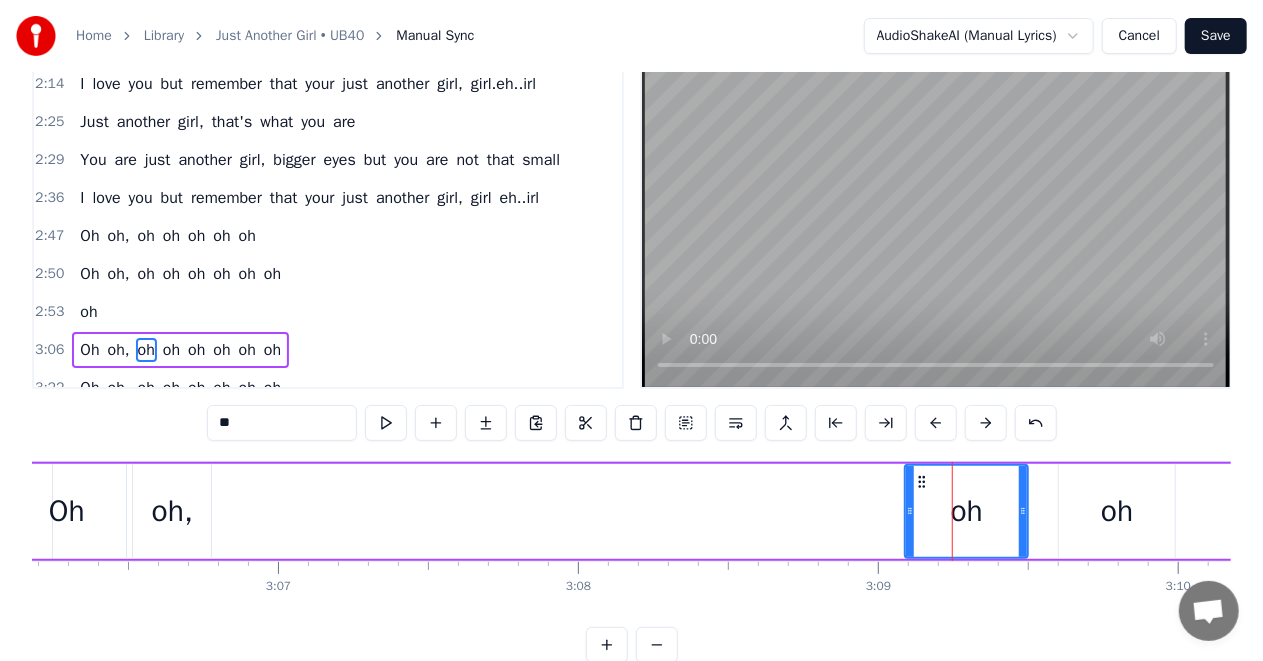 click at bounding box center (936, 423) 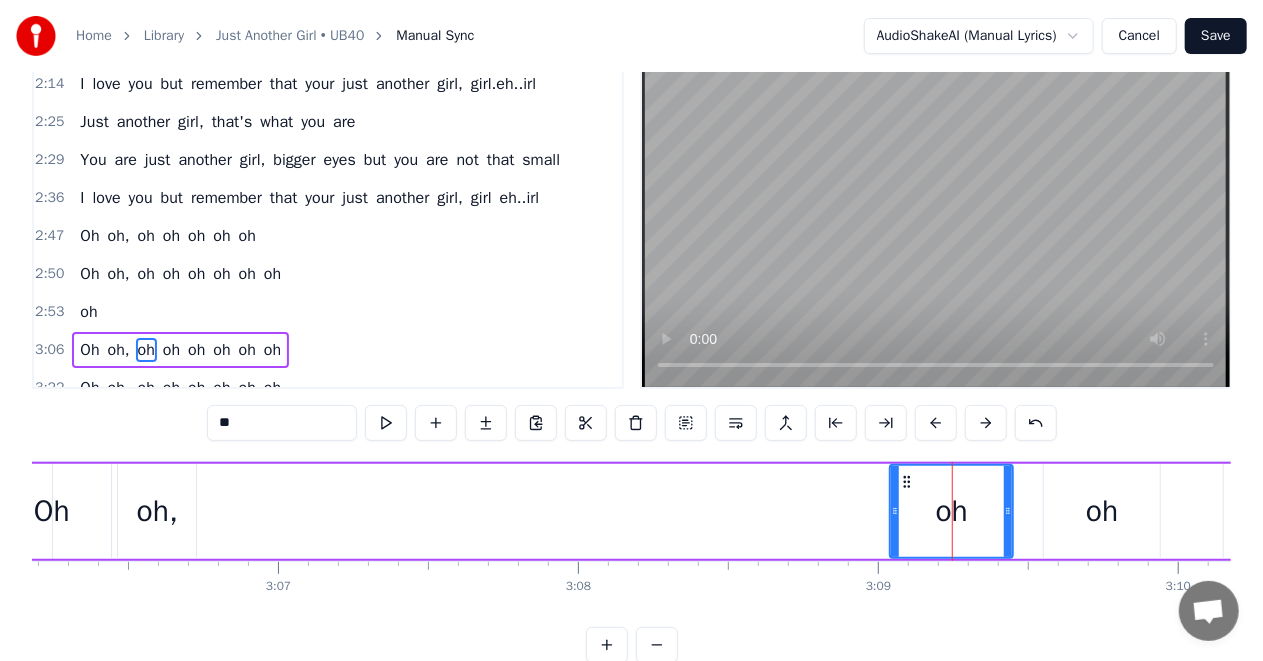 click at bounding box center (936, 423) 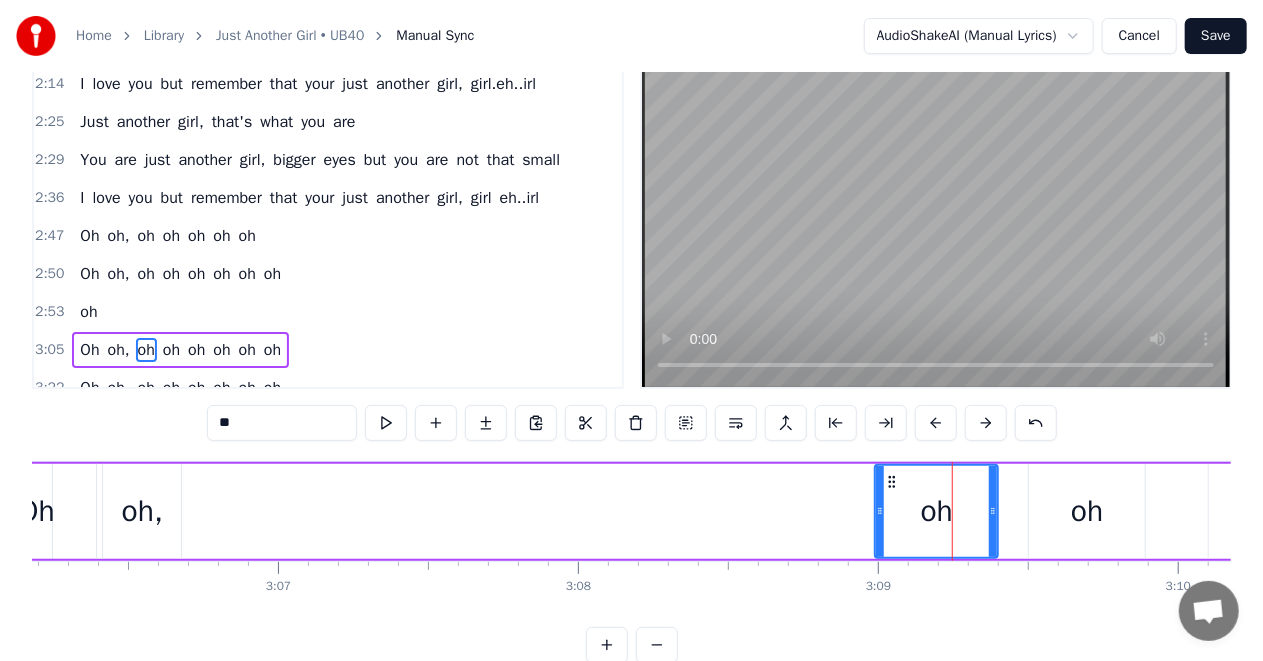 click at bounding box center (936, 423) 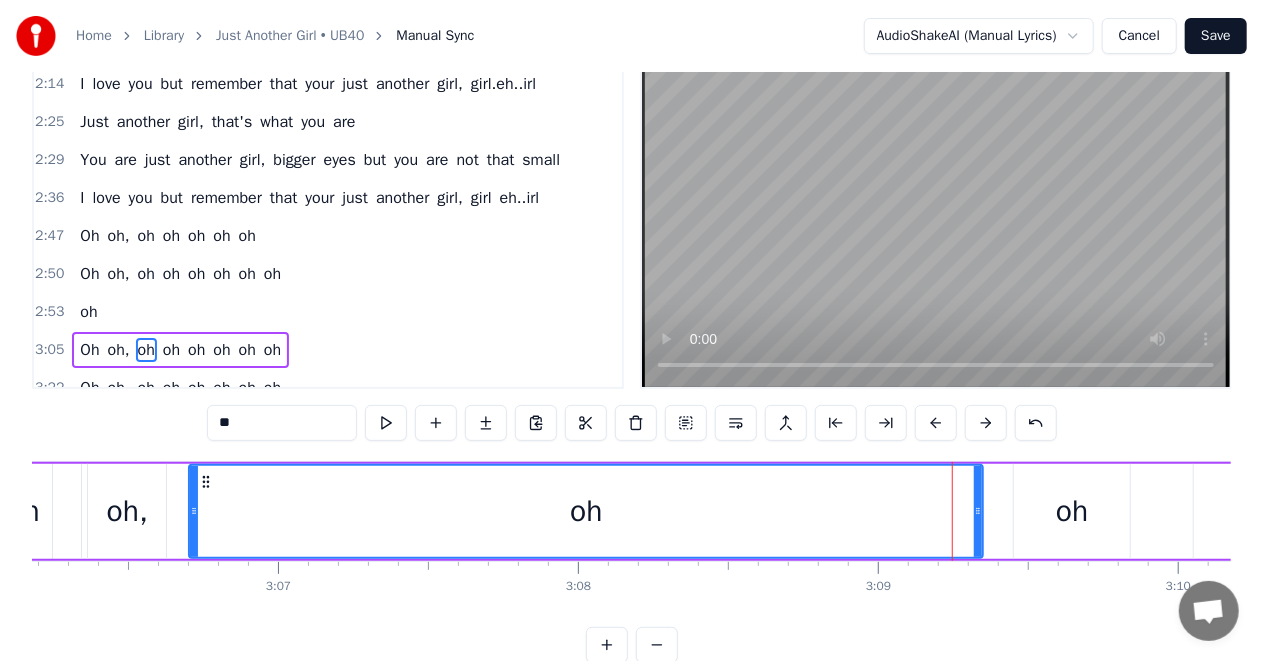 drag, startPoint x: 867, startPoint y: 510, endPoint x: 196, endPoint y: 548, distance: 672.07513 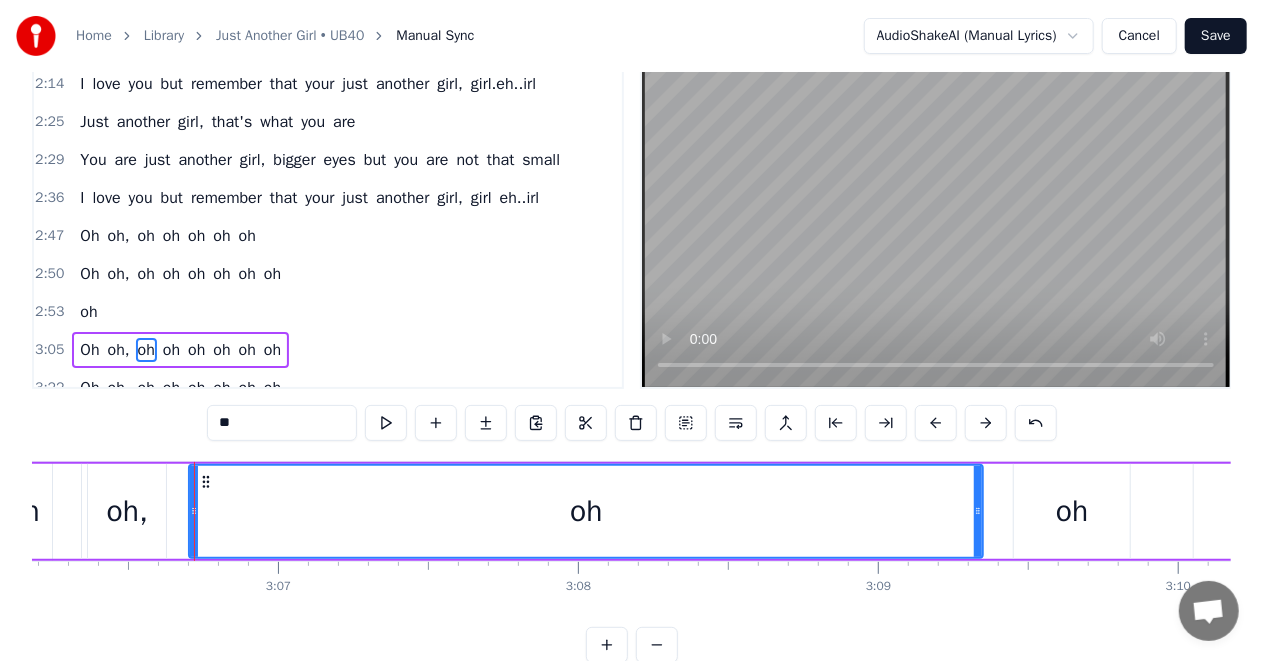 drag, startPoint x: 982, startPoint y: 508, endPoint x: 786, endPoint y: 529, distance: 197.1218 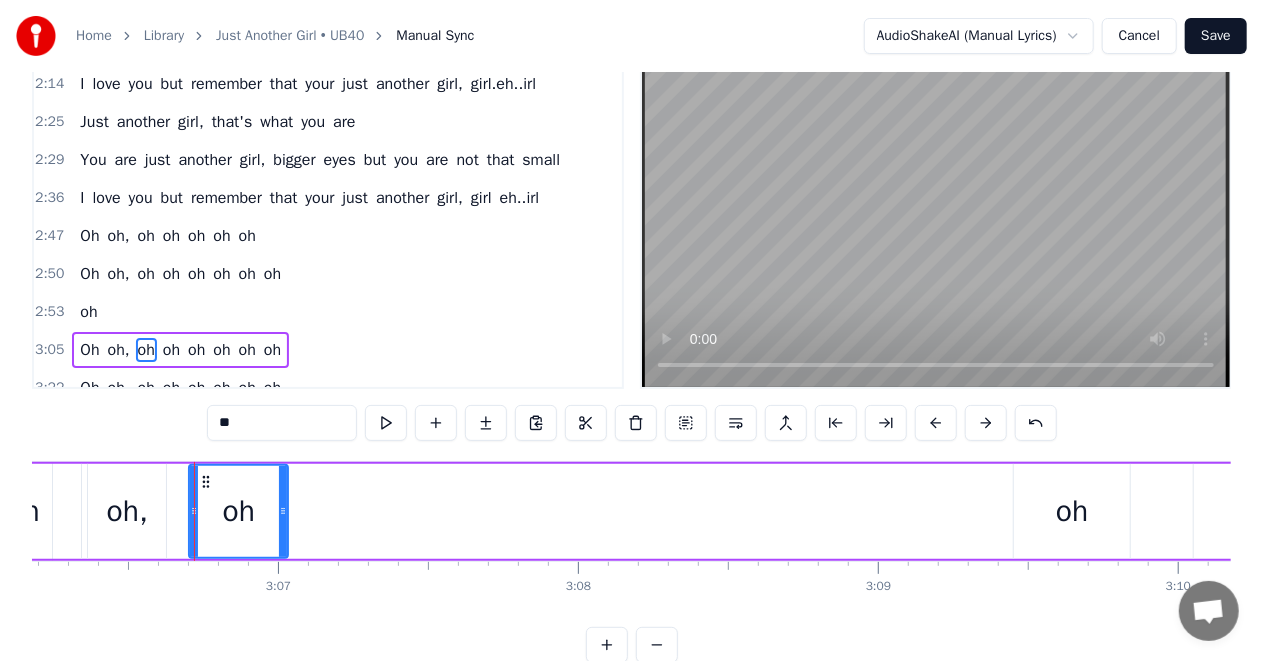 drag, startPoint x: 924, startPoint y: 514, endPoint x: 284, endPoint y: 546, distance: 640.7995 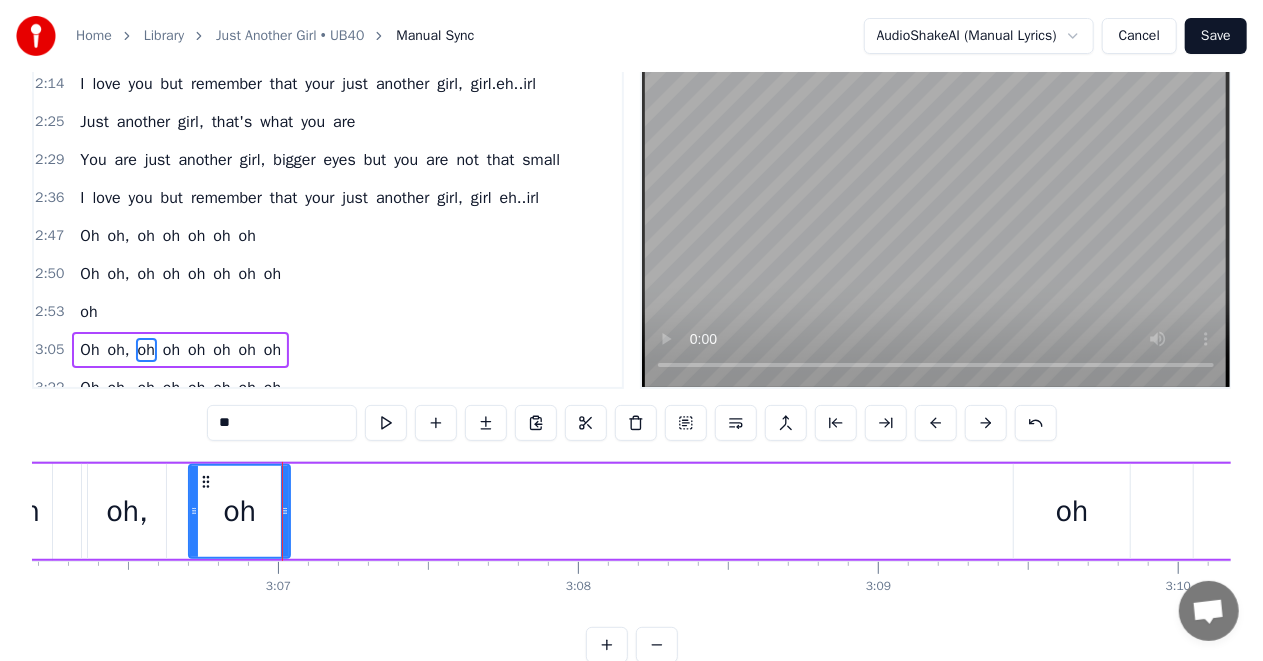 click on "oh" at bounding box center [1072, 511] 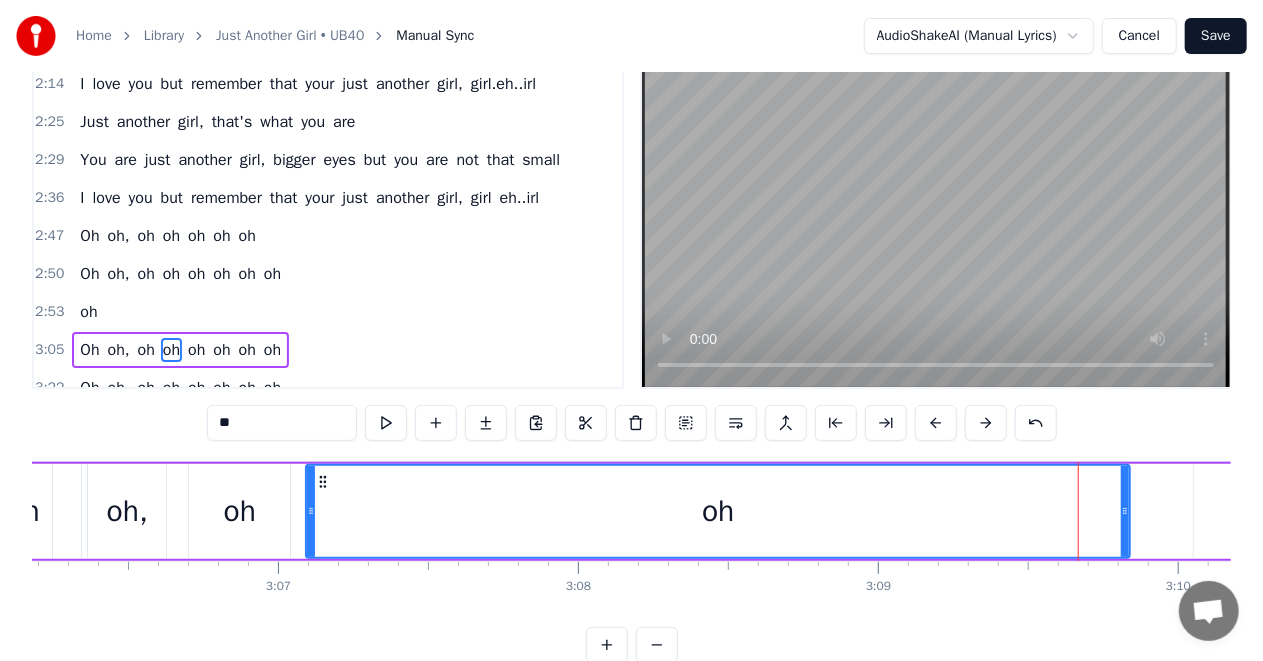drag, startPoint x: 1018, startPoint y: 514, endPoint x: 310, endPoint y: 546, distance: 708.7228 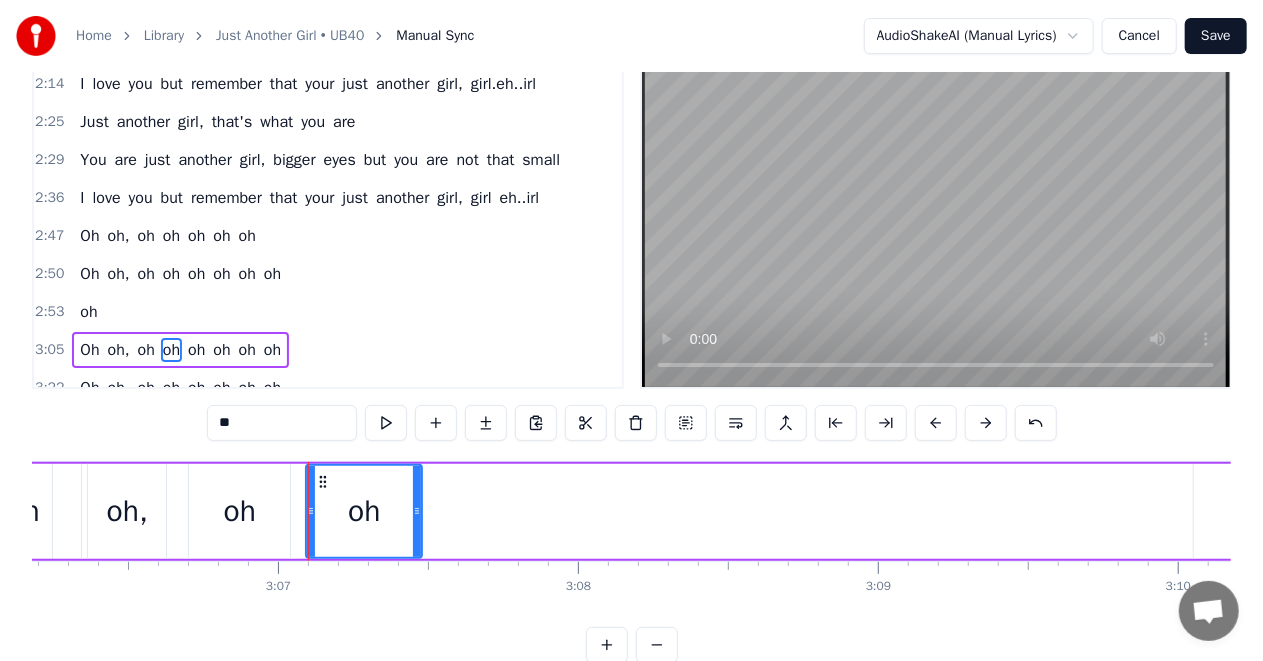 drag, startPoint x: 1124, startPoint y: 510, endPoint x: 416, endPoint y: 532, distance: 708.34174 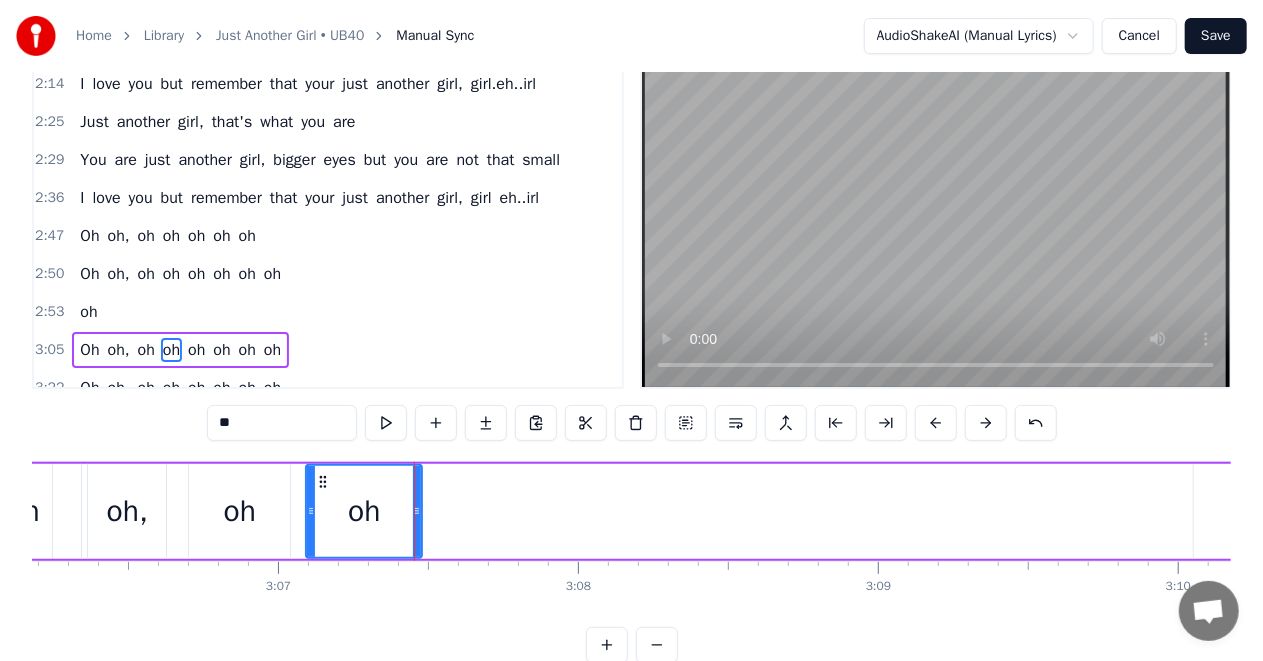 click on "oh" at bounding box center (1249, 511) 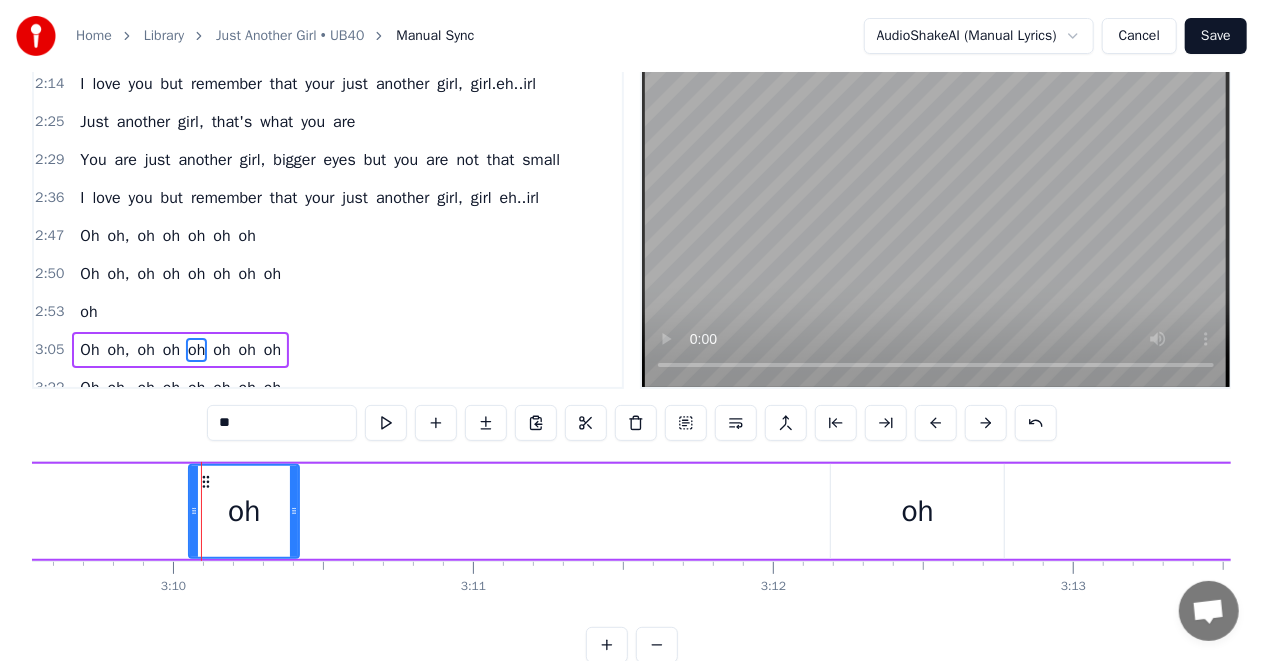 scroll, scrollTop: 0, scrollLeft: 56928, axis: horizontal 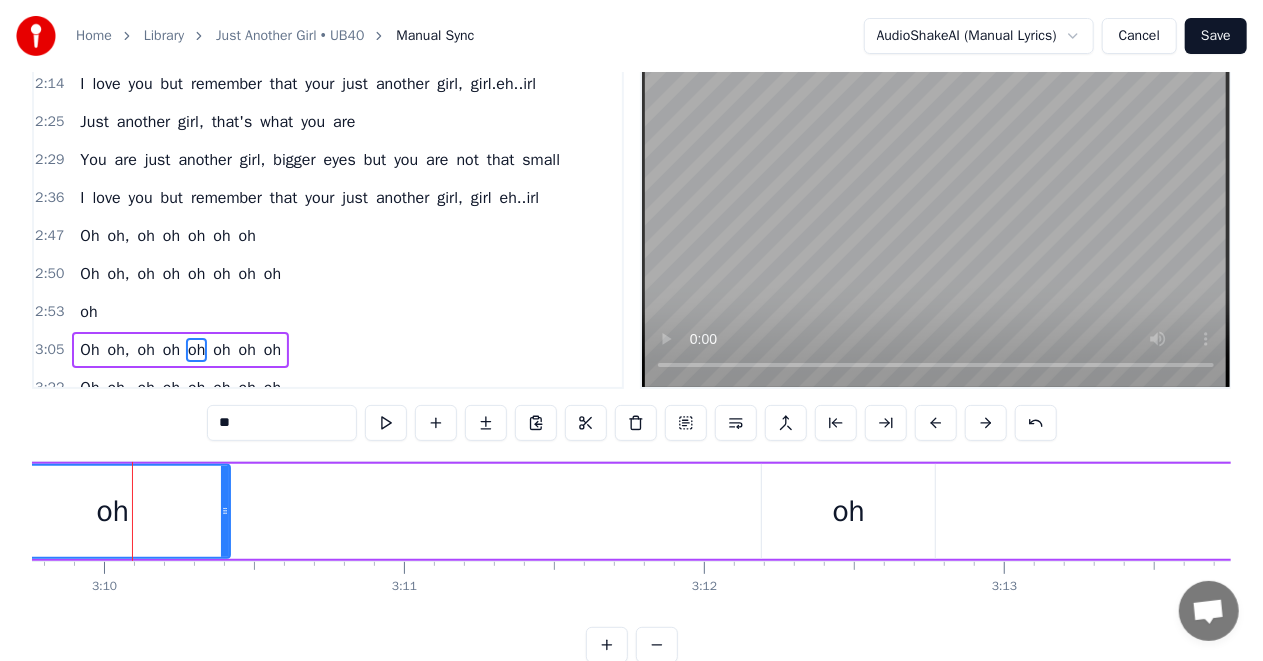drag, startPoint x: 125, startPoint y: 514, endPoint x: 0, endPoint y: 522, distance: 125.25574 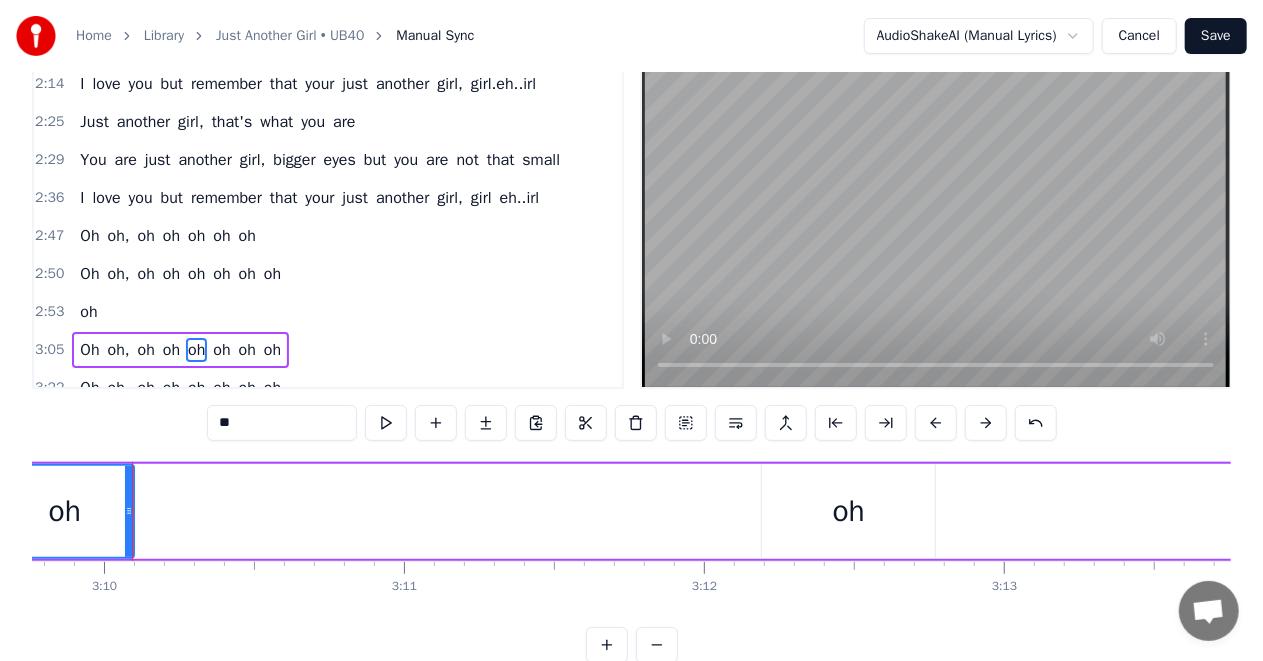 drag, startPoint x: 226, startPoint y: 511, endPoint x: 124, endPoint y: 524, distance: 102.825096 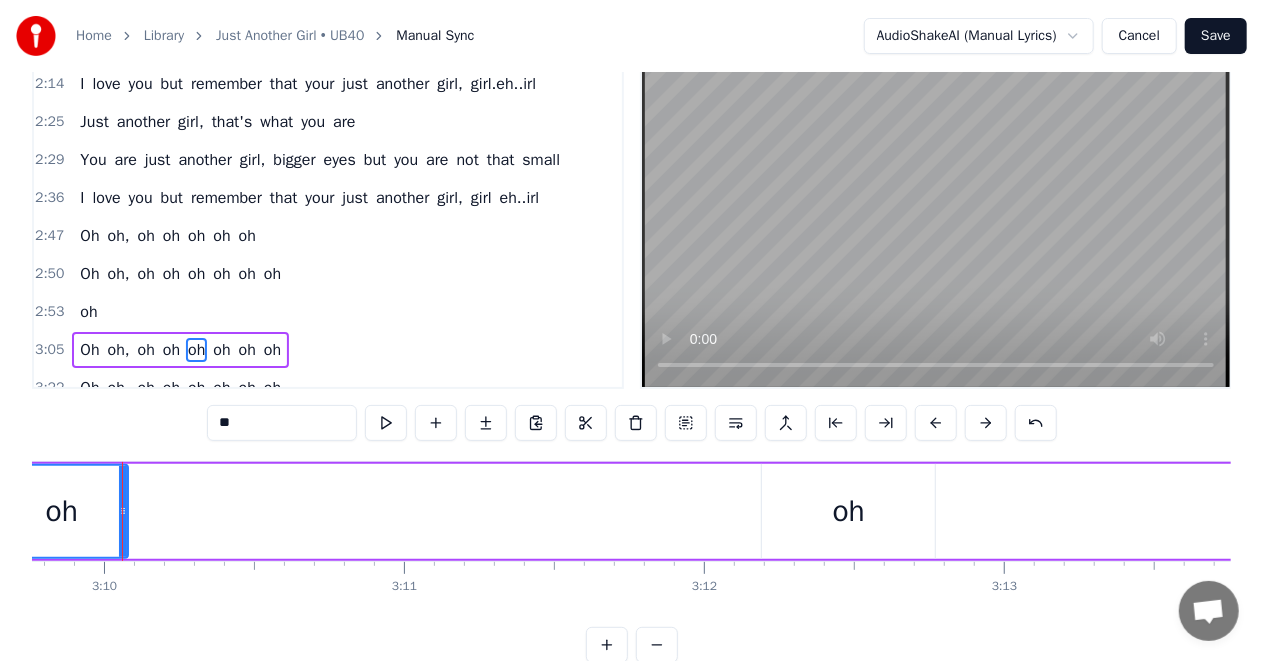 scroll, scrollTop: 0, scrollLeft: 56918, axis: horizontal 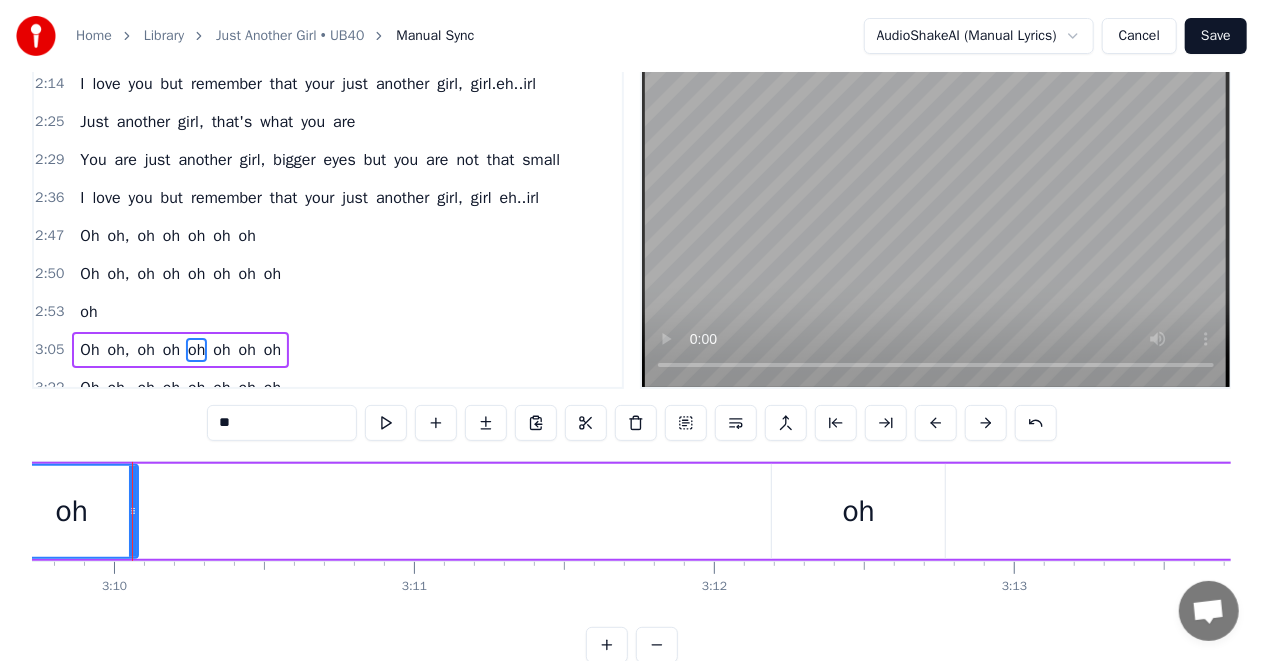 click on "oh" at bounding box center [859, 511] 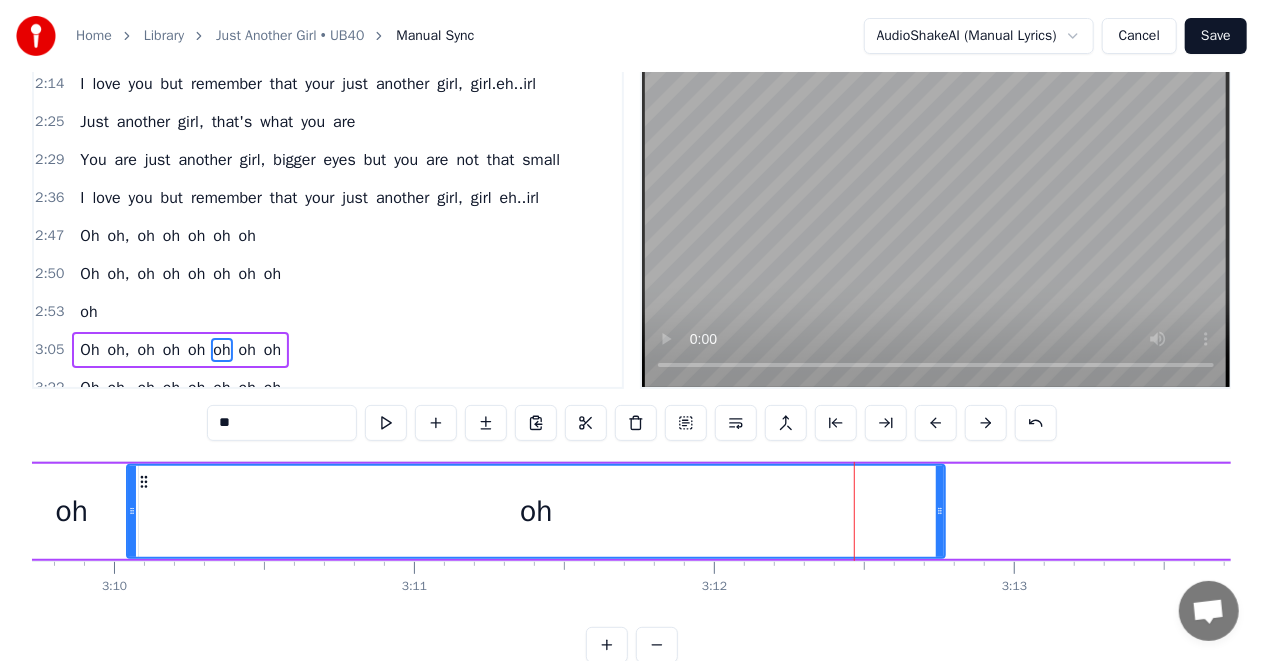 drag, startPoint x: 778, startPoint y: 511, endPoint x: 133, endPoint y: 524, distance: 645.131 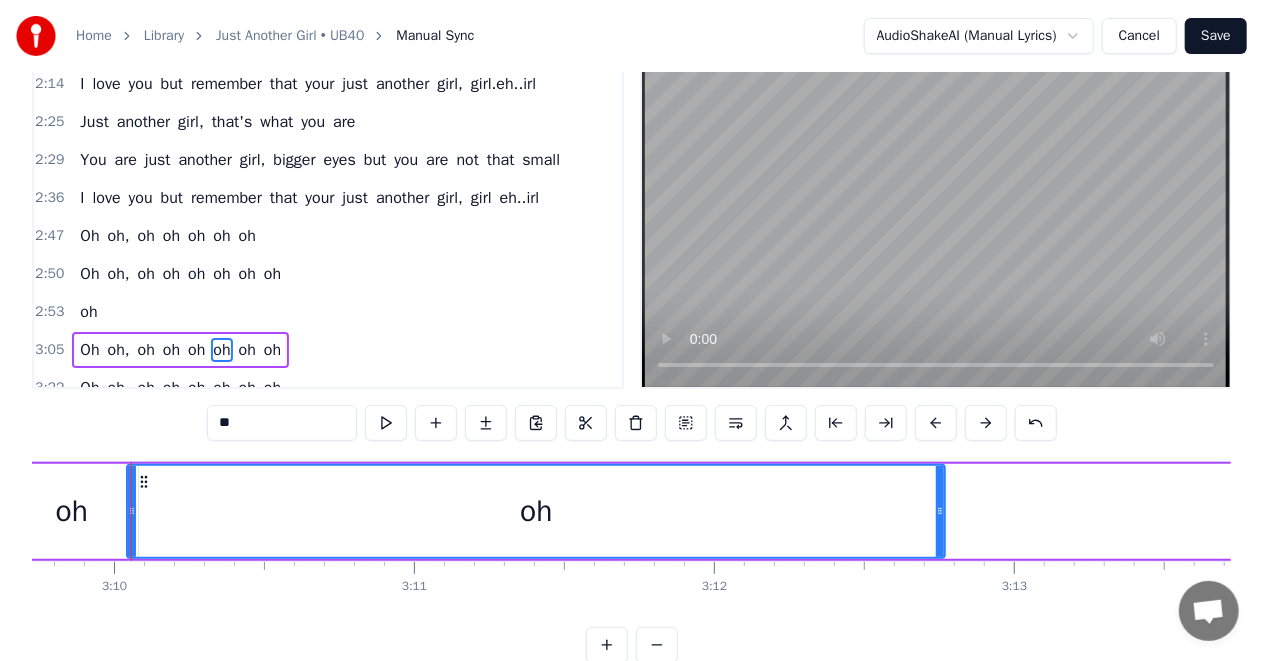 scroll, scrollTop: 0, scrollLeft: 56917, axis: horizontal 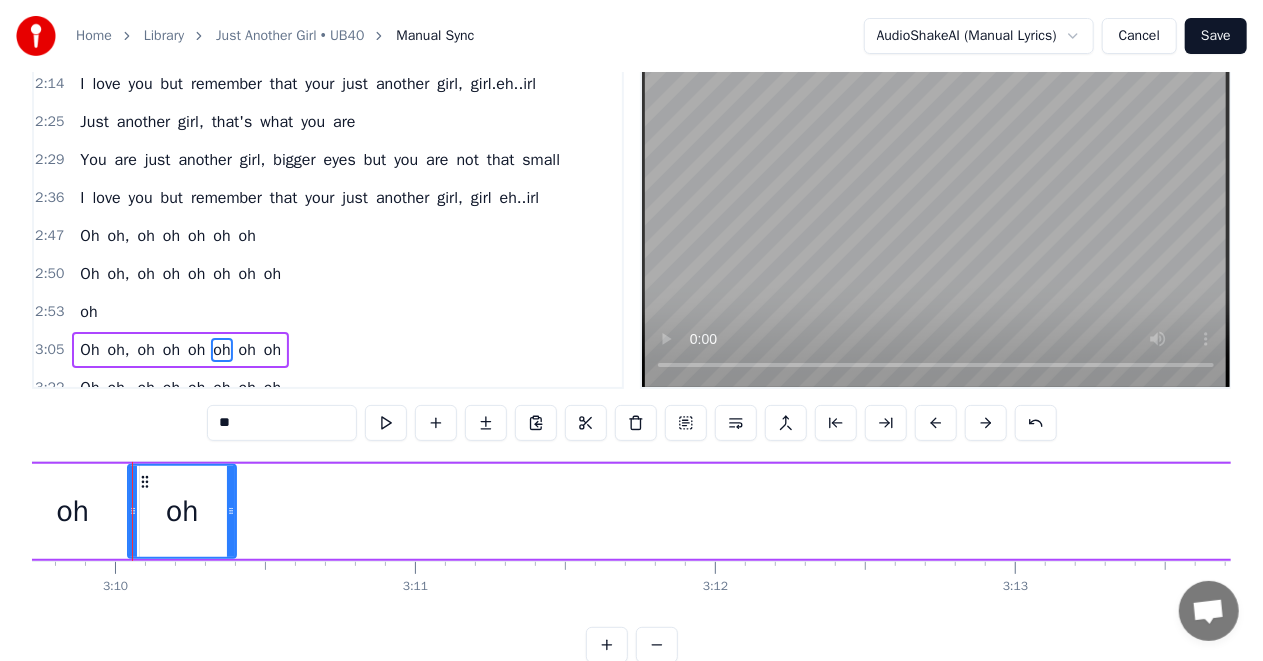 drag, startPoint x: 869, startPoint y: 518, endPoint x: 310, endPoint y: 553, distance: 560.0946 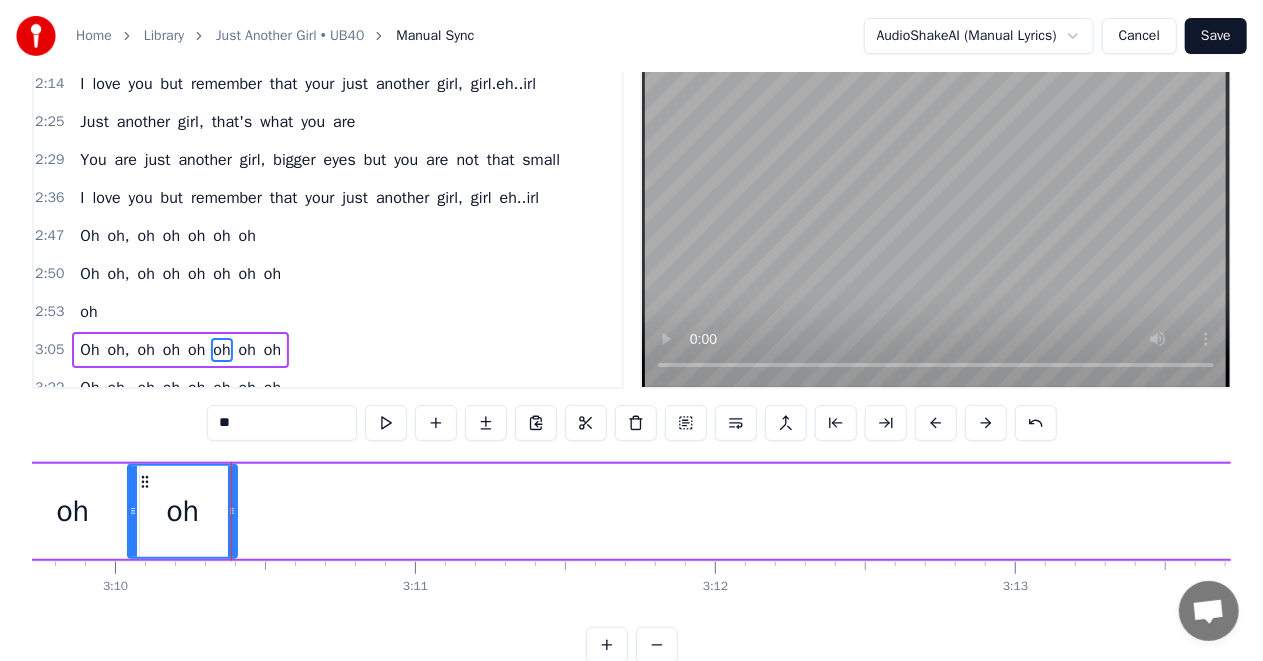 click on "Oh oh, oh oh oh oh oh oh" at bounding box center (985, 511) 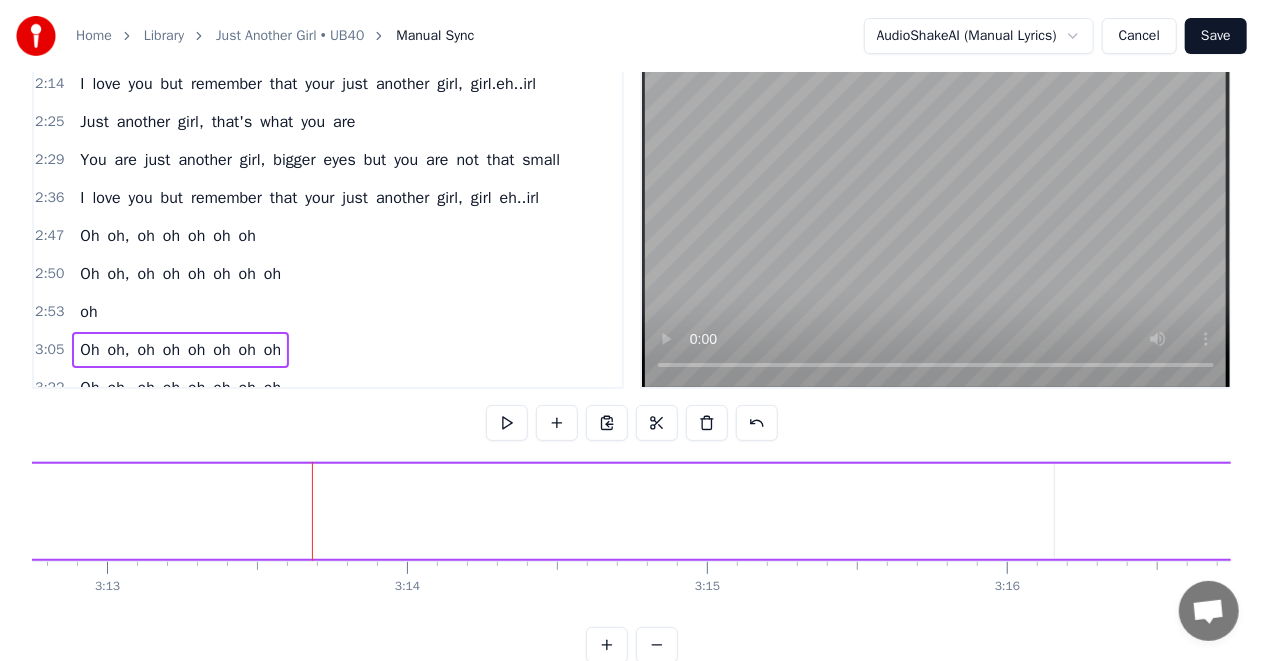 scroll, scrollTop: 0, scrollLeft: 58005, axis: horizontal 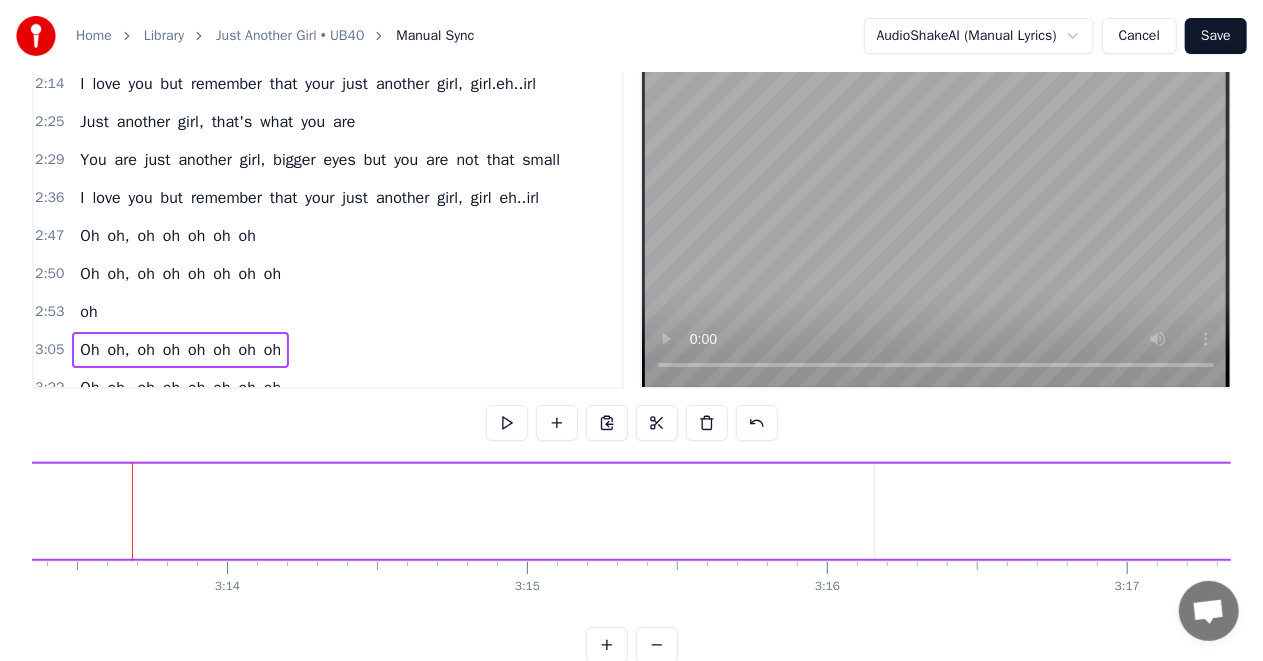 click on "oh" at bounding box center [1368, 511] 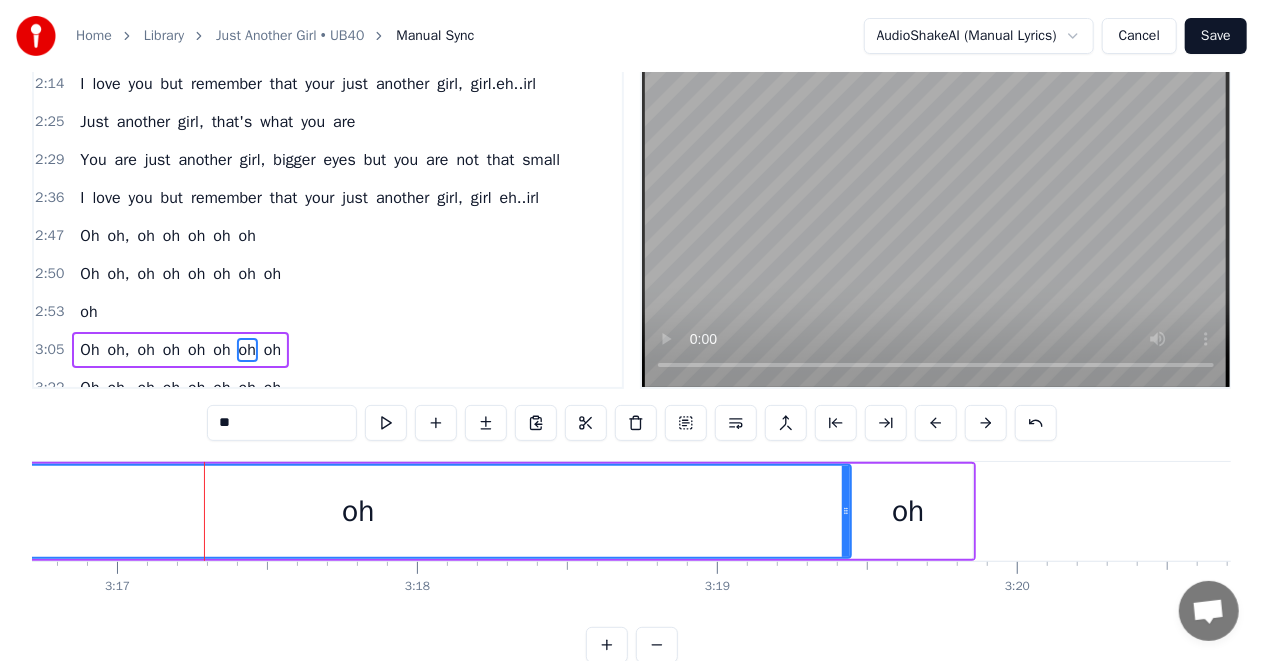 scroll, scrollTop: 0, scrollLeft: 59087, axis: horizontal 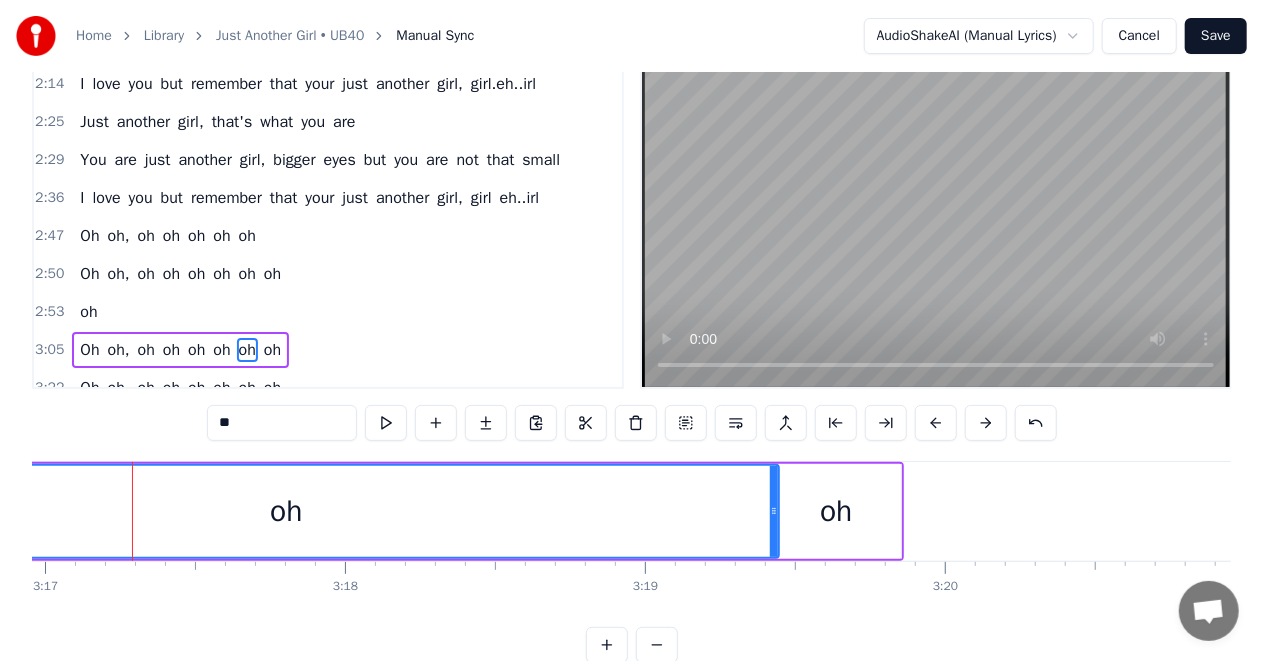 click on "oh" at bounding box center (286, 511) 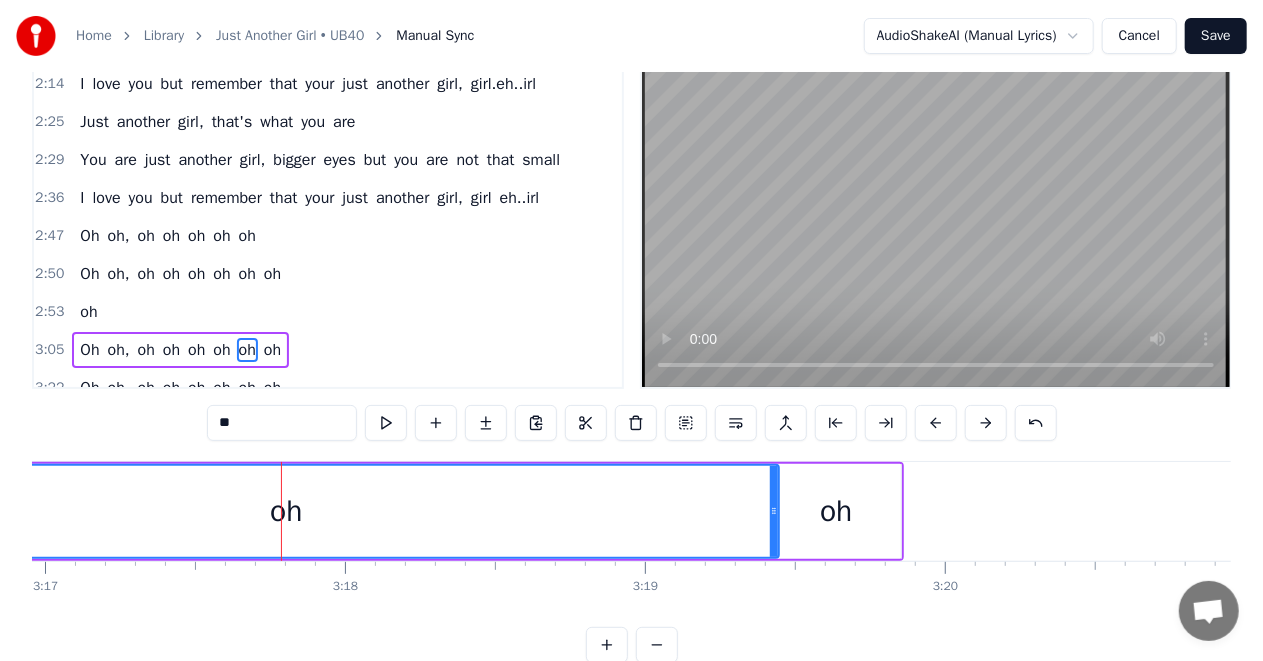 click on "oh" at bounding box center [286, 511] 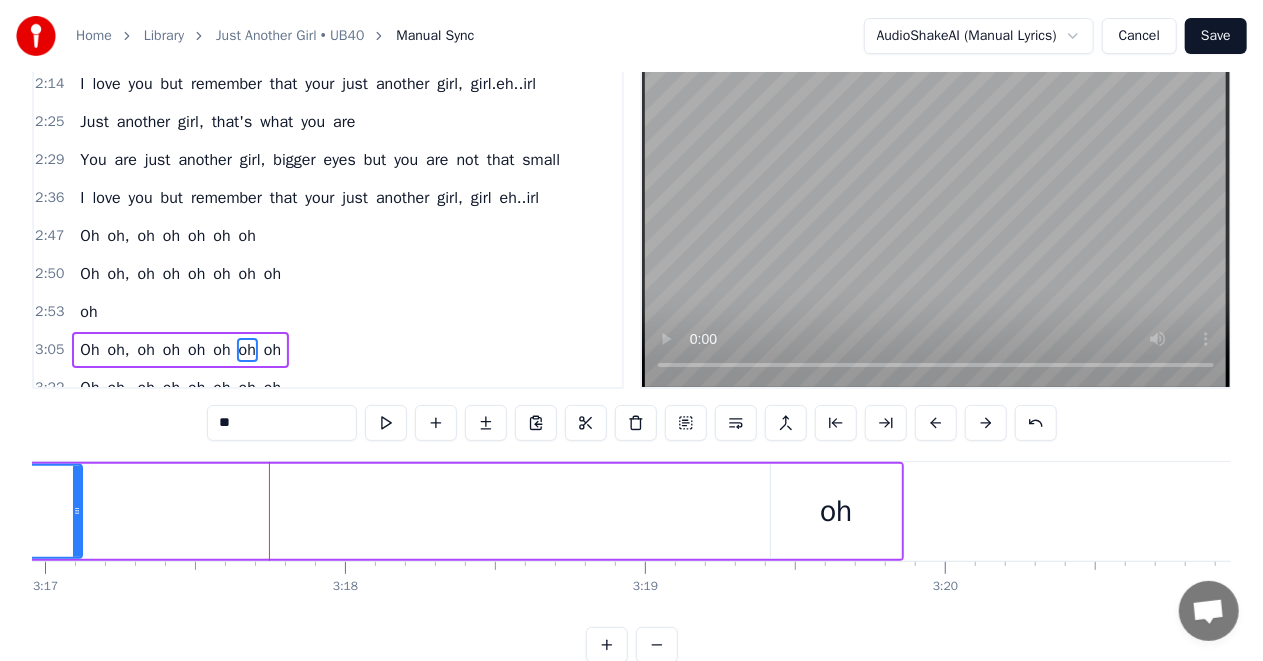 drag, startPoint x: 771, startPoint y: 508, endPoint x: 74, endPoint y: 533, distance: 697.4482 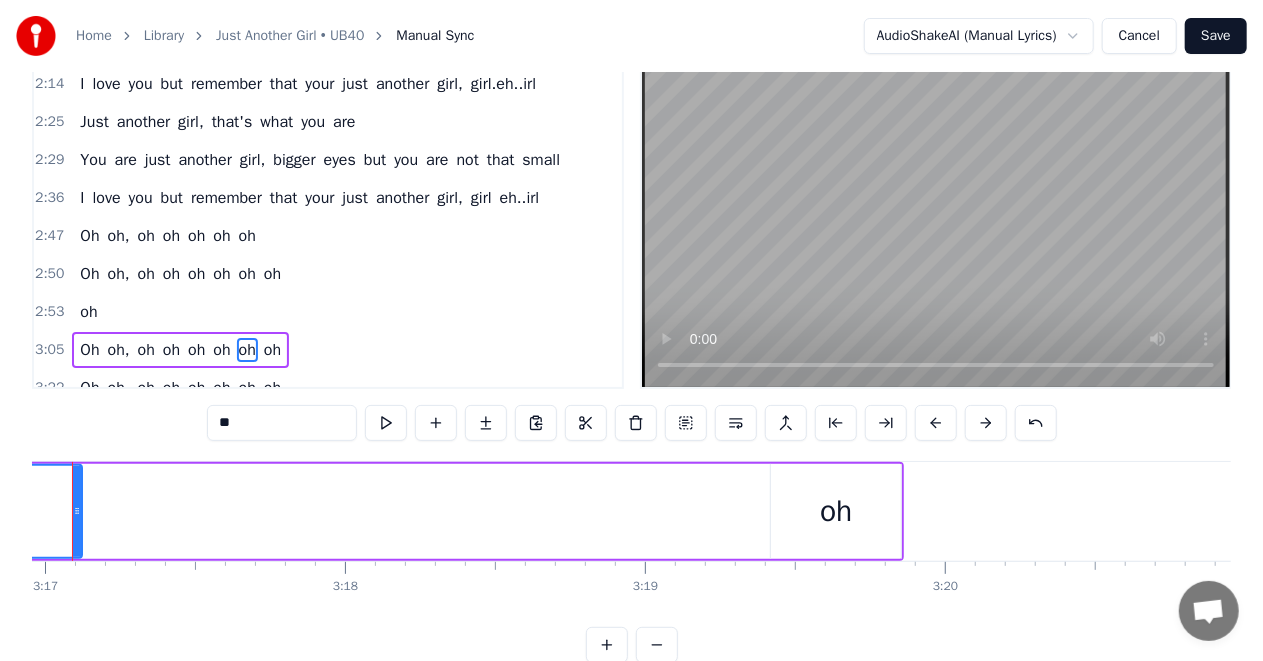 scroll, scrollTop: 0, scrollLeft: 59027, axis: horizontal 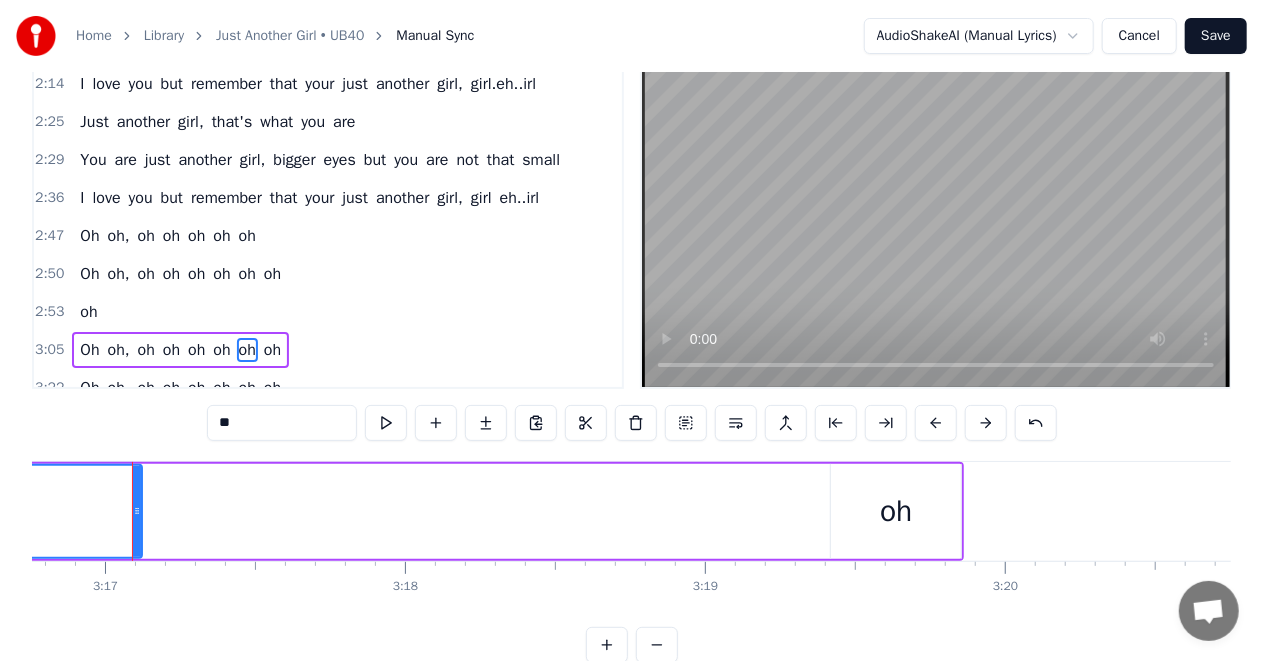 click on "oh" at bounding box center (896, 511) 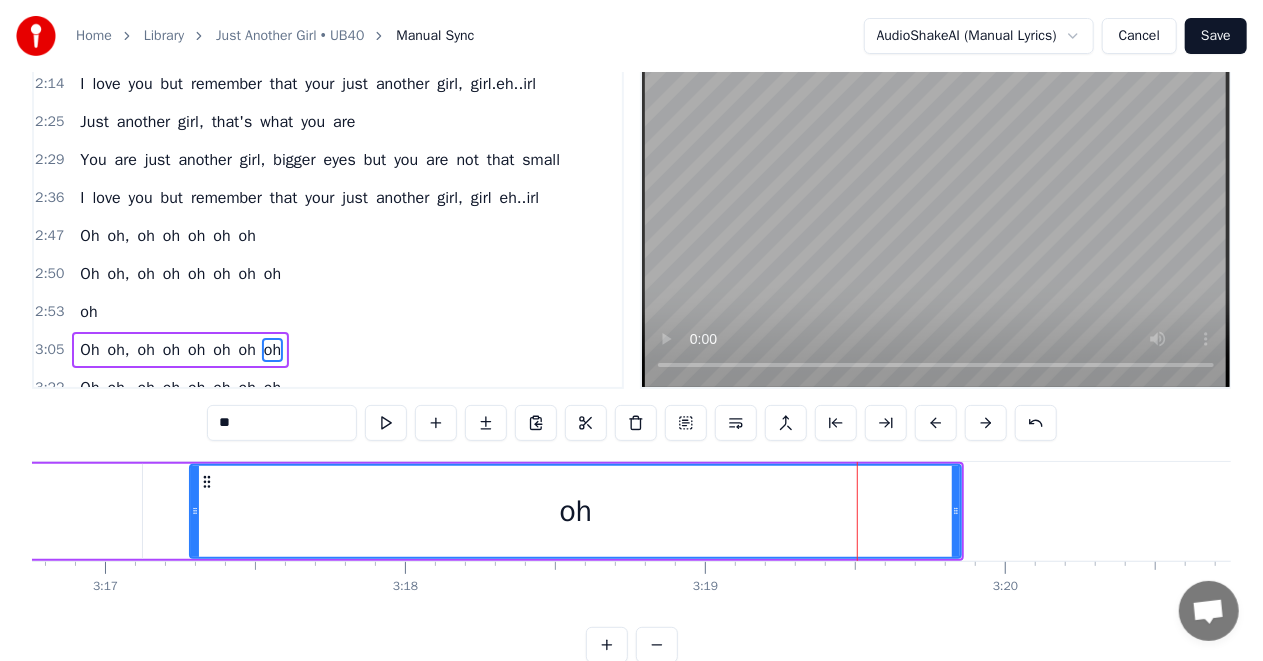 drag, startPoint x: 833, startPoint y: 512, endPoint x: 192, endPoint y: 536, distance: 641.44916 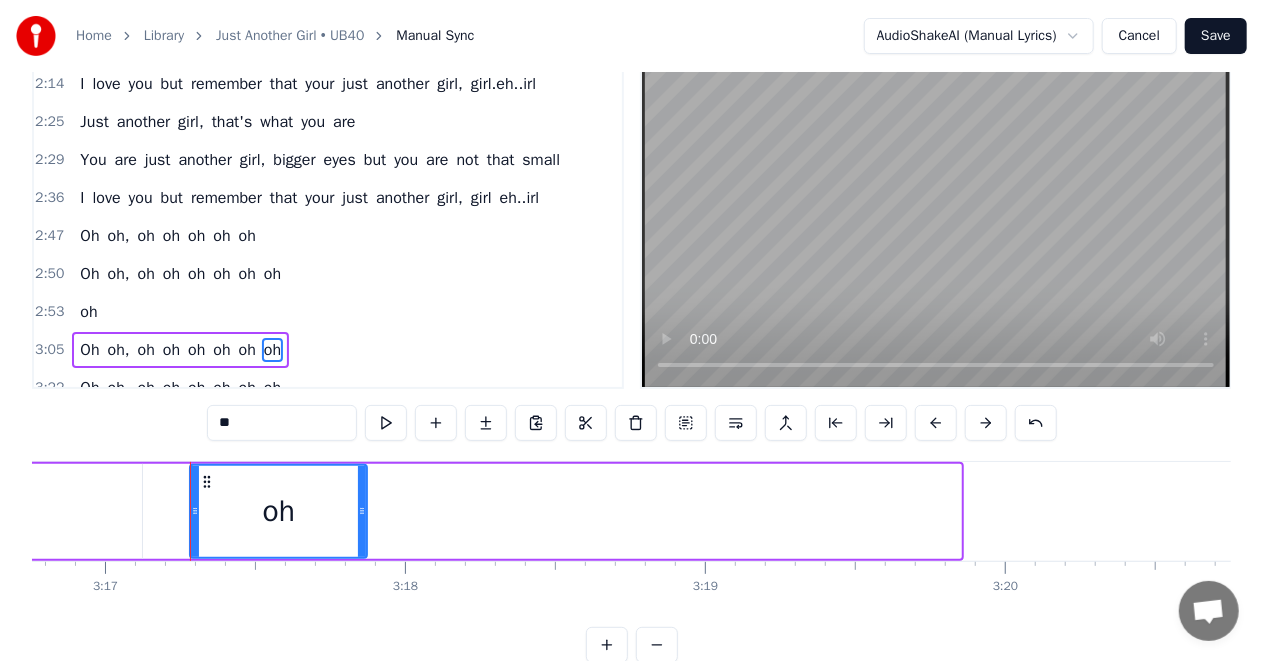 drag, startPoint x: 958, startPoint y: 512, endPoint x: 364, endPoint y: 536, distance: 594.4847 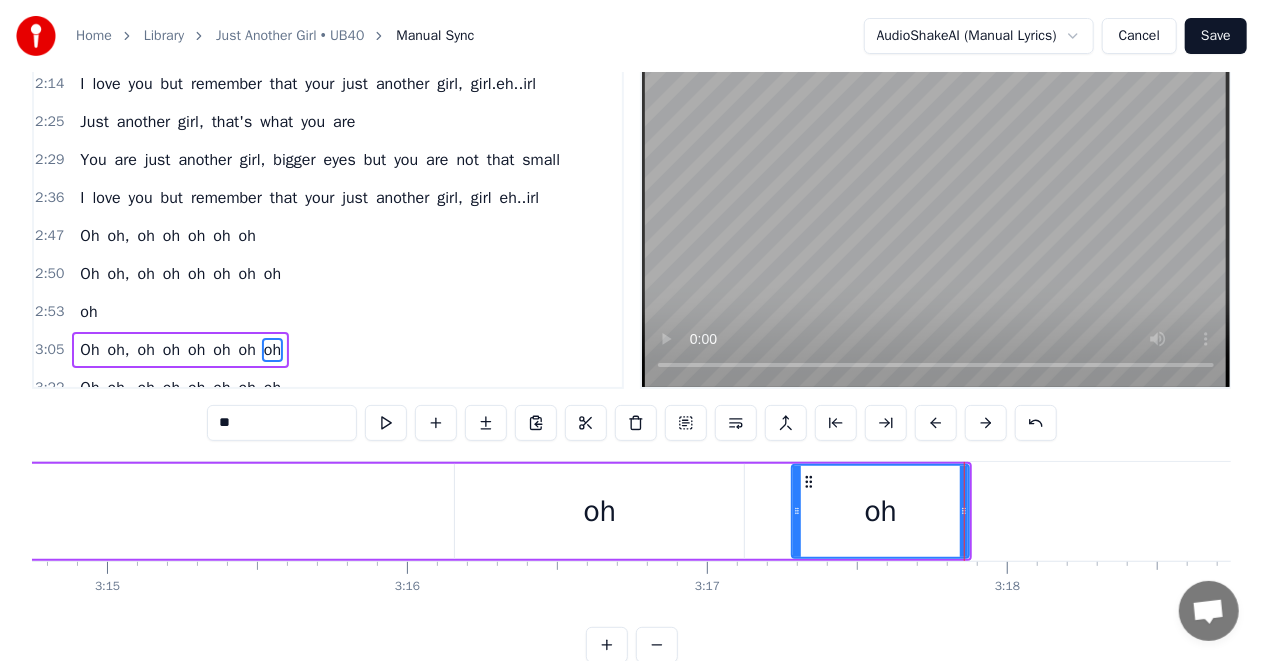scroll, scrollTop: 0, scrollLeft: 58414, axis: horizontal 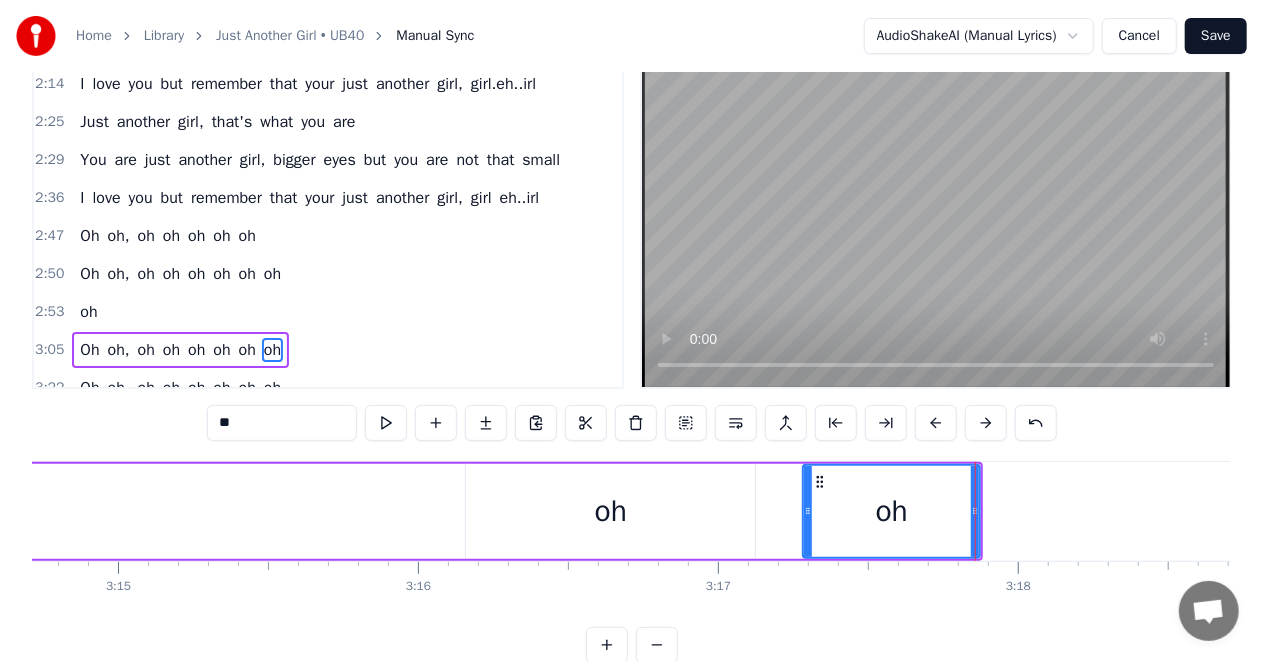 click on "oh" at bounding box center [610, 511] 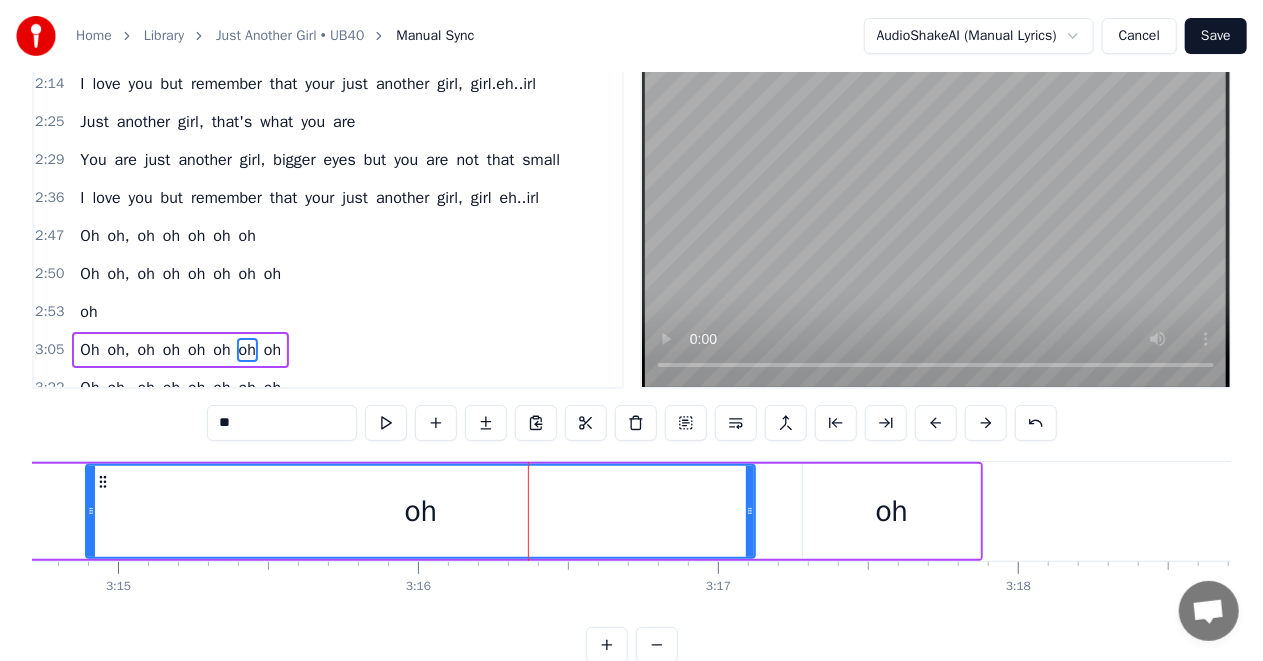 drag, startPoint x: 443, startPoint y: 522, endPoint x: 70, endPoint y: 542, distance: 373.5358 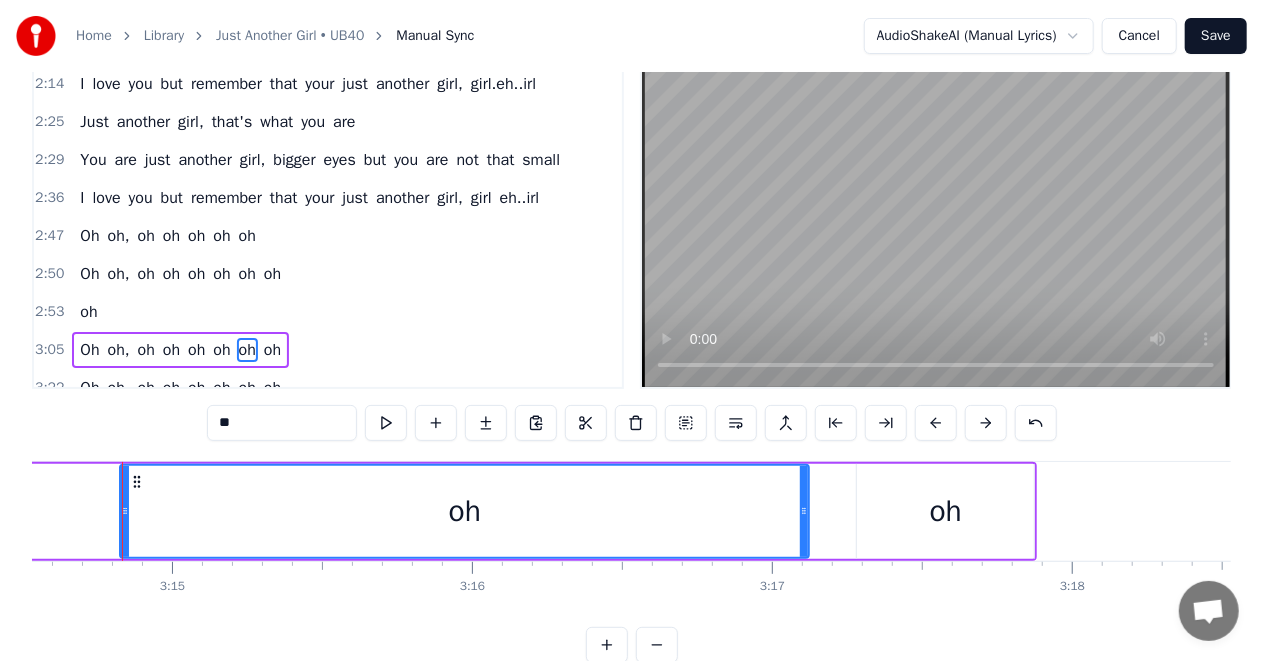 scroll, scrollTop: 0, scrollLeft: 58350, axis: horizontal 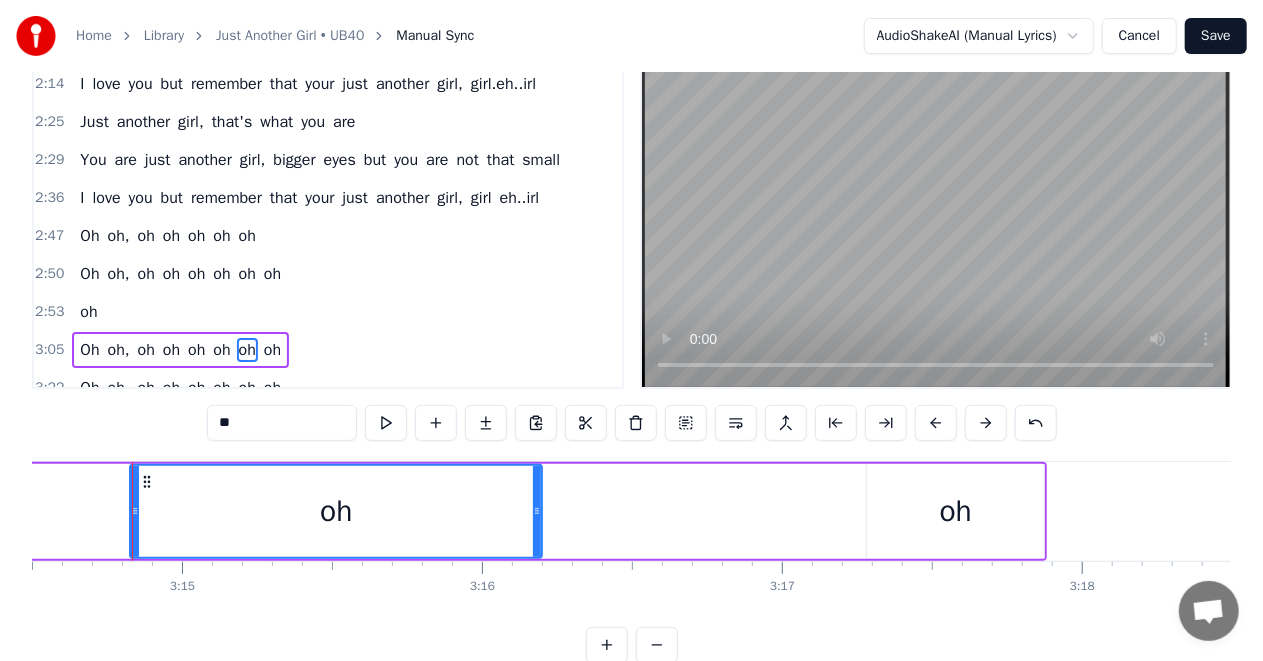 drag, startPoint x: 810, startPoint y: 509, endPoint x: 534, endPoint y: 546, distance: 278.46902 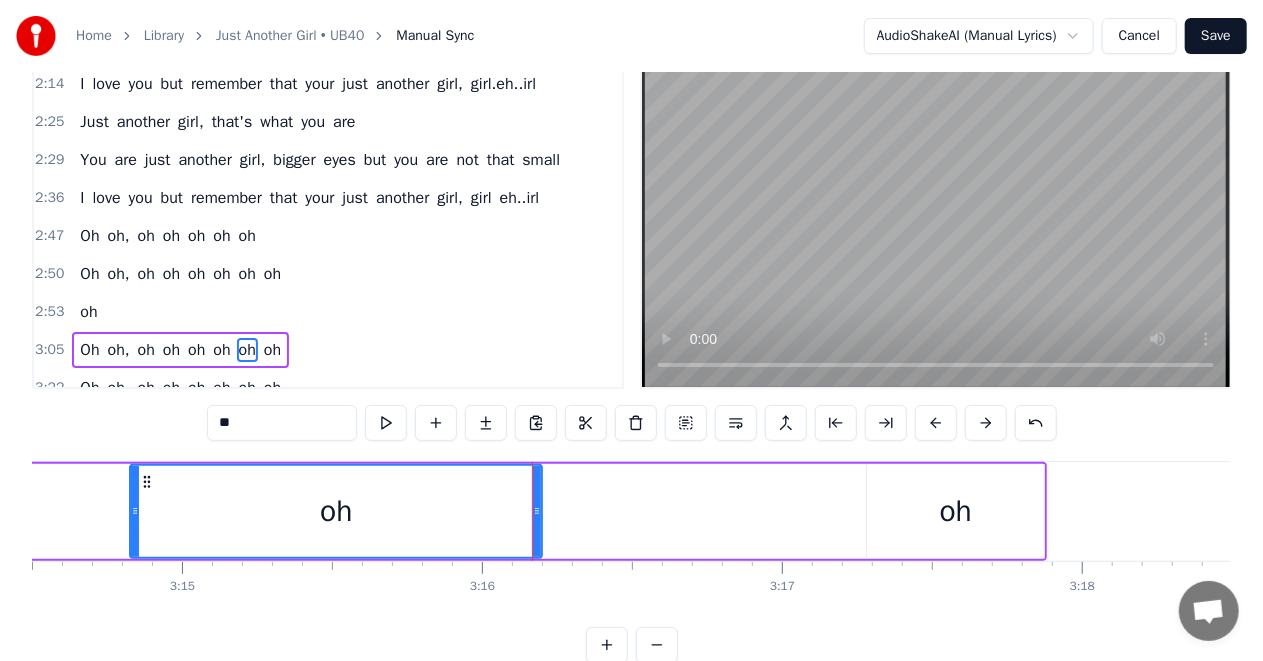 click on "oh" at bounding box center (955, 511) 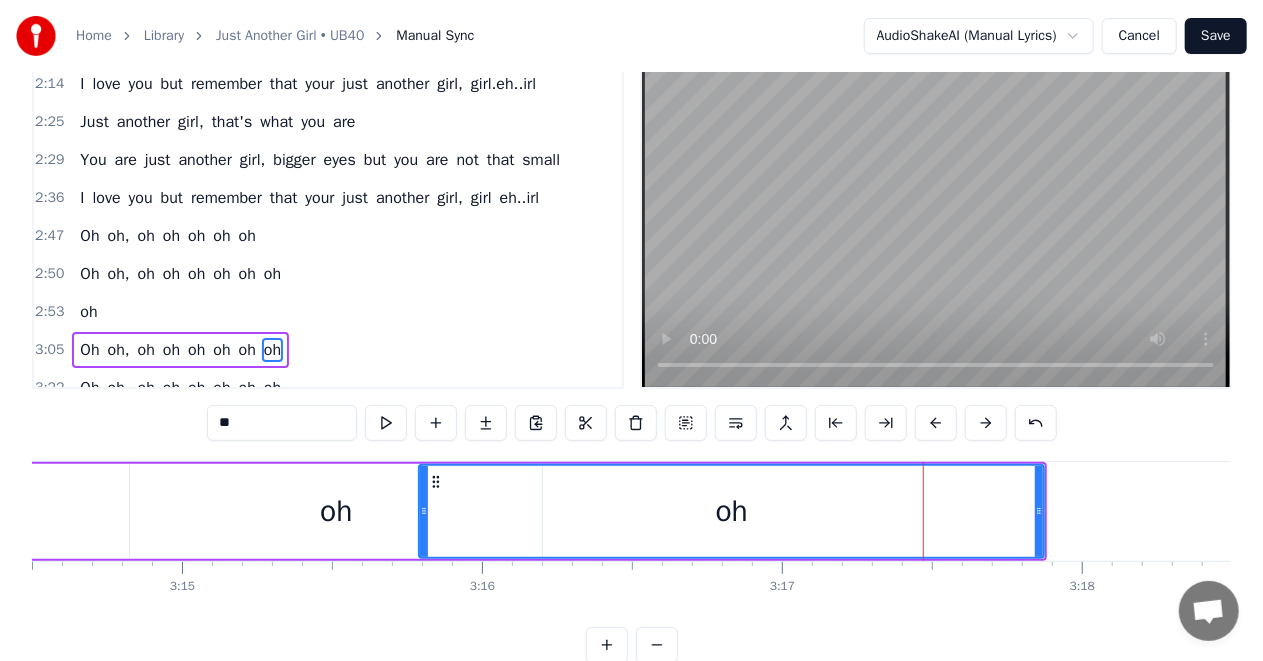 drag, startPoint x: 872, startPoint y: 508, endPoint x: 424, endPoint y: 541, distance: 449.21375 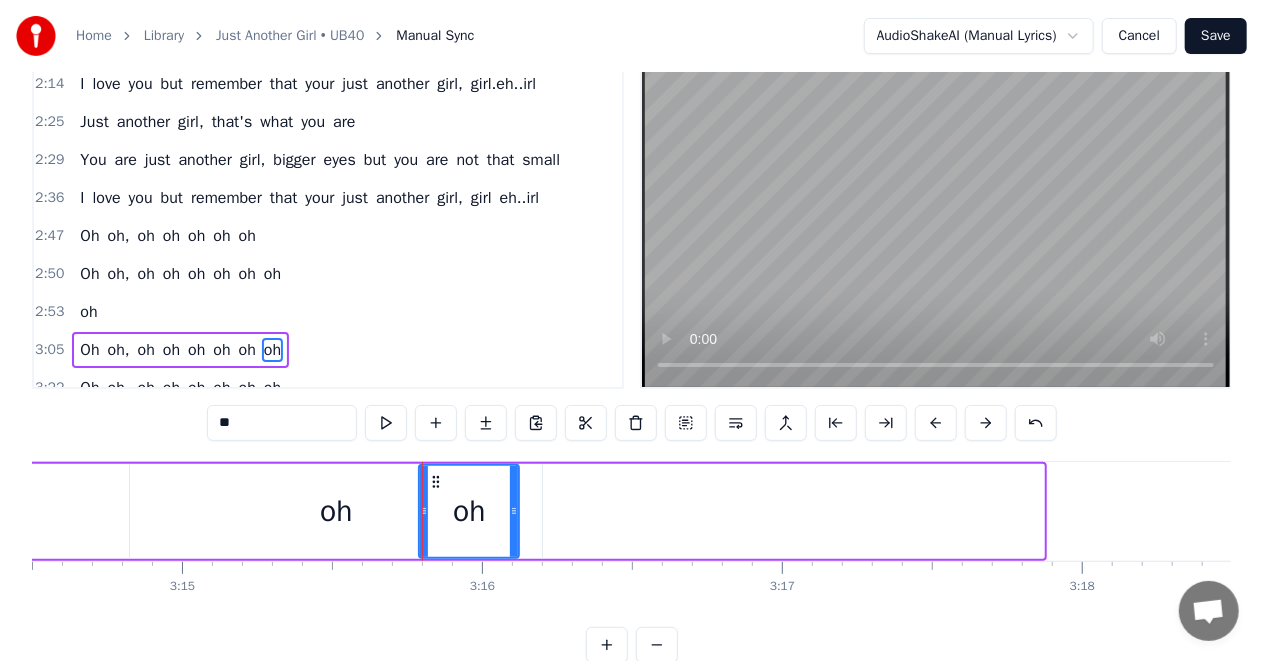 drag, startPoint x: 1041, startPoint y: 518, endPoint x: 516, endPoint y: 552, distance: 526.0998 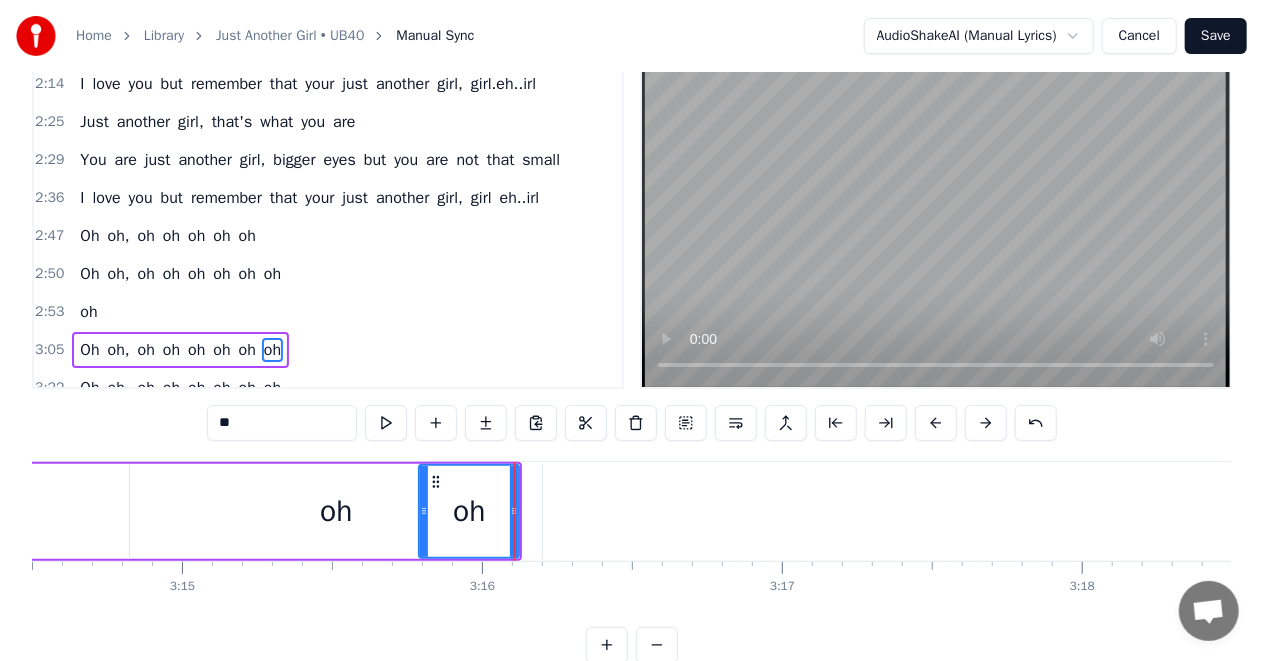 scroll, scrollTop: 0, scrollLeft: 57300, axis: horizontal 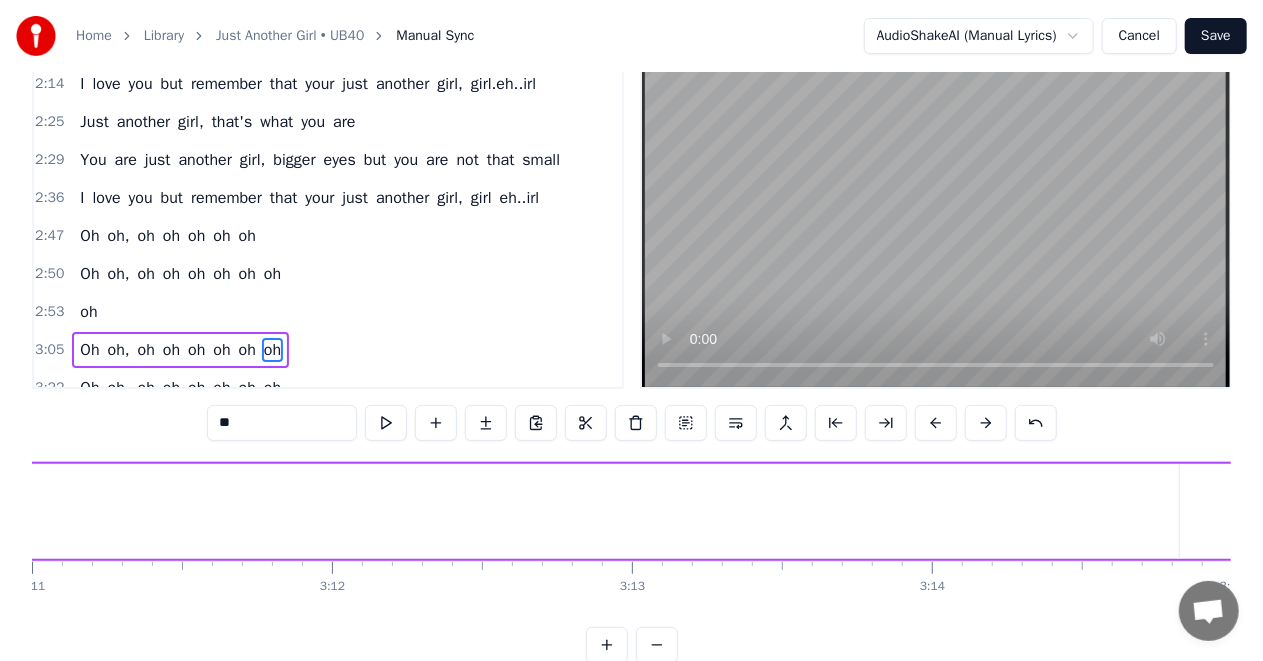 click on "oh" at bounding box center (1386, 511) 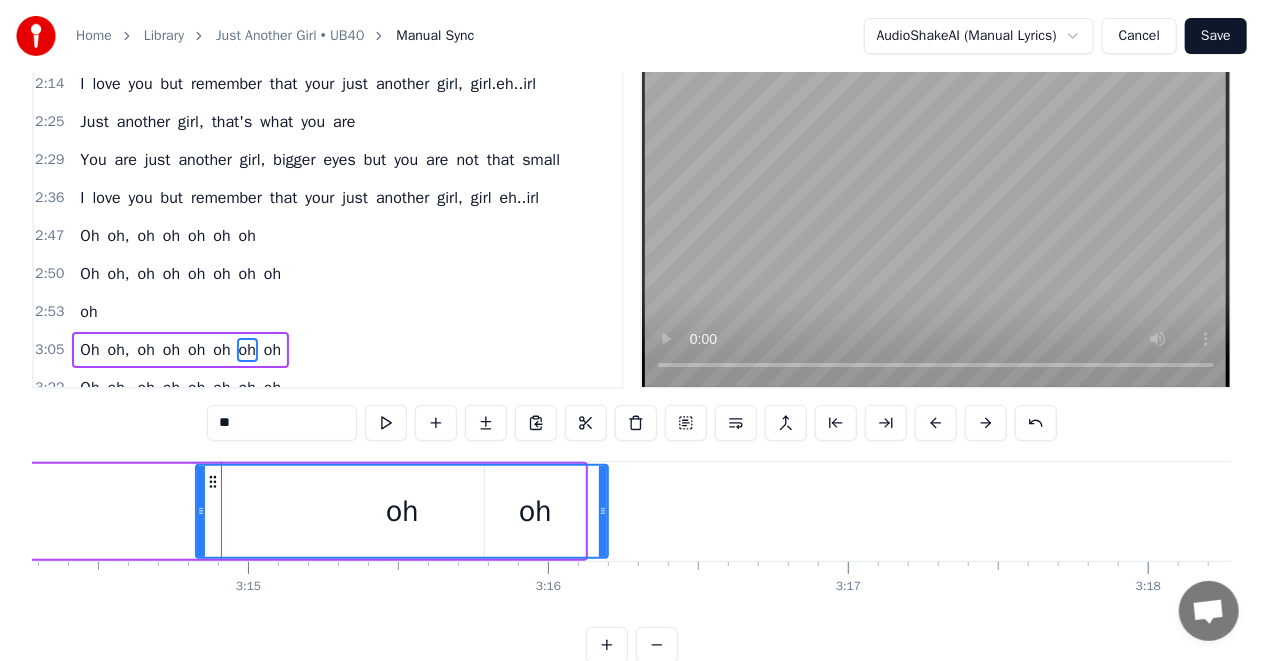 scroll, scrollTop: 0, scrollLeft: 58372, axis: horizontal 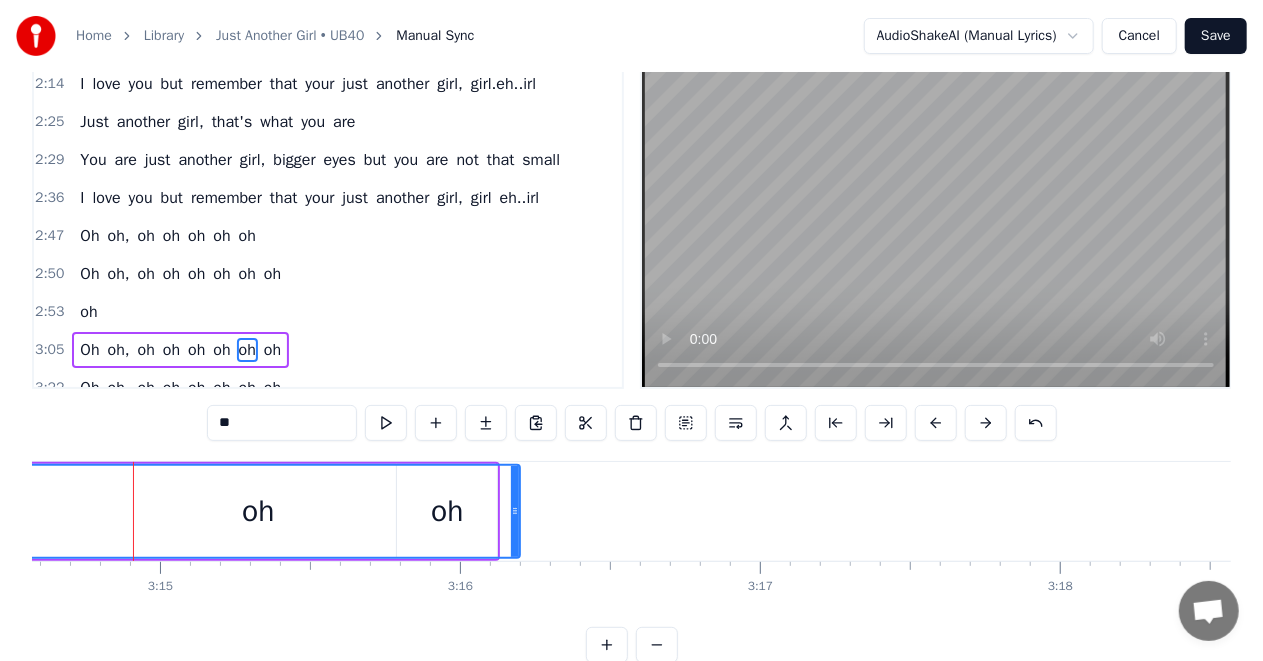drag, startPoint x: 112, startPoint y: 517, endPoint x: 0, endPoint y: 529, distance: 112.64102 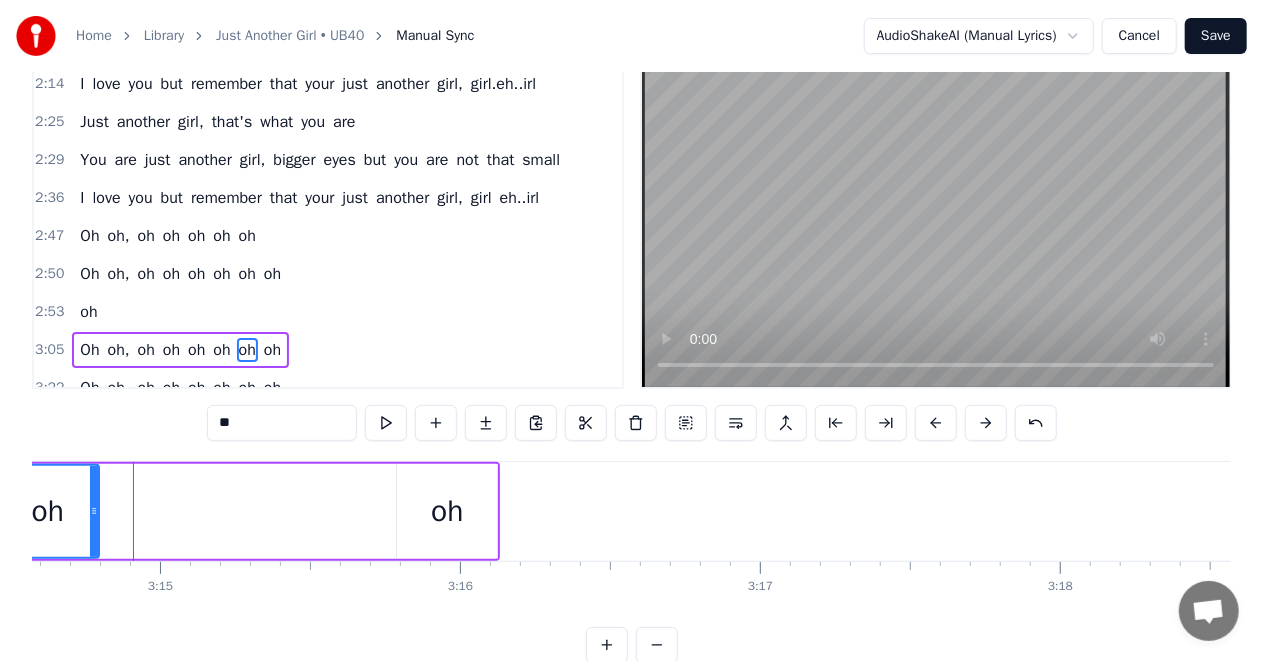 drag, startPoint x: 516, startPoint y: 508, endPoint x: 95, endPoint y: 530, distance: 421.57443 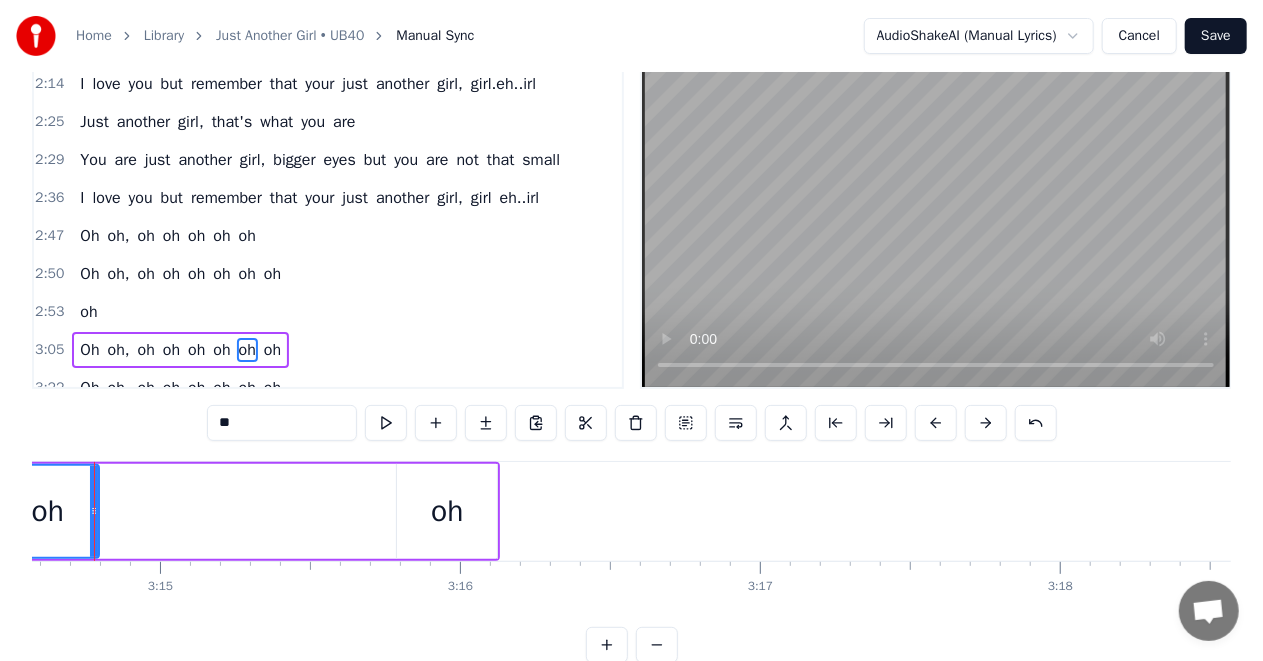 click on "oh" at bounding box center (447, 511) 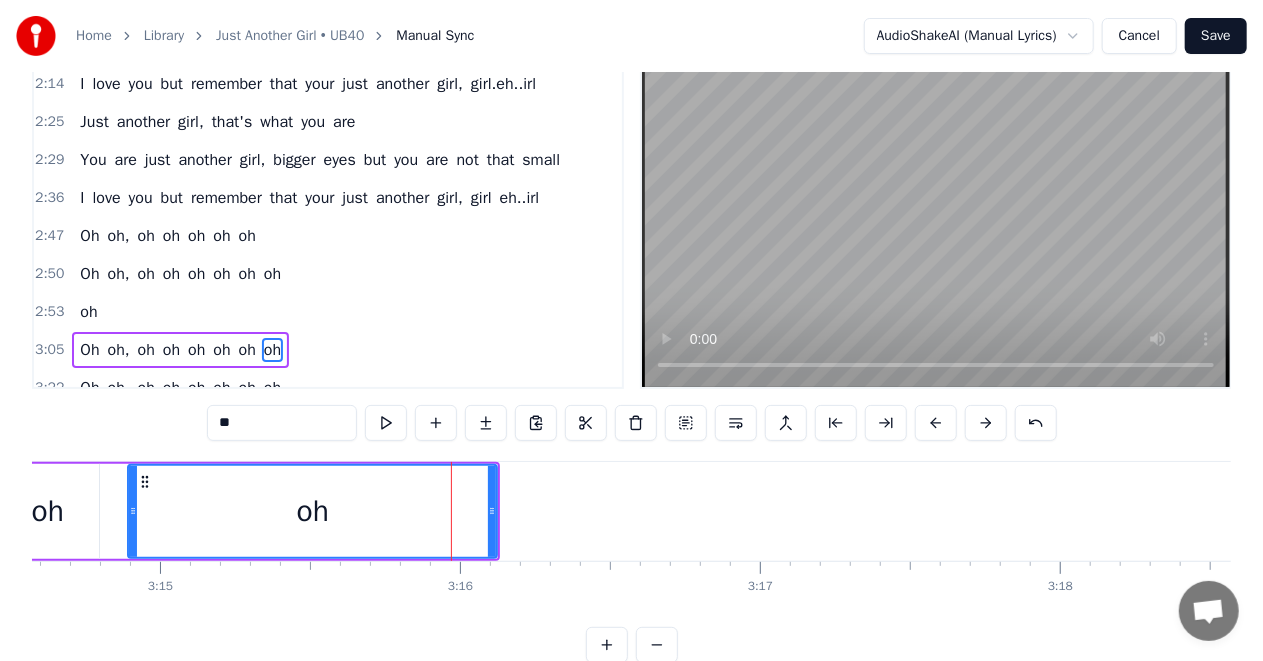 drag, startPoint x: 399, startPoint y: 512, endPoint x: 176, endPoint y: 528, distance: 223.57326 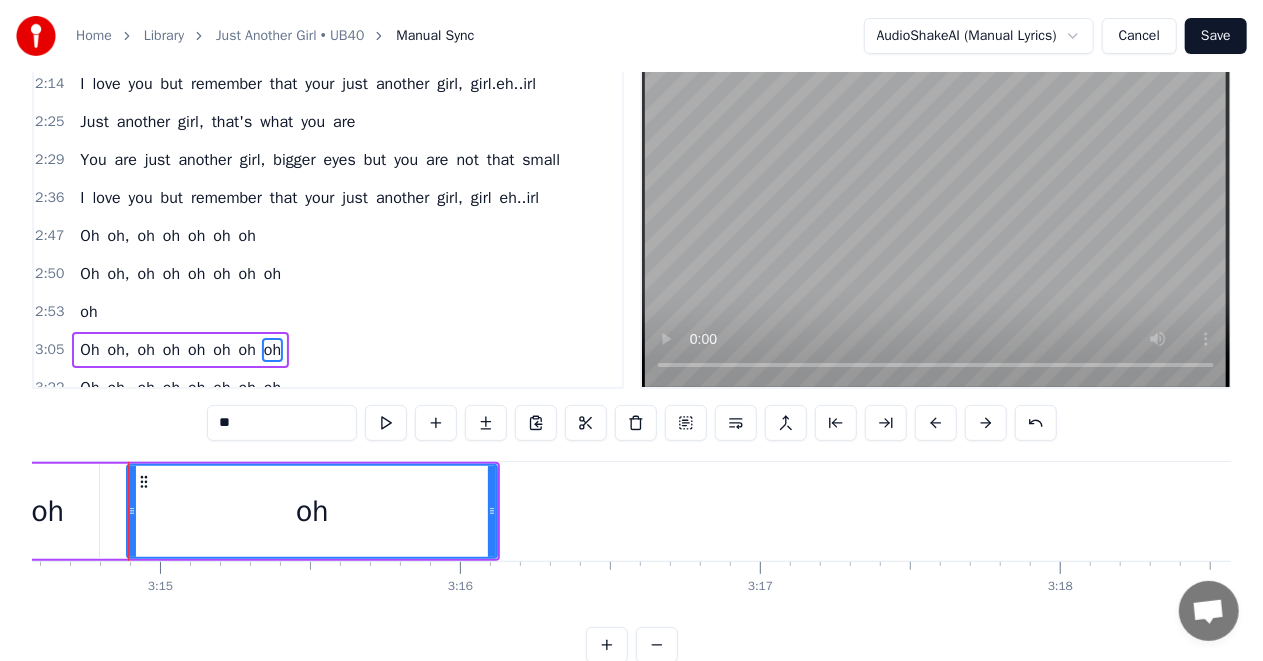 scroll, scrollTop: 0, scrollLeft: 58368, axis: horizontal 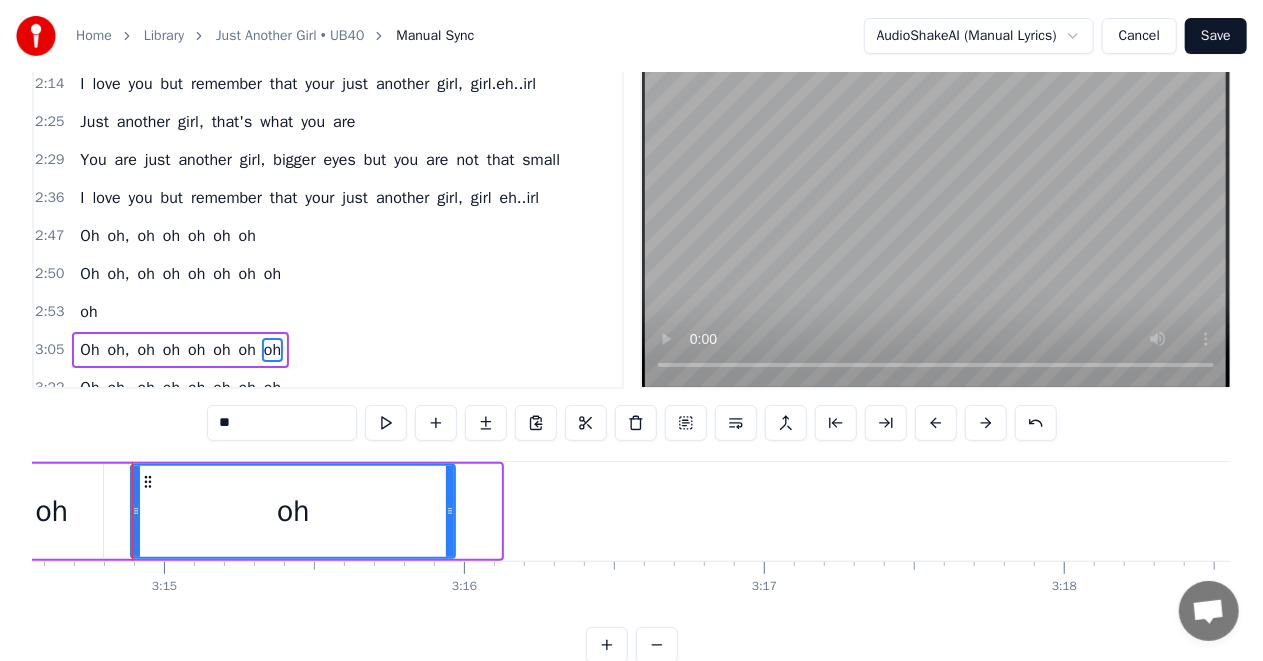 drag, startPoint x: 492, startPoint y: 509, endPoint x: 438, endPoint y: 540, distance: 62.26556 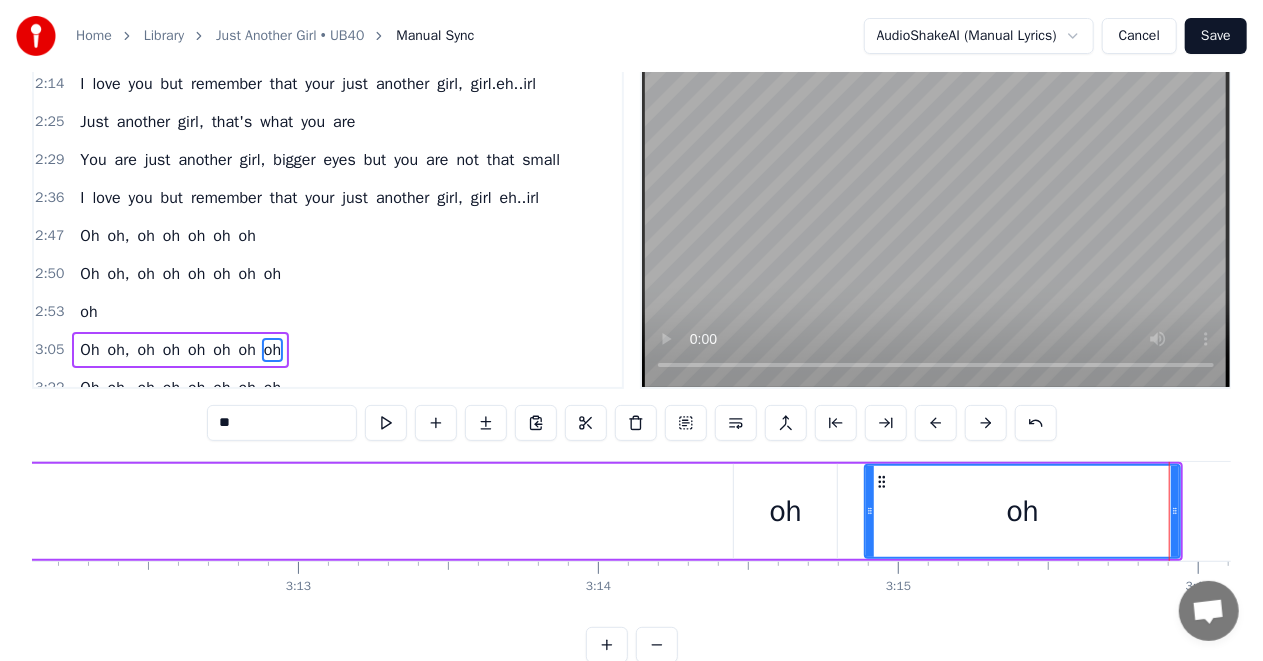 scroll, scrollTop: 0, scrollLeft: 57594, axis: horizontal 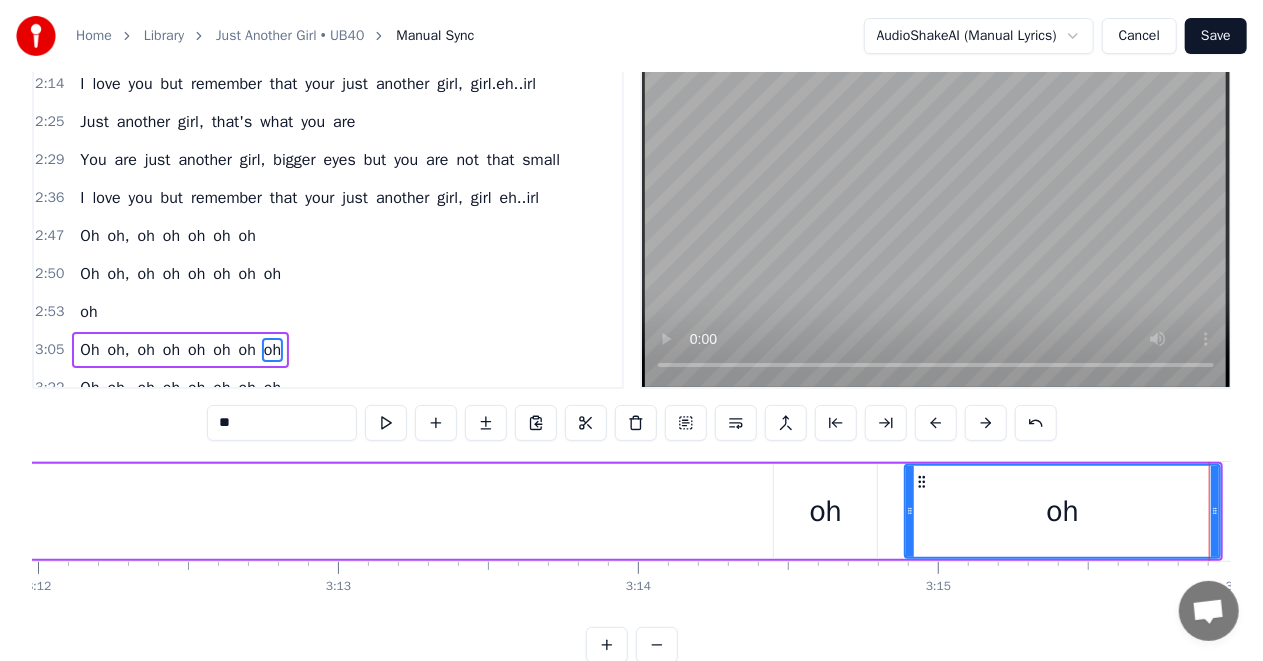 click on "oh" at bounding box center (825, 511) 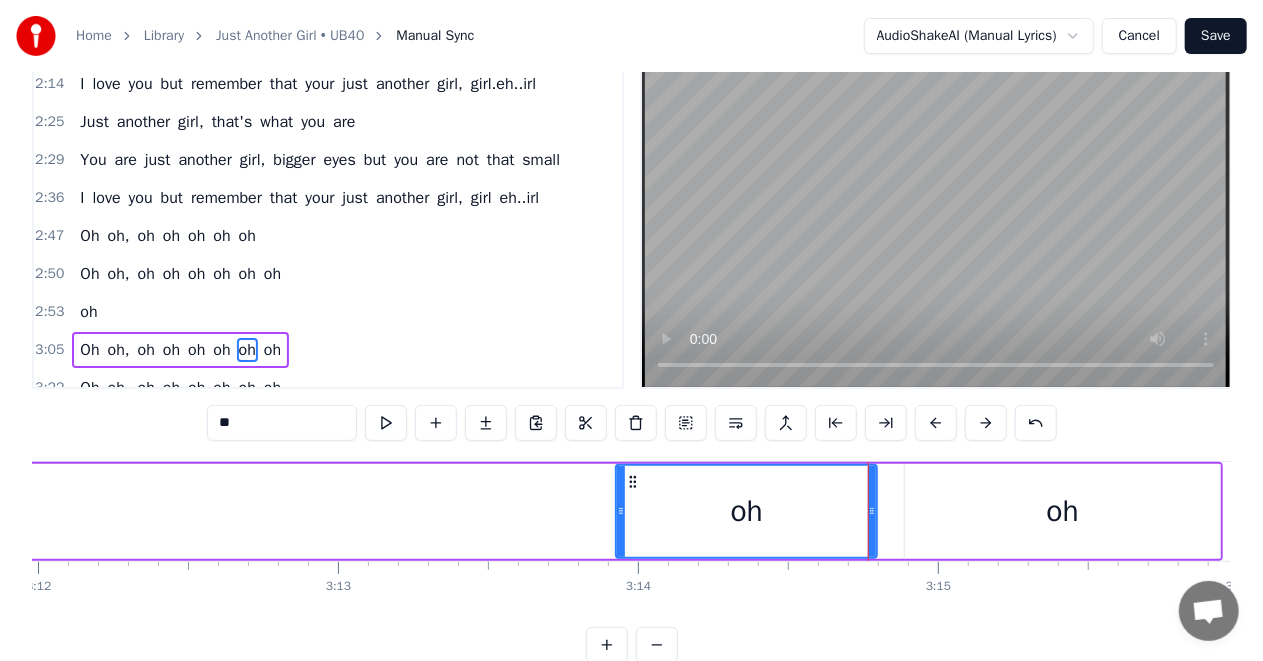 drag, startPoint x: 774, startPoint y: 511, endPoint x: 645, endPoint y: 519, distance: 129.24782 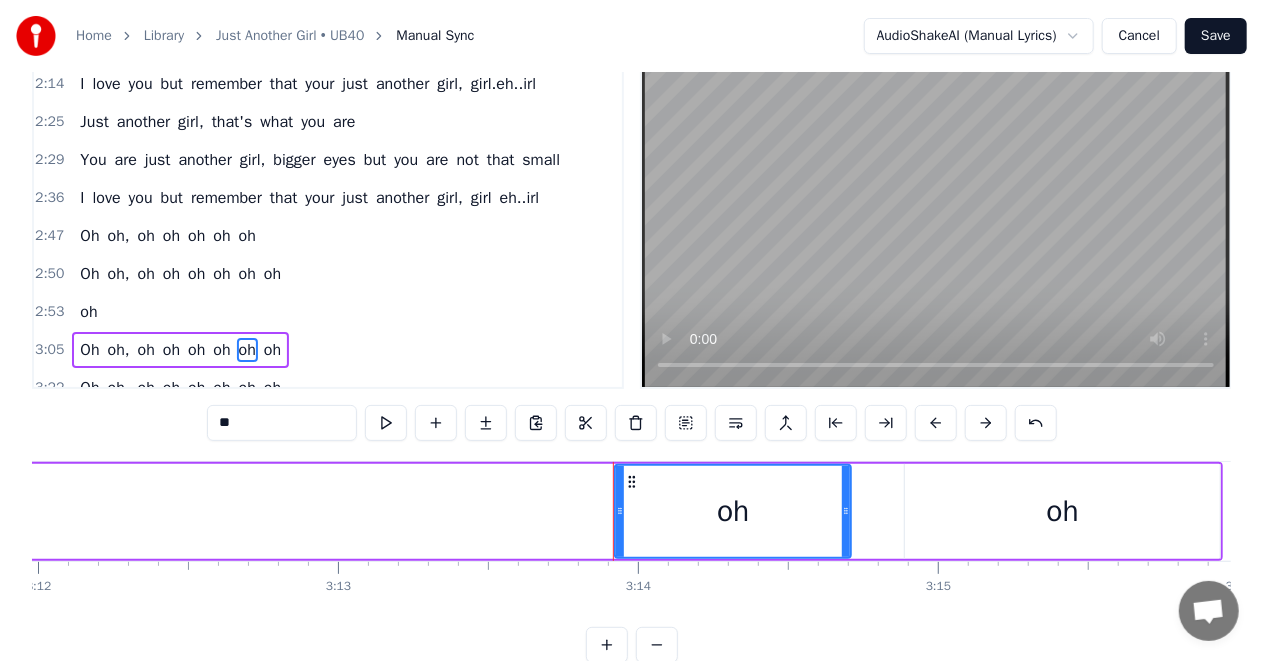 drag, startPoint x: 872, startPoint y: 511, endPoint x: 846, endPoint y: 512, distance: 26.019224 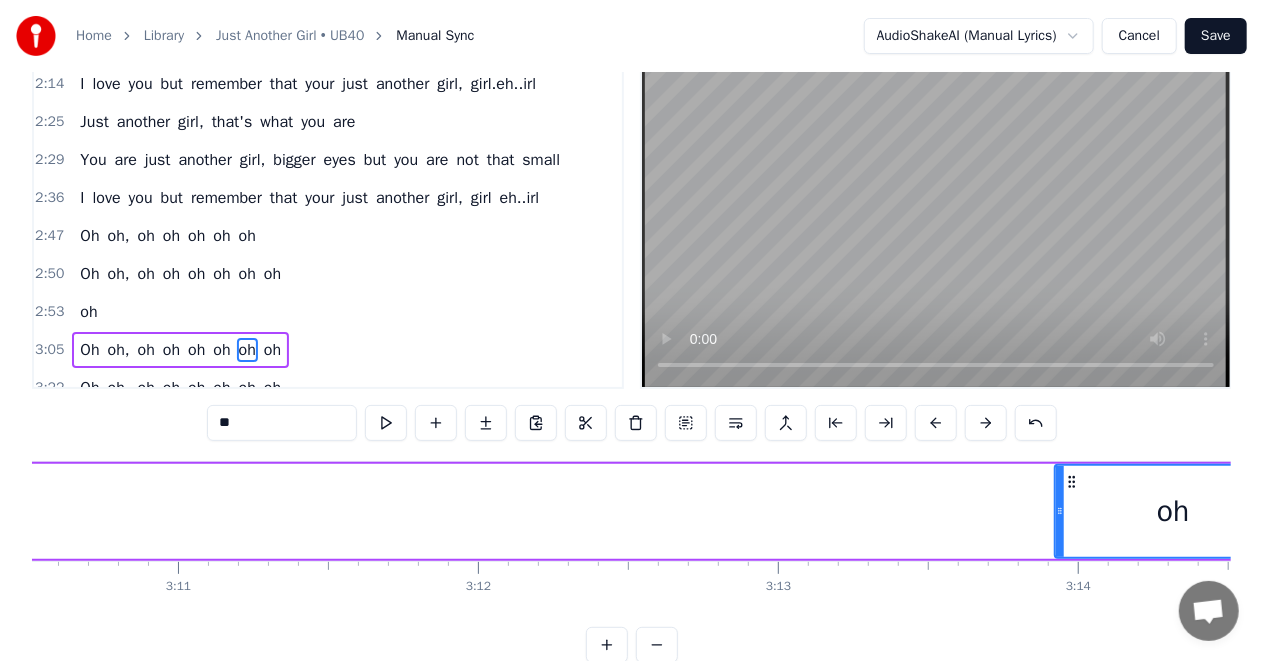 scroll, scrollTop: 0, scrollLeft: 57088, axis: horizontal 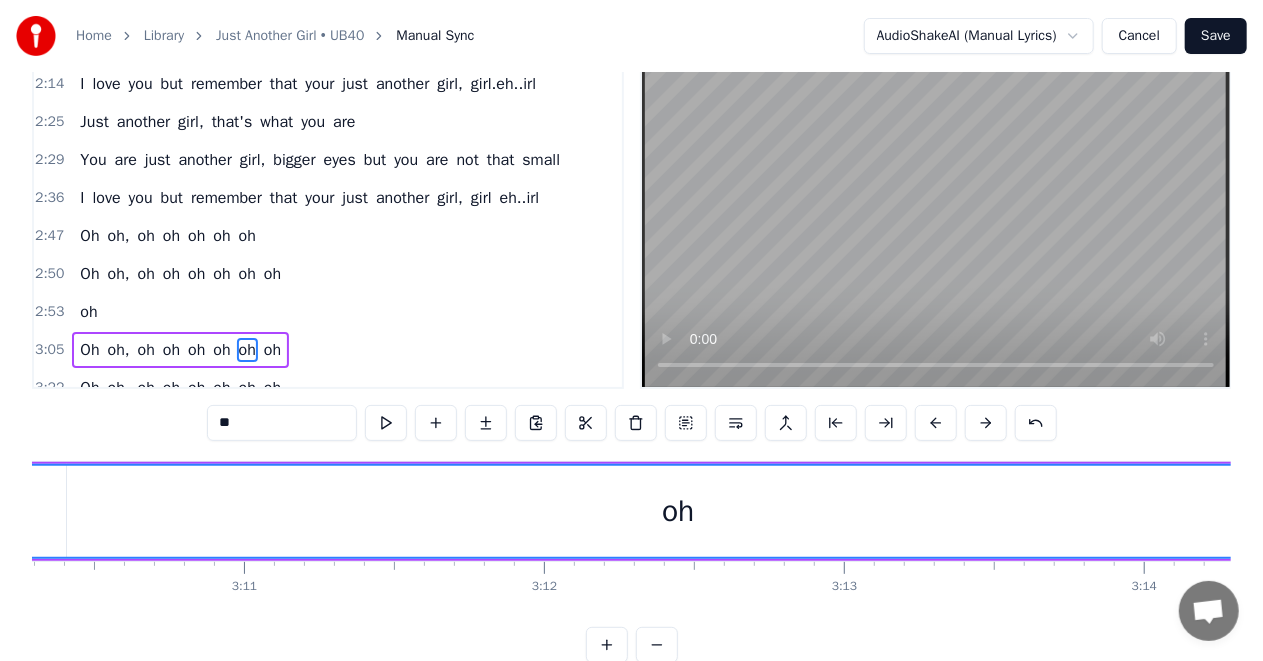 drag, startPoint x: 1122, startPoint y: 513, endPoint x: 0, endPoint y: 554, distance: 1122.7489 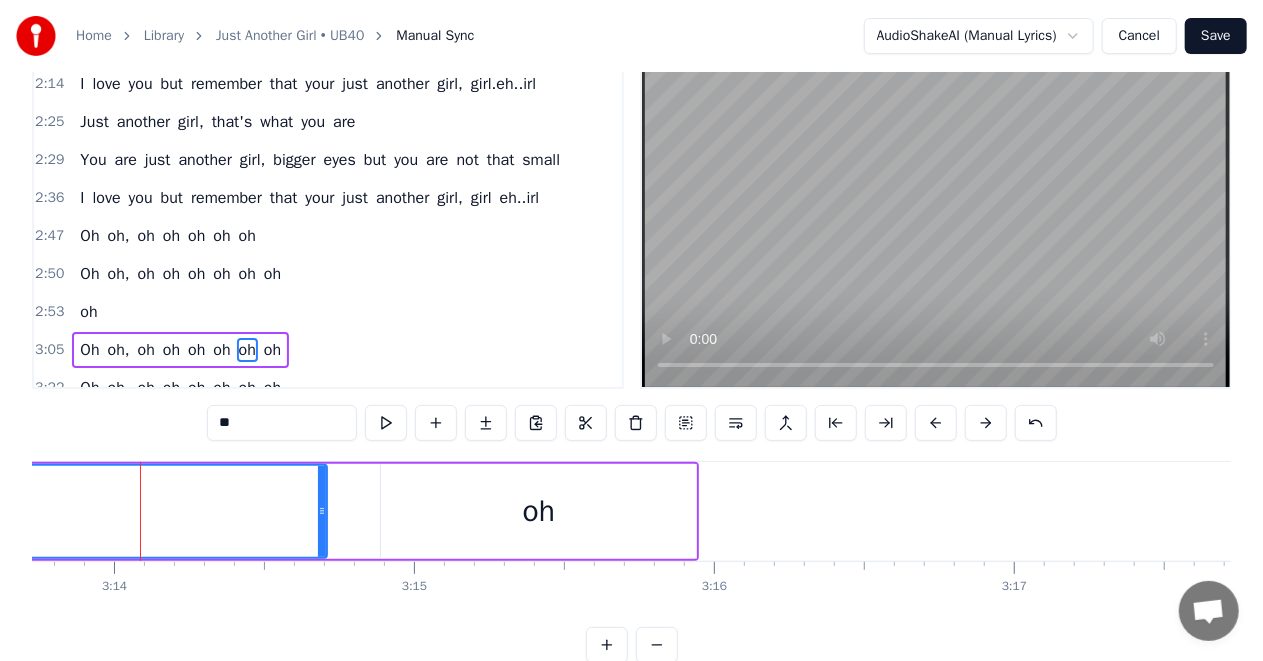 scroll, scrollTop: 0, scrollLeft: 58126, axis: horizontal 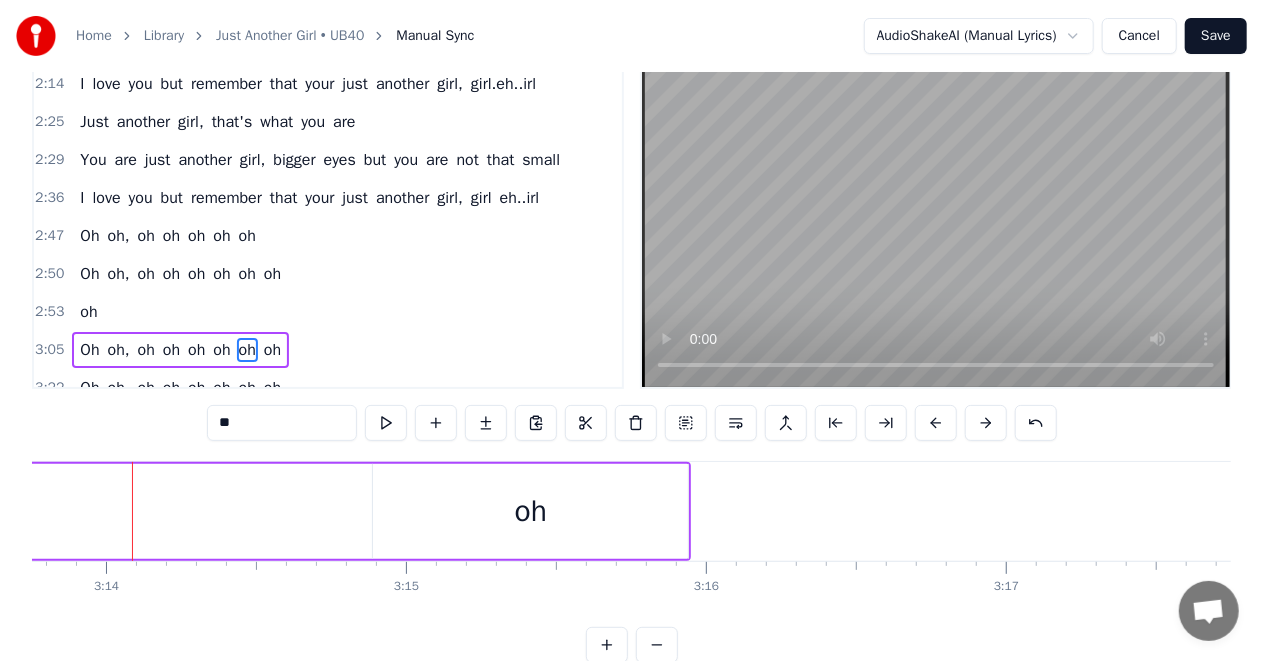 drag, startPoint x: 220, startPoint y: 508, endPoint x: 0, endPoint y: 518, distance: 220.22716 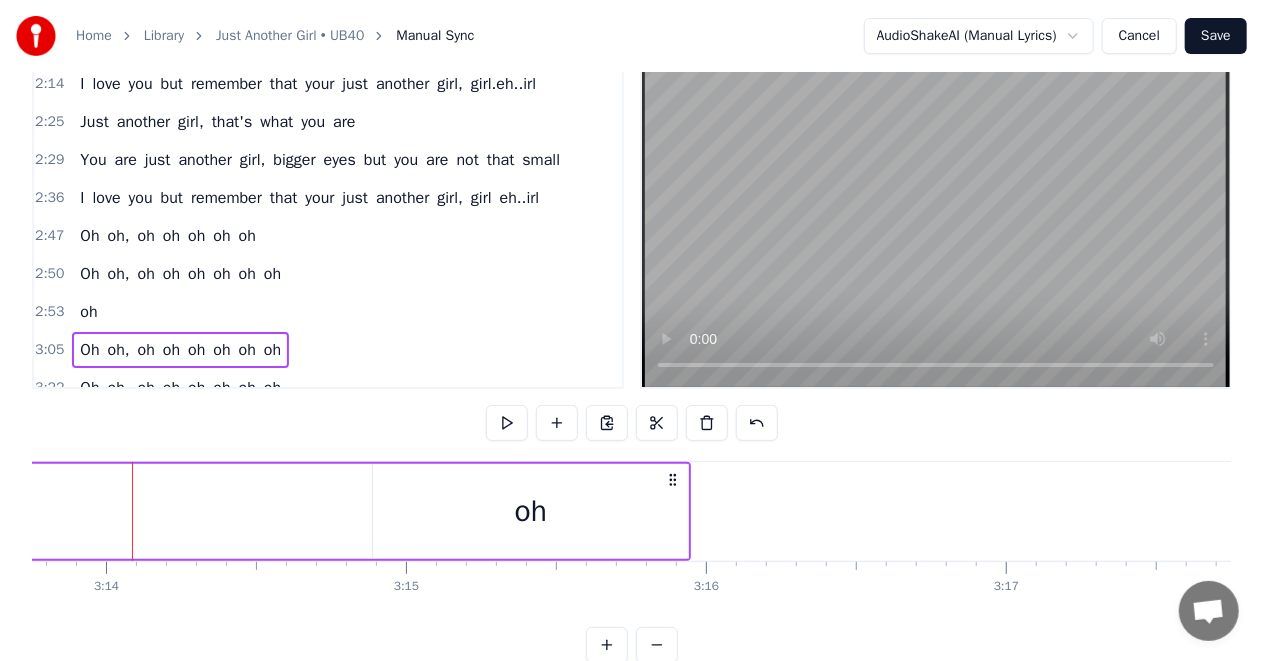 click on "oh" at bounding box center [530, 511] 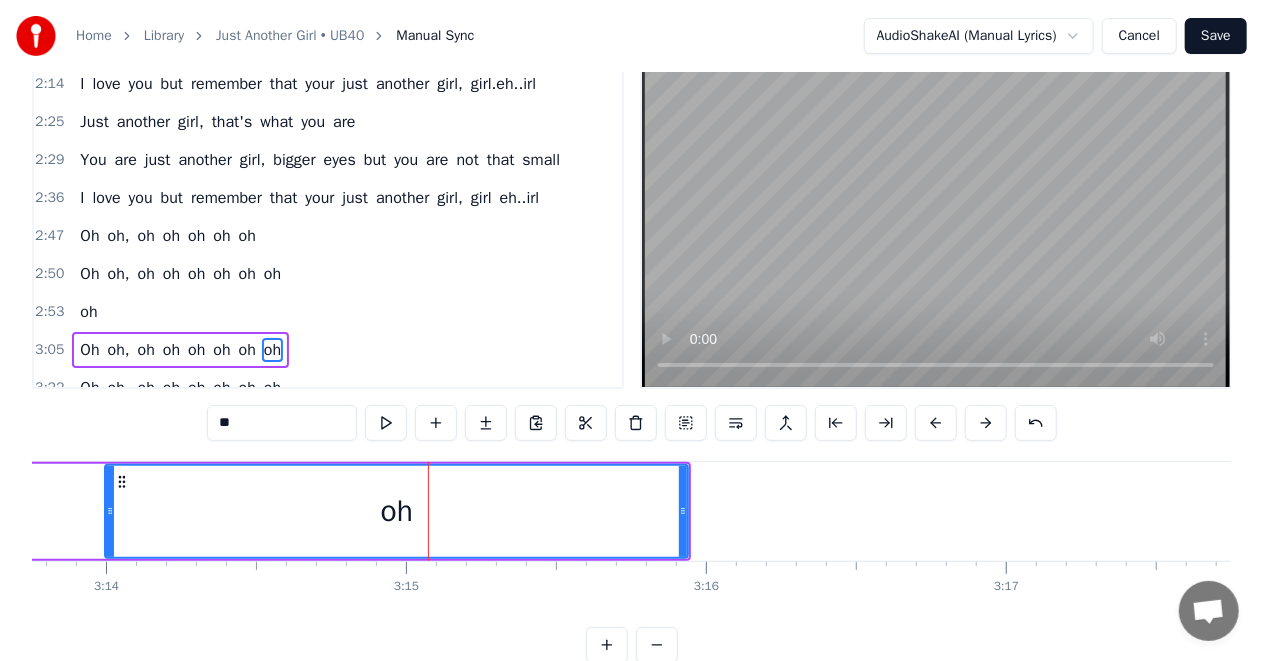 drag, startPoint x: 376, startPoint y: 512, endPoint x: 98, endPoint y: 528, distance: 278.46005 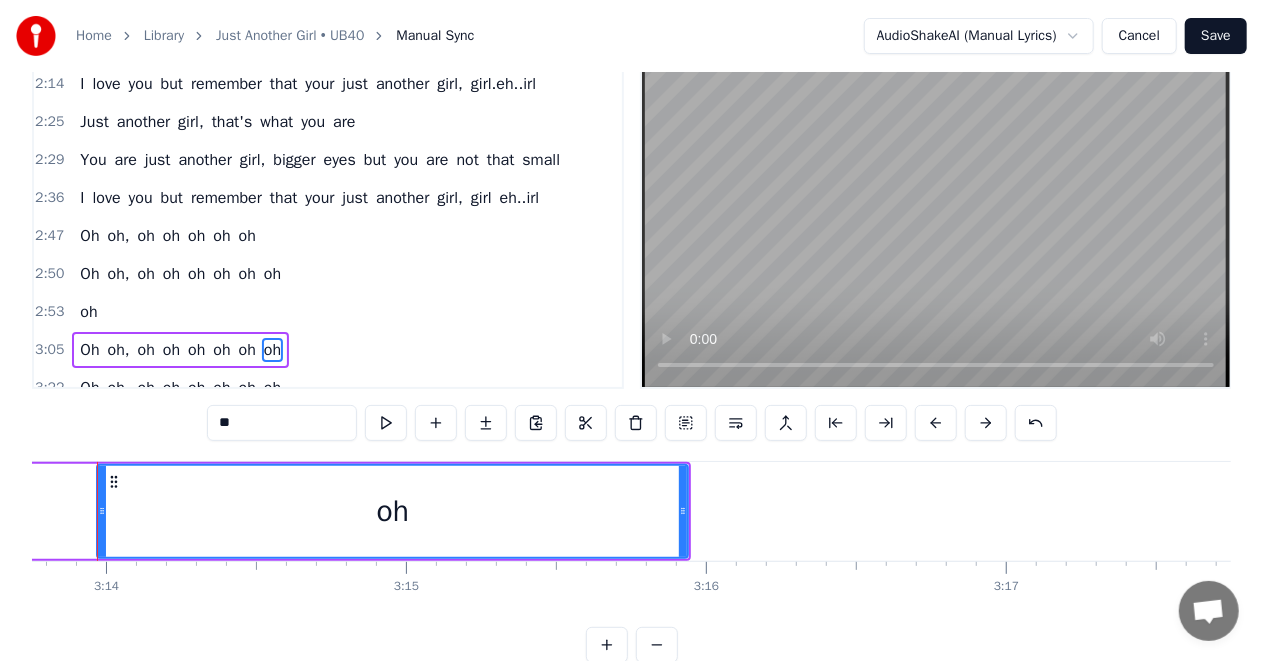 scroll, scrollTop: 0, scrollLeft: 58091, axis: horizontal 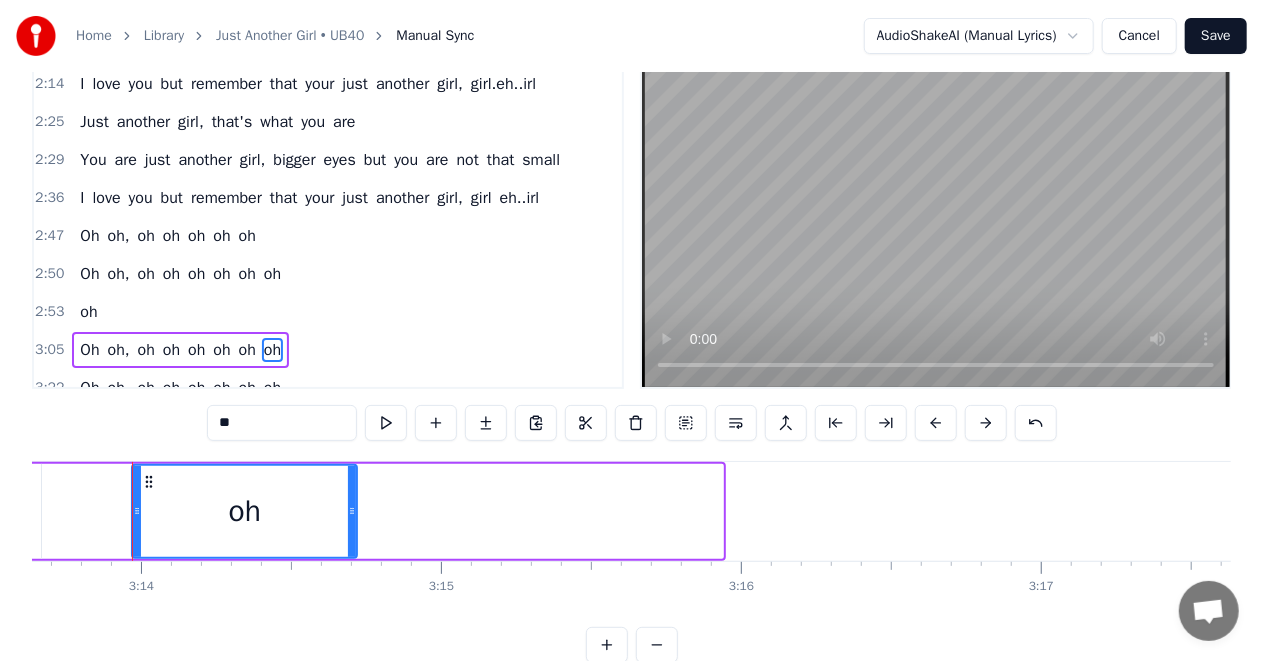 drag, startPoint x: 720, startPoint y: 512, endPoint x: 350, endPoint y: 522, distance: 370.1351 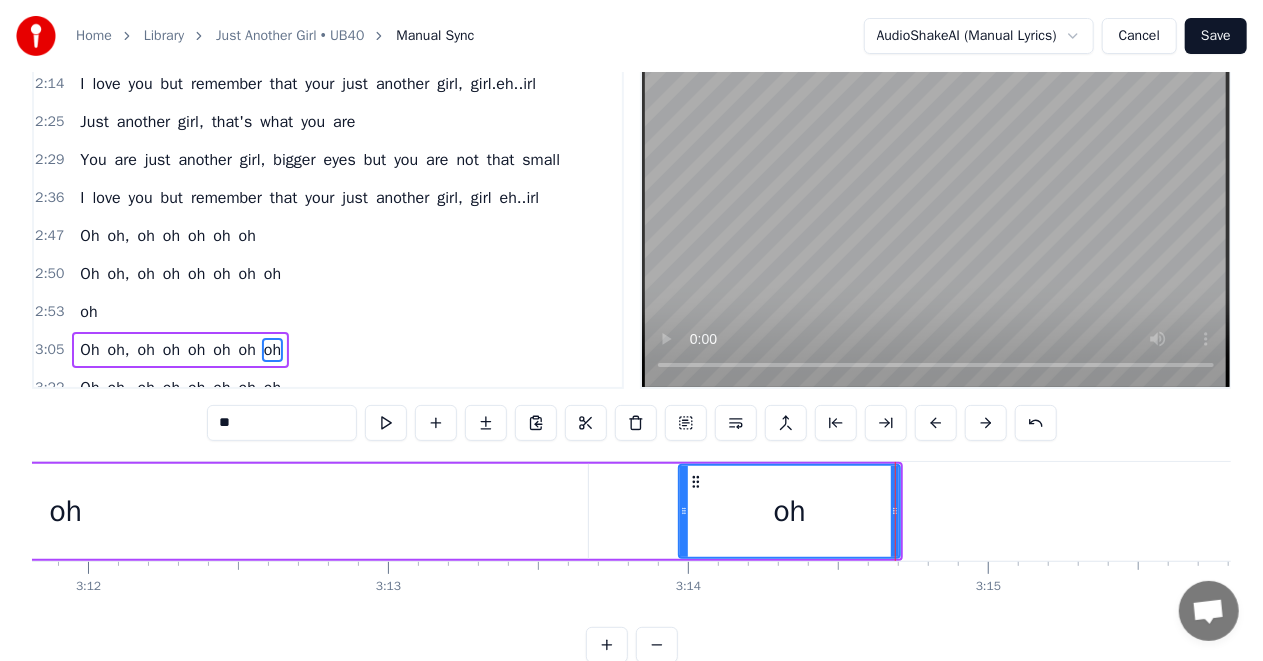 scroll, scrollTop: 0, scrollLeft: 57518, axis: horizontal 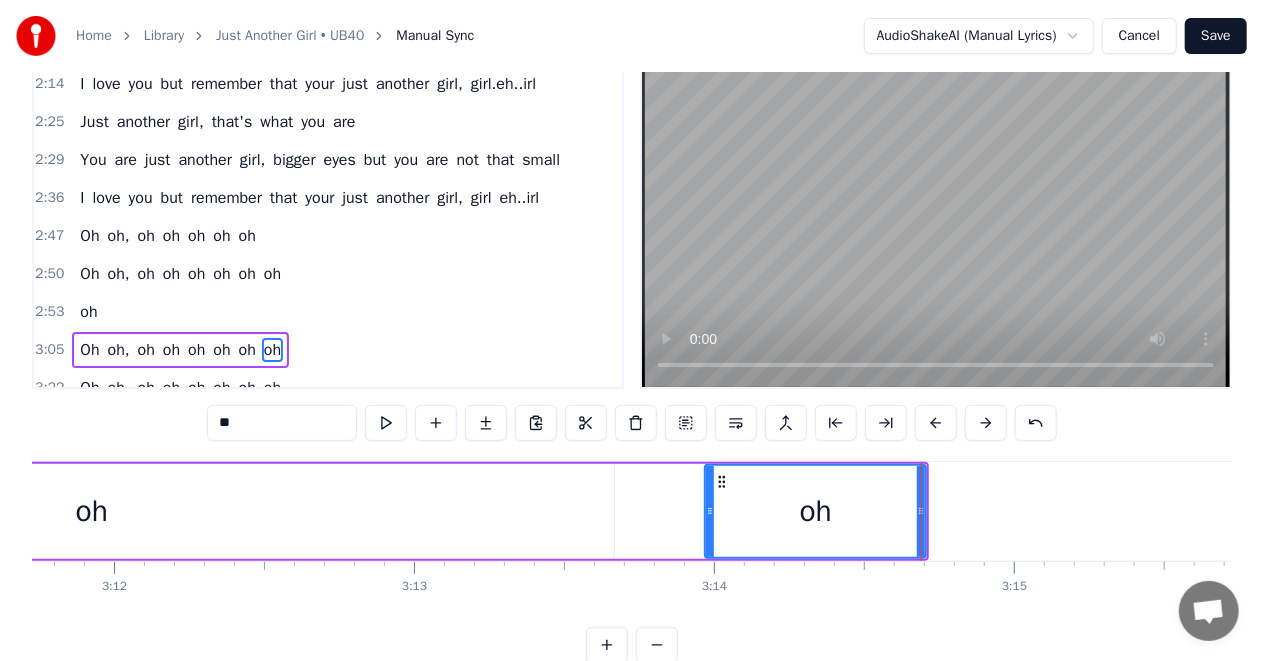 click on "oh" at bounding box center [91, 511] 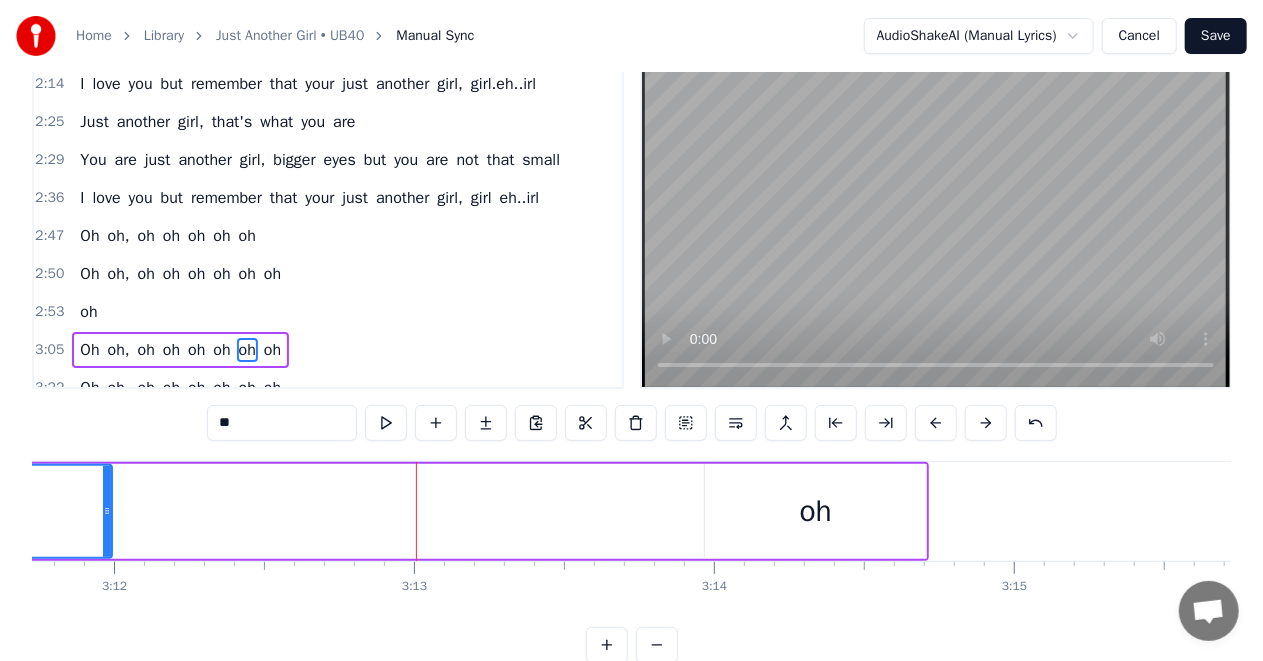 drag, startPoint x: 444, startPoint y: 528, endPoint x: 81, endPoint y: 542, distance: 363.26987 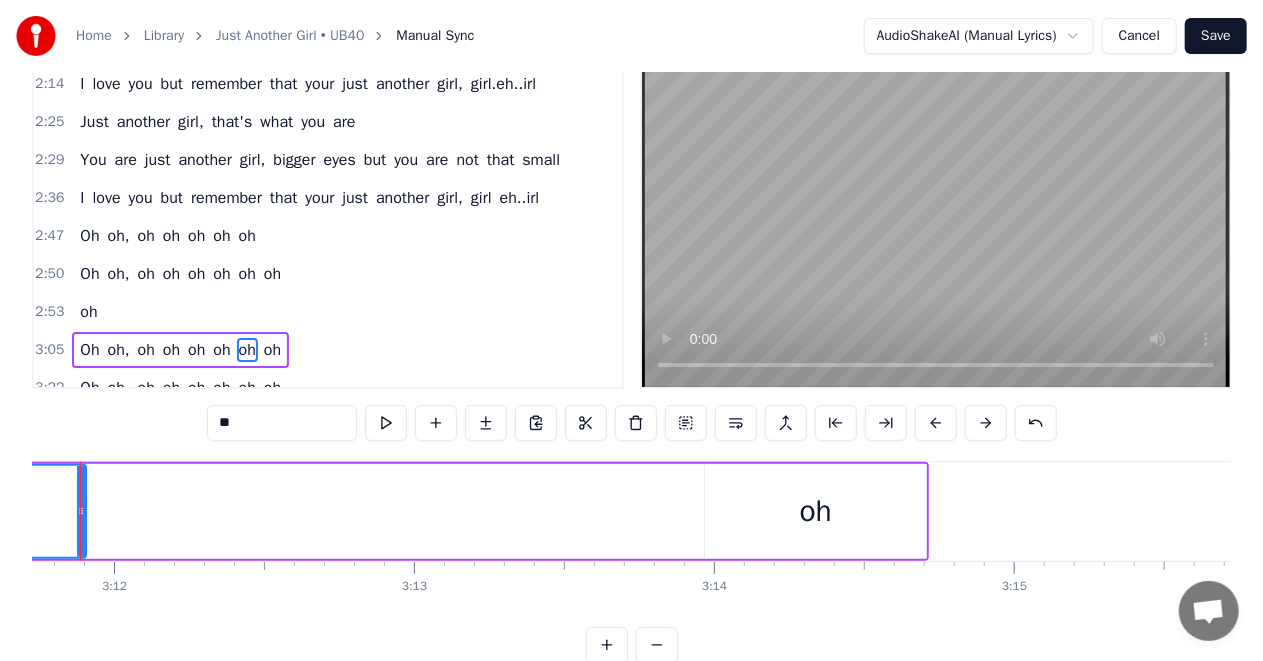 scroll, scrollTop: 0, scrollLeft: 57466, axis: horizontal 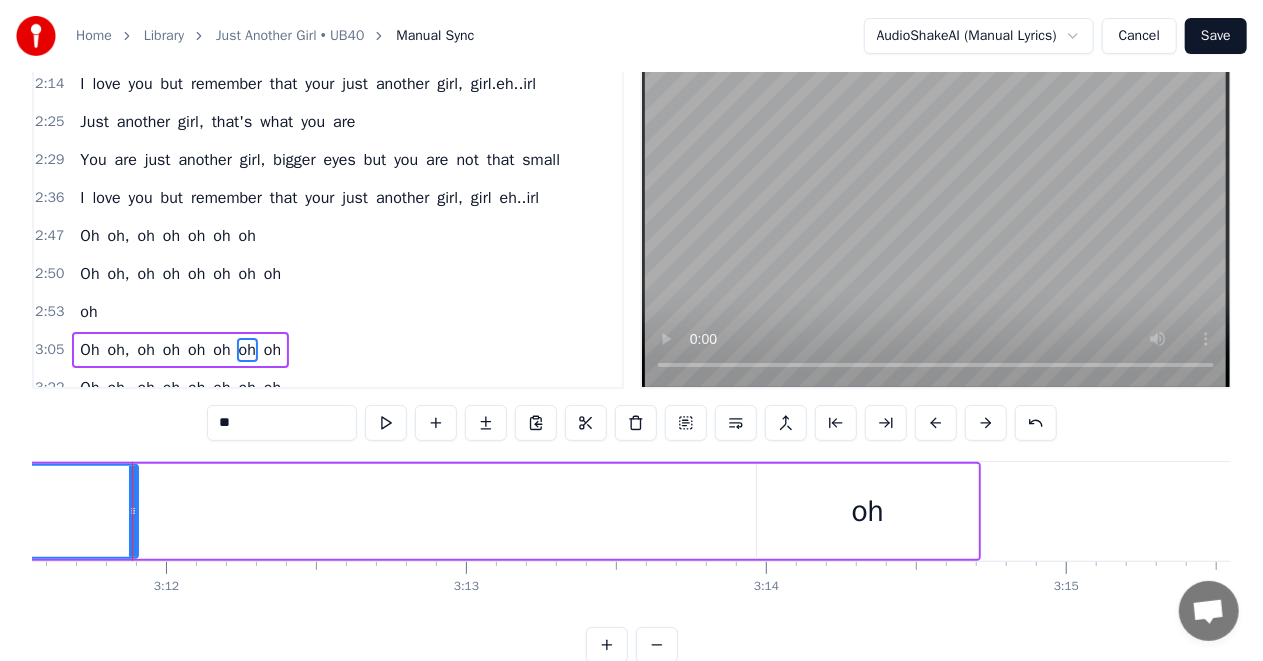 click on "oh" at bounding box center (868, 511) 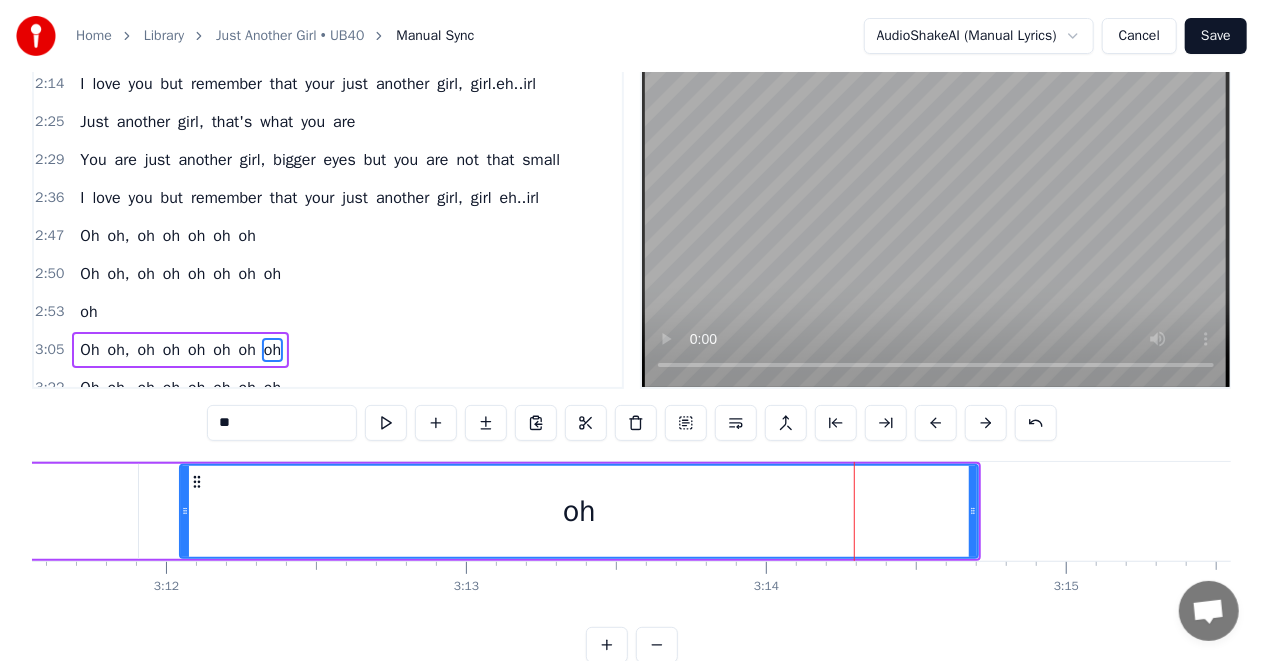 drag, startPoint x: 759, startPoint y: 514, endPoint x: 182, endPoint y: 548, distance: 578.00085 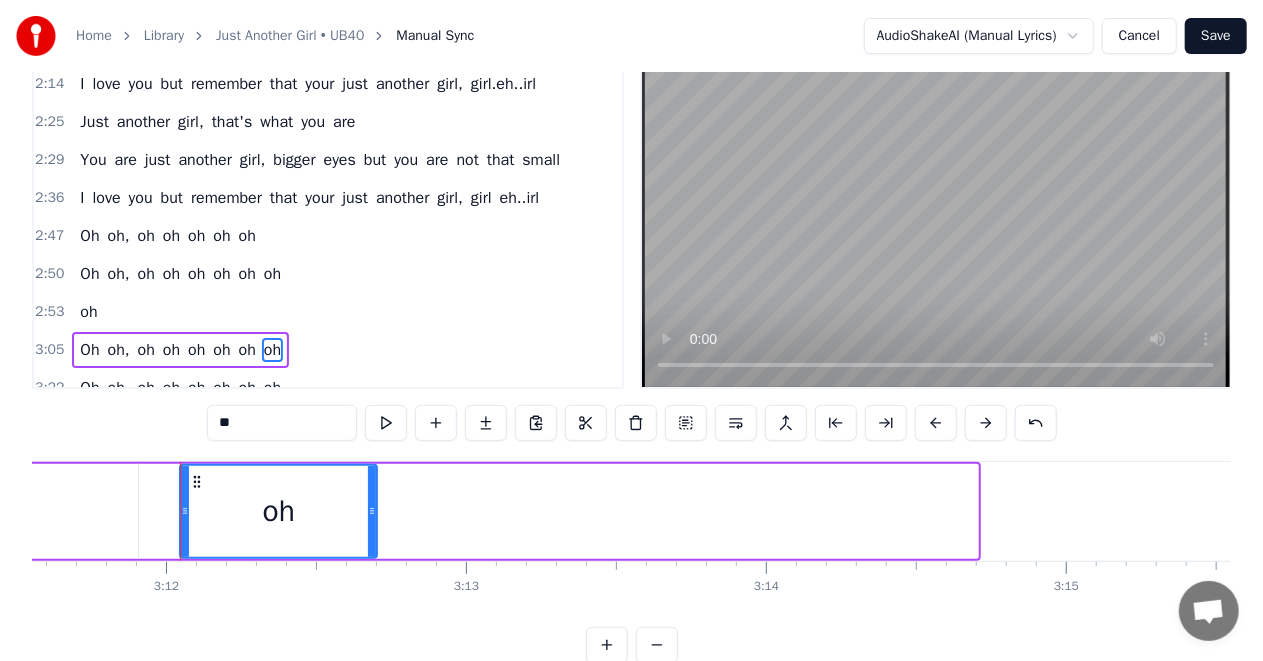 drag, startPoint x: 976, startPoint y: 510, endPoint x: 365, endPoint y: 534, distance: 611.4712 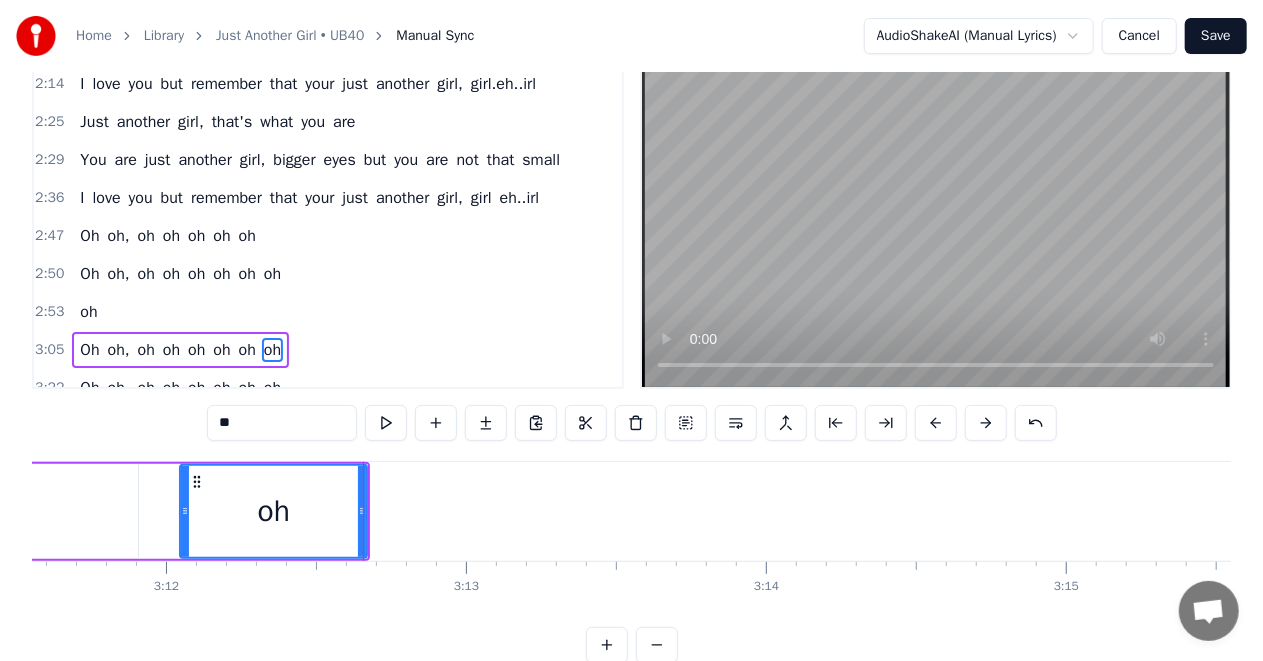 click on "oh" at bounding box center [-121, 511] 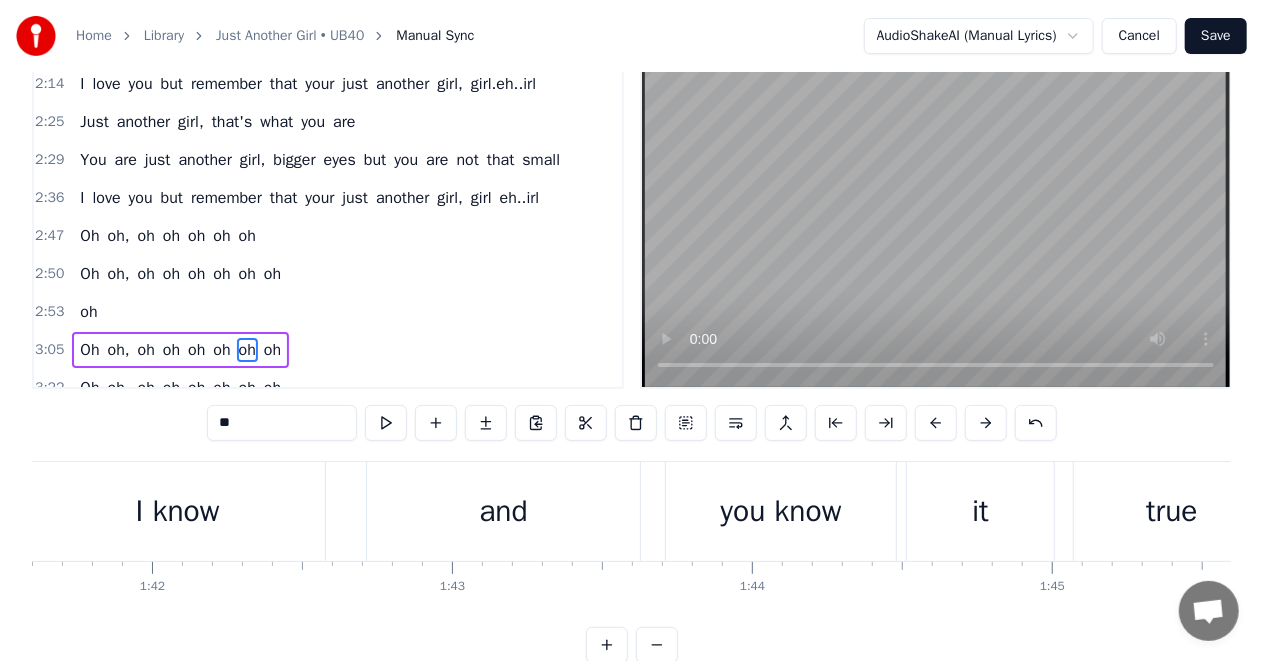 scroll, scrollTop: 0, scrollLeft: 29079, axis: horizontal 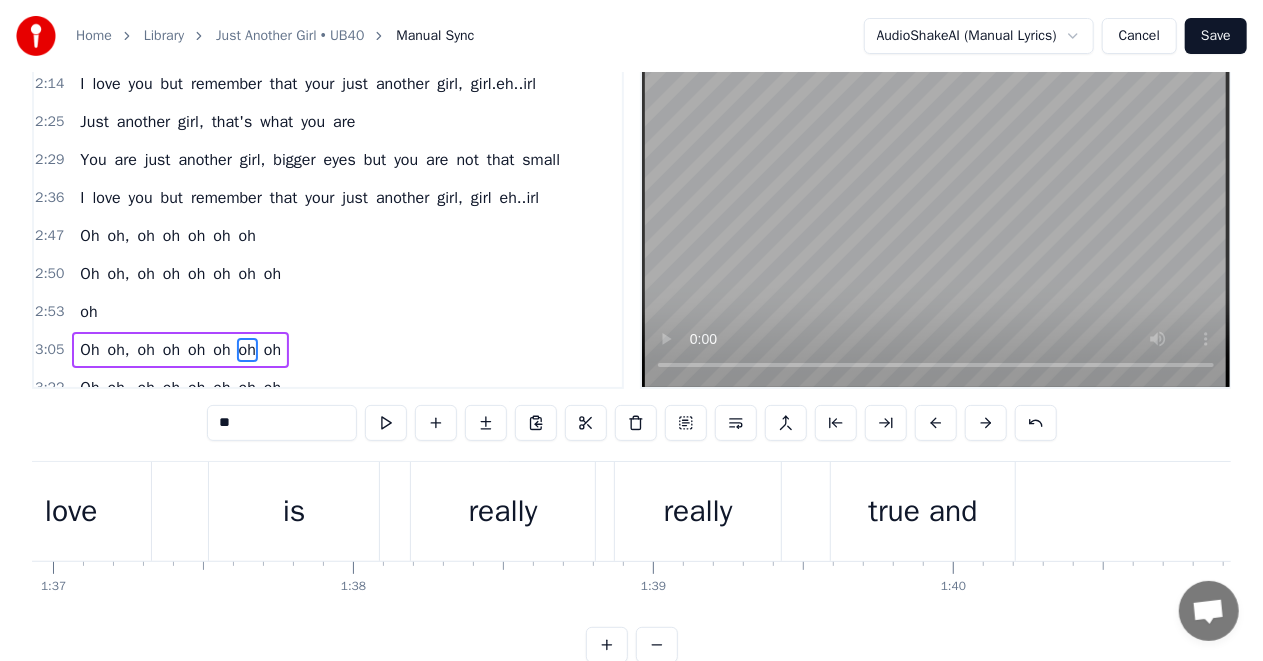 click on "really" at bounding box center [503, 511] 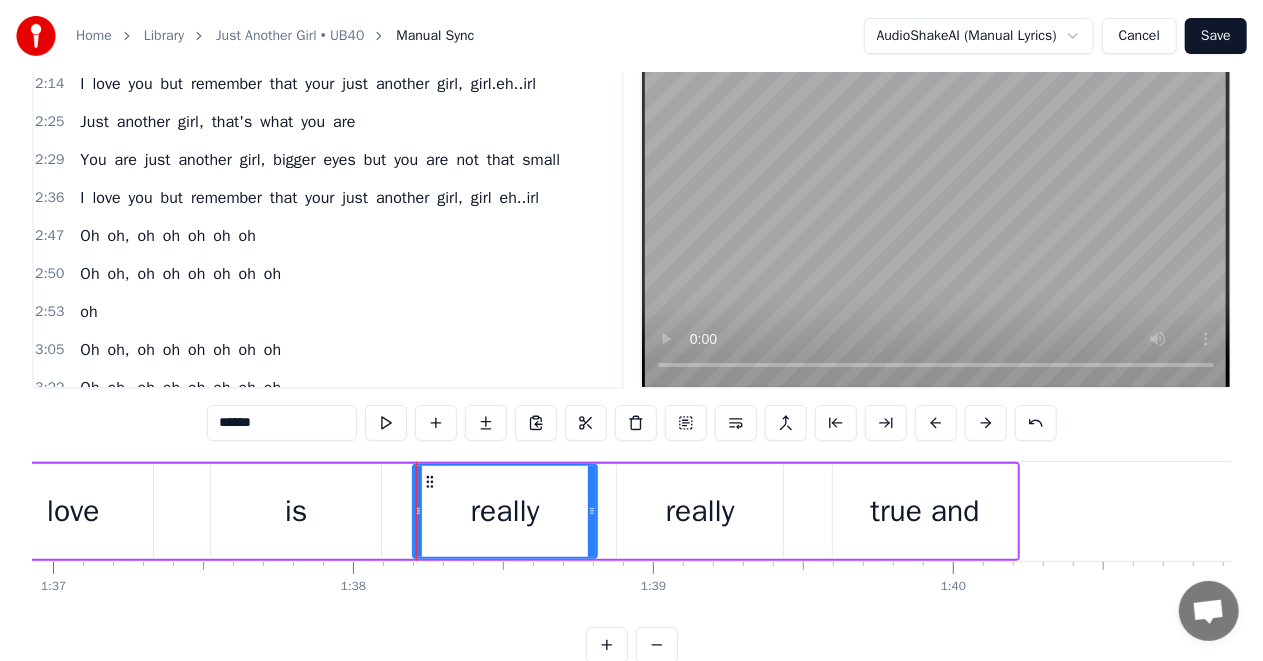 scroll, scrollTop: 0, scrollLeft: 0, axis: both 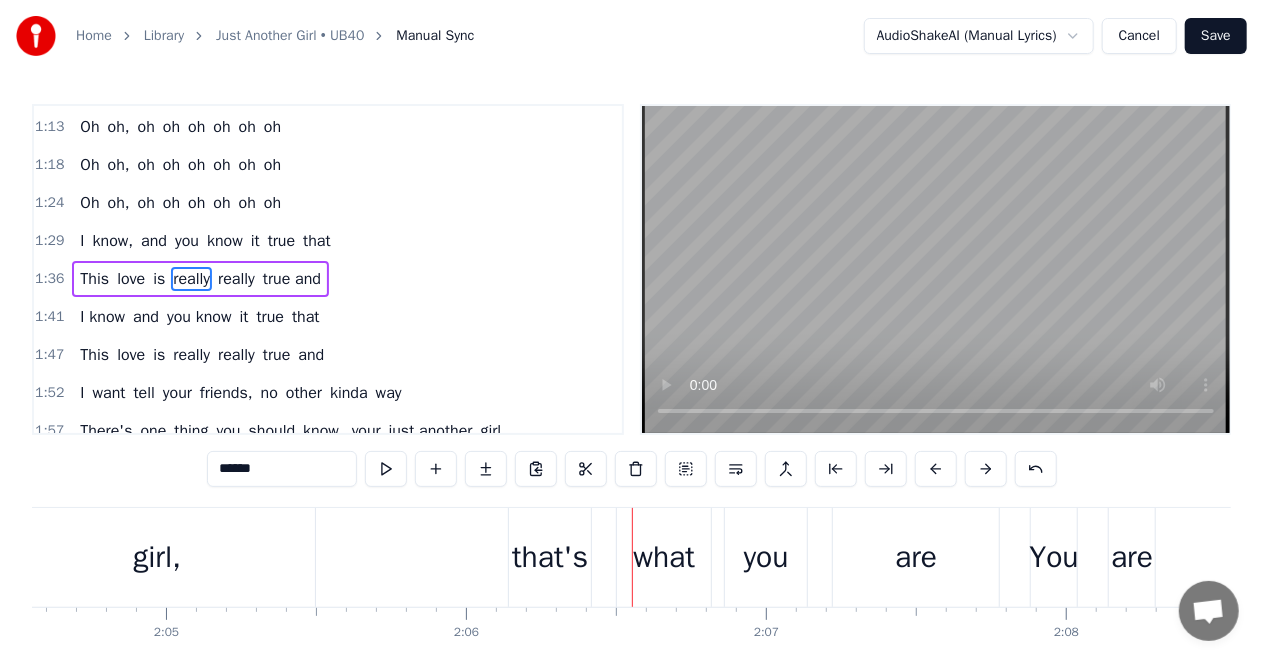 type 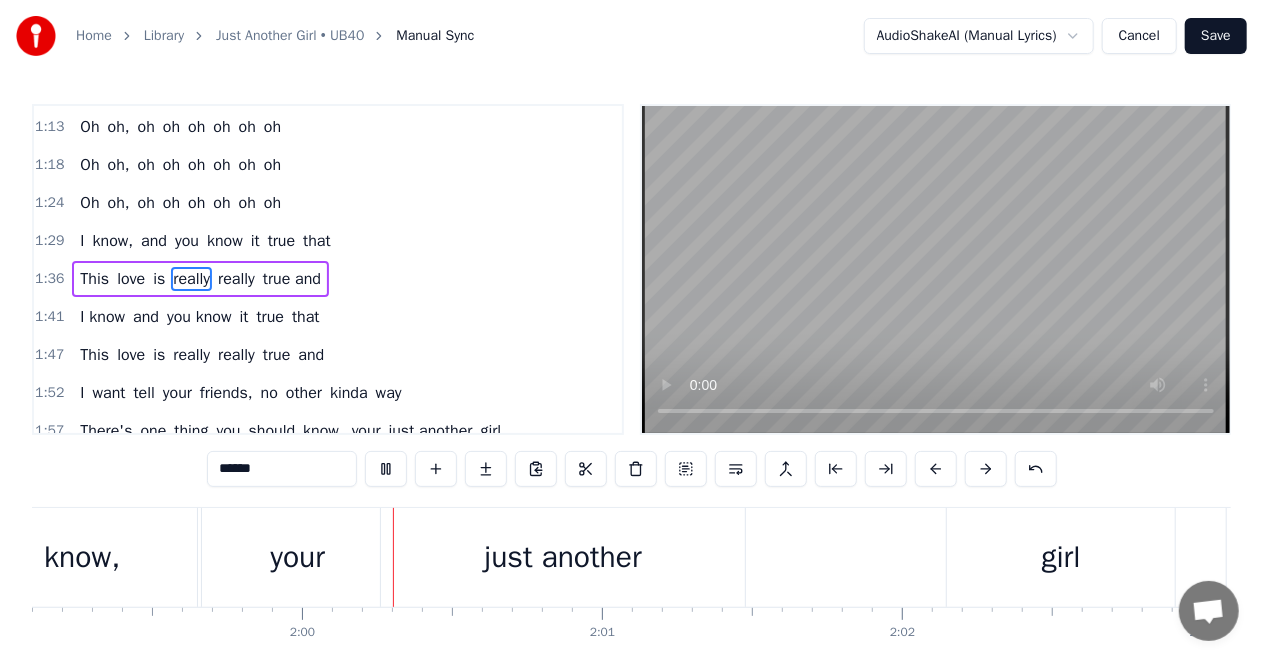 scroll, scrollTop: 0, scrollLeft: 35766, axis: horizontal 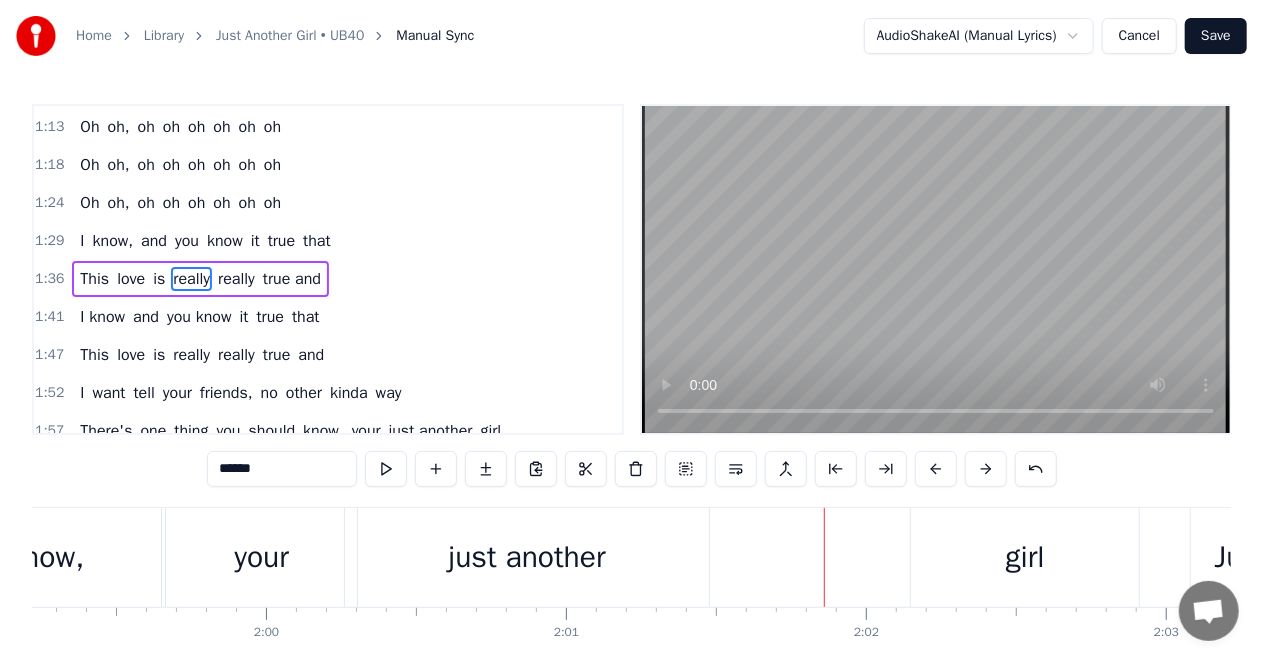 click on "girl" at bounding box center (1025, 557) 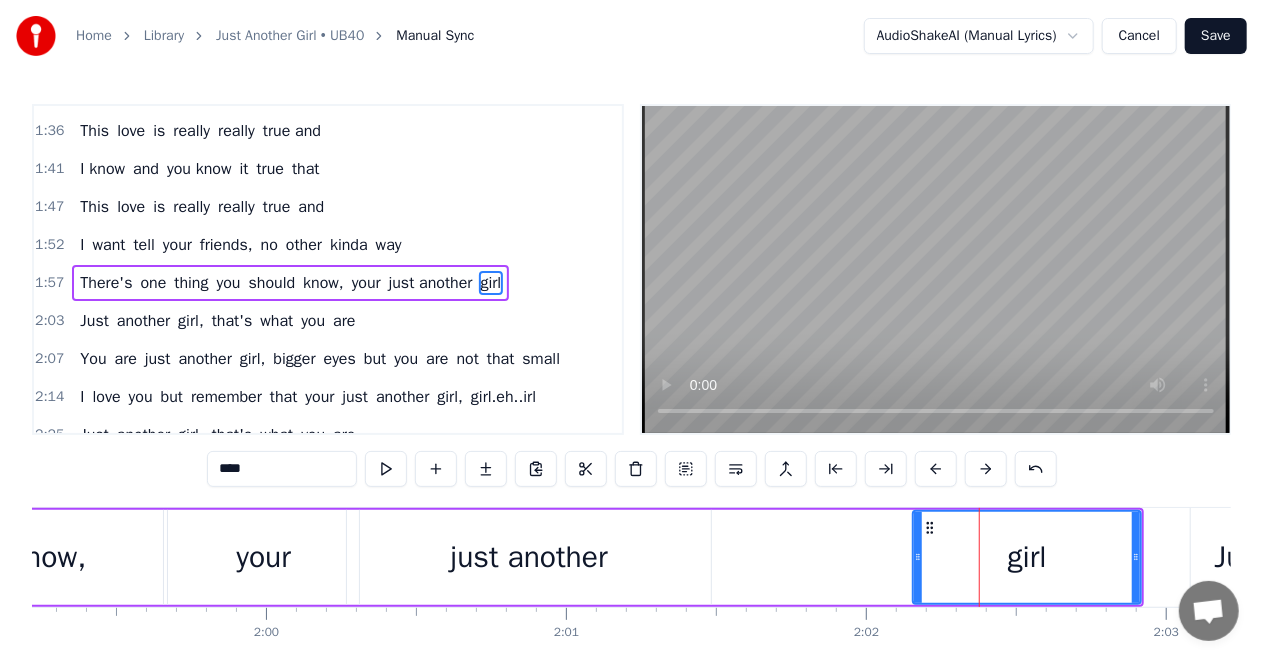 scroll, scrollTop: 527, scrollLeft: 0, axis: vertical 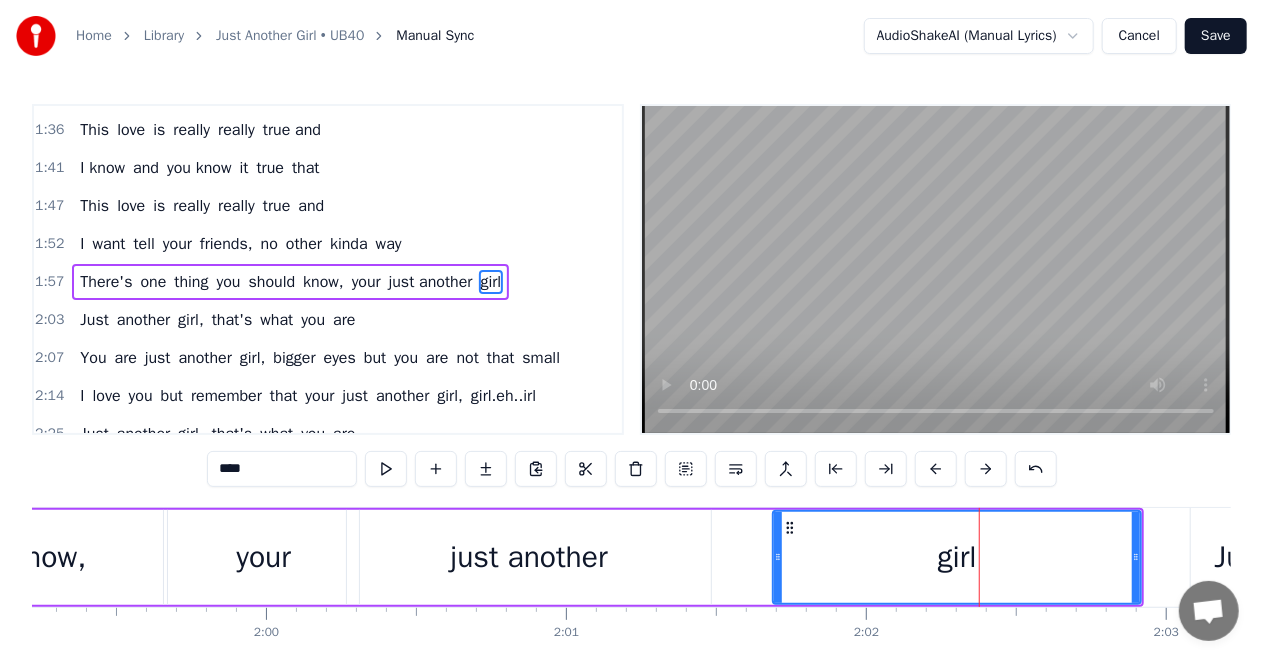 drag, startPoint x: 916, startPoint y: 552, endPoint x: 764, endPoint y: 560, distance: 152.21039 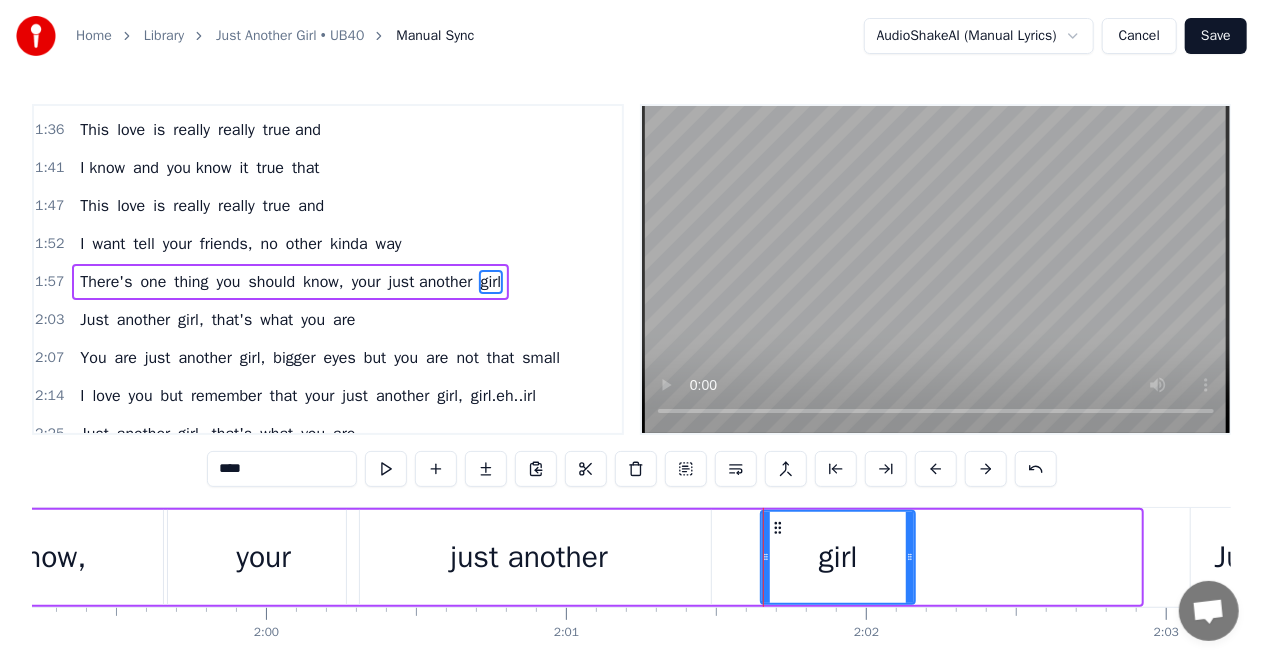 drag, startPoint x: 1105, startPoint y: 556, endPoint x: 907, endPoint y: 571, distance: 198.56737 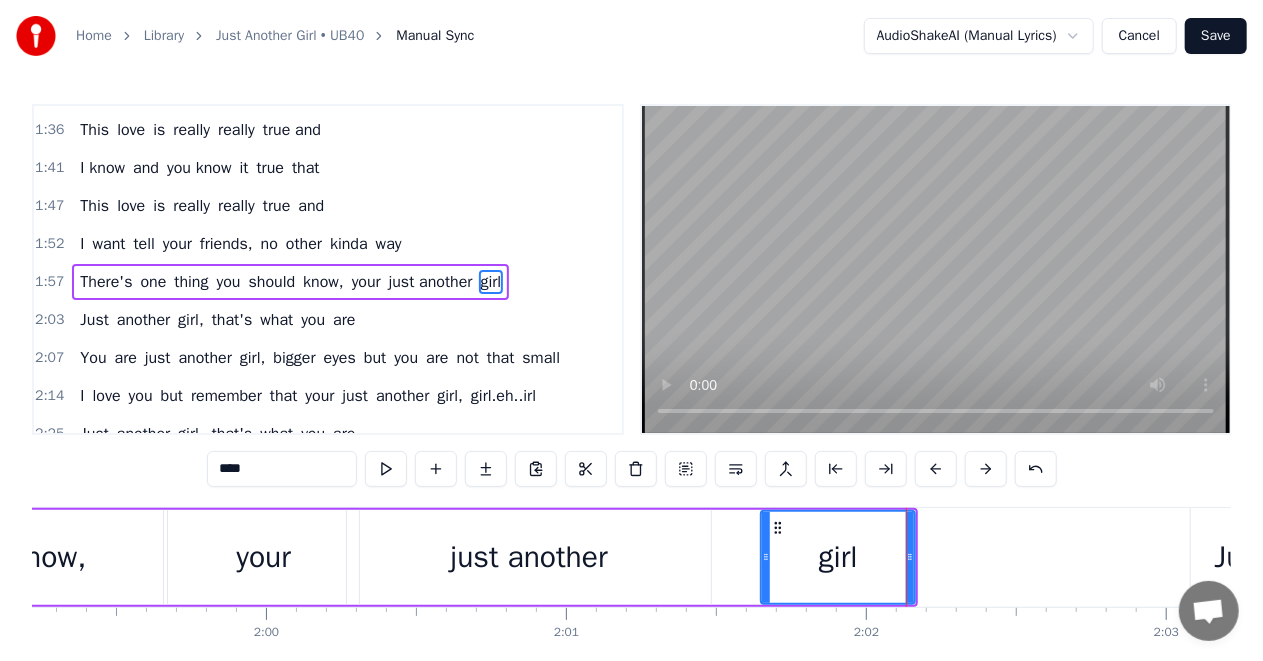click on "know," at bounding box center [48, 557] 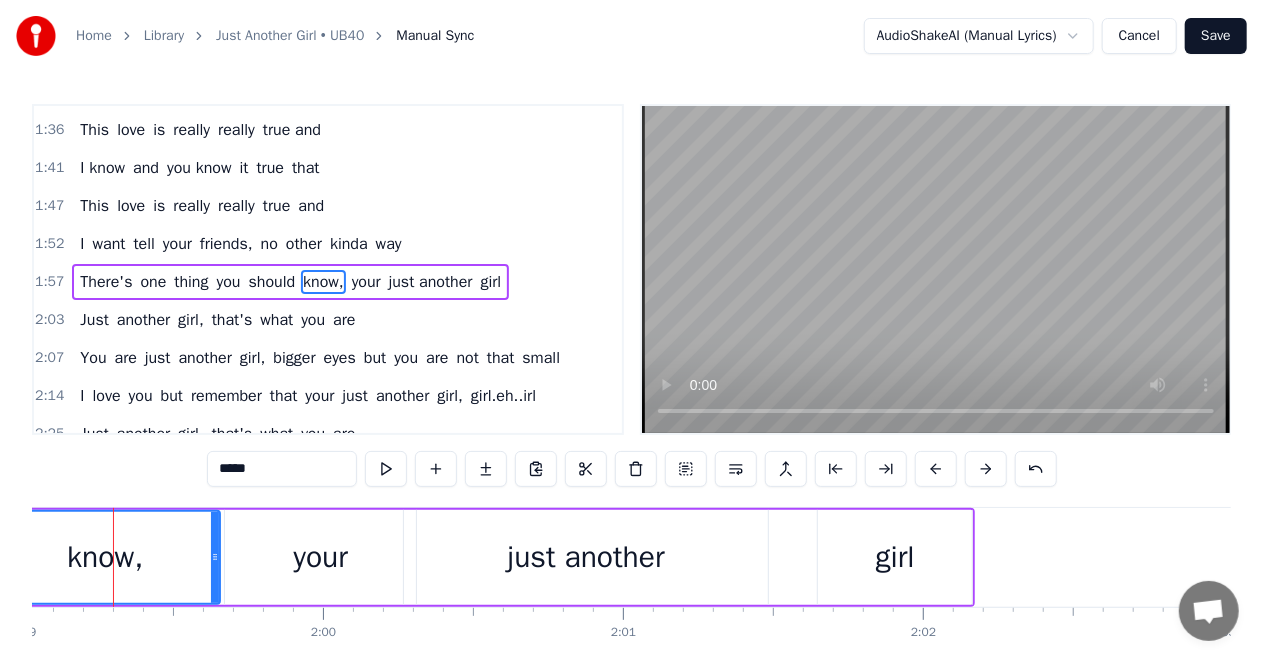 scroll, scrollTop: 0, scrollLeft: 35690, axis: horizontal 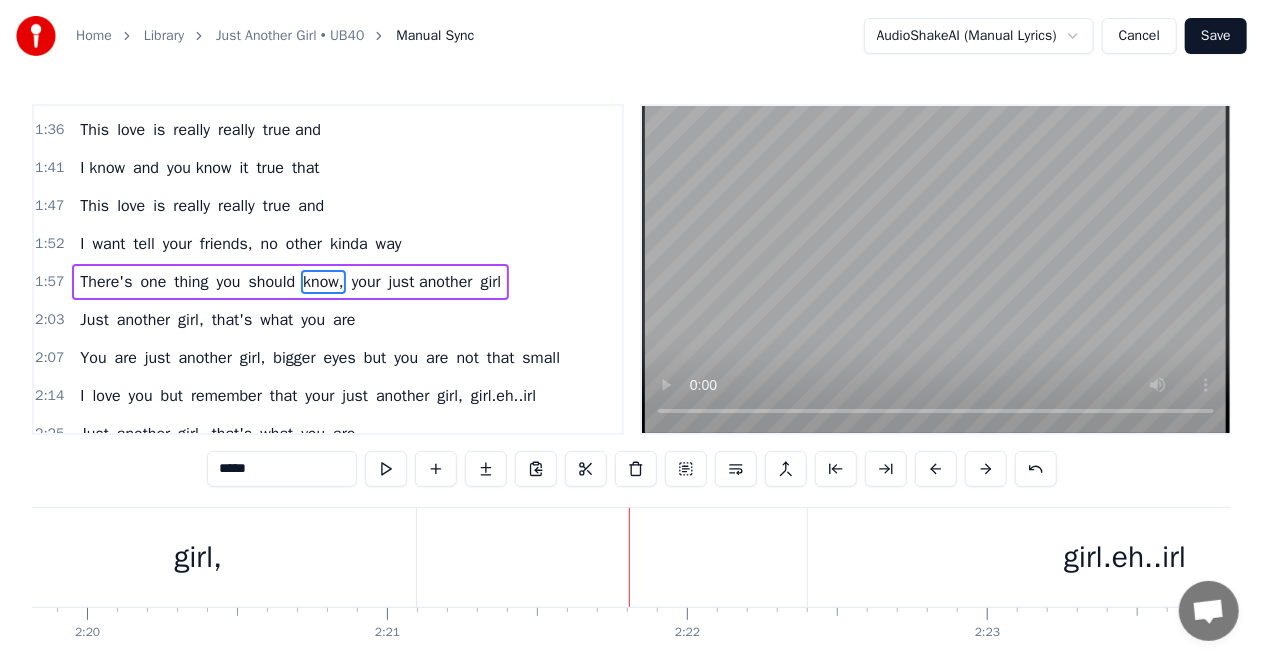 click on "girl," at bounding box center (198, 557) 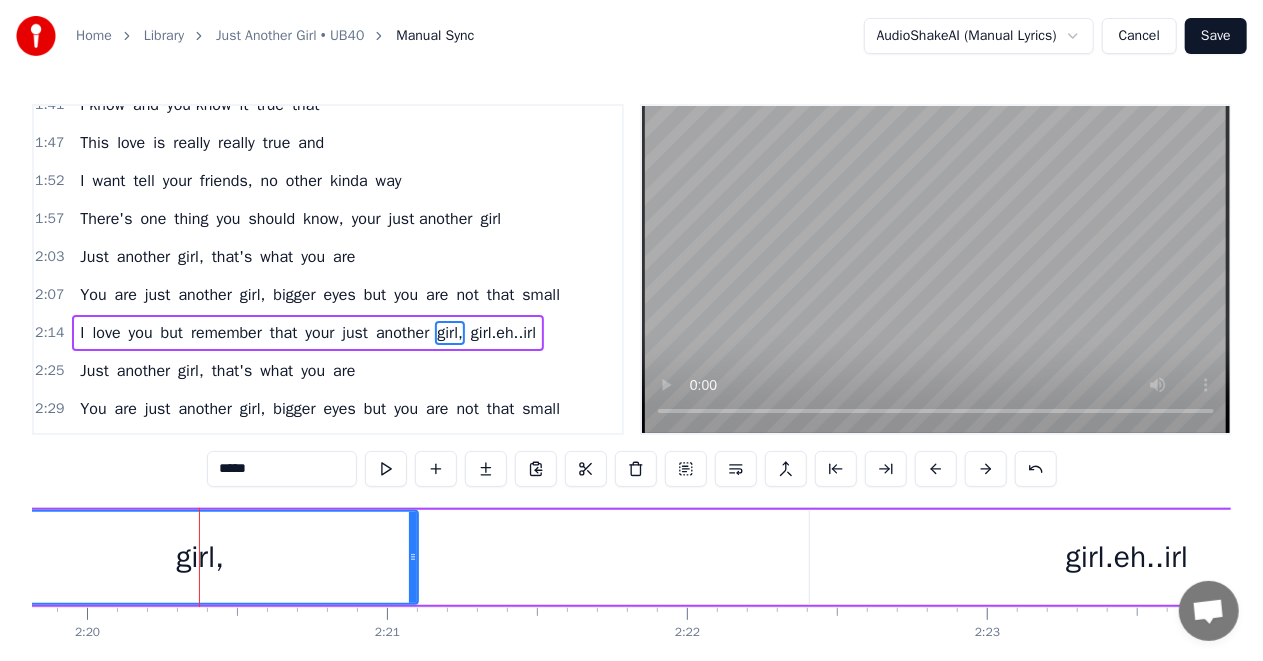 scroll, scrollTop: 639, scrollLeft: 0, axis: vertical 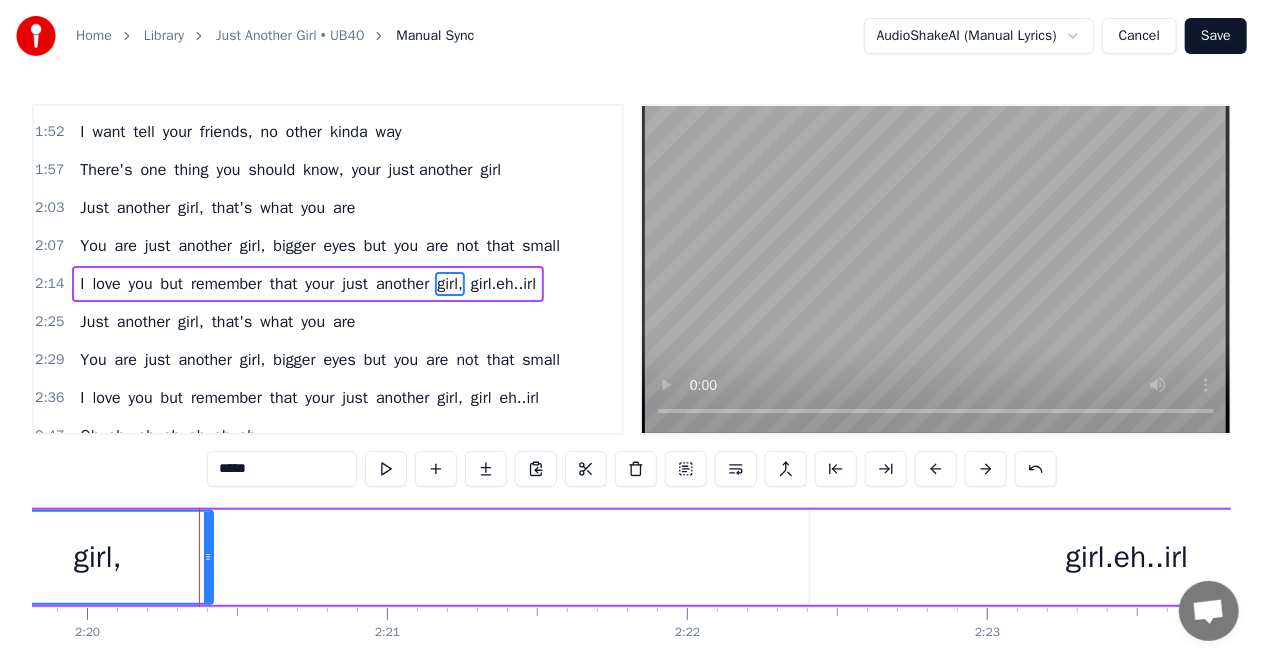 drag, startPoint x: 414, startPoint y: 553, endPoint x: 207, endPoint y: 561, distance: 207.15453 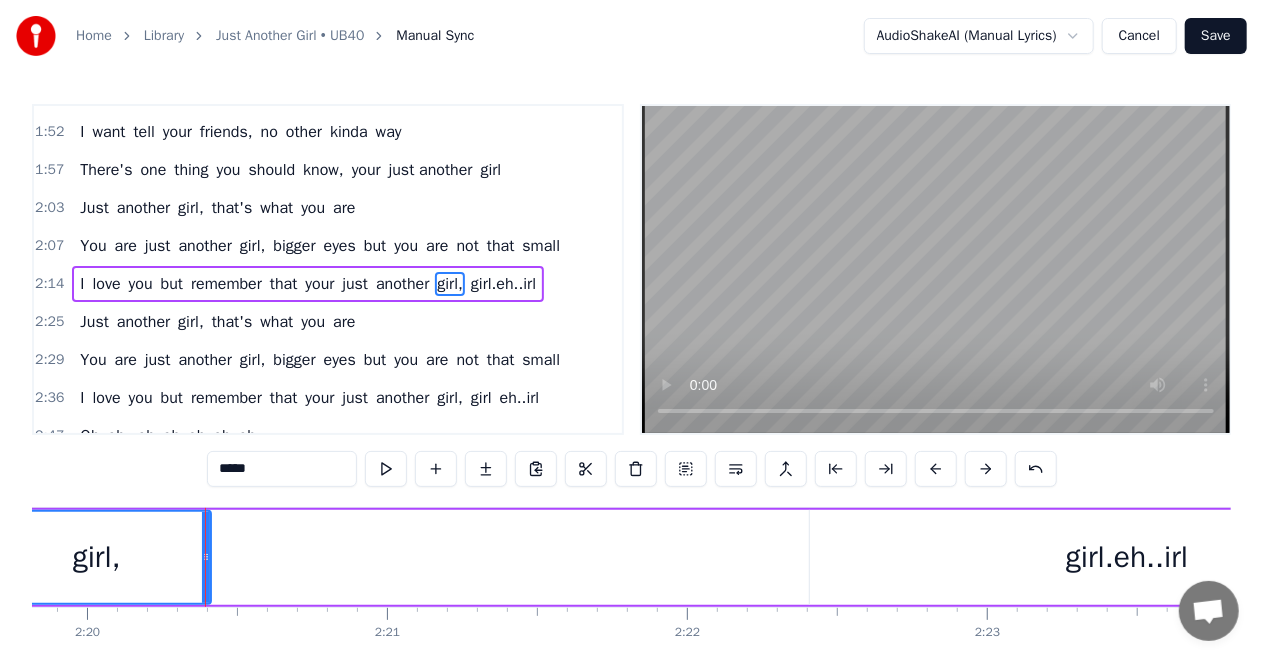 click on "girl," at bounding box center (97, 557) 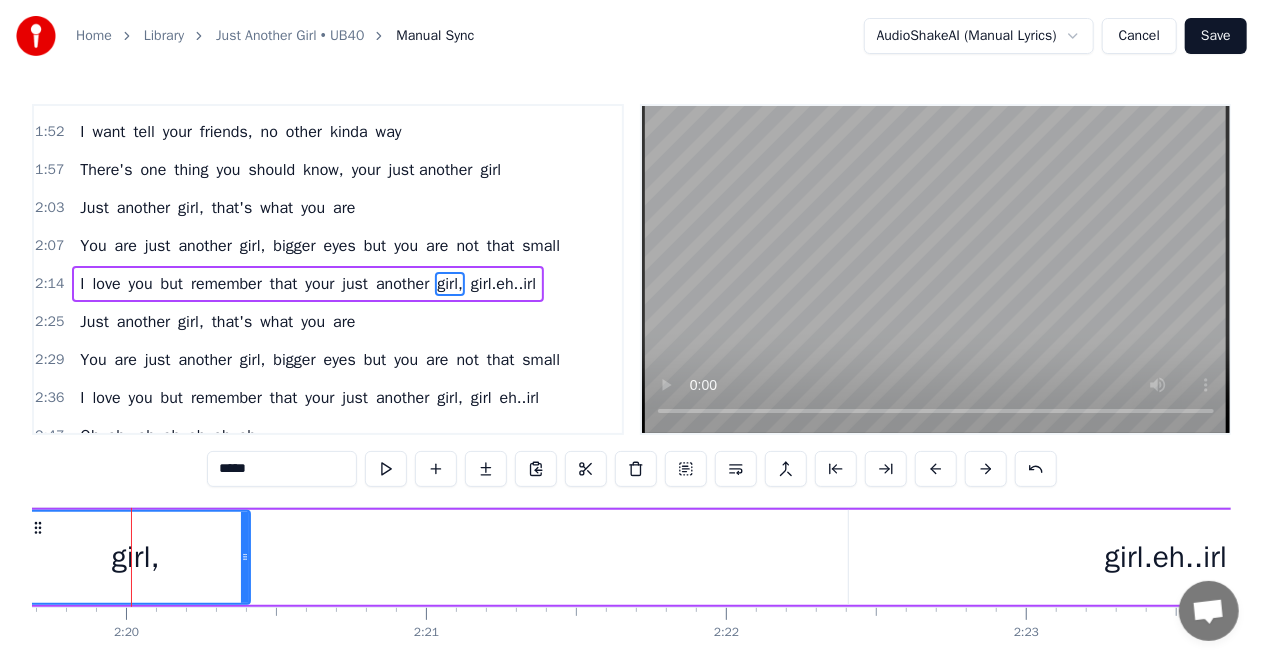 scroll, scrollTop: 0, scrollLeft: 41905, axis: horizontal 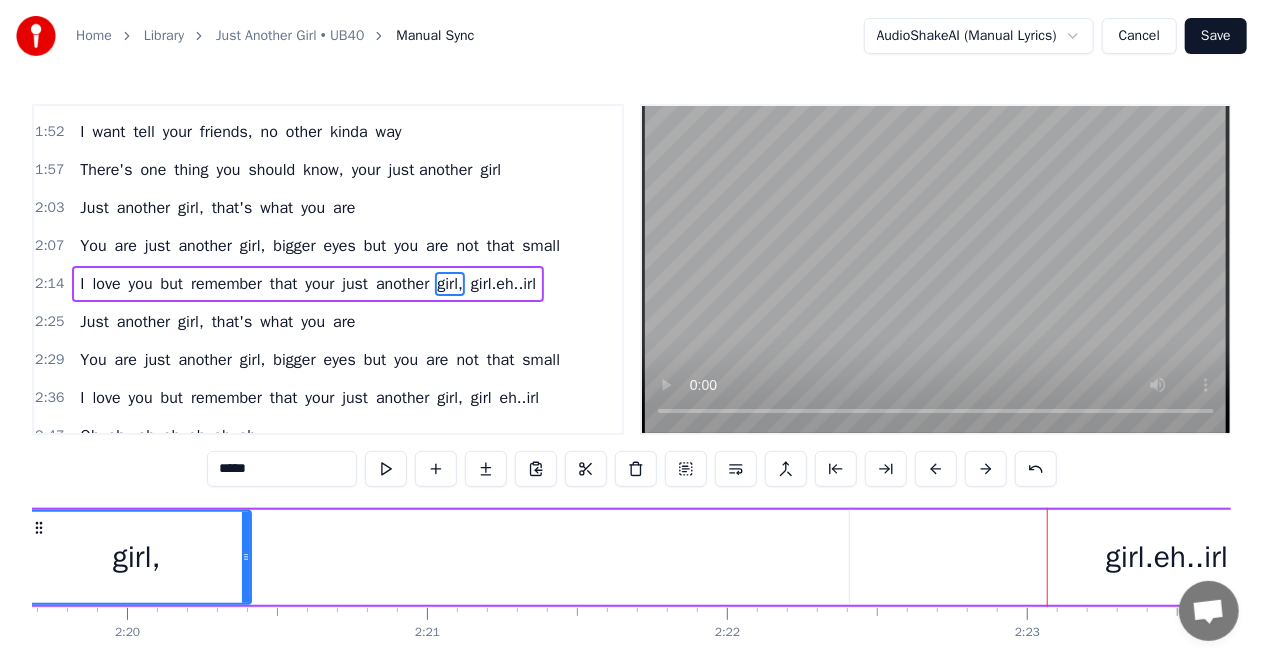 click on "girl.eh..irl" at bounding box center (1167, 557) 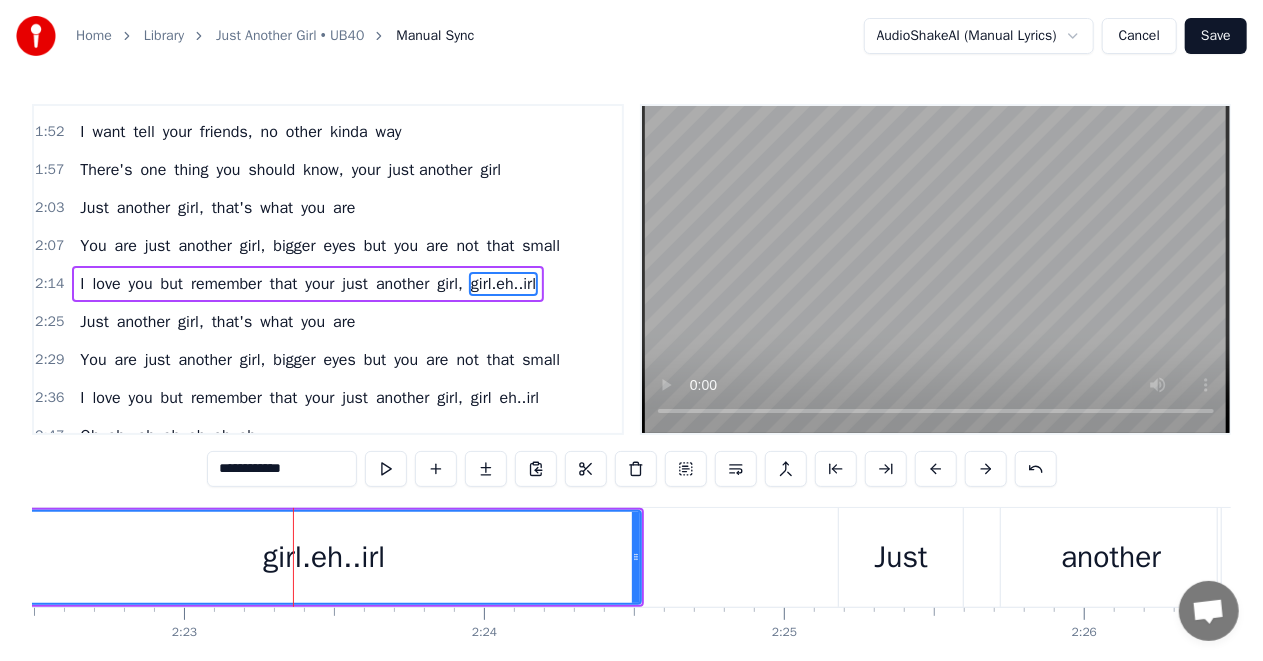 scroll, scrollTop: 0, scrollLeft: 42909, axis: horizontal 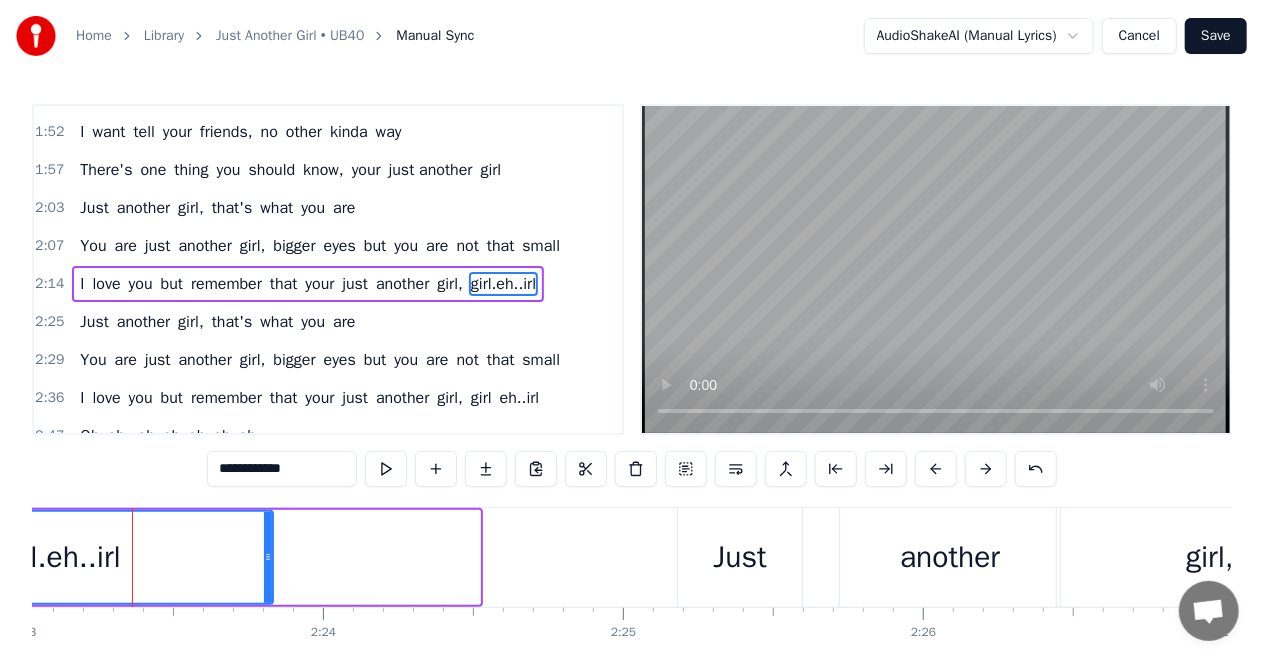drag, startPoint x: 474, startPoint y: 558, endPoint x: 266, endPoint y: 570, distance: 208.34587 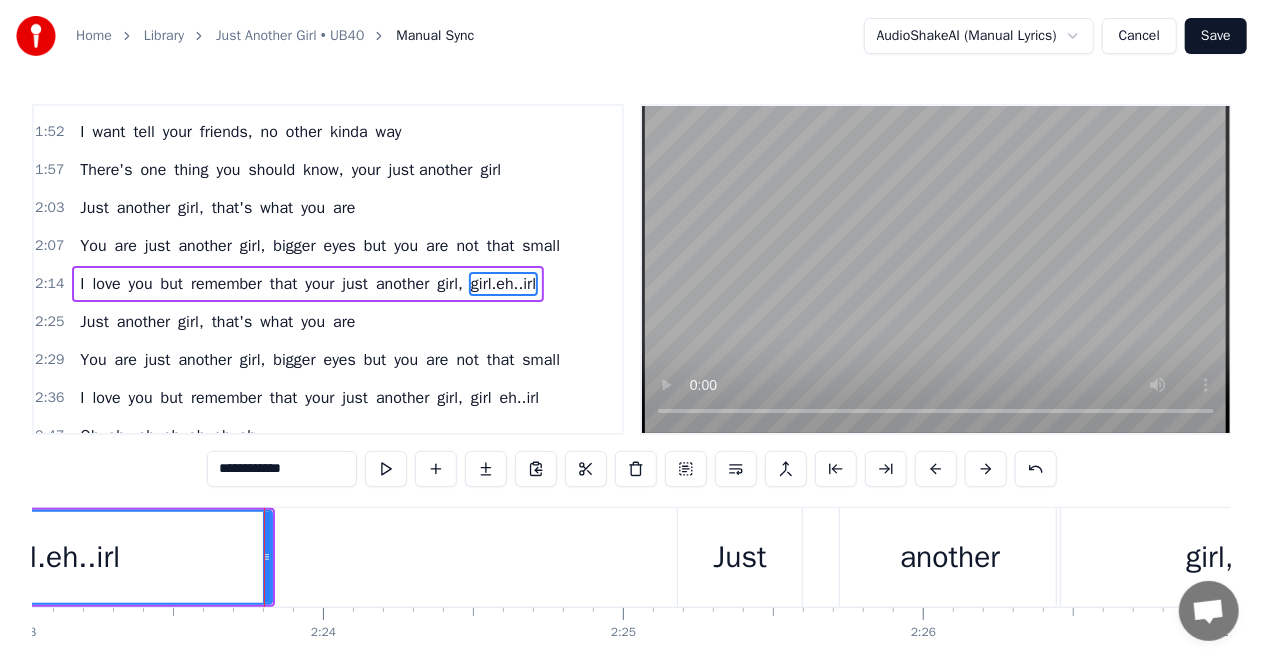 click on "Home Library Just Another Girl • UB40 Manual Sync AudioShakeAI (Manual Lyrics) Cancel Save 0:13 I know, and you know it true that 0:18 This love is really really true and 0:24 I know, and you know it true that 0:29 This love is really really true and 0:35 I want tell your friends, no other kinda way 0:39 There's one thing you should know, you are just another girl 0:45 Just another girl, that's what you are 0:50 You are just another girl, bigger eyes but you are not that small 0:56 I love you but remember that you are just another girl, girl.eh..irl 1:07 Oh oh, oh oh oh oh oh oh 1:13 Oh oh, oh oh oh oh oh oh 1:18 Oh oh, oh oh oh oh oh oh 1:24 Oh oh, oh oh oh oh oh oh 1:29 I know, and you know it true that 1:36 This love is really really true and 1:41 I know and you know it true that 1:47 This love is really really true and 1:52 I want tell your friends, no other kinda way 1:57 There's one thing you should know, your just another  girl 2:03 Just another girl, that's what you are 2:07 You are just another but" at bounding box center [631, 354] 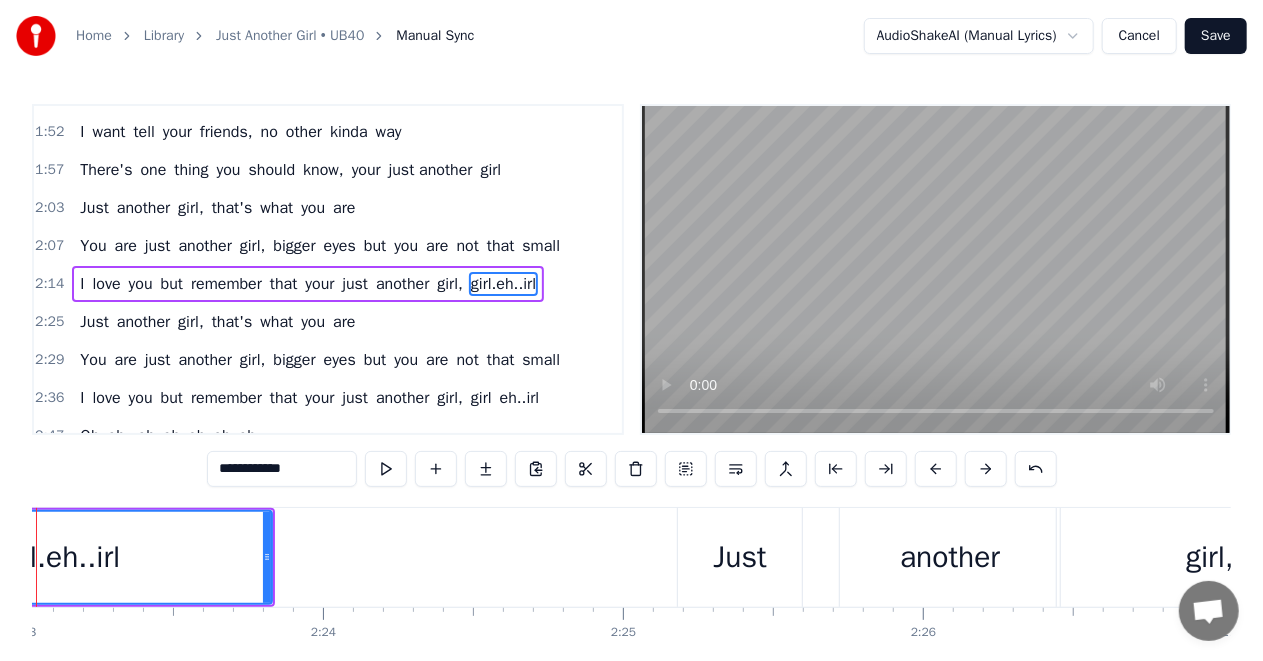 scroll, scrollTop: 0, scrollLeft: 42813, axis: horizontal 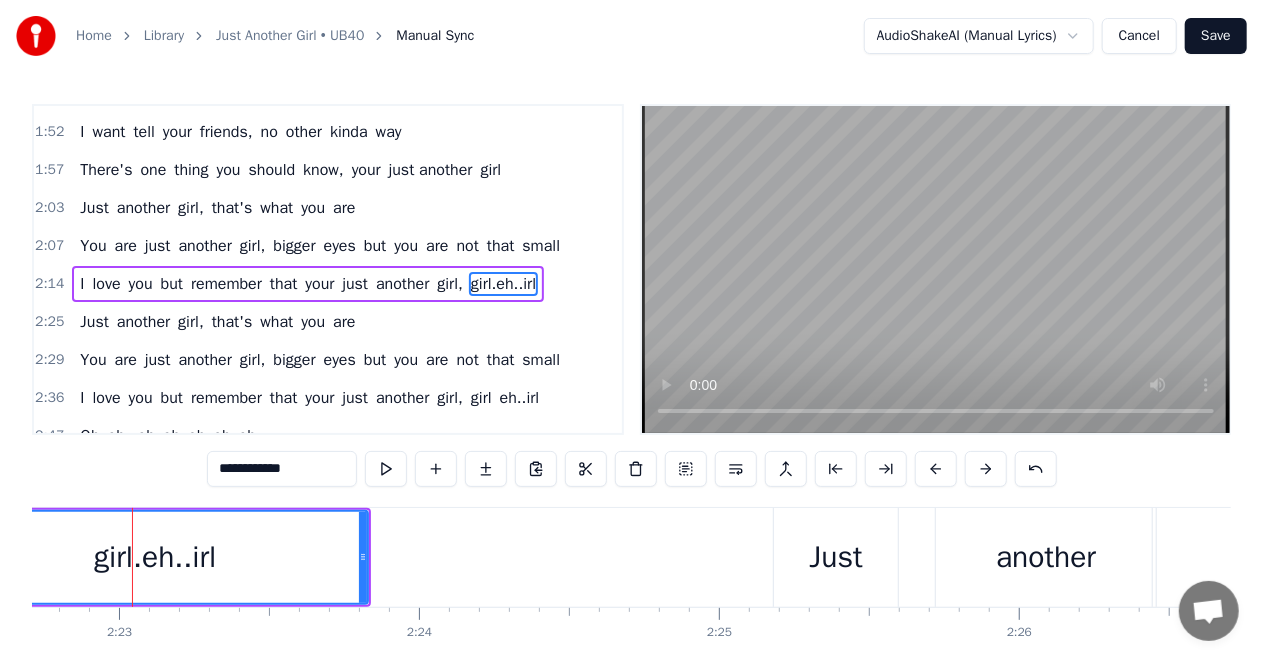 click on "girl.eh..irl" at bounding box center [155, 557] 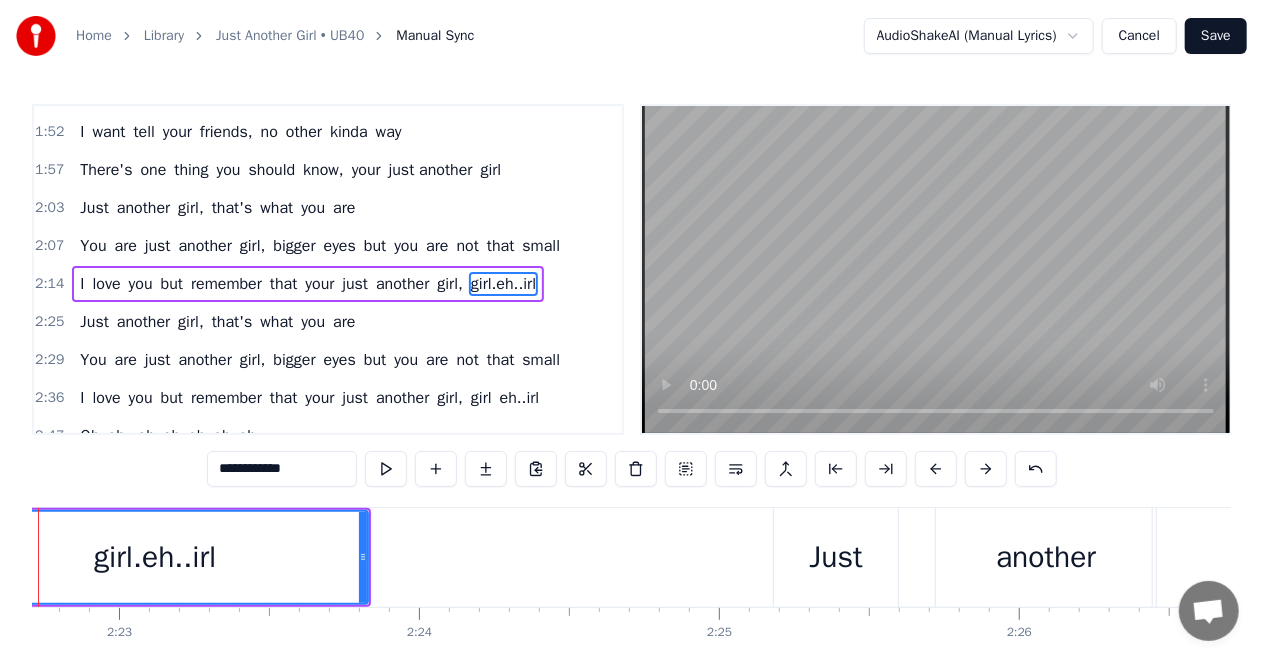 scroll, scrollTop: 0, scrollLeft: 42719, axis: horizontal 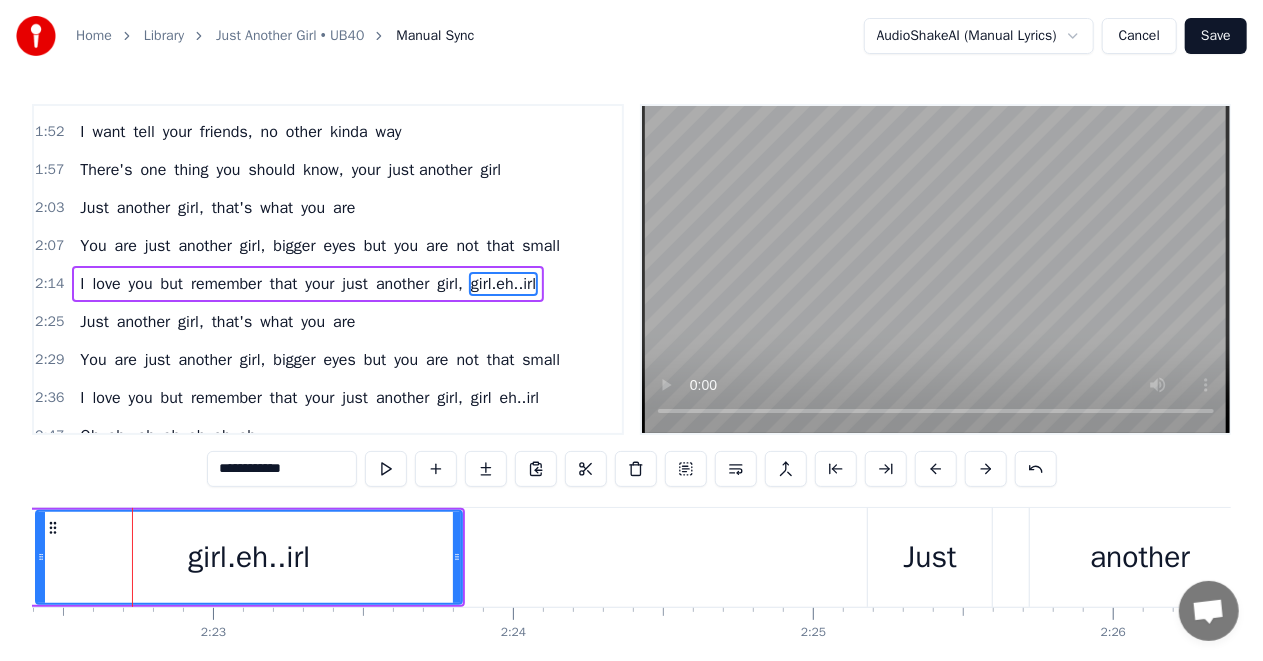 click 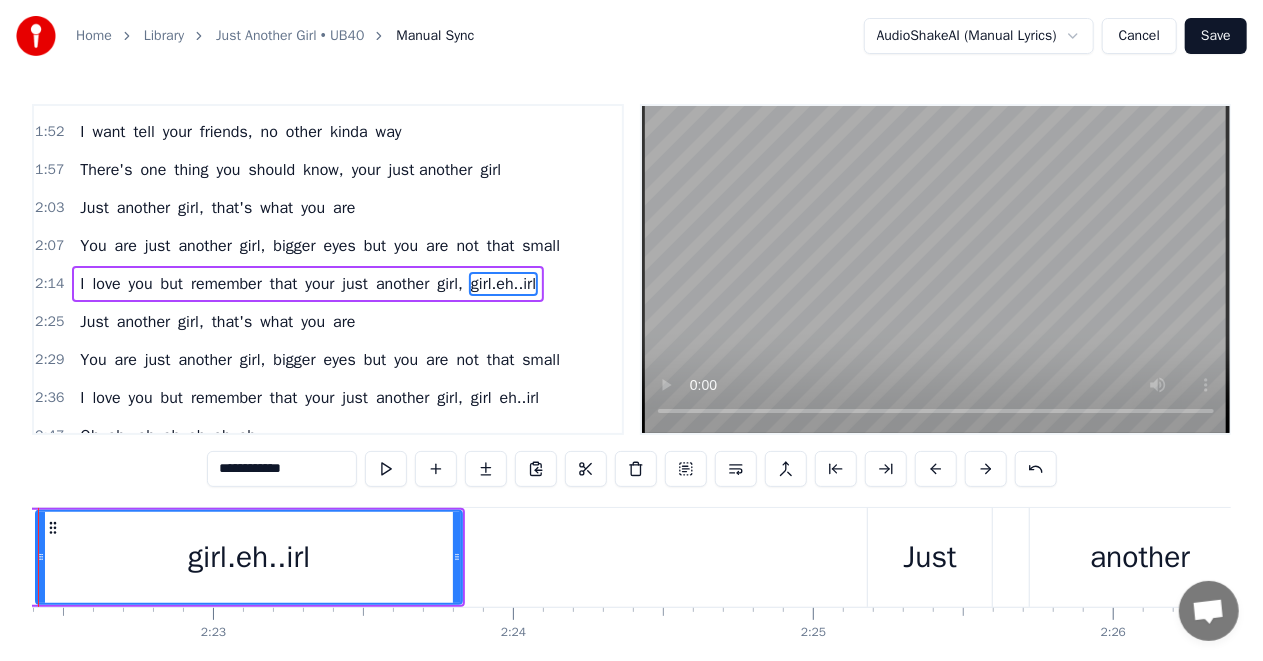 scroll, scrollTop: 0, scrollLeft: 42625, axis: horizontal 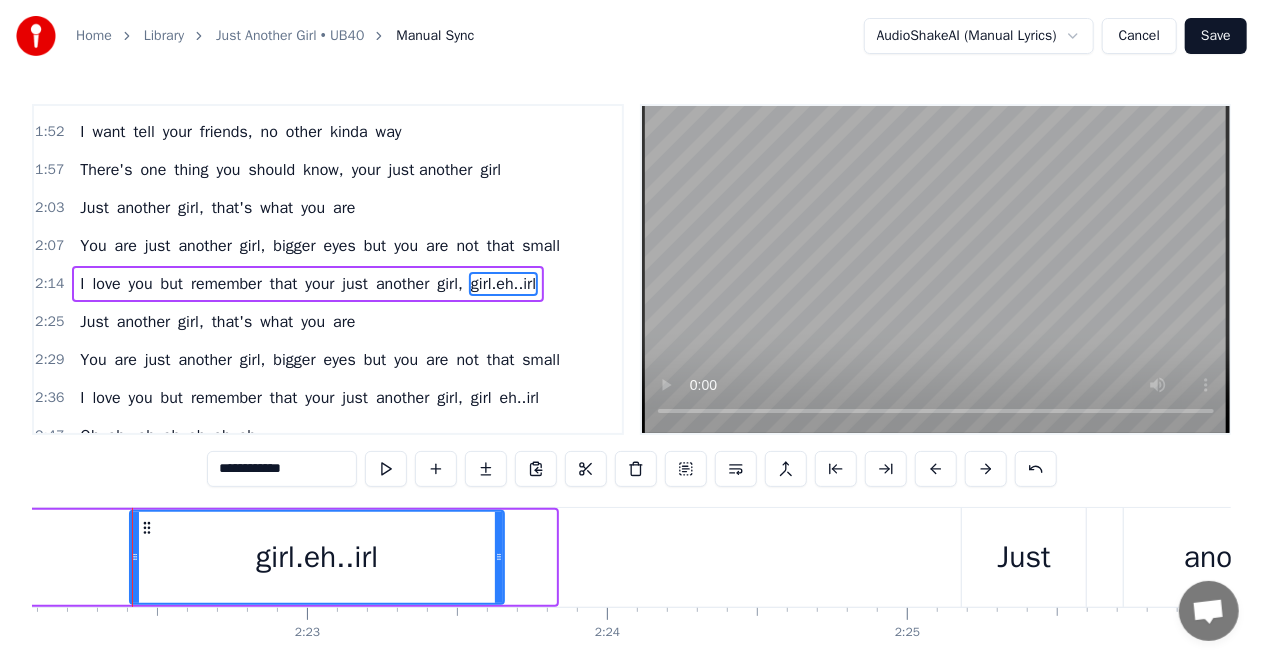 drag, startPoint x: 533, startPoint y: 559, endPoint x: 496, endPoint y: 566, distance: 37.65634 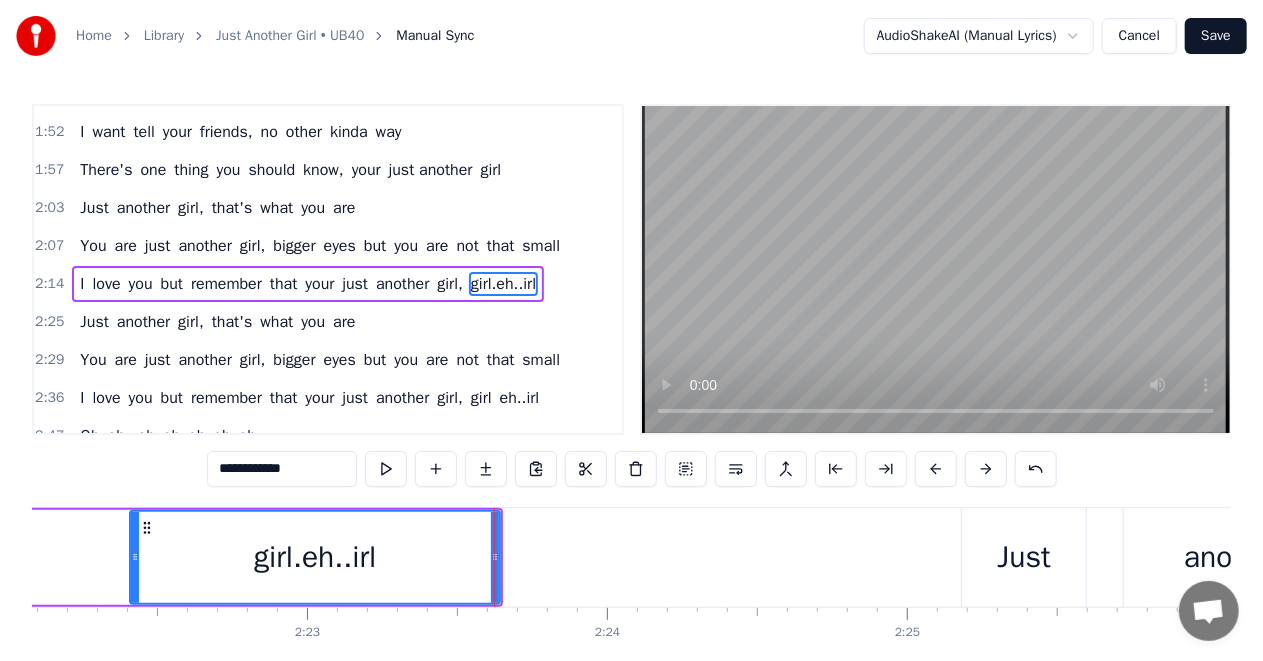 click on "Just" at bounding box center [1024, 557] 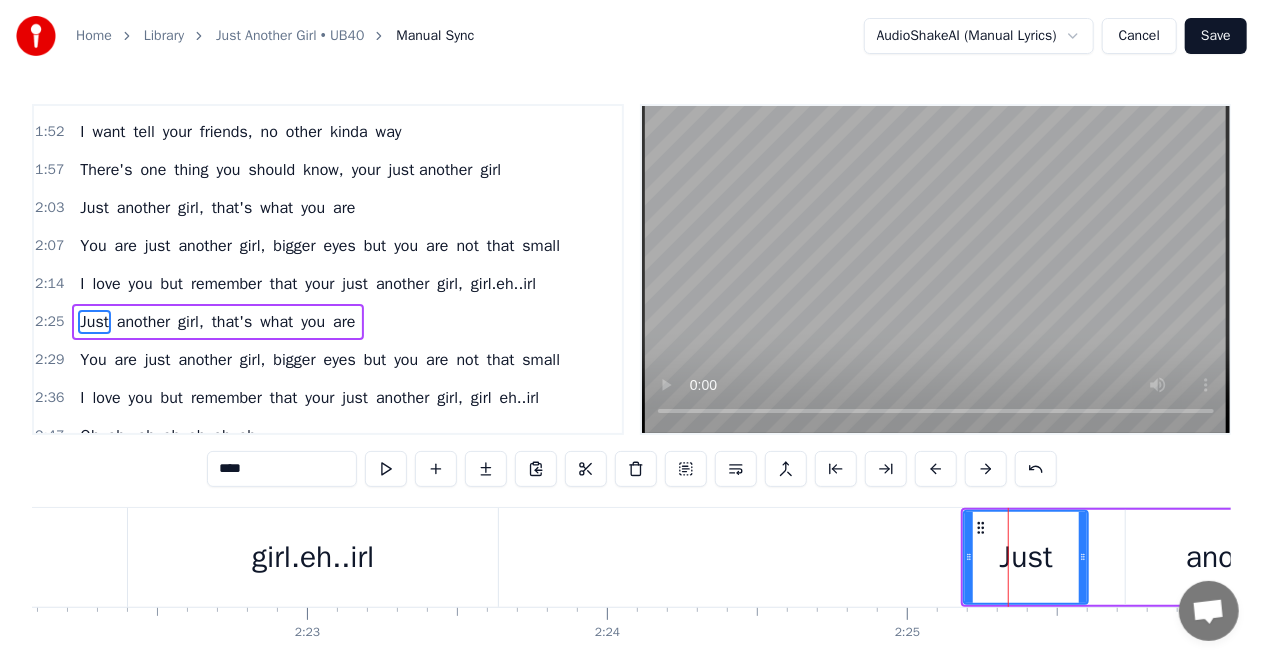 scroll, scrollTop: 676, scrollLeft: 0, axis: vertical 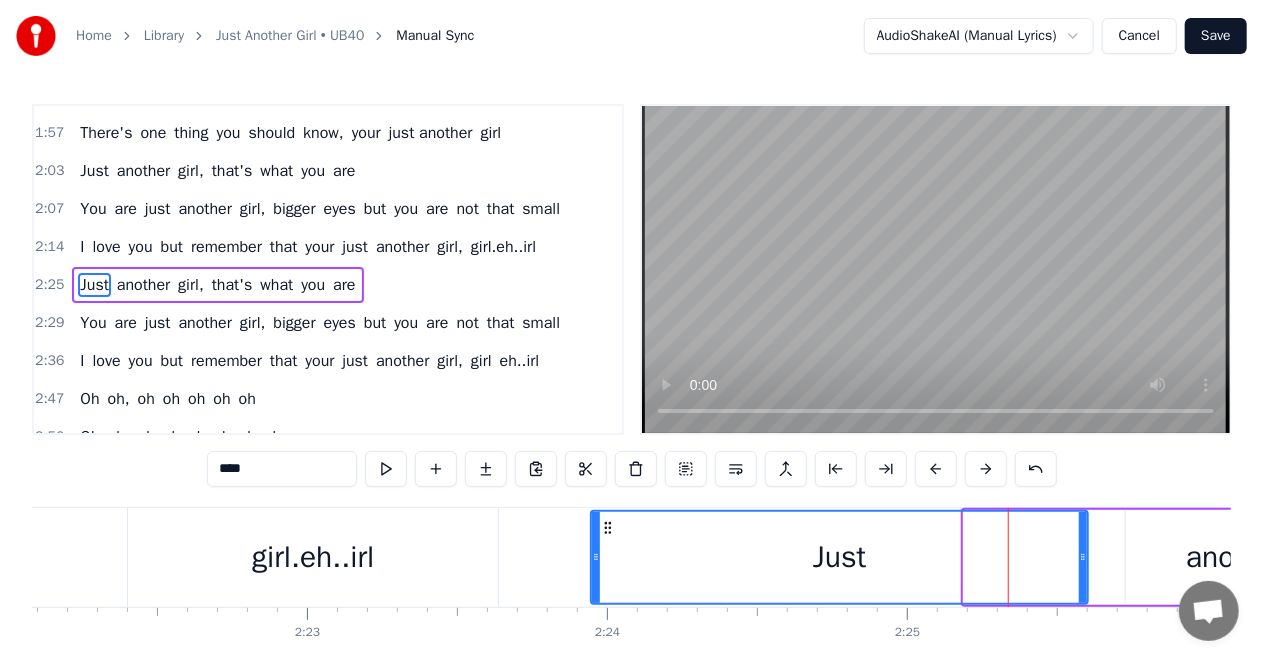drag, startPoint x: 969, startPoint y: 560, endPoint x: 589, endPoint y: 577, distance: 380.38007 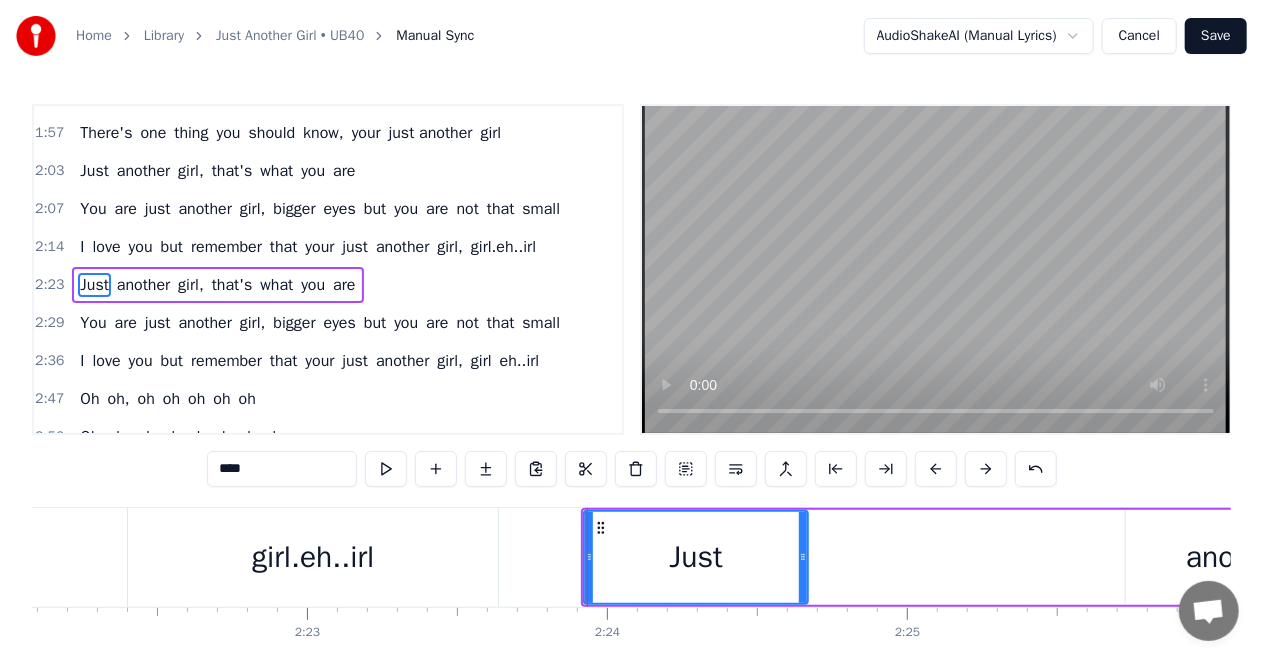 drag, startPoint x: 1082, startPoint y: 558, endPoint x: 802, endPoint y: 590, distance: 281.82263 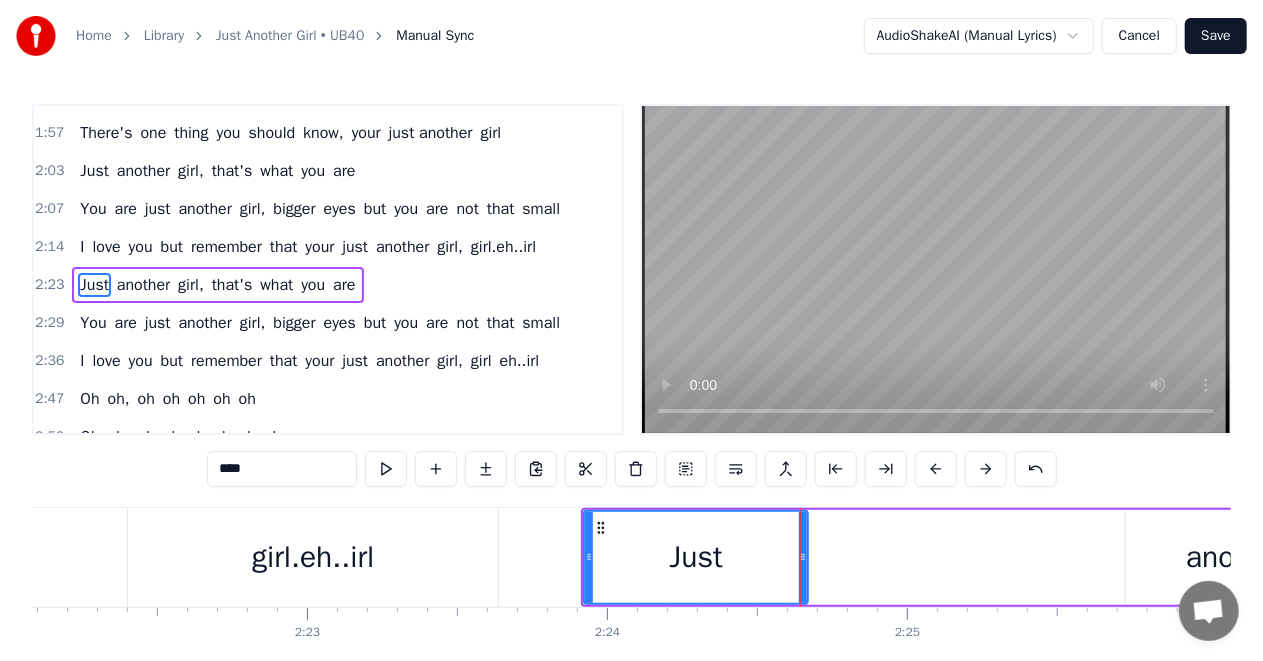 click on "another" at bounding box center (1236, 557) 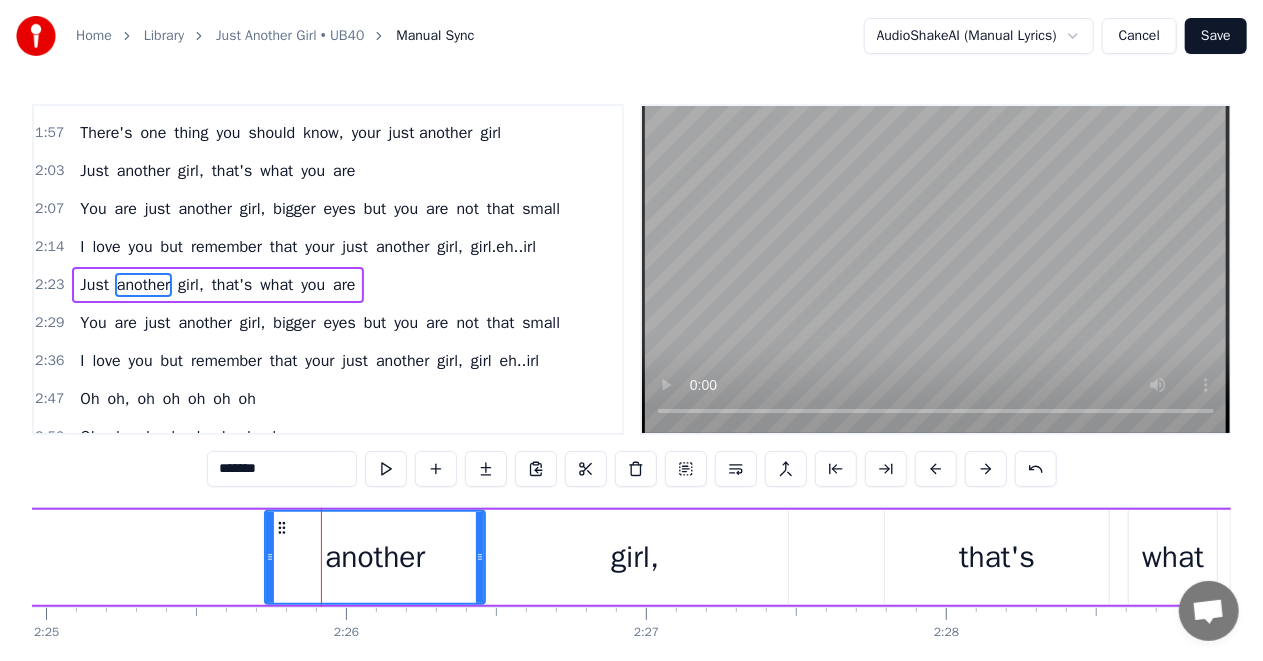 scroll, scrollTop: 0, scrollLeft: 43675, axis: horizontal 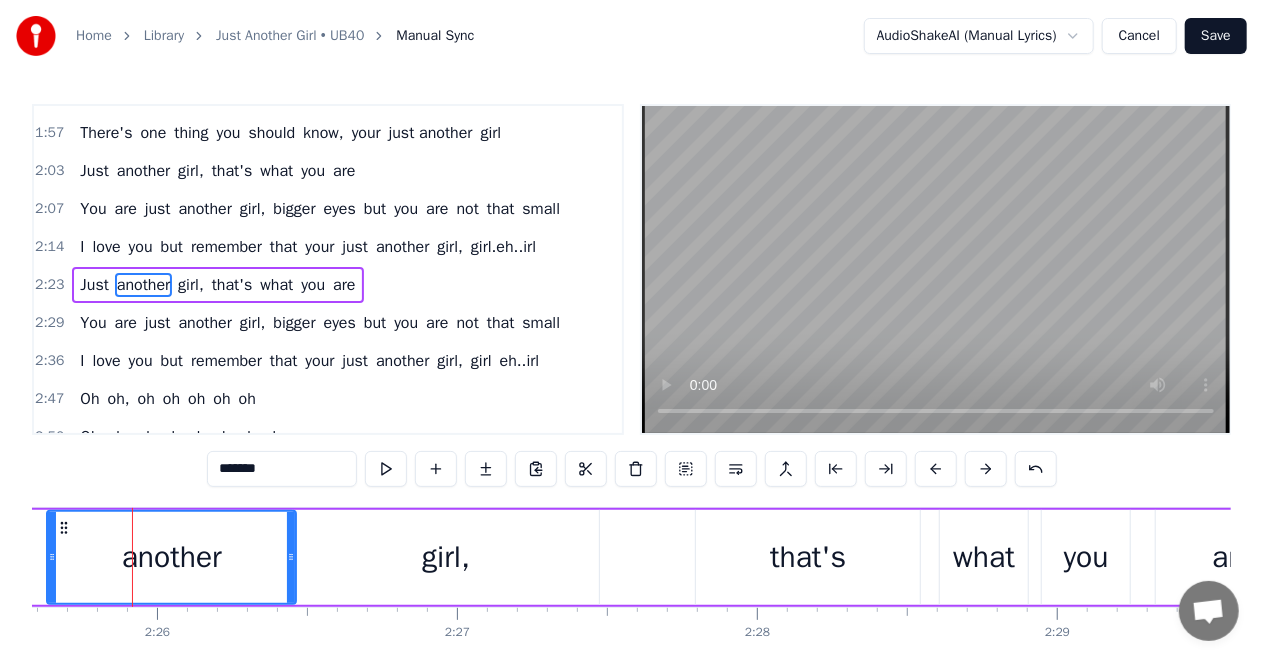 drag, startPoint x: 81, startPoint y: 560, endPoint x: 52, endPoint y: 564, distance: 29.274563 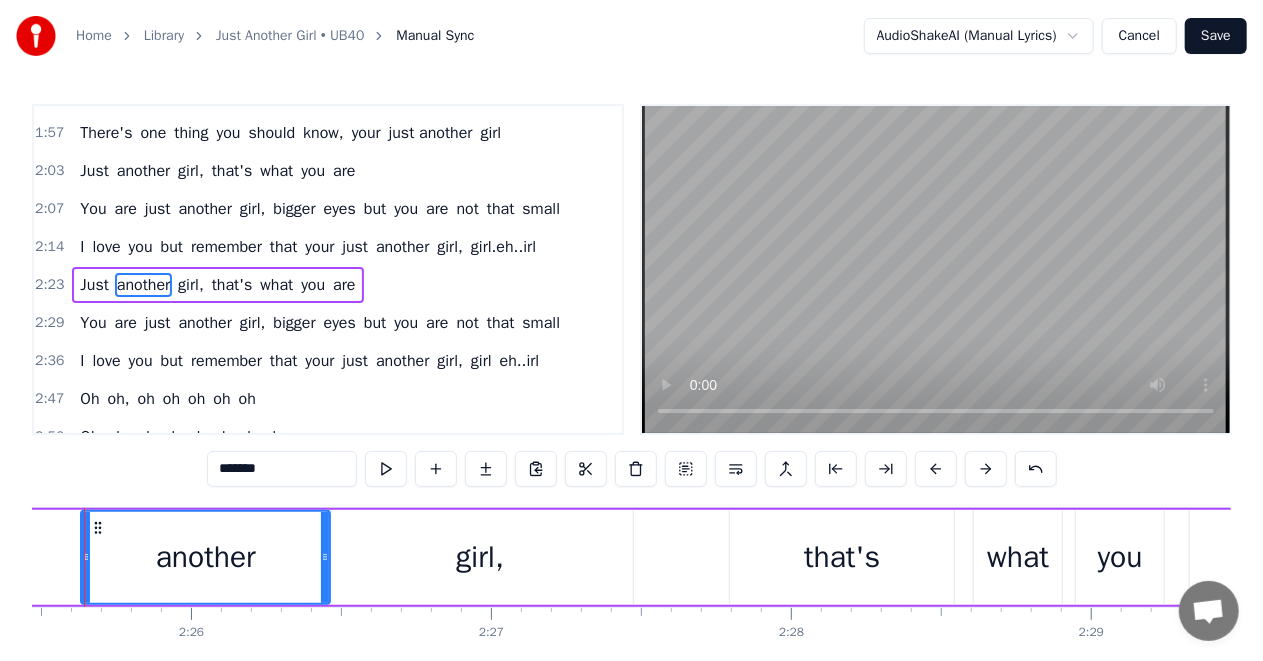 scroll, scrollTop: 0, scrollLeft: 43593, axis: horizontal 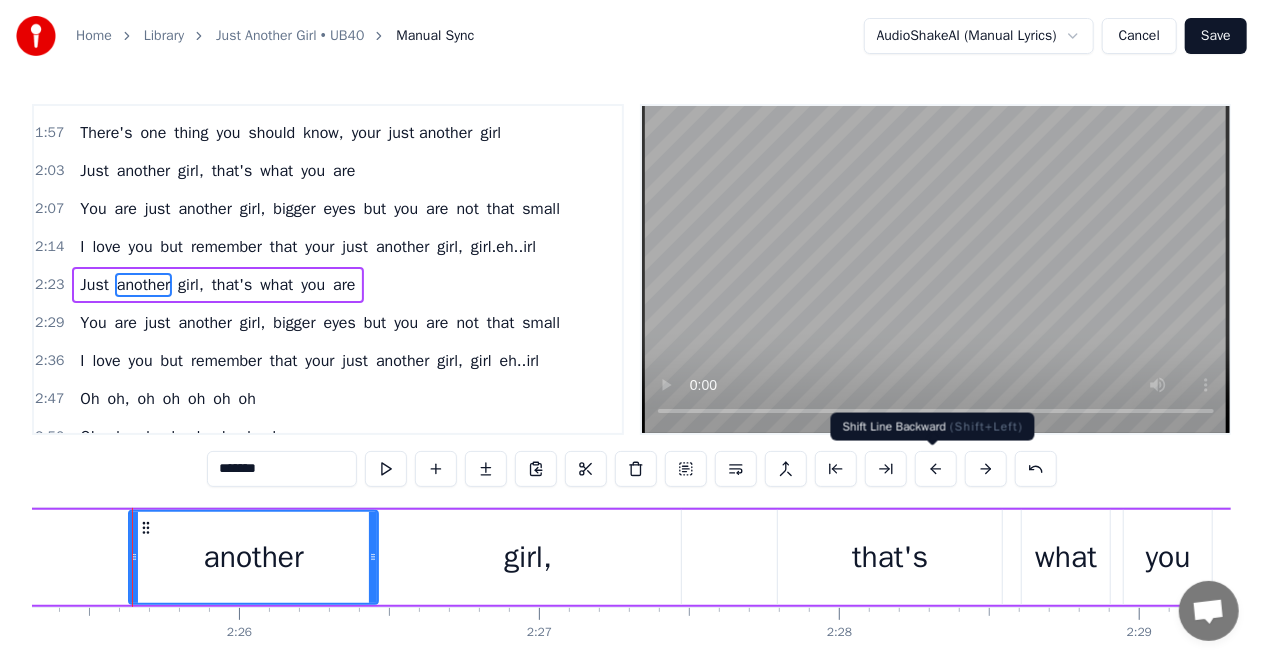 click at bounding box center (936, 469) 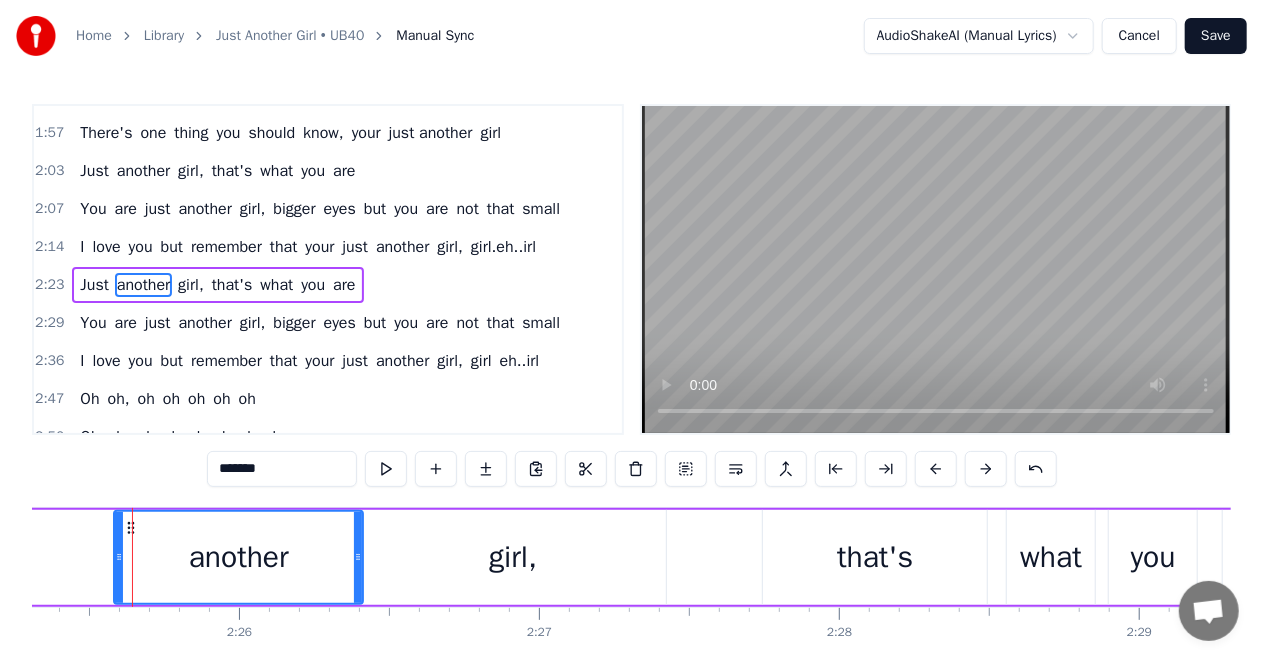 click at bounding box center (936, 469) 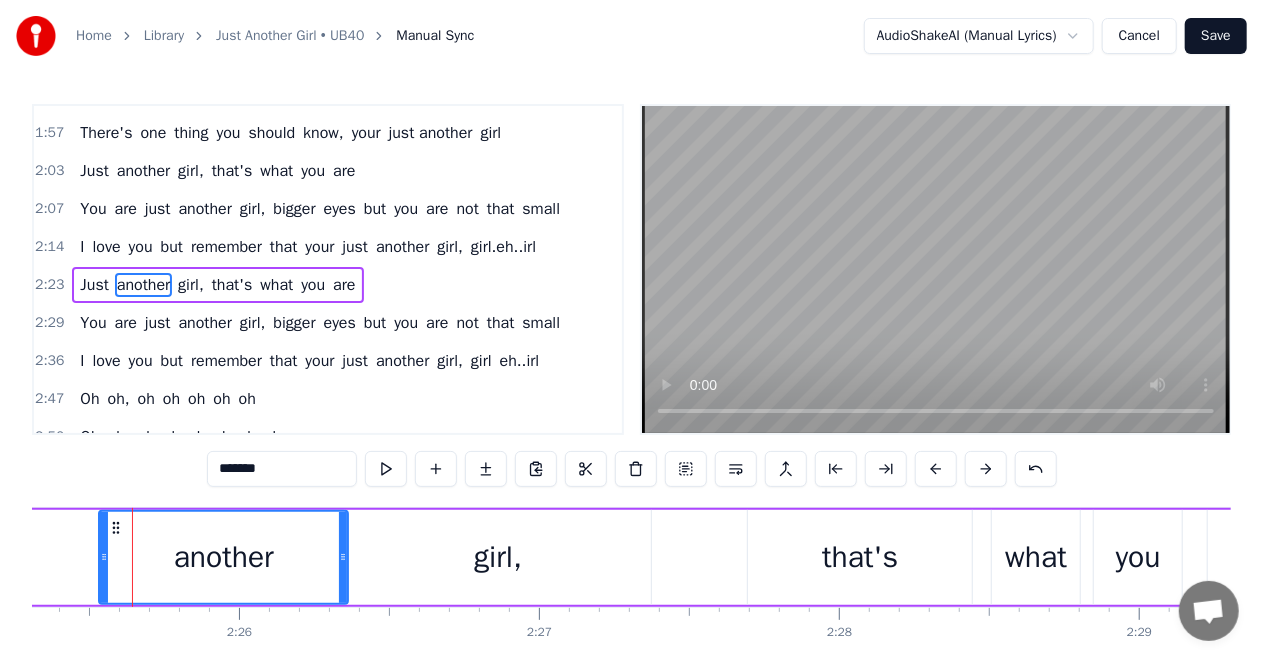 click at bounding box center (936, 469) 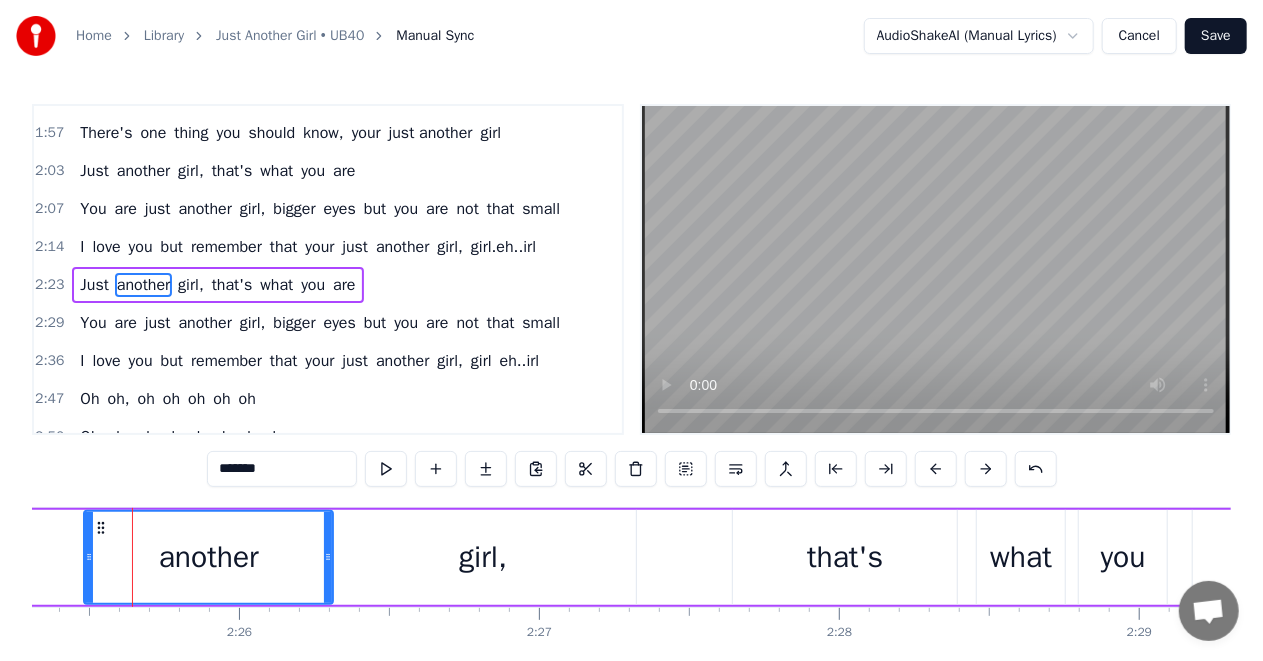 click at bounding box center [936, 469] 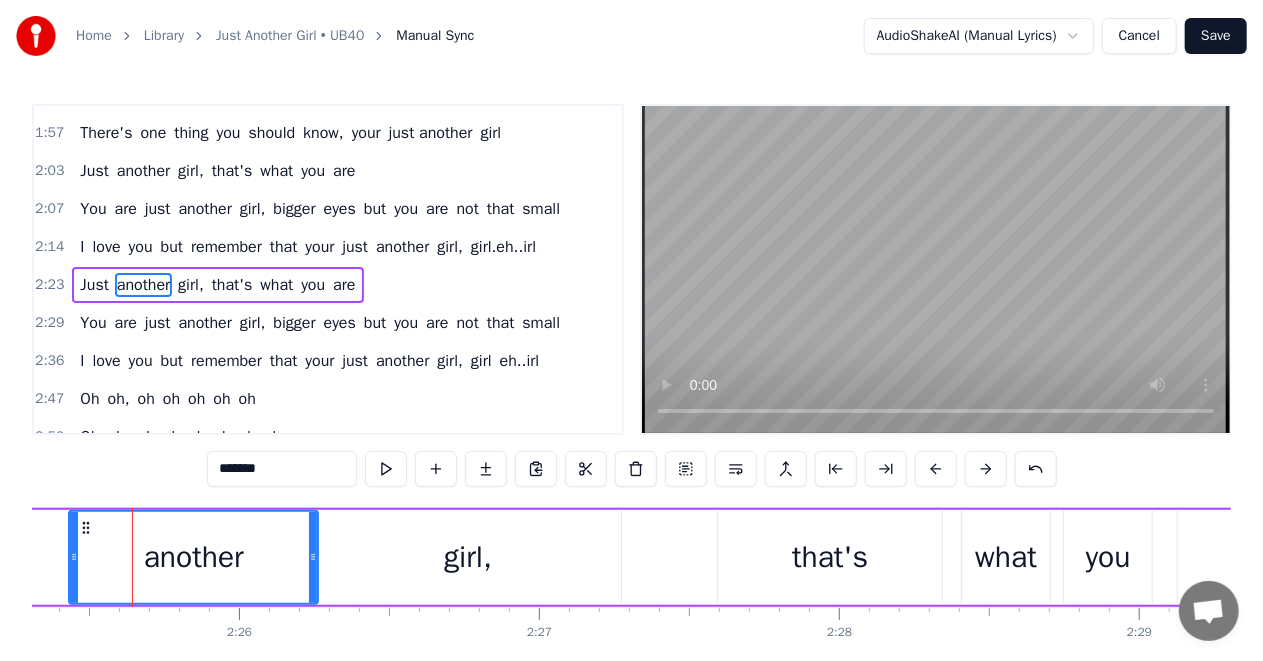 click at bounding box center (936, 469) 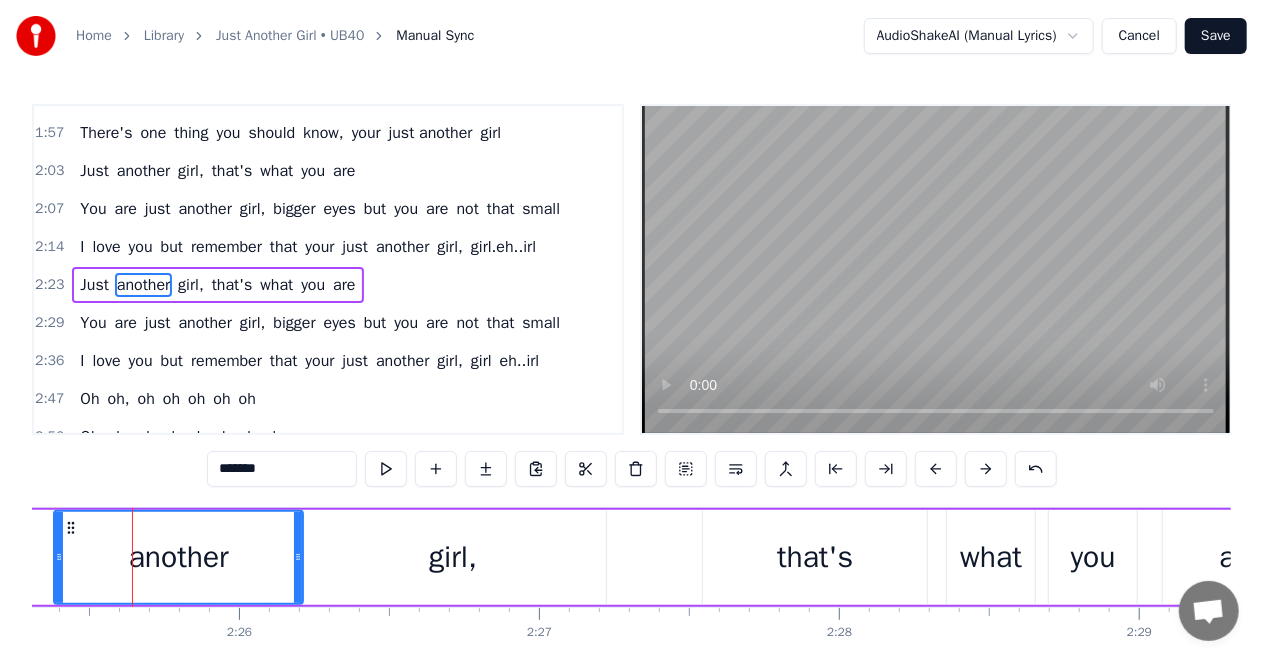 click on "Just another girl, that's what you are" at bounding box center (429, 557) 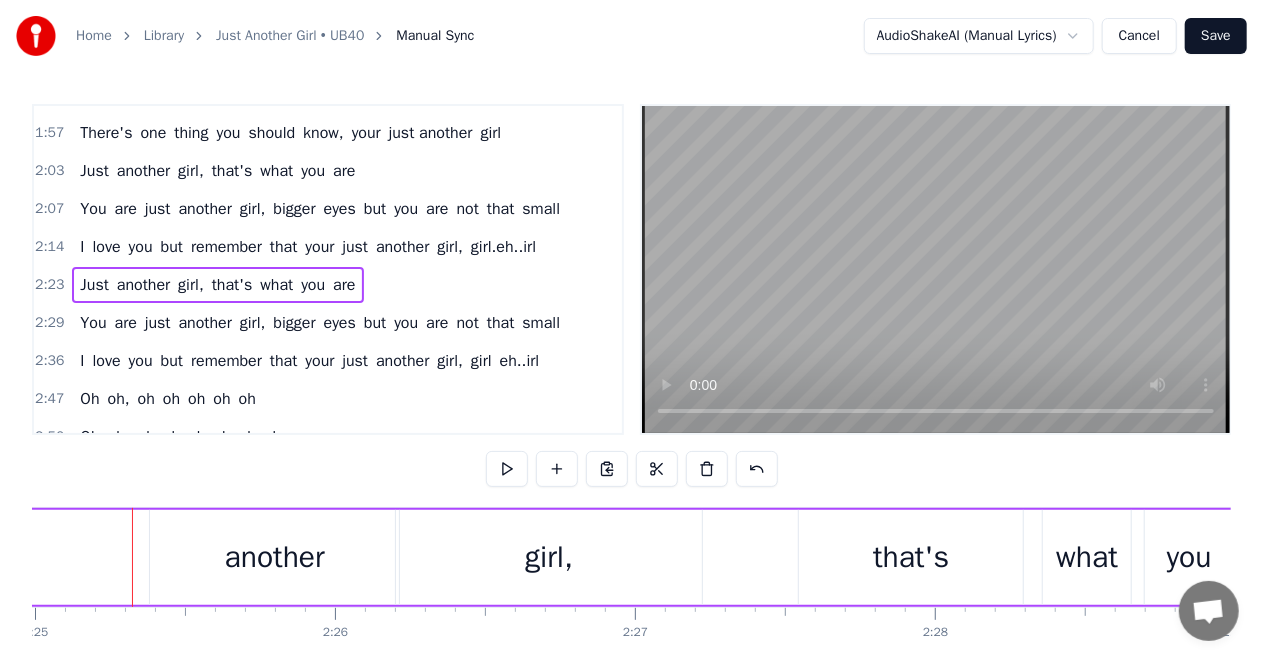 click on "Just another girl, that's what you are" at bounding box center (525, 557) 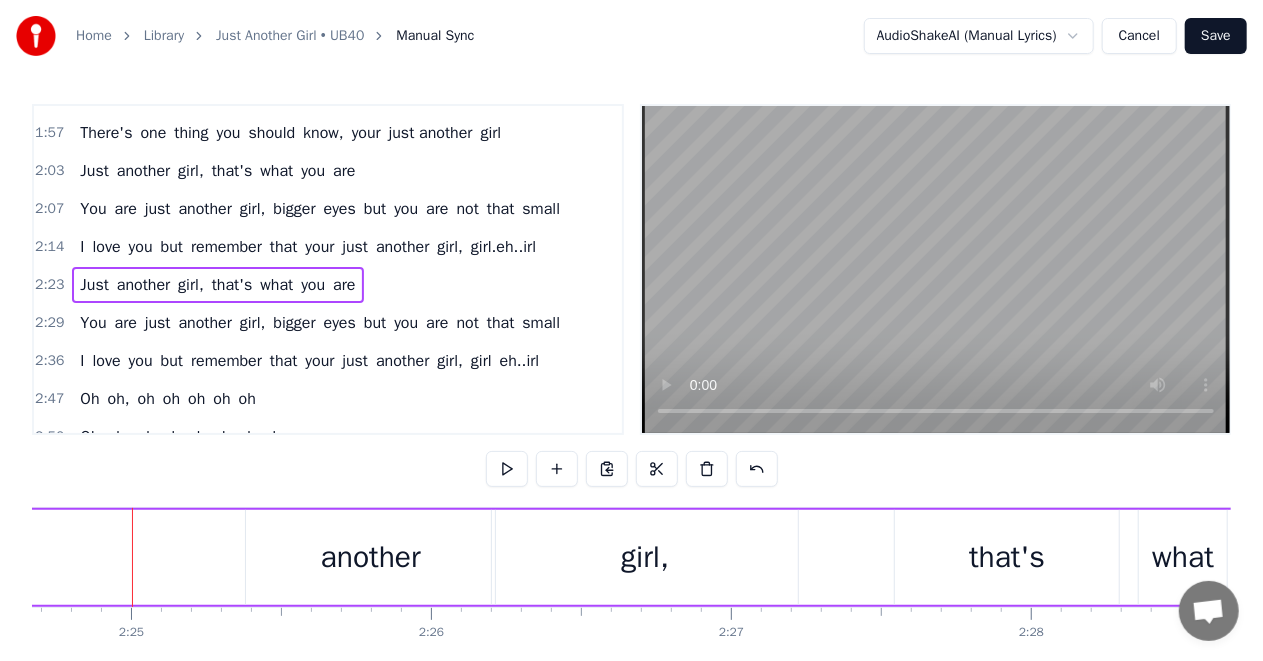 click on "Just another girl, that's what you are" at bounding box center [621, 557] 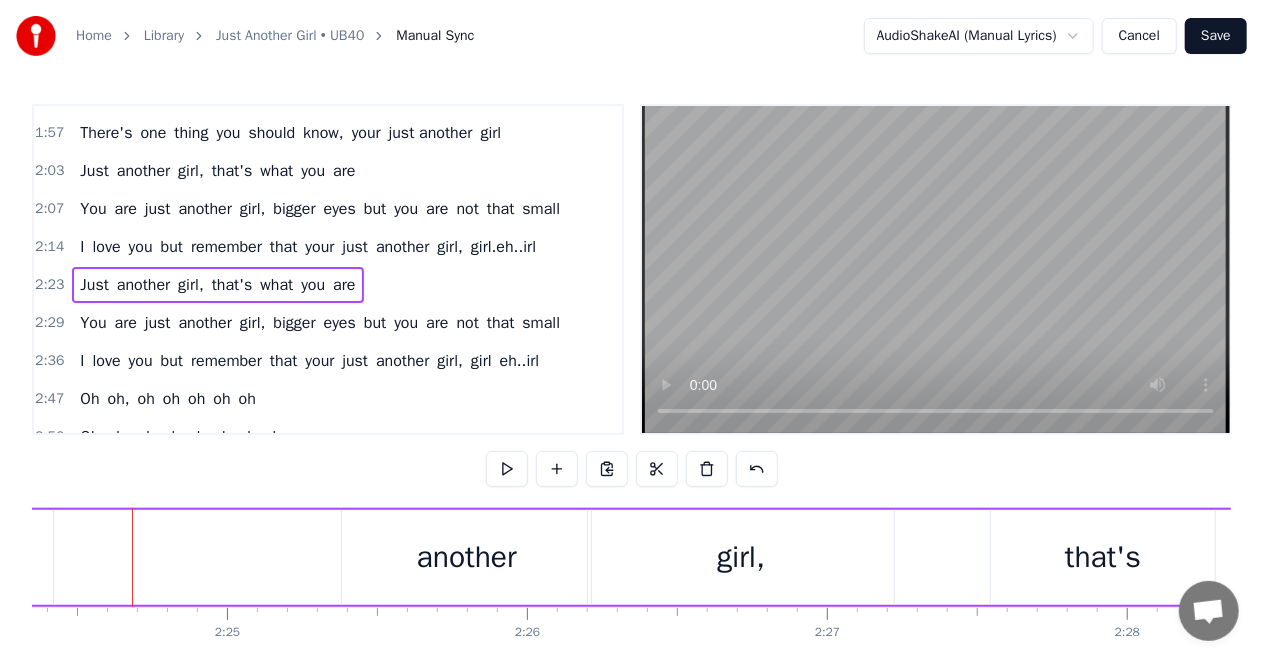 click on "another" at bounding box center (467, 557) 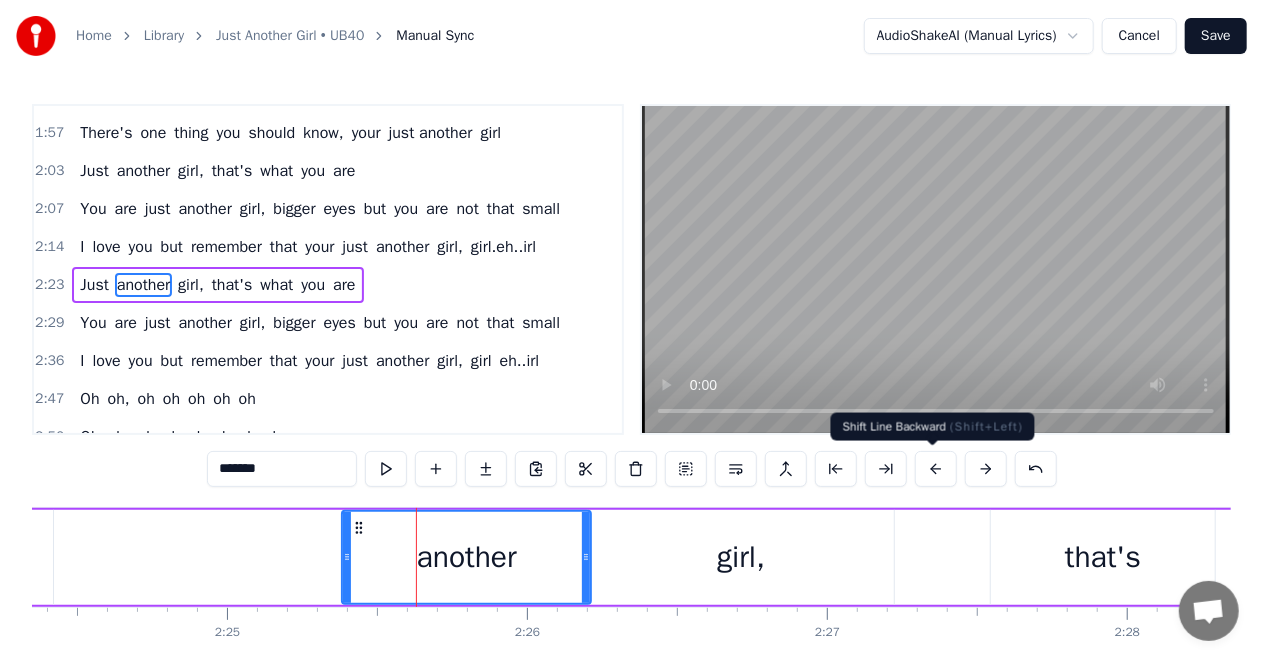 click at bounding box center (936, 469) 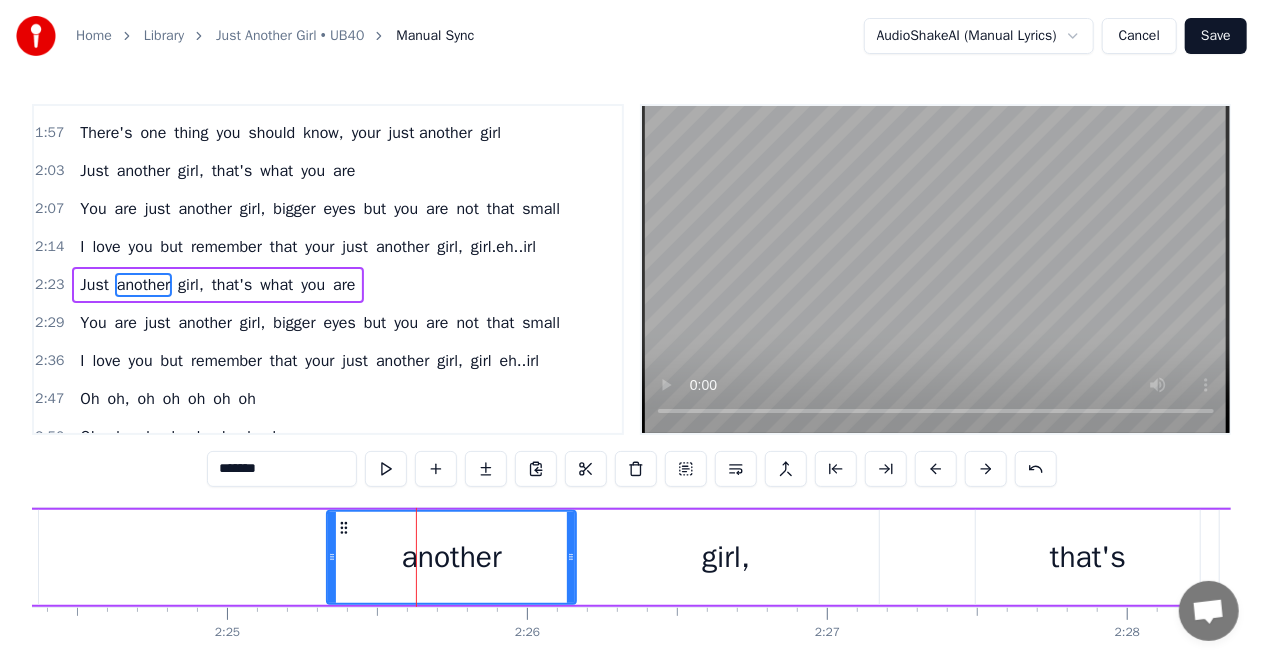 click at bounding box center [936, 469] 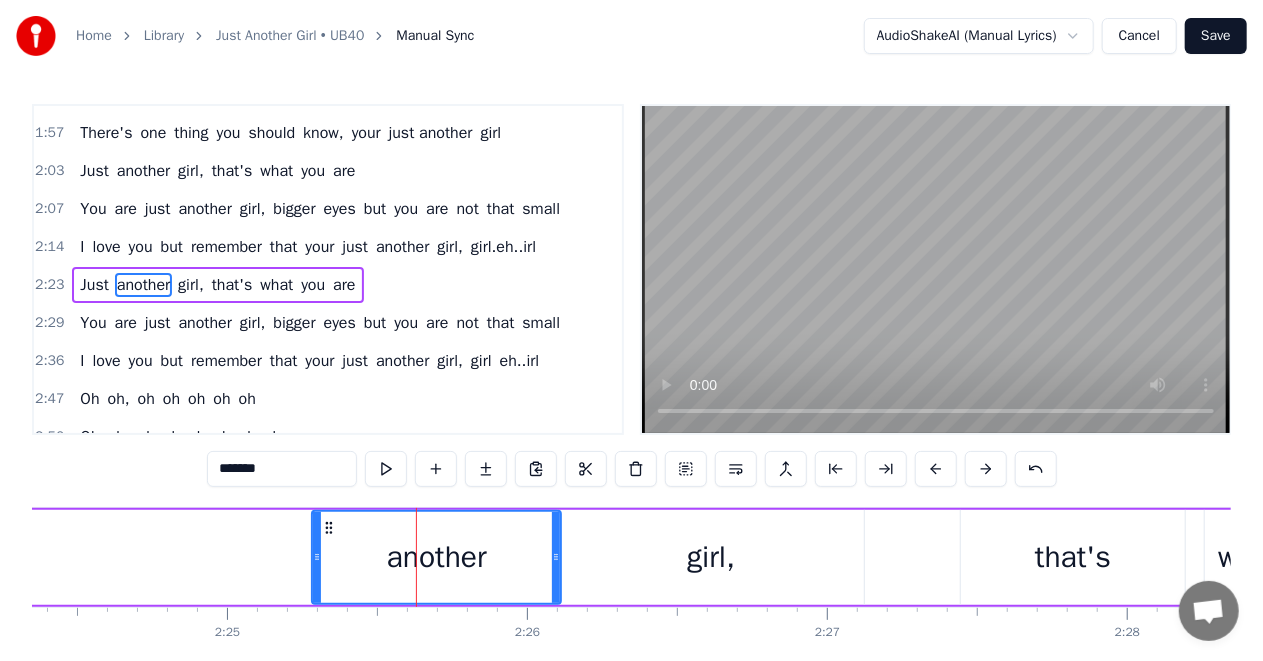 click at bounding box center (936, 469) 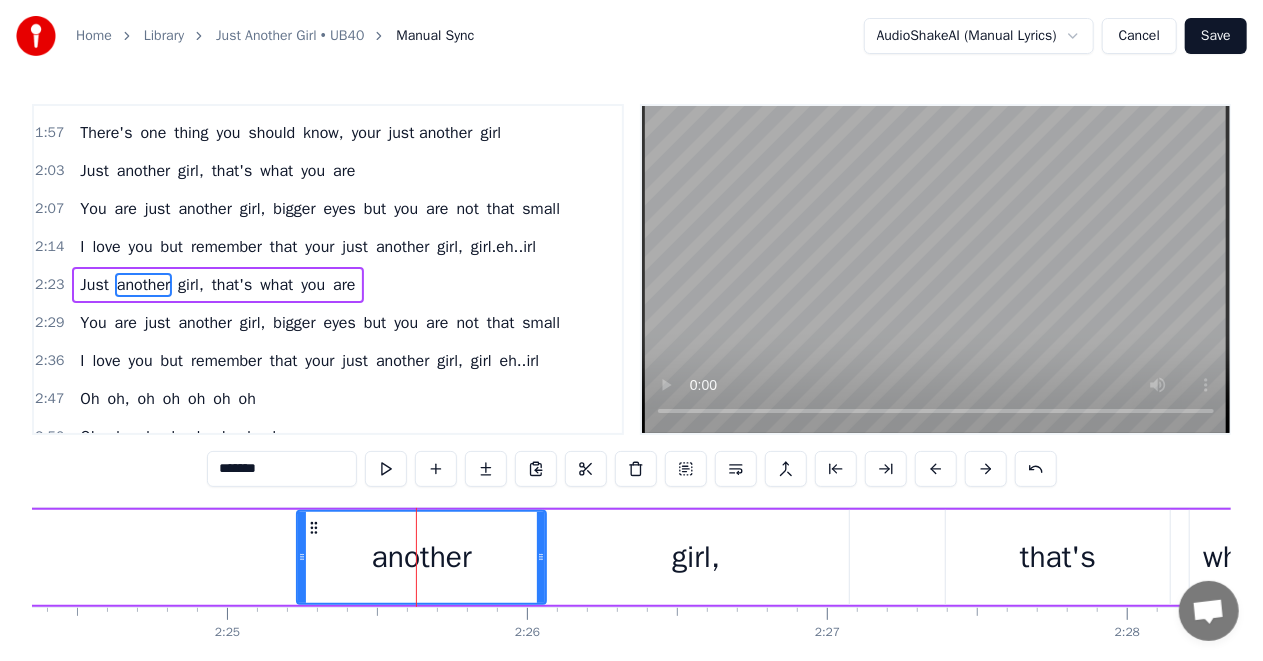 click at bounding box center (936, 469) 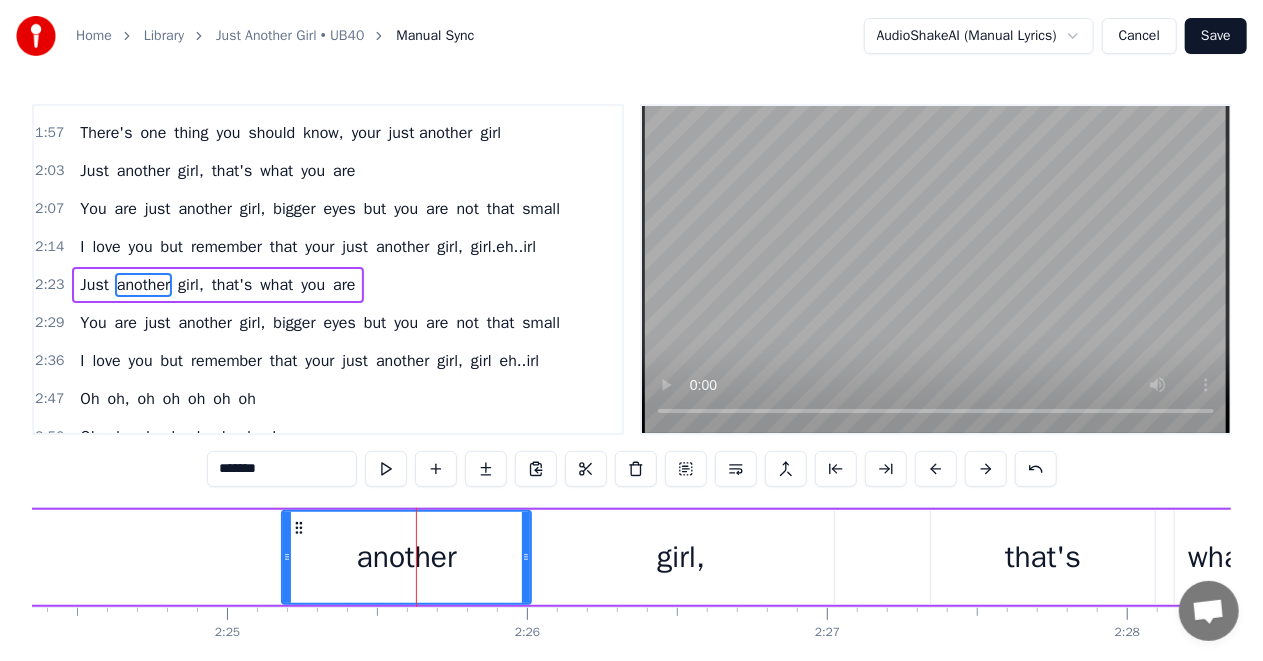 click on "Just another girl, that's what you are" at bounding box center [657, 557] 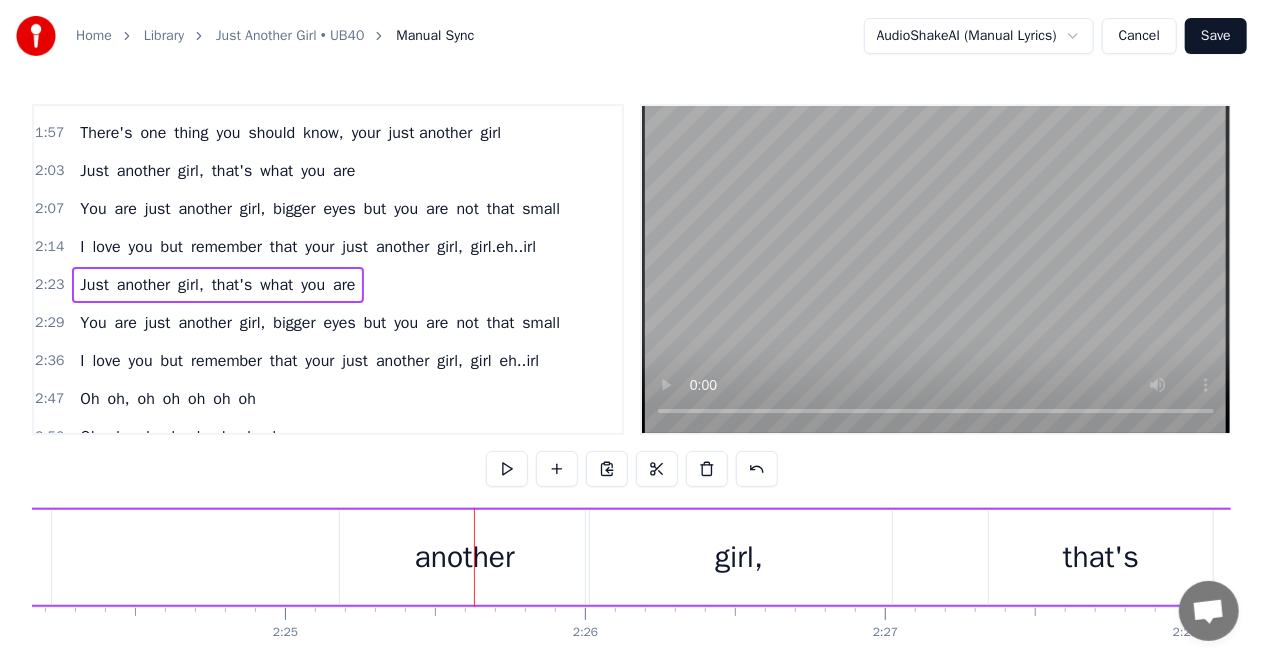 scroll, scrollTop: 0, scrollLeft: 43225, axis: horizontal 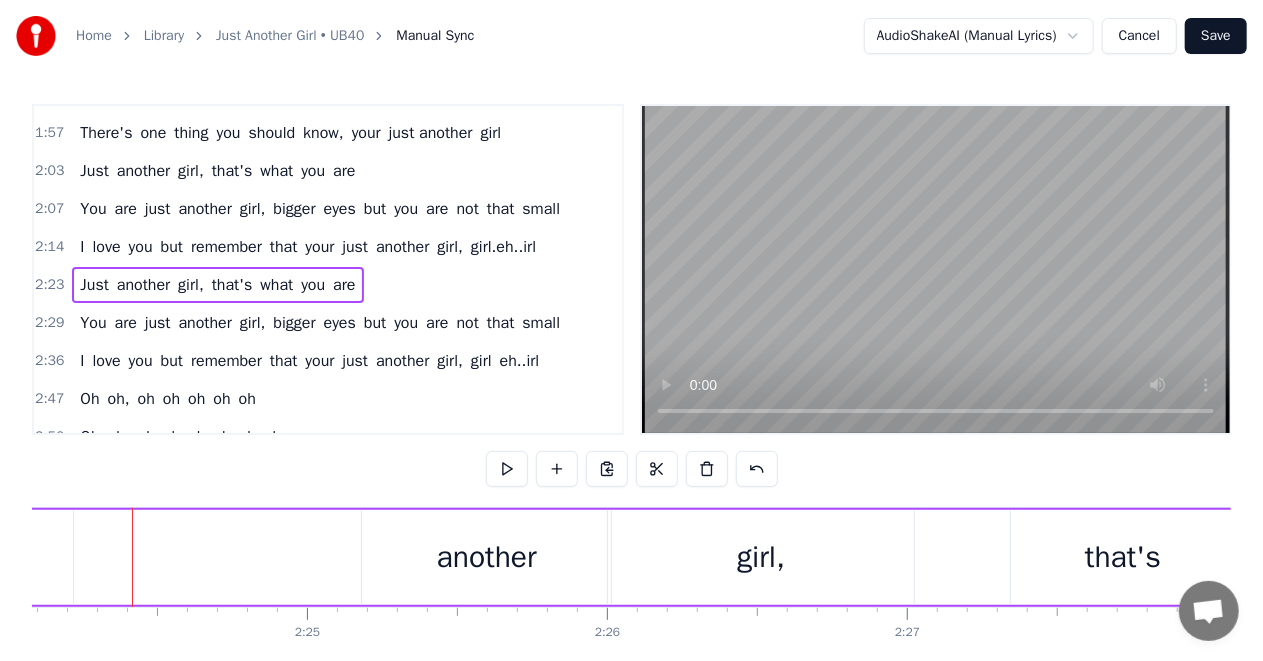 click on "Just" at bounding box center [-39, 557] 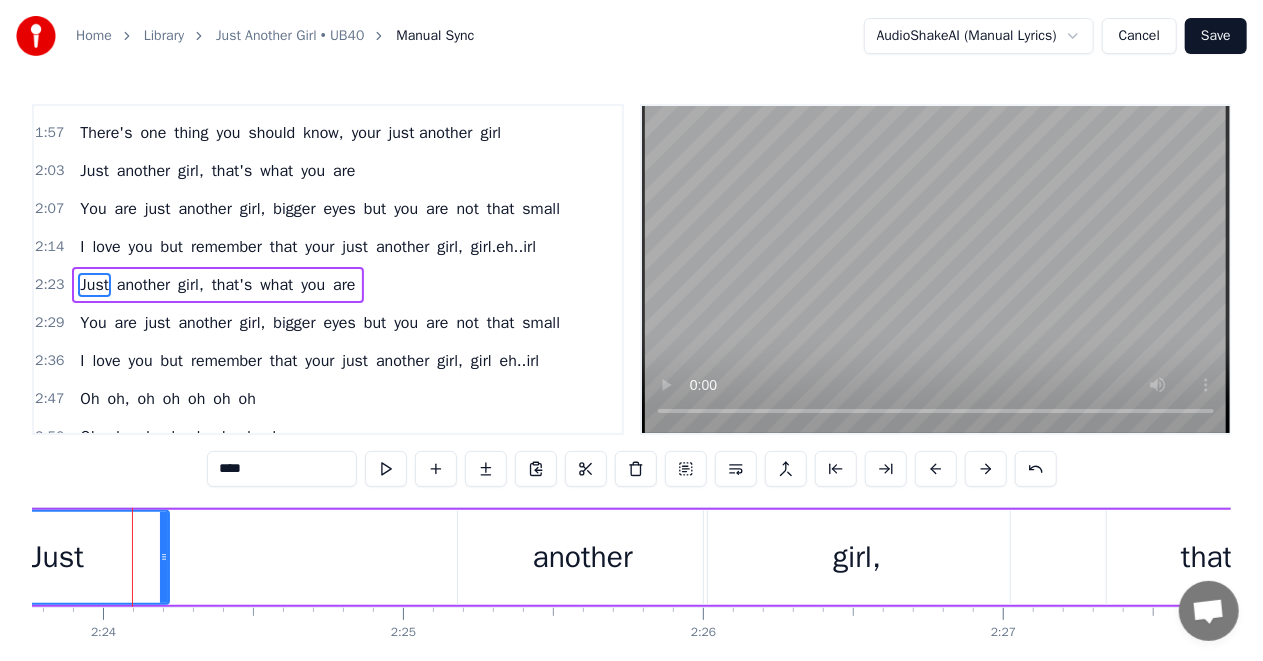 click on "Just" at bounding box center [57, 557] 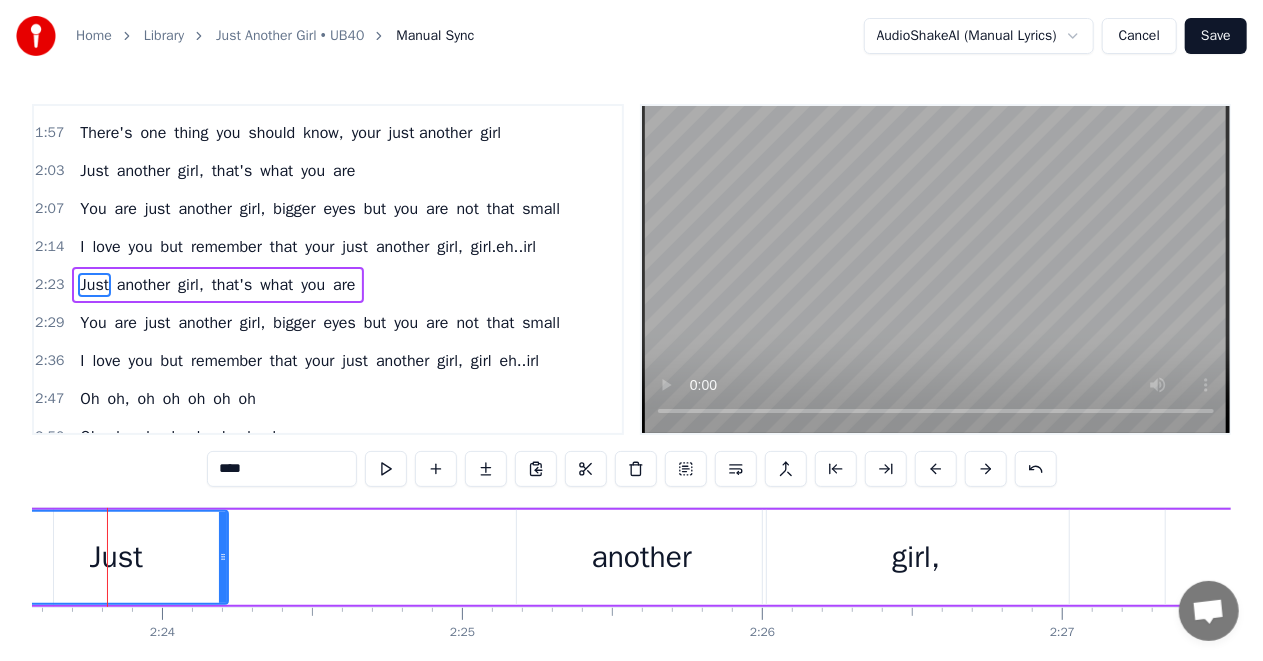 scroll, scrollTop: 0, scrollLeft: 43045, axis: horizontal 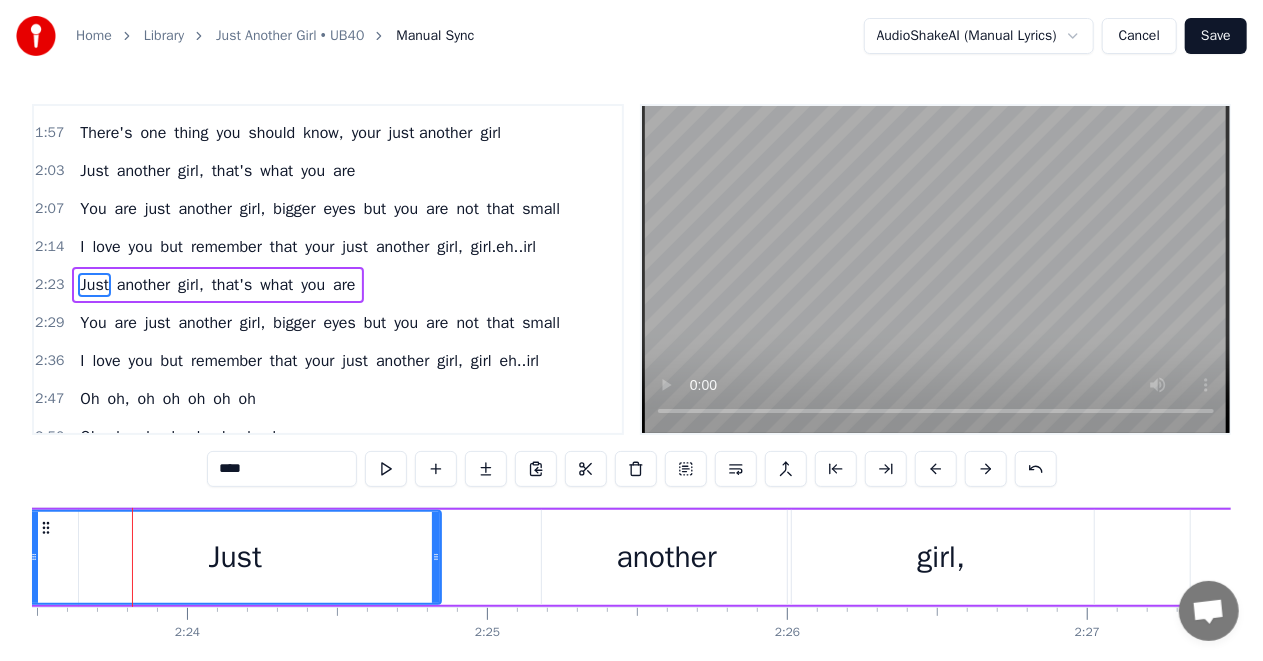 drag, startPoint x: 249, startPoint y: 554, endPoint x: 437, endPoint y: 557, distance: 188.02394 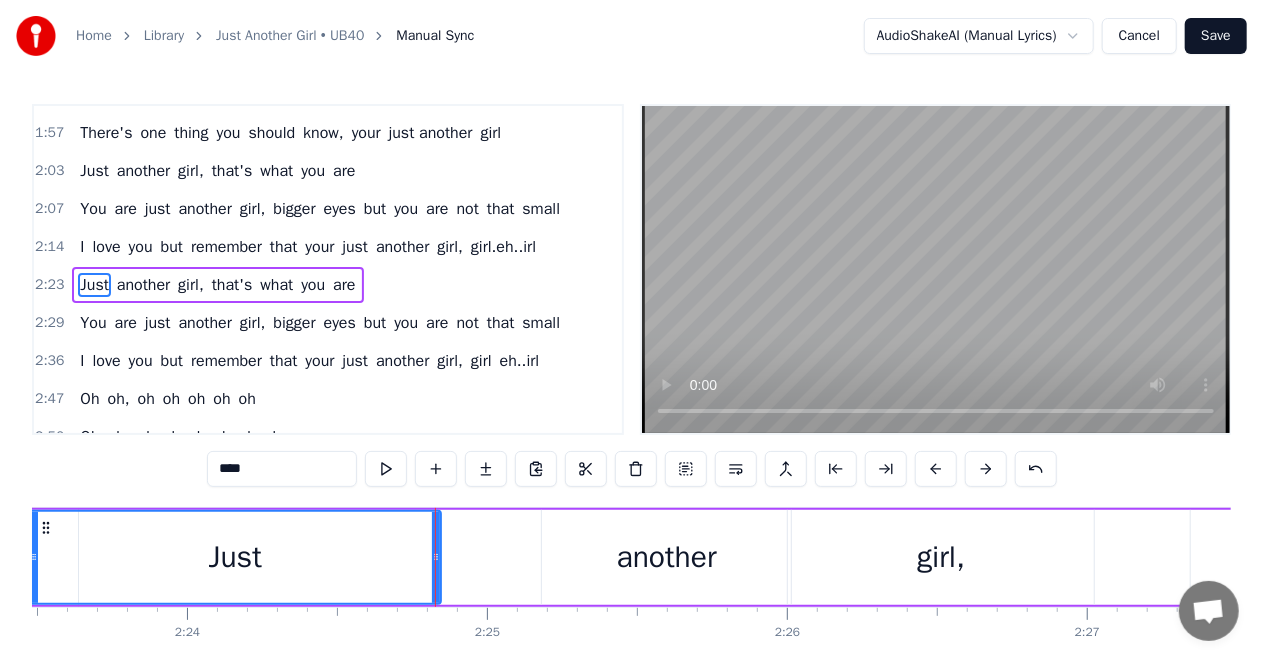 click on "Home Library Just Another Girl • UB40 Manual Sync AudioShakeAI (Manual Lyrics) Cancel Save 0:13 I know, and you know it true that 0:18 This love is really really true and 0:24 I know, and you know it true that 0:29 This love is really really true and 0:35 I want tell your friends, no other kinda way 0:39 There's one thing you should know, you are just another girl 0:45 Just another girl, that's what you are 0:50 You are just another girl, bigger eyes but you are not that small 0:56 I love you but remember that you are just another girl, girl.eh..irl 1:07 Oh oh, oh oh oh oh oh oh 1:13 Oh oh, oh oh oh oh oh oh 1:18 Oh oh, oh oh oh oh oh oh 1:24 Oh oh, oh oh oh oh oh oh 1:29 I know, and you know it true that 1:36 This love is really really true and 1:41 I know and you know it true that 1:47 This love is really really true and 1:52 I want tell your friends, no other kinda way 1:57 There's one thing you should know, your just another  girl 2:03 Just another girl, that's what you are 2:07 You are just another but" at bounding box center (631, 354) 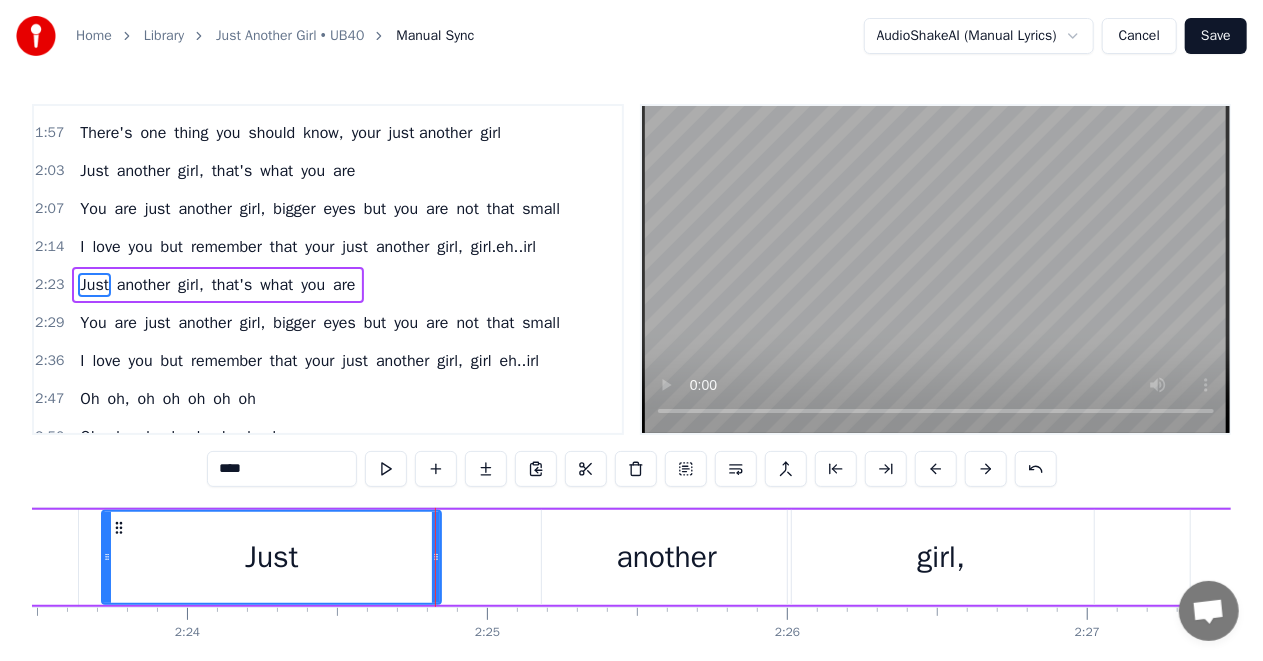 drag, startPoint x: 33, startPoint y: 557, endPoint x: 104, endPoint y: 566, distance: 71.568146 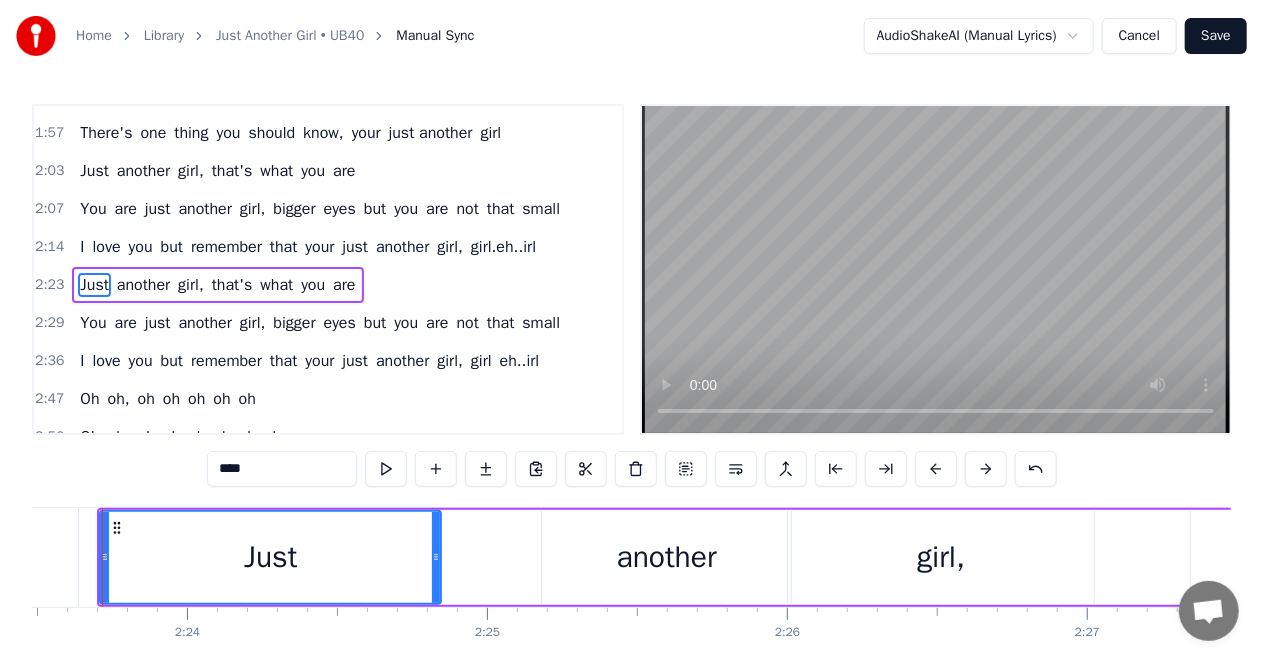 click on "girl.eh..irl" at bounding box center (-107, 557) 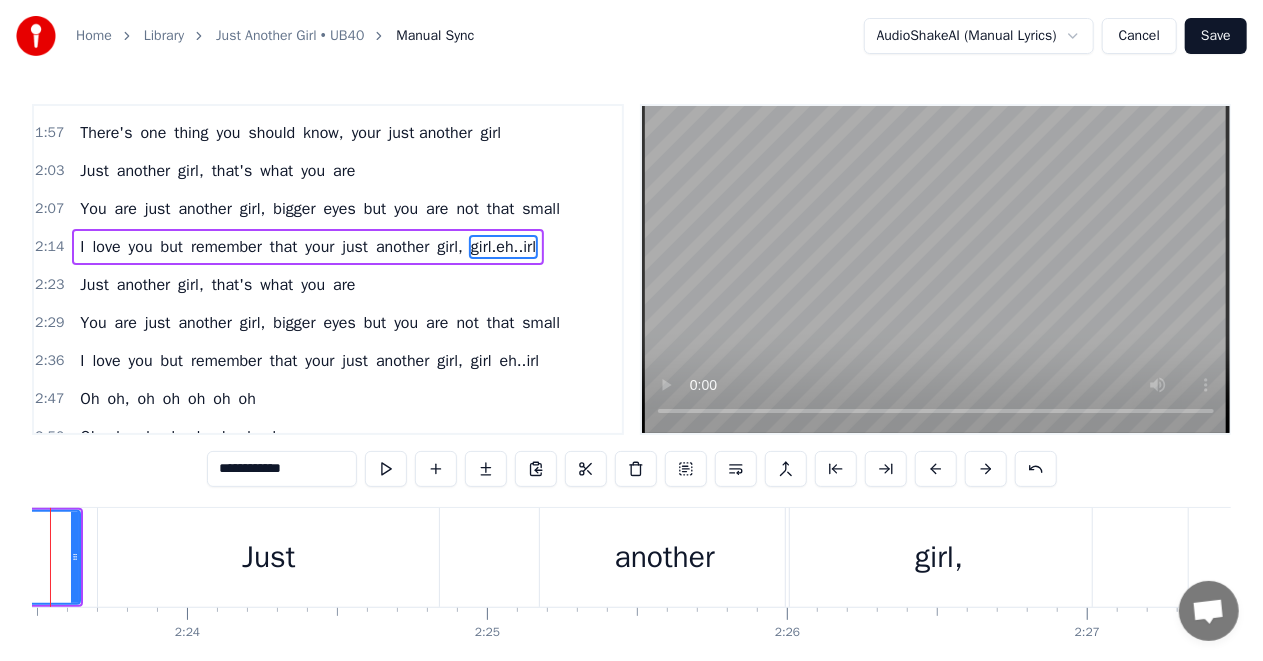 scroll, scrollTop: 639, scrollLeft: 0, axis: vertical 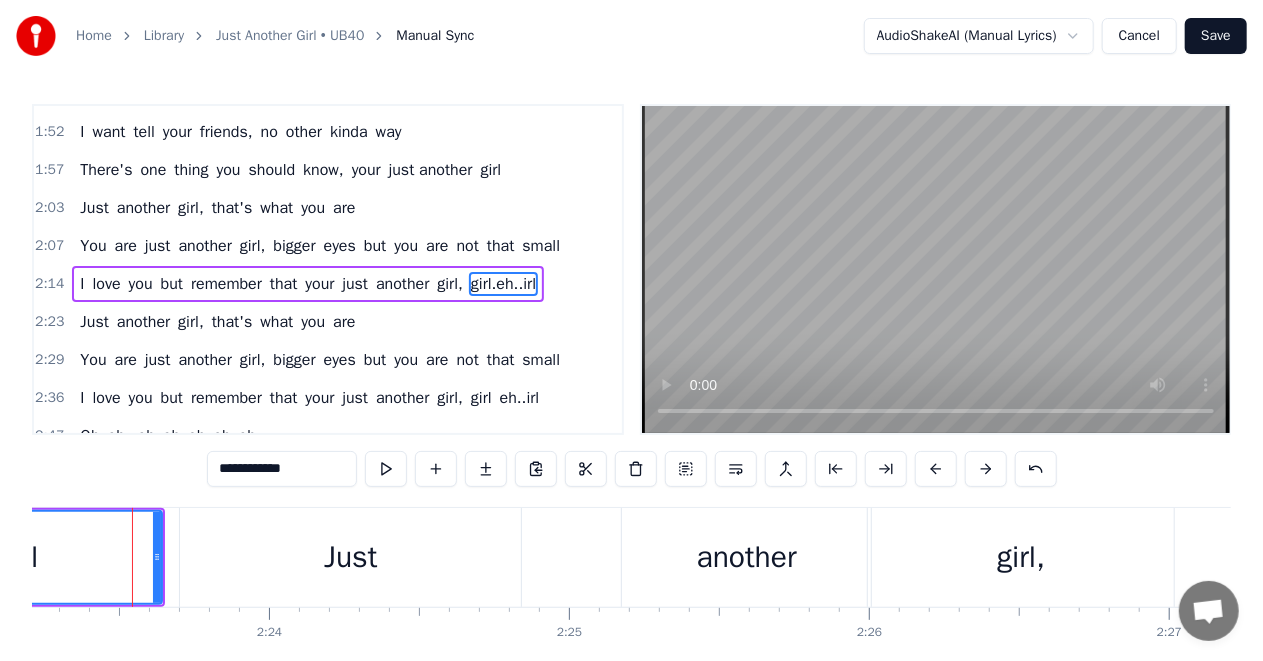 click on "girl.eh..irl" at bounding box center (-23, 557) 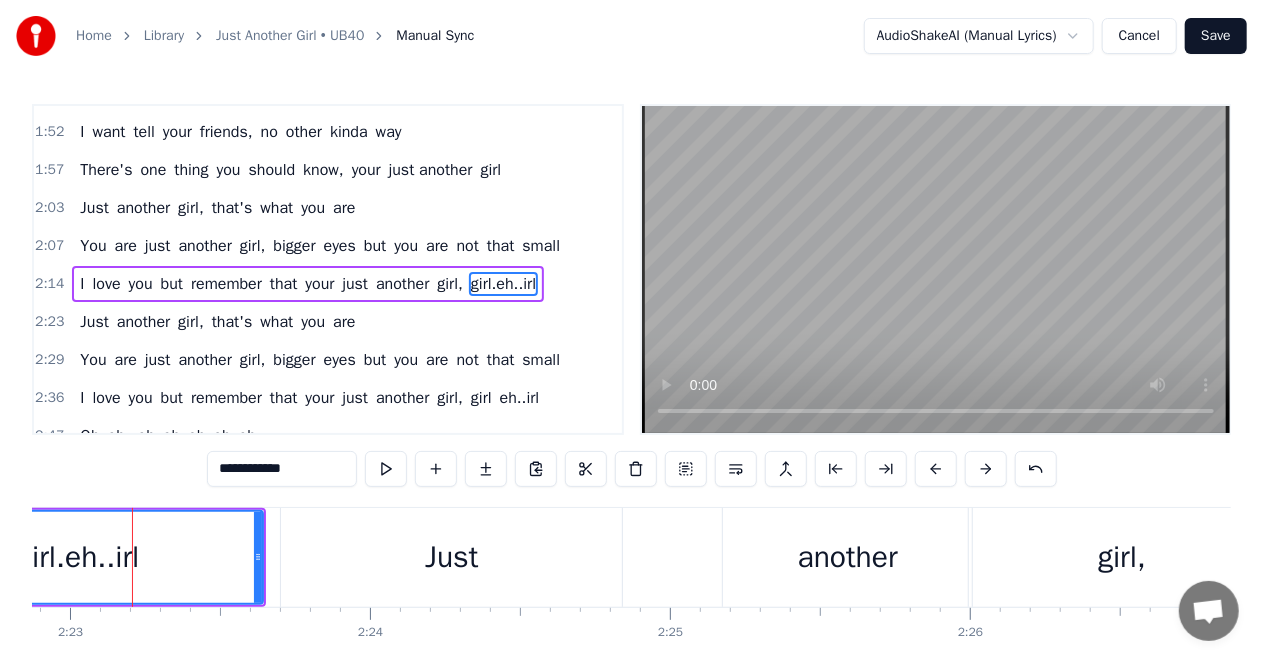 click on "girl.eh..irl" at bounding box center [78, 557] 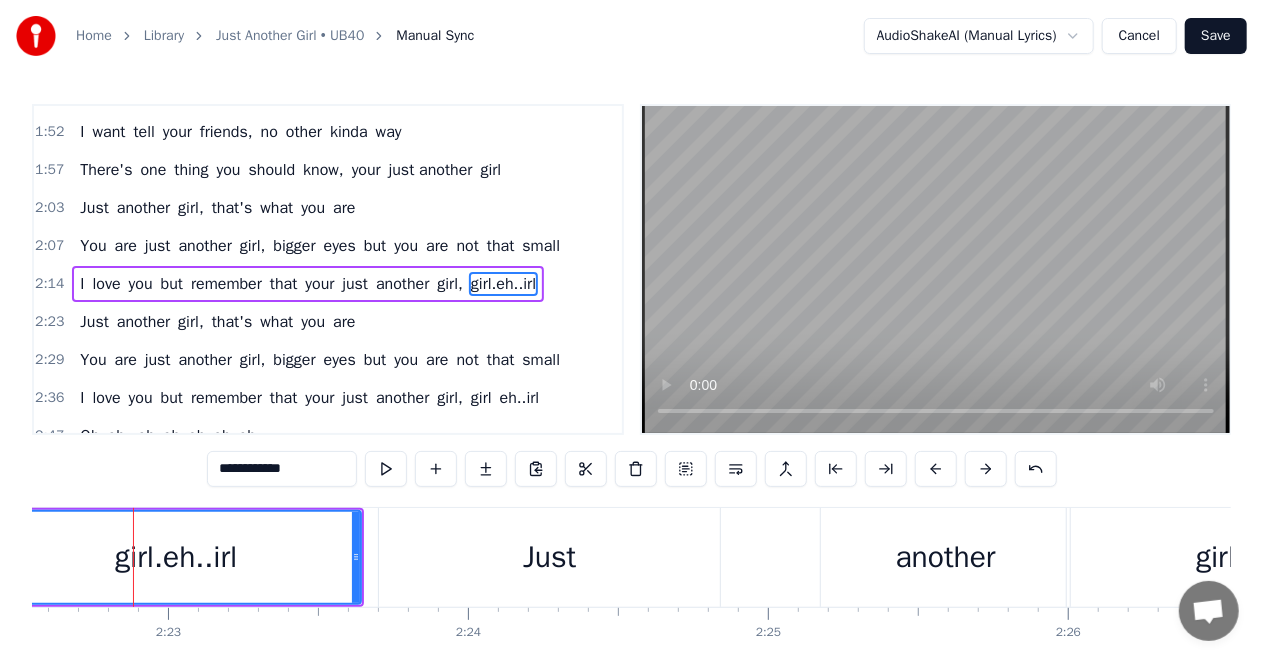 click on "girl.eh..irl" at bounding box center [176, 557] 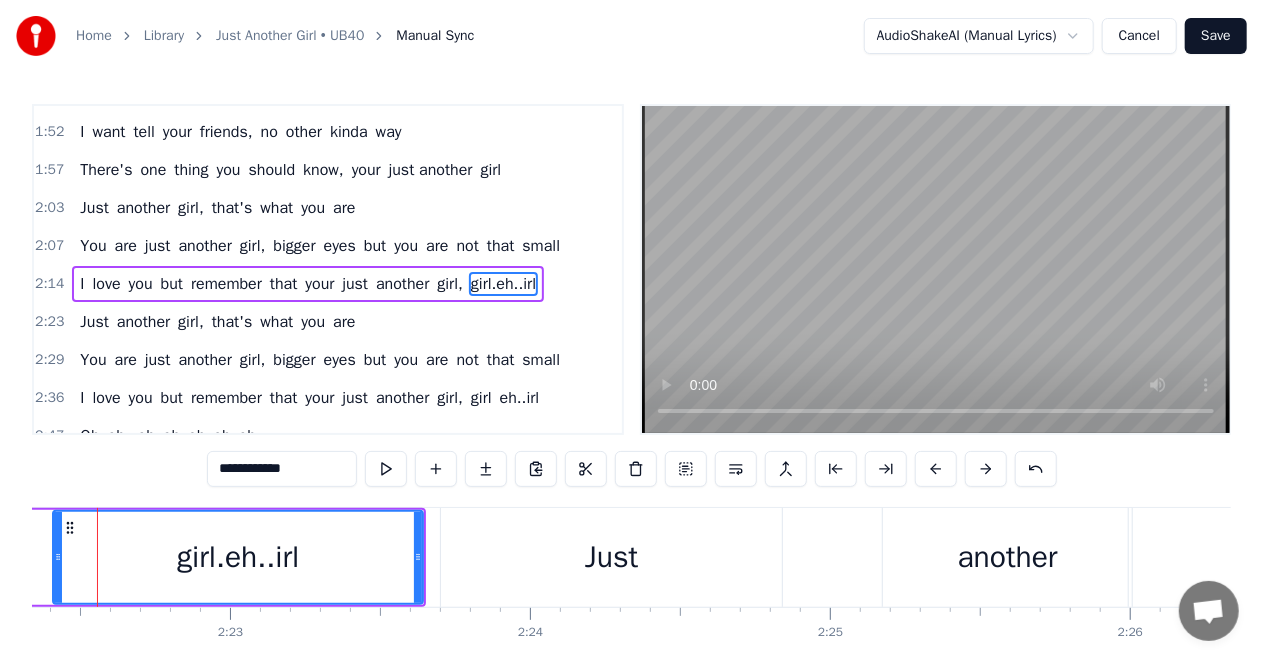 scroll, scrollTop: 0, scrollLeft: 42666, axis: horizontal 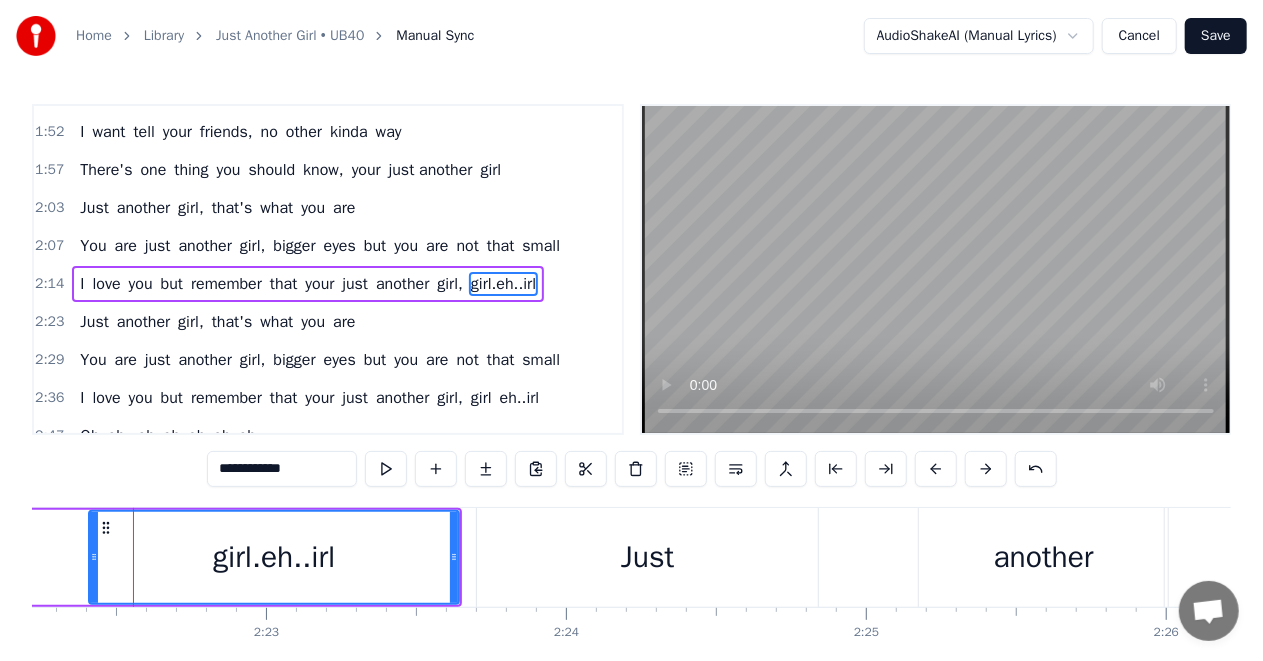 click on "I love you but remember that your just another girl, girl.eh..irl" at bounding box center [-968, 557] 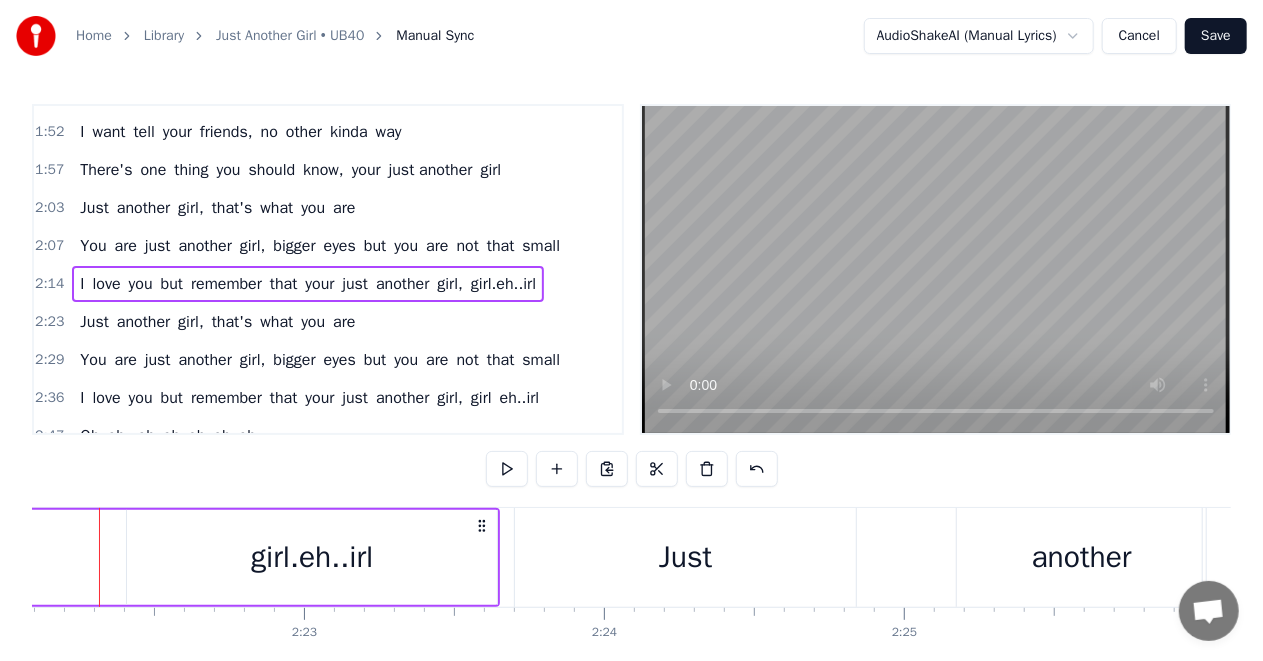 scroll, scrollTop: 0, scrollLeft: 42594, axis: horizontal 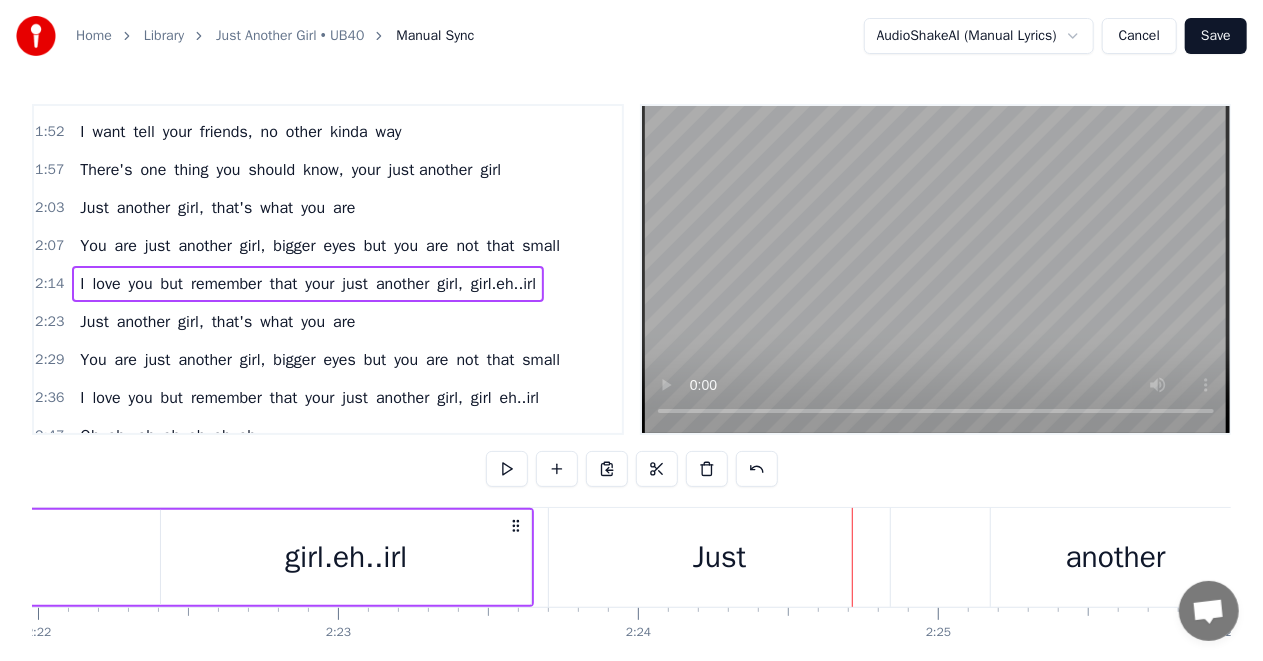 click on "Just" at bounding box center (719, 557) 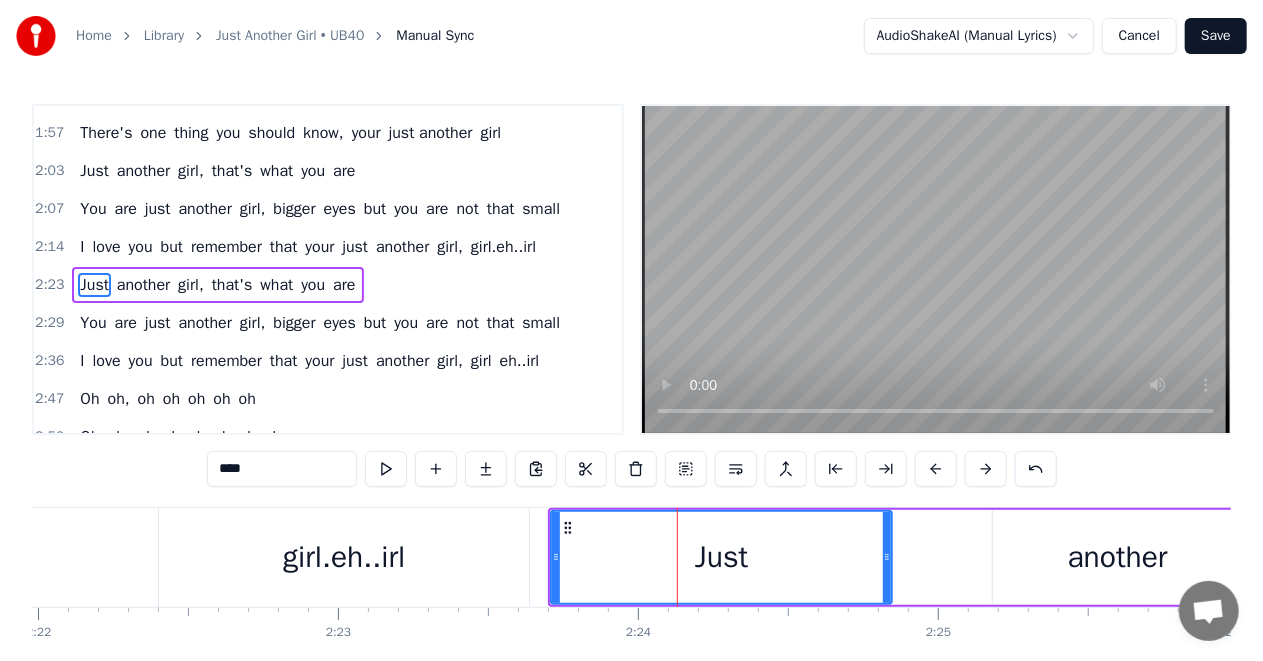 scroll, scrollTop: 676, scrollLeft: 0, axis: vertical 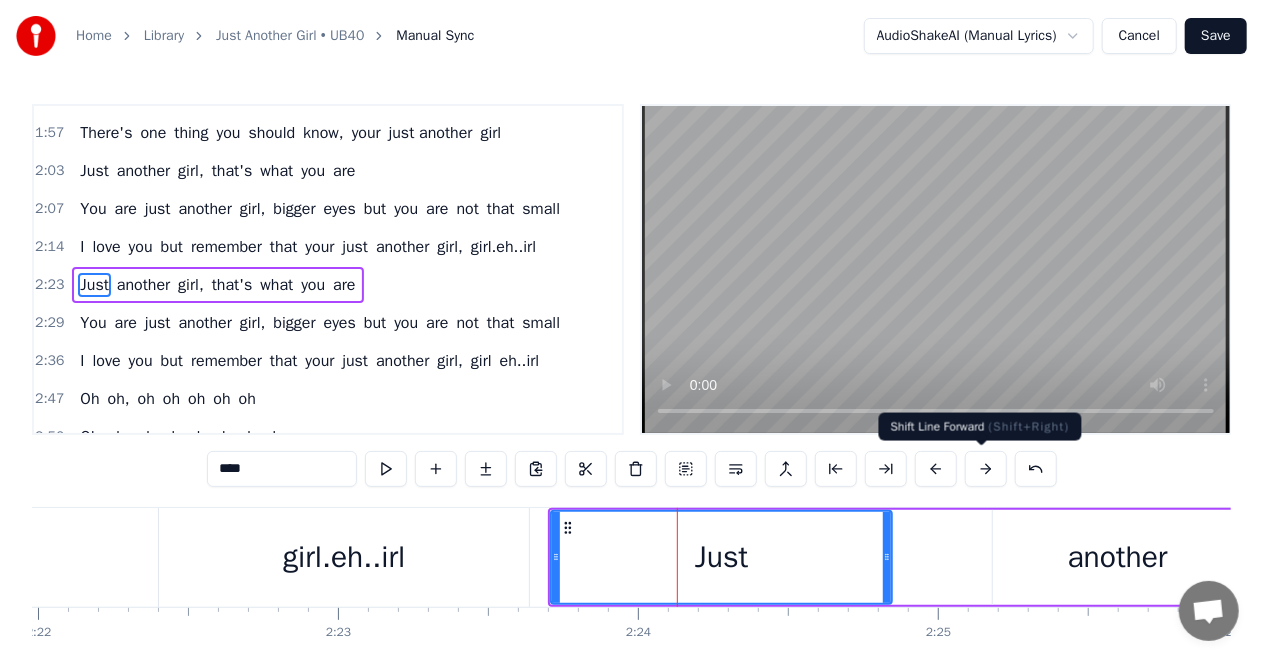 click at bounding box center (986, 469) 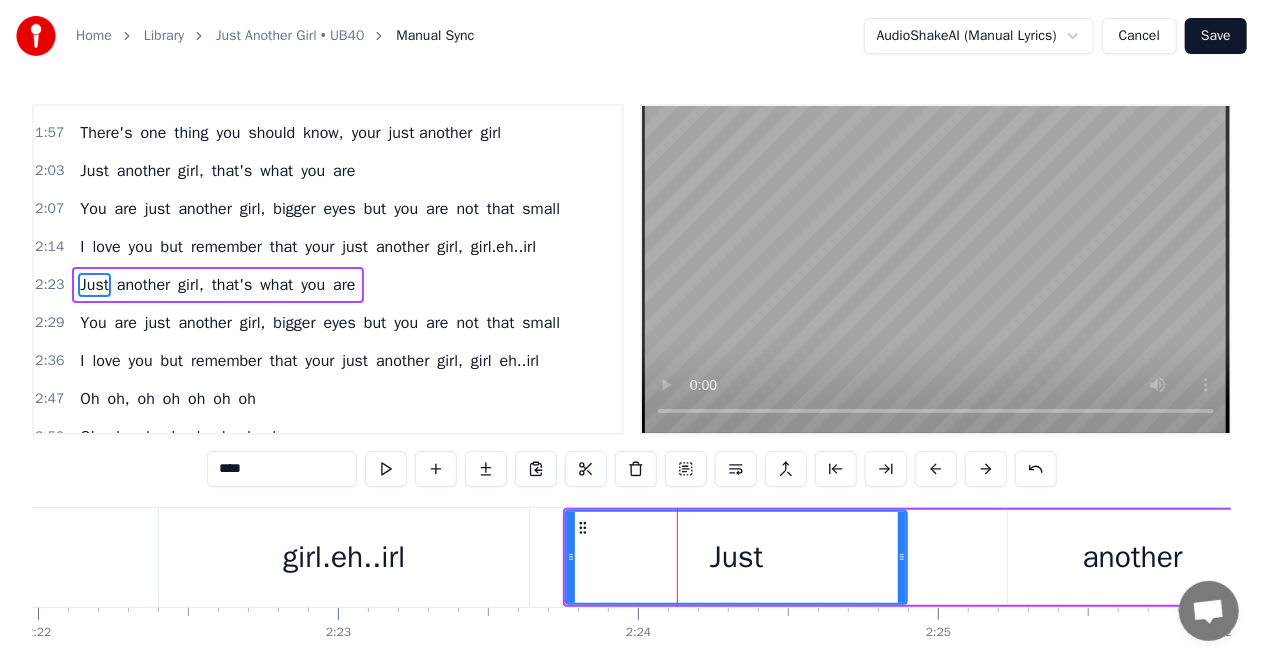 click at bounding box center (986, 469) 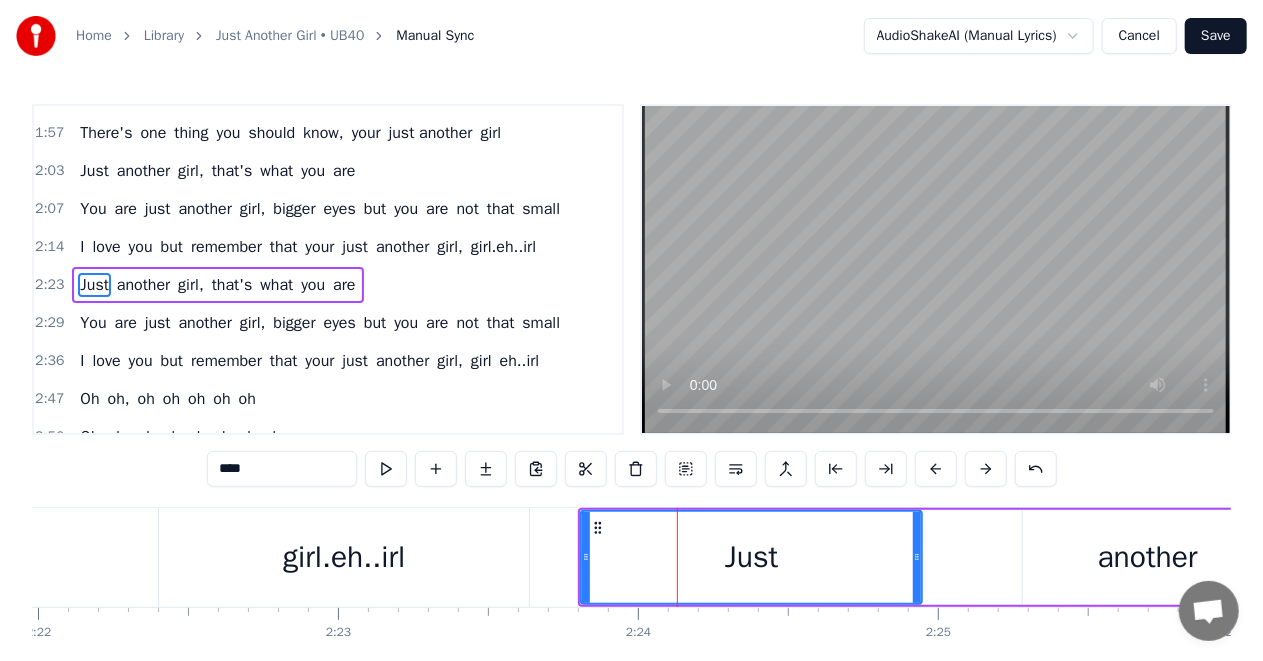 click at bounding box center [986, 469] 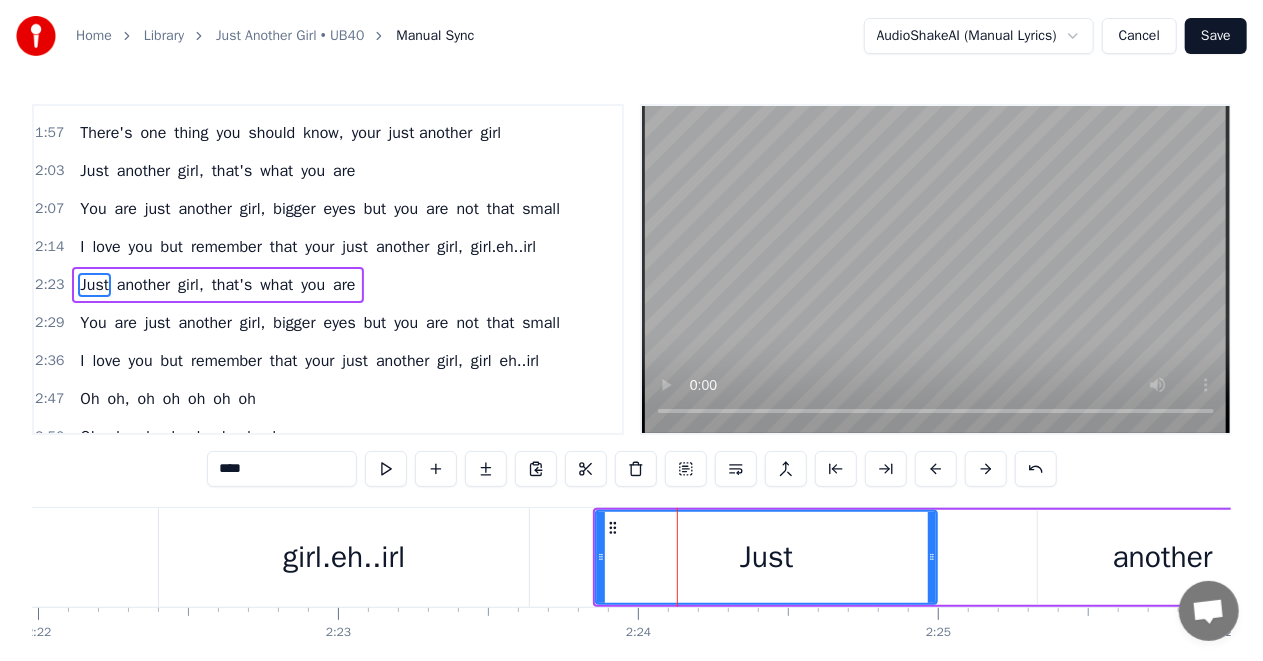 click at bounding box center (986, 469) 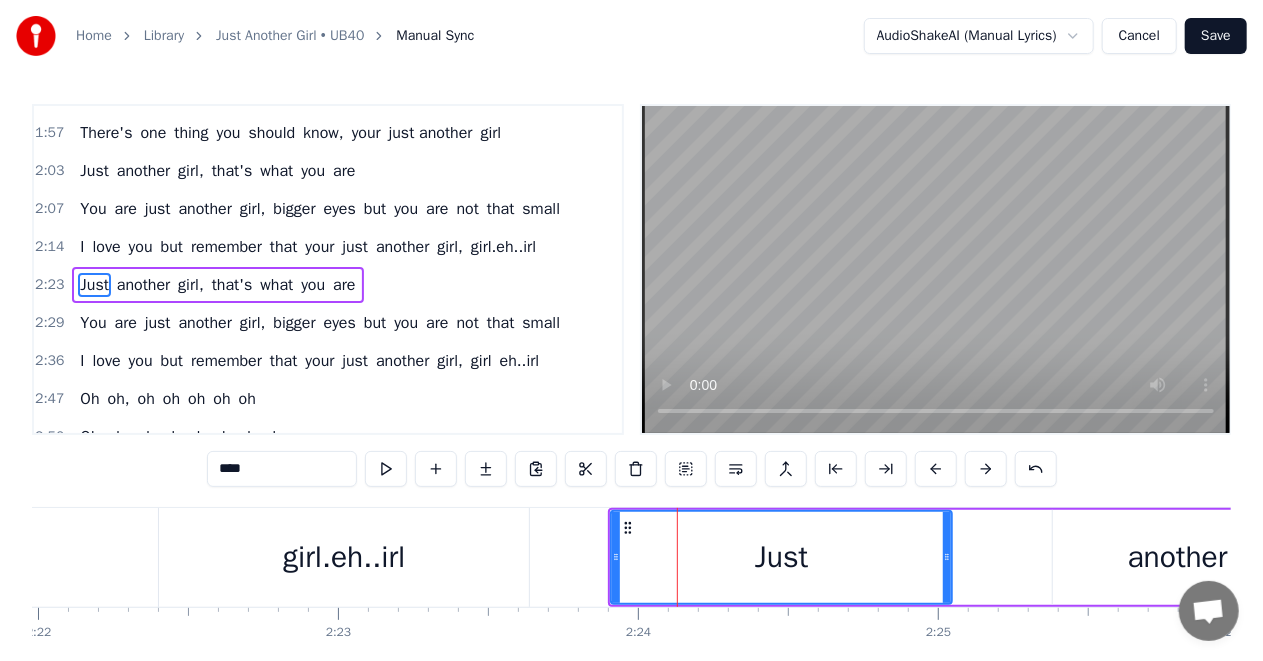 click at bounding box center (986, 469) 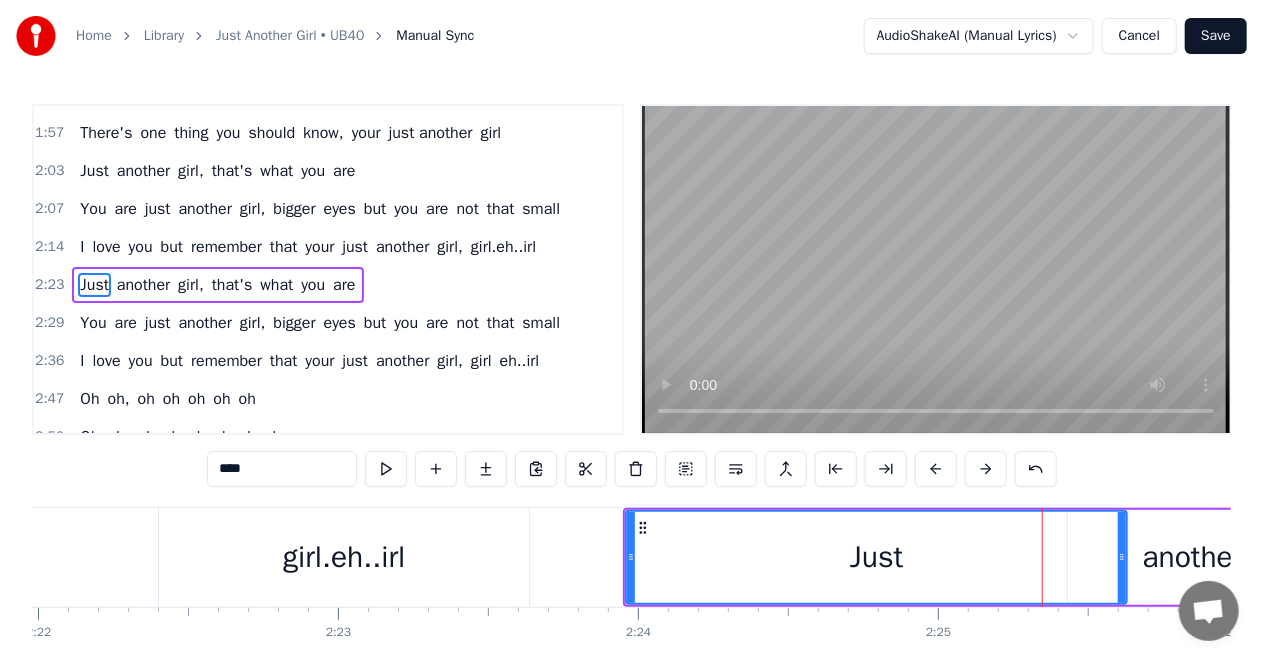 drag, startPoint x: 960, startPoint y: 552, endPoint x: 1120, endPoint y: 559, distance: 160.15305 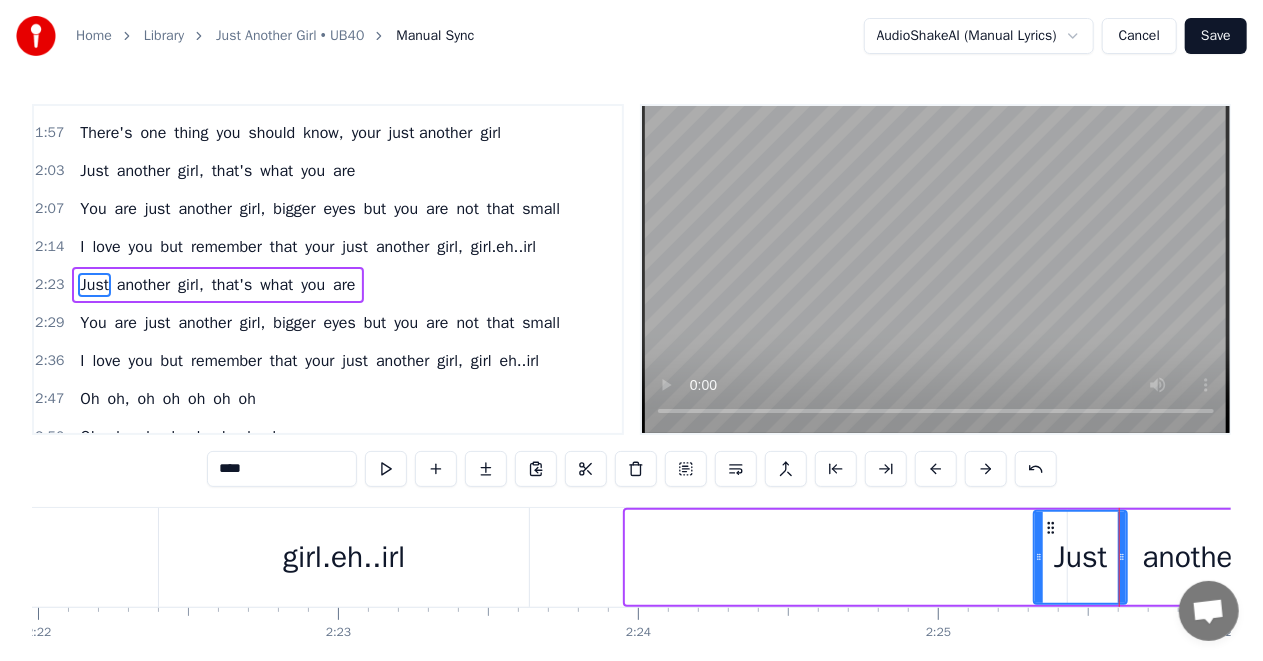 drag, startPoint x: 628, startPoint y: 557, endPoint x: 1036, endPoint y: 557, distance: 408 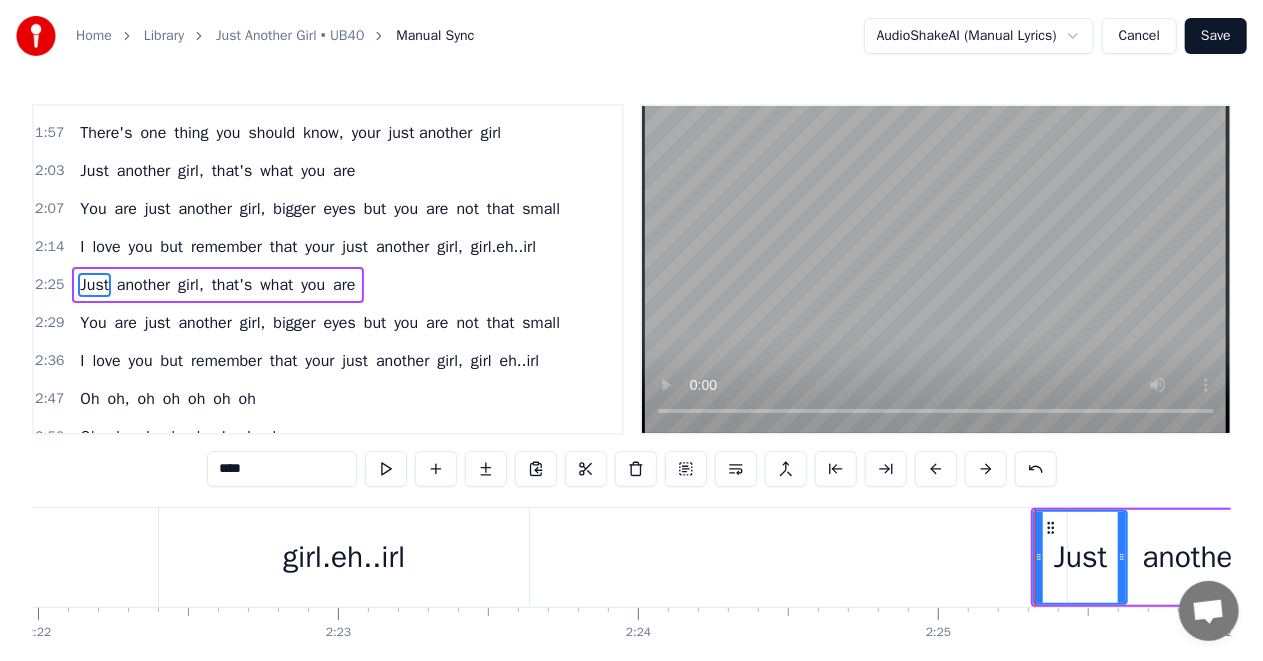 click on "girl.eh..irl" at bounding box center (344, 557) 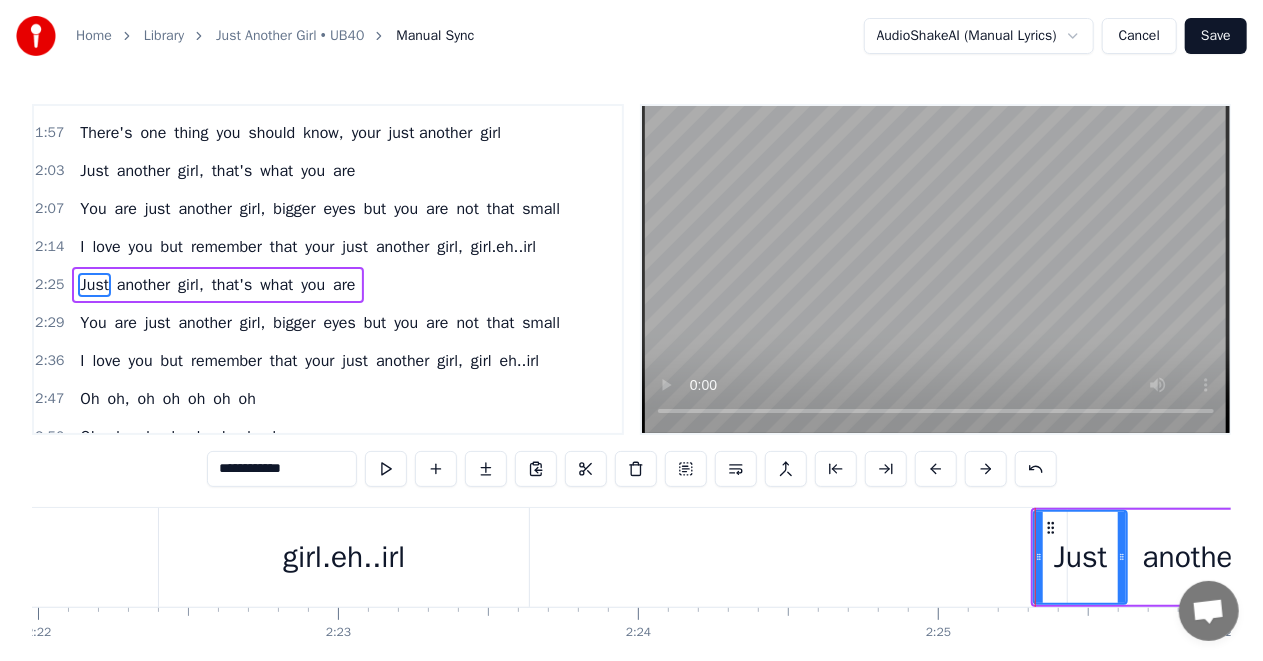 scroll, scrollTop: 639, scrollLeft: 0, axis: vertical 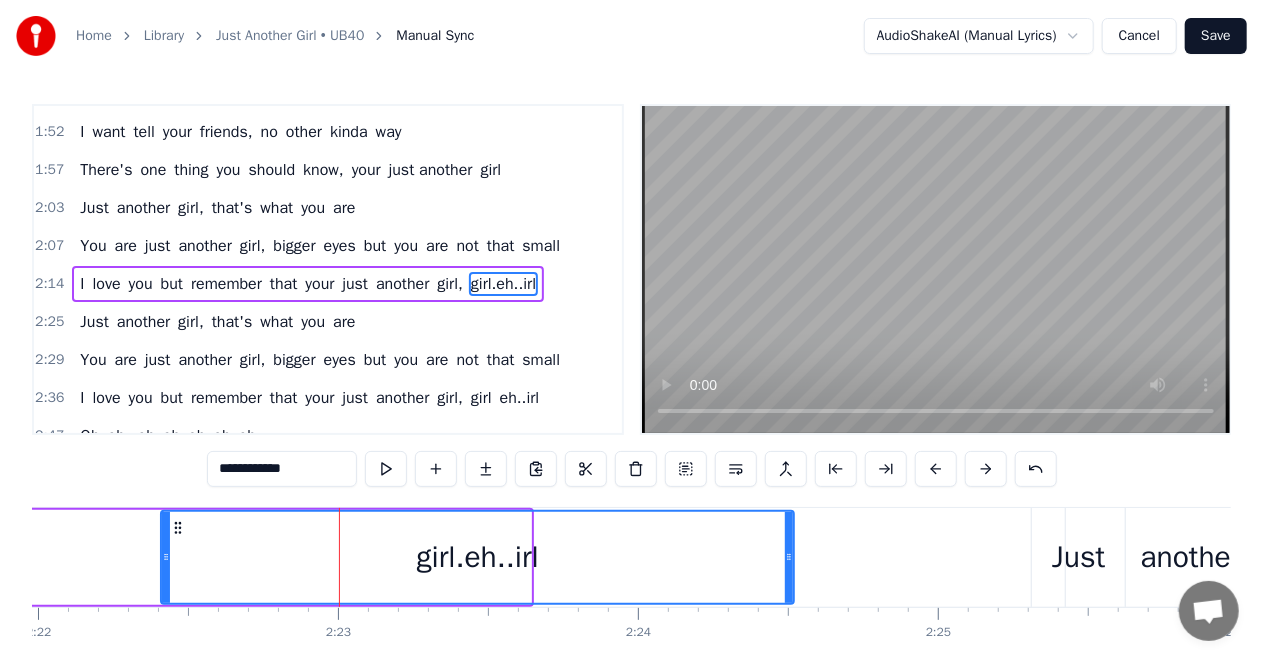 drag, startPoint x: 526, startPoint y: 558, endPoint x: 789, endPoint y: 562, distance: 263.03043 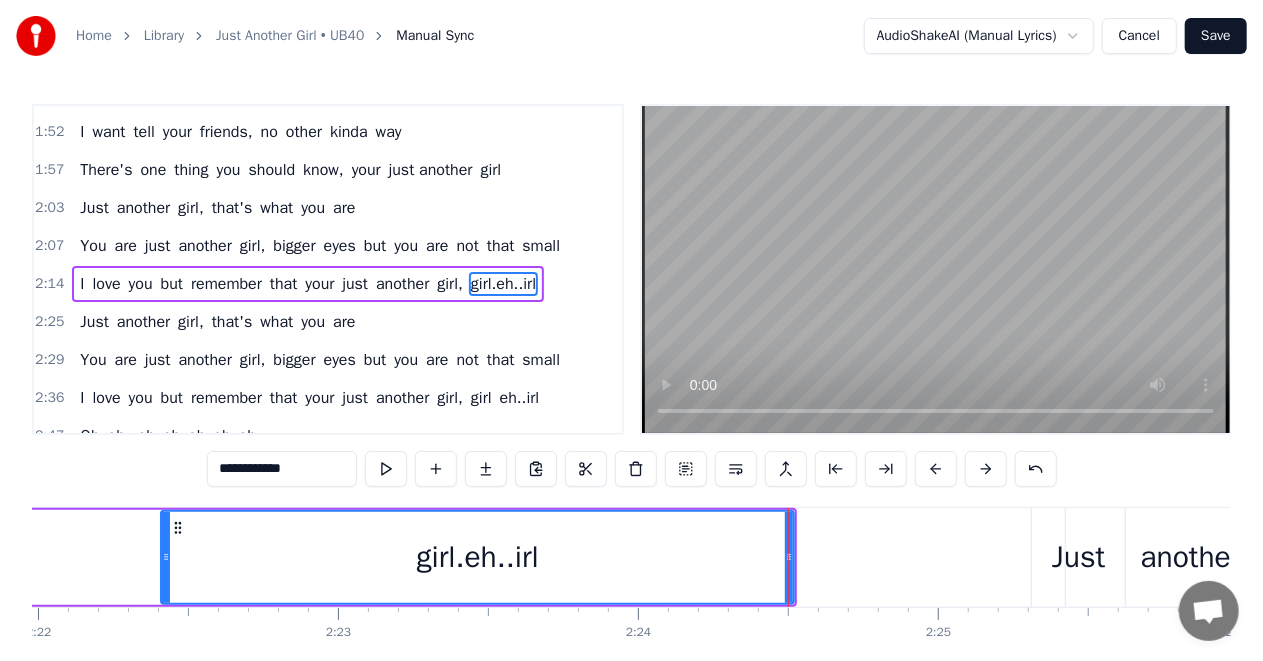 click on "girl.eh..irl" at bounding box center [477, 557] 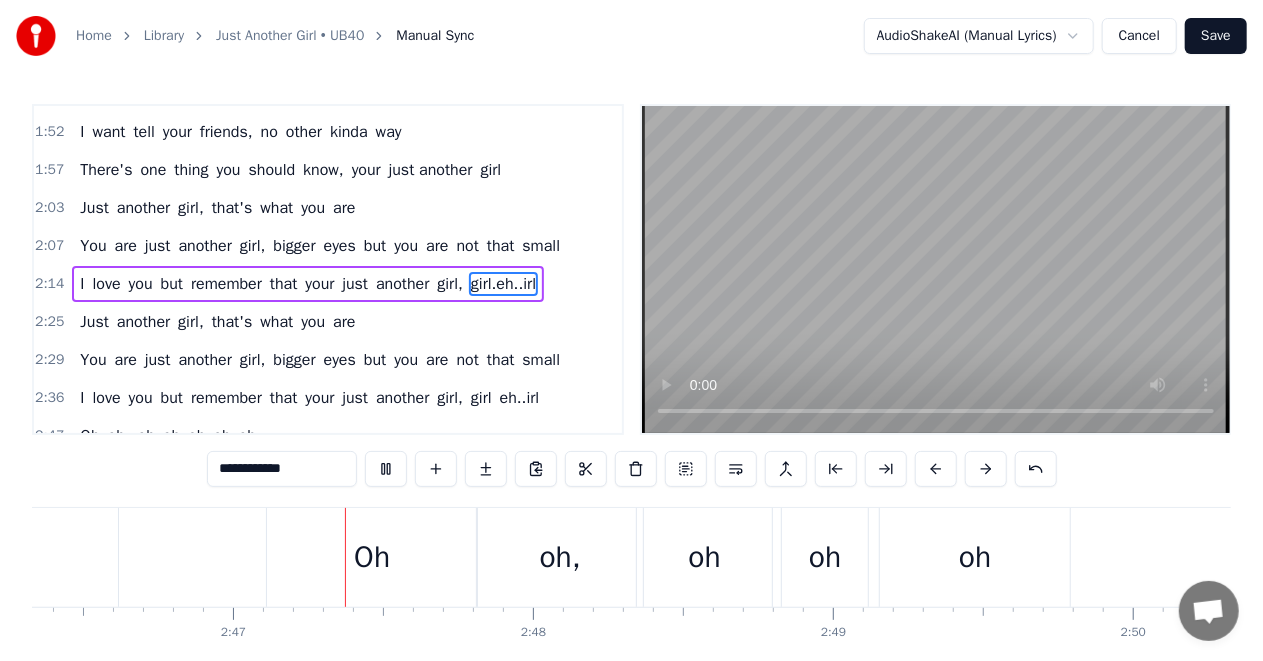 scroll, scrollTop: 0, scrollLeft: 49906, axis: horizontal 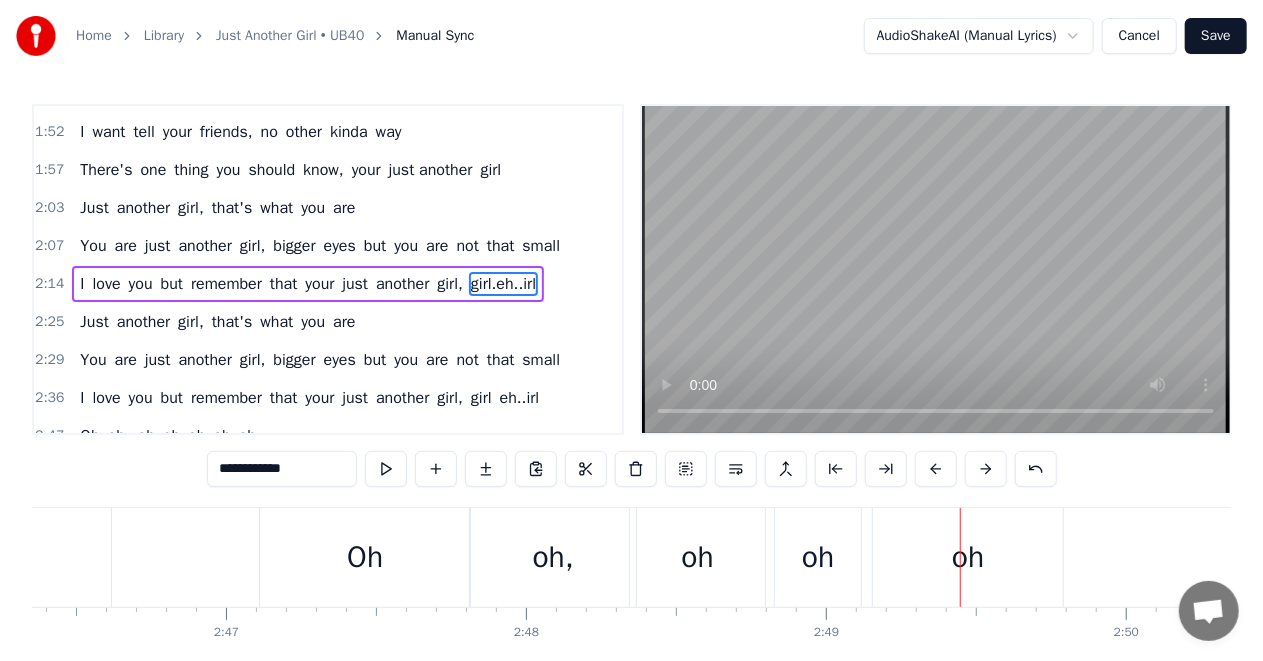 click on "oh," at bounding box center (553, 557) 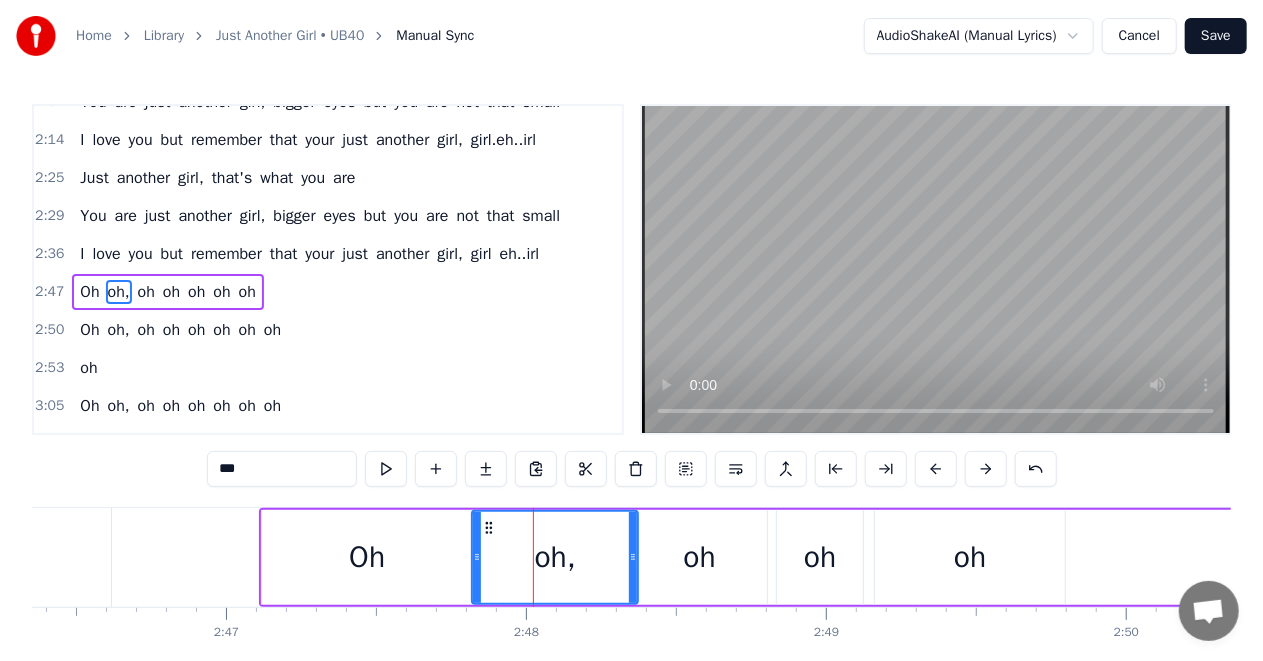 scroll, scrollTop: 788, scrollLeft: 0, axis: vertical 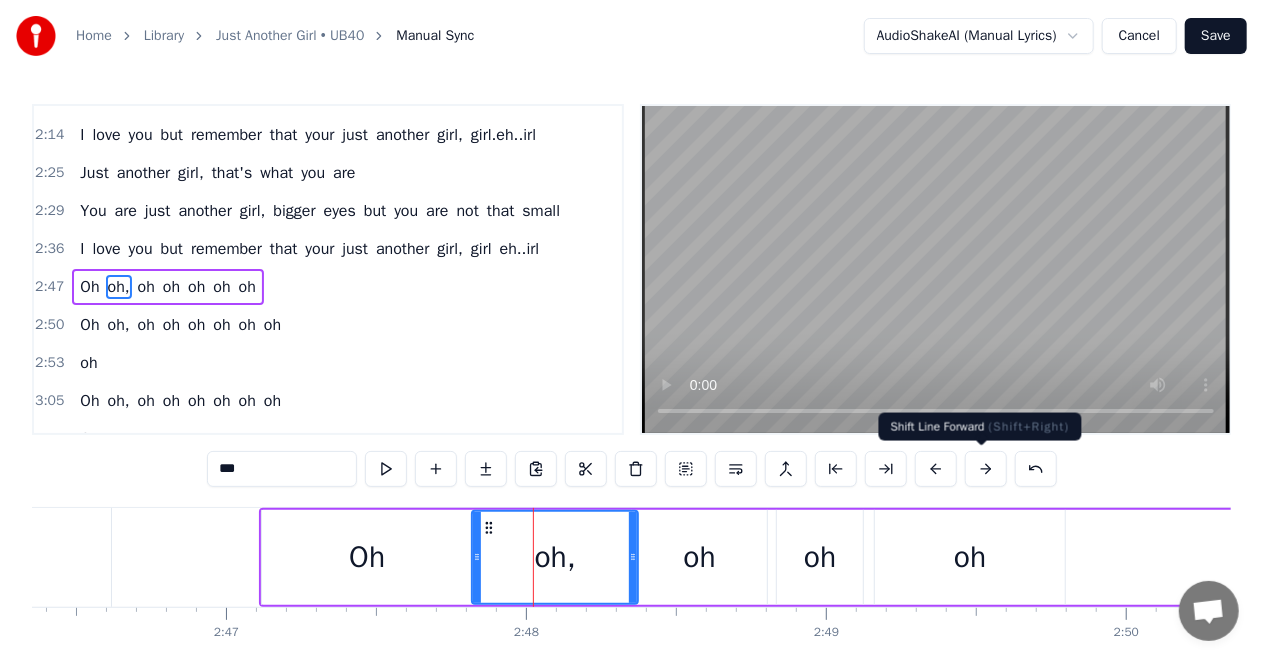 click at bounding box center (986, 469) 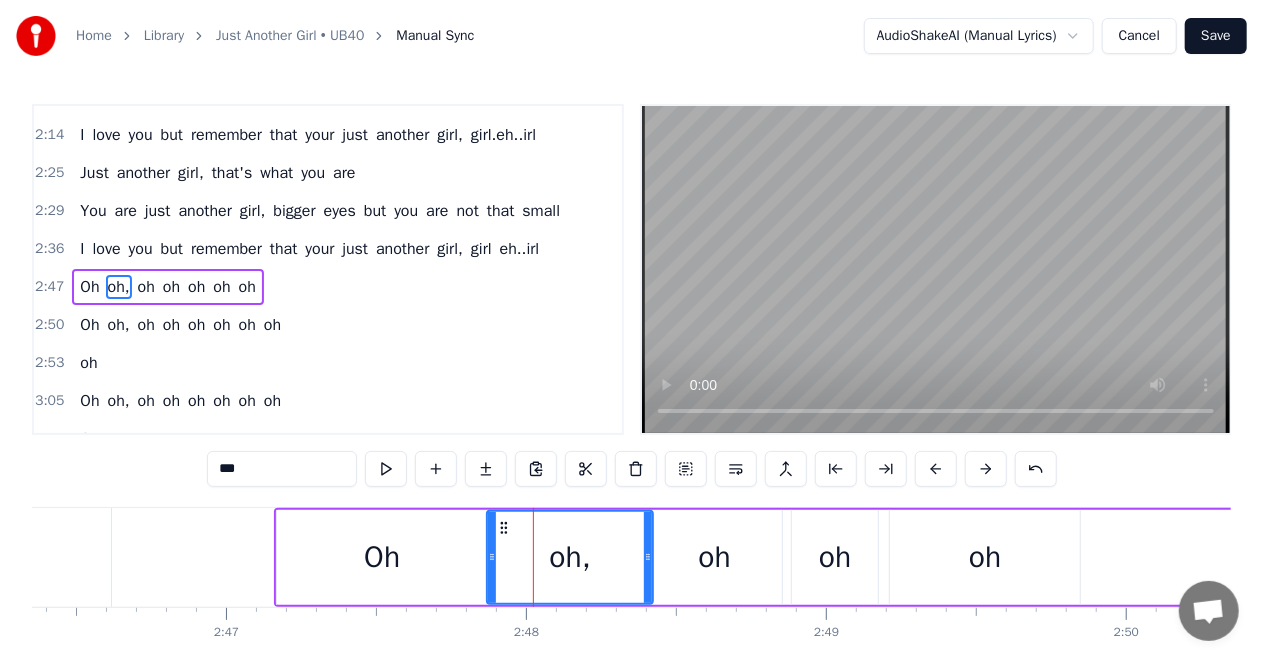 click at bounding box center (986, 469) 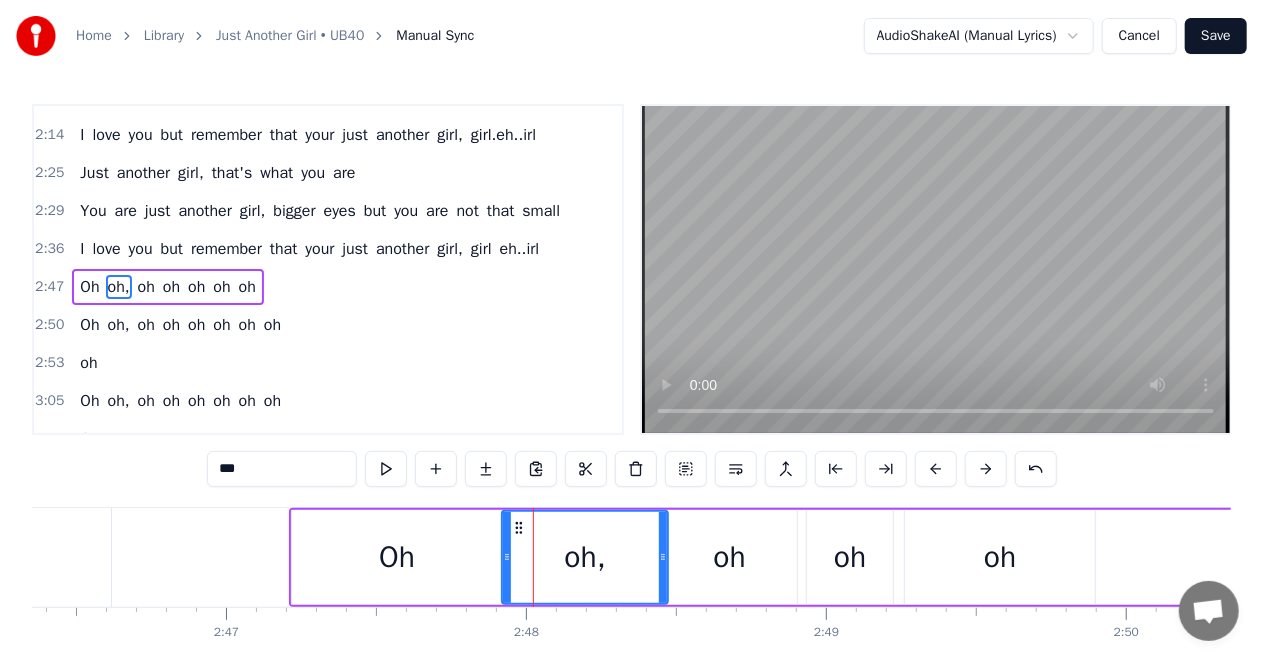 click at bounding box center [986, 469] 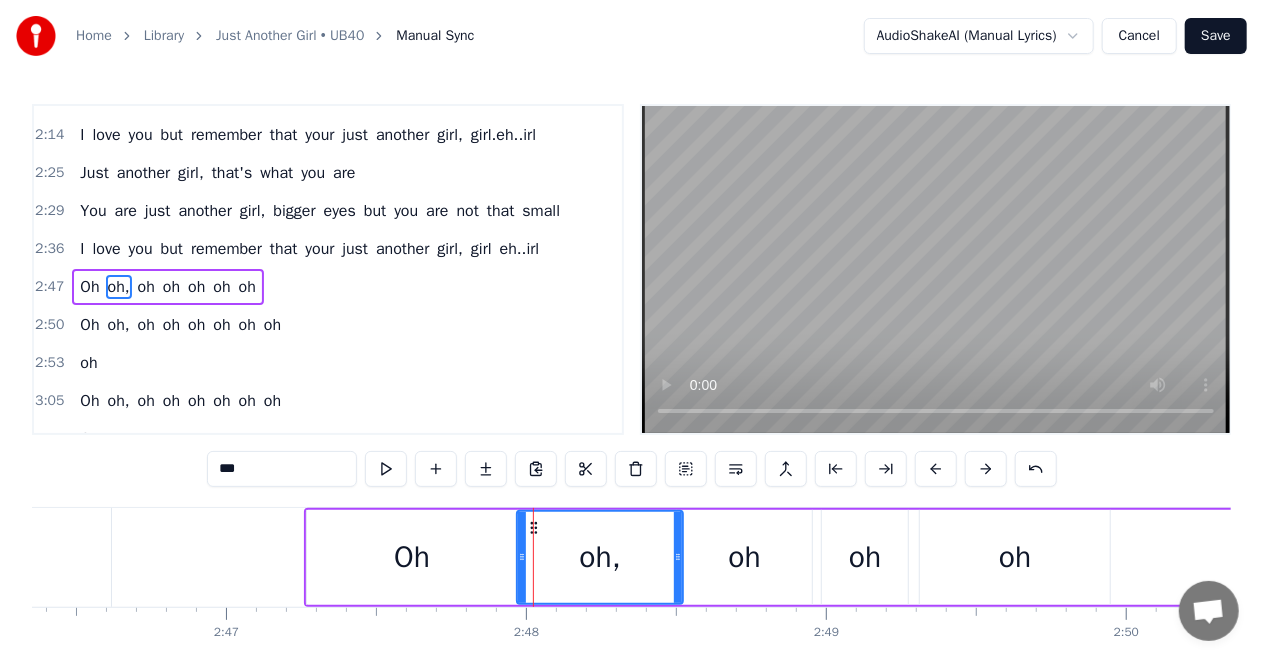 click on "oh" at bounding box center (745, 557) 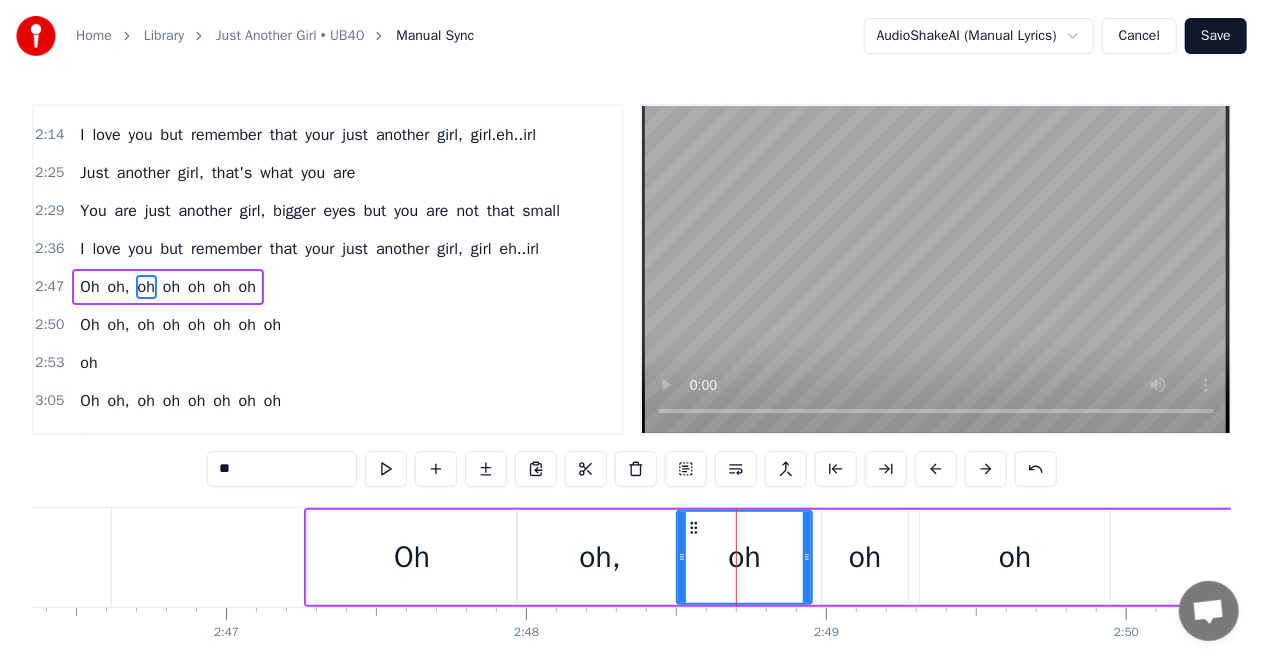 click on "oh" at bounding box center (1015, 557) 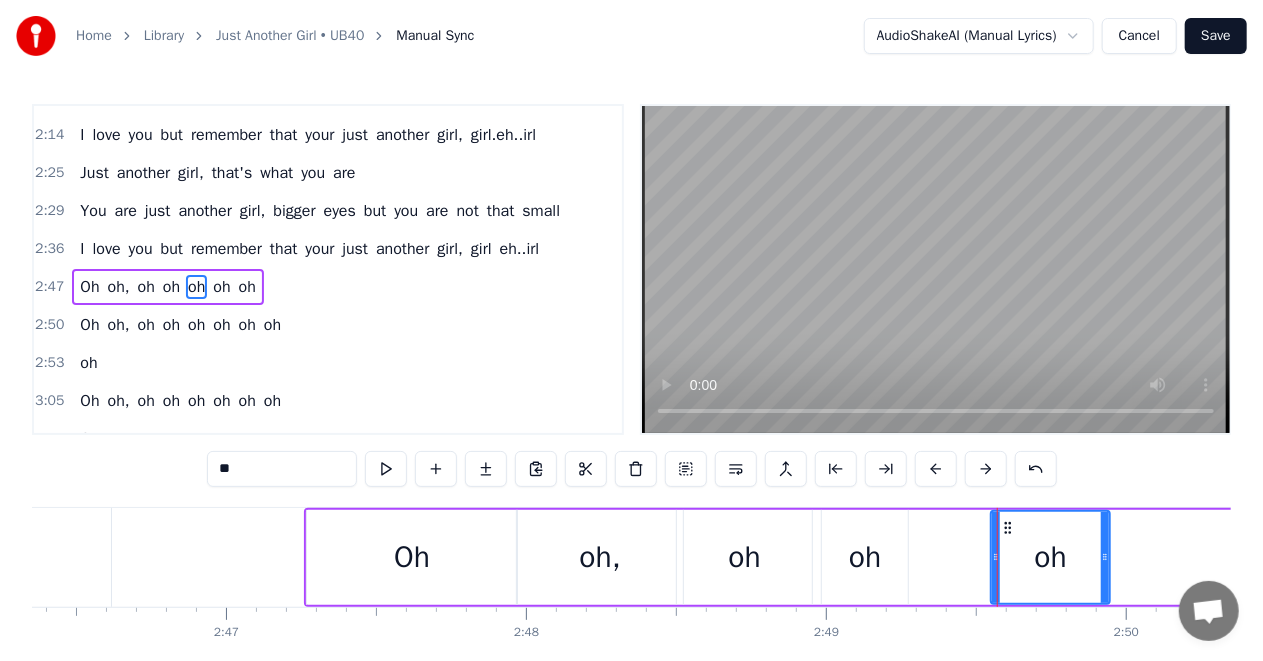 drag, startPoint x: 925, startPoint y: 557, endPoint x: 996, endPoint y: 556, distance: 71.00704 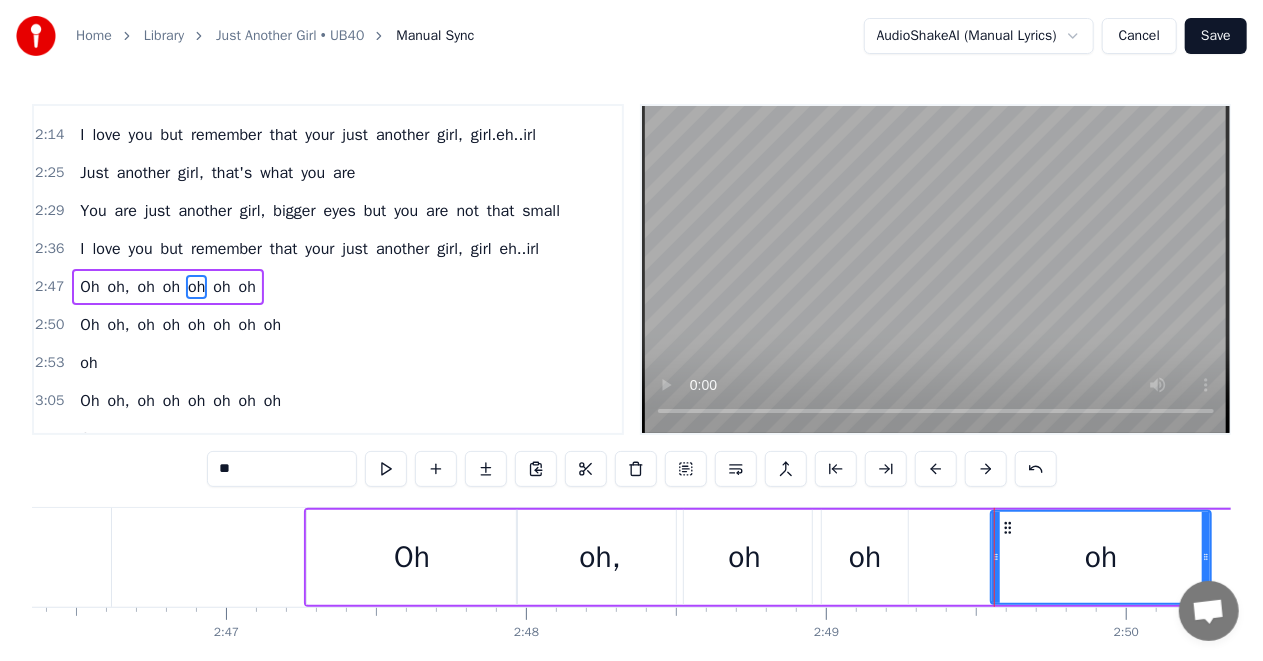 drag, startPoint x: 1108, startPoint y: 552, endPoint x: 1114, endPoint y: 598, distance: 46.389652 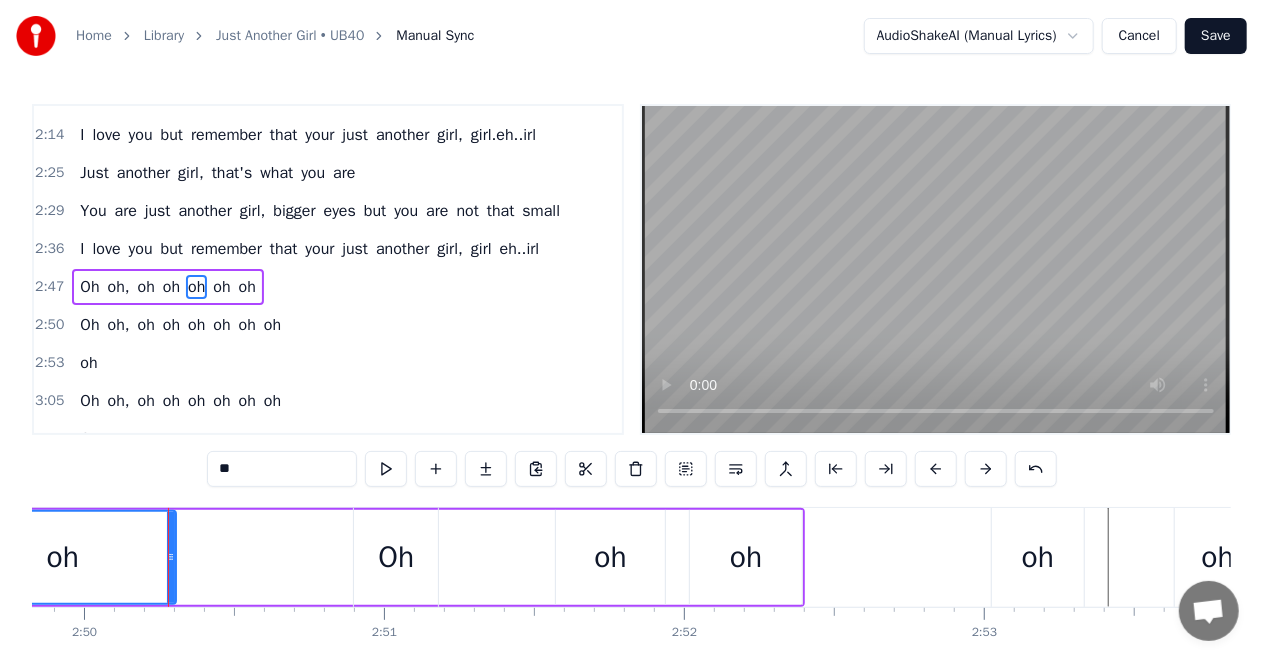 scroll, scrollTop: 0, scrollLeft: 50984, axis: horizontal 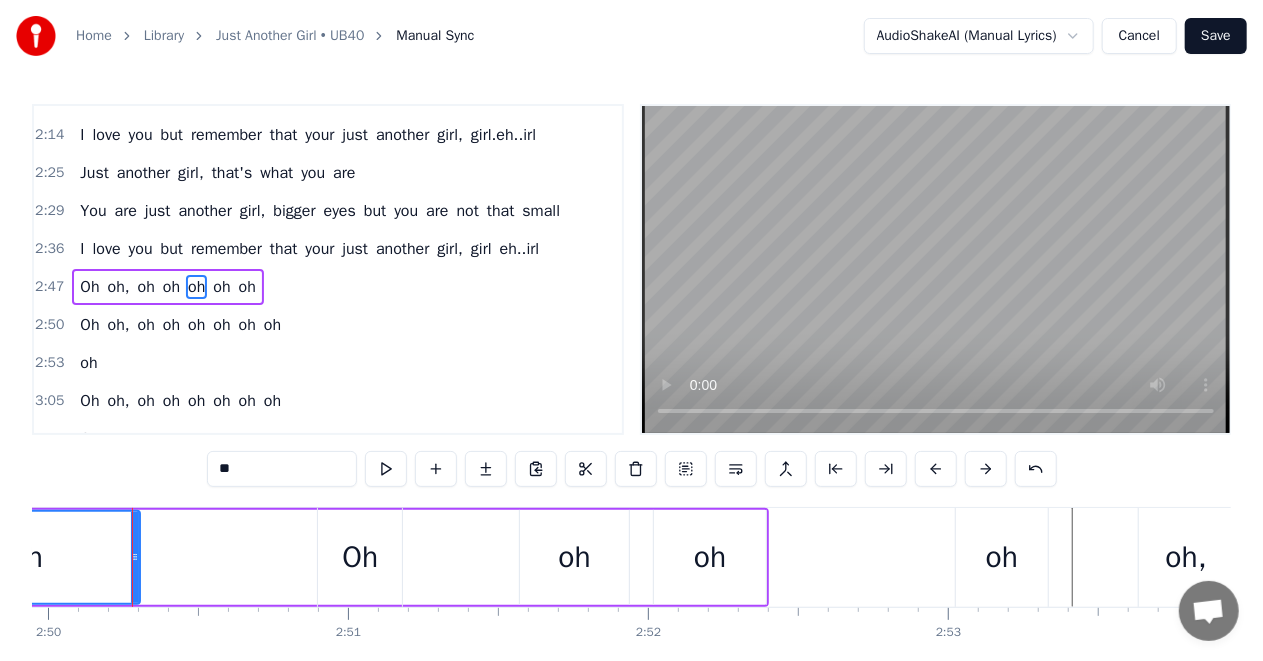 click on "Oh" at bounding box center (360, 557) 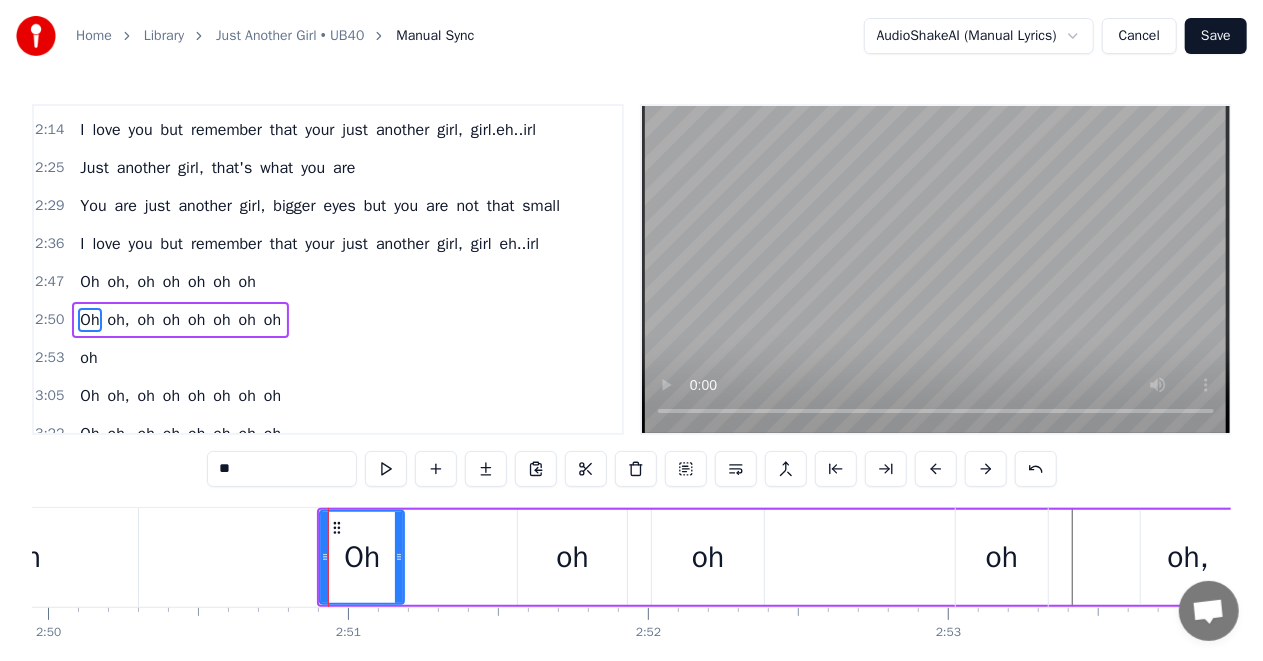 drag, startPoint x: 273, startPoint y: 558, endPoint x: 214, endPoint y: 563, distance: 59.211487 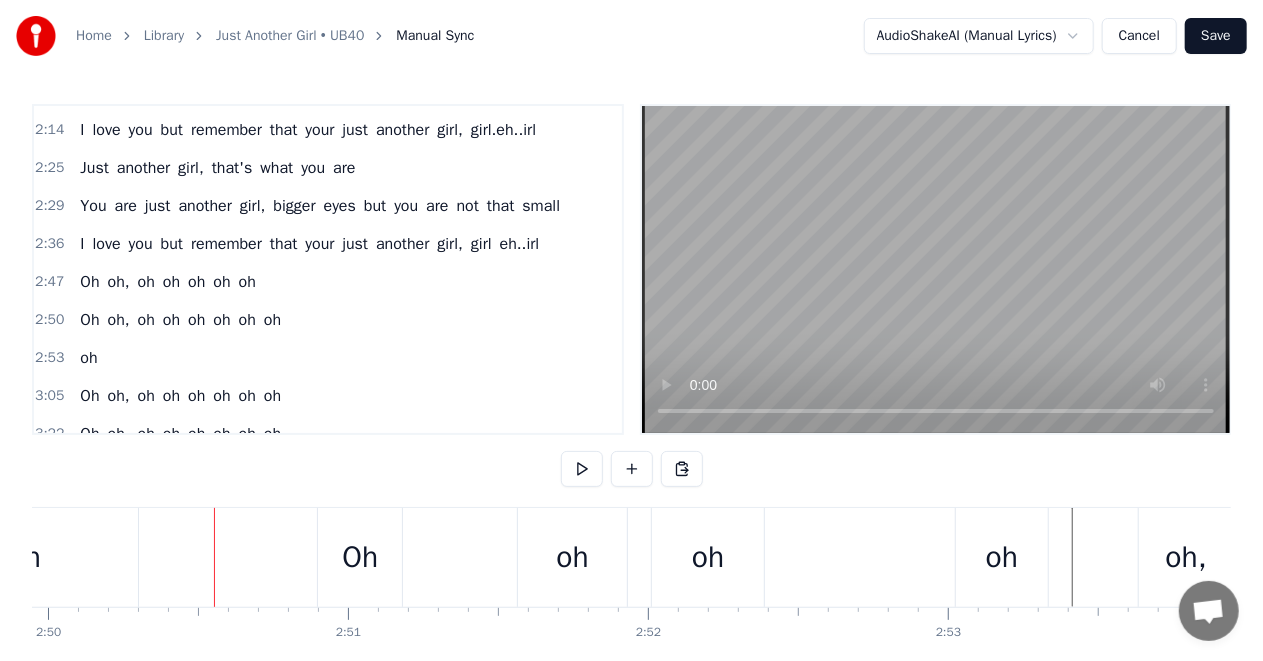 click on "Oh" at bounding box center [360, 557] 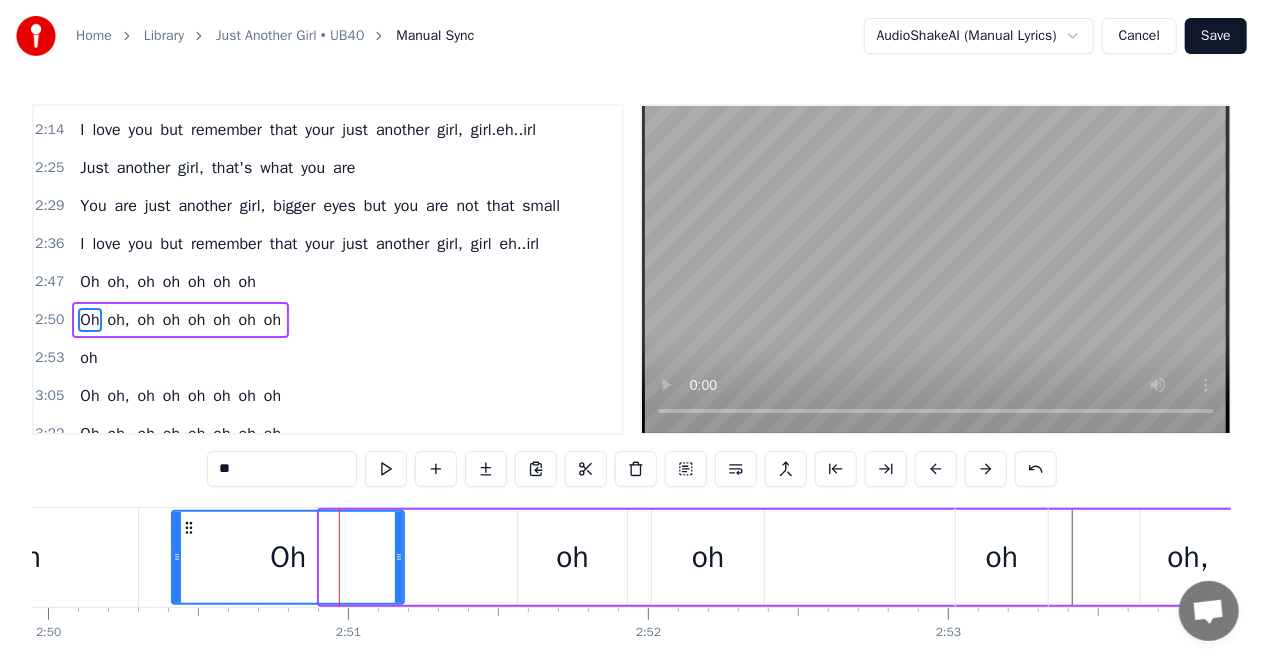 drag, startPoint x: 279, startPoint y: 556, endPoint x: 172, endPoint y: 562, distance: 107.16809 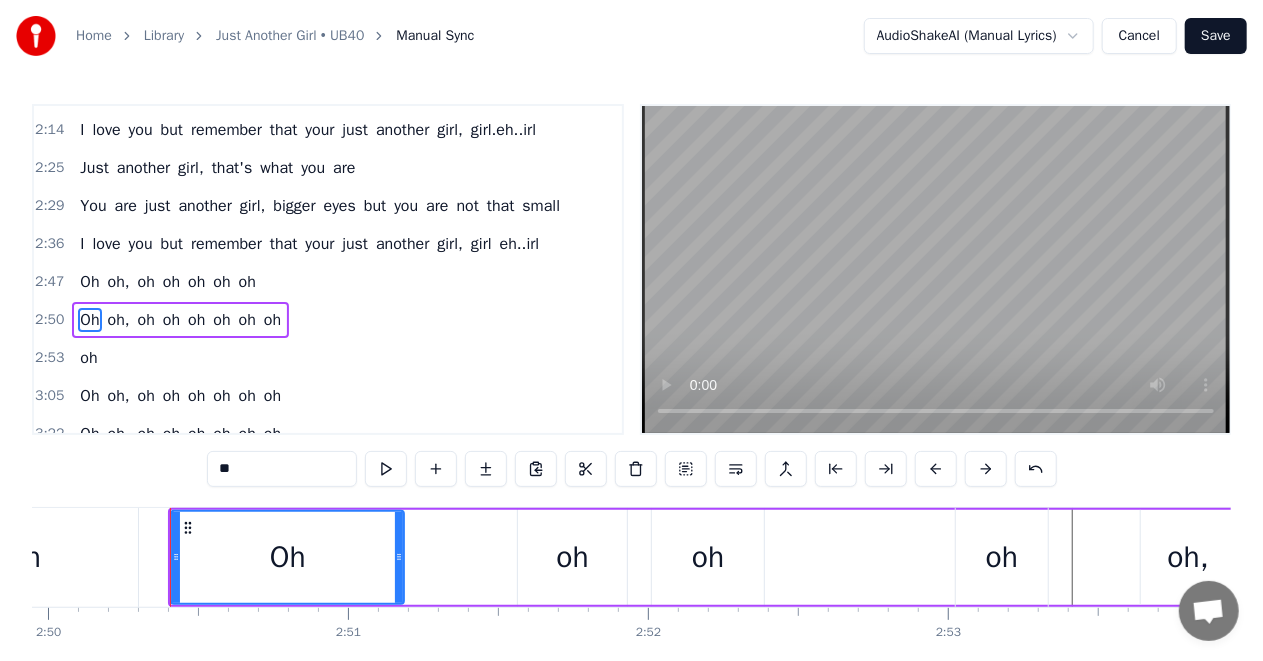 drag, startPoint x: 404, startPoint y: 556, endPoint x: 389, endPoint y: 557, distance: 15.033297 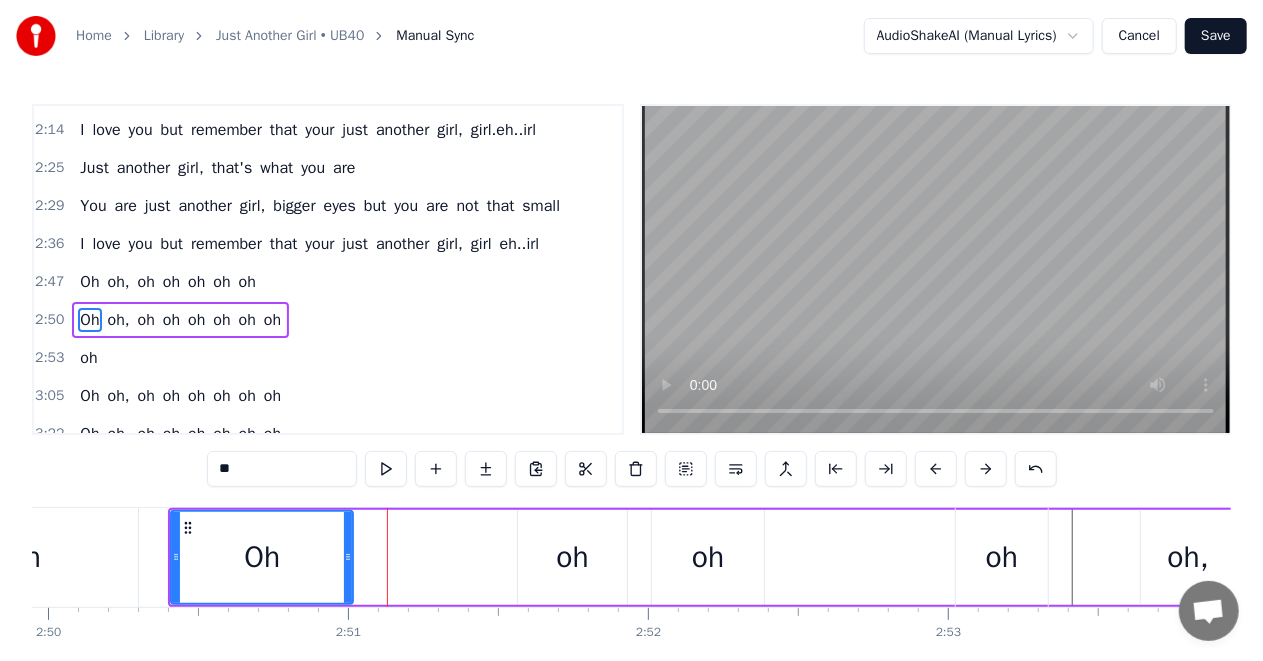 drag, startPoint x: 399, startPoint y: 558, endPoint x: 300, endPoint y: 566, distance: 99.32271 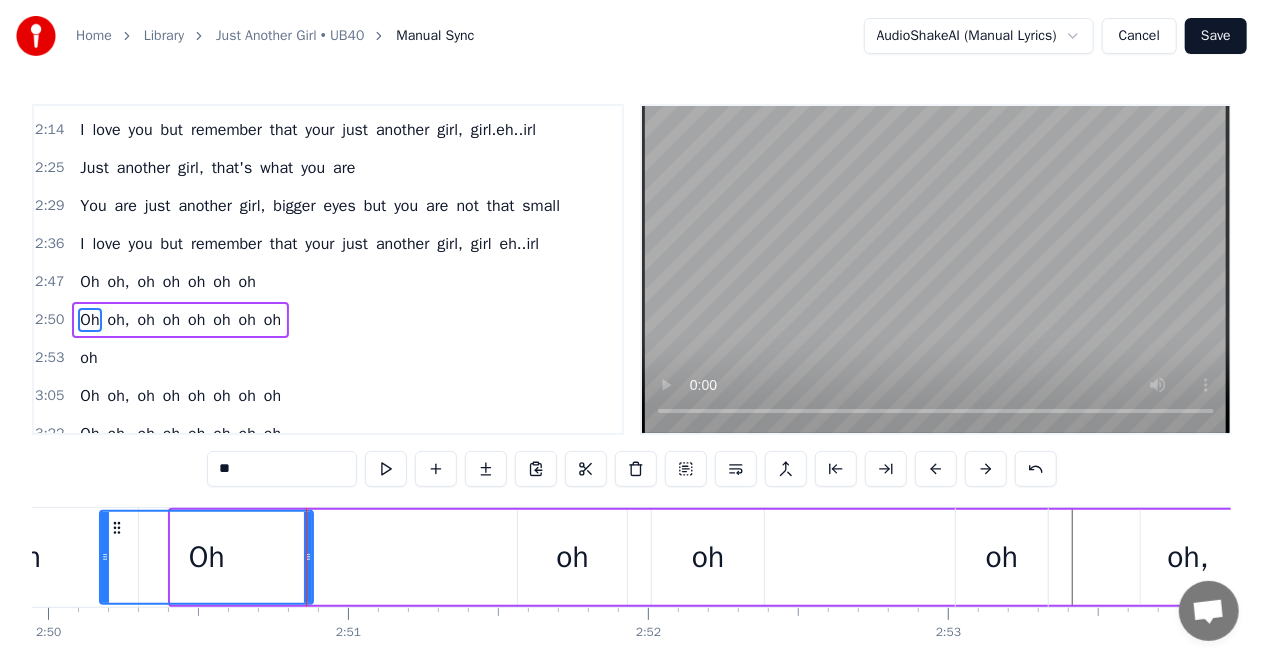 drag, startPoint x: 144, startPoint y: 556, endPoint x: 92, endPoint y: 560, distance: 52.153618 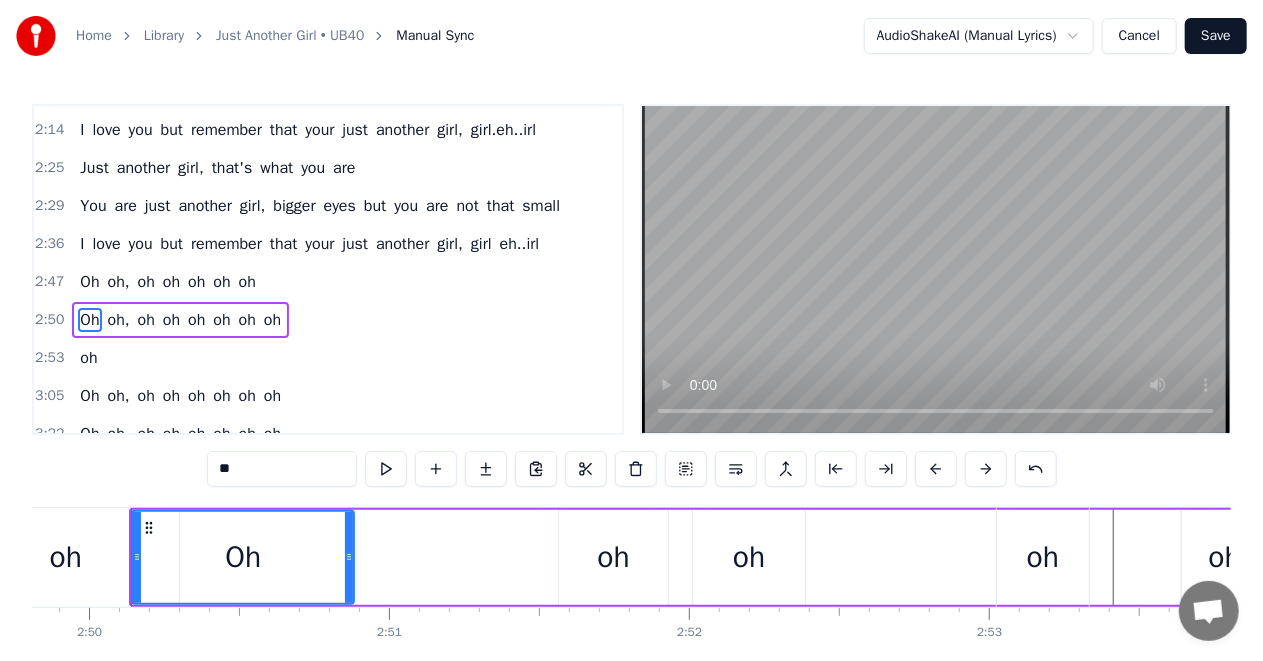 scroll, scrollTop: 0, scrollLeft: 50942, axis: horizontal 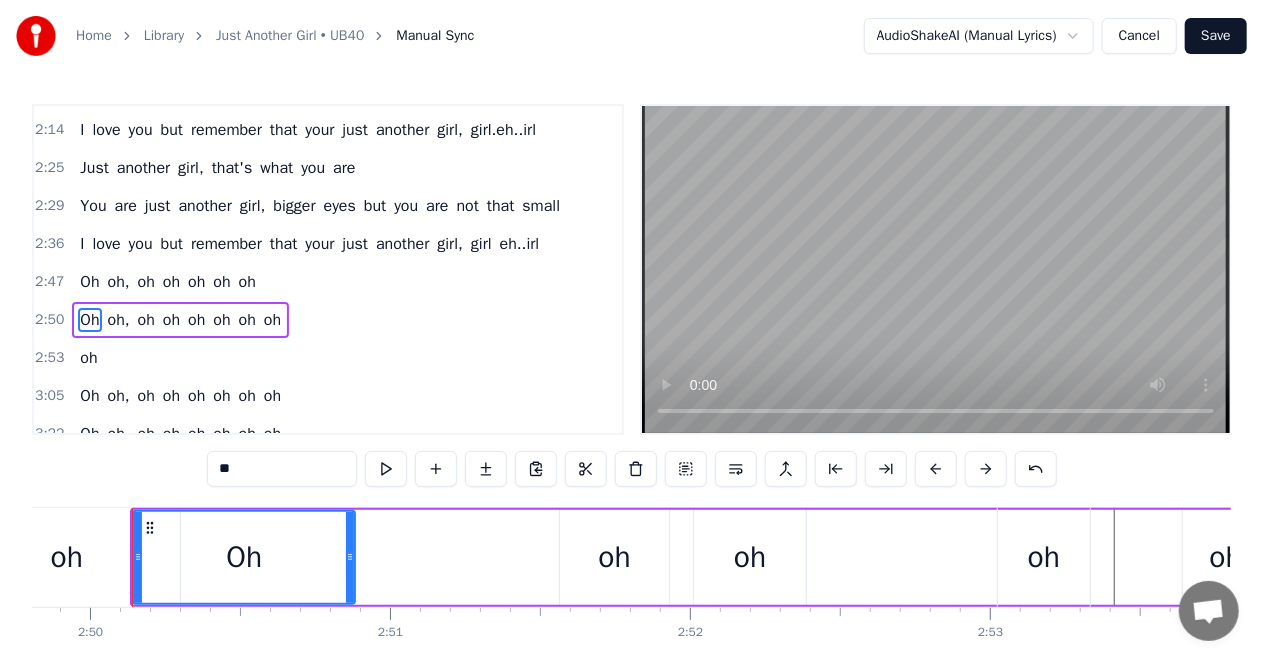 click on "Oh oh, oh oh oh oh oh oh" at bounding box center [2549, 557] 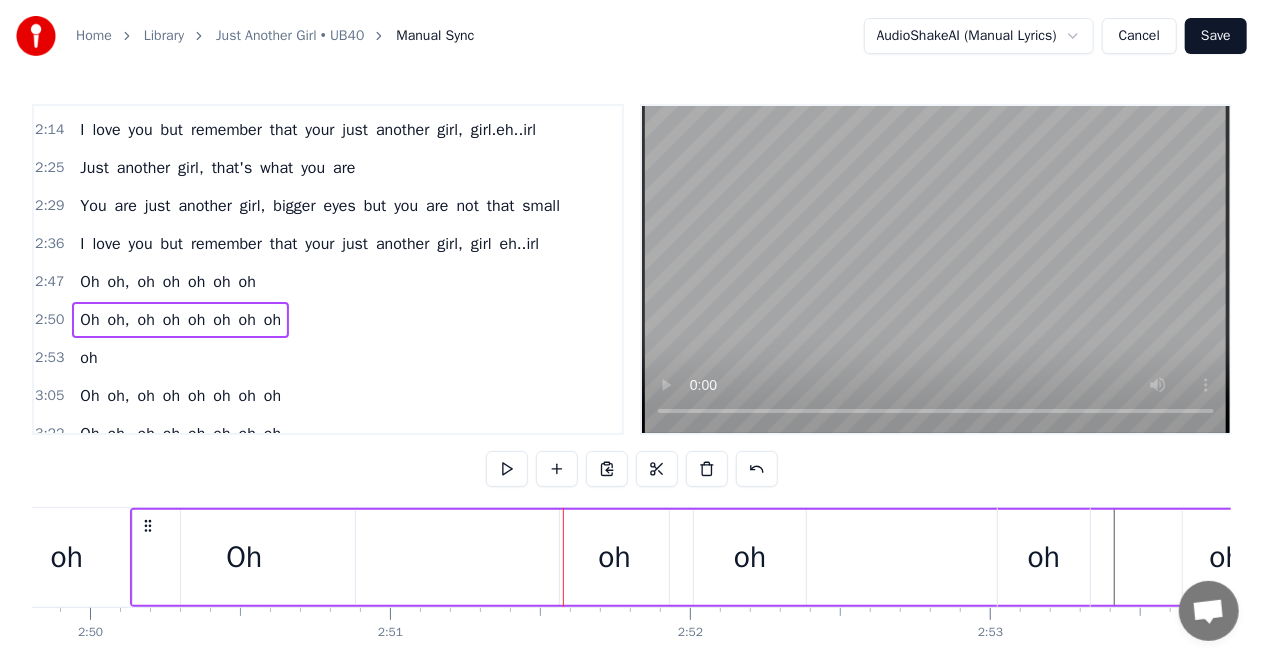 click on "Oh oh, oh oh oh oh oh oh" at bounding box center [2549, 557] 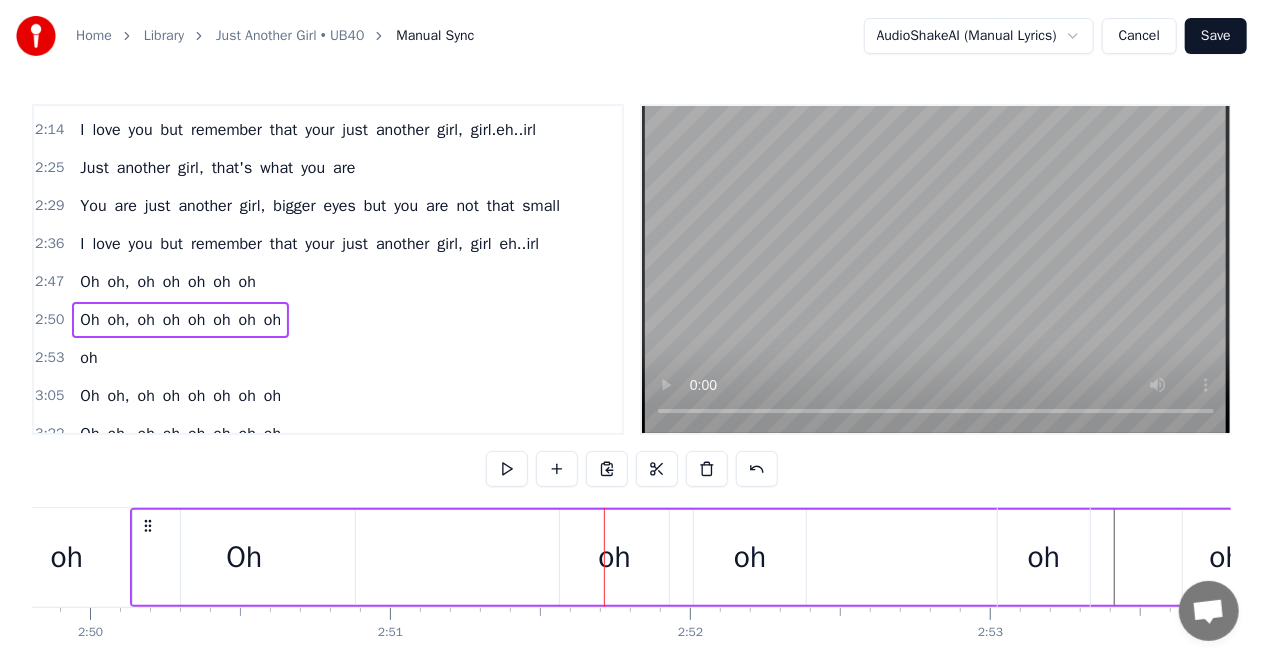 click on "Oh oh, oh oh oh oh oh oh" at bounding box center [2549, 557] 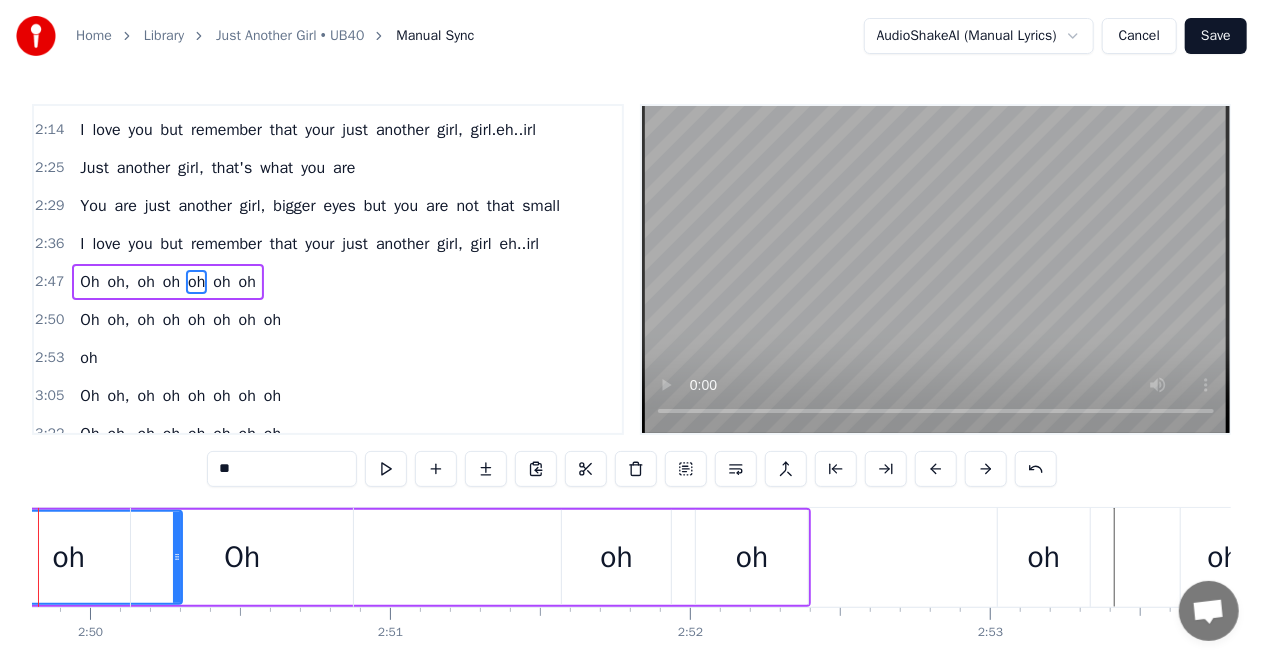 scroll, scrollTop: 788, scrollLeft: 0, axis: vertical 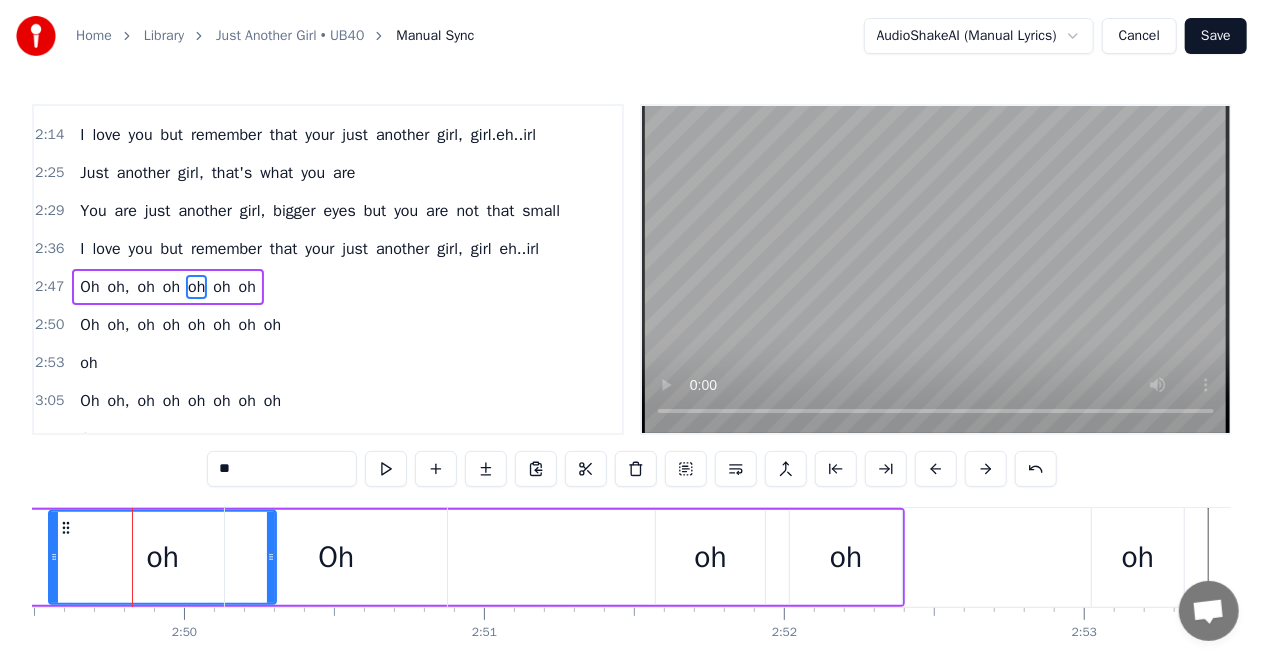 click on "Oh oh, oh oh oh oh oh" at bounding box center (133, 557) 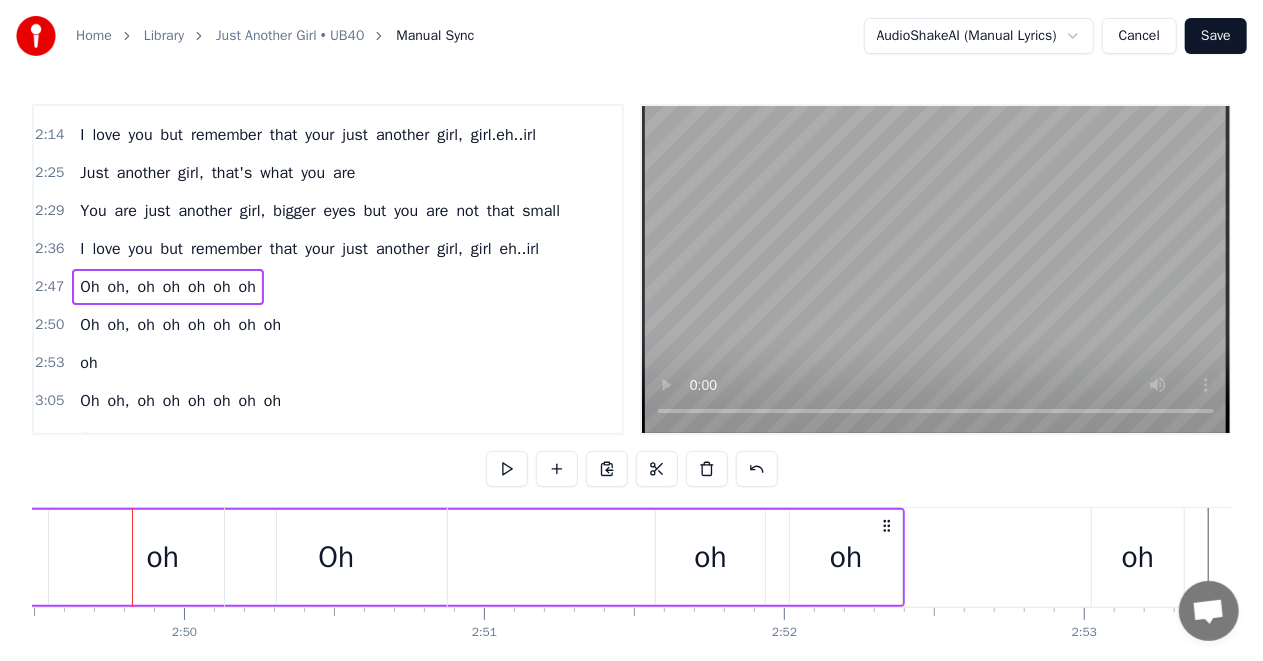 scroll, scrollTop: 0, scrollLeft: 50752, axis: horizontal 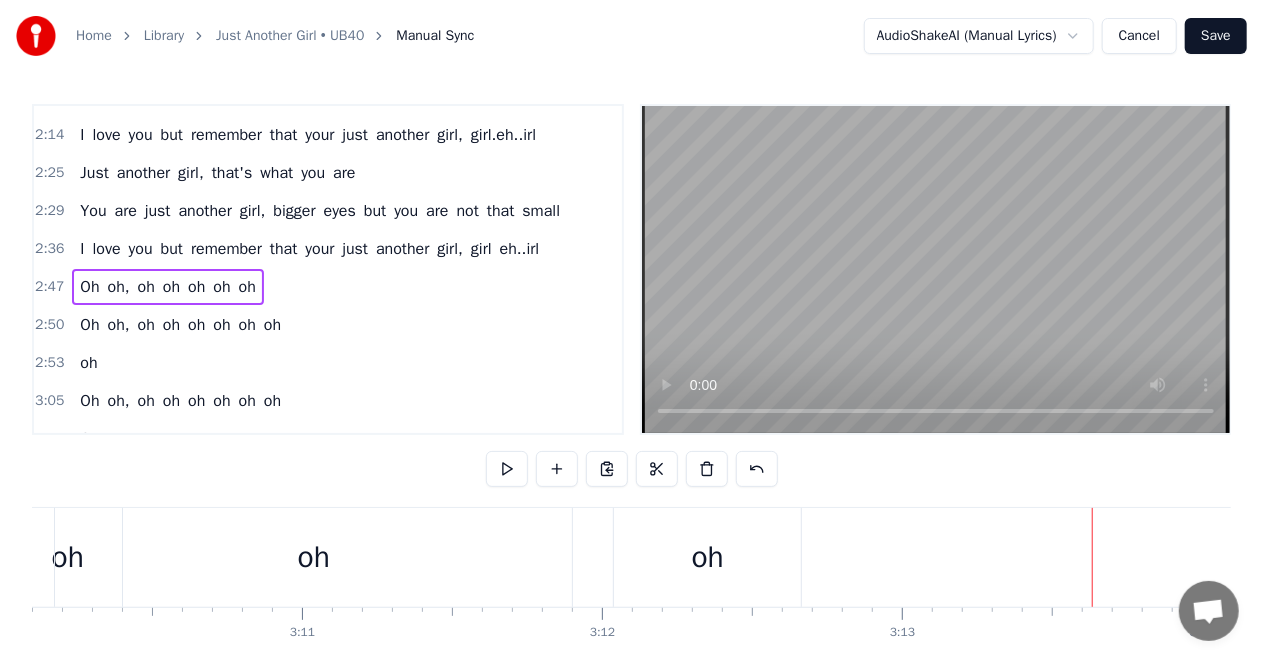 click on "Oh" at bounding box center (89, 287) 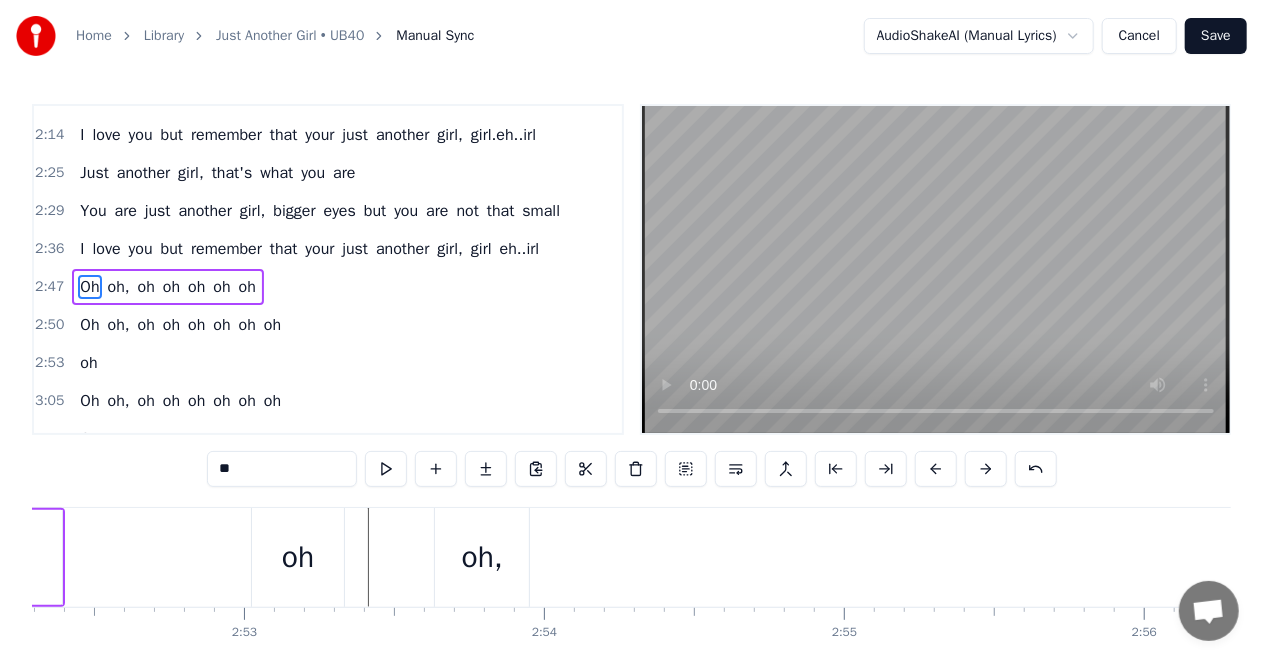 scroll, scrollTop: 0, scrollLeft: 50078, axis: horizontal 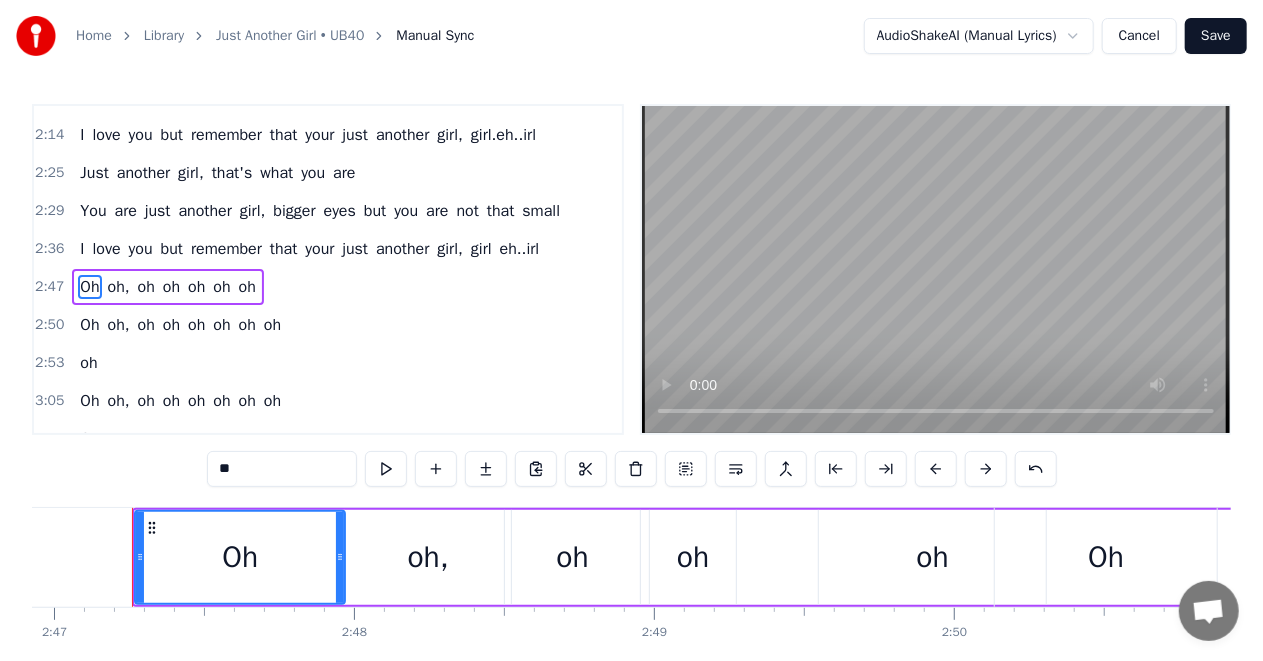 click on "oh" at bounding box center [247, 287] 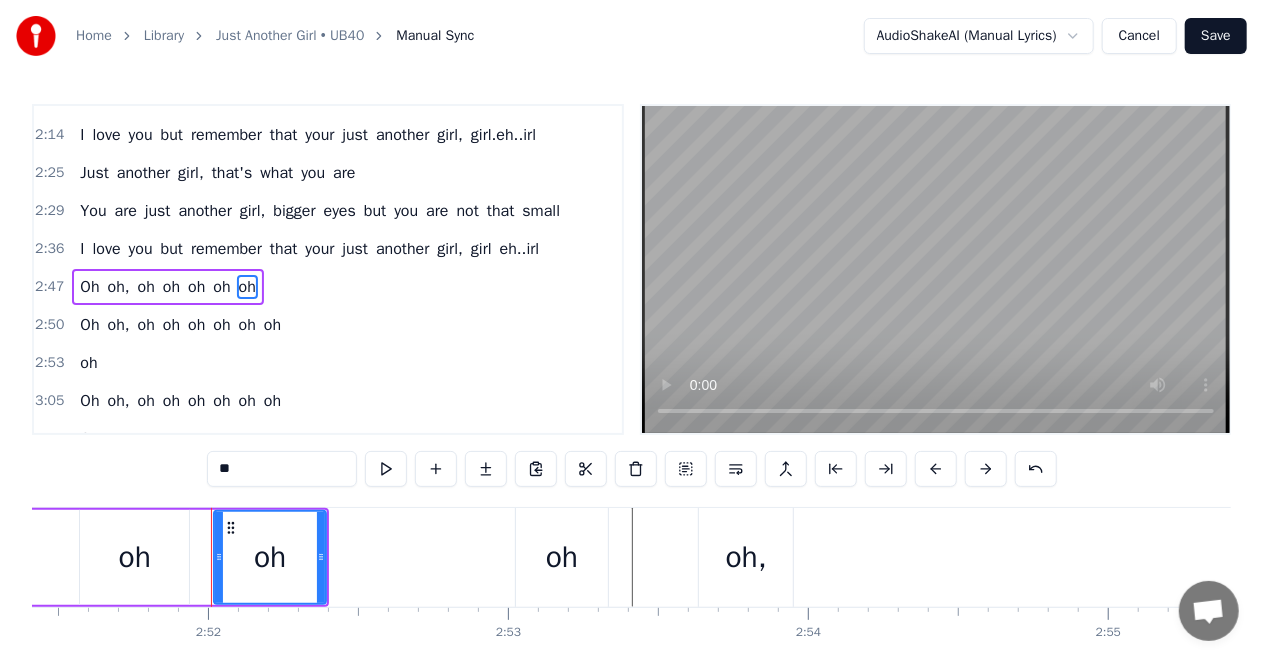 scroll, scrollTop: 0, scrollLeft: 51503, axis: horizontal 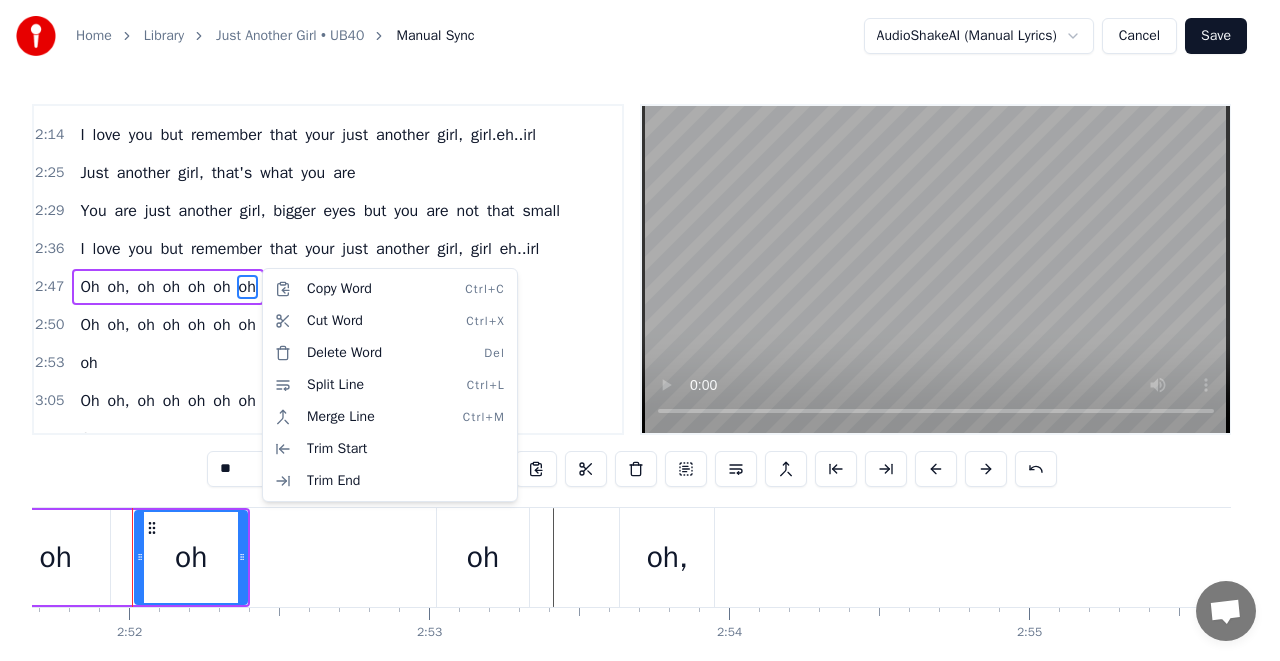 click on "Home Library Just Another Girl • UB40 Manual Sync AudioShakeAI (Manual Lyrics) Cancel Save 0:13 I know, and you know it true that 0:18 This love is really really true and 0:24 I know, and you know it true that 0:29 This love is really really true and 0:35 I want tell your friends, no other kinda way 0:39 There's one thing you should know, you are just another girl 0:45 Just another girl, that's what you are 0:50 You are just another girl, bigger eyes but you are not that small 0:56 I love you but remember that you are just another girl, girl.eh..irl 1:07 Oh oh, oh oh oh oh oh oh 1:13 Oh oh, oh oh oh oh oh oh 1:18 Oh oh, oh oh oh oh oh oh 1:24 Oh oh, oh oh oh oh oh oh 1:29 I know, and you know it true that 1:36 This love is really really true and 1:41 I know and you know it true that 1:47 This love is really really true and 1:52 I want tell your friends, no other kinda way 1:57 There's one thing you should know, your just another  girl 2:03 Just another girl, that's what you are 2:07 You are just another but" at bounding box center [640, 370] 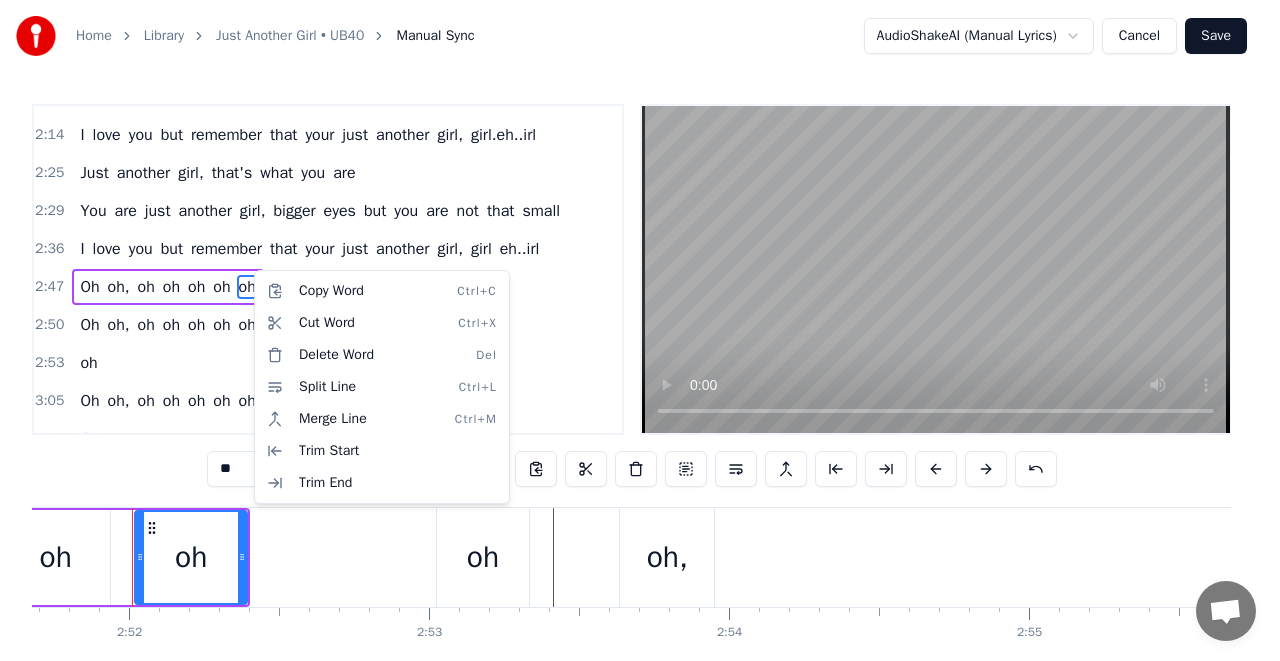 click on "Home Library Just Another Girl • UB40 Manual Sync AudioShakeAI (Manual Lyrics) Cancel Save 0:13 I know, and you know it true that 0:18 This love is really really true and 0:24 I know, and you know it true that 0:29 This love is really really true and 0:35 I want tell your friends, no other kinda way 0:39 There's one thing you should know, you are just another girl 0:45 Just another girl, that's what you are 0:50 You are just another girl, bigger eyes but you are not that small 0:56 I love you but remember that you are just another girl, girl.eh..irl 1:07 Oh oh, oh oh oh oh oh oh 1:13 Oh oh, oh oh oh oh oh oh 1:18 Oh oh, oh oh oh oh oh oh 1:24 Oh oh, oh oh oh oh oh oh 1:29 I know, and you know it true that 1:36 This love is really really true and 1:41 I know and you know it true that 1:47 This love is really really true and 1:52 I want tell your friends, no other kinda way 1:57 There's one thing you should know, your just another  girl 2:03 Just another girl, that's what you are 2:07 You are just another but" at bounding box center [640, 370] 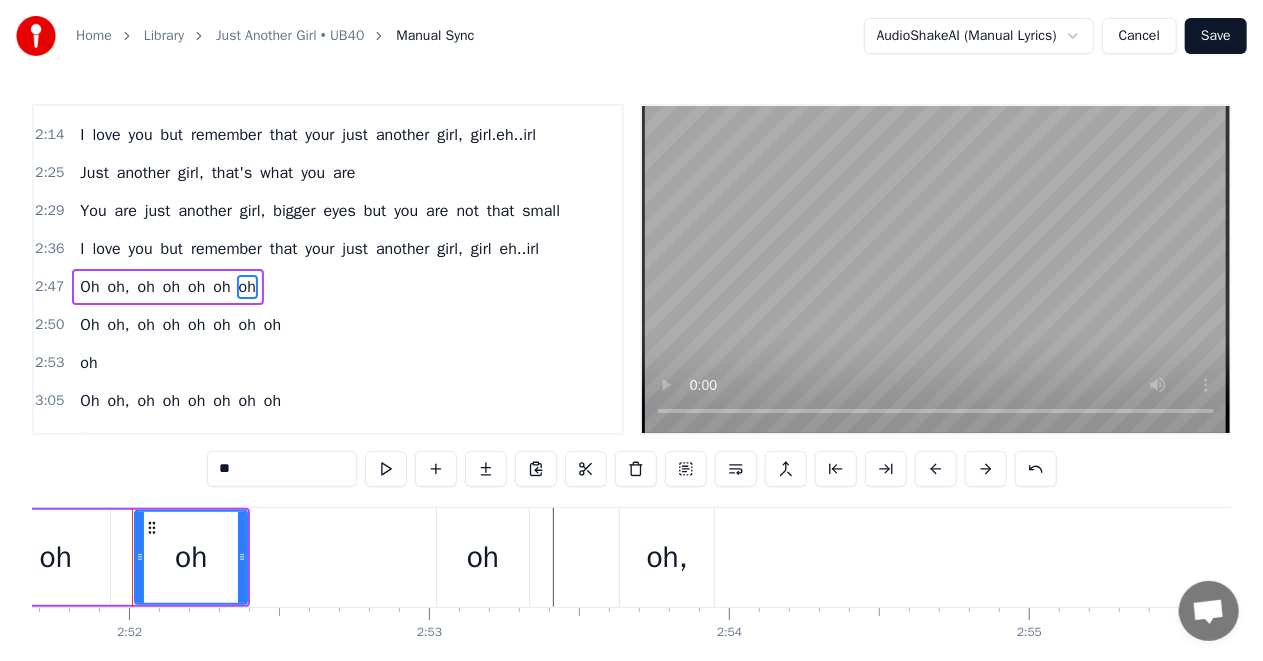click on "**" at bounding box center (282, 469) 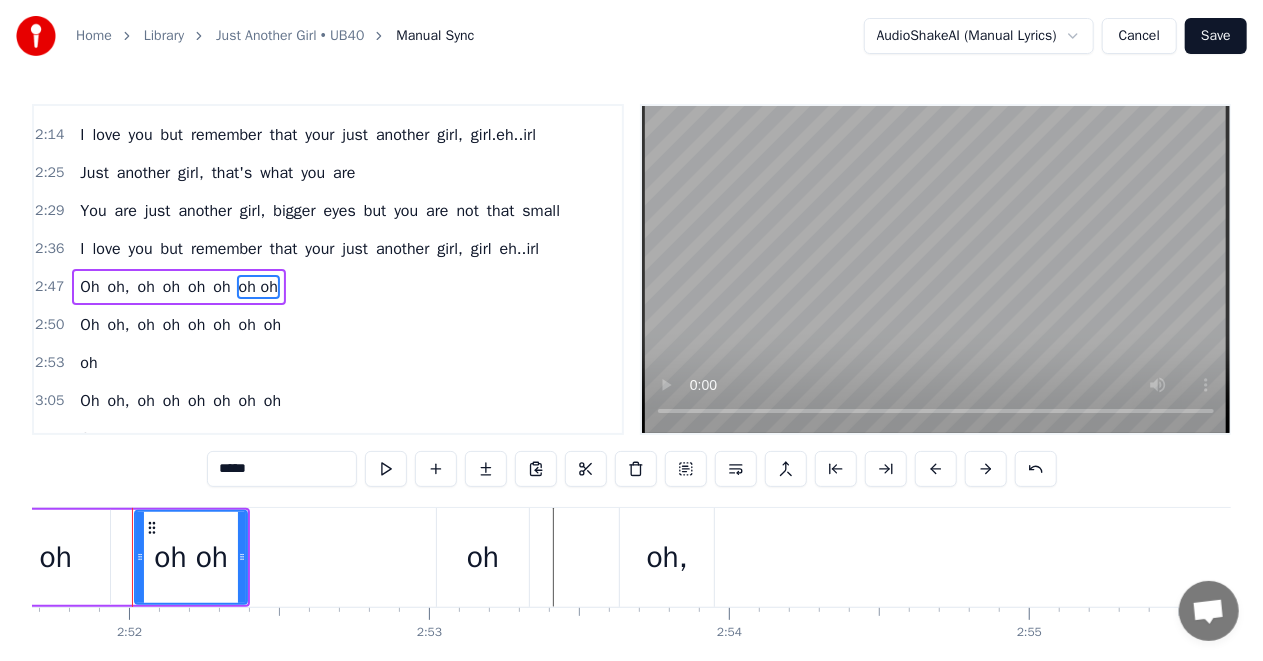 click on "oh" at bounding box center [171, 325] 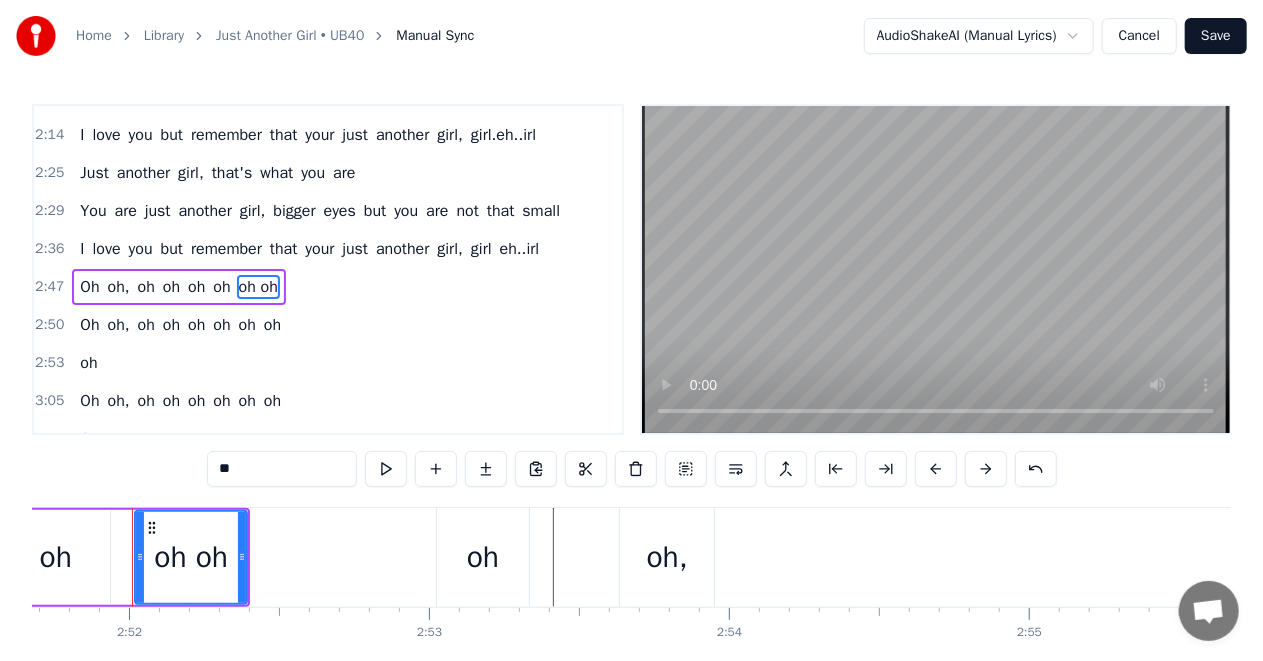 scroll, scrollTop: 793, scrollLeft: 0, axis: vertical 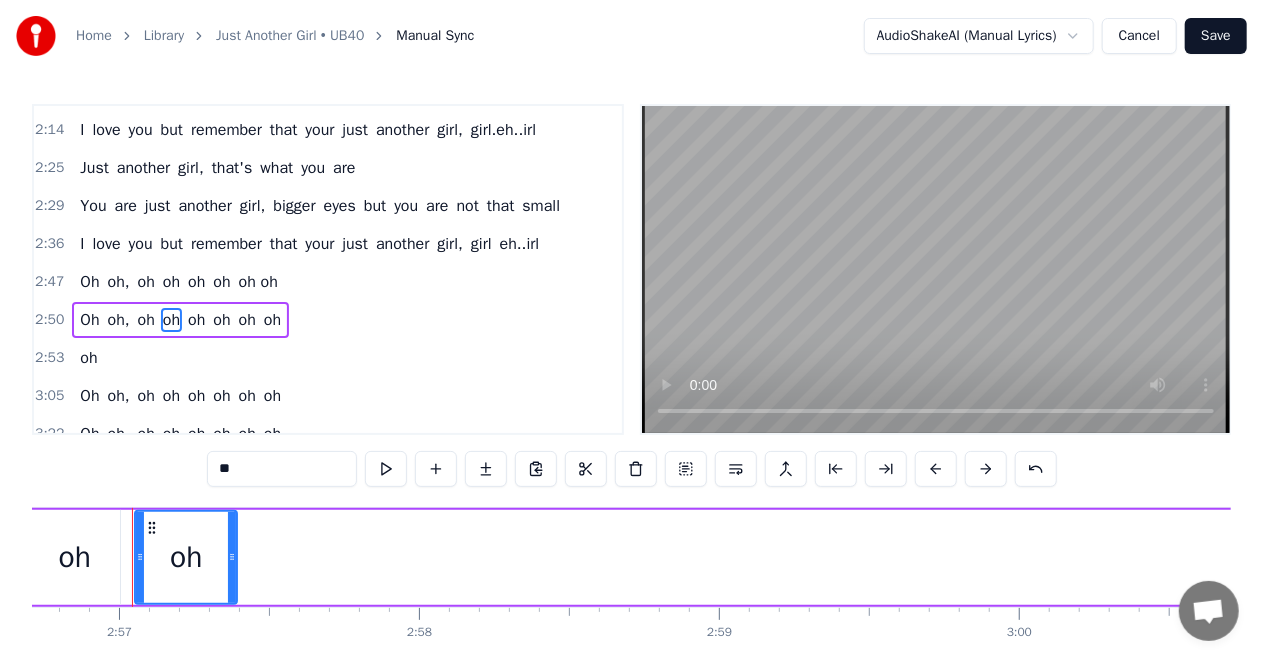 click on "Oh" at bounding box center [89, 320] 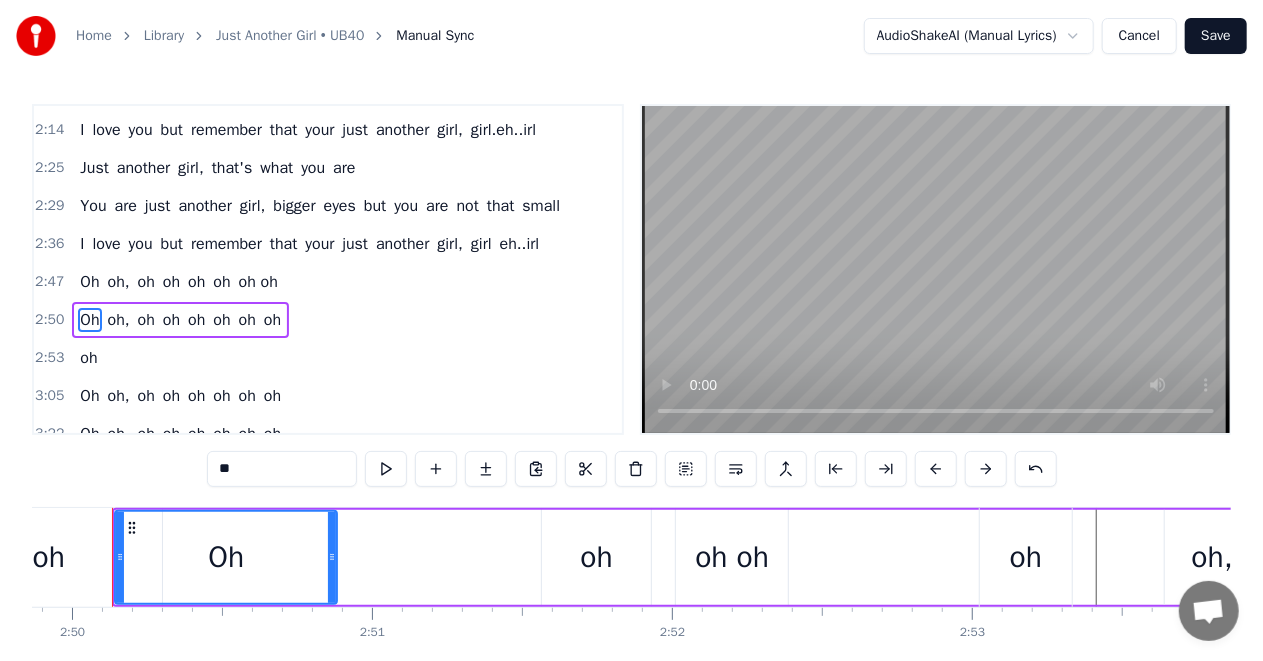 scroll, scrollTop: 0, scrollLeft: 50940, axis: horizontal 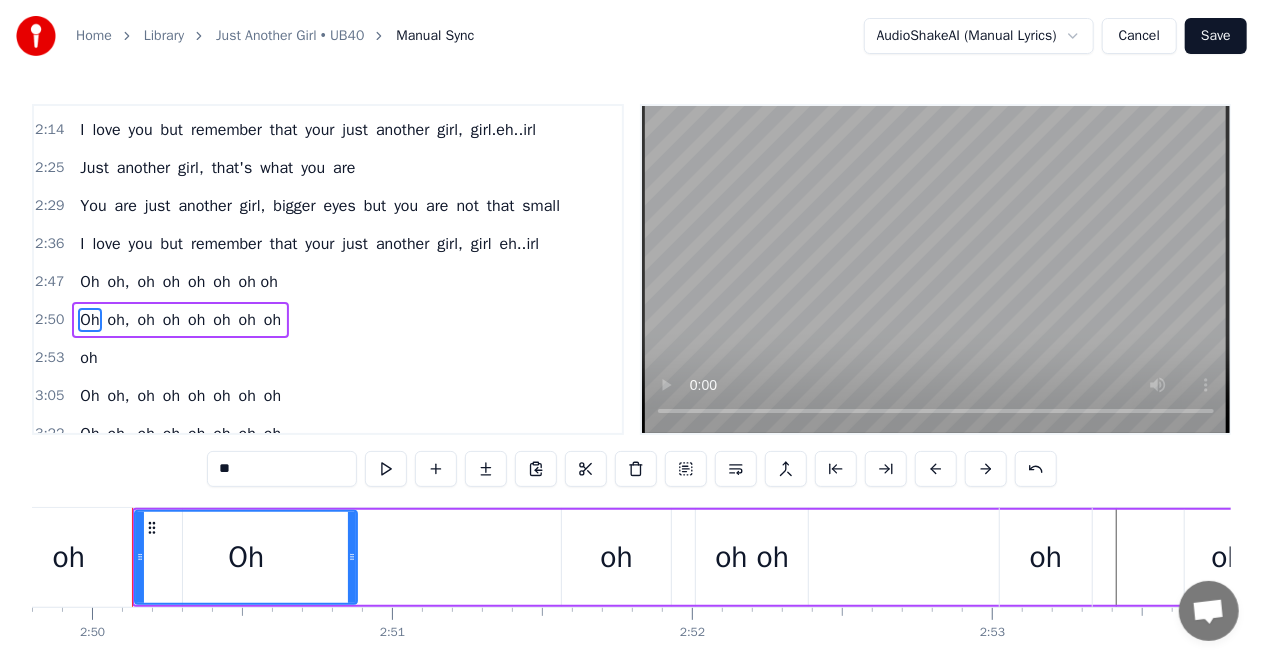 click on "oh" at bounding box center (88, 358) 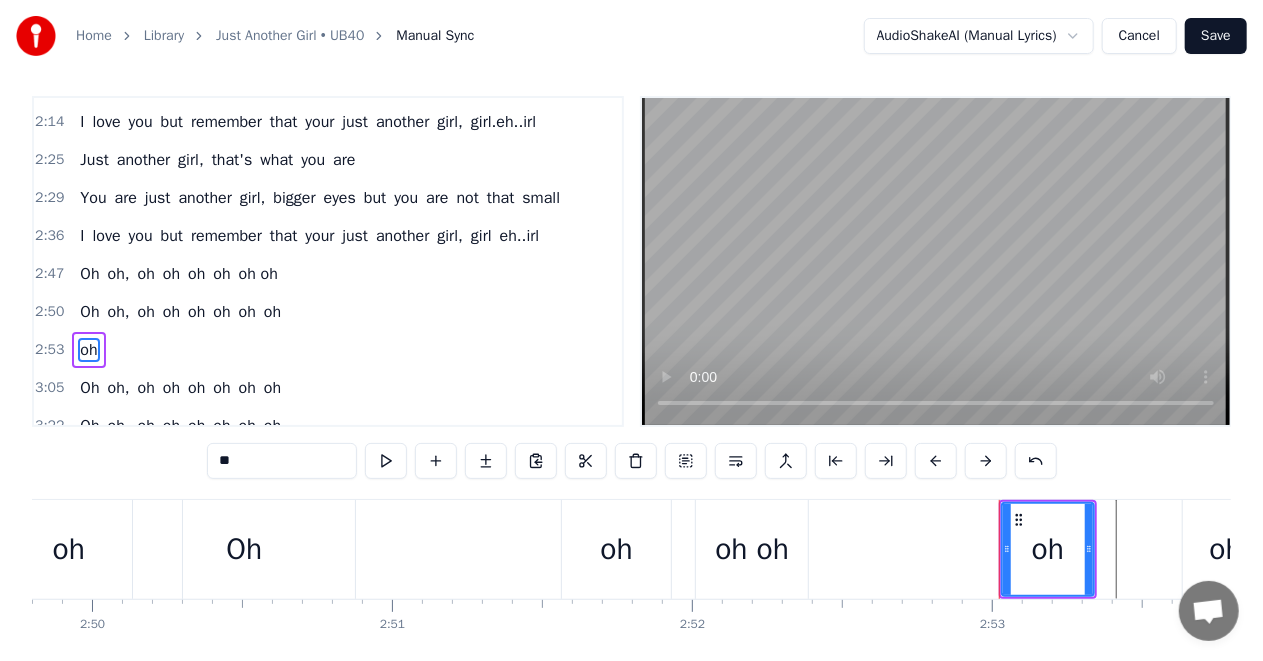 click on "Oh oh, oh oh oh oh oh oh" at bounding box center (2551, 549) 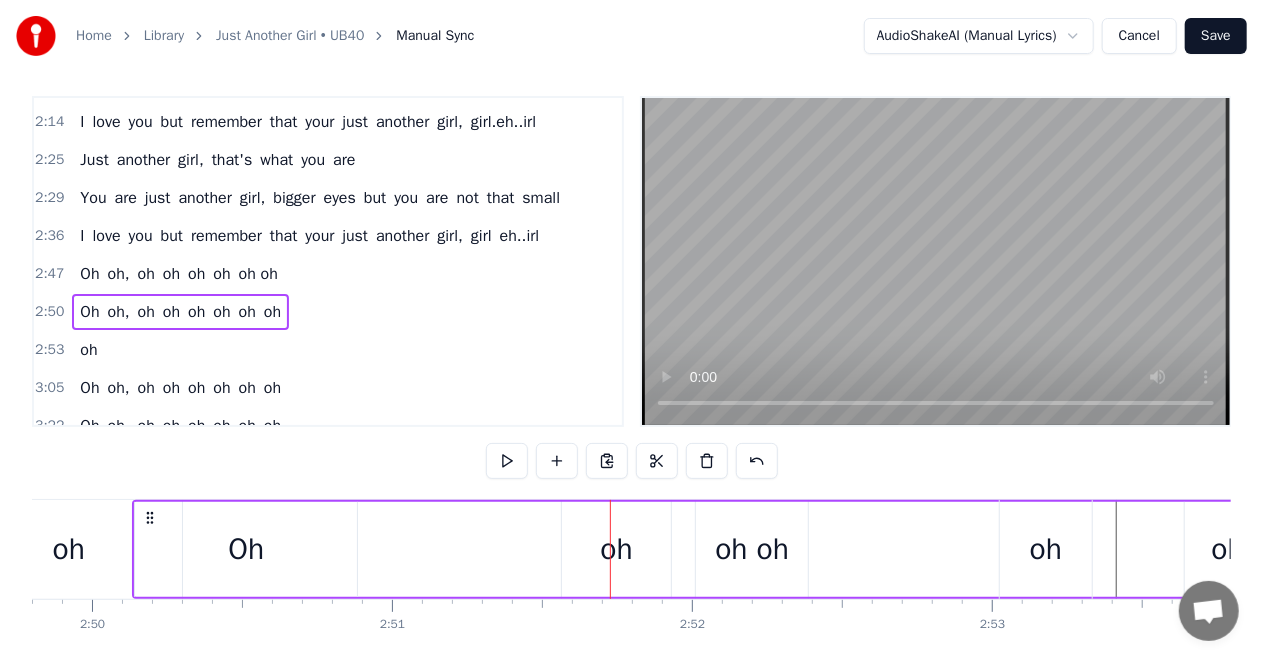 click on "Oh oh, oh oh oh oh oh oh" at bounding box center [2551, 549] 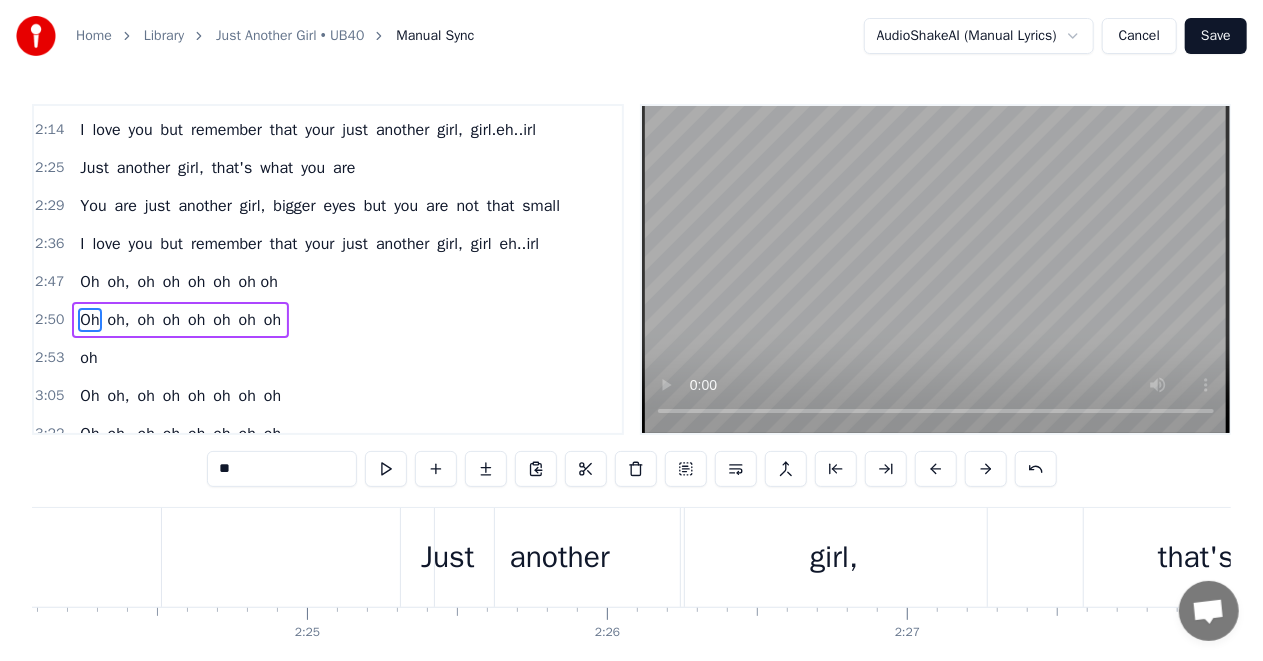 scroll, scrollTop: 0, scrollLeft: 40906, axis: horizontal 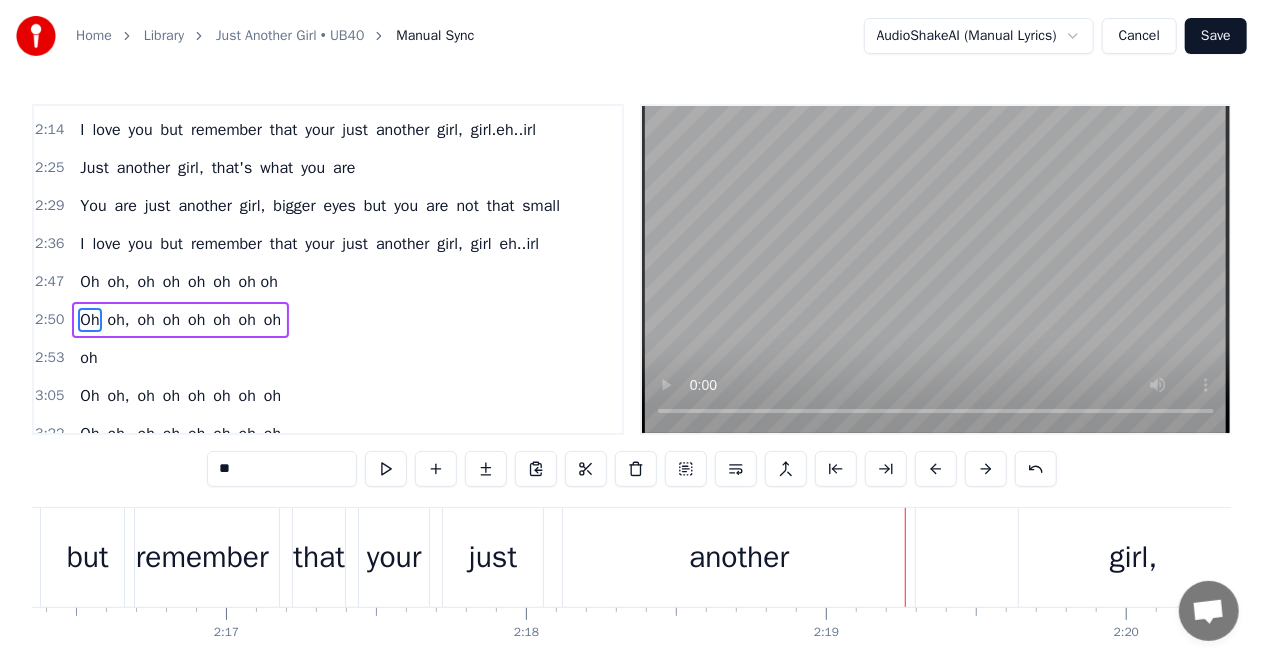 click on "just" at bounding box center [493, 557] 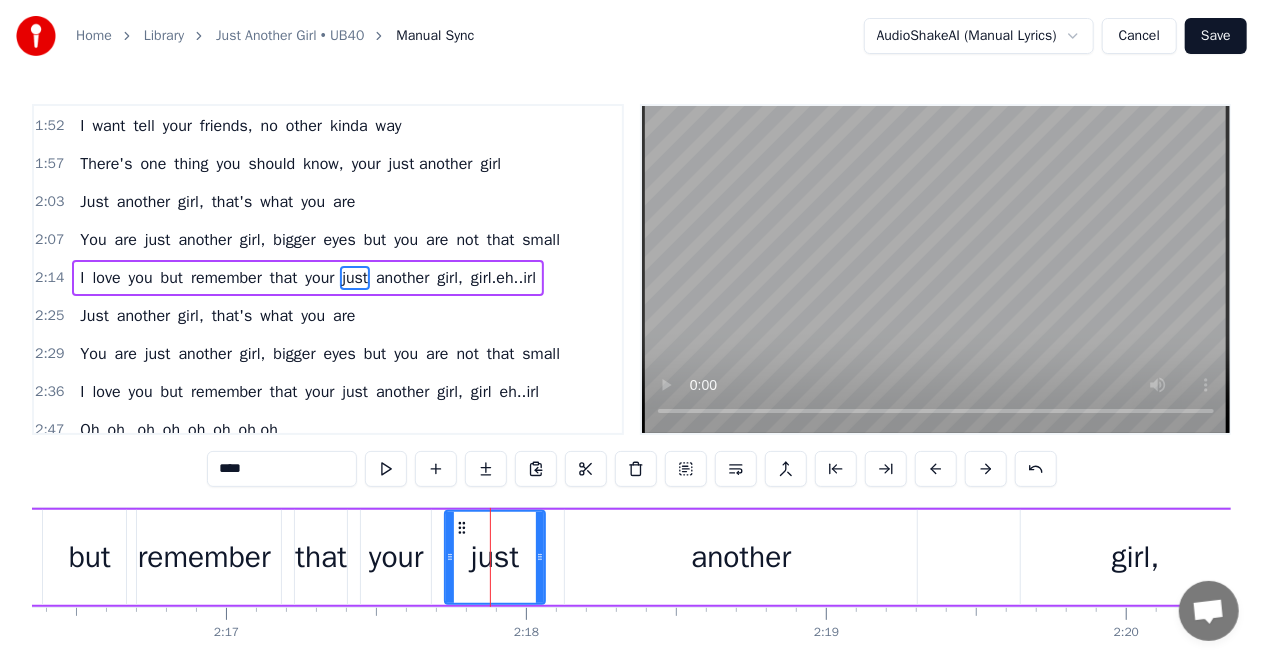 scroll, scrollTop: 639, scrollLeft: 0, axis: vertical 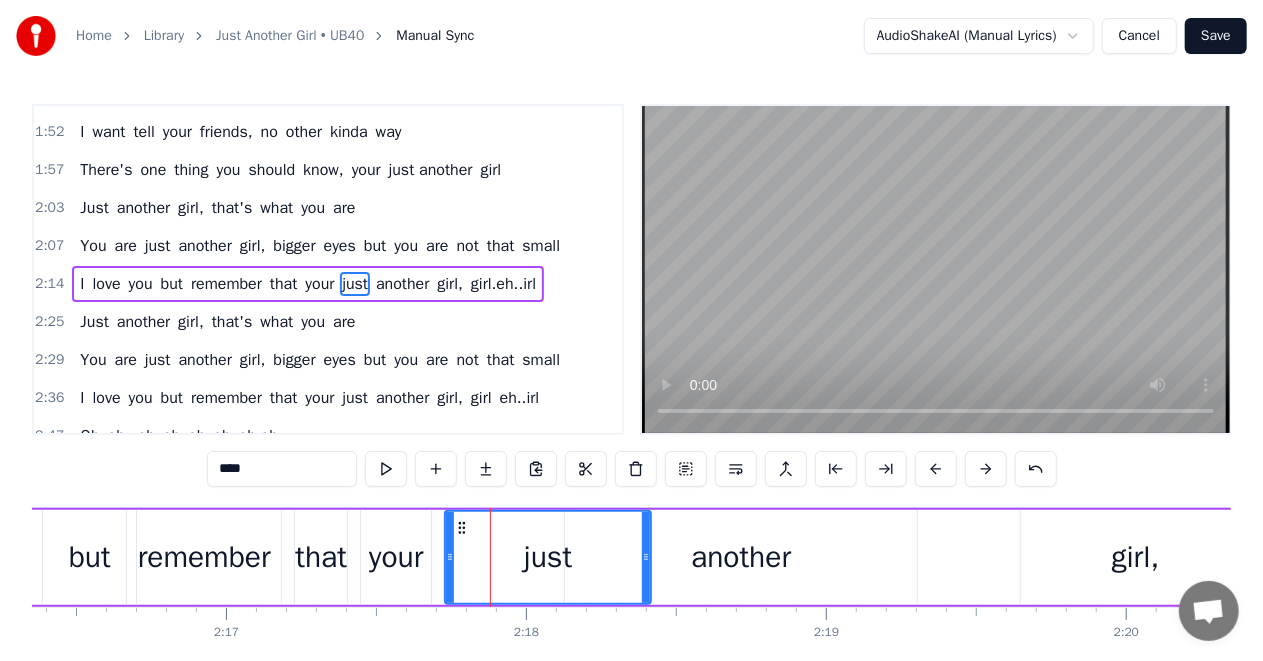 drag, startPoint x: 538, startPoint y: 556, endPoint x: 644, endPoint y: 556, distance: 106 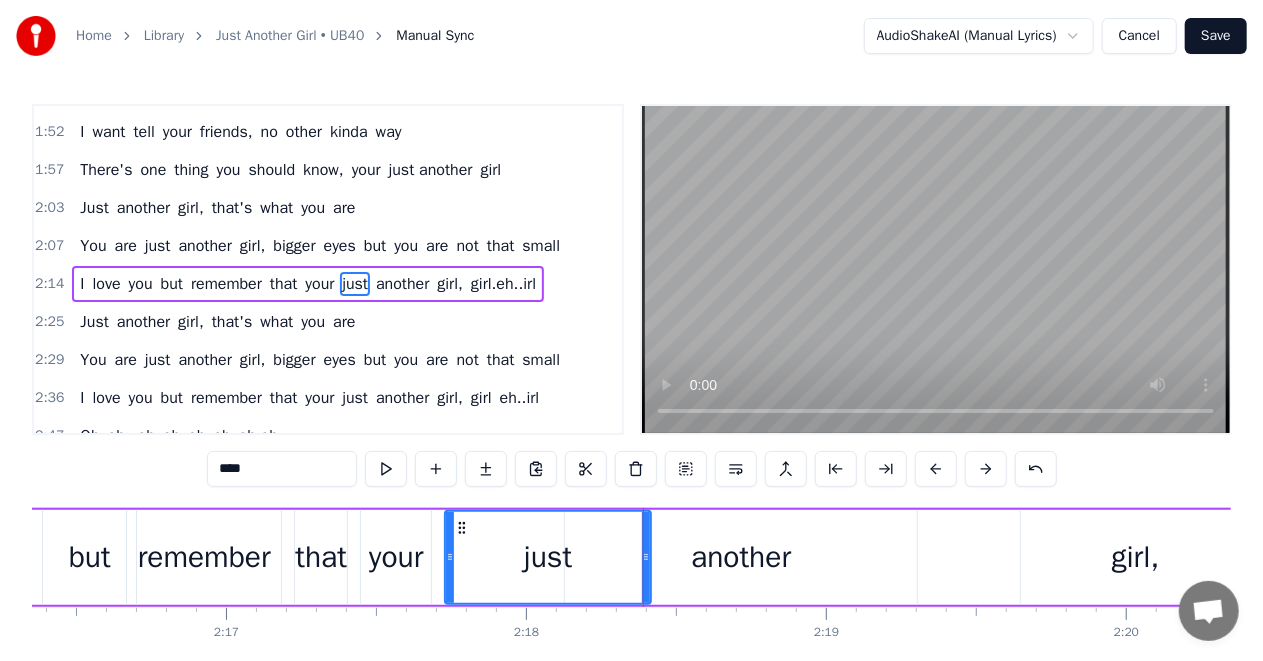 click on "another" at bounding box center (741, 557) 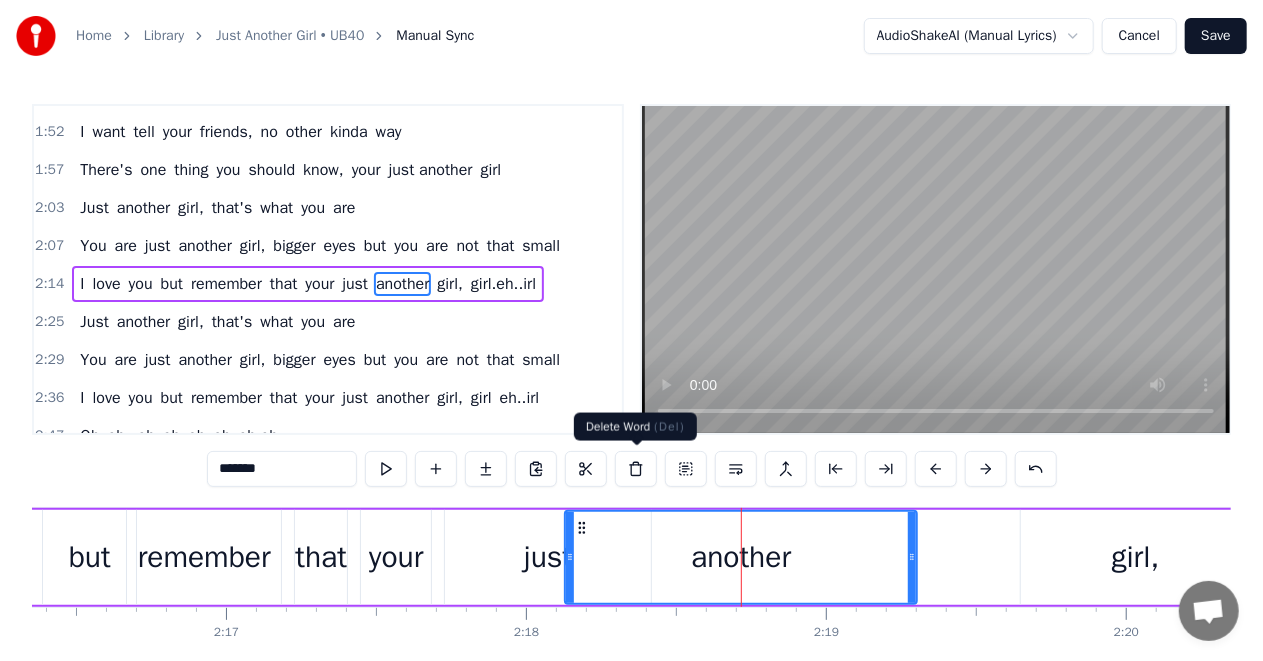click at bounding box center [636, 469] 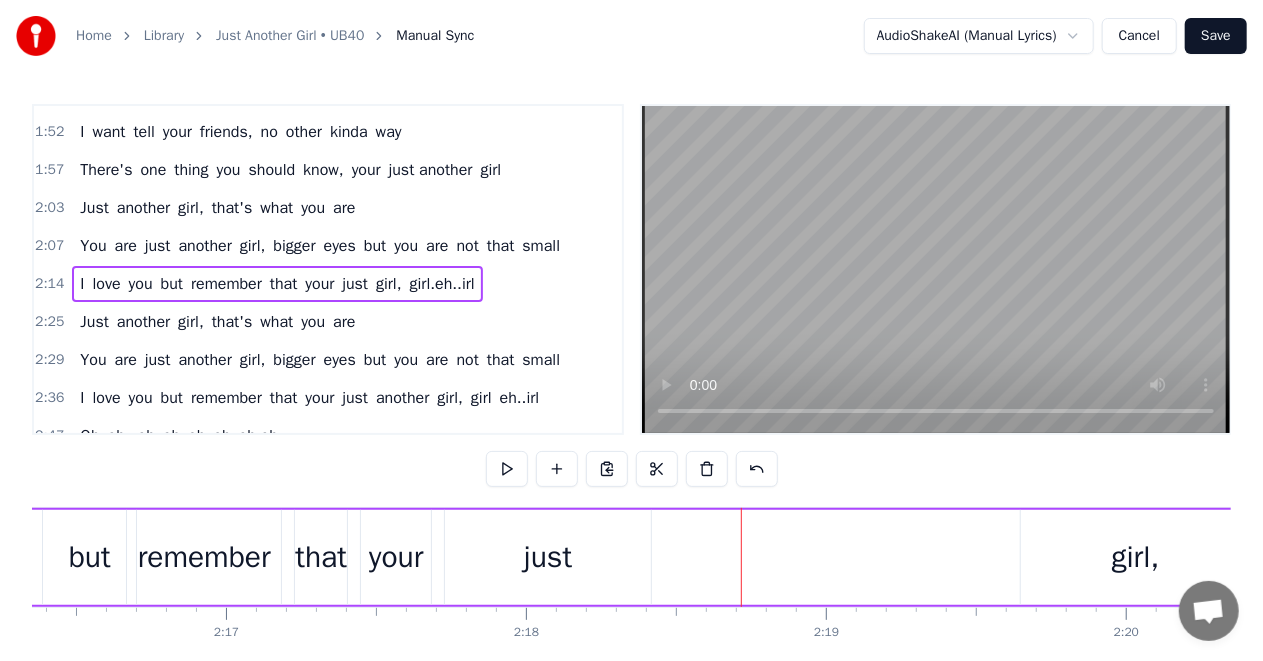 click on "just" at bounding box center (548, 557) 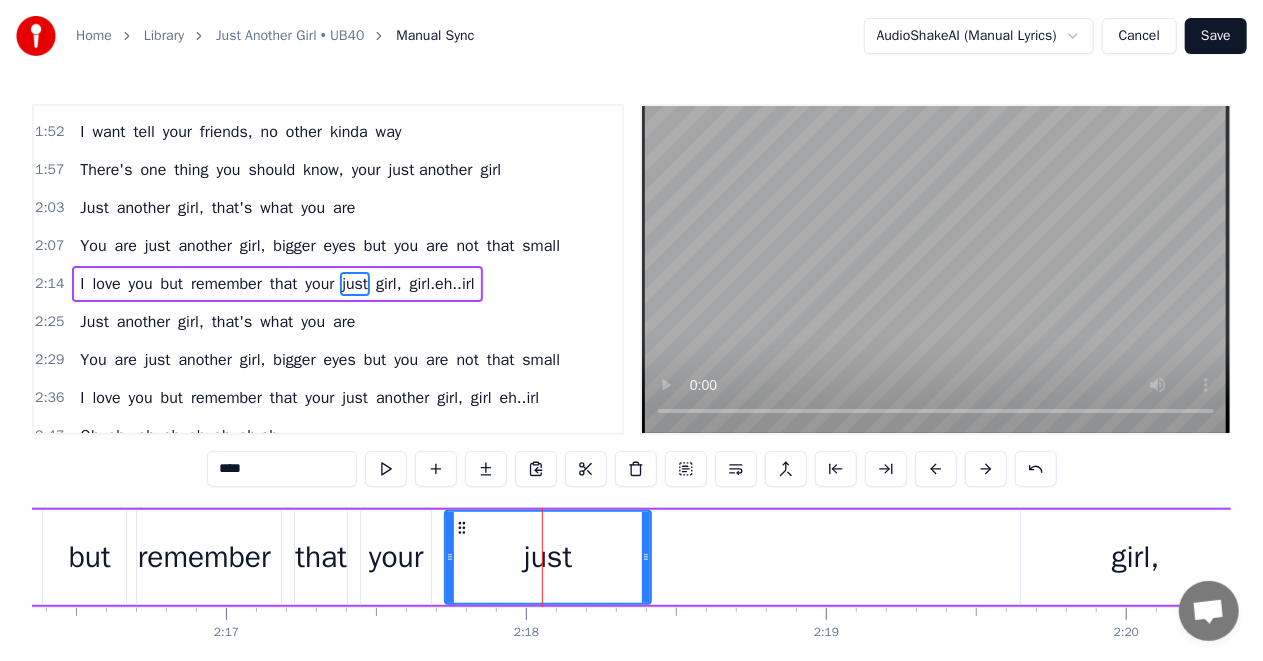click on "just" at bounding box center (548, 557) 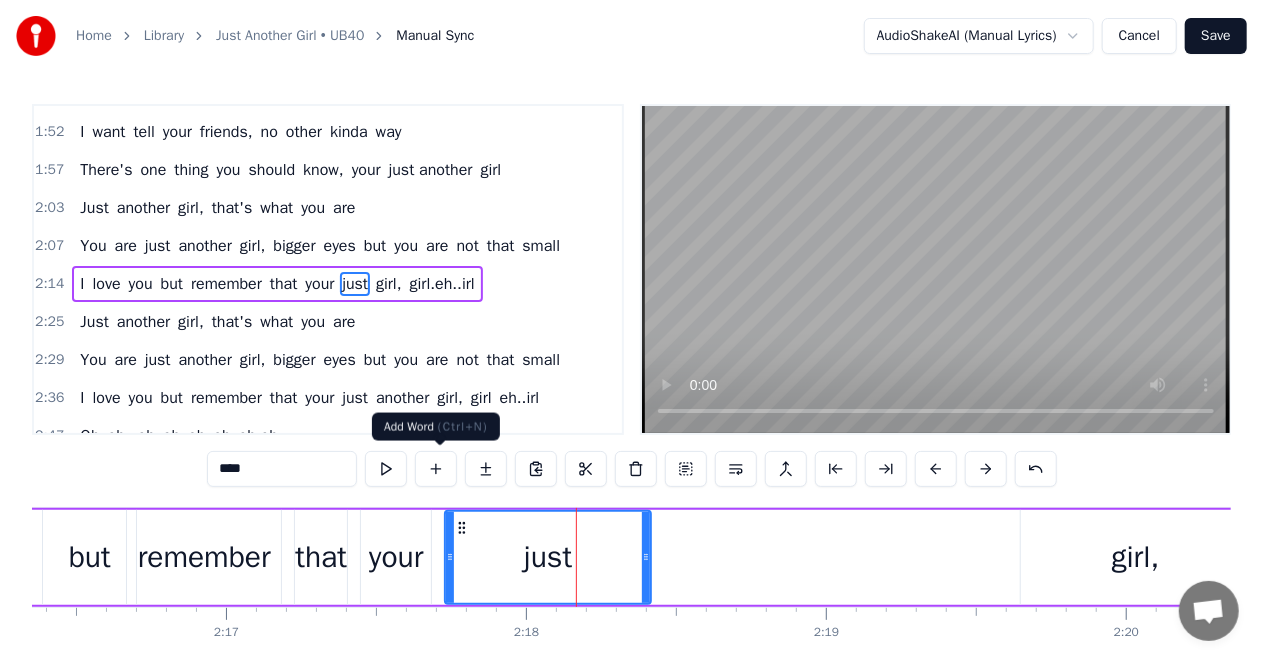 click at bounding box center [436, 469] 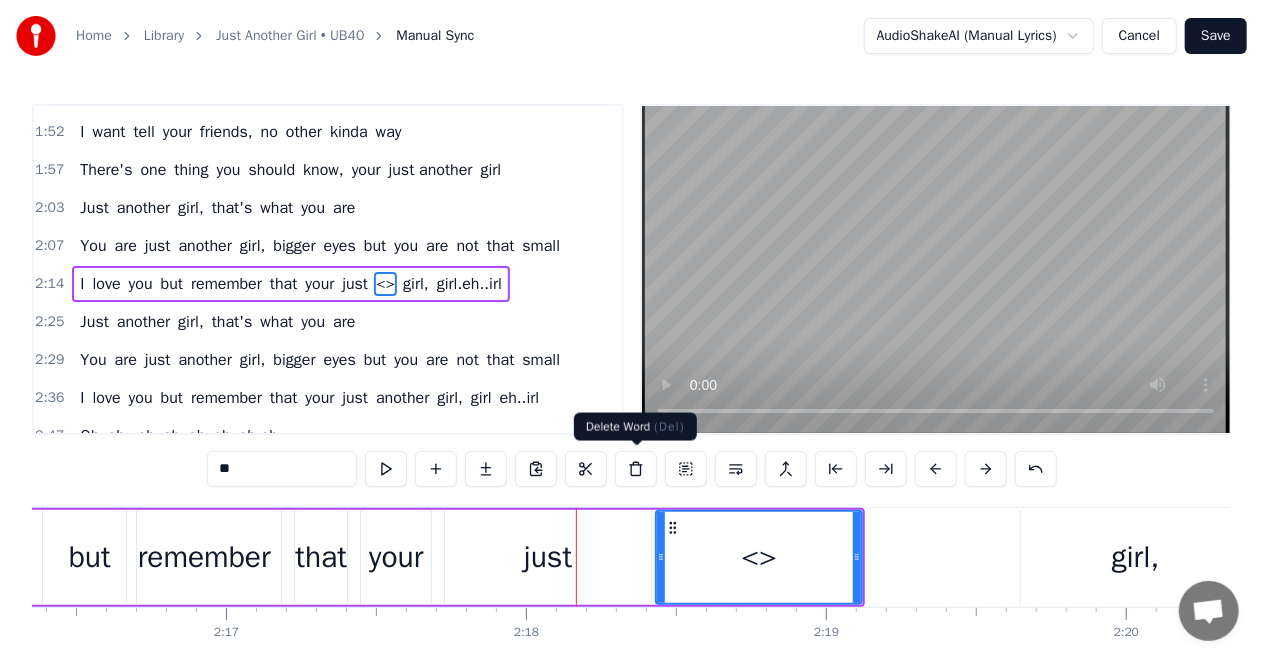 click at bounding box center (636, 469) 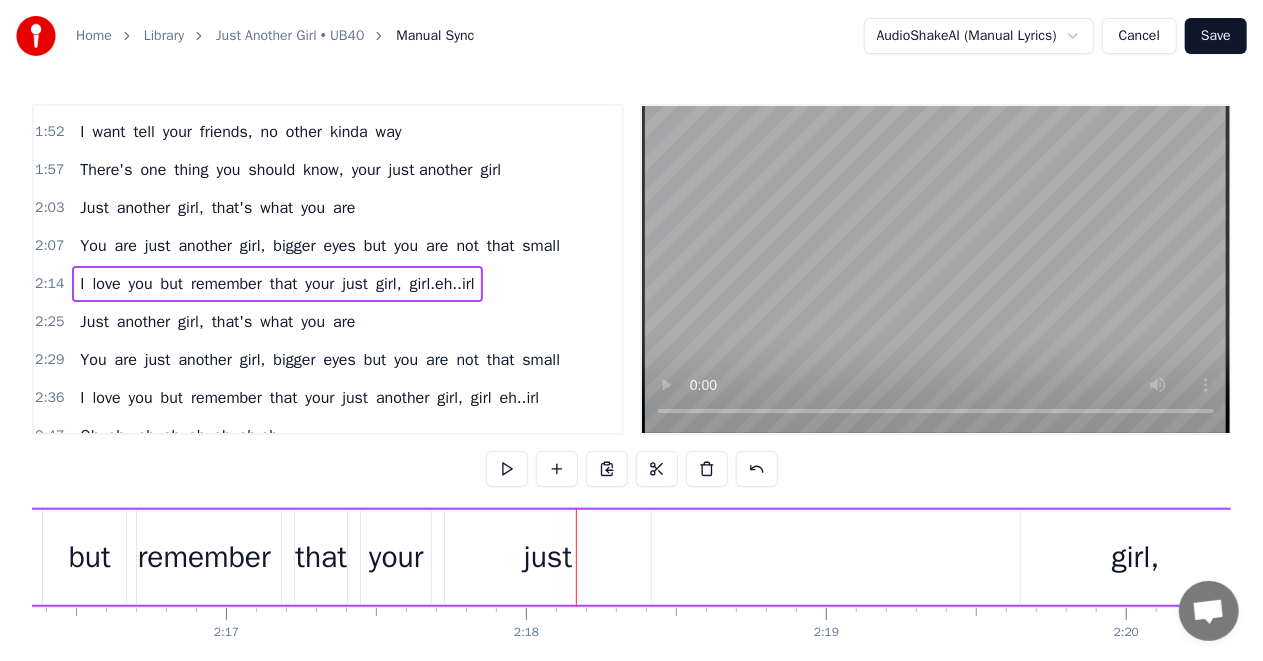 click on "just" at bounding box center [548, 557] 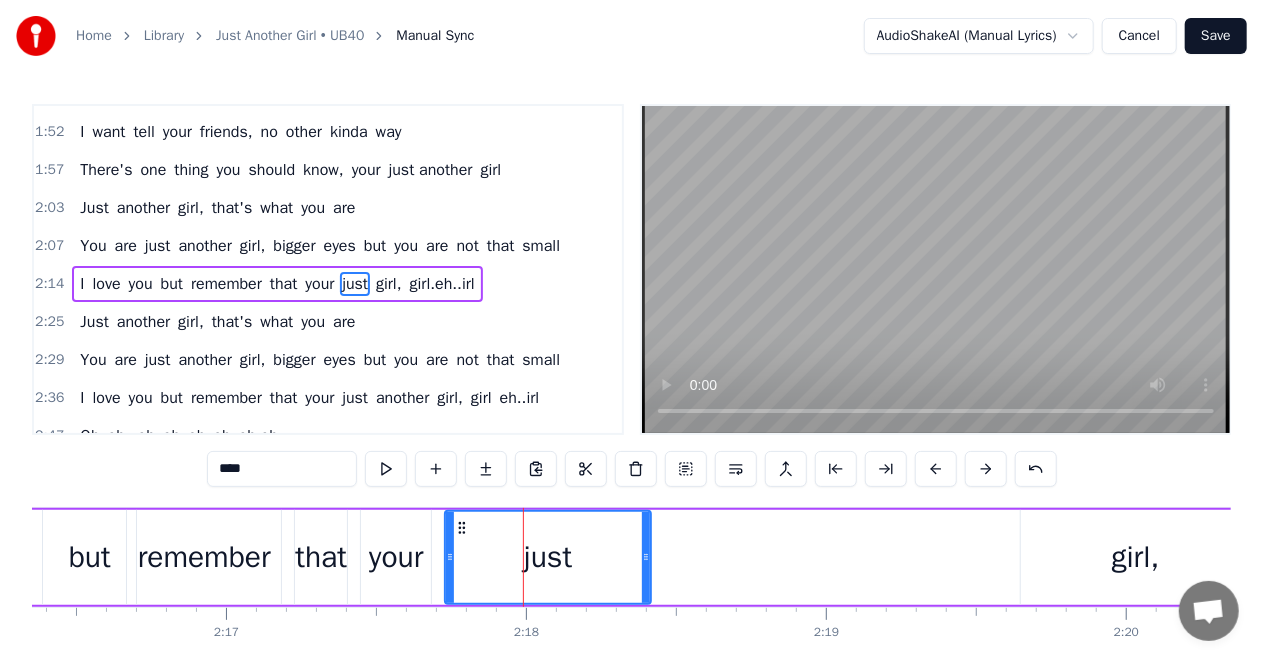 click on "****" at bounding box center [282, 469] 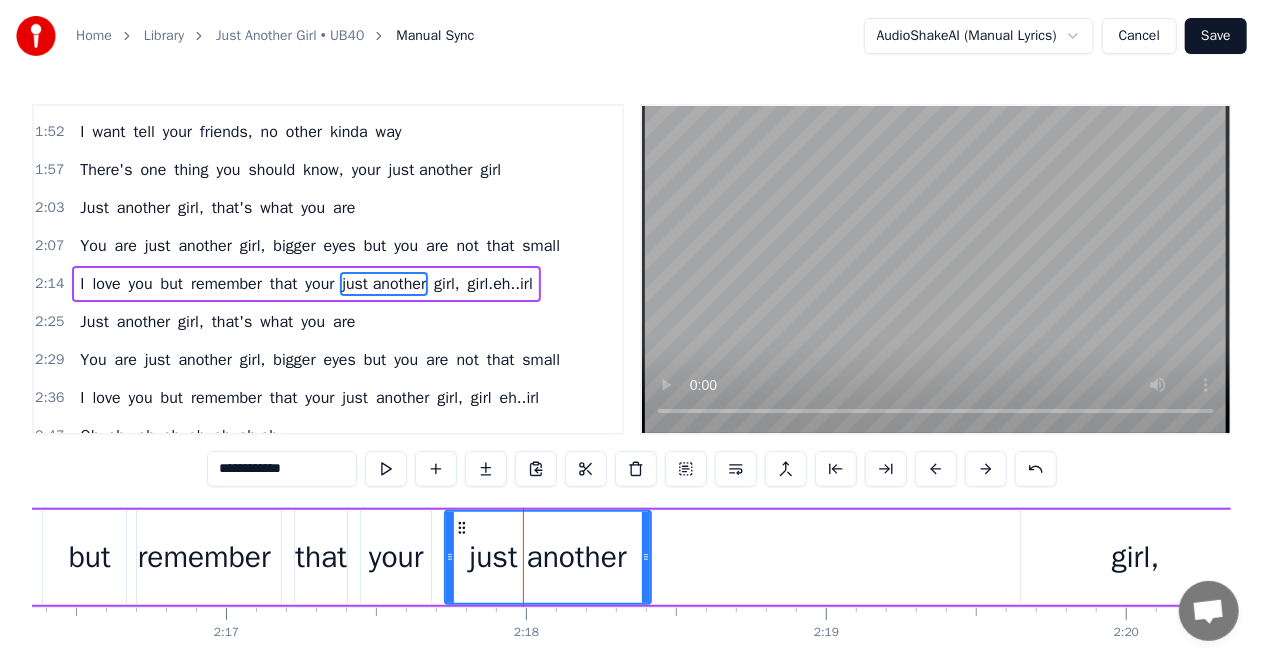 type on "**********" 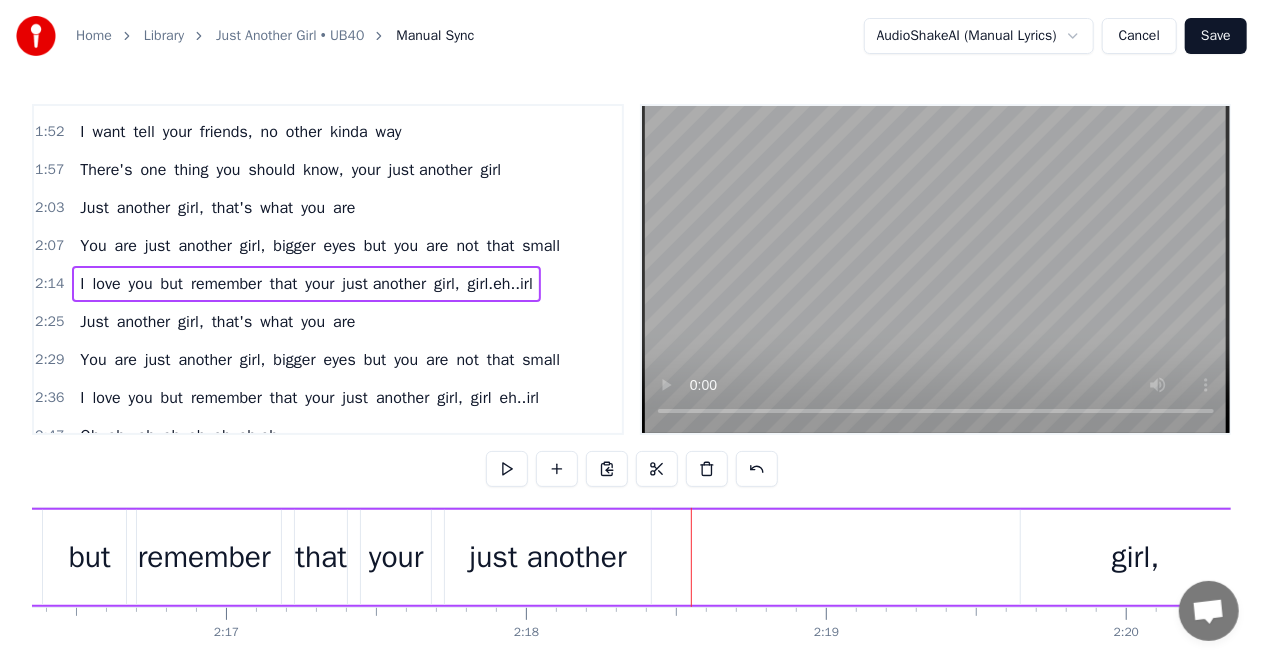 click on "just another" at bounding box center (548, 557) 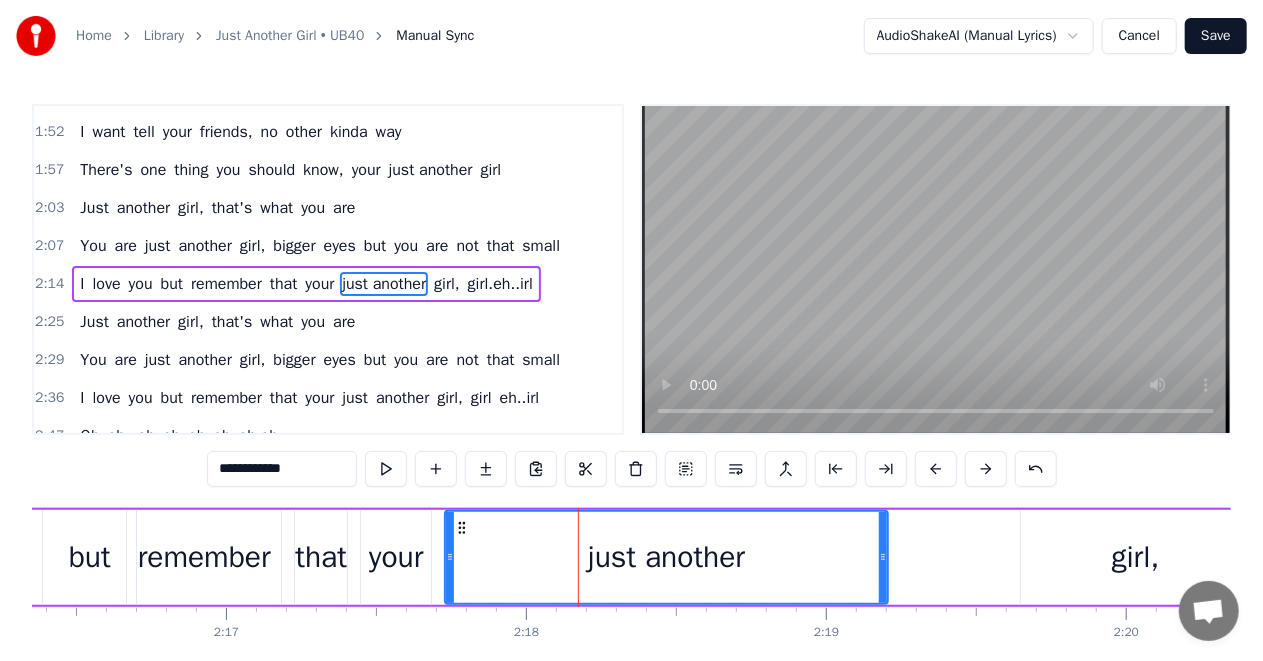 drag, startPoint x: 644, startPoint y: 556, endPoint x: 881, endPoint y: 570, distance: 237.41315 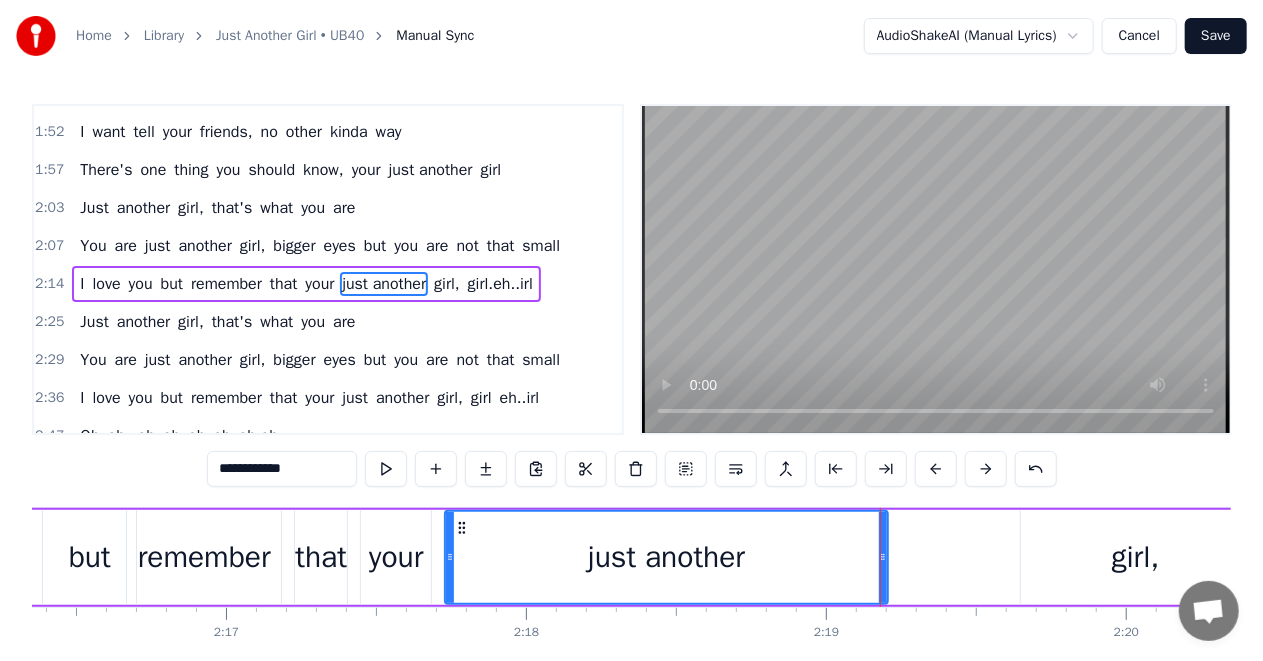 click on "but" at bounding box center [90, 557] 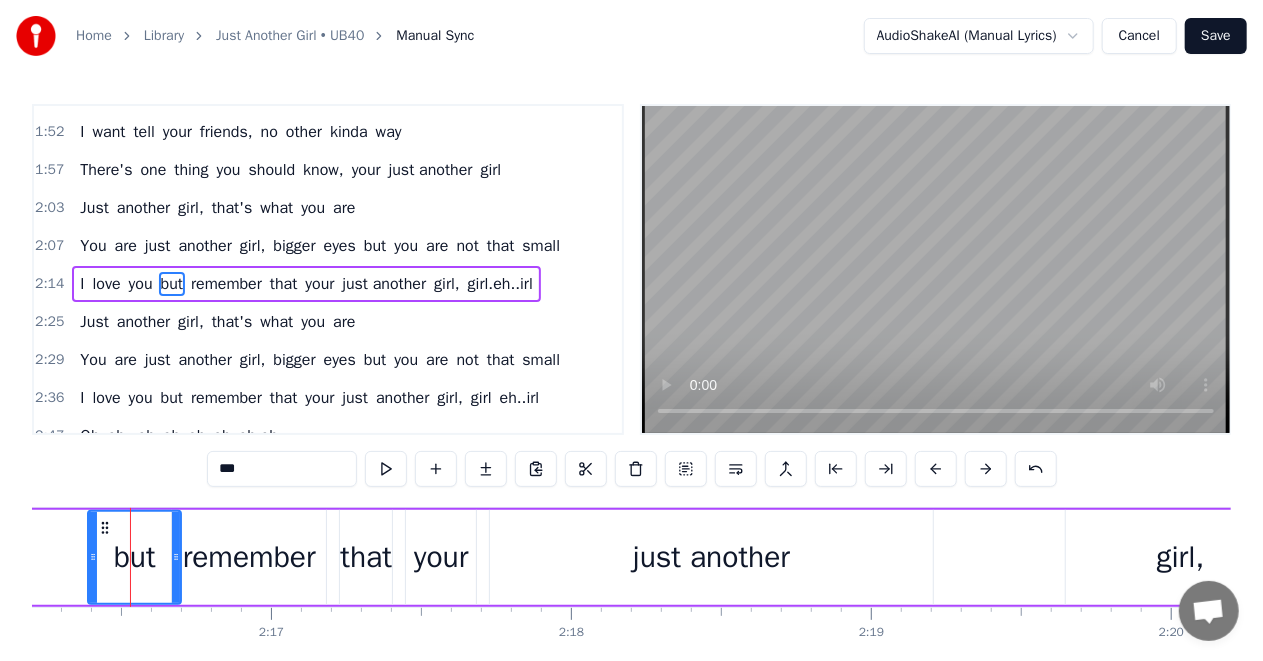 scroll, scrollTop: 0, scrollLeft: 40858, axis: horizontal 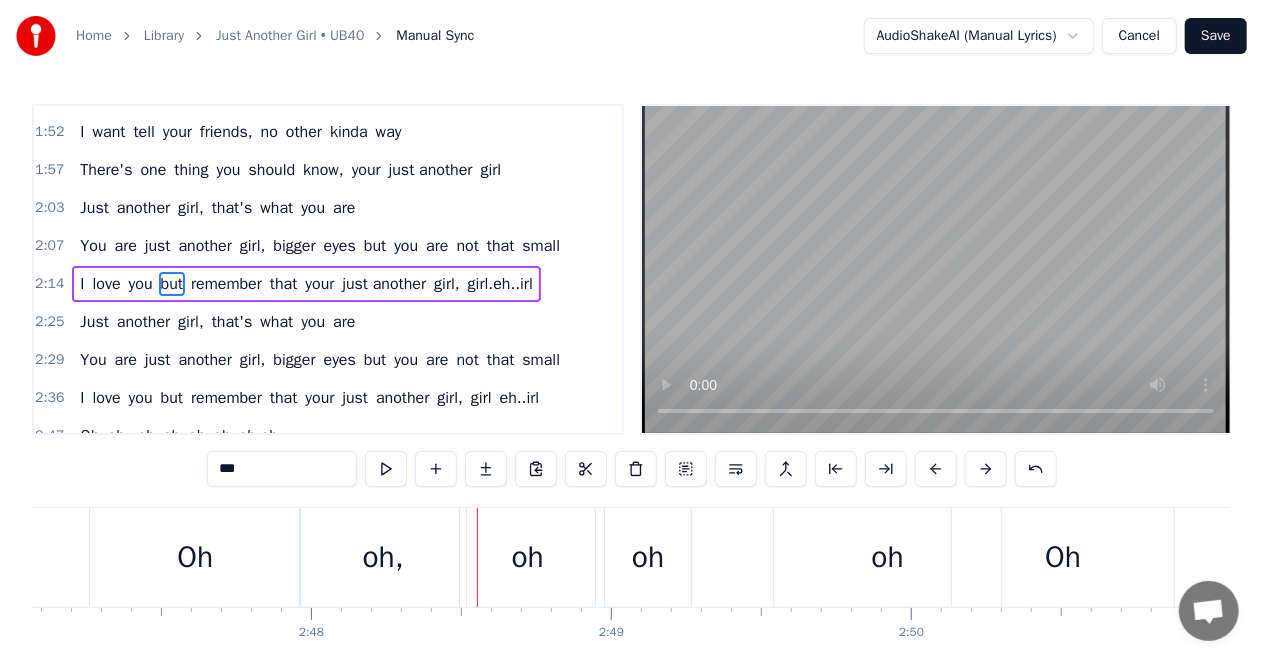 click on "Oh" at bounding box center (195, 557) 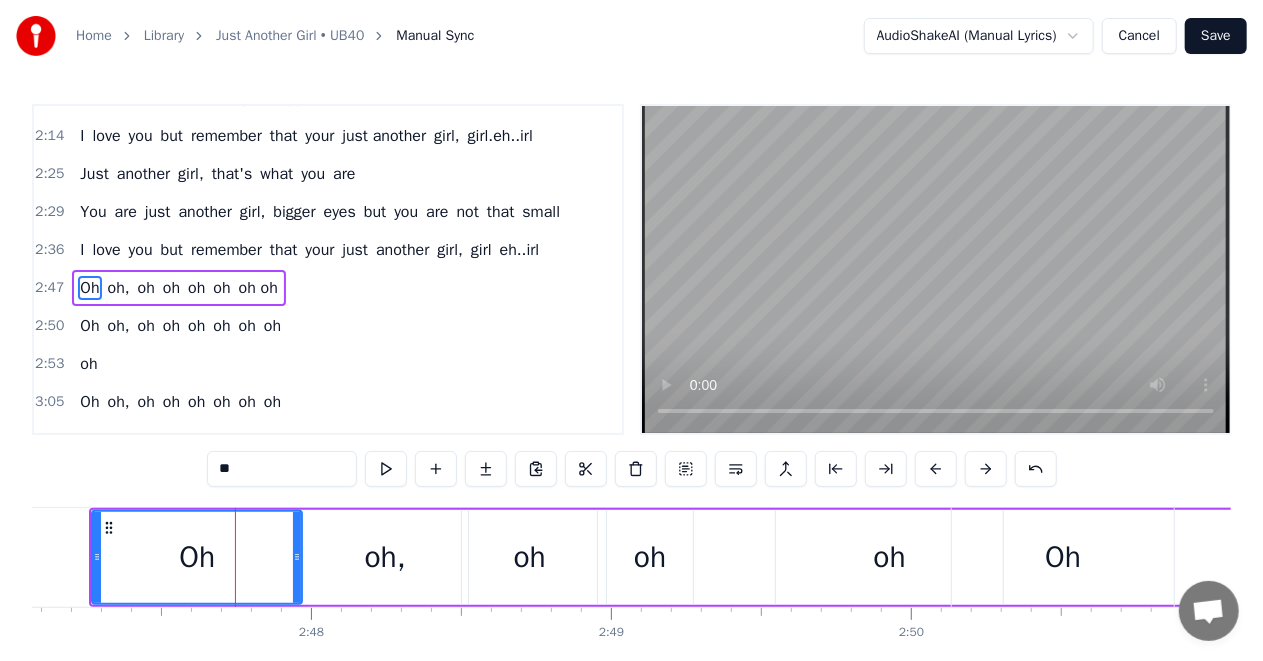 scroll, scrollTop: 788, scrollLeft: 0, axis: vertical 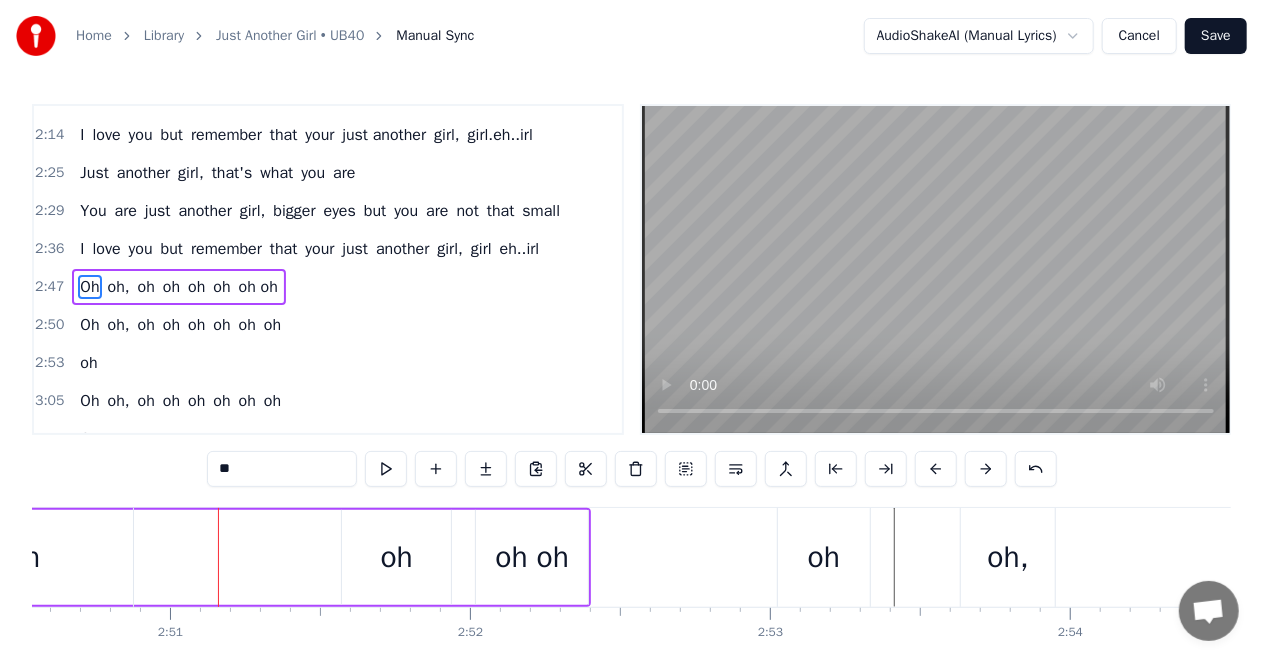 click on "Oh" at bounding box center [22, 557] 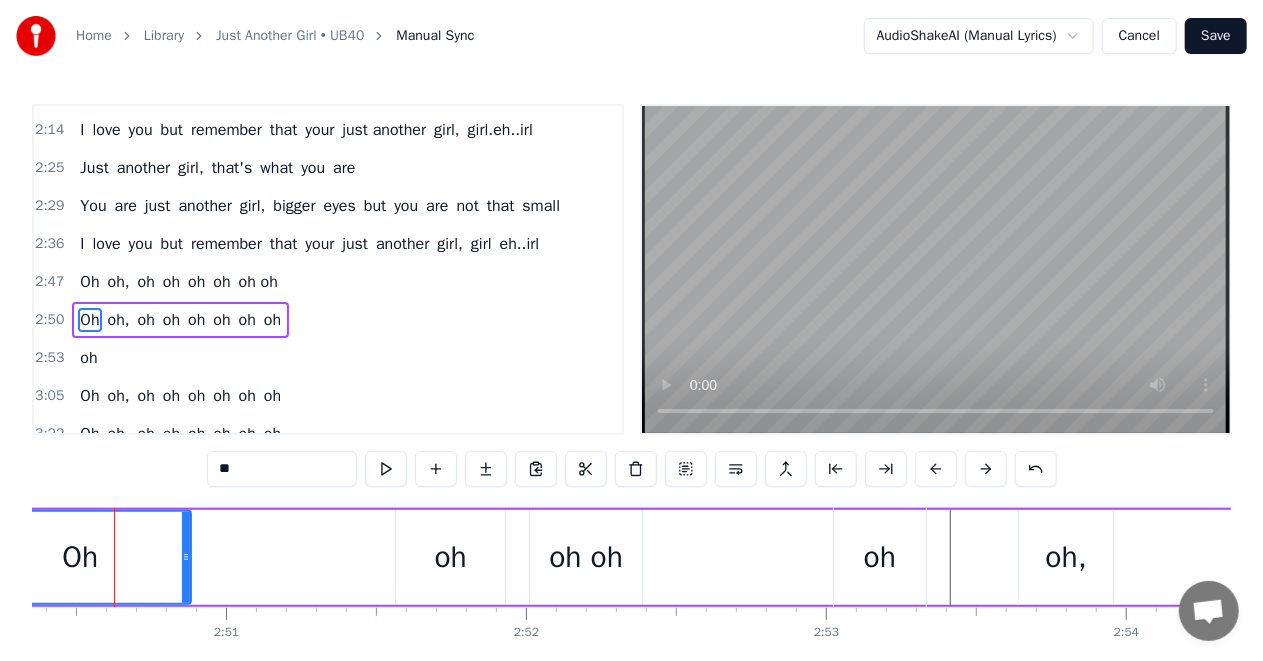 scroll, scrollTop: 0, scrollLeft: 51088, axis: horizontal 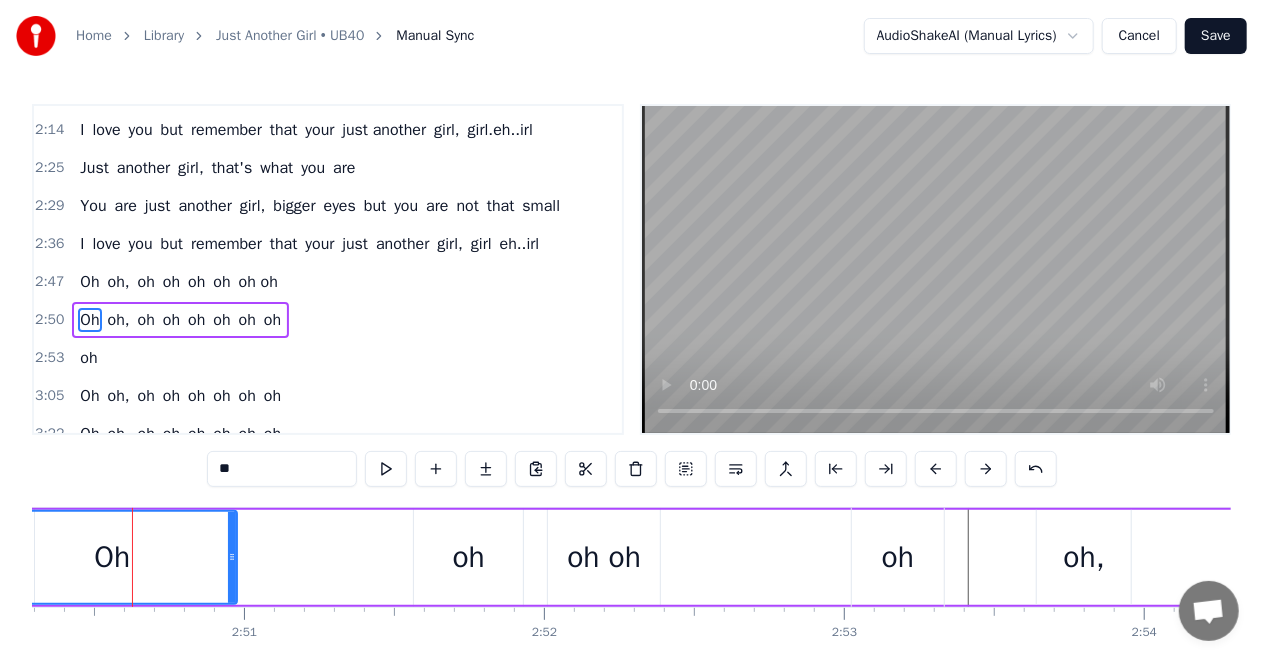 drag, startPoint x: 206, startPoint y: 558, endPoint x: 234, endPoint y: 560, distance: 28.071337 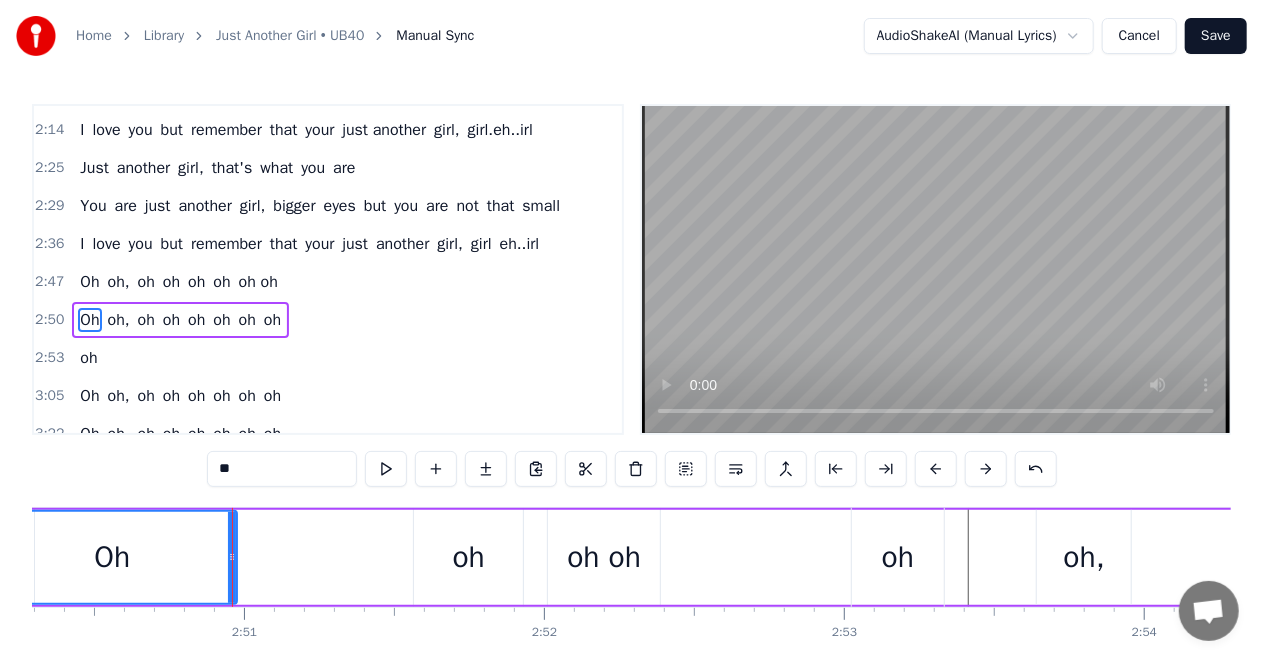click on "Oh oh, oh oh oh oh oh oh" at bounding box center (2403, 557) 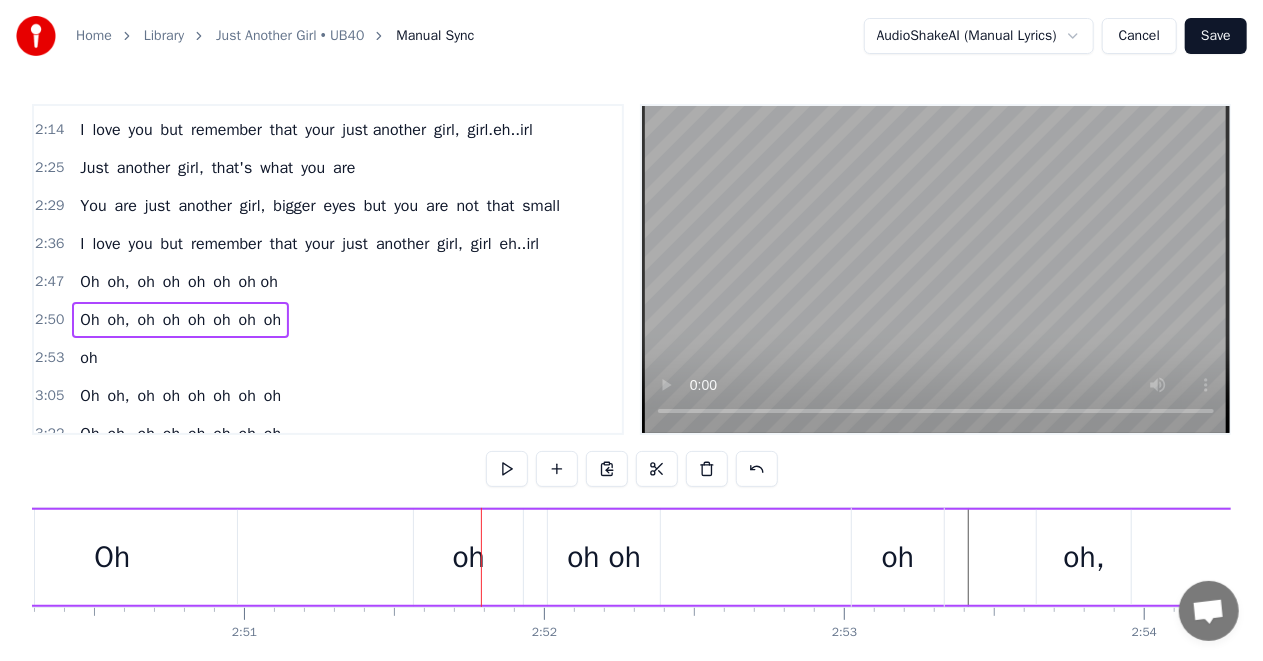 click on "Oh" at bounding box center (112, 557) 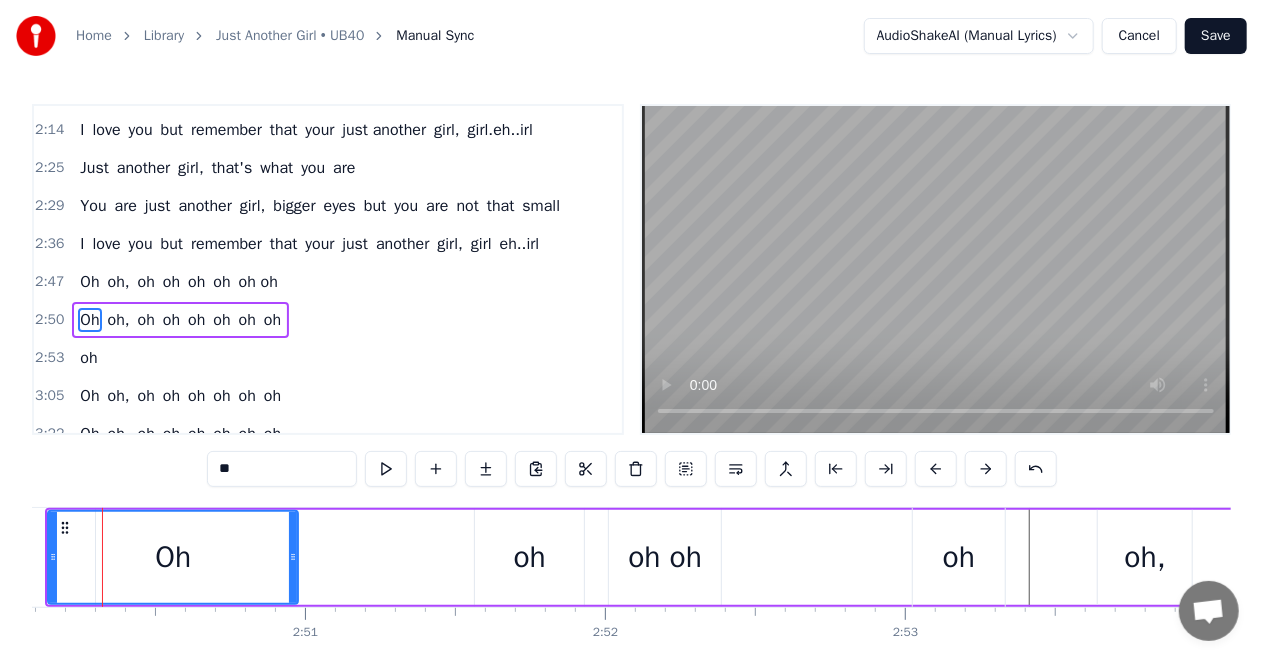 scroll, scrollTop: 0, scrollLeft: 50997, axis: horizontal 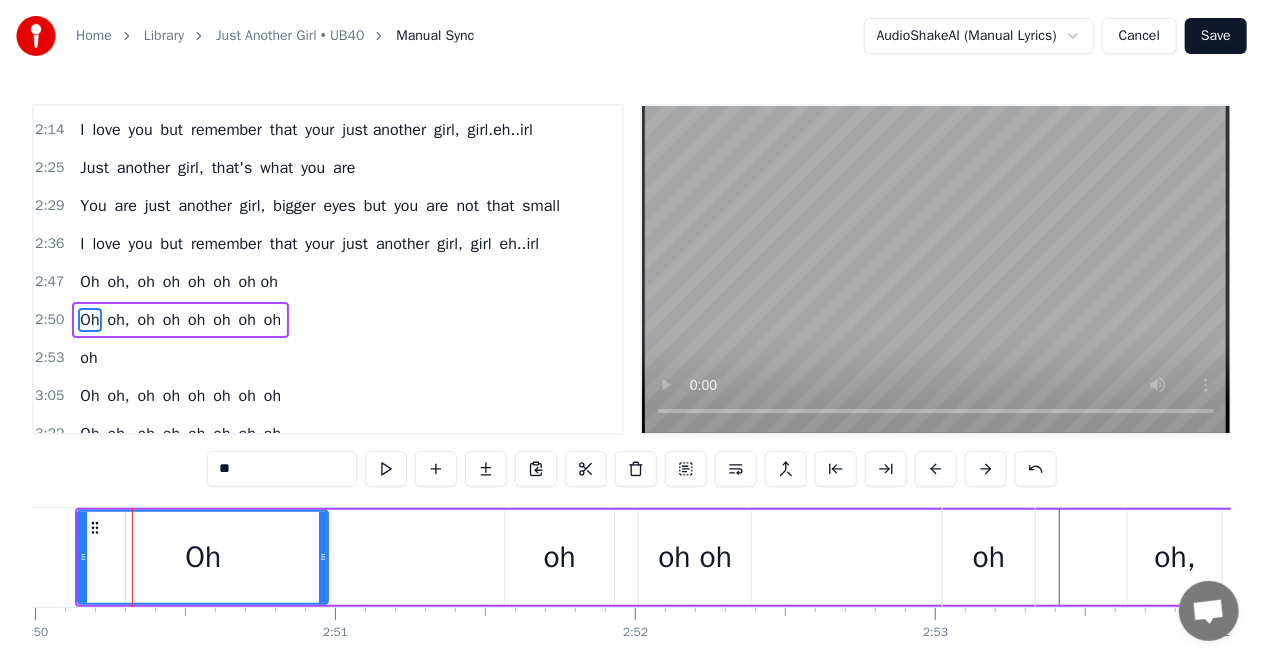 click on "oh" at bounding box center [11, 557] 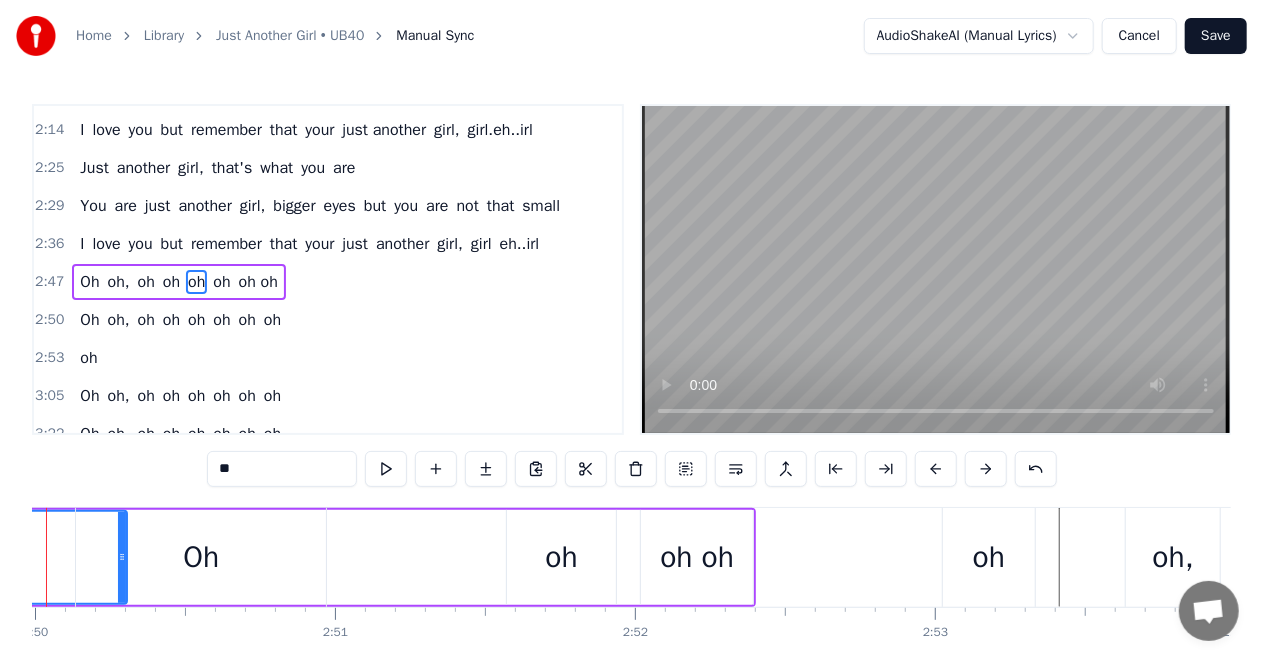 scroll, scrollTop: 788, scrollLeft: 0, axis: vertical 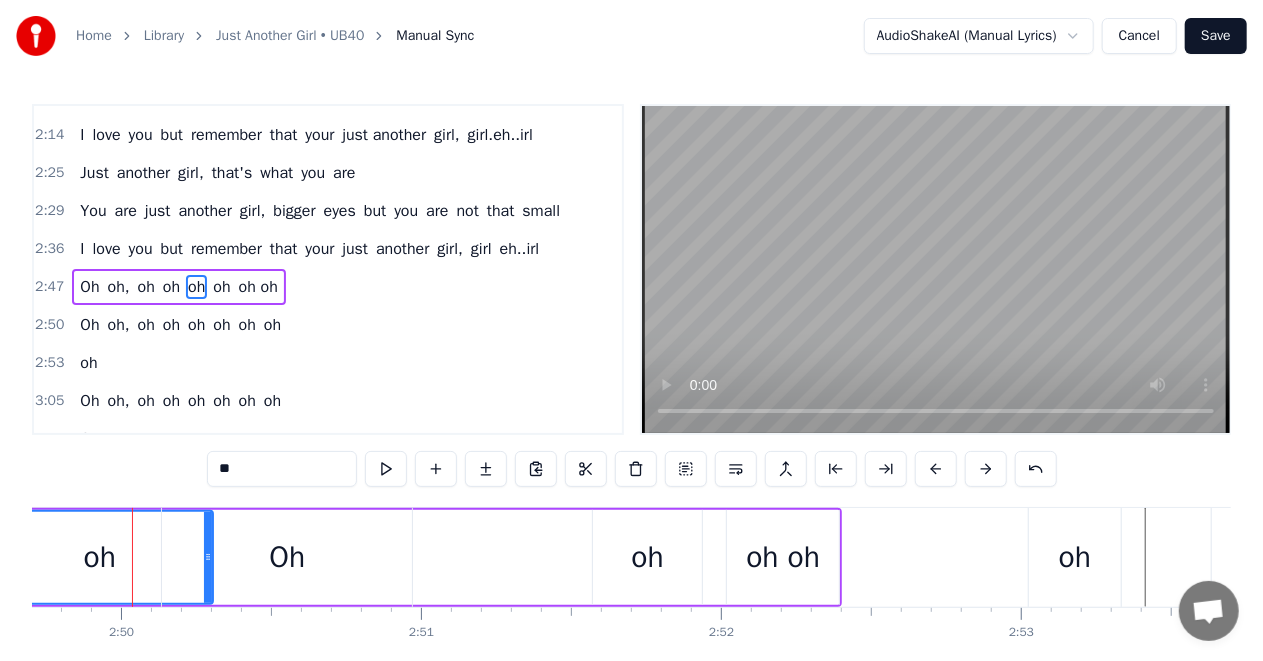 click on "oh" at bounding box center [99, 557] 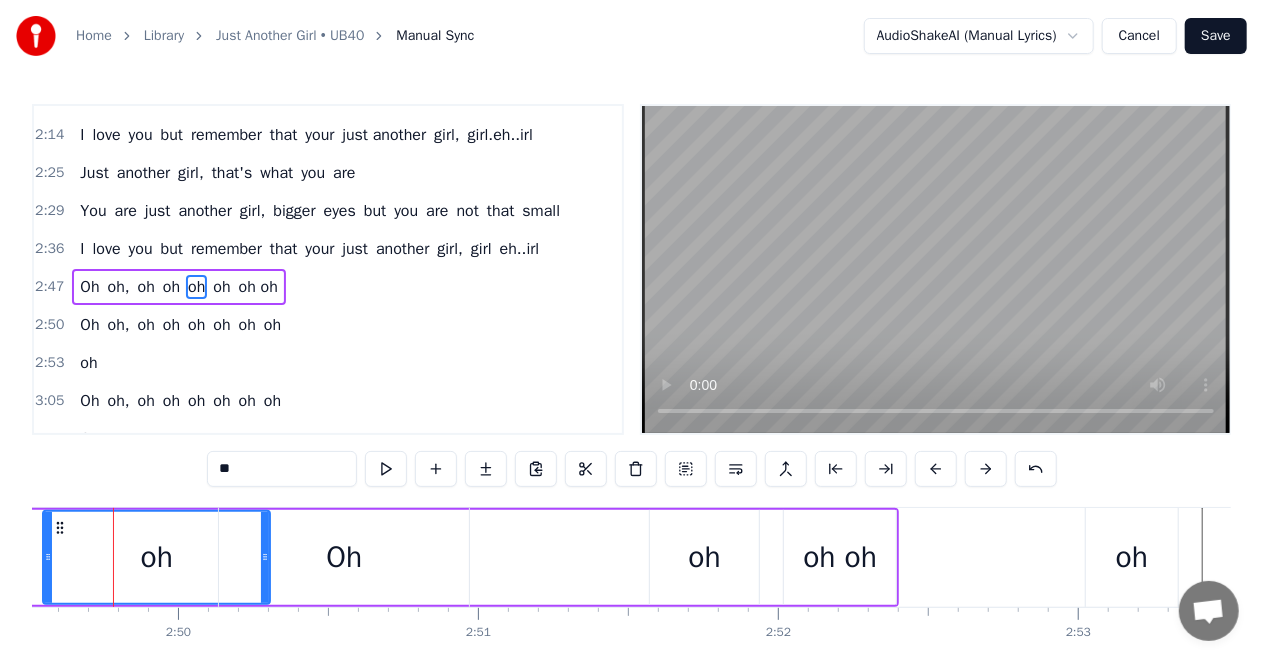 scroll, scrollTop: 0, scrollLeft: 50835, axis: horizontal 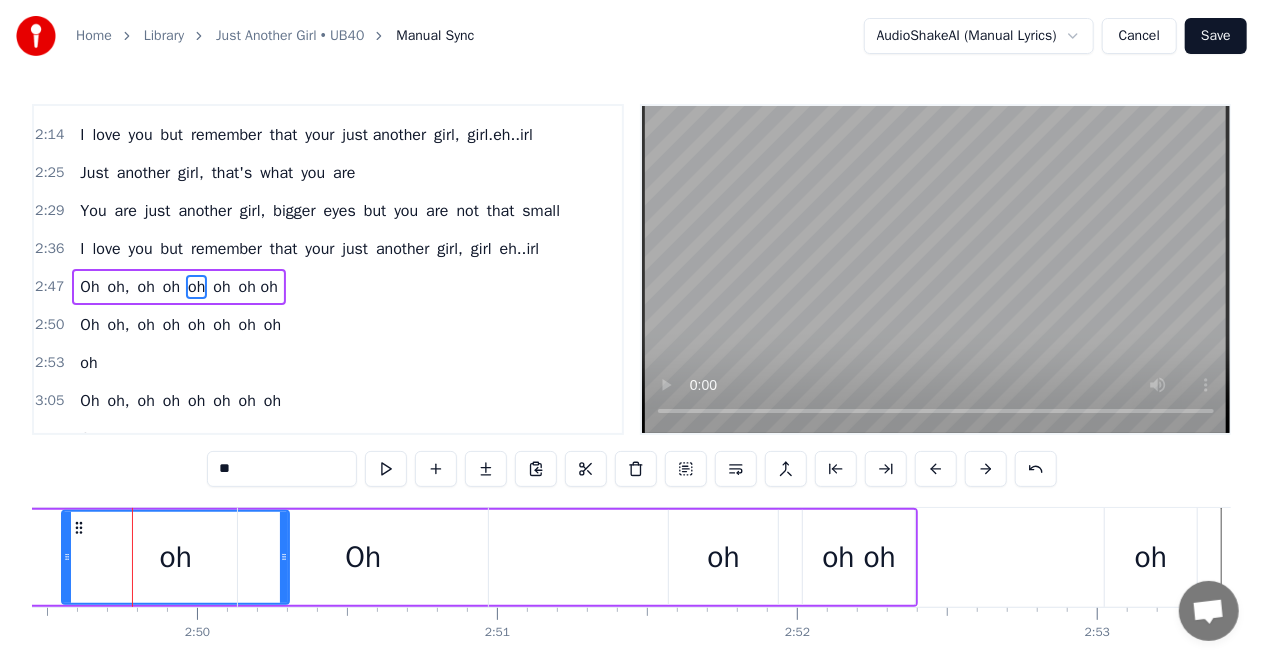 click at bounding box center [67, 557] 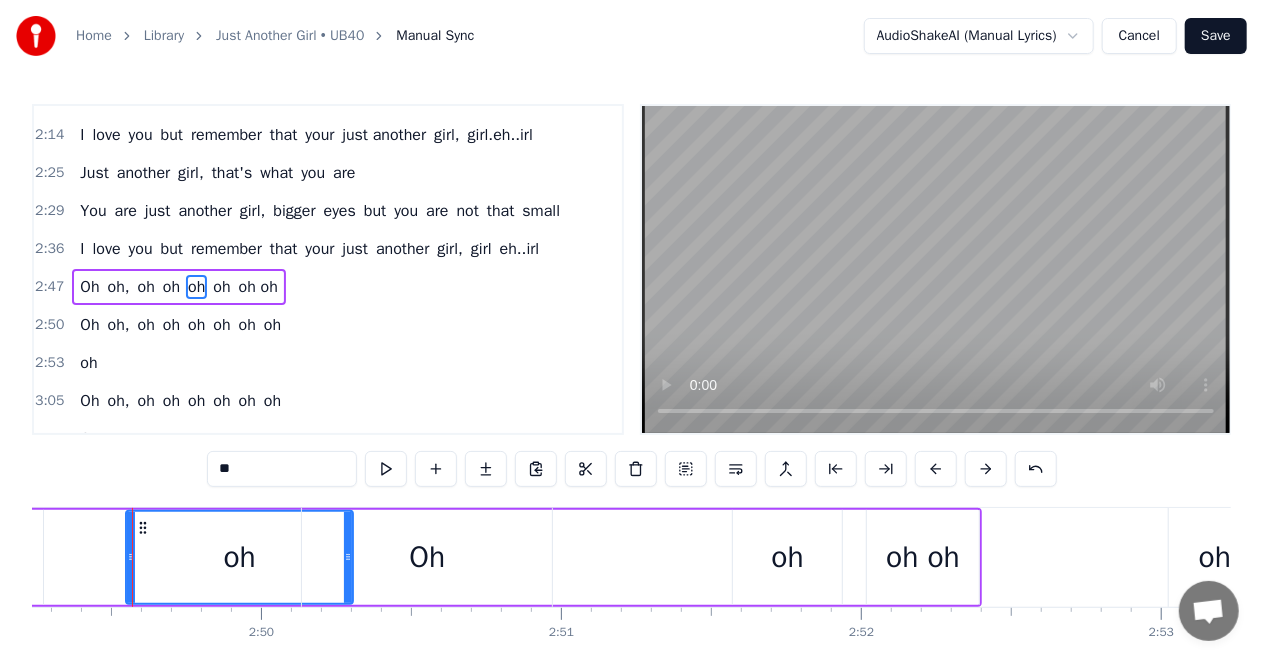click on "Oh oh, oh oh oh oh oh oh" at bounding box center [210, 557] 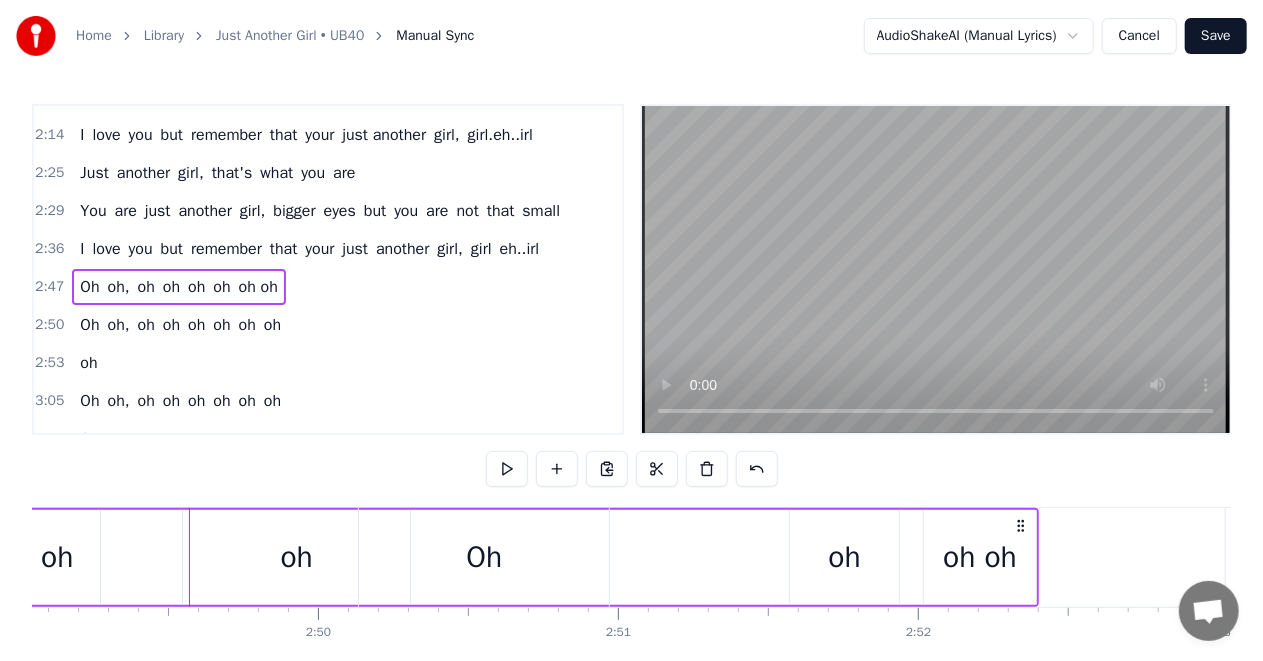 scroll, scrollTop: 0, scrollLeft: 50694, axis: horizontal 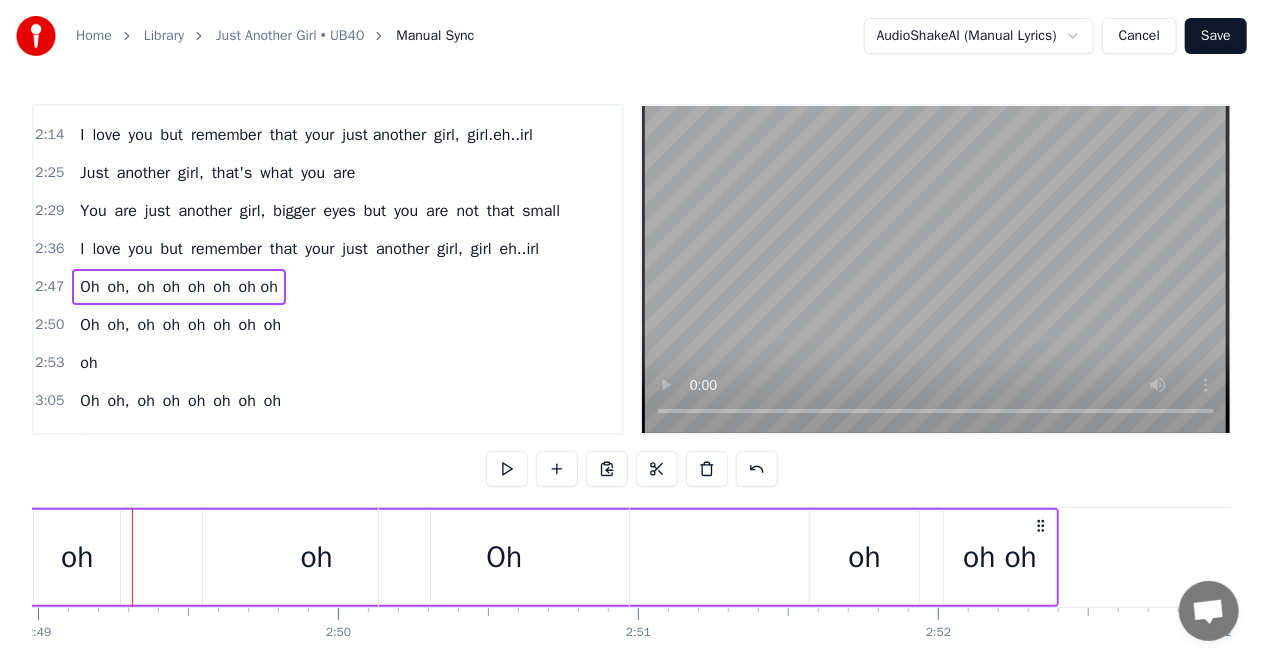 click on "oh" at bounding box center (77, 557) 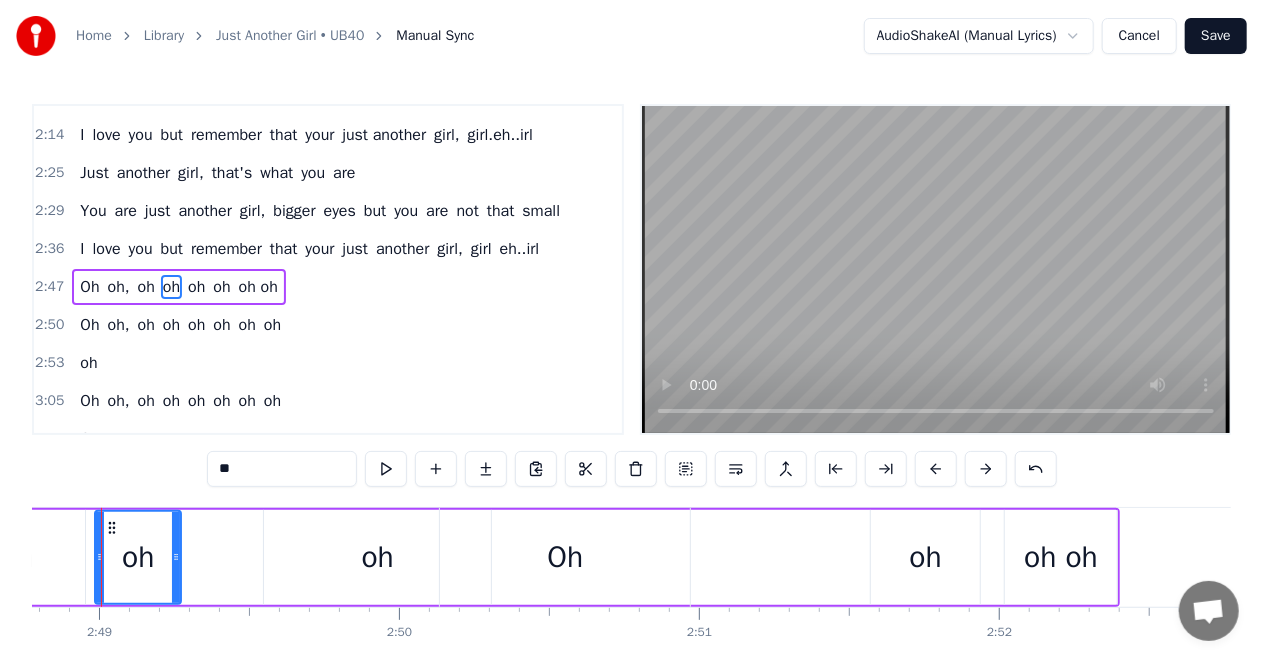 scroll, scrollTop: 0, scrollLeft: 50602, axis: horizontal 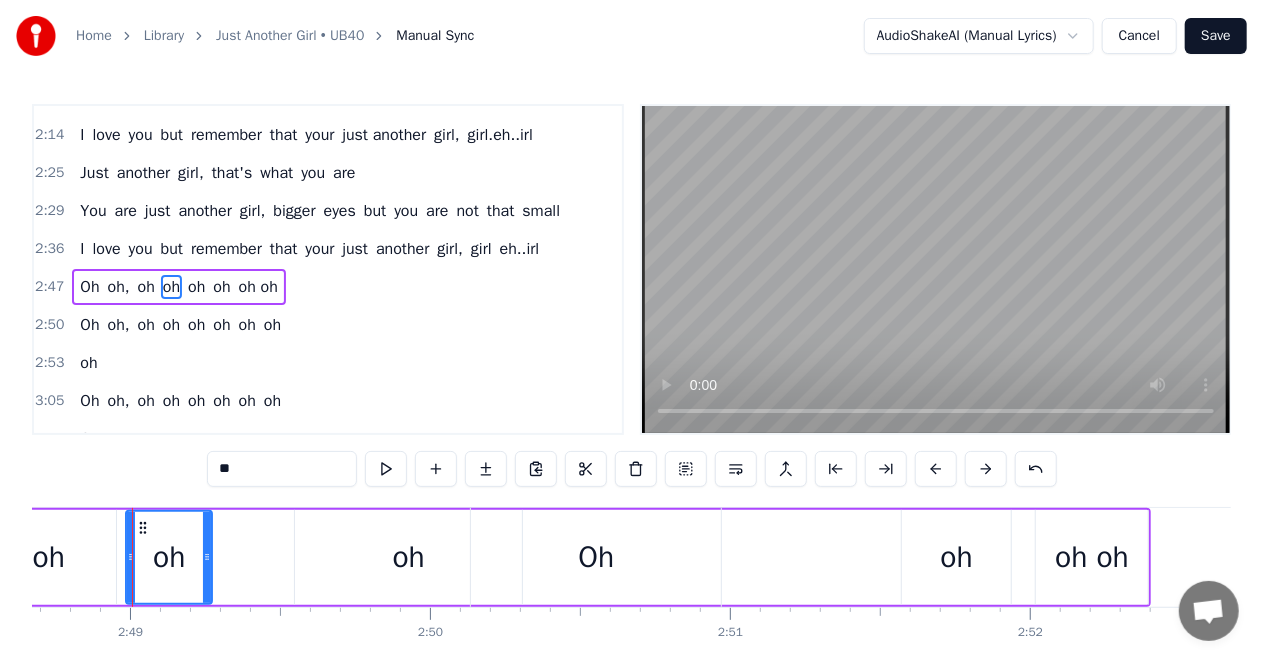 click on "oh" at bounding box center (48, 557) 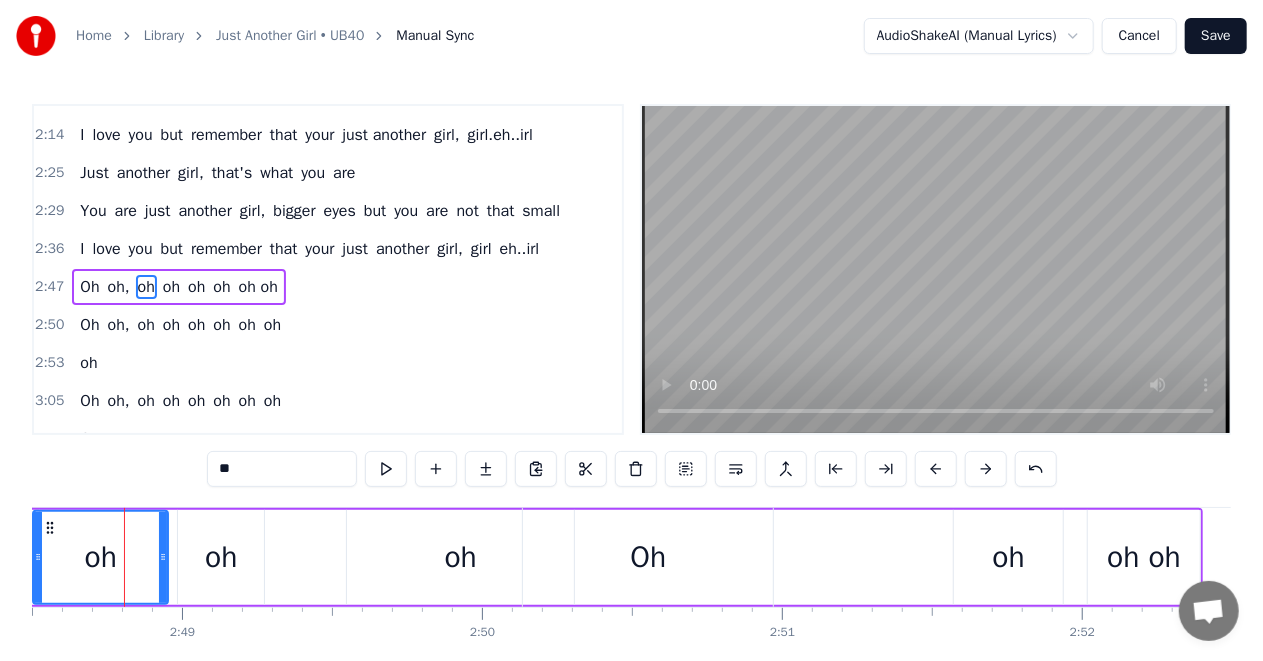 scroll, scrollTop: 0, scrollLeft: 50542, axis: horizontal 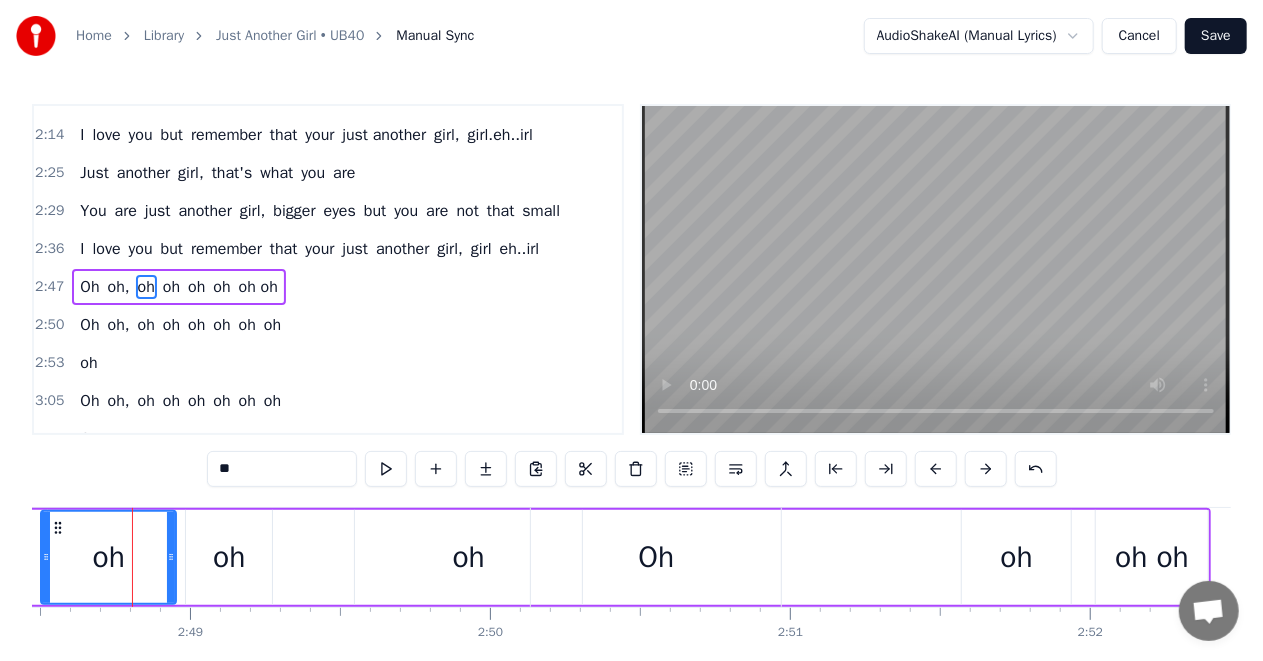 click on "oh," at bounding box center [-36, 557] 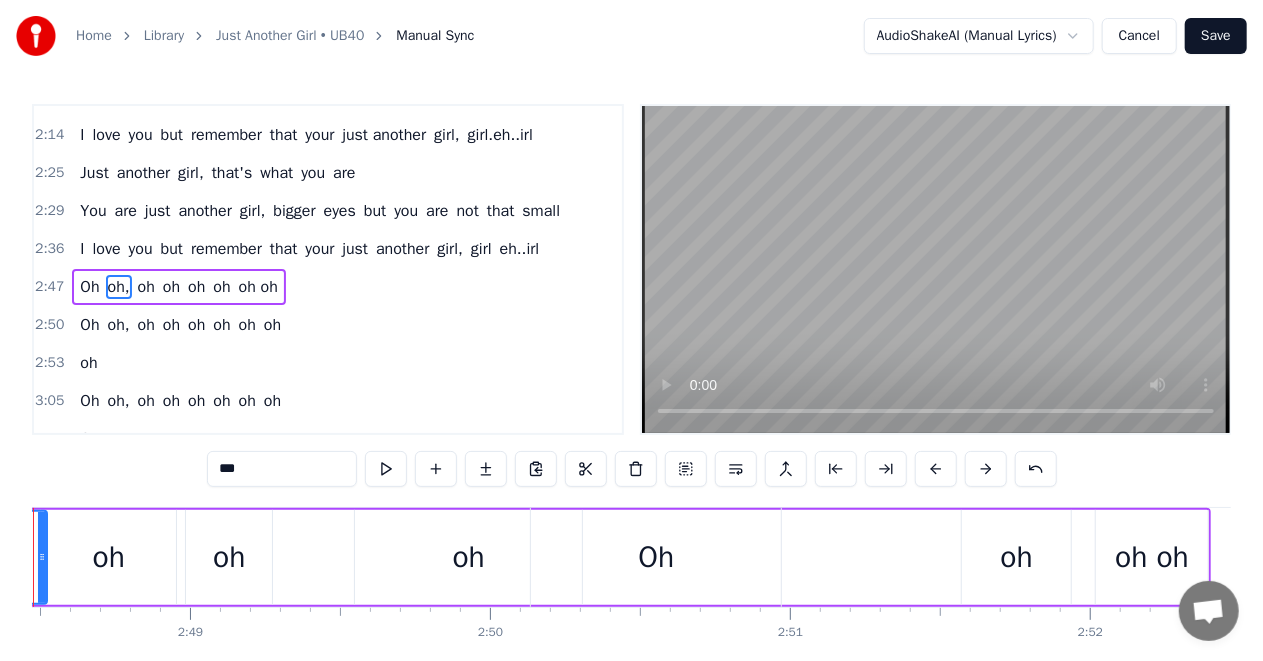 scroll, scrollTop: 0, scrollLeft: 50443, axis: horizontal 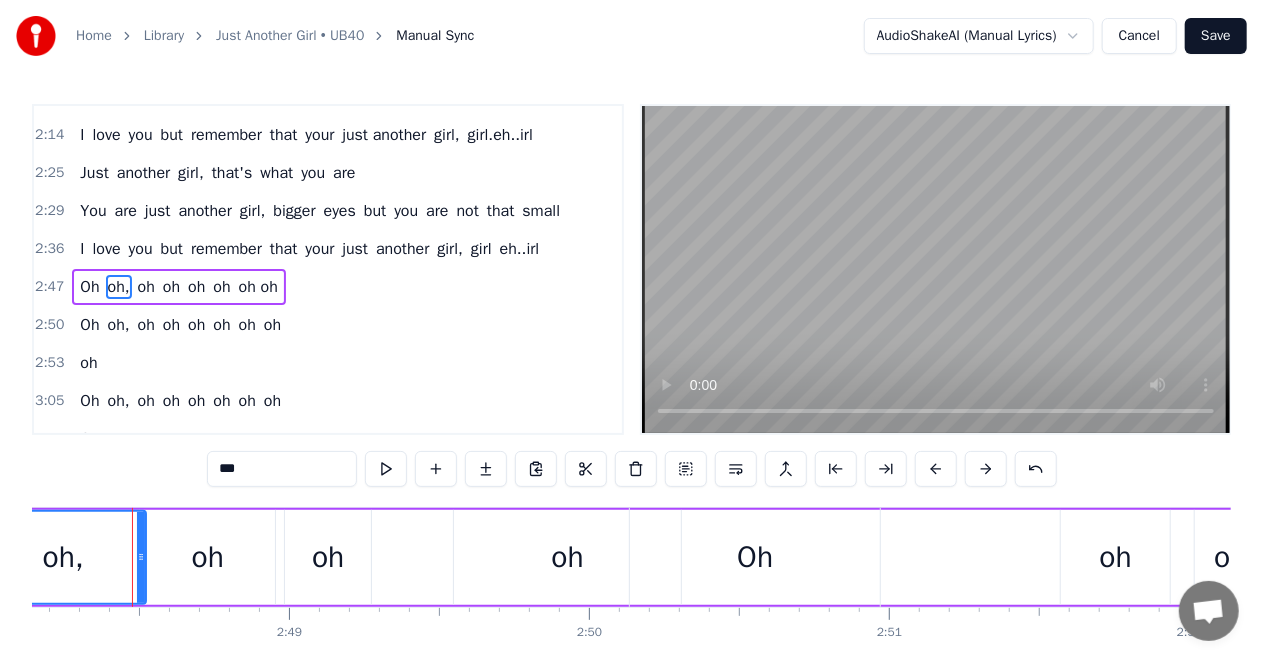 click on "Home Library Just Another Girl • UB40 Manual Sync AudioShakeAI (Manual Lyrics) Cancel Save 0:13 I know, and you know it true that 0:18 This love is really really true and 0:24 I know, and you know it true that 0:29 This love is really really true and 0:35 I want tell your friends, no other kinda way 0:39 There's one thing you should know, you are just another girl 0:45 Just another girl, that's what you are 0:50 You are just another girl, bigger eyes but you are not that small 0:56 I love you but remember that you are just another girl, girl.eh..irl 1:07 Oh oh, oh oh oh oh oh oh 1:13 Oh oh, oh oh oh oh oh oh 1:18 Oh oh, oh oh oh oh oh oh 1:24 Oh oh, oh oh oh oh oh oh 1:29 I know, and you know it true that 1:36 This love is really really true and 1:41 I know and you know it true that 1:47 This love is really really true and 1:52 I want tell your friends, no other kinda way 1:57 There's one thing you should know, your just another  girl 2:03 Just another girl, that's what you are 2:07 You are just another but" at bounding box center [631, 354] 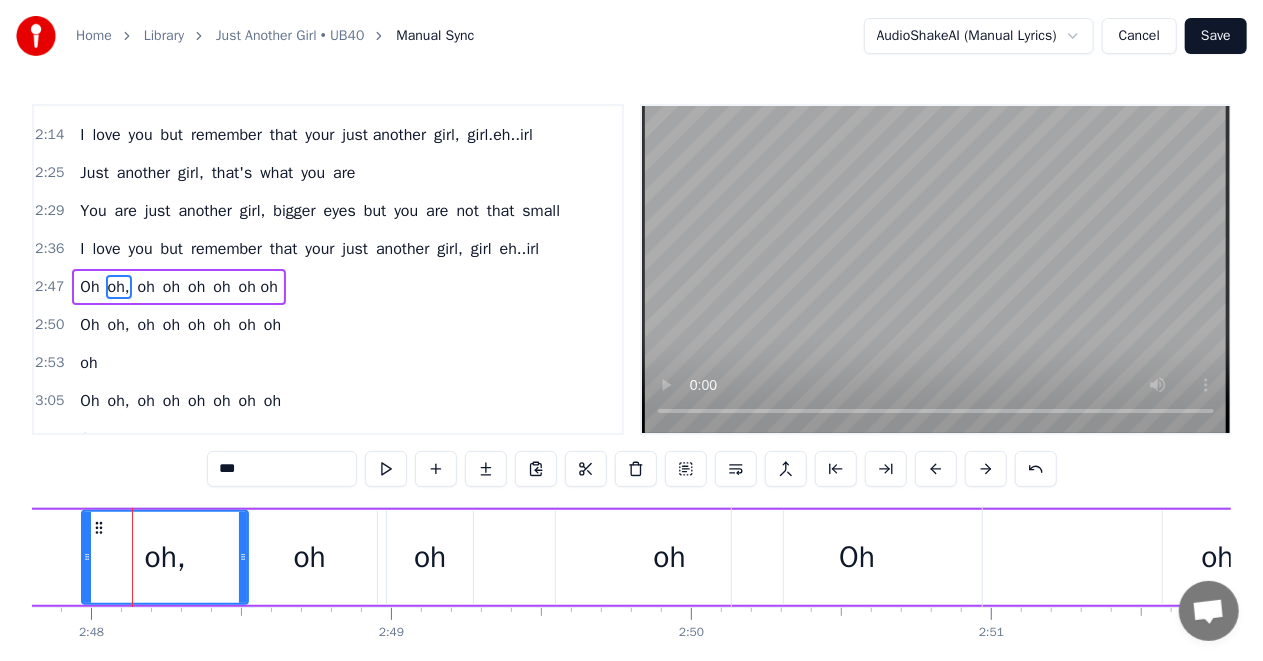 click on "Oh" at bounding box center (-23, 557) 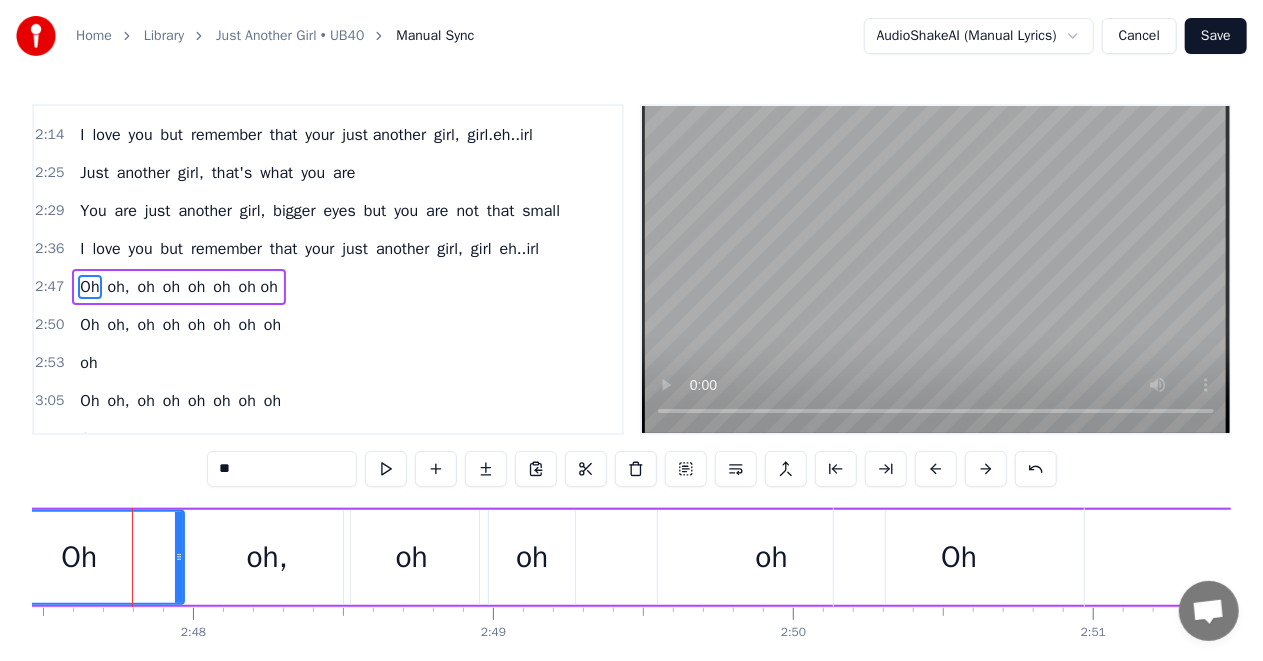 click on "Oh" at bounding box center [79, 557] 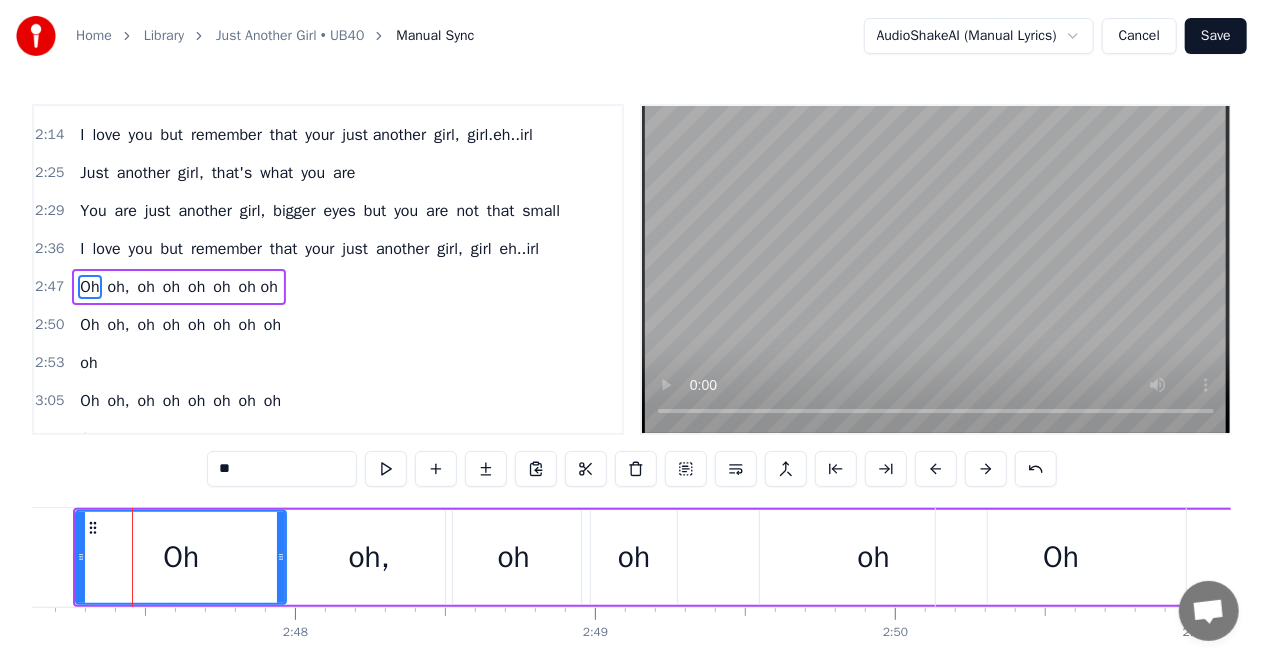 click at bounding box center [-19055, 557] 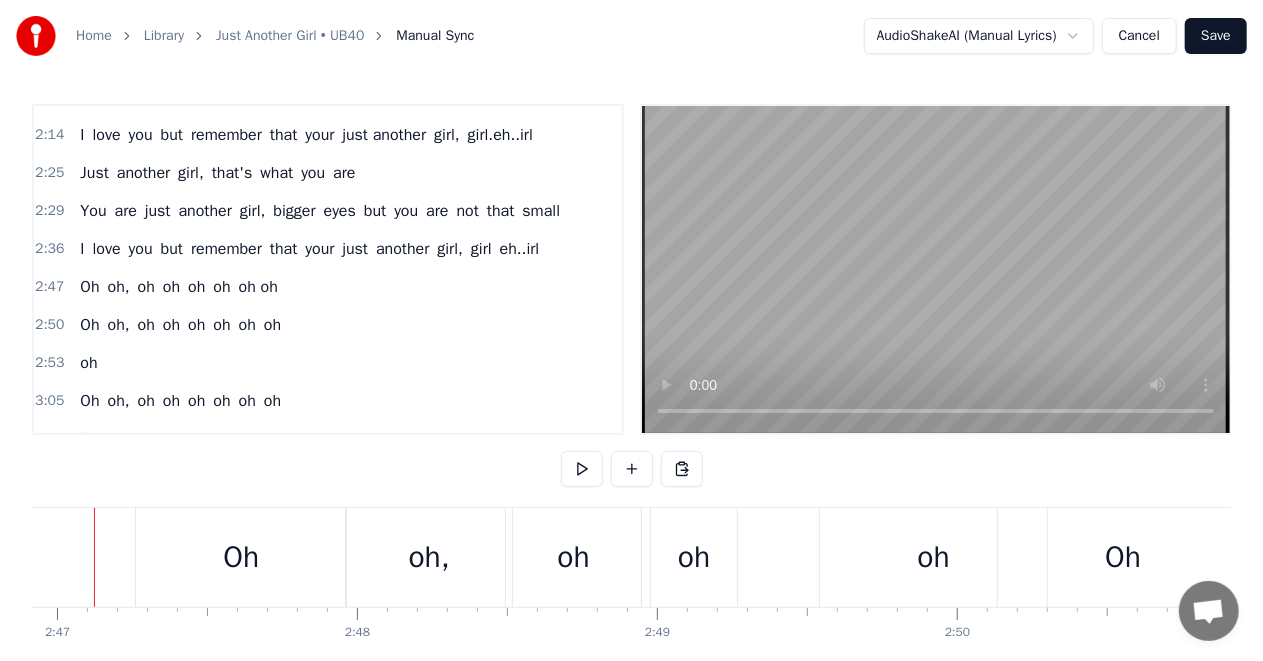 scroll, scrollTop: 0, scrollLeft: 50037, axis: horizontal 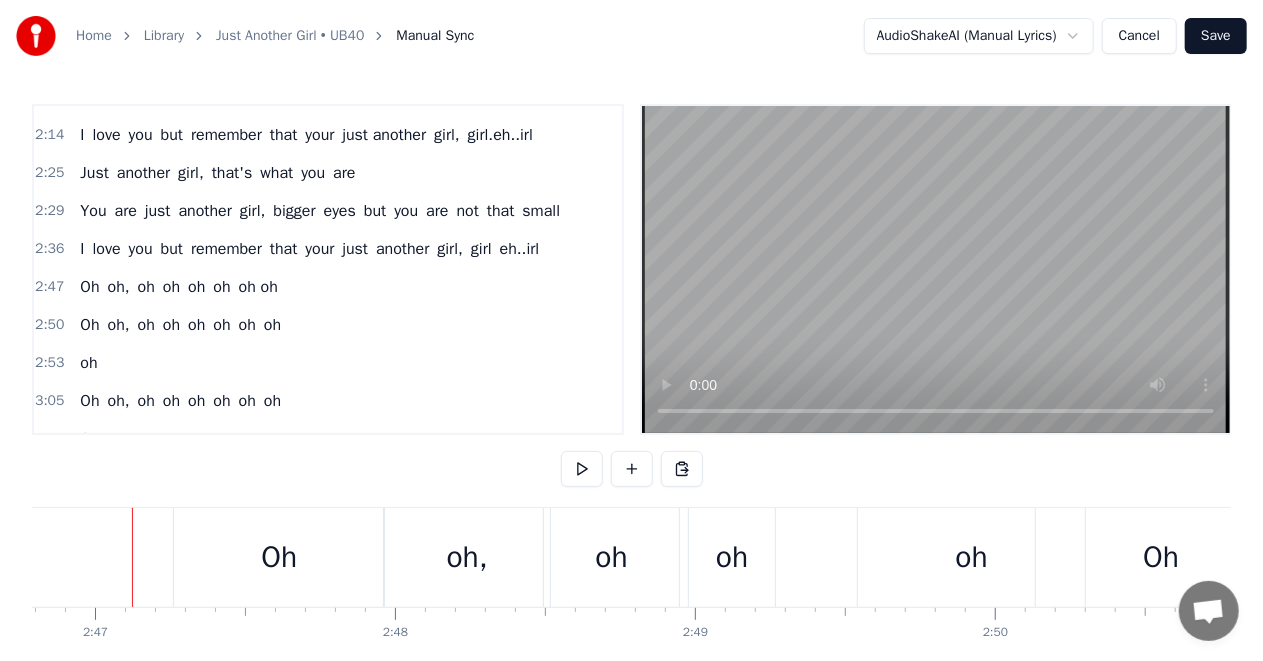 click on "Home Library Just Another Girl • UB40 Manual Sync AudioShakeAI (Manual Lyrics) Cancel Save 0:13 I know, and you know it true that 0:18 This love is really really true and 0:24 I know, and you know it true that 0:29 This love is really really true and 0:35 I want tell your friends, no other kinda way 0:39 There's one thing you should know, you are just another girl 0:45 Just another girl, that's what you are 0:50 You are just another girl, bigger eyes but you are not that small 0:56 I love you but remember that you are just another girl, girl.eh..irl 1:07 Oh oh, oh oh oh oh oh oh 1:13 Oh oh, oh oh oh oh oh oh 1:18 Oh oh, oh oh oh oh oh oh 1:24 Oh oh, oh oh oh oh oh oh 1:29 I know, and you know it true that 1:36 This love is really really true and 1:41 I know and you know it true that 1:47 This love is really really true and 1:52 I want tell your friends, no other kinda way 1:57 There's one thing you should know, your just another  girl 2:03 Just another girl, that's what you are 2:07 You are just another but" at bounding box center [631, 354] 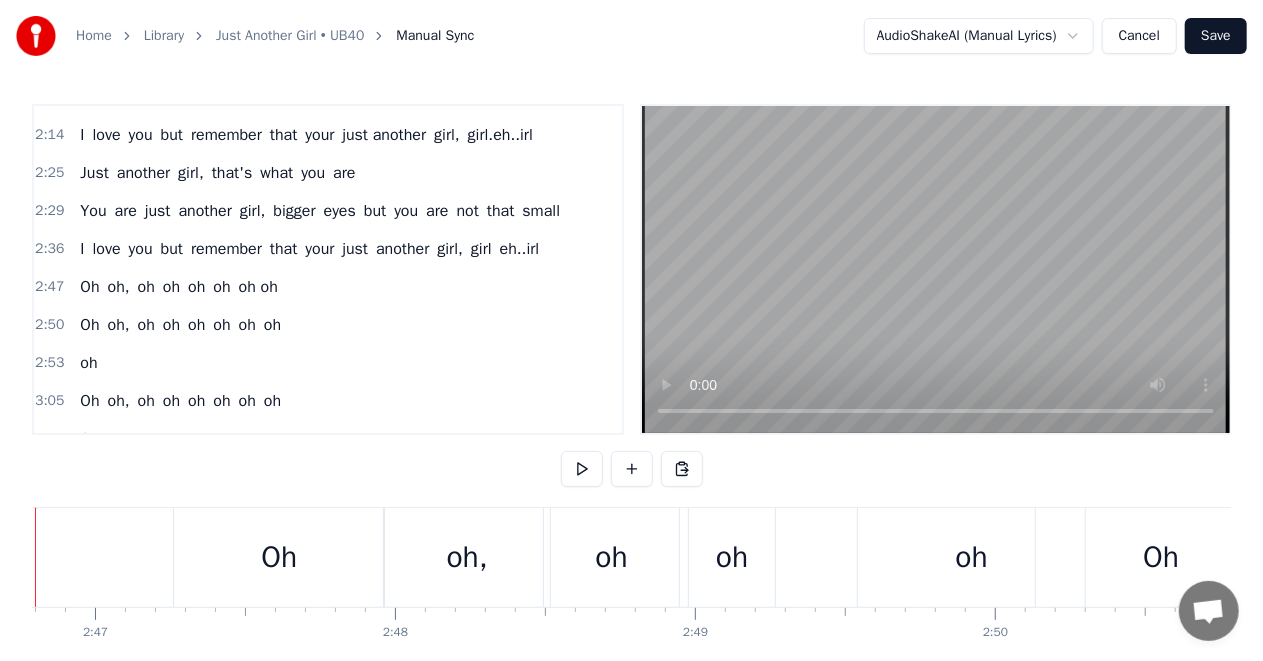 scroll, scrollTop: 0, scrollLeft: 49940, axis: horizontal 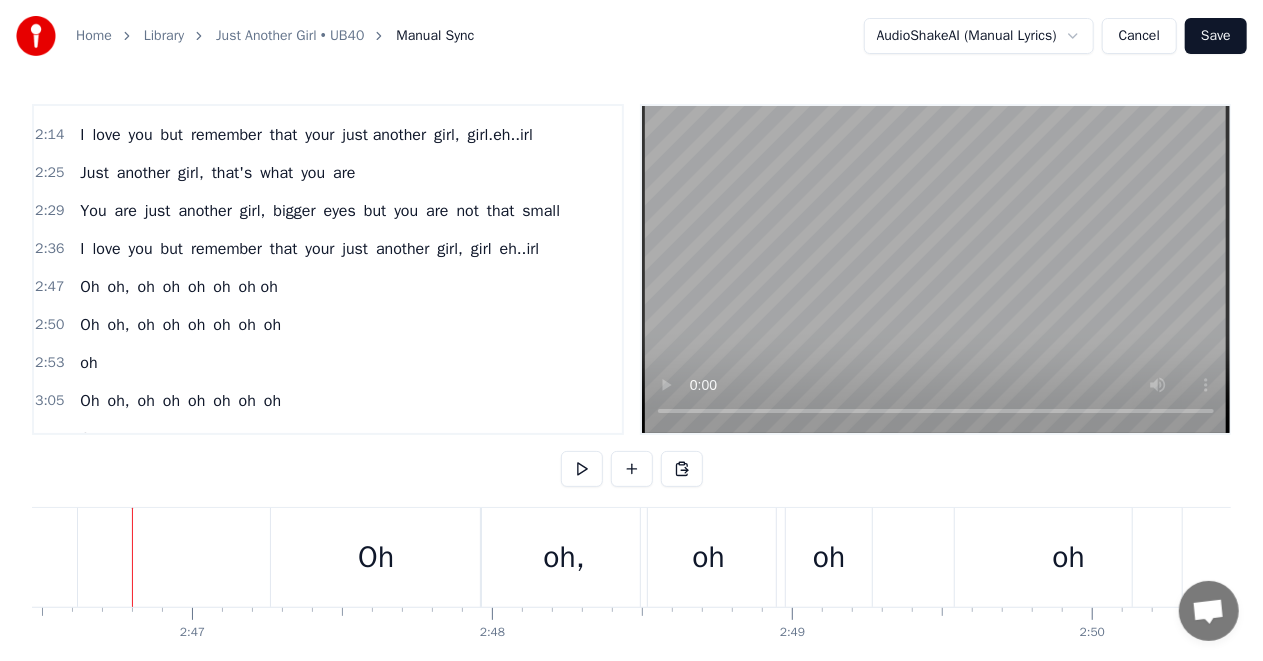 click on "eh..irl" at bounding box center (-78, 557) 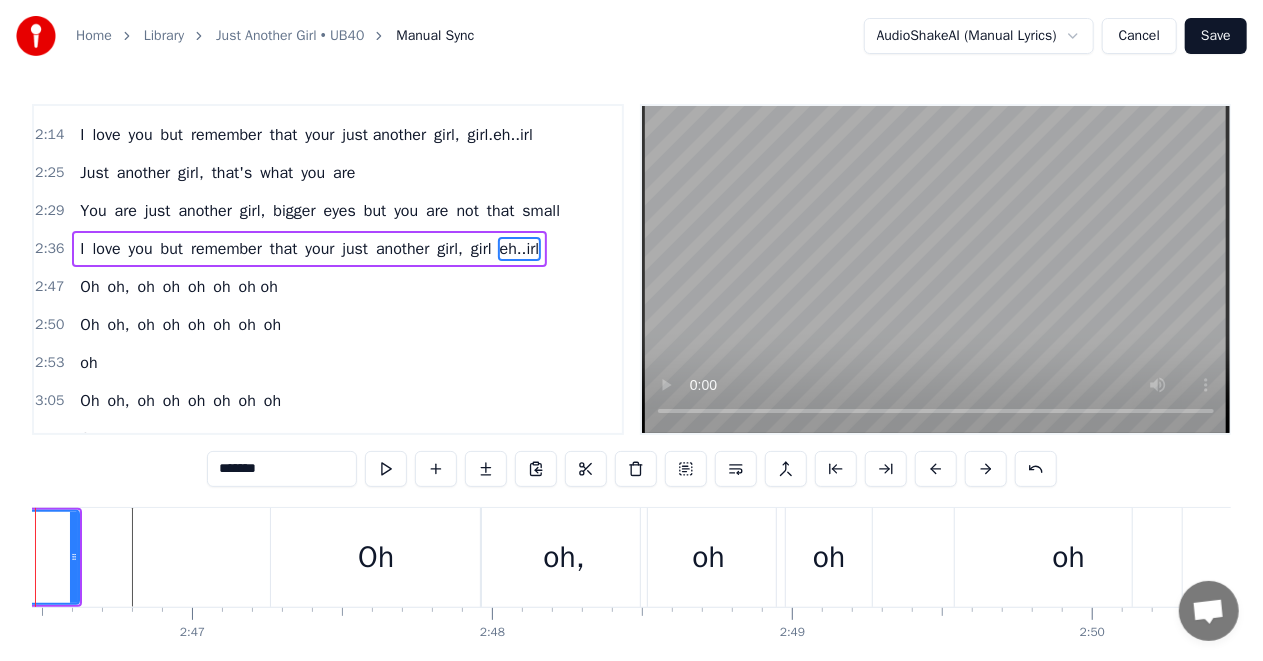 scroll, scrollTop: 751, scrollLeft: 0, axis: vertical 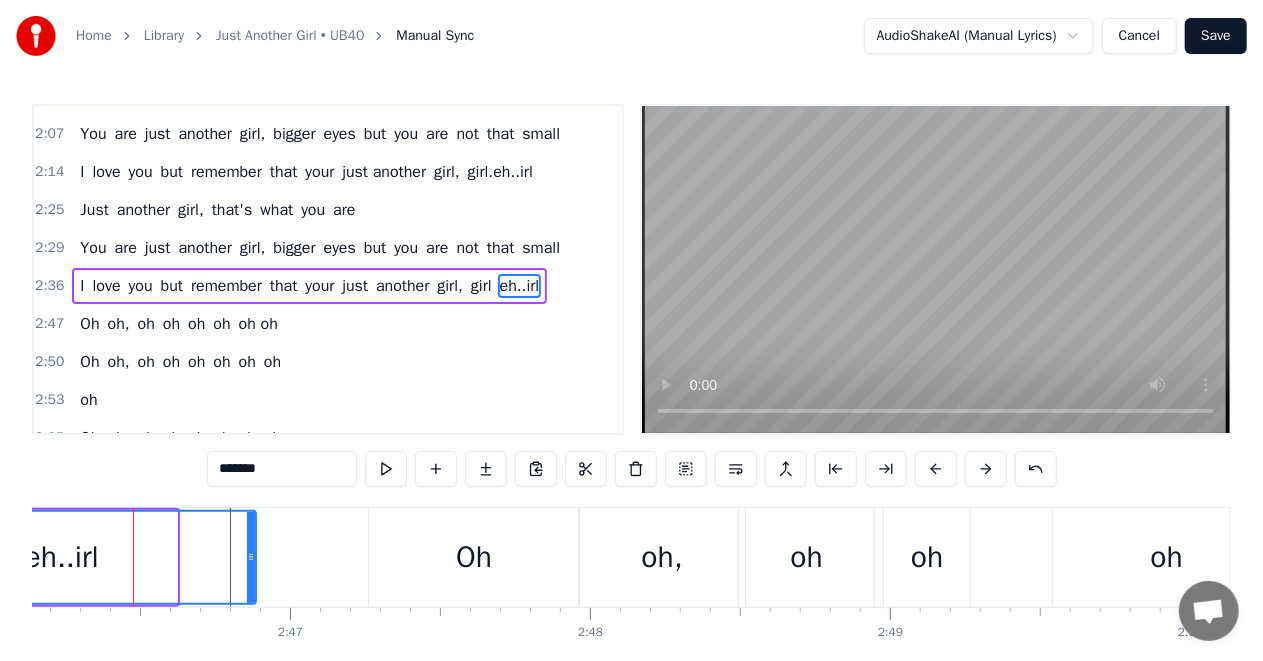 drag, startPoint x: 173, startPoint y: 554, endPoint x: 252, endPoint y: 568, distance: 80.23092 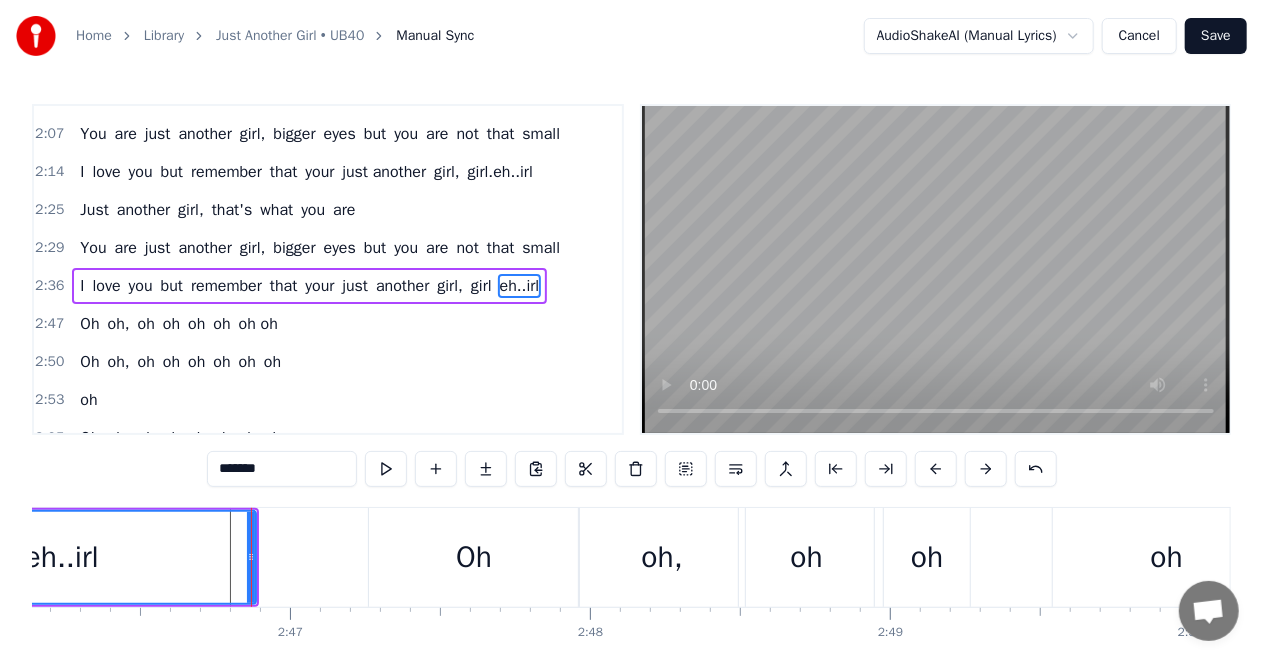 click on "Oh" at bounding box center [474, 557] 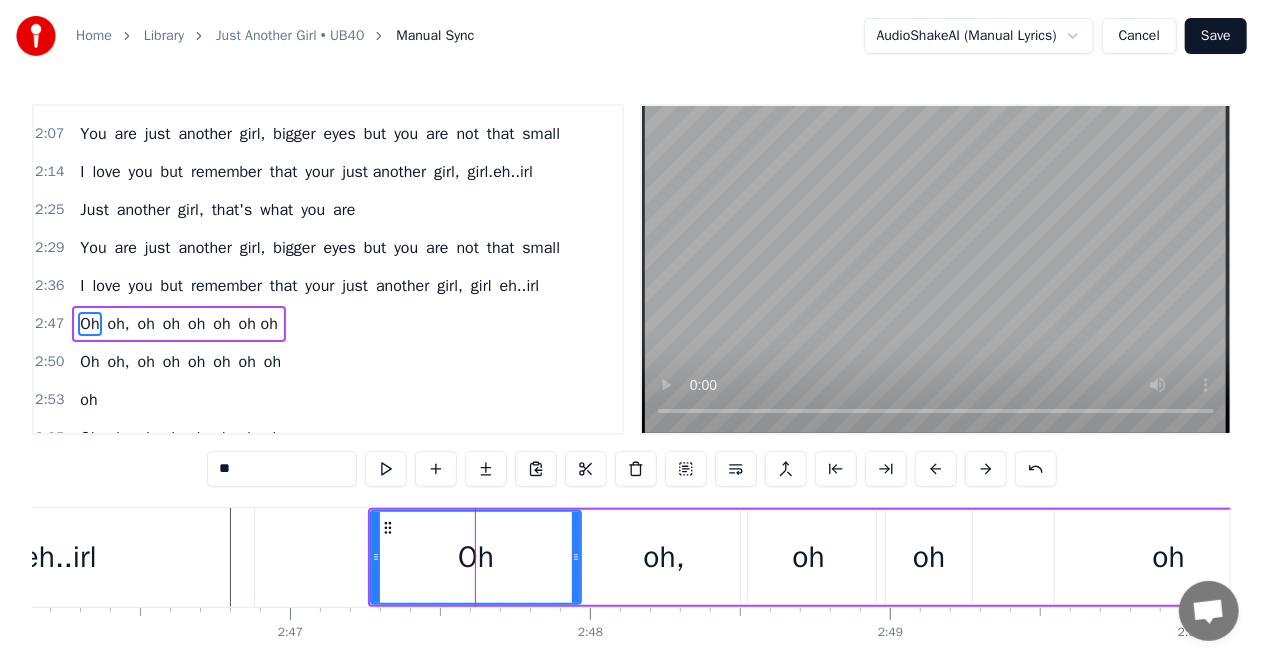 scroll, scrollTop: 788, scrollLeft: 0, axis: vertical 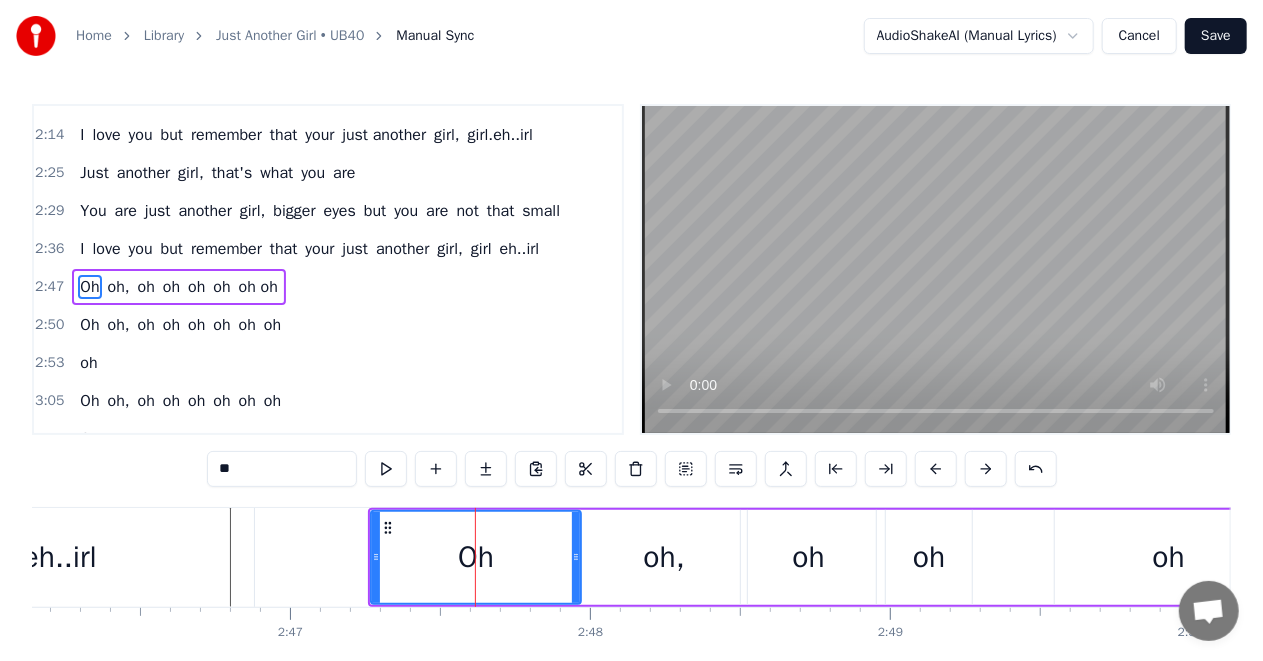 click on "oh," at bounding box center (664, 557) 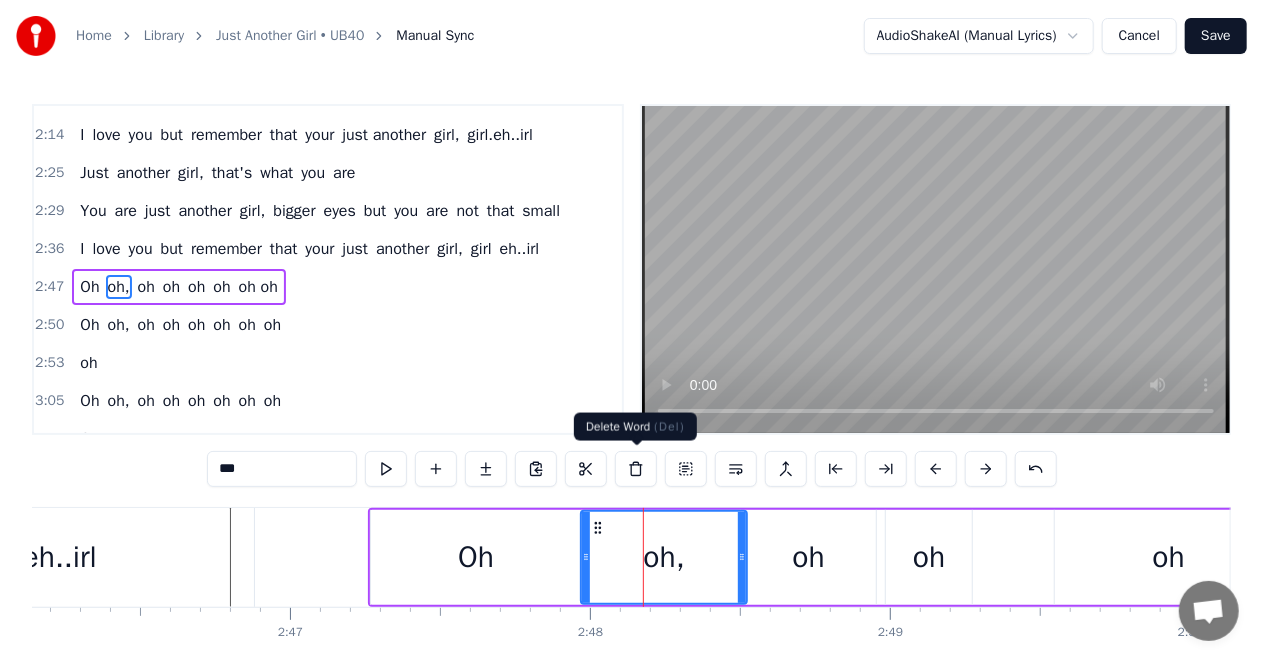click at bounding box center [636, 469] 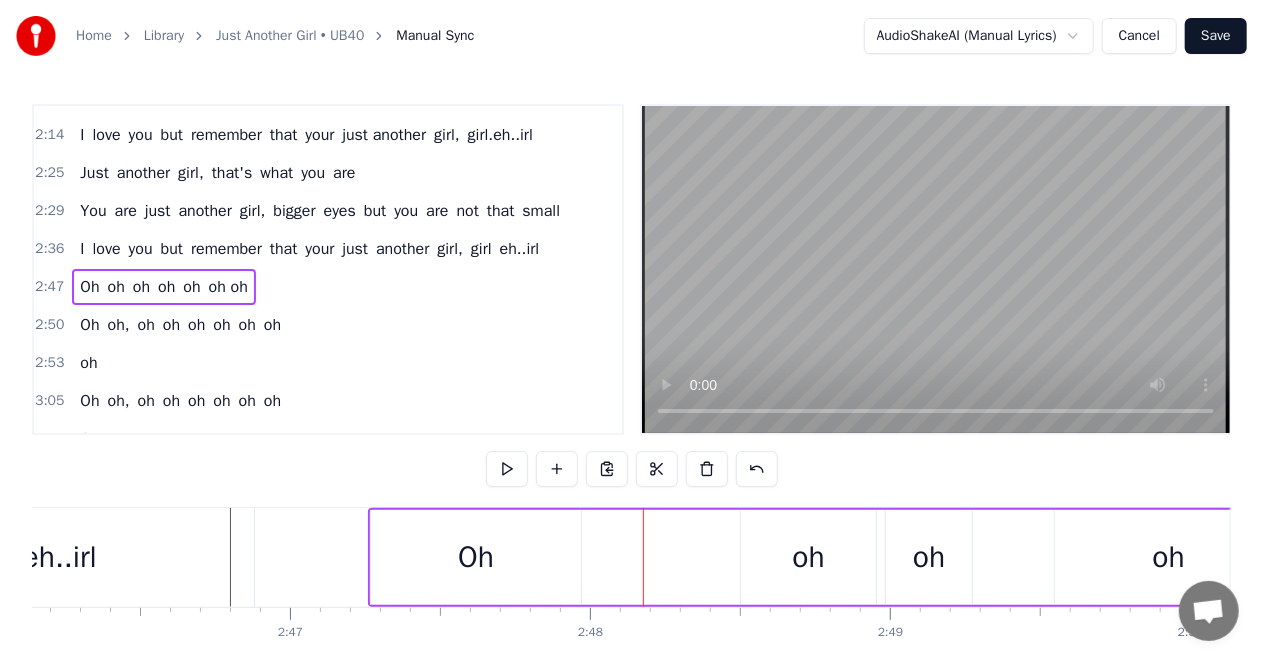 click on "oh" at bounding box center (809, 557) 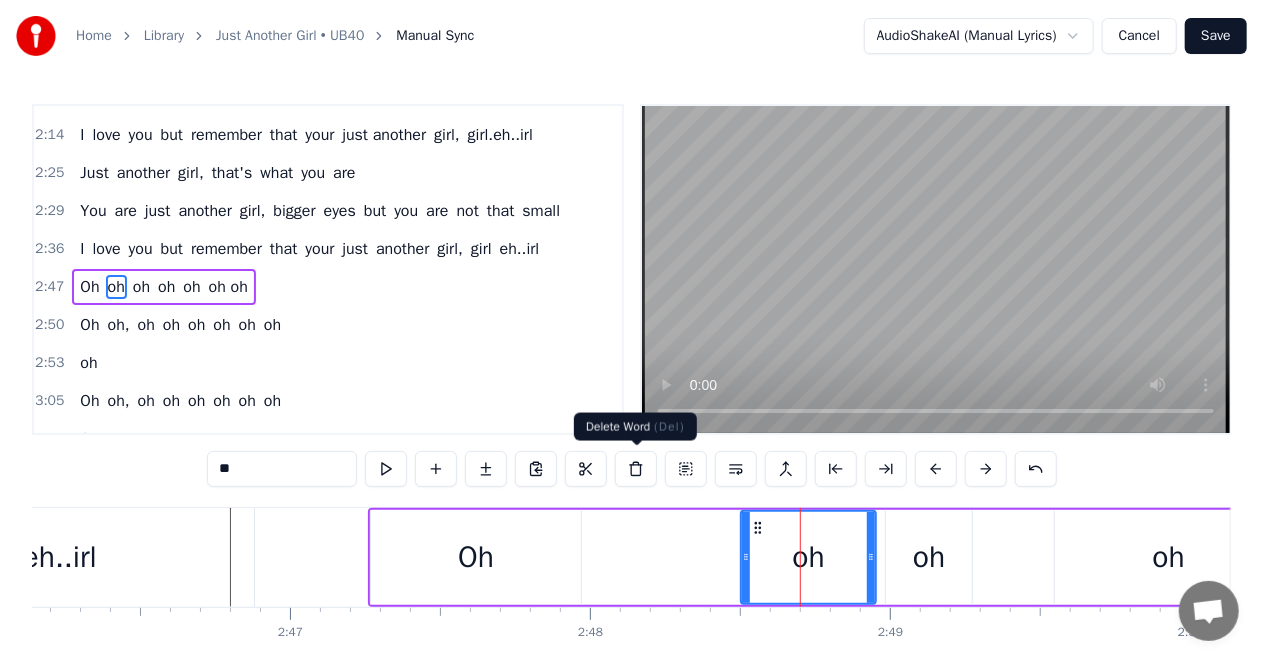 click at bounding box center (636, 469) 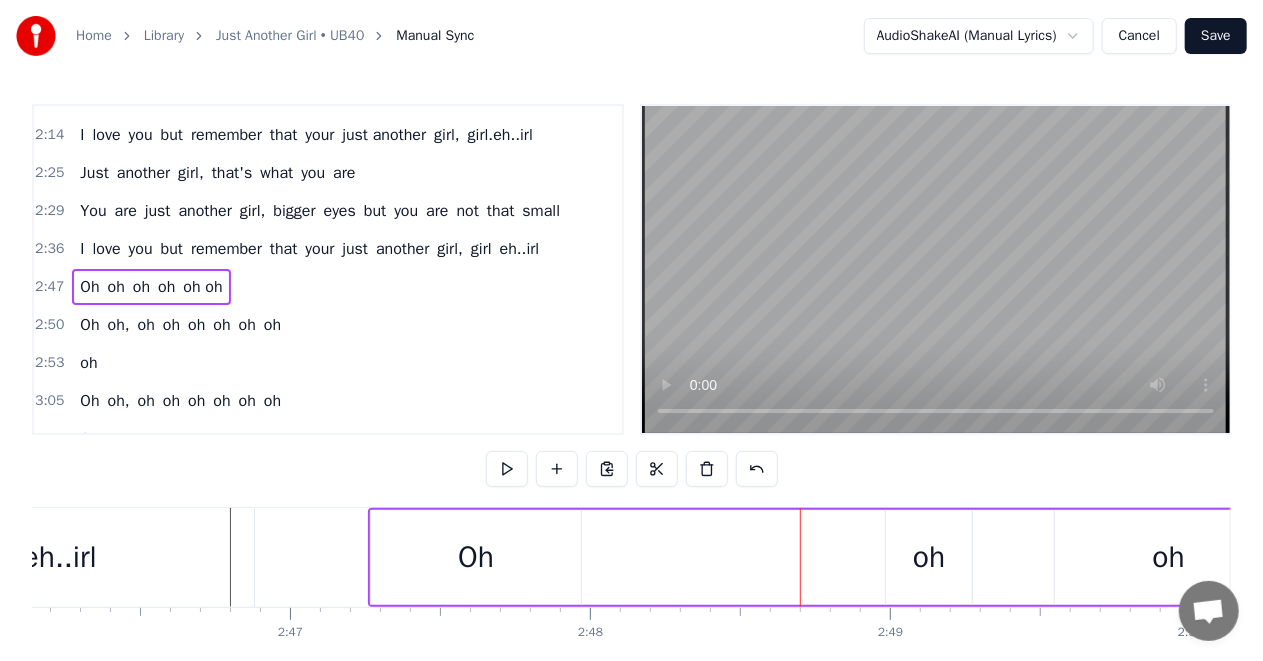 click on "oh" at bounding box center (929, 557) 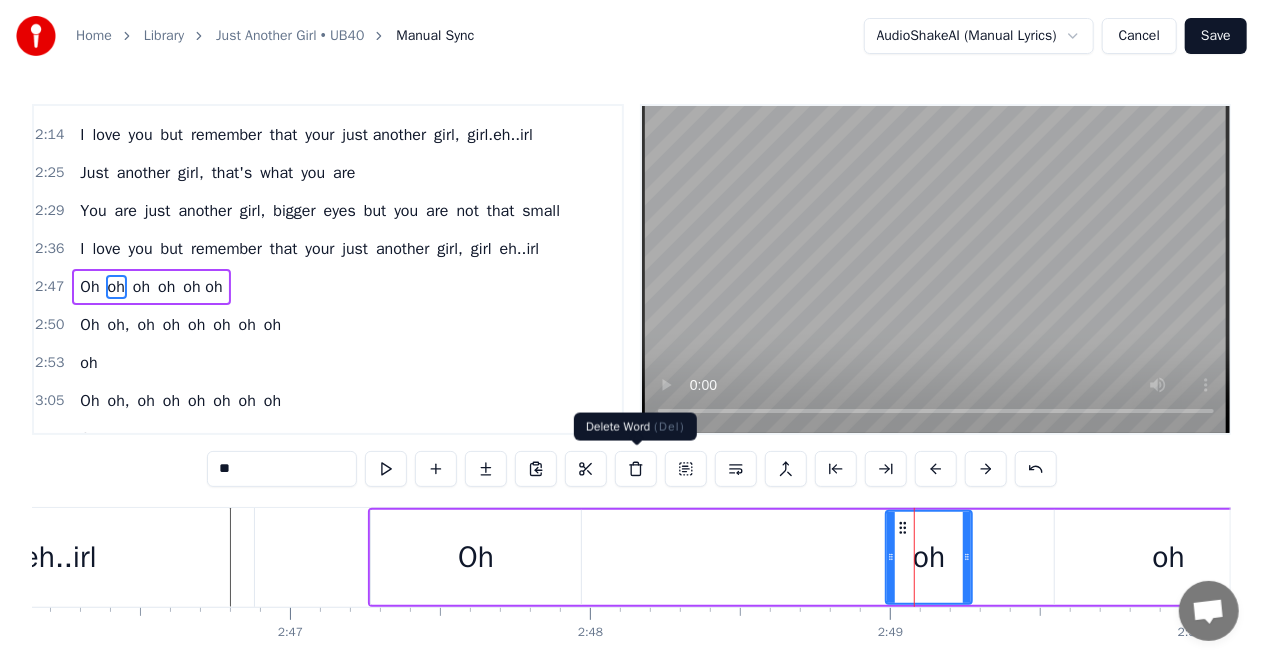 click at bounding box center [636, 469] 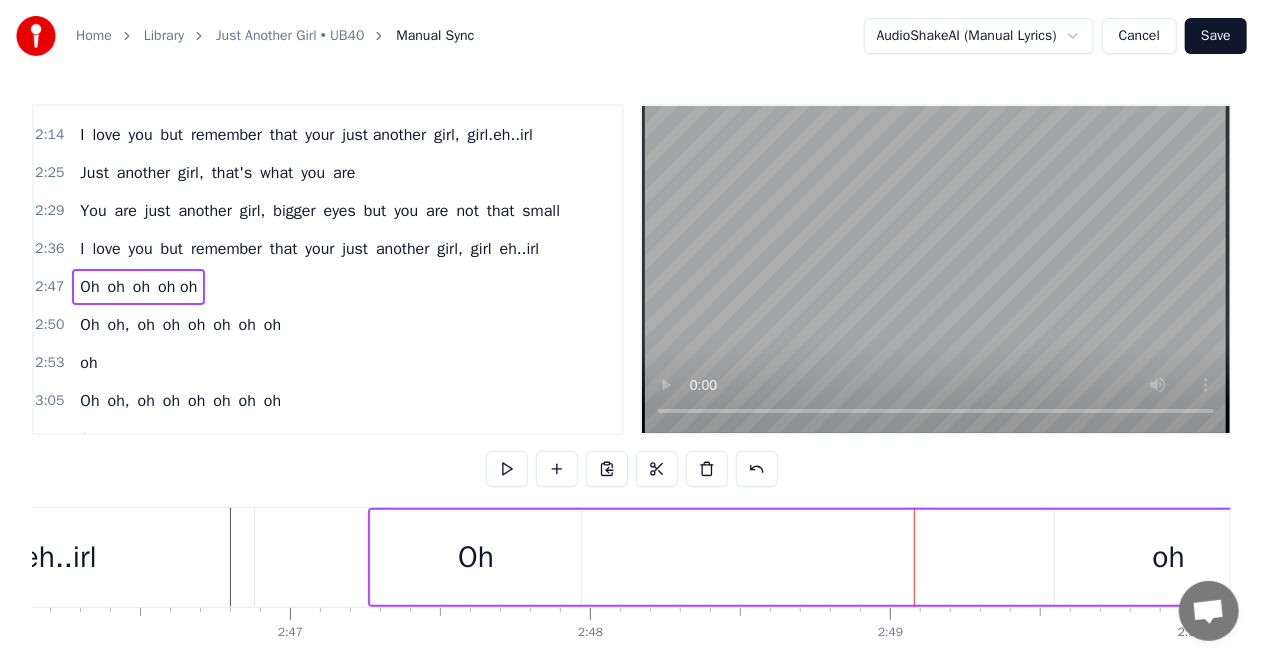 click on "oh" at bounding box center [1168, 557] 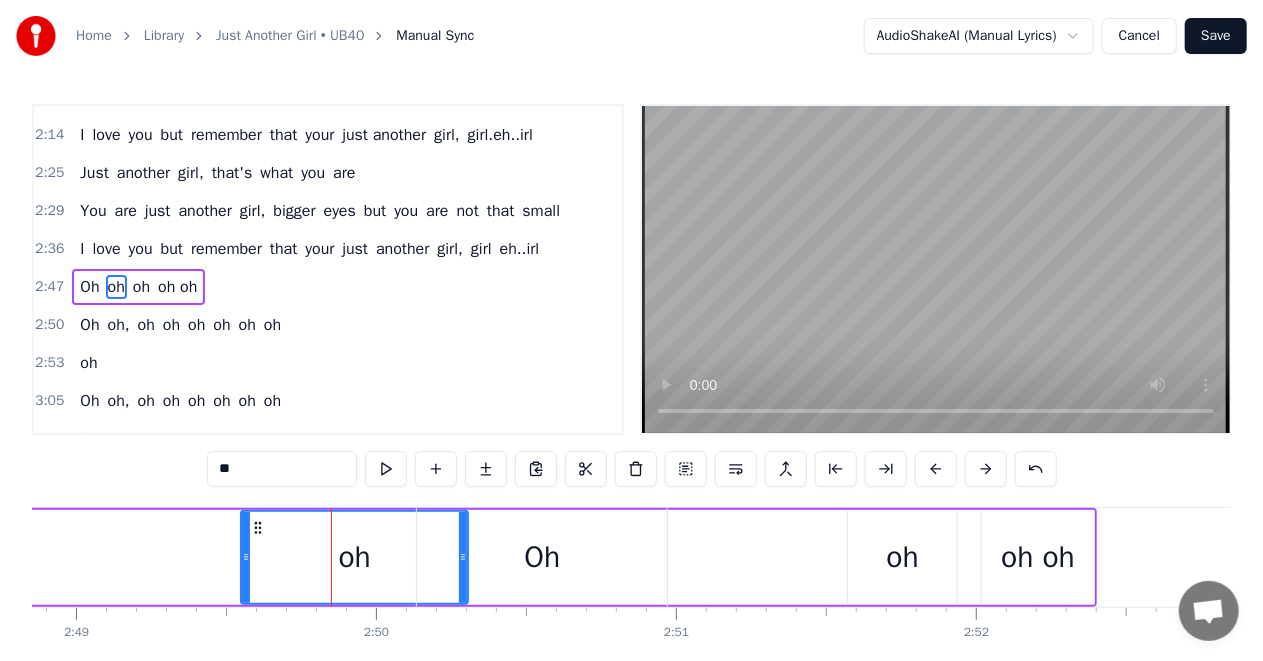scroll, scrollTop: 0, scrollLeft: 50854, axis: horizontal 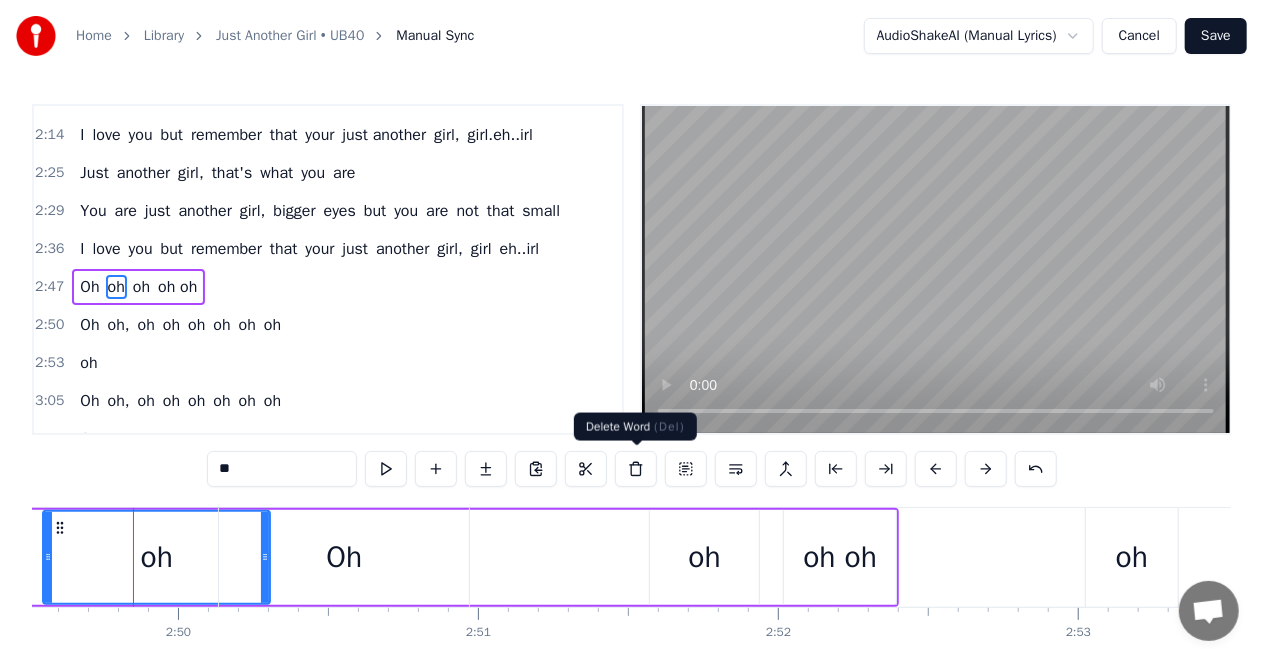 click at bounding box center (636, 469) 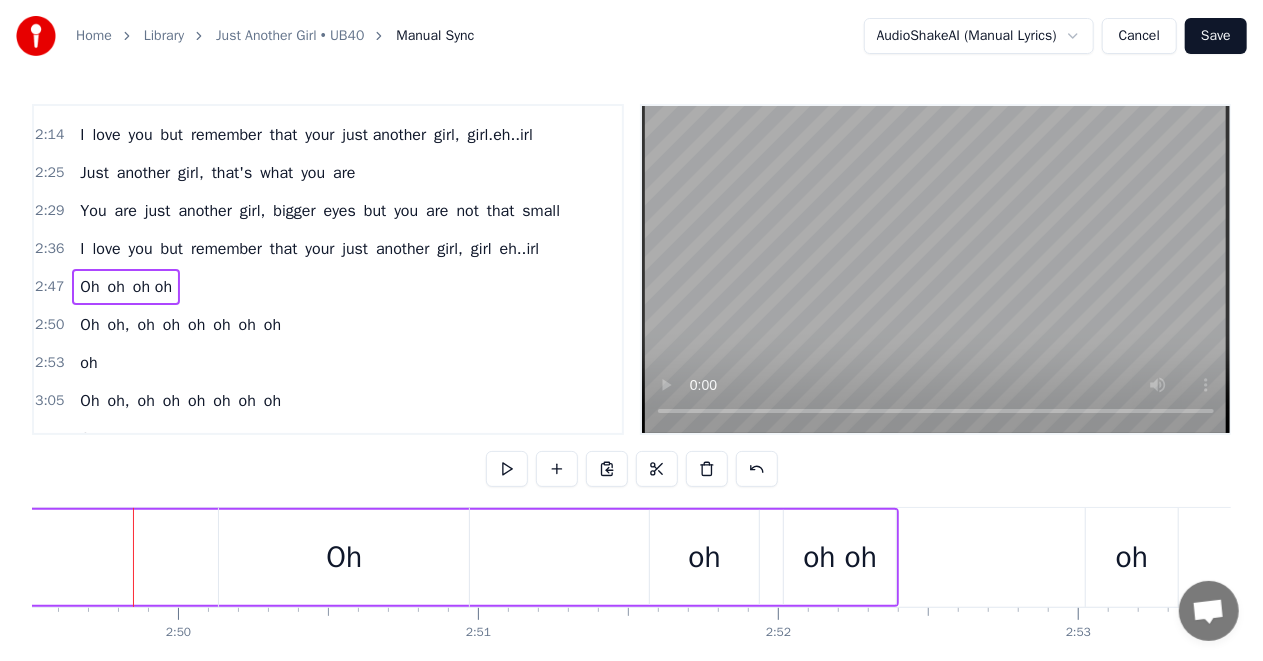 click on "Oh" at bounding box center [344, 557] 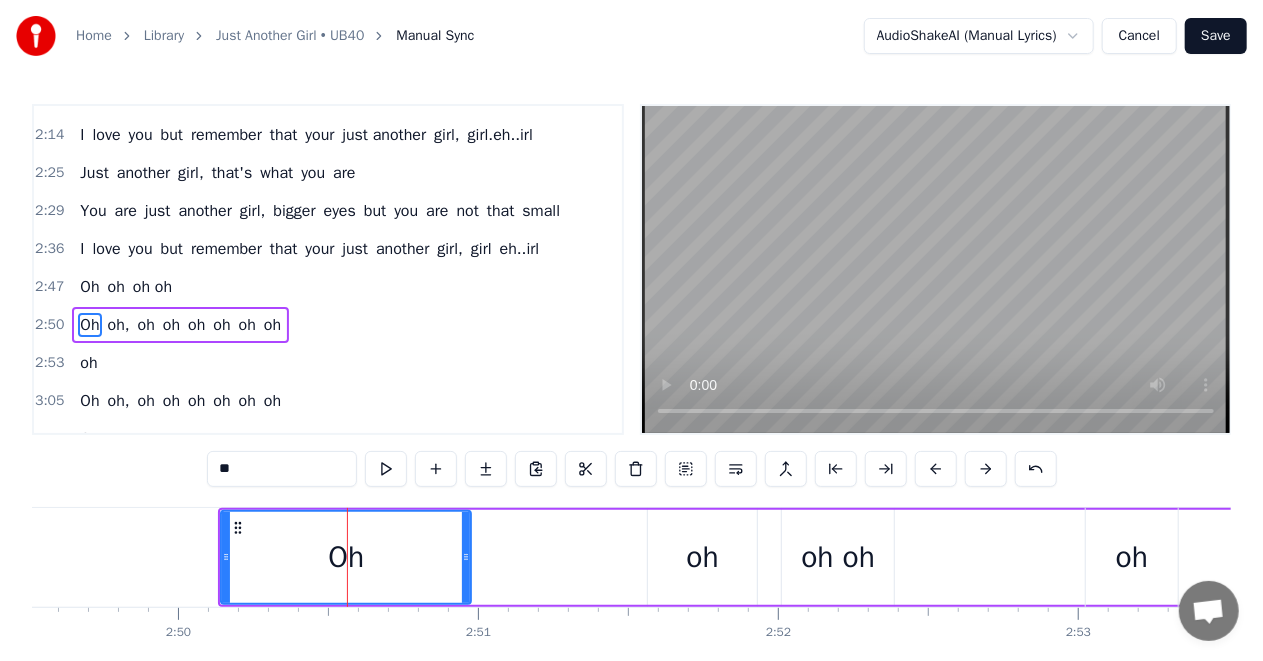 scroll, scrollTop: 793, scrollLeft: 0, axis: vertical 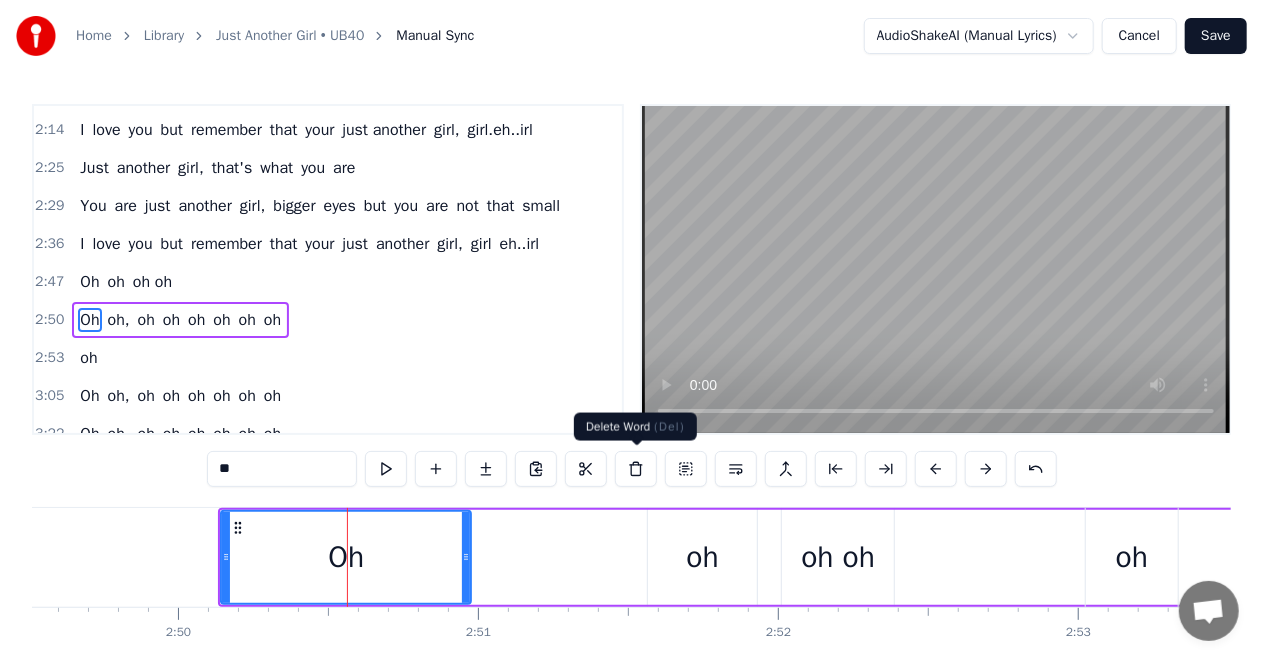 click at bounding box center (636, 469) 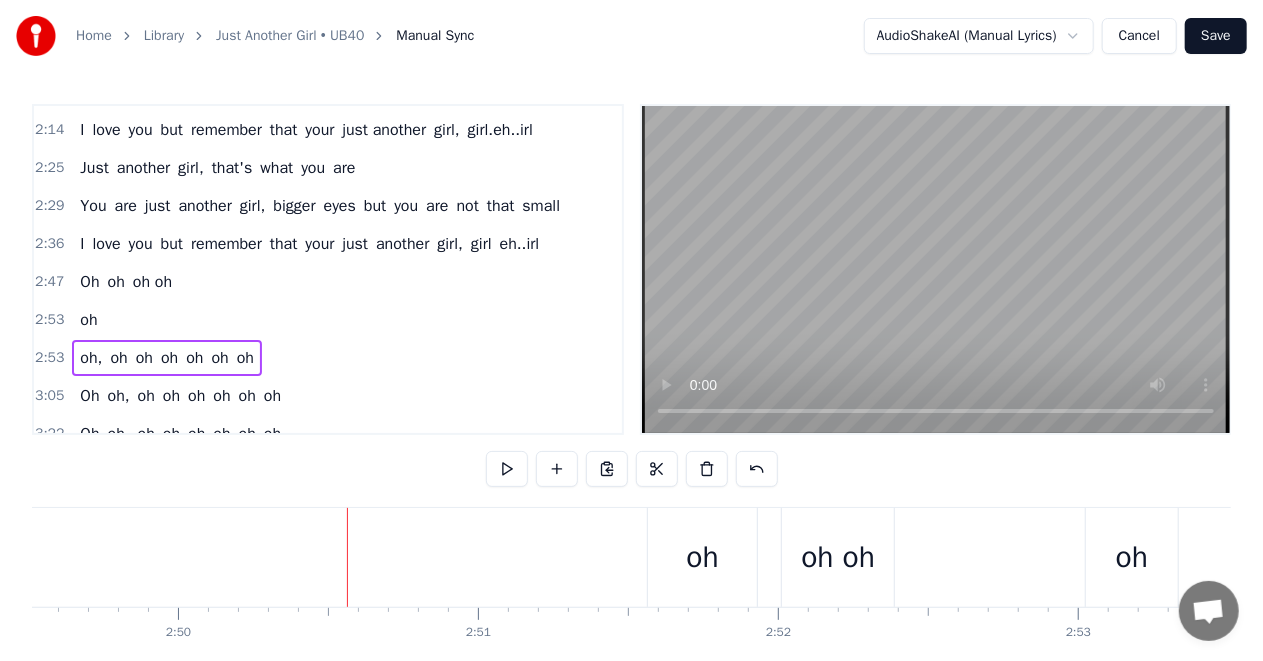click on "oh" at bounding box center [703, 557] 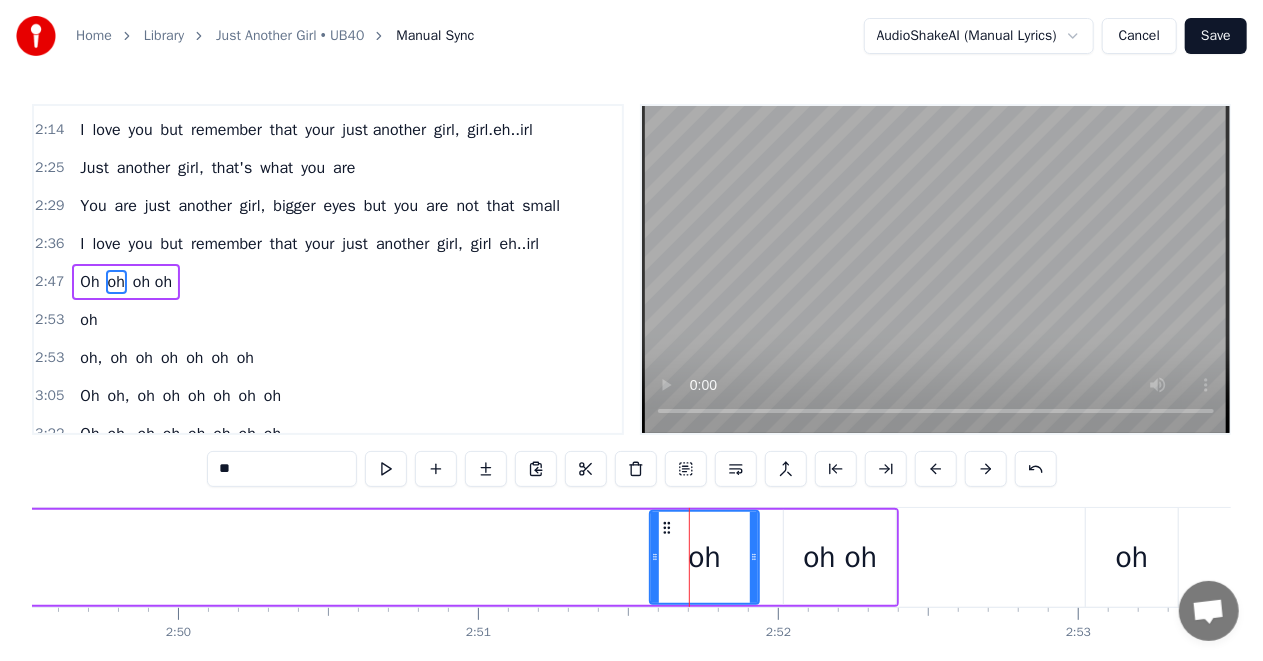 scroll, scrollTop: 788, scrollLeft: 0, axis: vertical 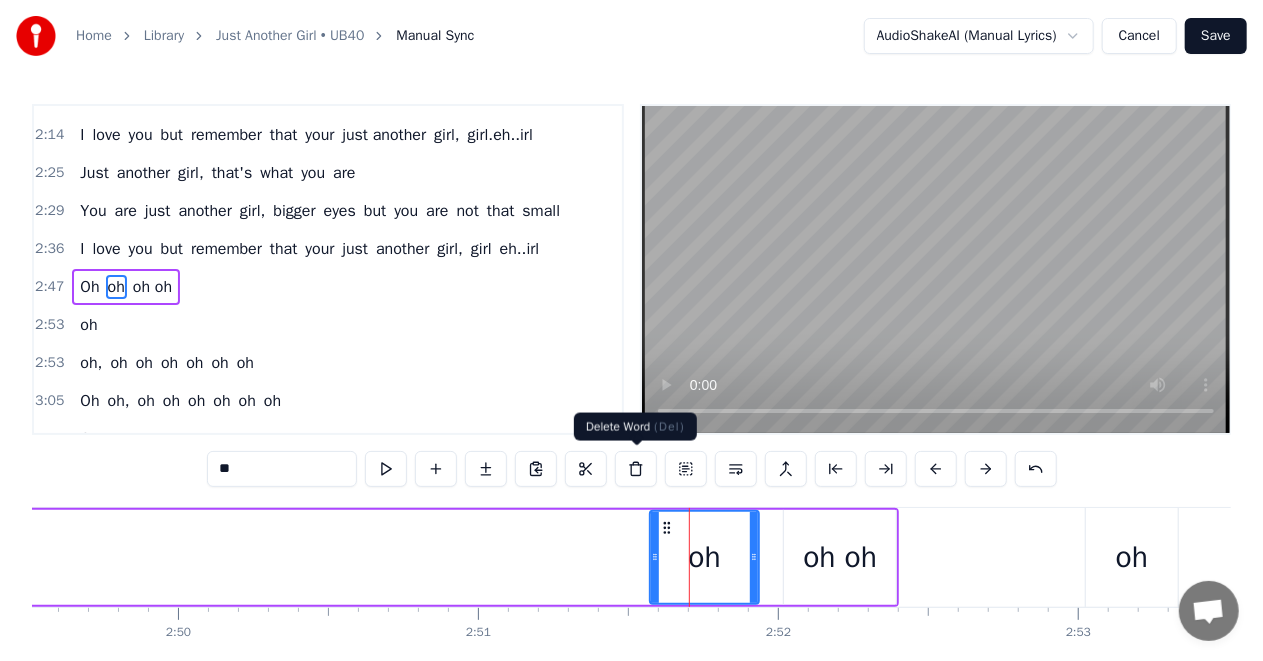 click at bounding box center (636, 469) 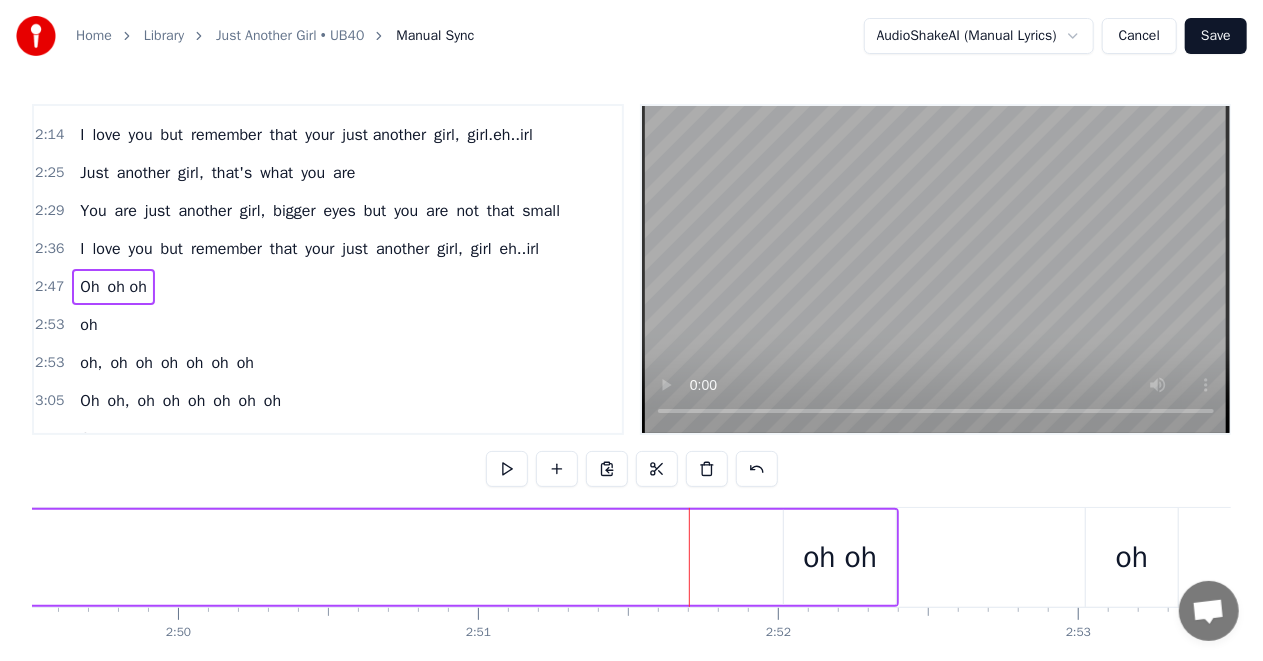 click on "oh oh" at bounding box center (840, 557) 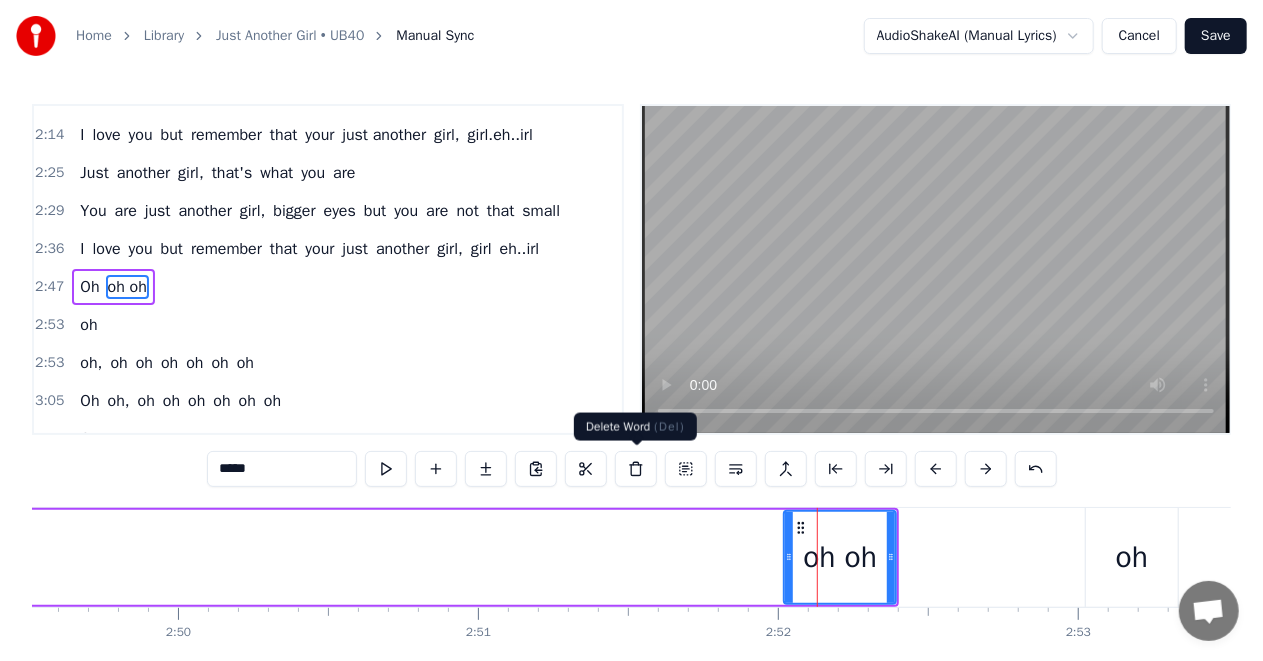 click at bounding box center (636, 469) 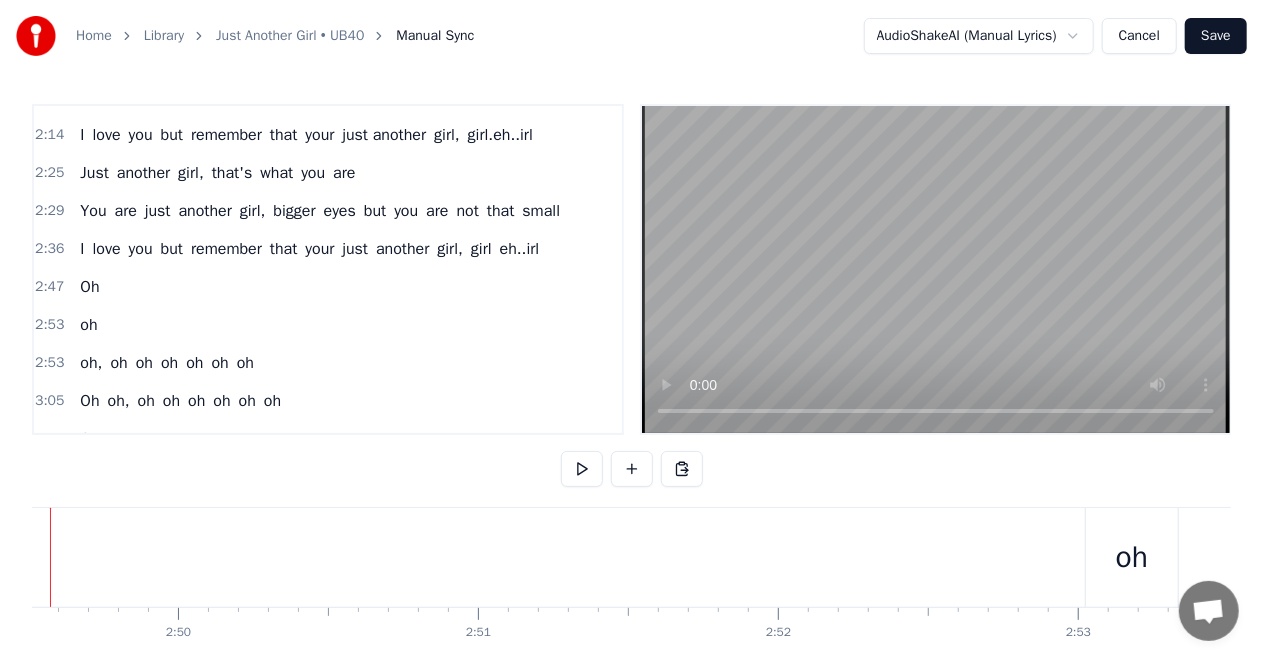 scroll, scrollTop: 0, scrollLeft: 50772, axis: horizontal 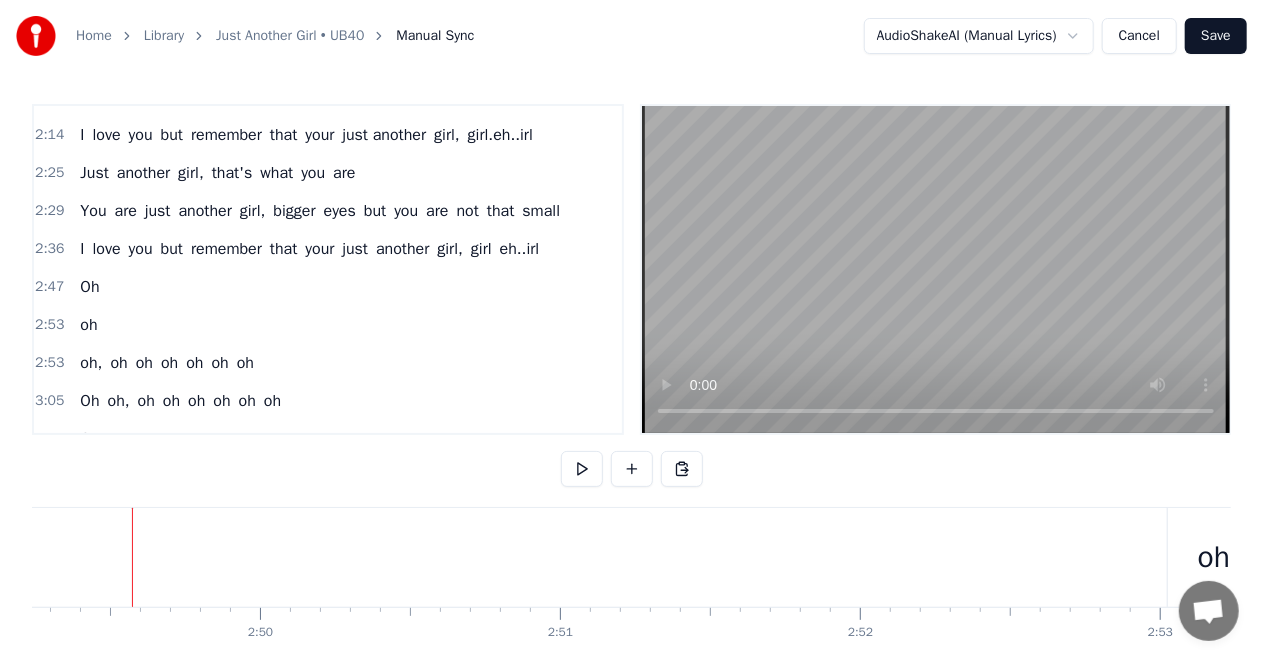 click on "Home Library Just Another Girl • UB40 Manual Sync AudioShakeAI (Manual Lyrics) Cancel Save 0:13 I know, and you know it true that 0:18 This love is really really true and 0:24 I know, and you know it true that 0:29 This love is really really true and 0:35 I want tell your friends, no other kinda way 0:39 There's one thing you should know, you are just another girl 0:45 Just another girl, that's what you are 0:50 You are just another girl, bigger eyes but you are not that small 0:56 I love you but remember that you are just another girl, girl.eh..irl 1:07 Oh oh, oh oh oh oh oh oh 1:13 Oh oh, oh oh oh oh oh oh 1:18 Oh oh, oh oh oh oh oh oh 1:24 Oh oh, oh oh oh oh oh oh 1:29 I know, and you know it true that 1:36 This love is really really true and 1:41 I know and you know it true that 1:47 This love is really really true and 1:52 I want tell your friends, no other kinda way 1:57 There's one thing you should know, your just another  girl 2:03 Just another girl, that's what you are 2:07 You are just another but" at bounding box center [631, 354] 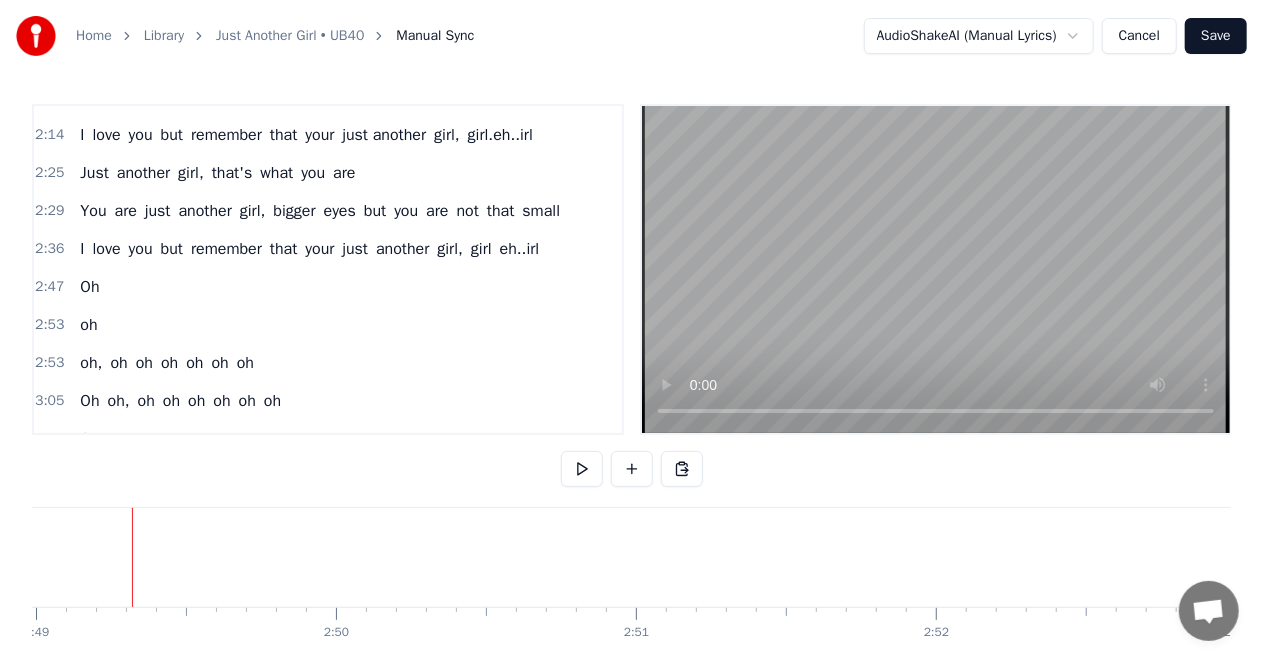 click at bounding box center [-19614, 557] 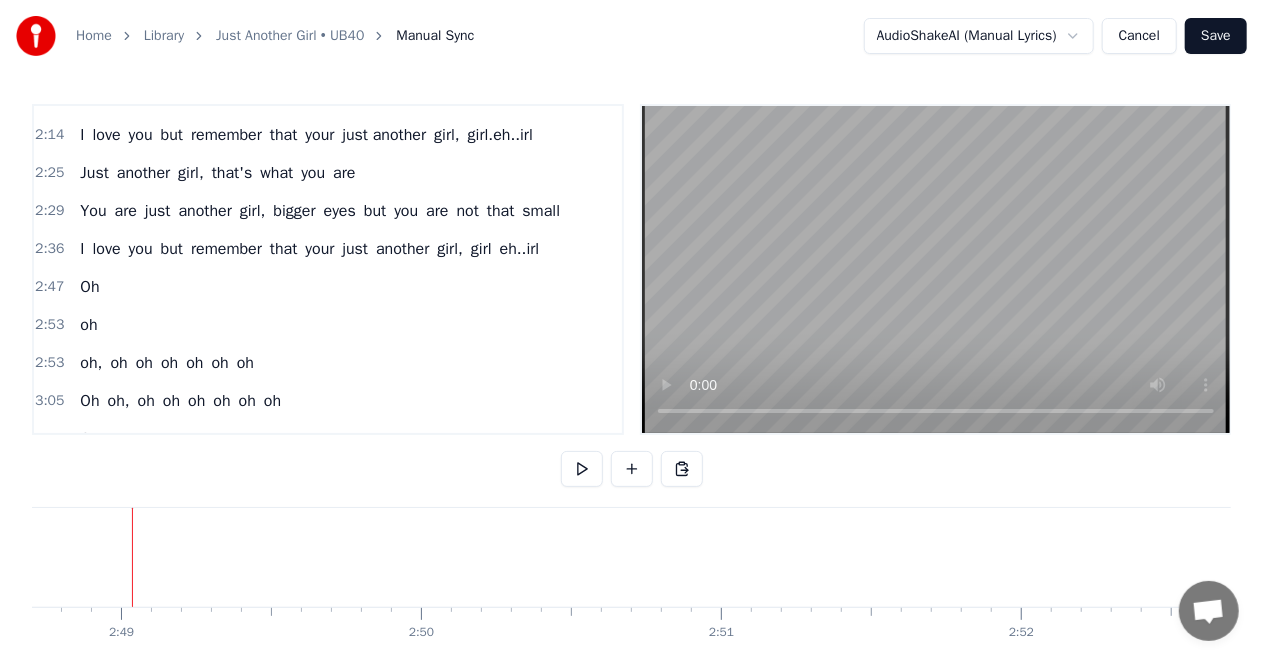 click at bounding box center [-19529, 557] 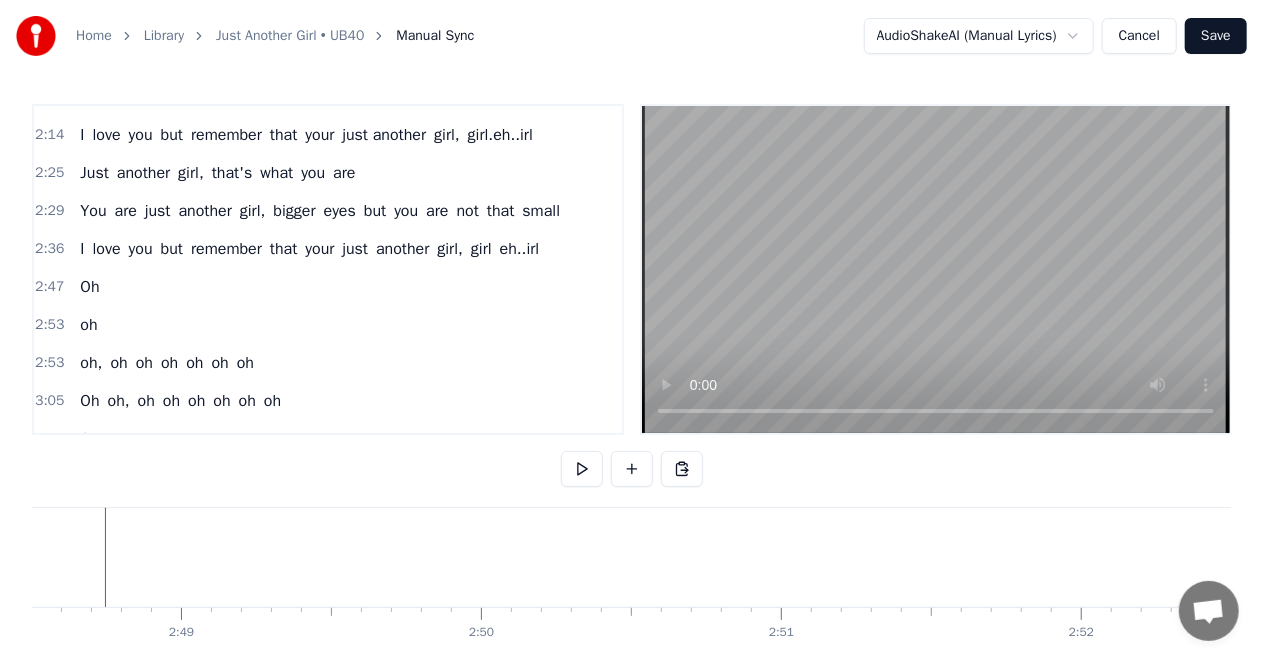 scroll, scrollTop: 0, scrollLeft: 50524, axis: horizontal 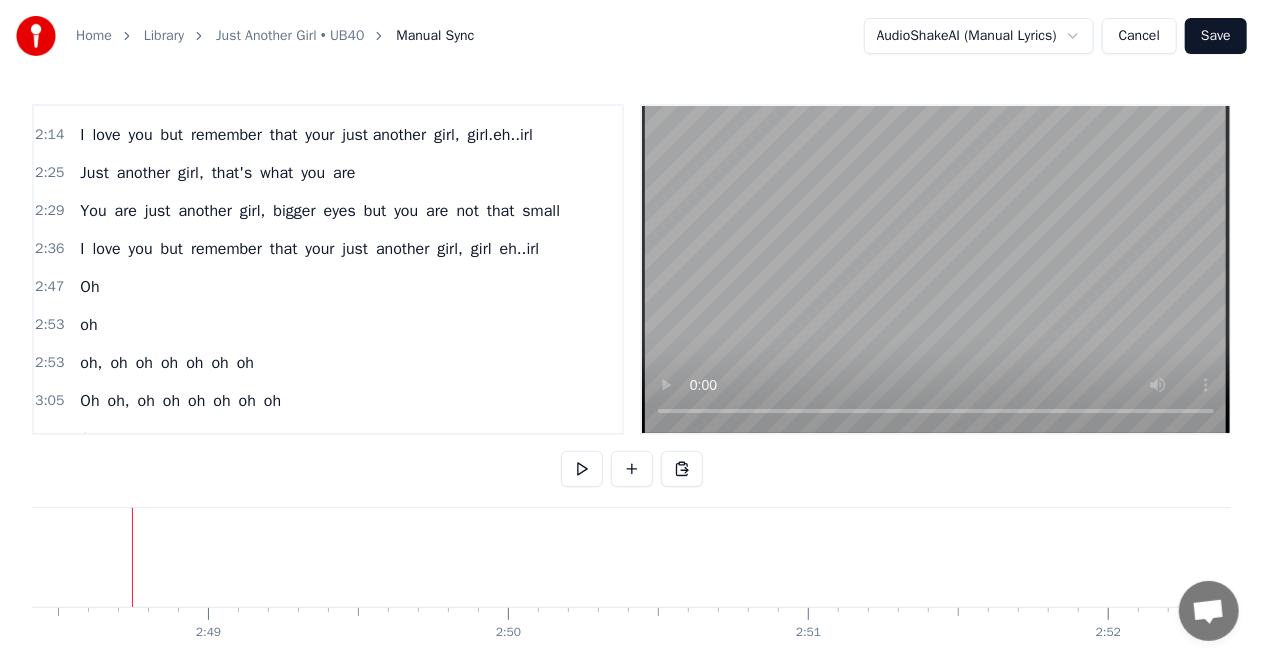 click on "Home Library Just Another Girl • UB40 Manual Sync AudioShakeAI (Manual Lyrics) Cancel Save 0:13 I know, and you know it true that 0:18 This love is really really true and 0:24 I know, and you know it true that 0:29 This love is really really true and 0:35 I want tell your friends, no other kinda way 0:39 There's one thing you should know, you are just another girl 0:45 Just another girl, that's what you are 0:50 You are just another girl, bigger eyes but you are not that small 0:56 I love you but remember that you are just another girl, girl.eh..irl 1:07 Oh oh, oh oh oh oh oh oh 1:13 Oh oh, oh oh oh oh oh oh 1:18 Oh oh, oh oh oh oh oh oh 1:24 Oh oh, oh oh oh oh oh oh 1:29 I know, and you know it true that 1:36 This love is really really true and 1:41 I know and you know it true that 1:47 This love is really really true and 1:52 I want tell your friends, no other kinda way 1:57 There's one thing you should know, your just another  girl 2:03 Just another girl, that's what you are 2:07 You are just another but" at bounding box center (631, 354) 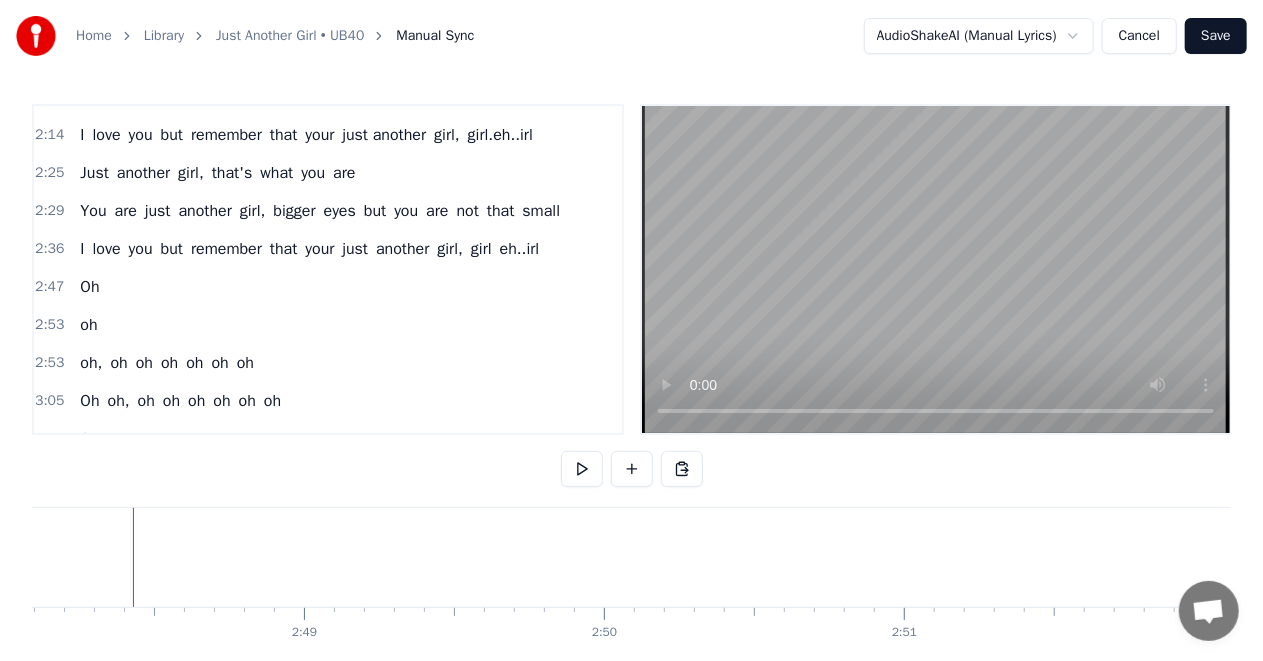 click at bounding box center [-19346, 557] 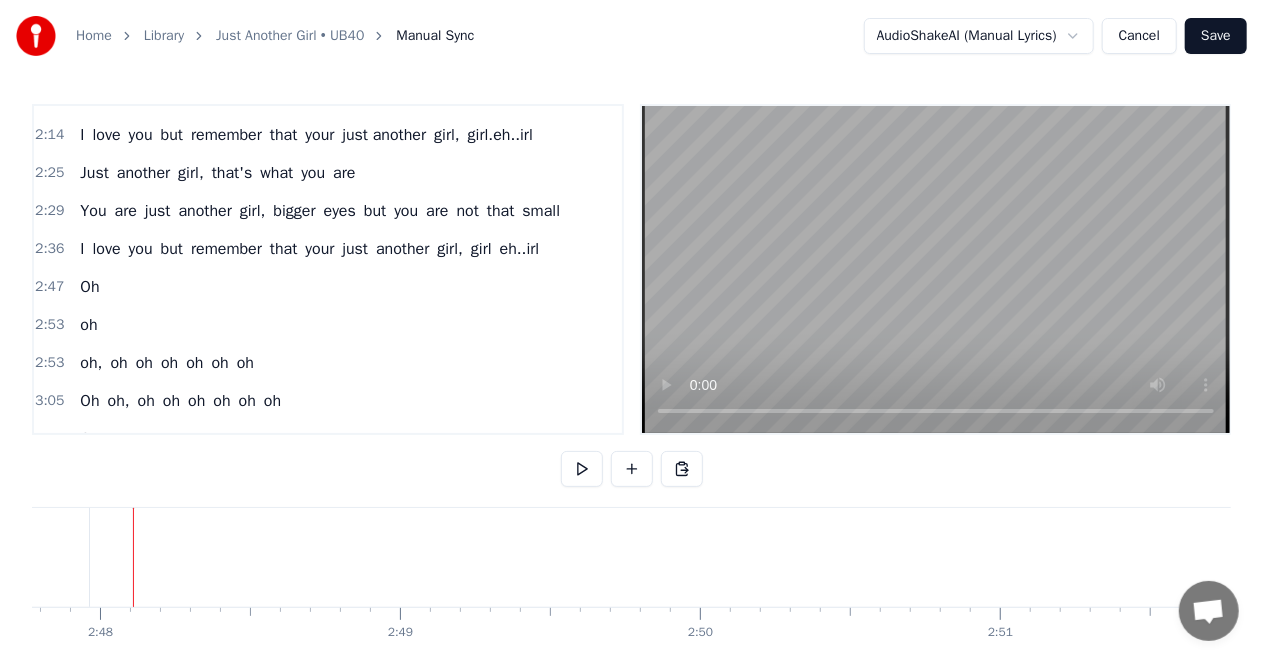 click on "Oh" at bounding box center (-16, 557) 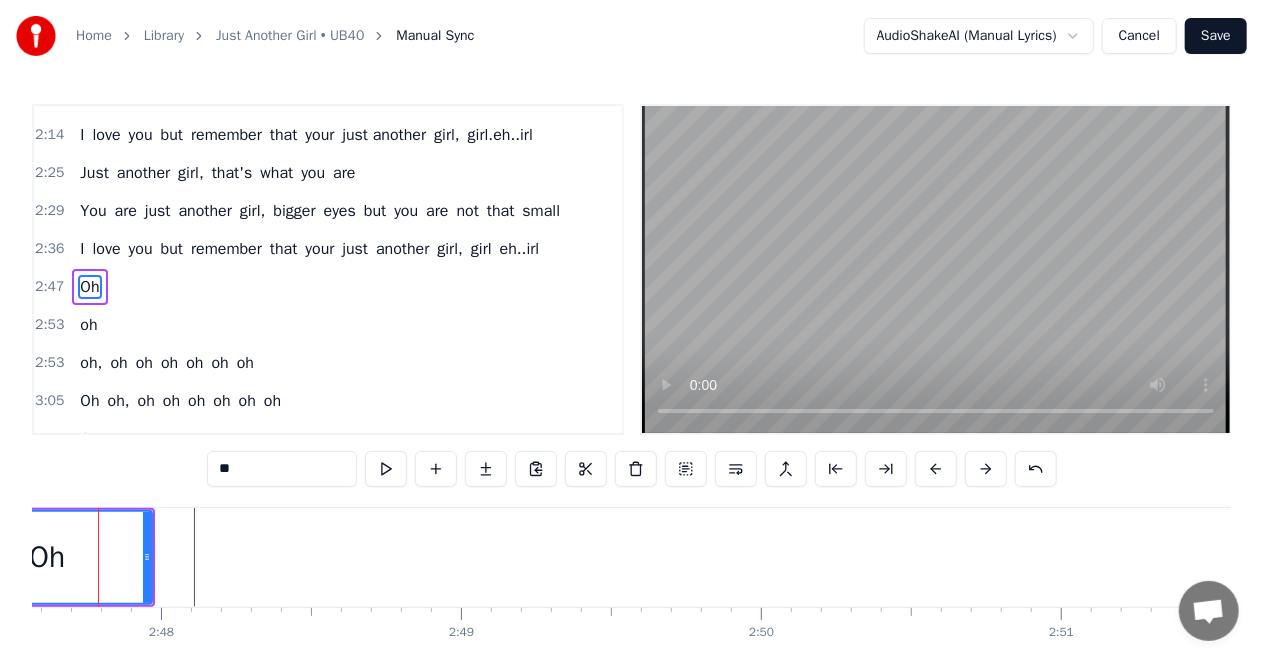 scroll, scrollTop: 0, scrollLeft: 50236, axis: horizontal 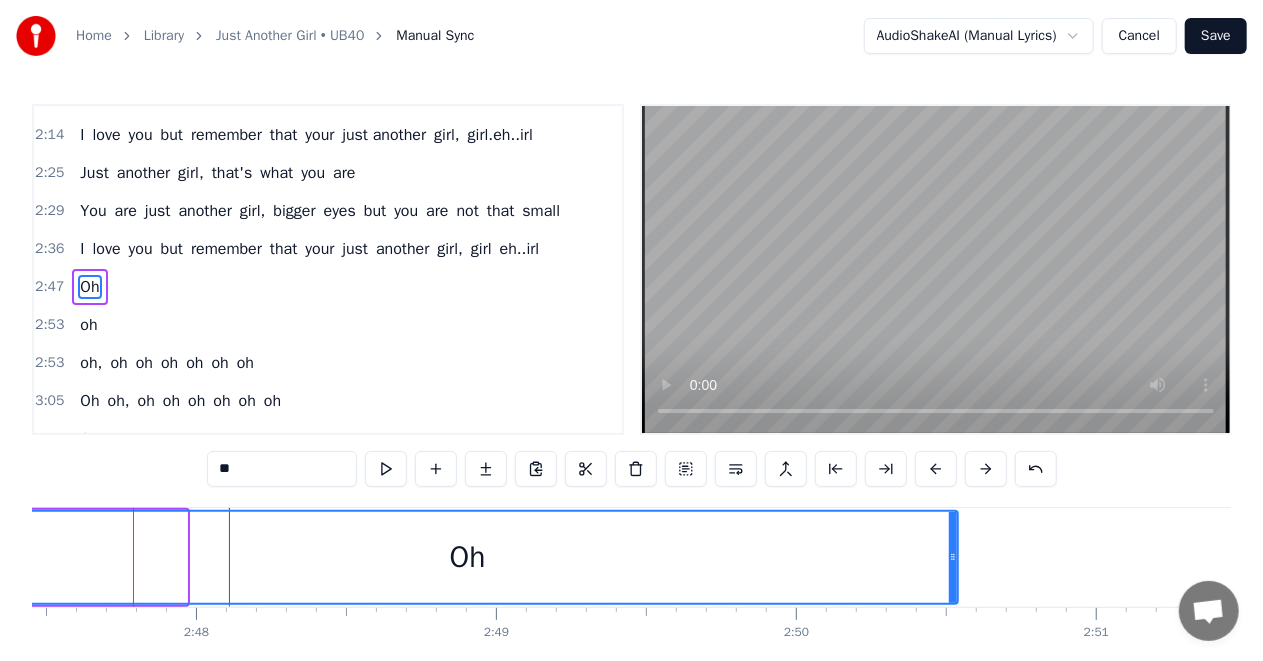drag, startPoint x: 185, startPoint y: 556, endPoint x: 876, endPoint y: 578, distance: 691.35016 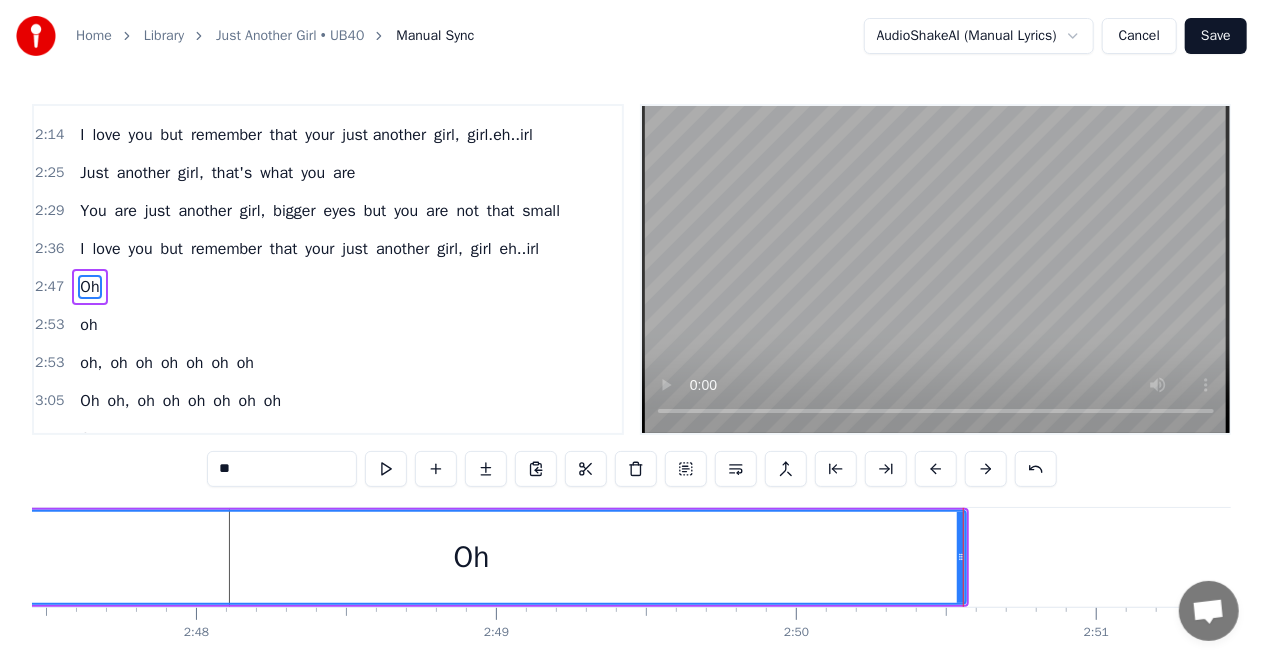 click on "**" at bounding box center (282, 469) 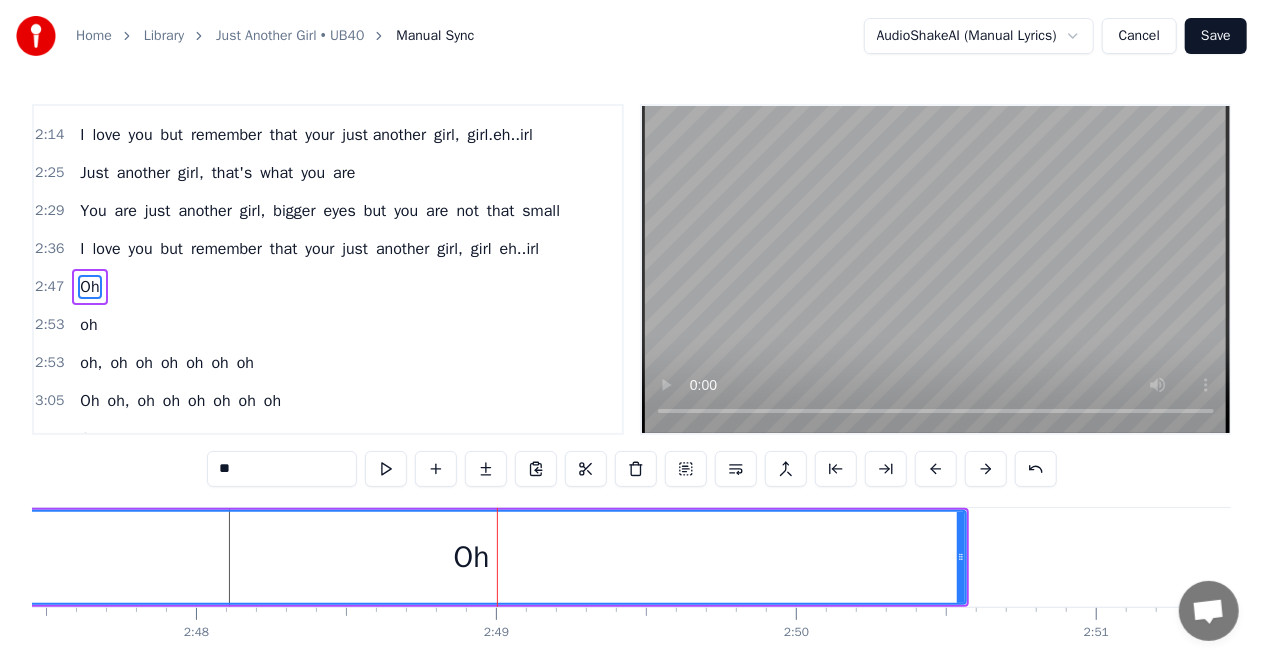 click on "**" at bounding box center (282, 469) 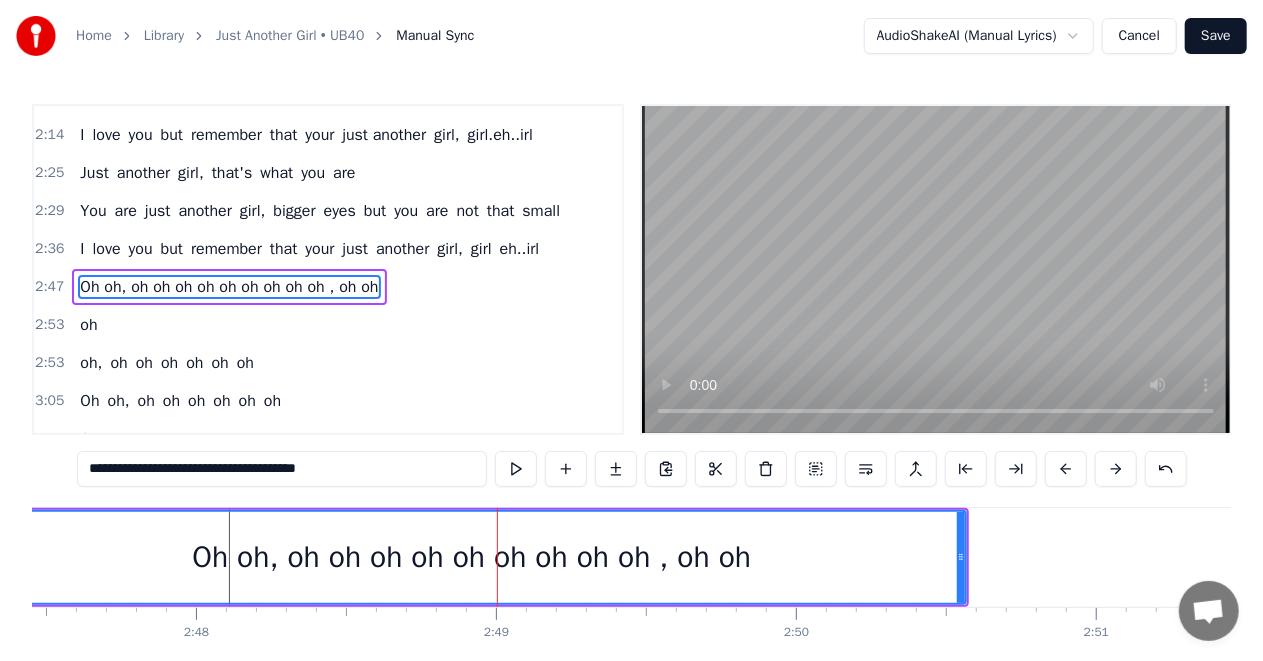 type on "**********" 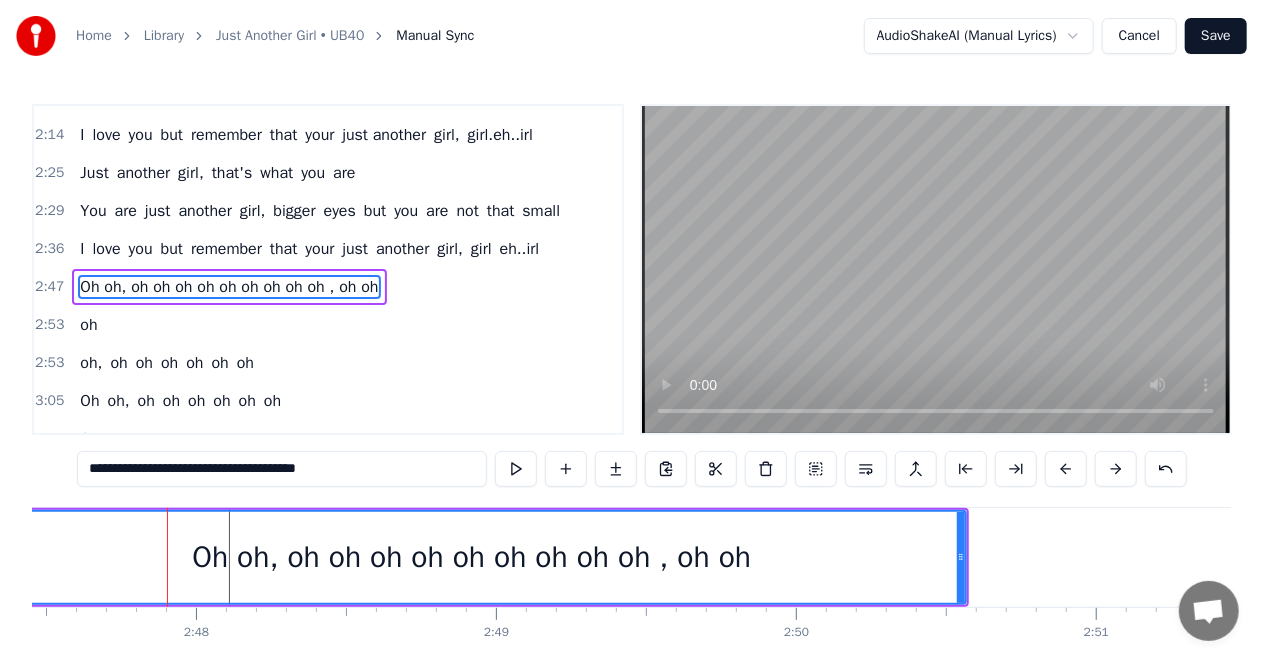 click on "Oh oh, oh oh oh oh oh oh oh oh oh , oh oh" at bounding box center [471, 557] 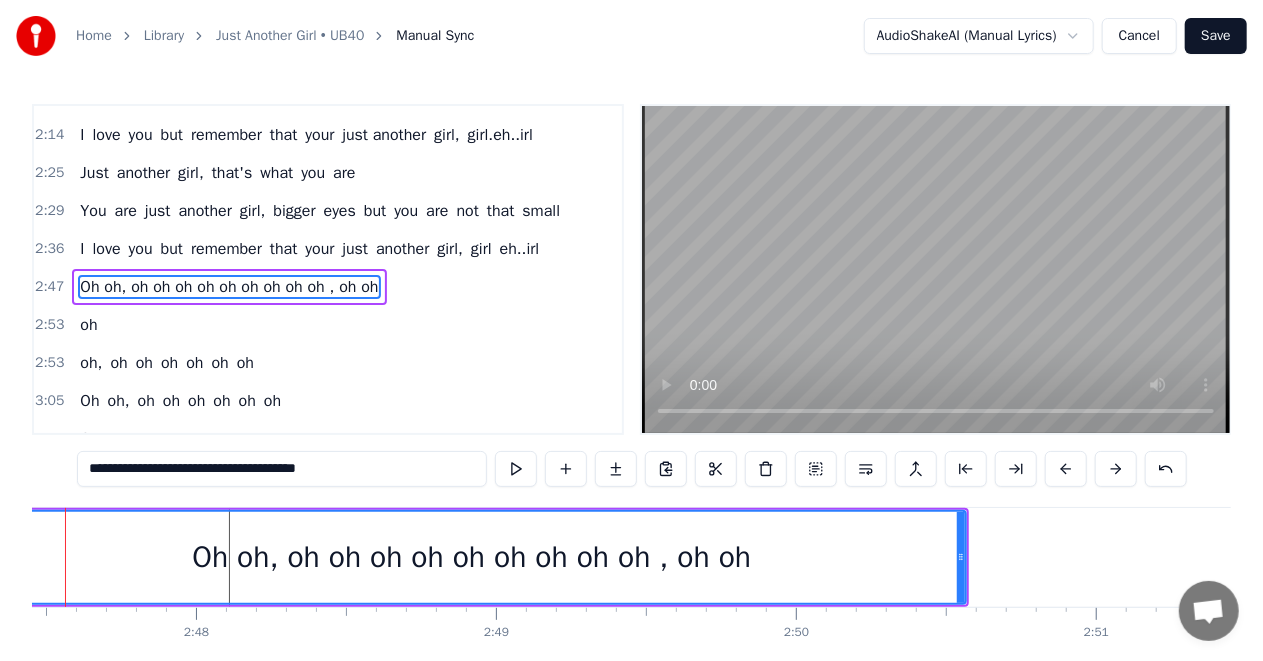 scroll, scrollTop: 0, scrollLeft: 50168, axis: horizontal 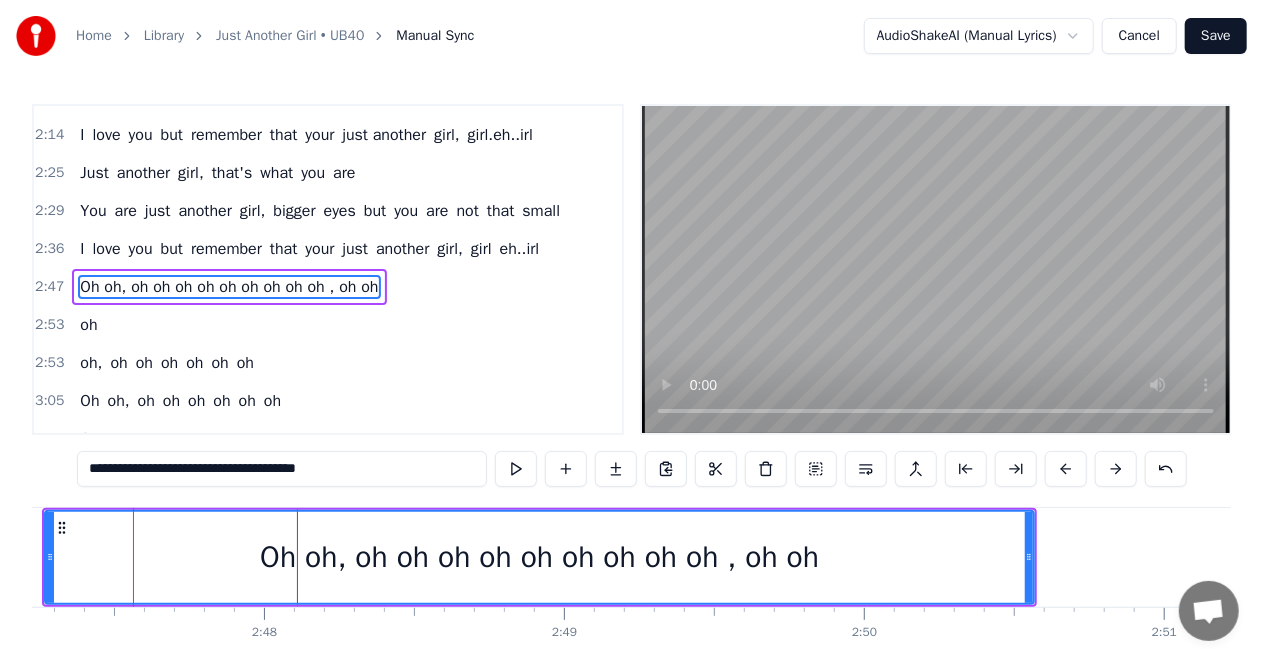 click on "Home Library Just Another Girl • UB40 Manual Sync AudioShakeAI (Manual Lyrics) Cancel Save 0:13 I know, and you know it true that 0:18 This love is really really true and 0:24 I know, and you know it true that 0:29 This love is really really true and 0:35 I want tell your friends, no other kinda way 0:39 There's one thing you should know, you are just another girl 0:45 Just another girl, that's what you are 0:50 You are just another girl, bigger eyes but you are not that small 0:56 I love you but remember that you are just another girl, girl.eh..irl 1:07 Oh oh, oh oh oh oh oh oh 1:13 Oh oh, oh oh oh oh oh oh 1:18 Oh oh, oh oh oh oh oh oh 1:24 Oh oh, oh oh oh oh oh oh 1:29 I know, and you know it true that 1:36 This love is really really true and 1:41 I know and you know it true that 1:47 This love is really really true and 1:52 I want tell your friends, no other kinda way 1:57 There's one thing you should know, your just another  girl 2:03 Just another girl, that's what you are 2:07 You are just another but" at bounding box center (631, 354) 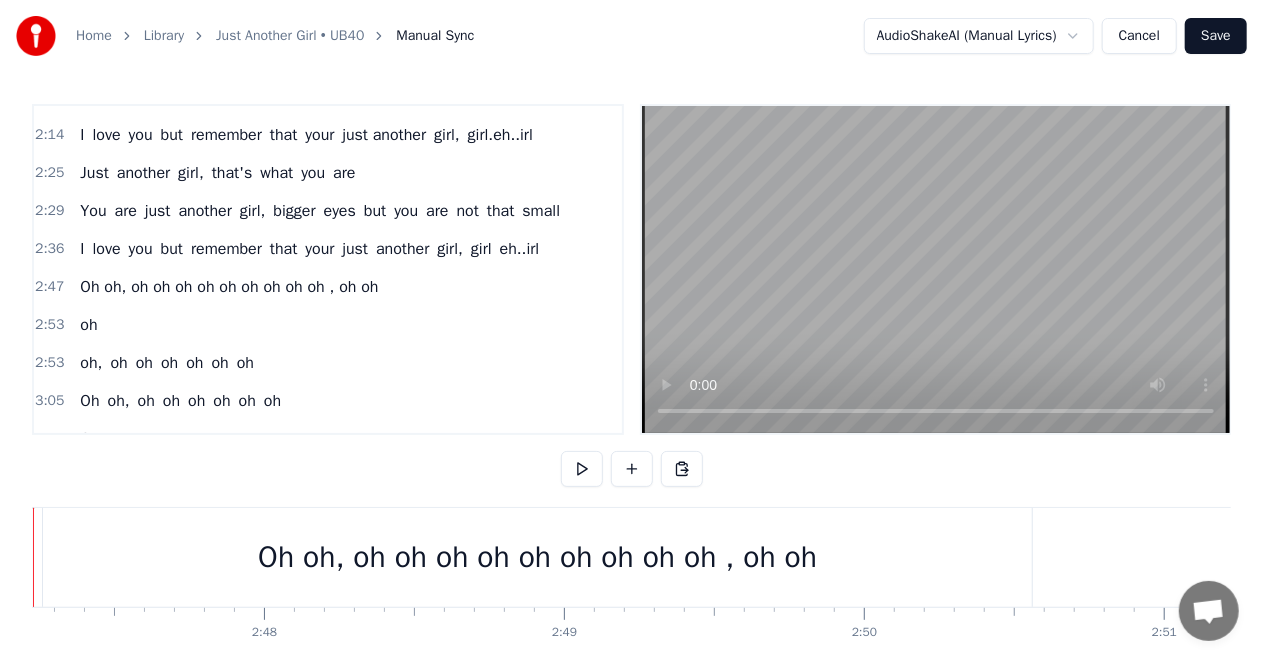 scroll, scrollTop: 0, scrollLeft: 50068, axis: horizontal 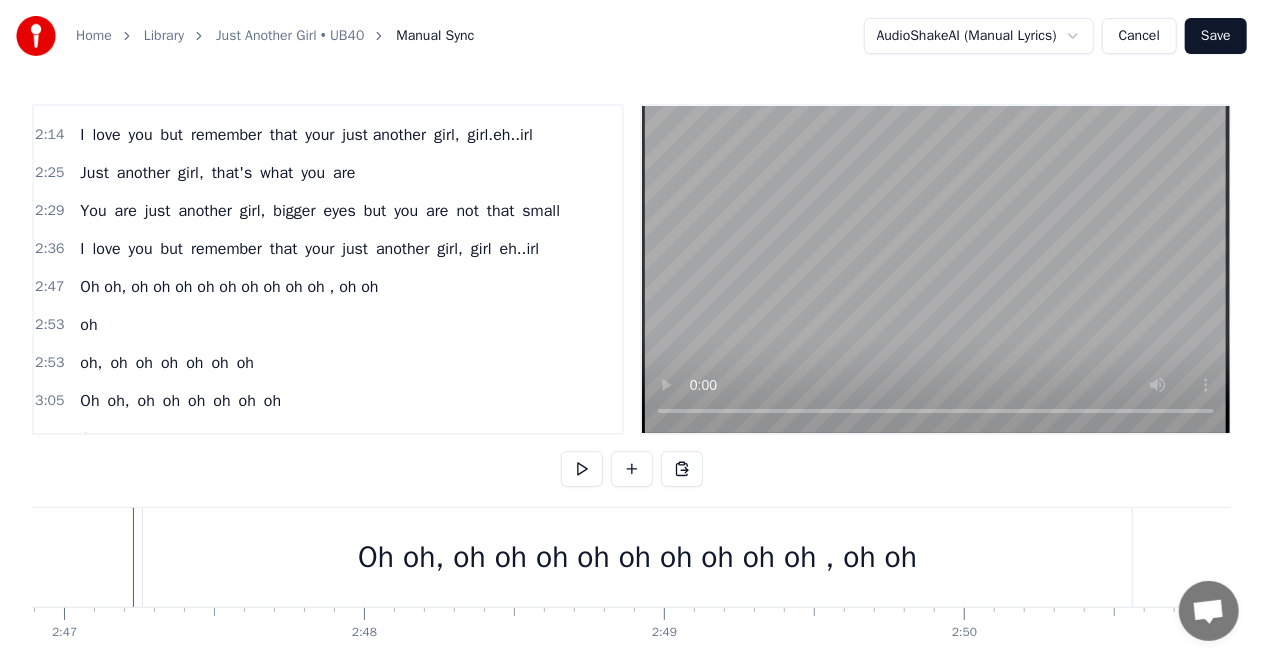 click on "Home Library Just Another Girl • UB40 Manual Sync AudioShakeAI (Manual Lyrics) Cancel Save 0:13 I know, and you know it true that 0:18 This love is really really true and 0:24 I know, and you know it true that 0:29 This love is really really true and 0:35 I want tell your friends, no other kinda way 0:39 There's one thing you should know, you are just another girl 0:45 Just another girl, that's what you are 0:50 You are just another girl, bigger eyes but you are not that small 0:56 I love you but remember that you are just another girl, girl.eh..irl 1:07 Oh oh, oh oh oh oh oh oh 1:13 Oh oh, oh oh oh oh oh oh 1:18 Oh oh, oh oh oh oh oh oh 1:24 Oh oh, oh oh oh oh oh oh 1:29 I know, and you know it true that 1:36 This love is really really true and 1:41 I know and you know it true that 1:47 This love is really really true and 1:52 I want tell your friends, no other kinda way 1:57 There's one thing you should know, your just another  girl 2:03 Just another girl, that's what you are 2:07 You are just another but" at bounding box center [631, 354] 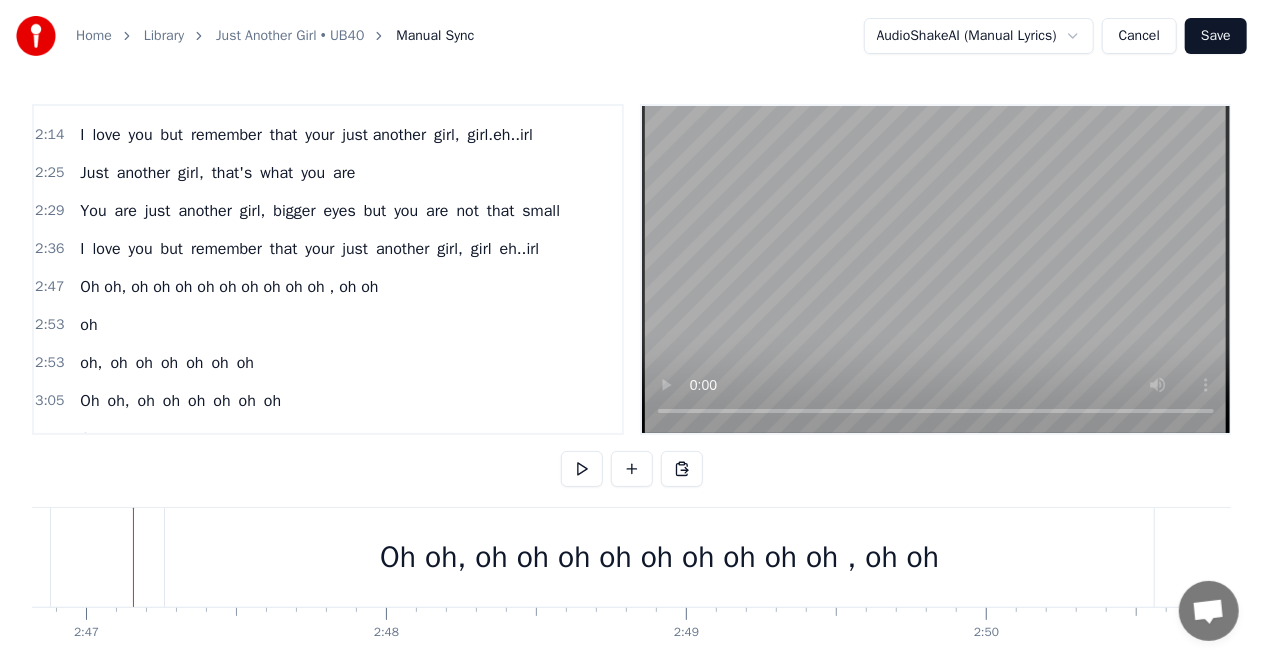 click on "eh..irl" at bounding box center (-145, 557) 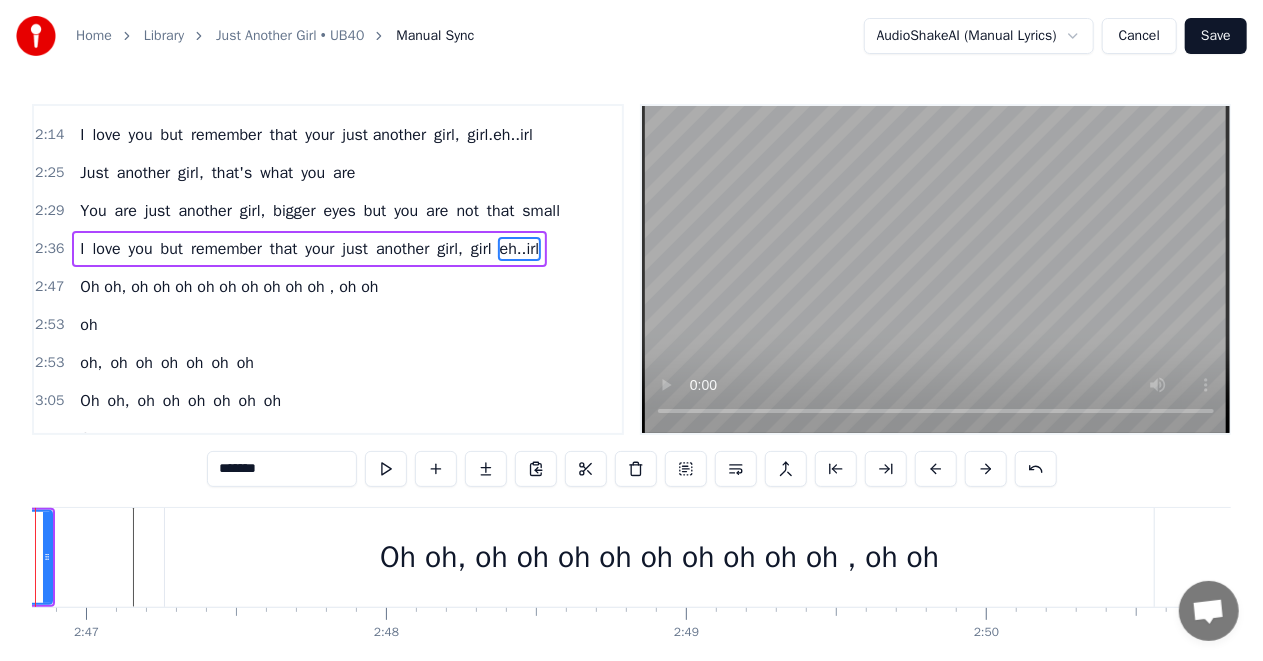 scroll, scrollTop: 776, scrollLeft: 0, axis: vertical 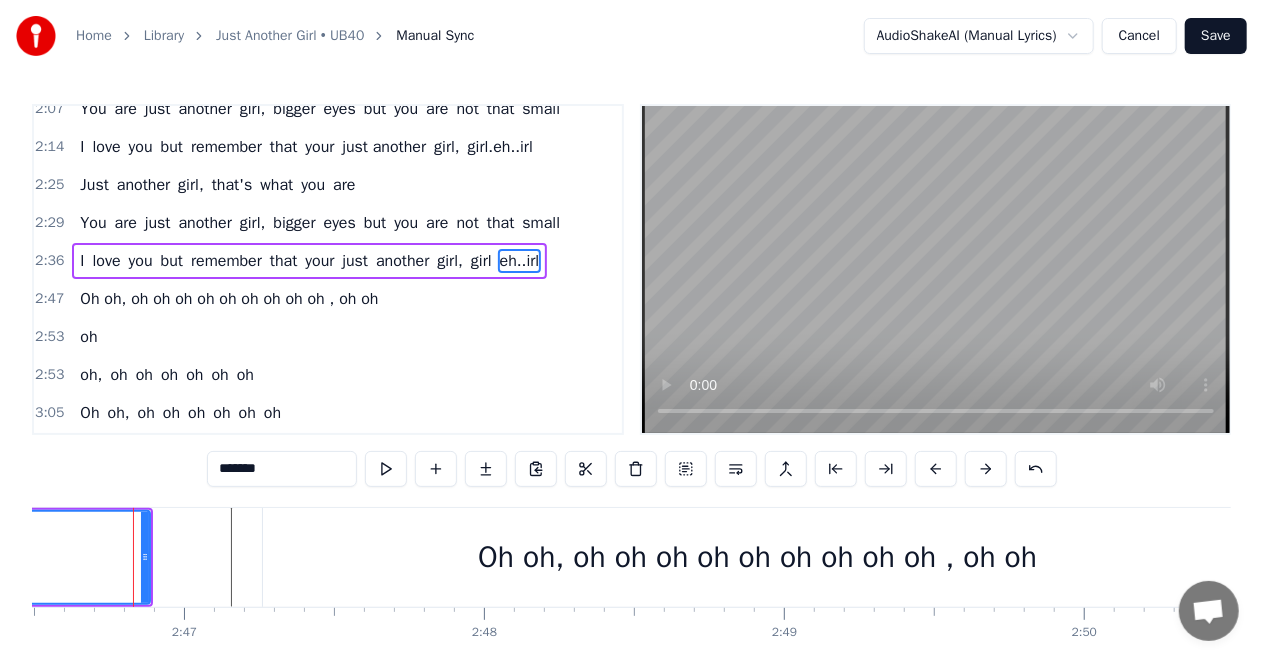 click on "Home Library Just Another Girl • UB40 Manual Sync AudioShakeAI (Manual Lyrics) Cancel Save 0:13 I know, and you know it true that 0:18 This love is really really true and 0:24 I know, and you know it true that 0:29 This love is really really true and 0:35 I want tell your friends, no other kinda way 0:39 There's one thing you should know, you are just another girl 0:45 Just another girl, that's what you are 0:50 You are just another girl, bigger eyes but you are not that small 0:56 I love you but remember that you are just another girl, girl.eh..irl 1:07 Oh oh, oh oh oh oh oh oh 1:13 Oh oh, oh oh oh oh oh oh 1:18 Oh oh, oh oh oh oh oh oh 1:24 Oh oh, oh oh oh oh oh oh 1:29 I know, and you know it true that 1:36 This love is really really true and 1:41 I know and you know it true that 1:47 This love is really really true and 1:52 I want tell your friends, no other kinda way 1:57 There's one thing you should know, your just another  girl 2:03 Just another girl, that's what you are 2:07 You are just another but" at bounding box center (631, 354) 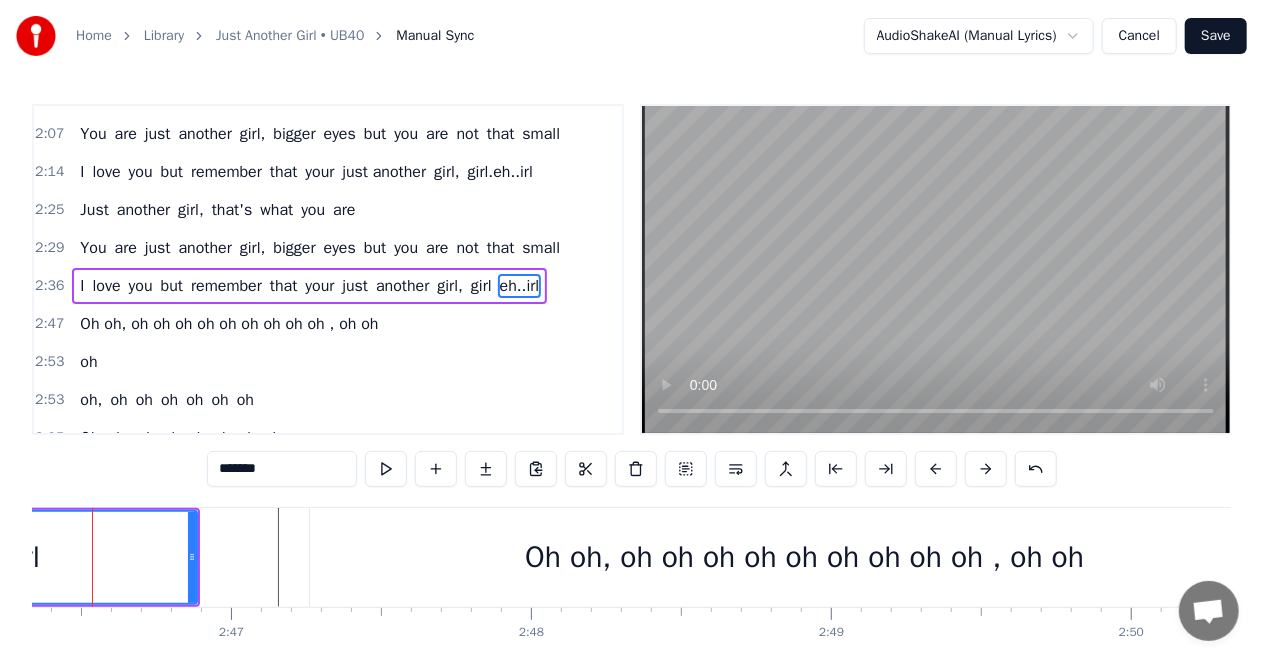scroll, scrollTop: 0, scrollLeft: 49860, axis: horizontal 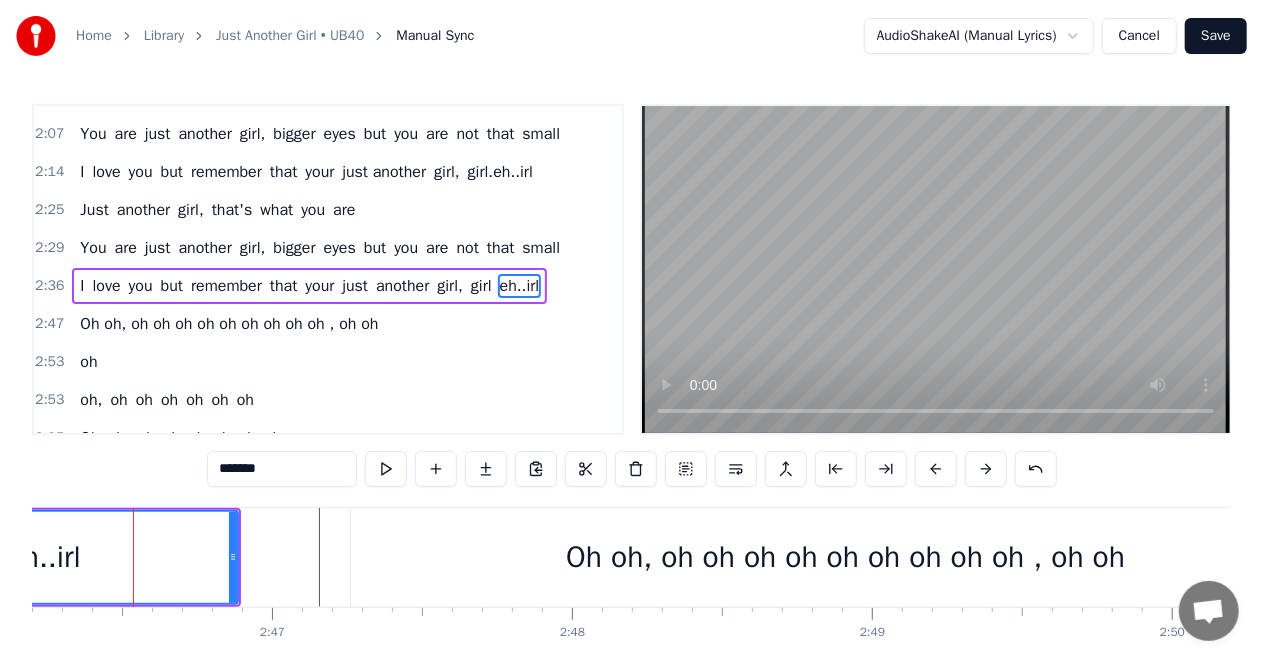click on "eh..irl" at bounding box center (44, 557) 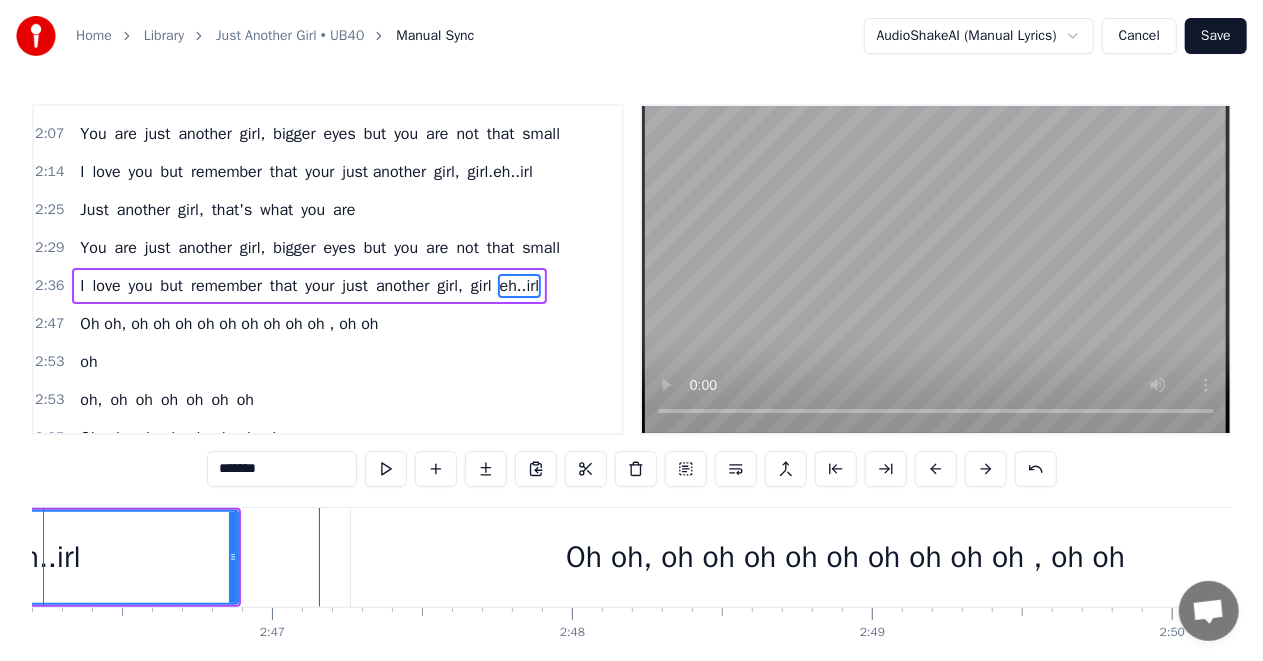 scroll, scrollTop: 0, scrollLeft: 49770, axis: horizontal 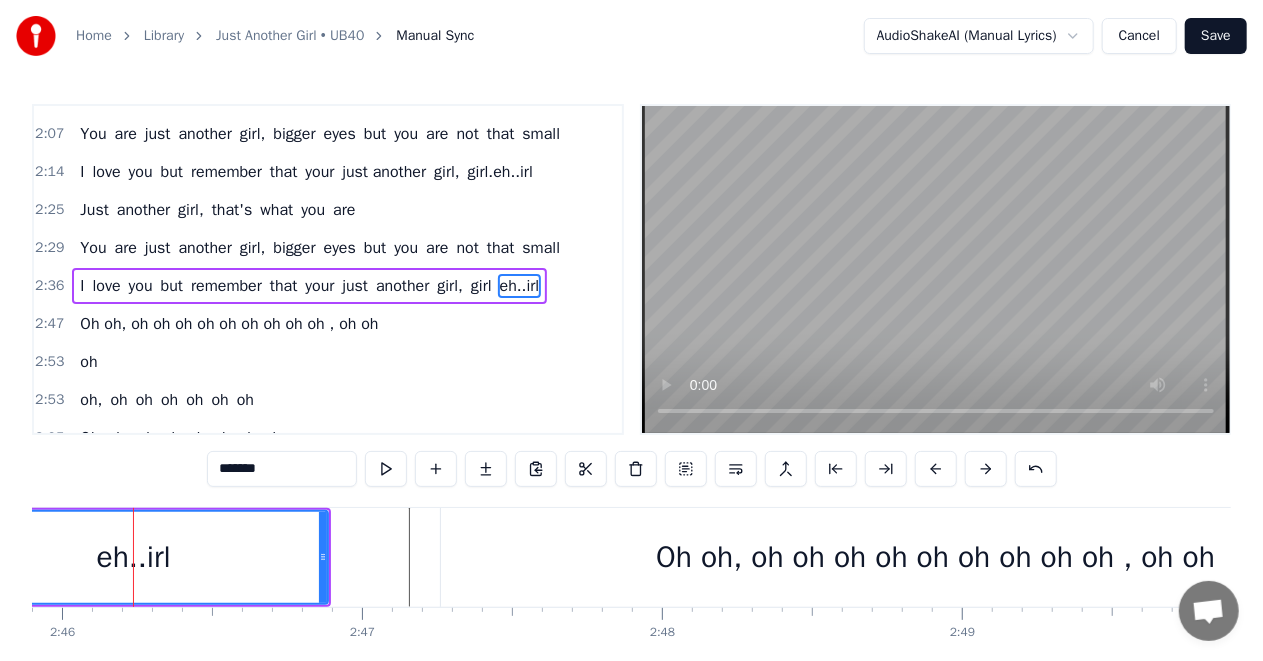 click on "eh..irl" at bounding box center (133, 557) 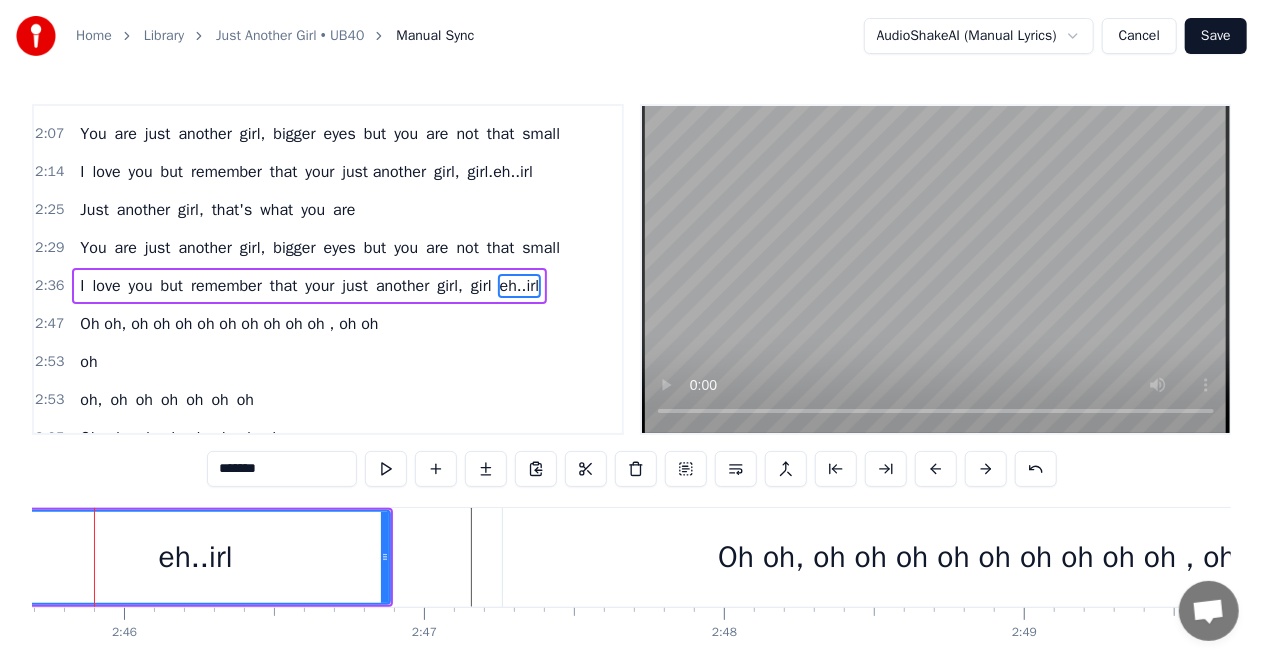 scroll, scrollTop: 0, scrollLeft: 49670, axis: horizontal 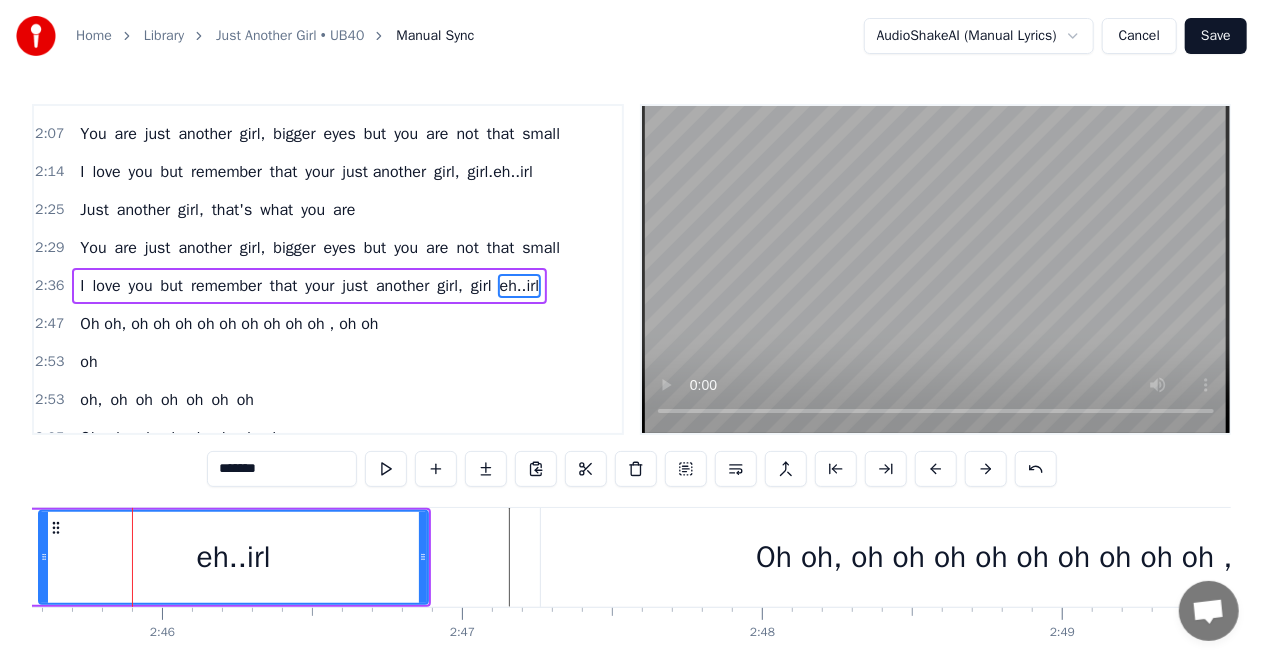 click 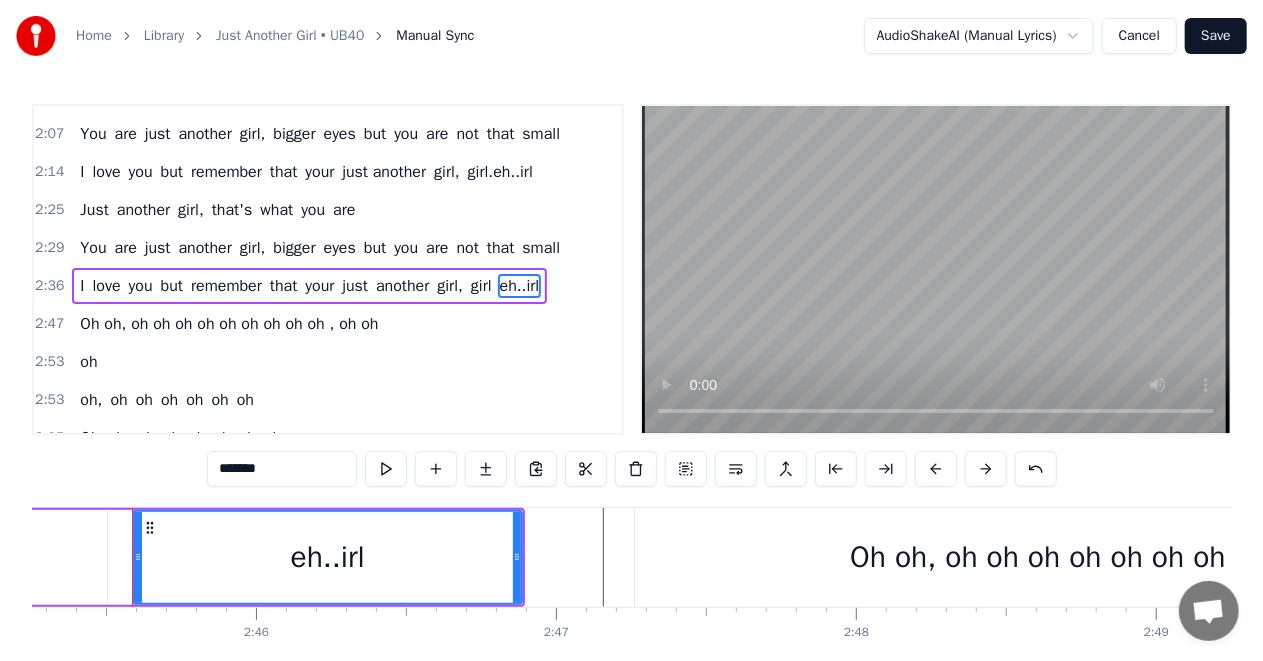 click on "girl" at bounding box center [-42, 557] 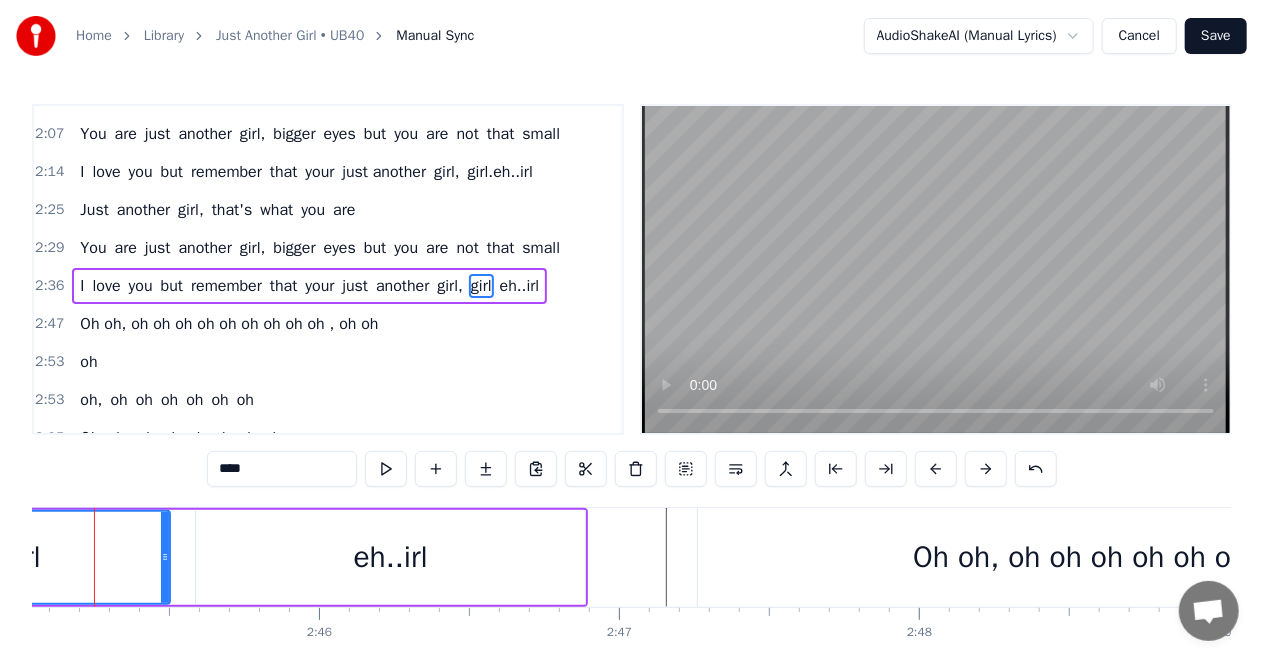 scroll, scrollTop: 0, scrollLeft: 49475, axis: horizontal 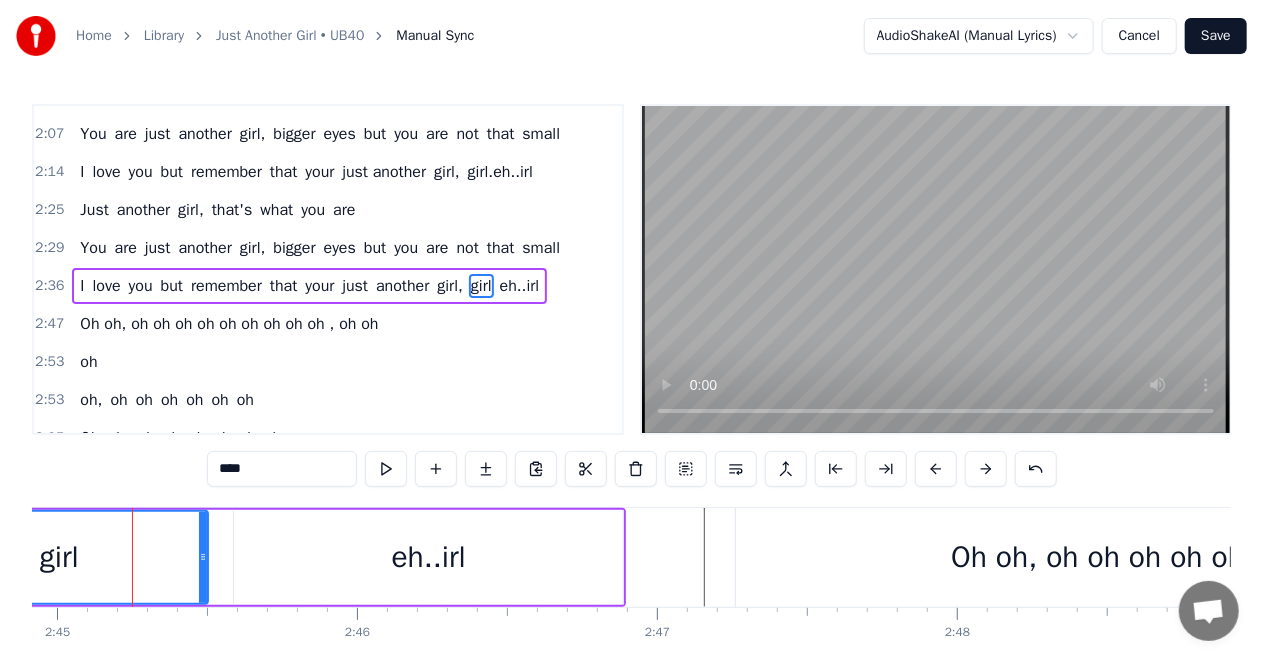 click on "girl" at bounding box center (59, 557) 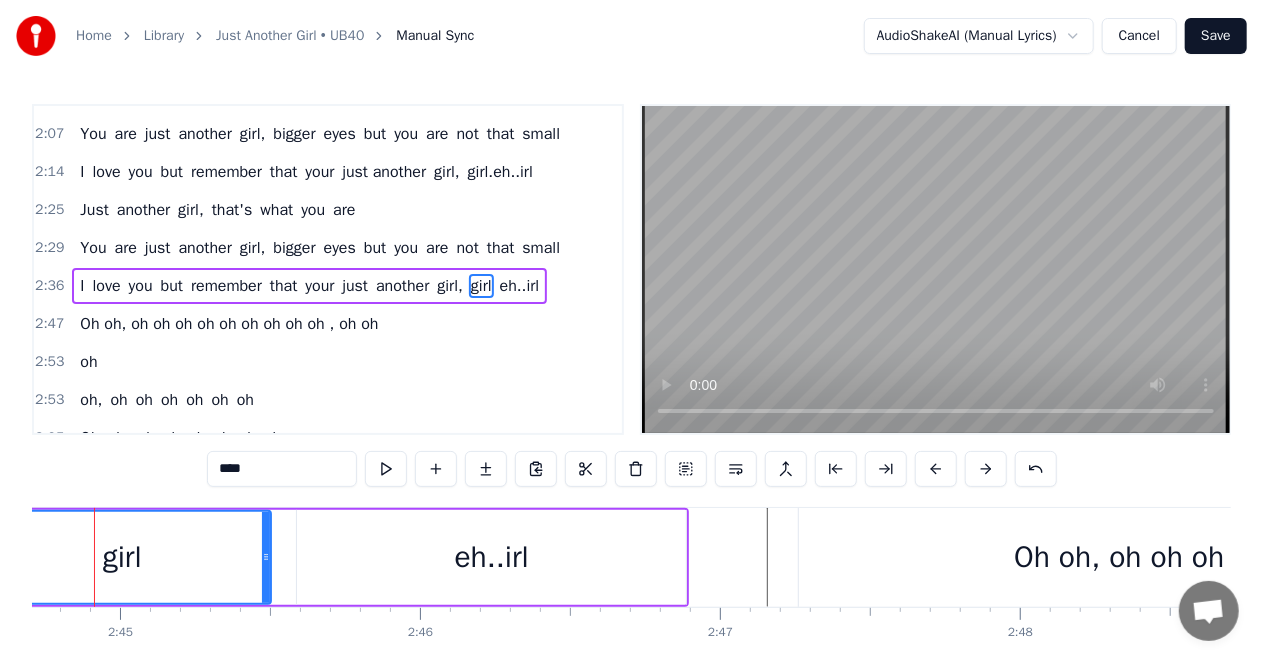 scroll, scrollTop: 0, scrollLeft: 49374, axis: horizontal 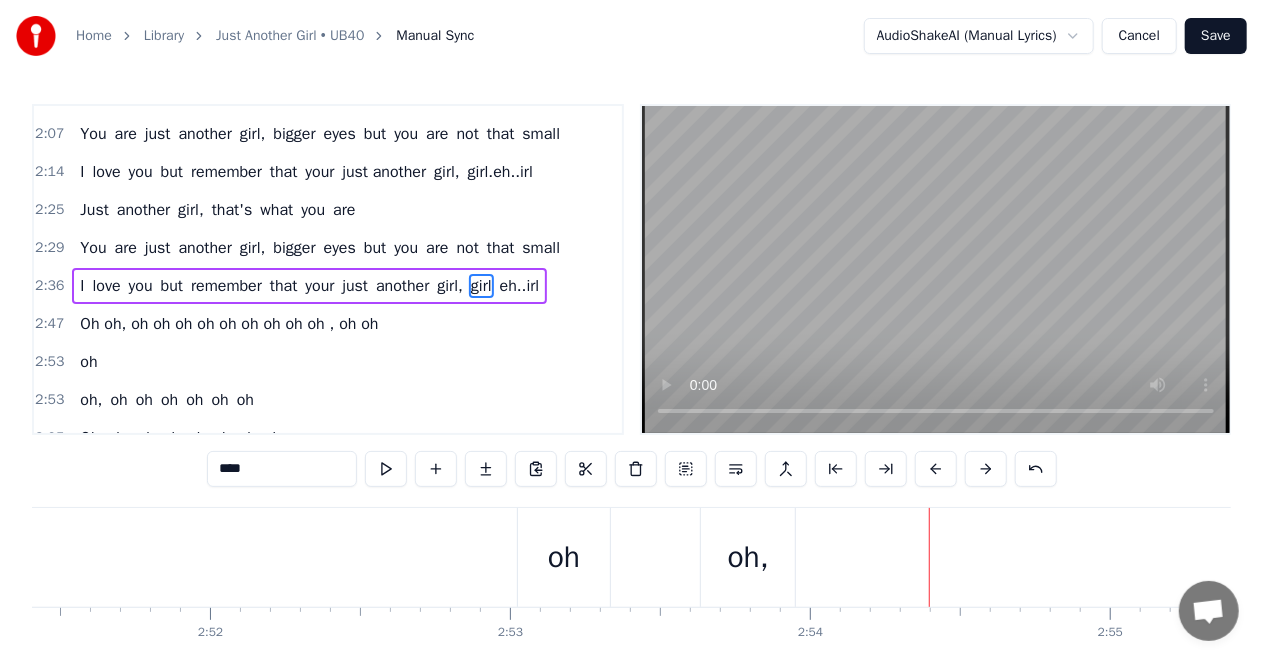 click on "oh," at bounding box center [748, 557] 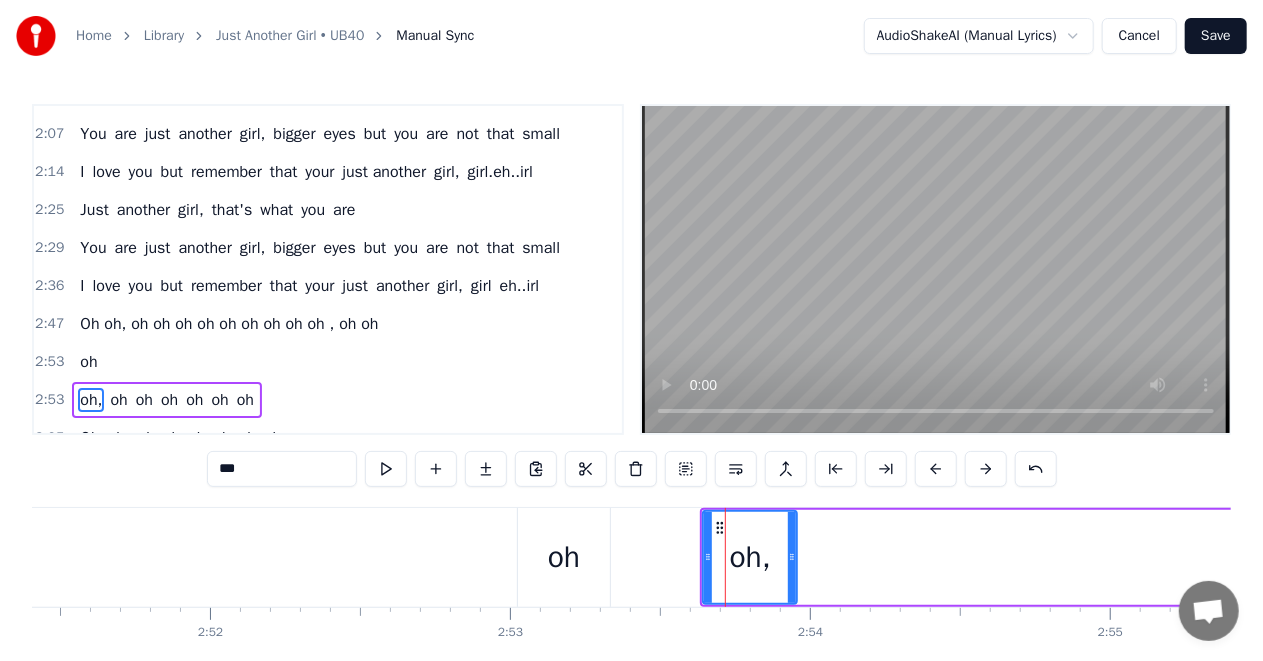 scroll, scrollTop: 8, scrollLeft: 0, axis: vertical 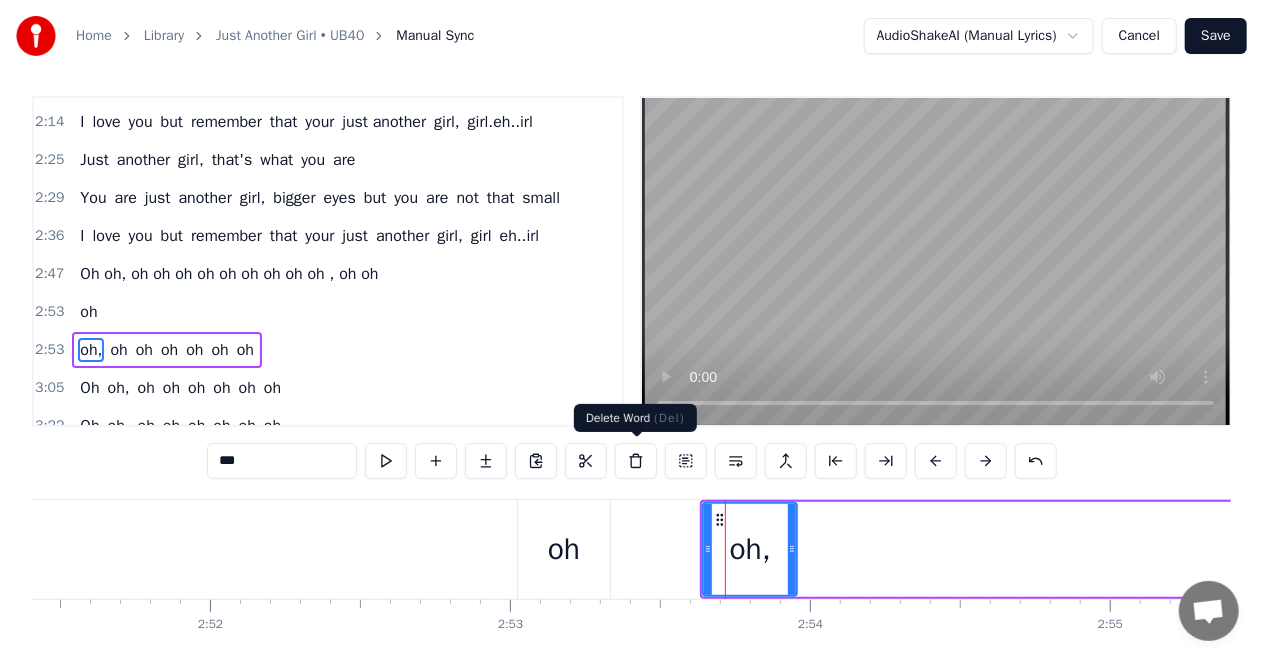 click at bounding box center [636, 461] 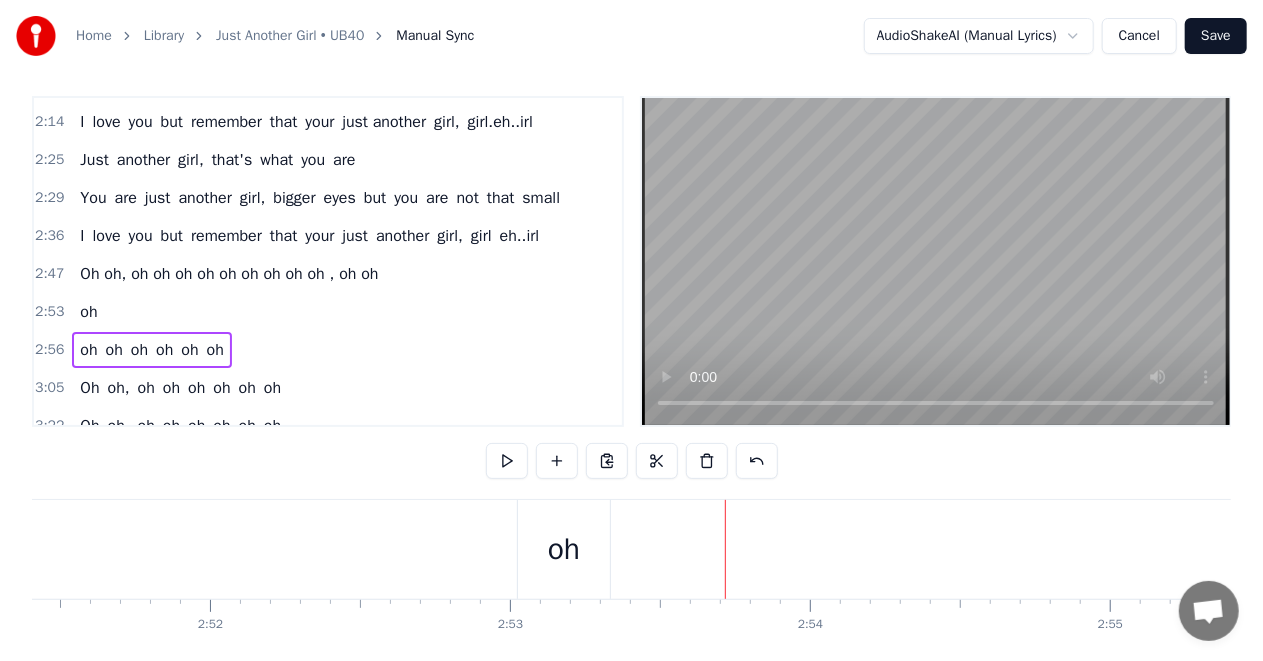 scroll, scrollTop: 0, scrollLeft: 52471, axis: horizontal 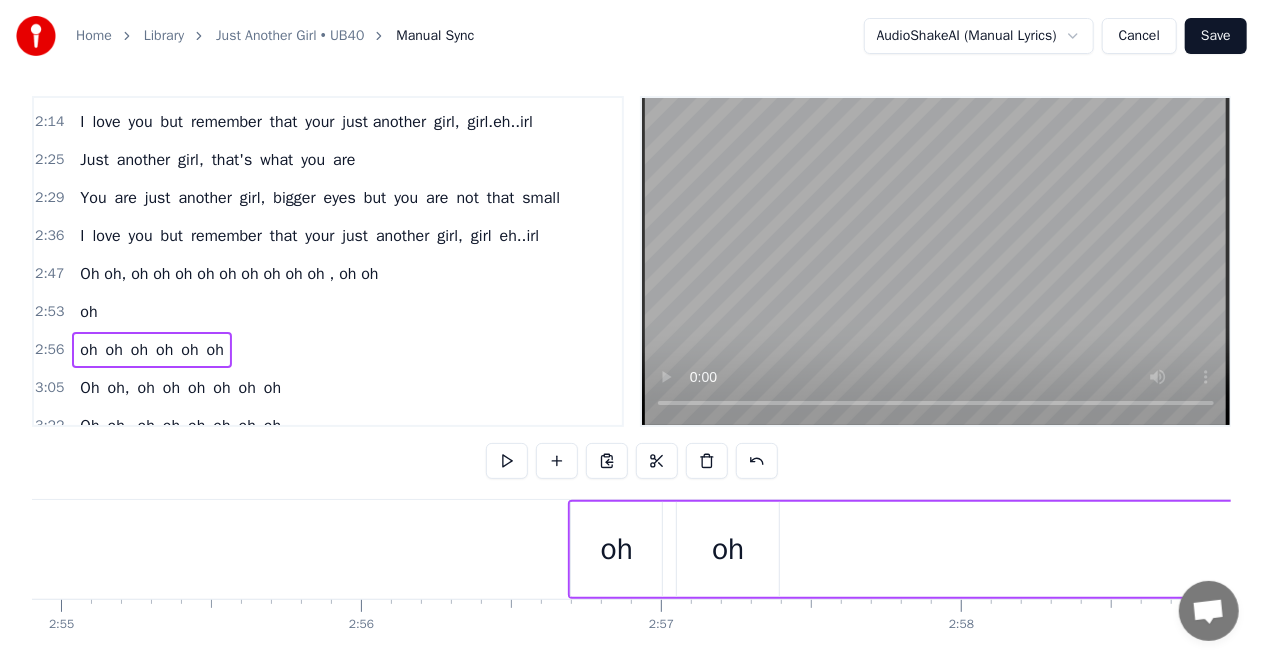 click on "oh" at bounding box center (617, 549) 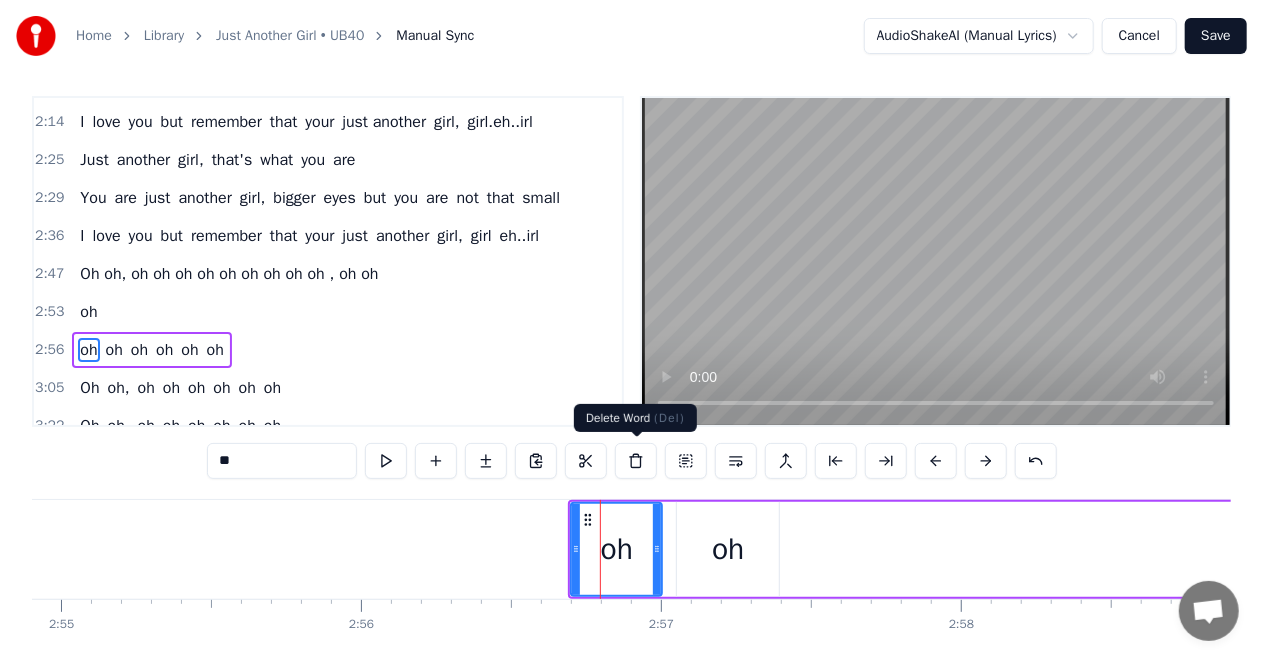 click at bounding box center (636, 461) 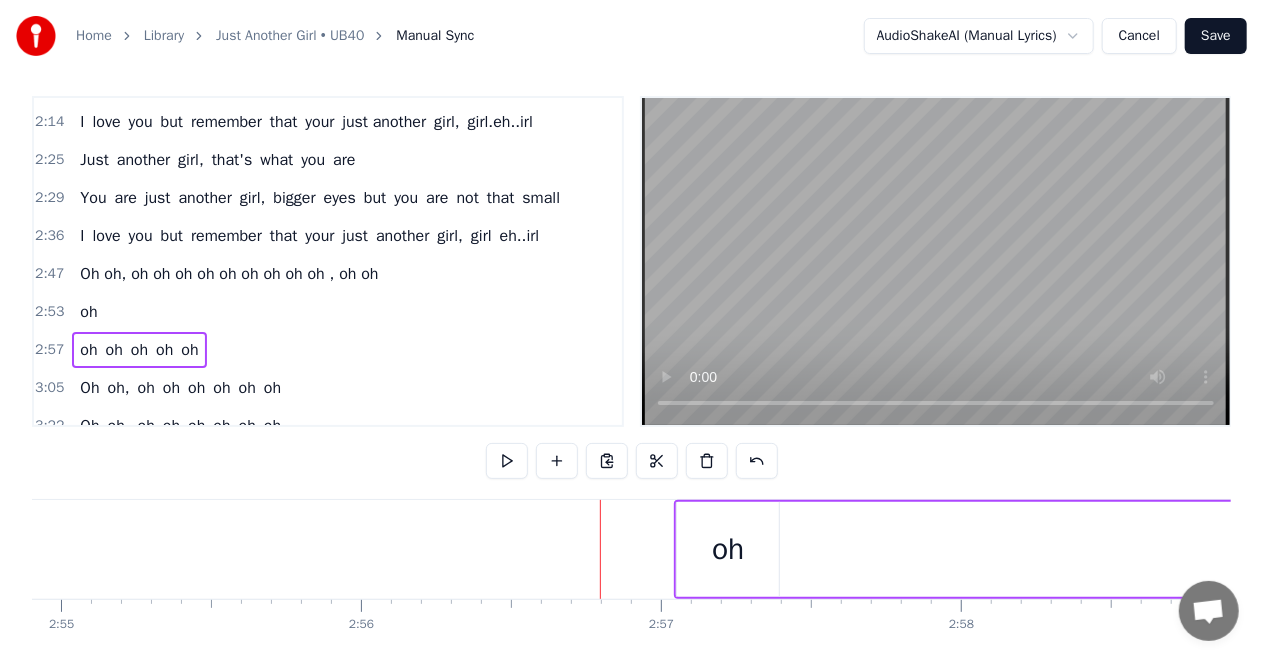 click on "oh" at bounding box center (728, 549) 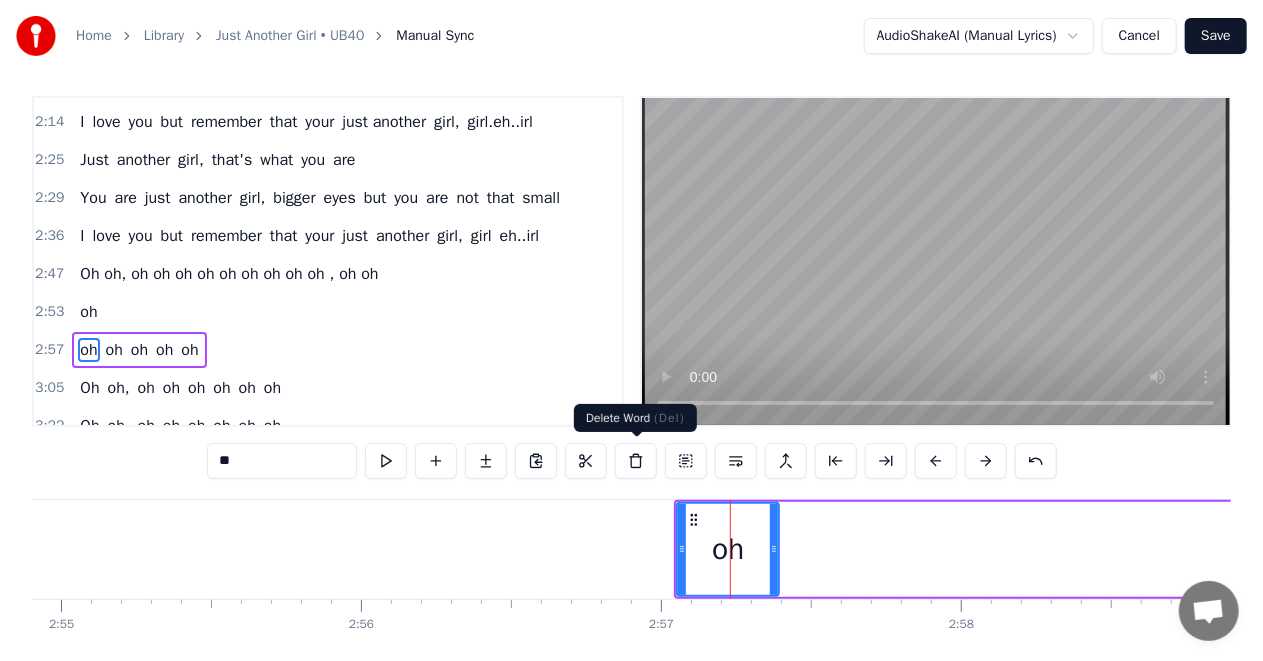 click at bounding box center (636, 461) 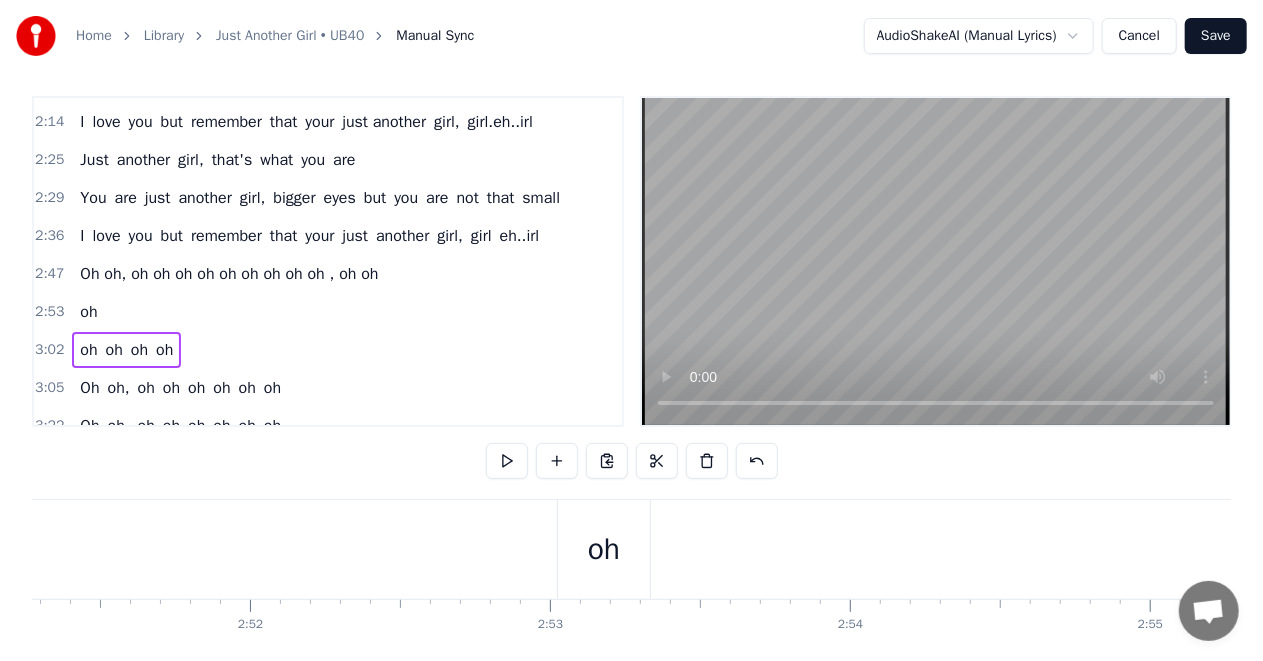 scroll, scrollTop: 0, scrollLeft: 50332, axis: horizontal 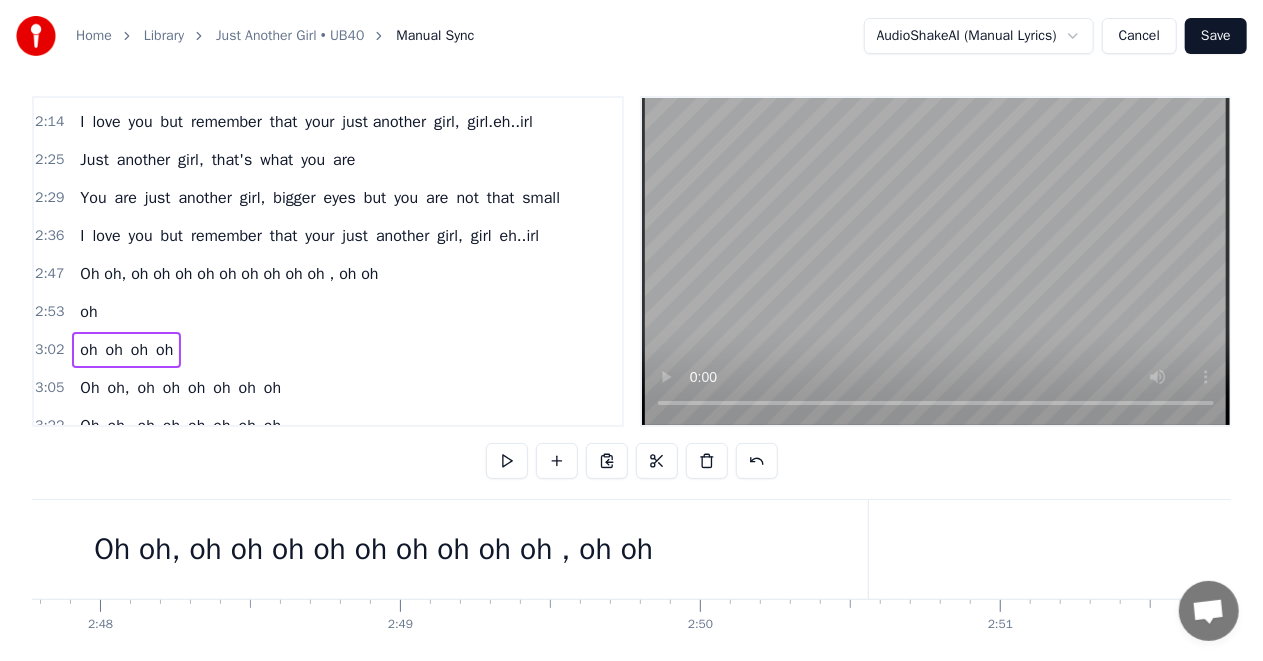 click on "Oh oh, oh oh oh oh oh oh oh oh oh , oh oh" at bounding box center [373, 549] 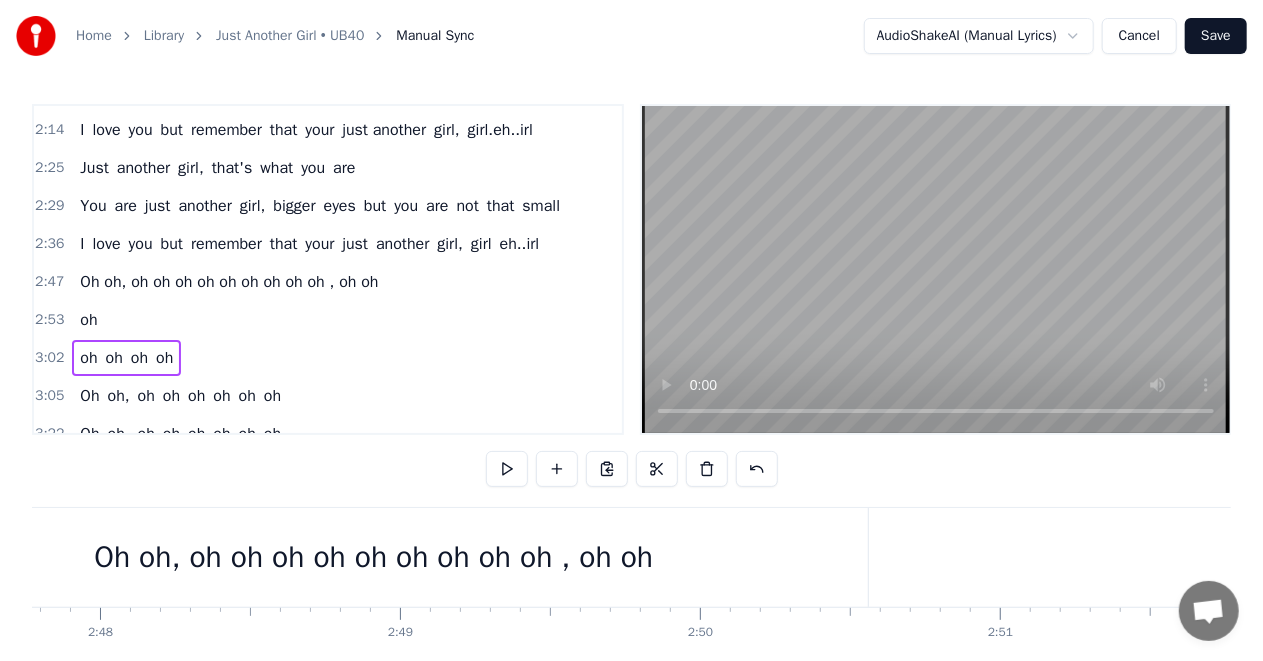 scroll, scrollTop: 788, scrollLeft: 0, axis: vertical 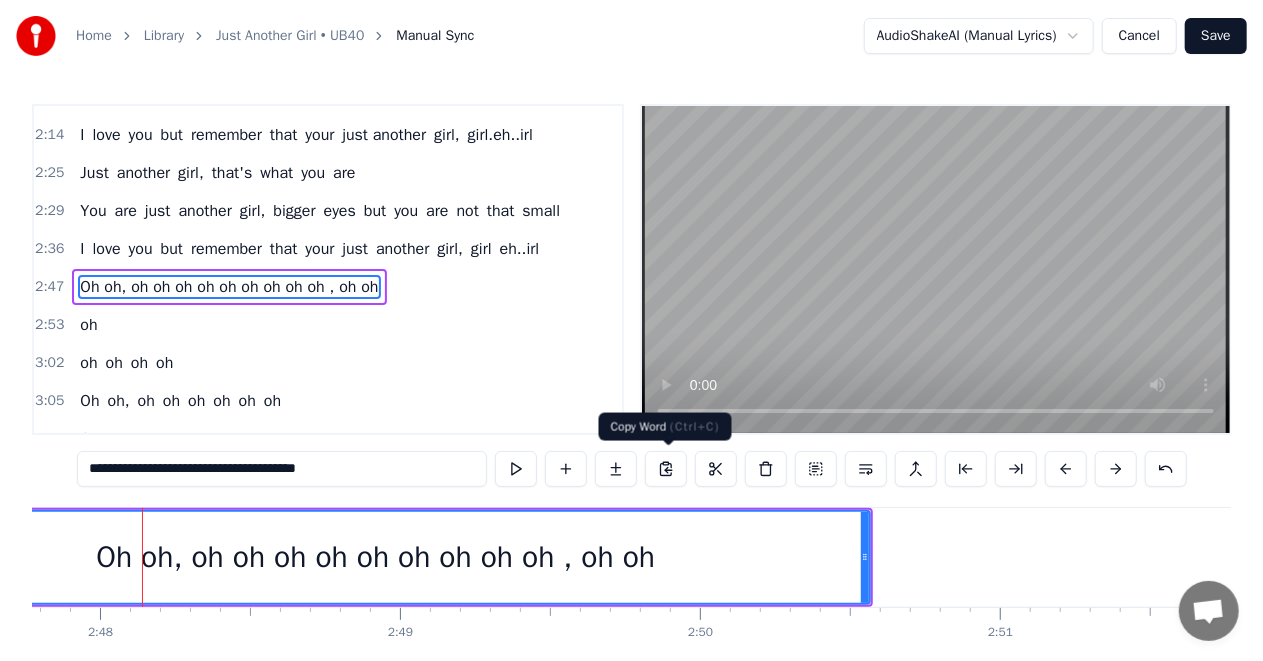click at bounding box center (666, 469) 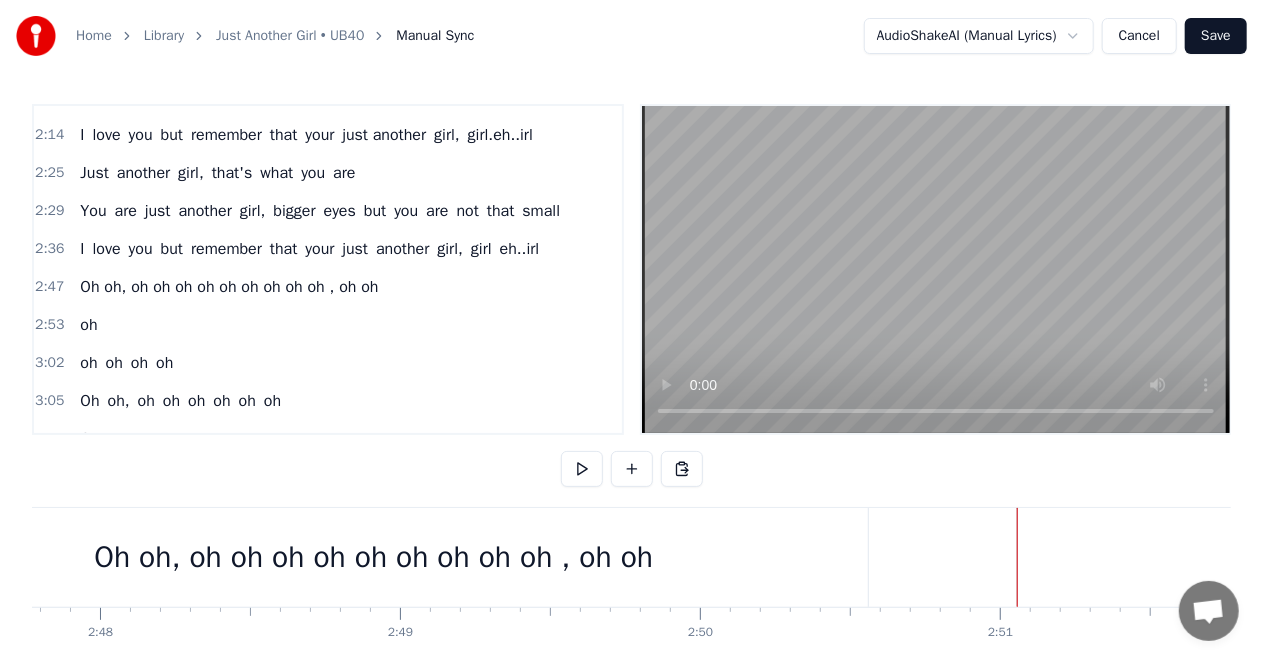 click at bounding box center [-19250, 557] 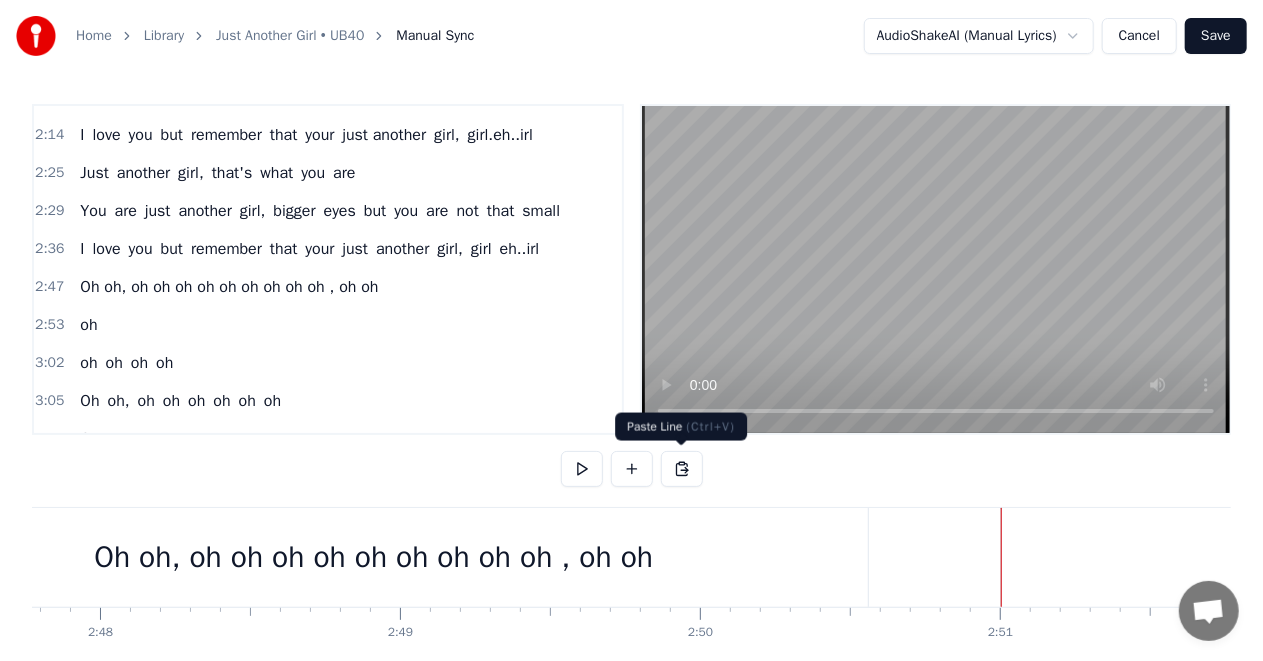 click at bounding box center [682, 469] 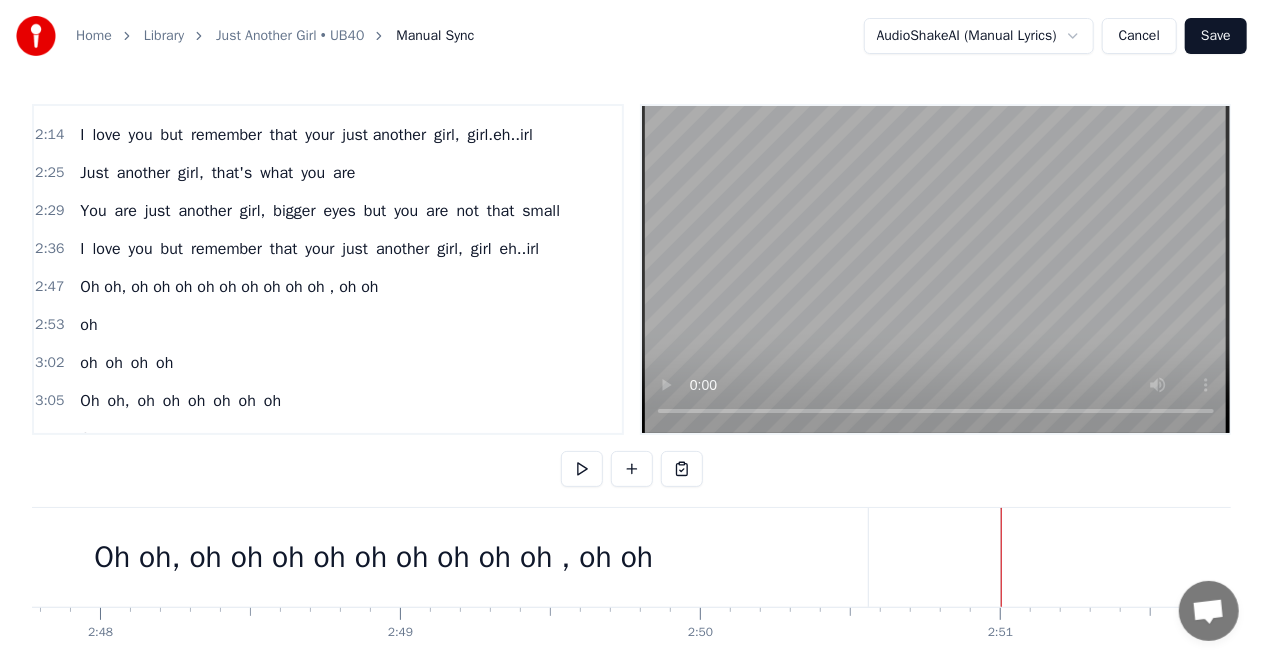 click at bounding box center [682, 469] 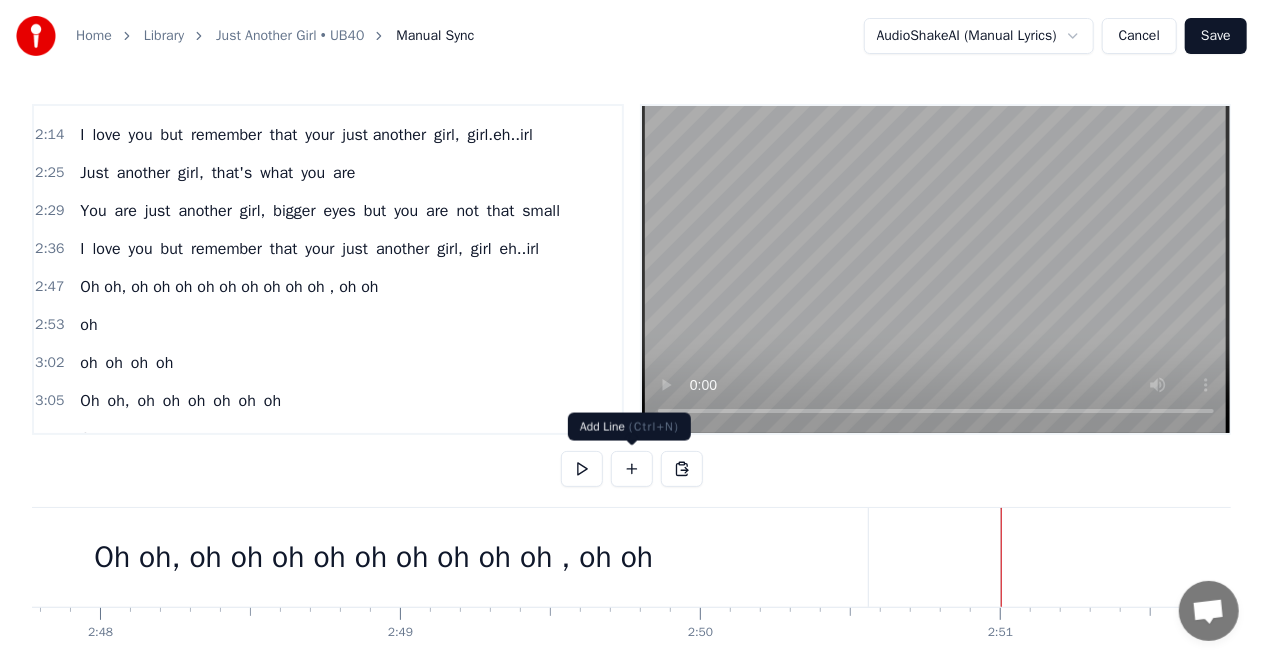 click at bounding box center [632, 469] 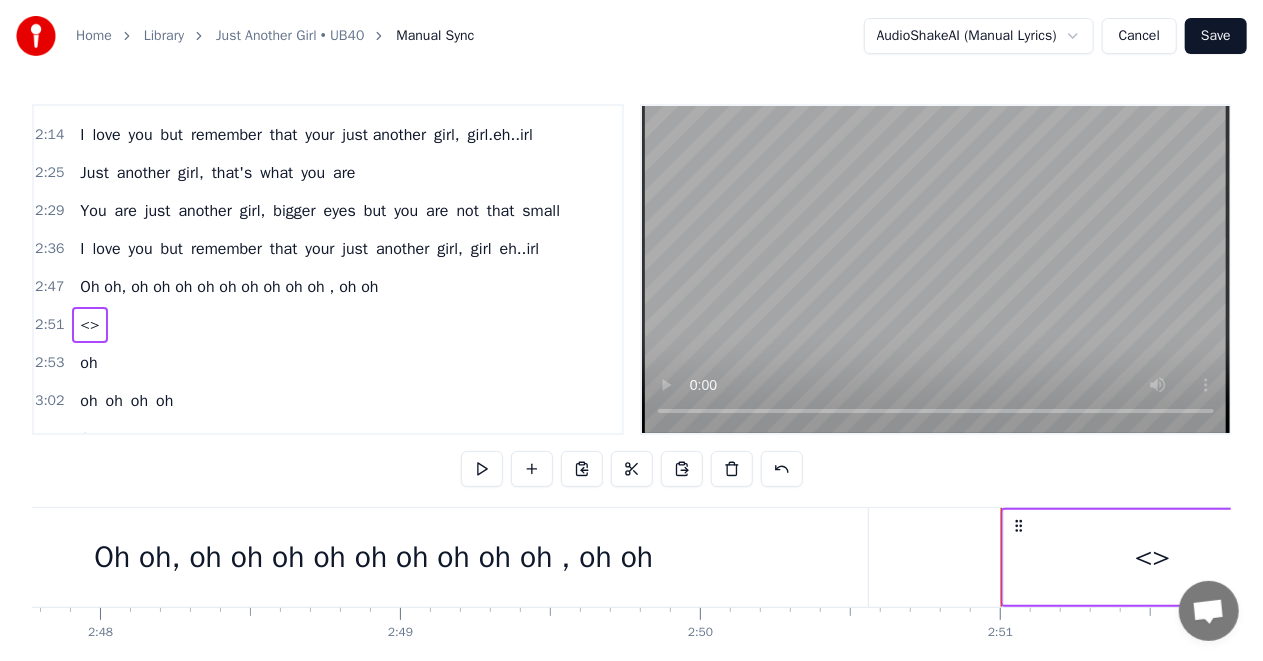 click on "Oh oh, oh oh oh oh oh oh oh oh oh , oh oh" at bounding box center (373, 557) 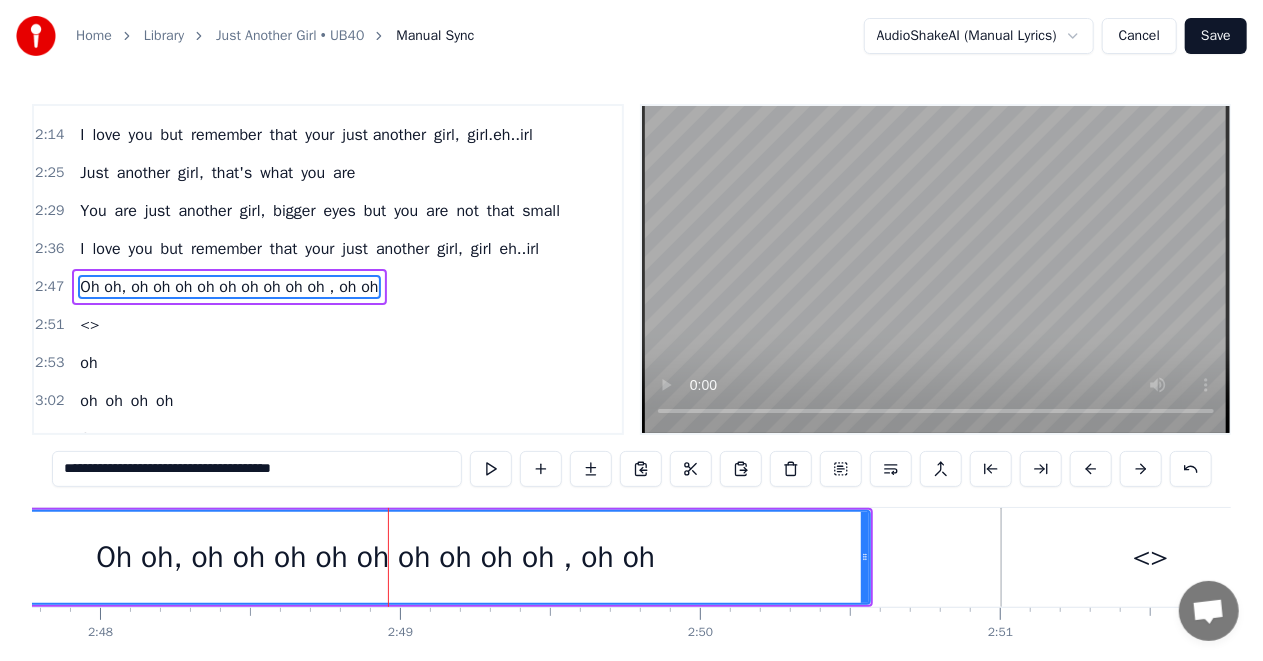 drag, startPoint x: 66, startPoint y: 466, endPoint x: 347, endPoint y: 472, distance: 281.06406 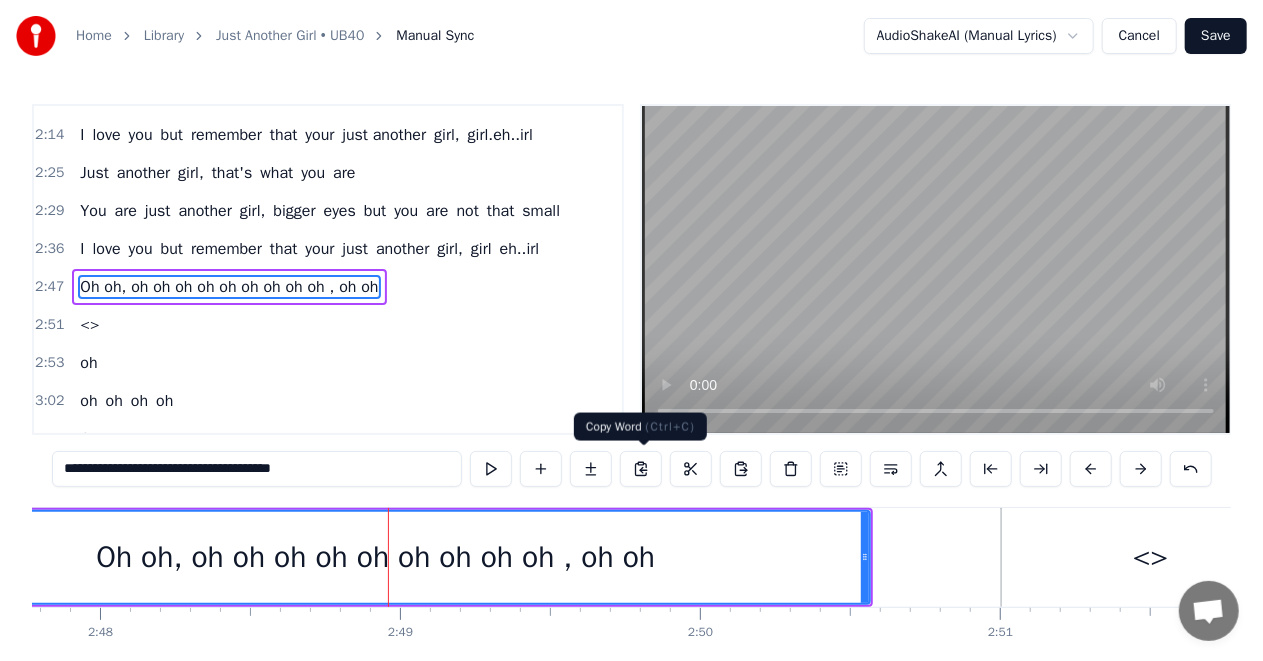 click at bounding box center (641, 469) 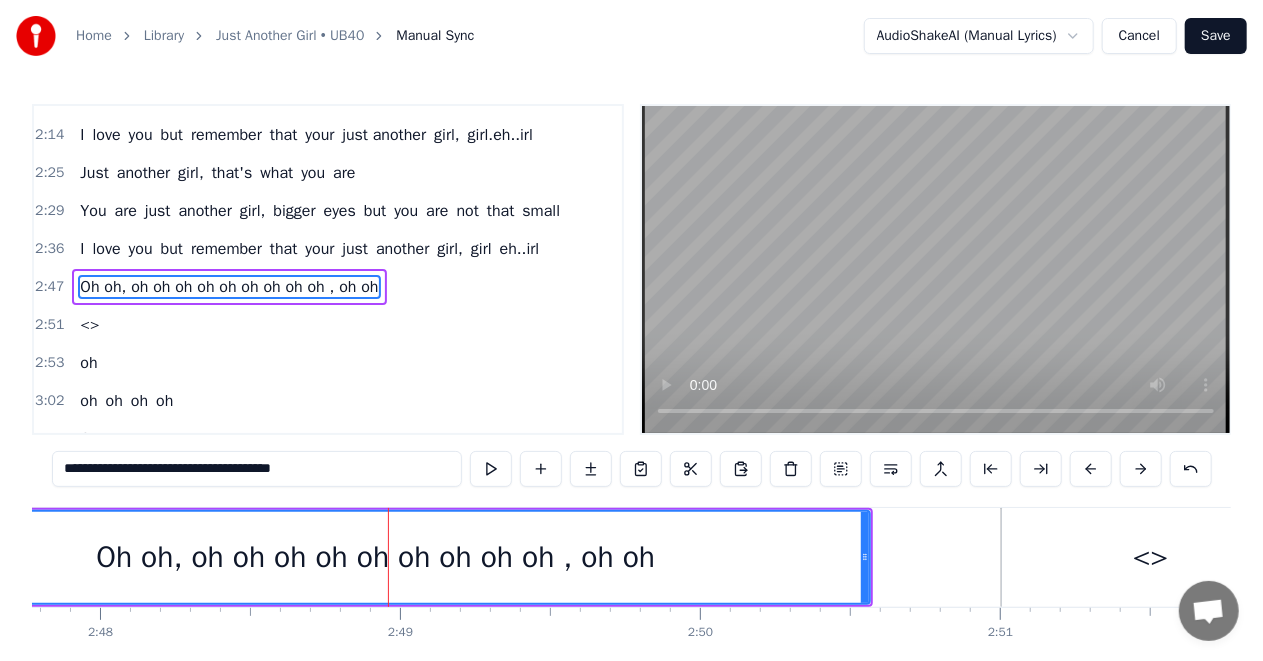 click on "<>" at bounding box center [1151, 557] 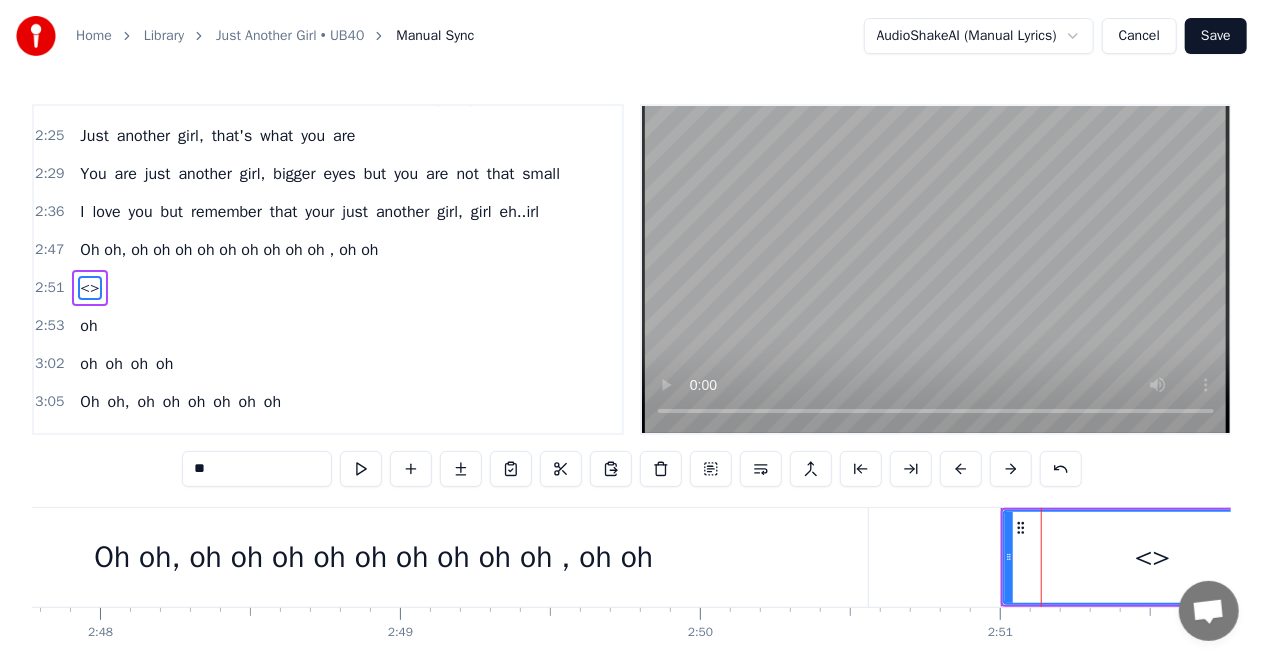 scroll, scrollTop: 826, scrollLeft: 0, axis: vertical 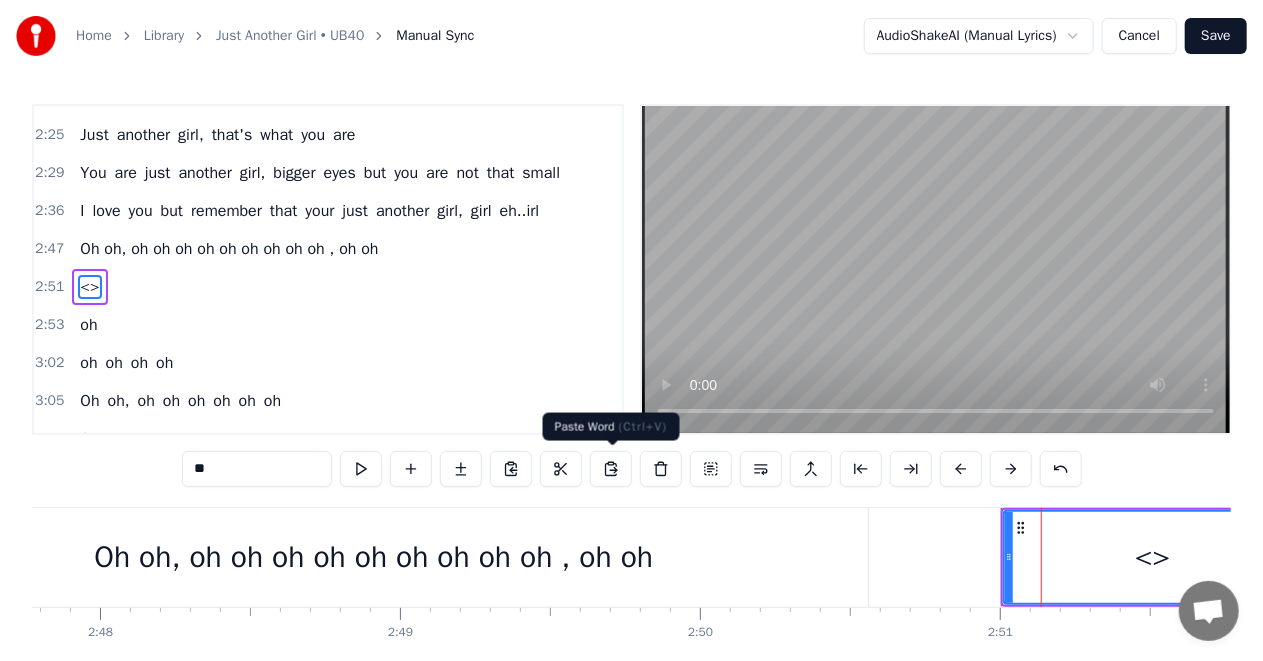 click at bounding box center (611, 469) 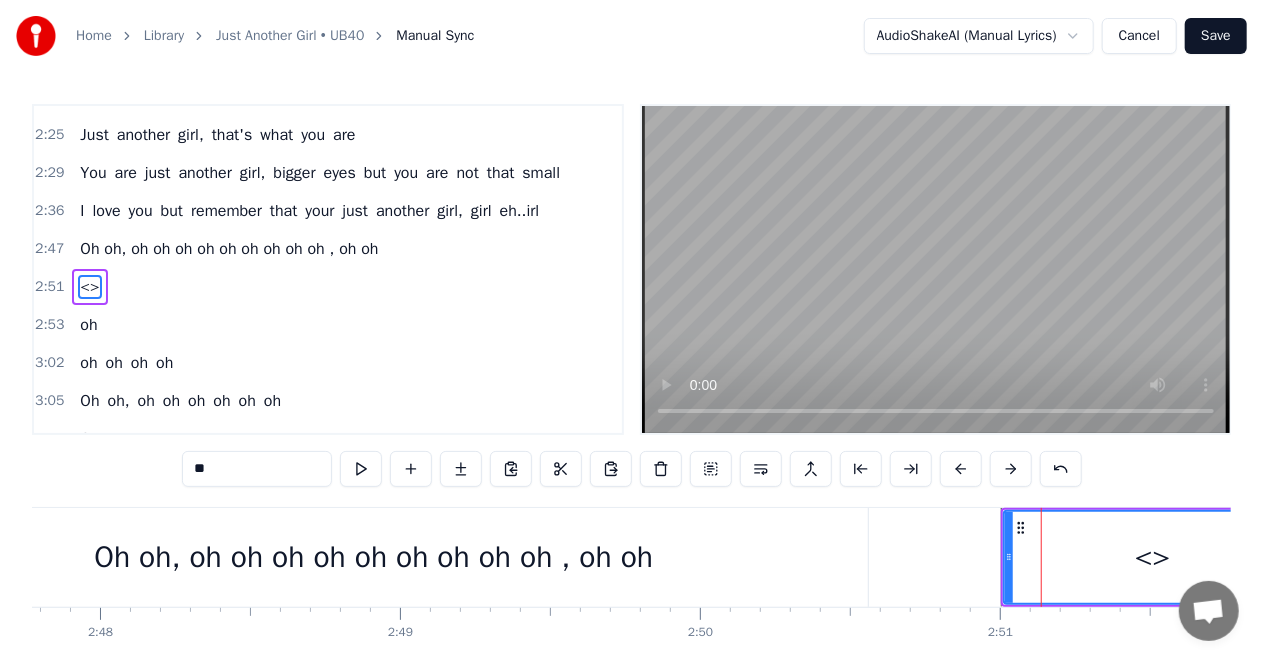 click on "Oh oh, oh oh oh oh oh oh oh oh oh , oh oh" at bounding box center [373, 557] 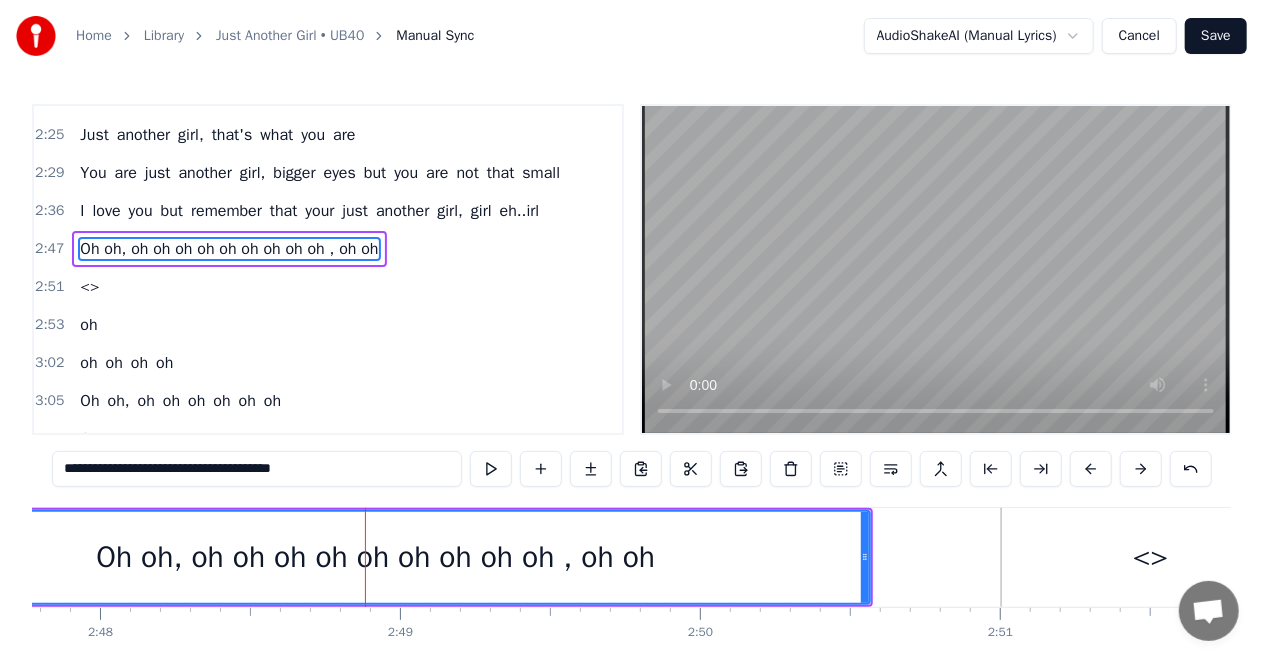 scroll, scrollTop: 788, scrollLeft: 0, axis: vertical 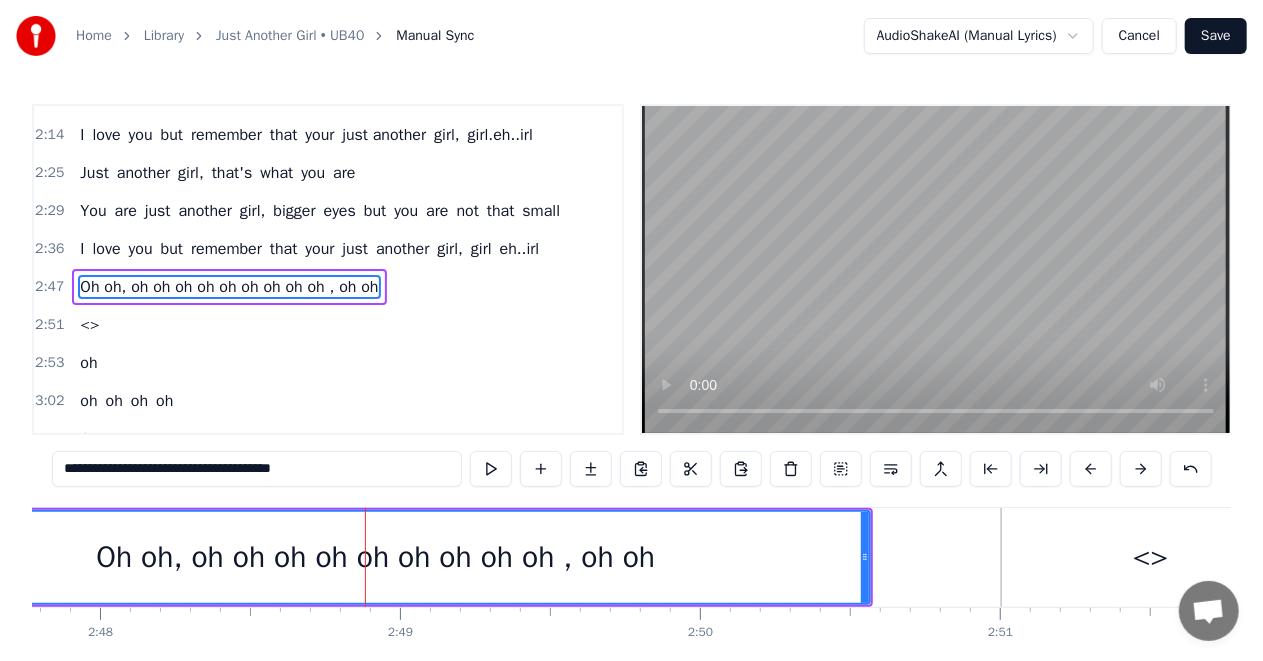 drag, startPoint x: 72, startPoint y: 464, endPoint x: 340, endPoint y: 473, distance: 268.15106 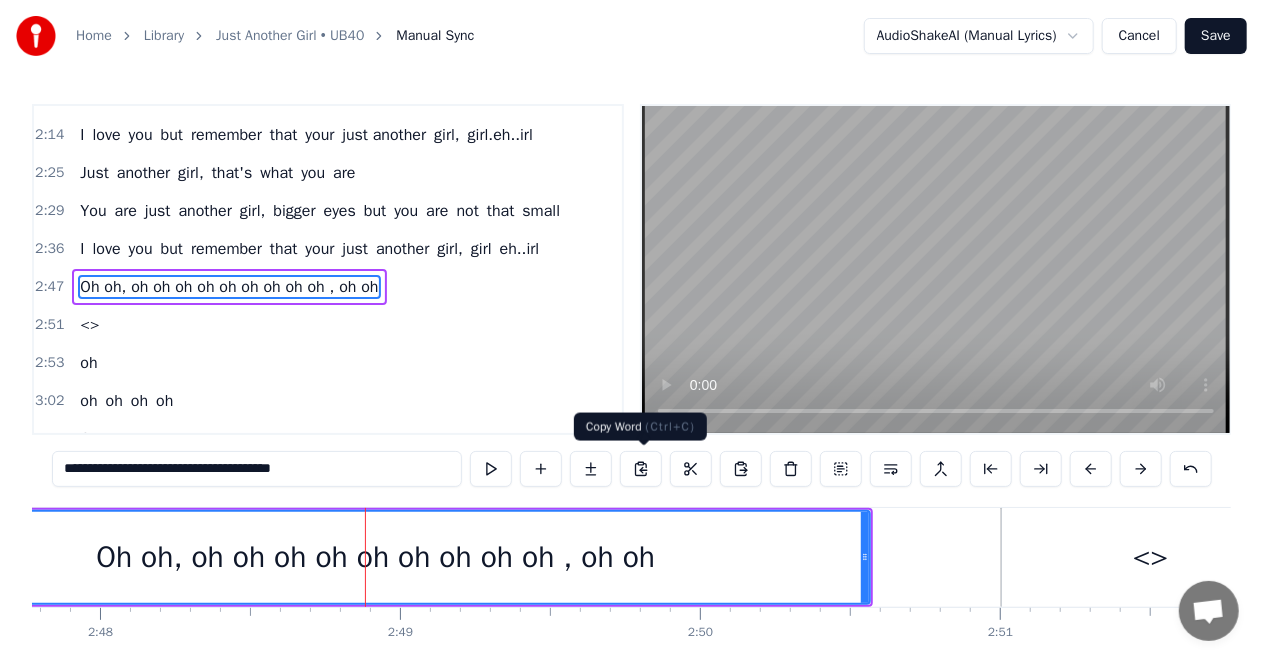 click at bounding box center [641, 469] 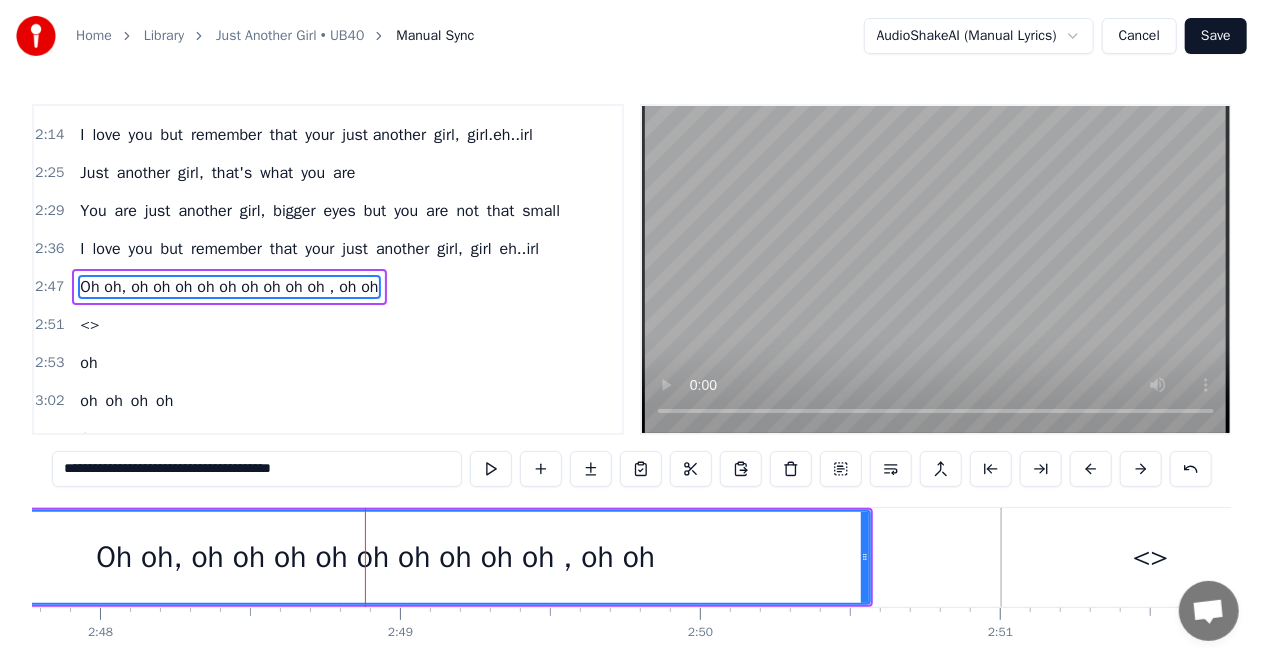 click on "<>" at bounding box center (1151, 557) 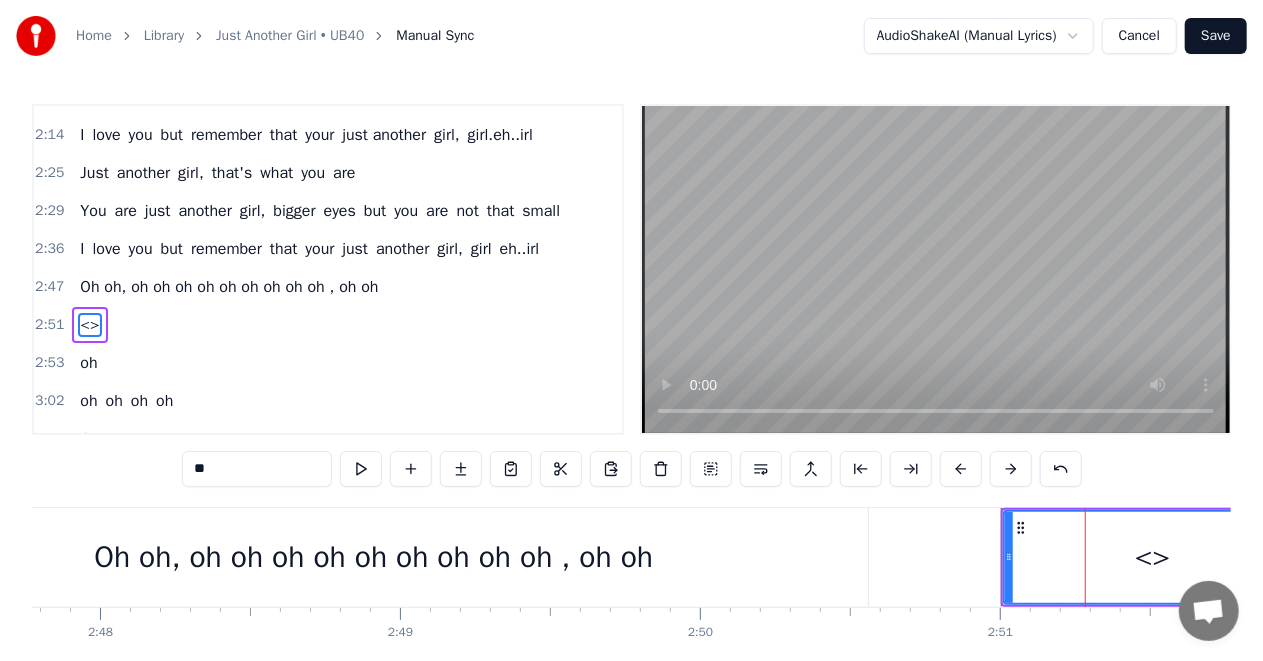scroll, scrollTop: 826, scrollLeft: 0, axis: vertical 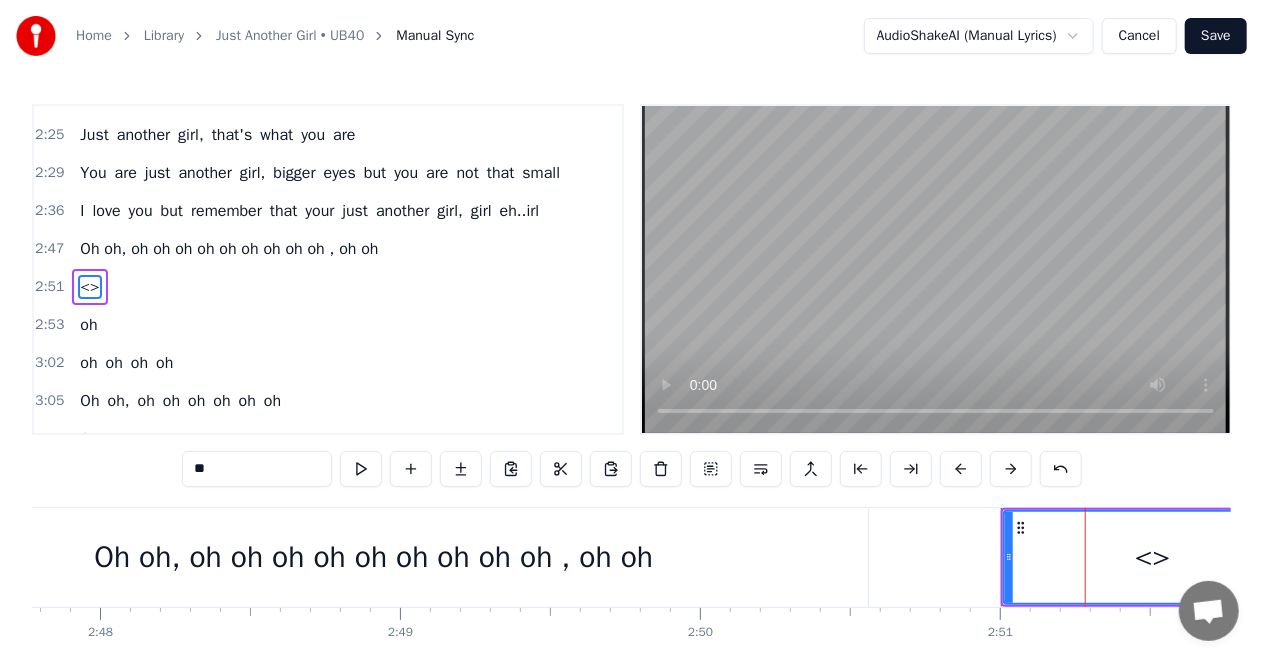click on "**" at bounding box center [257, 469] 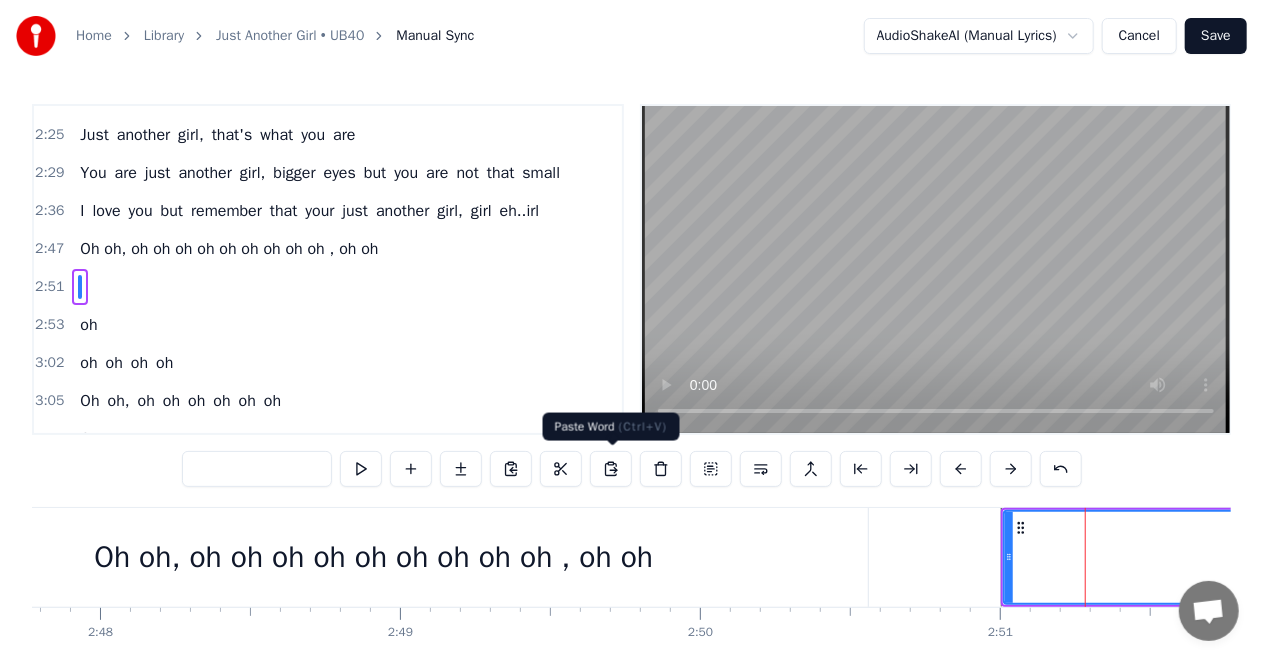 type 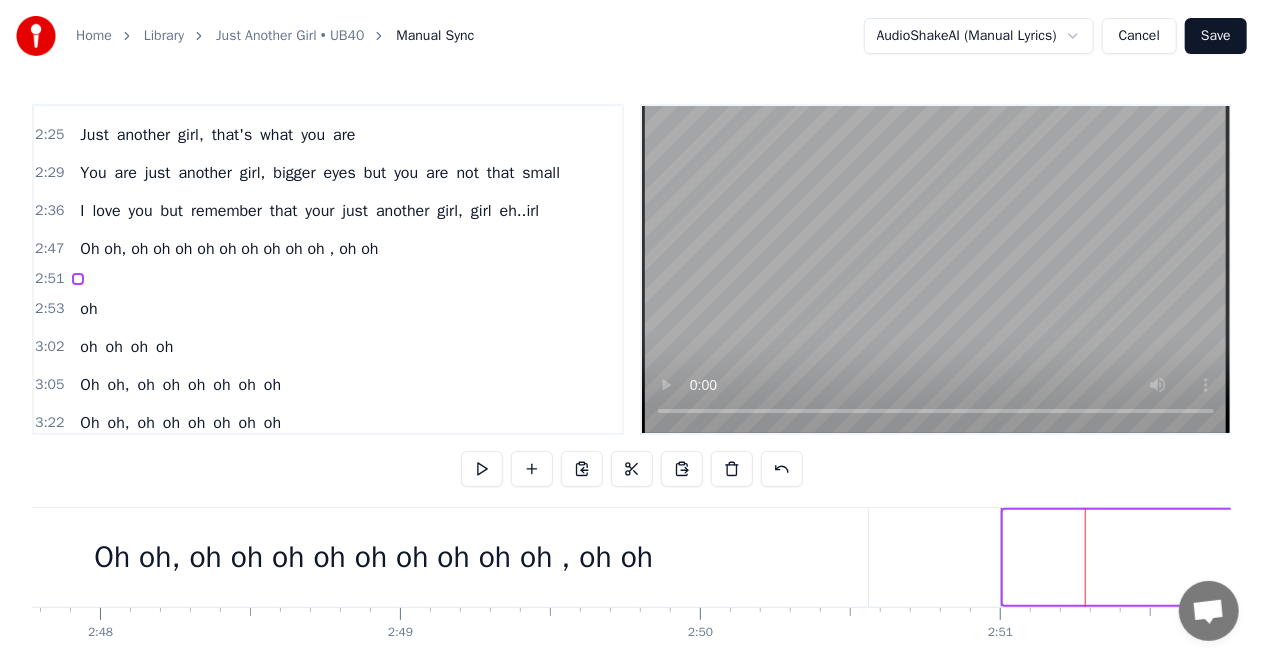 scroll, scrollTop: 814, scrollLeft: 0, axis: vertical 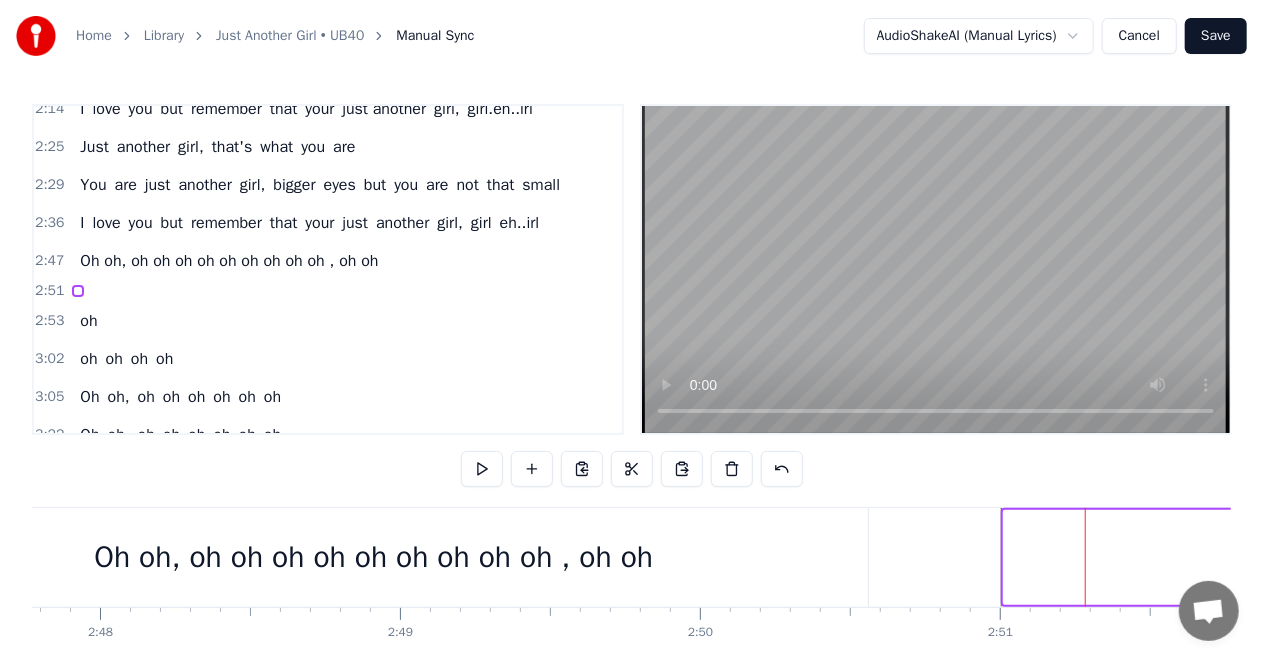 click at bounding box center [1153, 557] 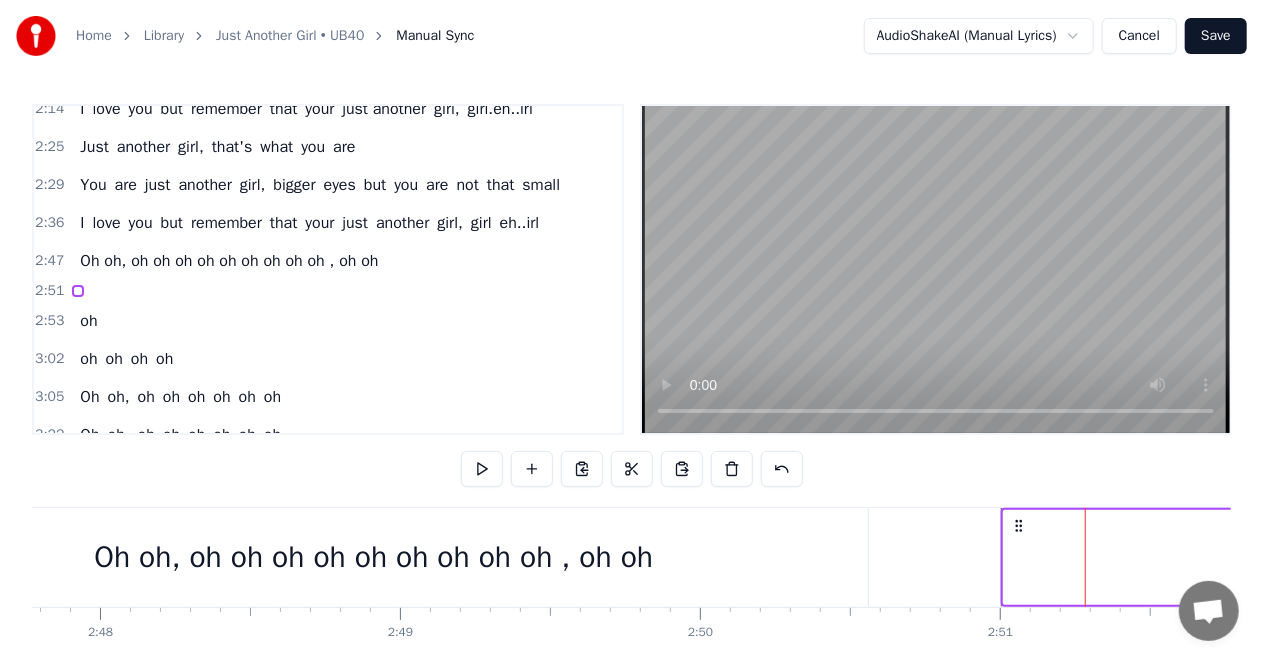 click 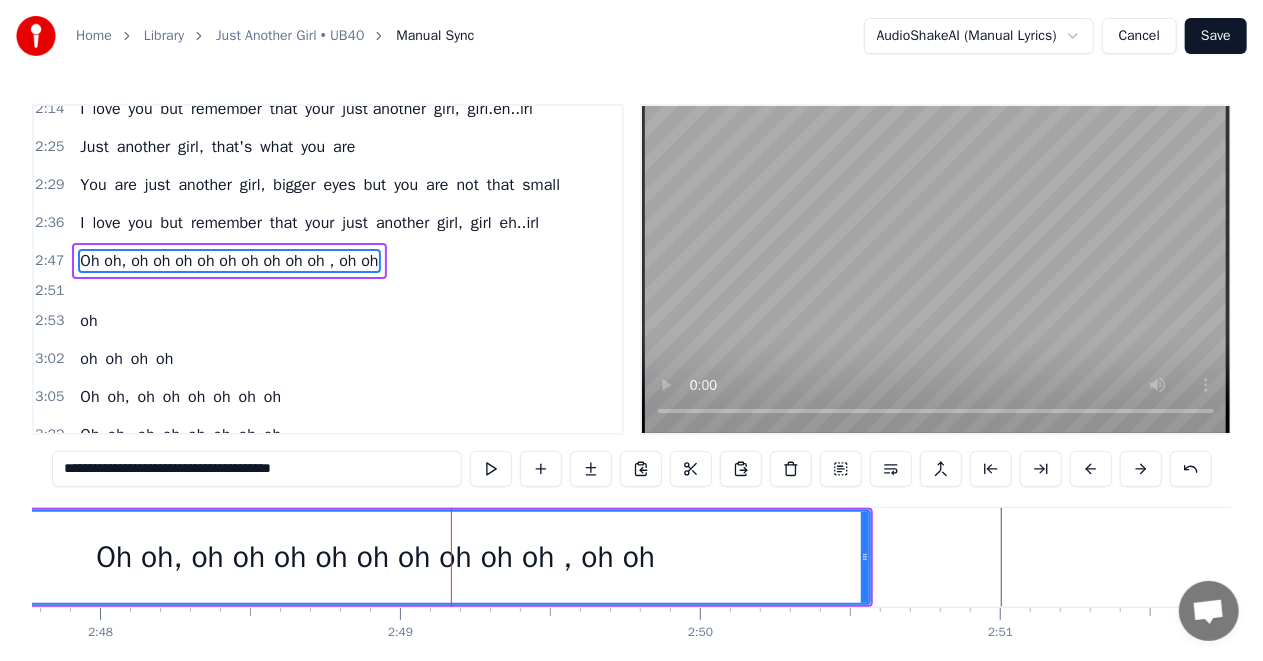 scroll, scrollTop: 788, scrollLeft: 0, axis: vertical 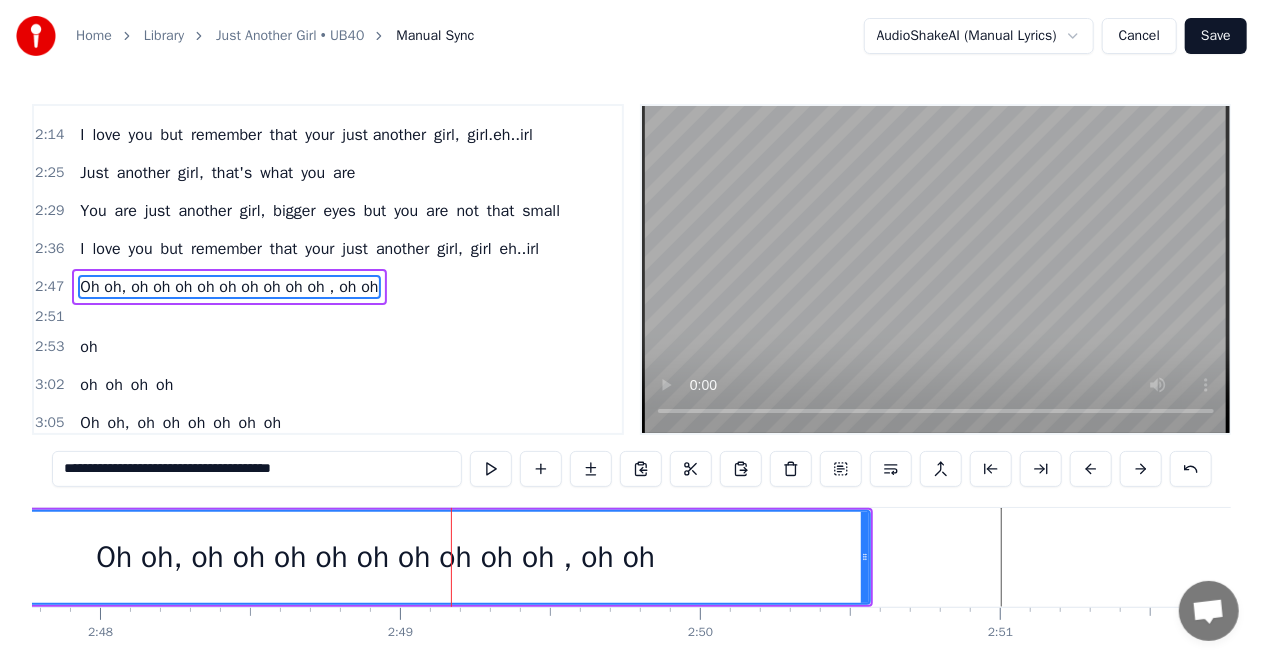 drag, startPoint x: 70, startPoint y: 466, endPoint x: 348, endPoint y: 468, distance: 278.0072 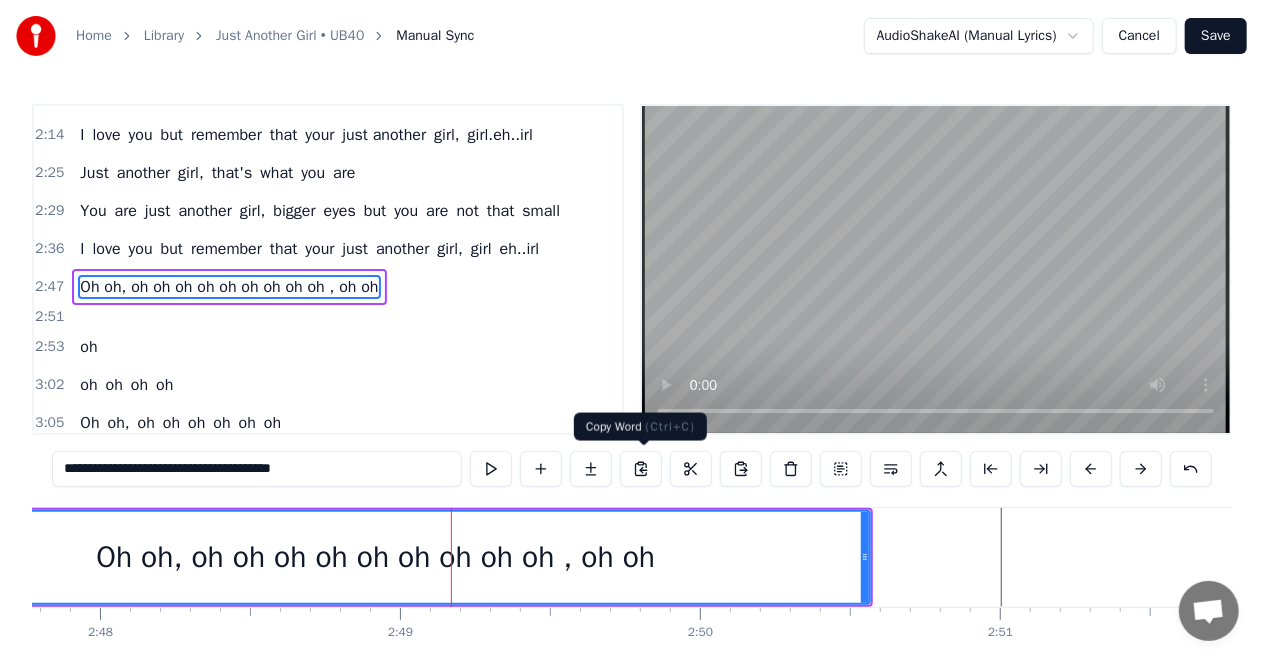 click at bounding box center (641, 469) 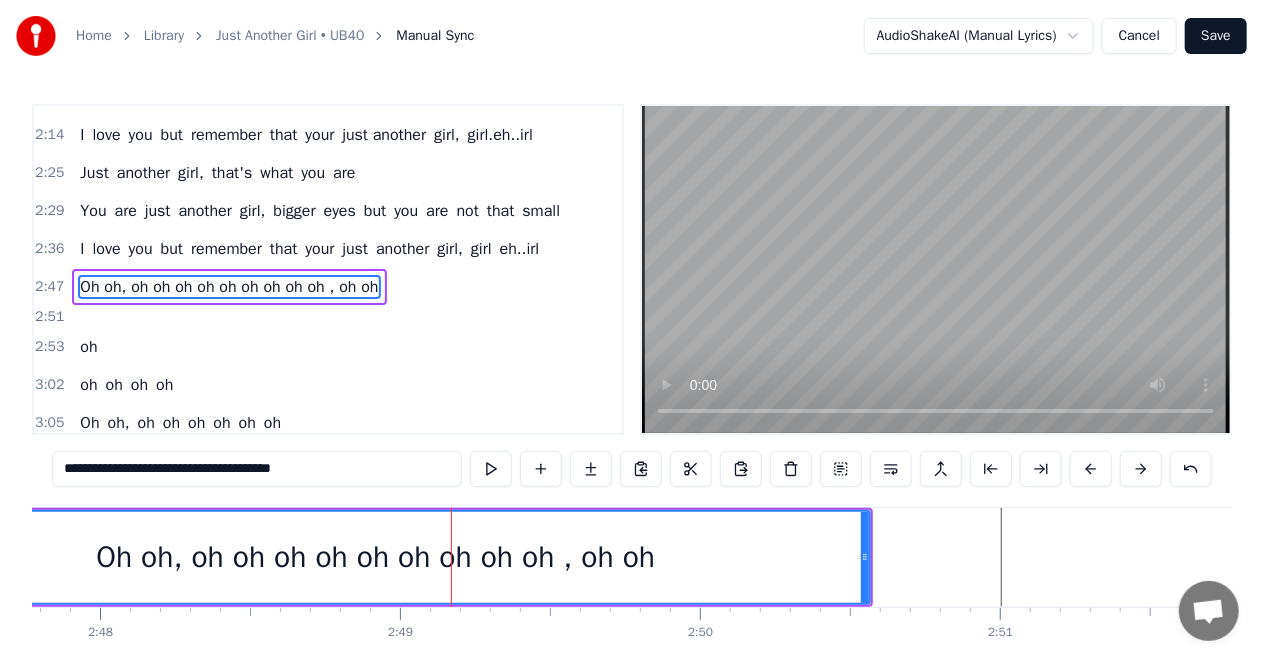 click at bounding box center (1153, 557) 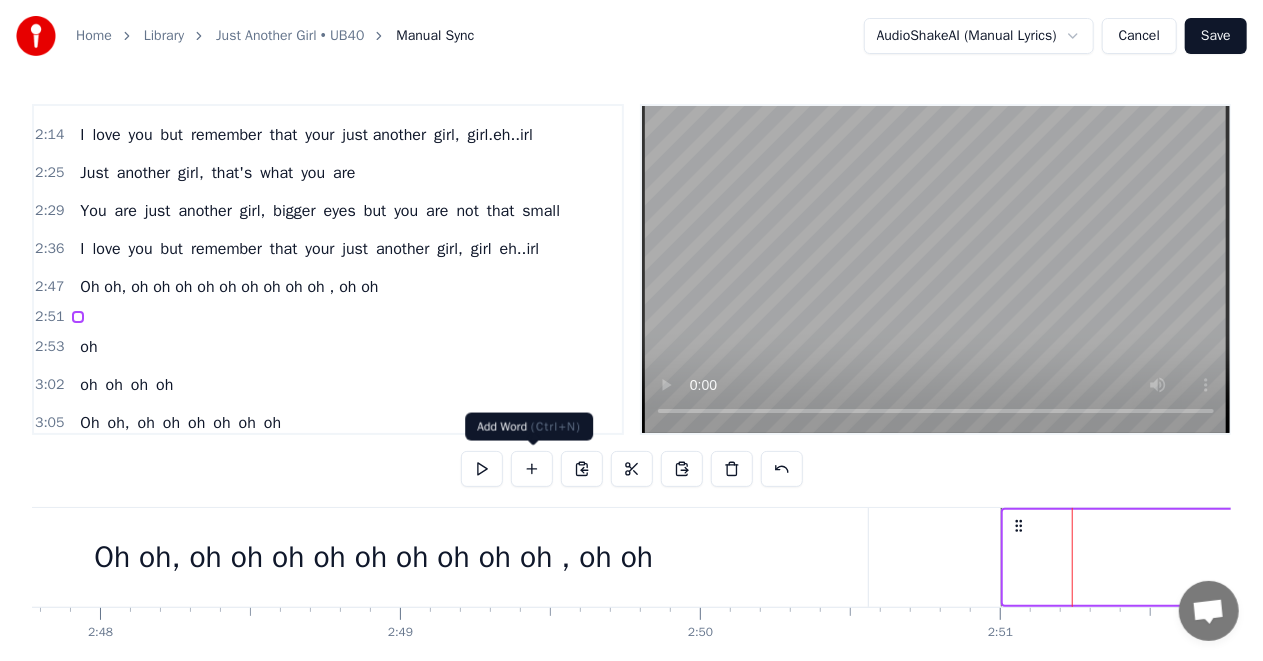 click at bounding box center [532, 469] 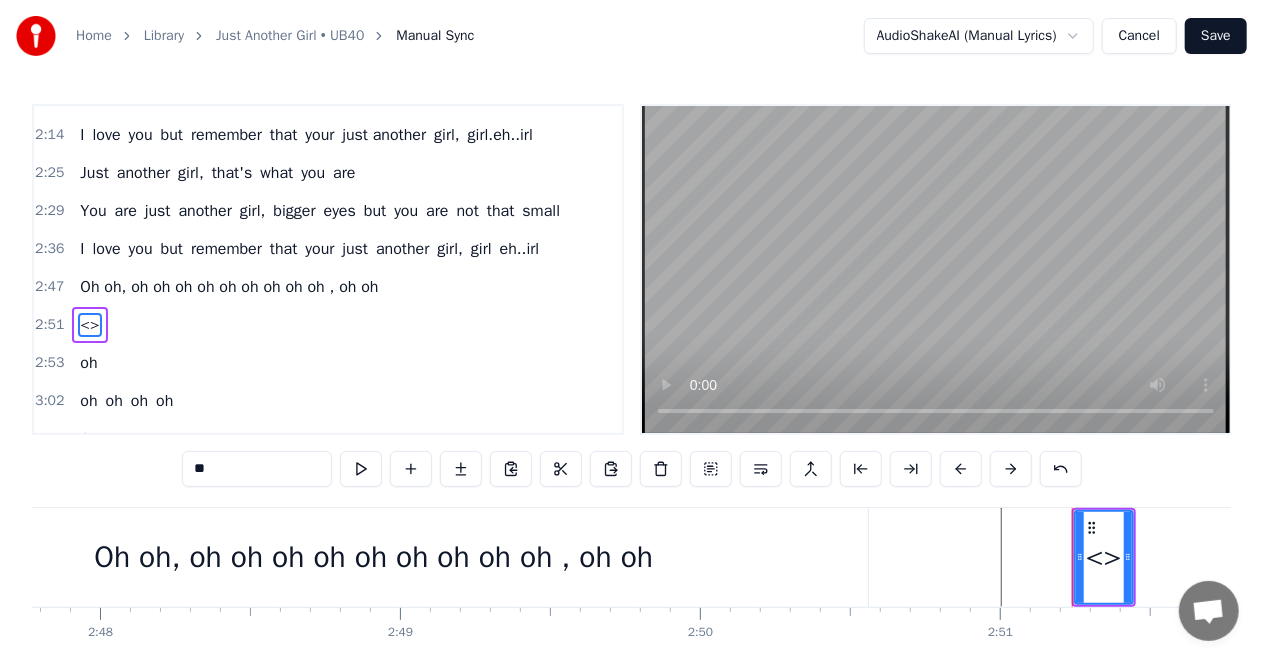 scroll, scrollTop: 826, scrollLeft: 0, axis: vertical 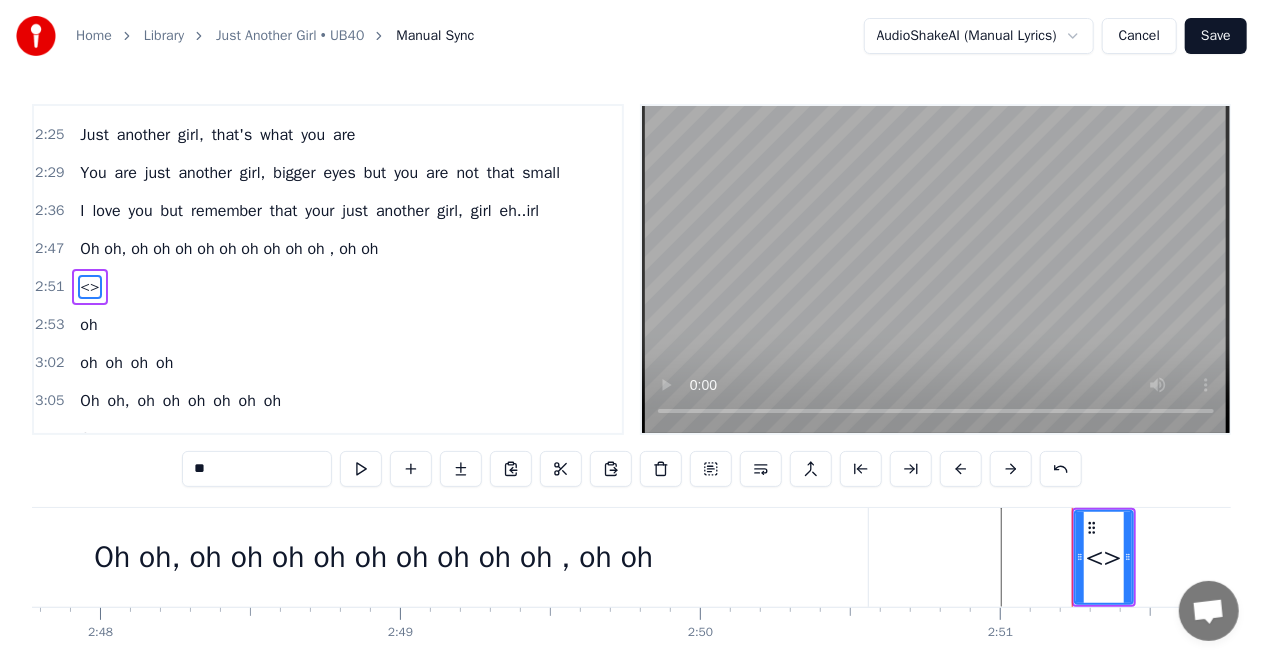 click on "**" at bounding box center [257, 469] 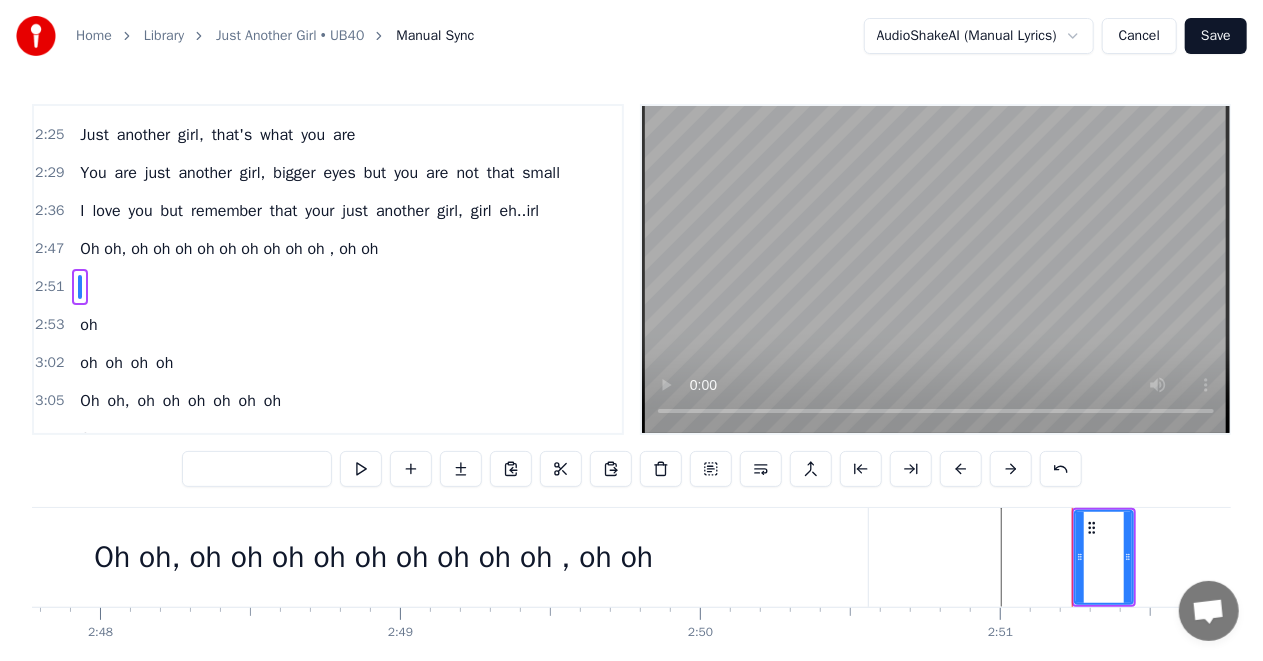 click on "Oh oh, oh oh oh oh oh oh oh oh oh , oh oh" at bounding box center [373, 557] 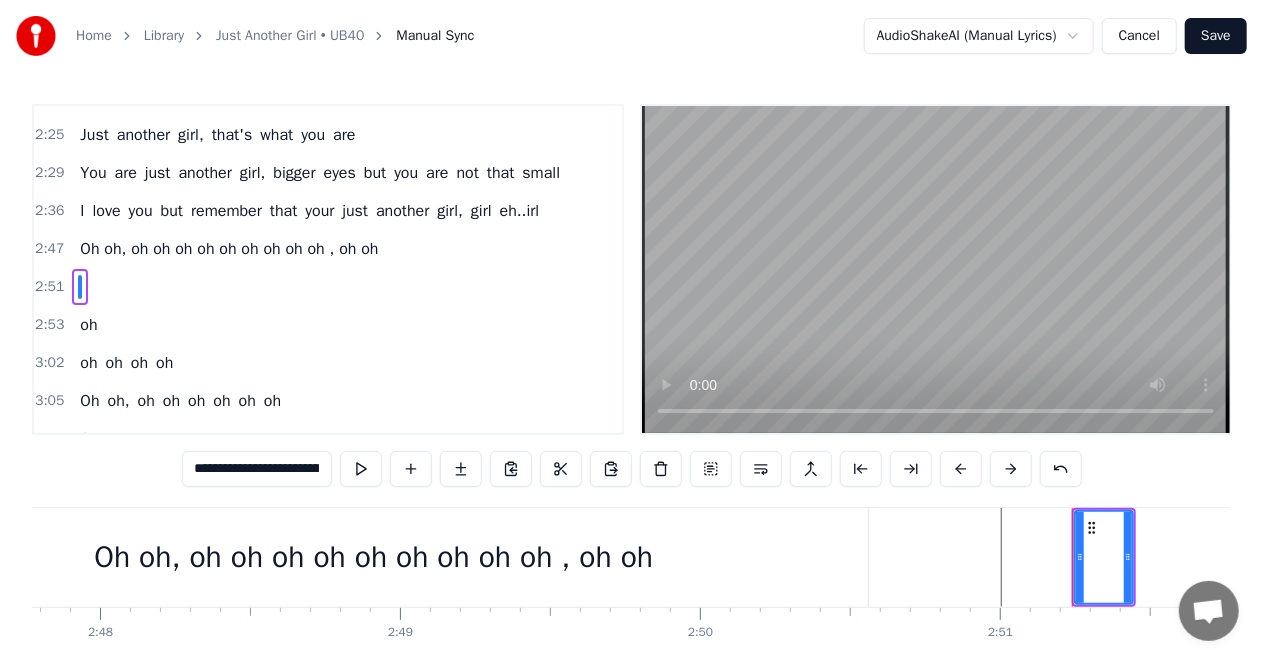 scroll, scrollTop: 788, scrollLeft: 0, axis: vertical 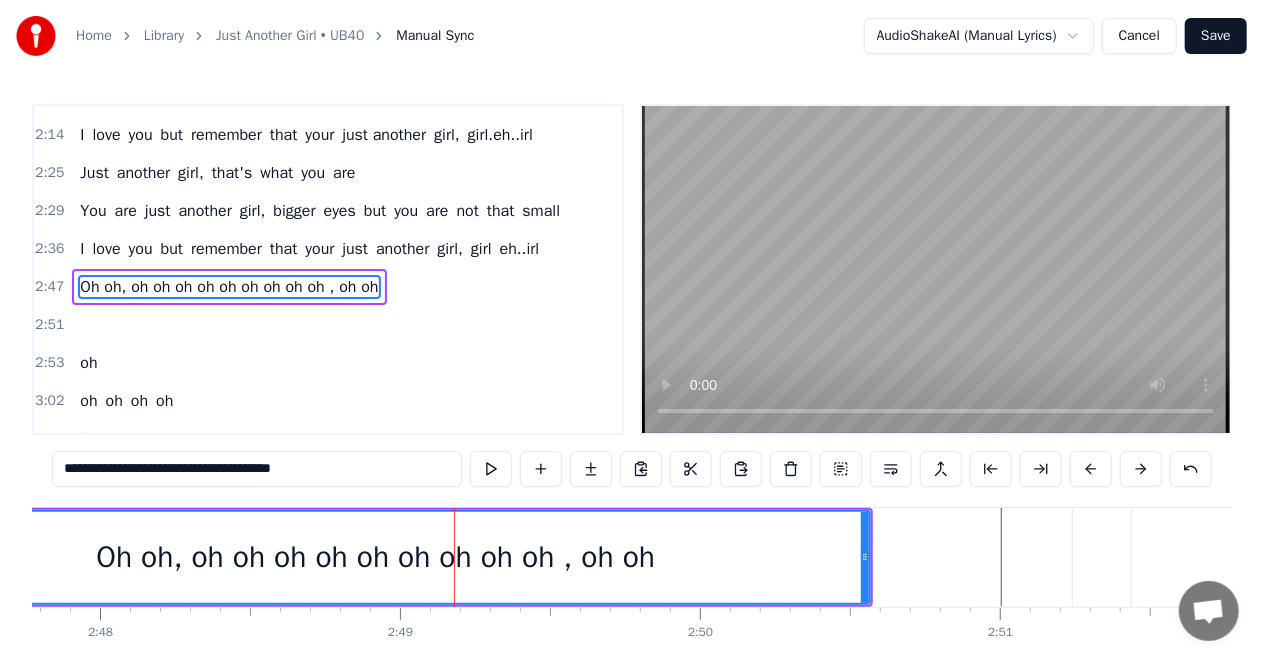 click on "**********" at bounding box center [257, 469] 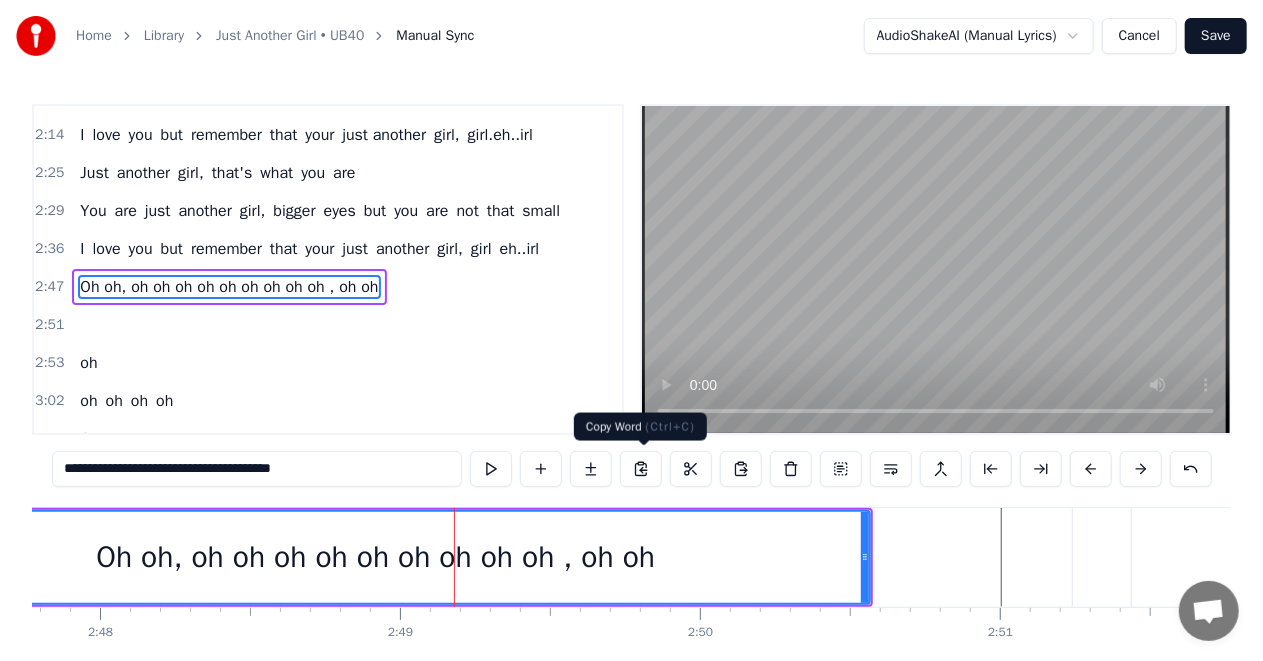 click at bounding box center [641, 469] 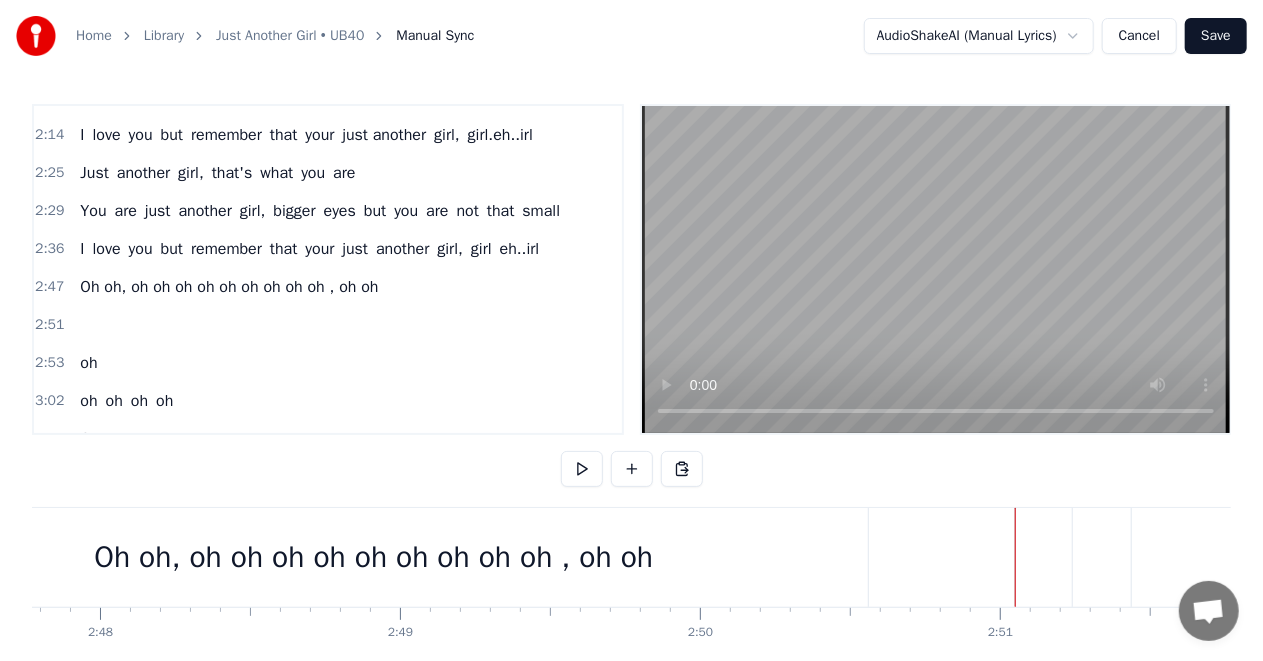 click at bounding box center (1102, 557) 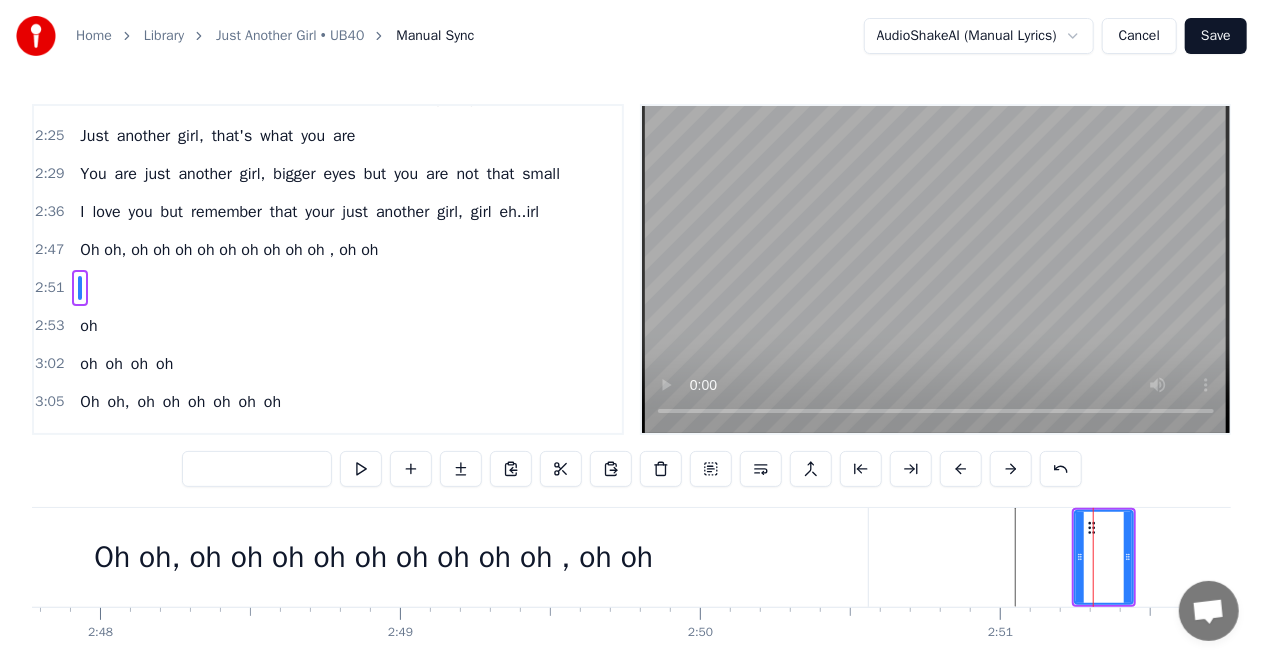 scroll, scrollTop: 826, scrollLeft: 0, axis: vertical 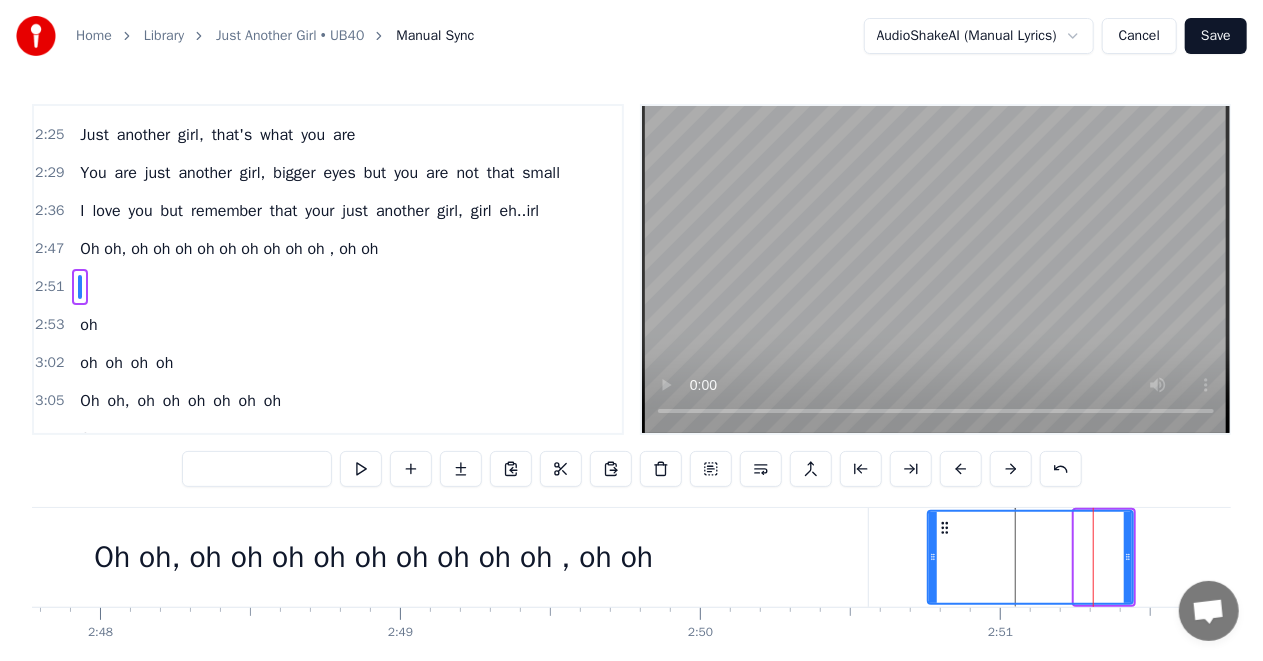 drag, startPoint x: 1078, startPoint y: 554, endPoint x: 913, endPoint y: 576, distance: 166.4602 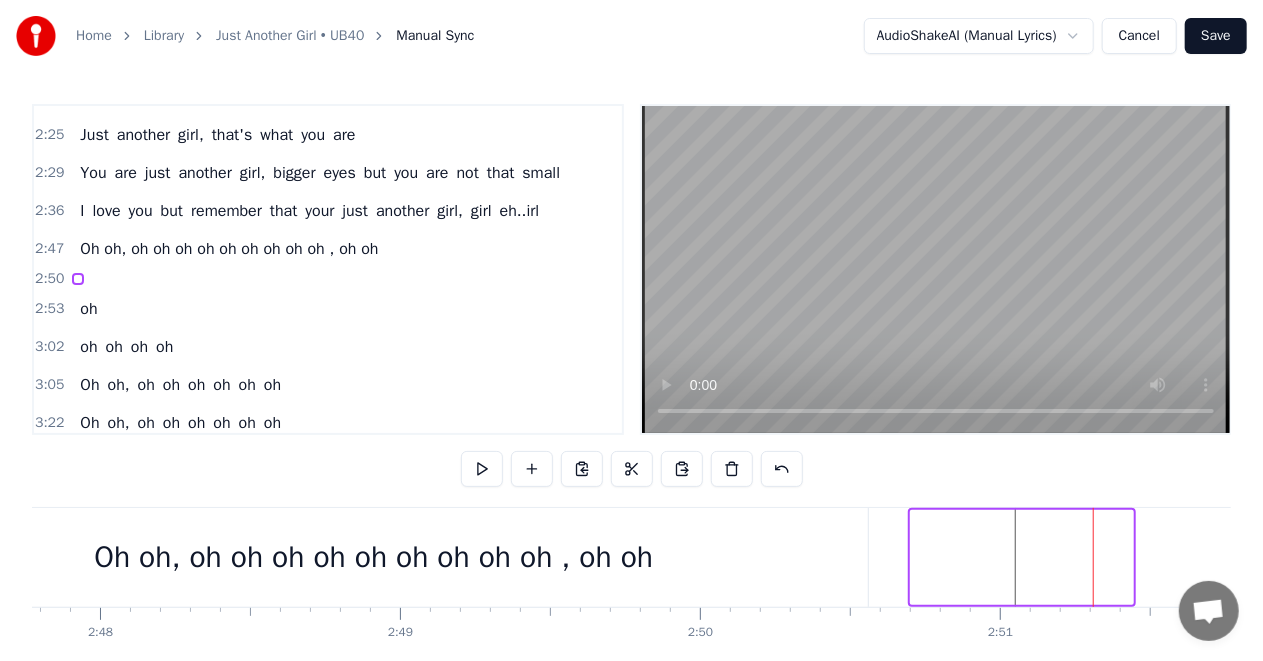 scroll, scrollTop: 814, scrollLeft: 0, axis: vertical 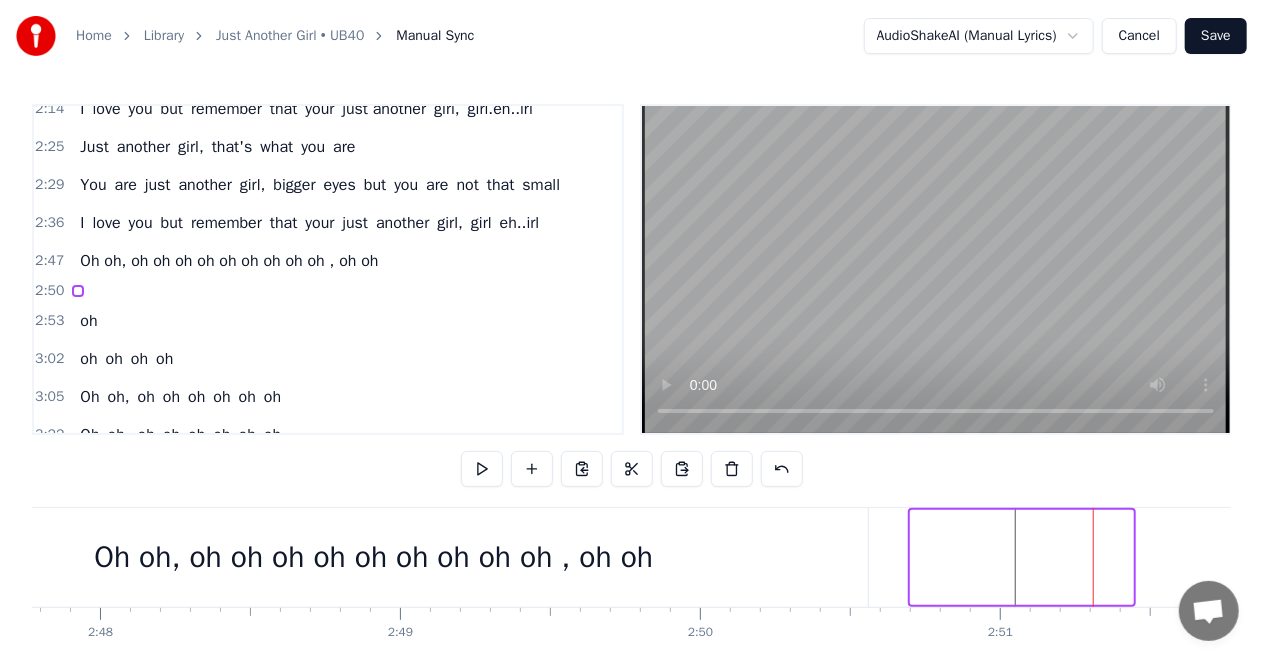 click at bounding box center (1022, 557) 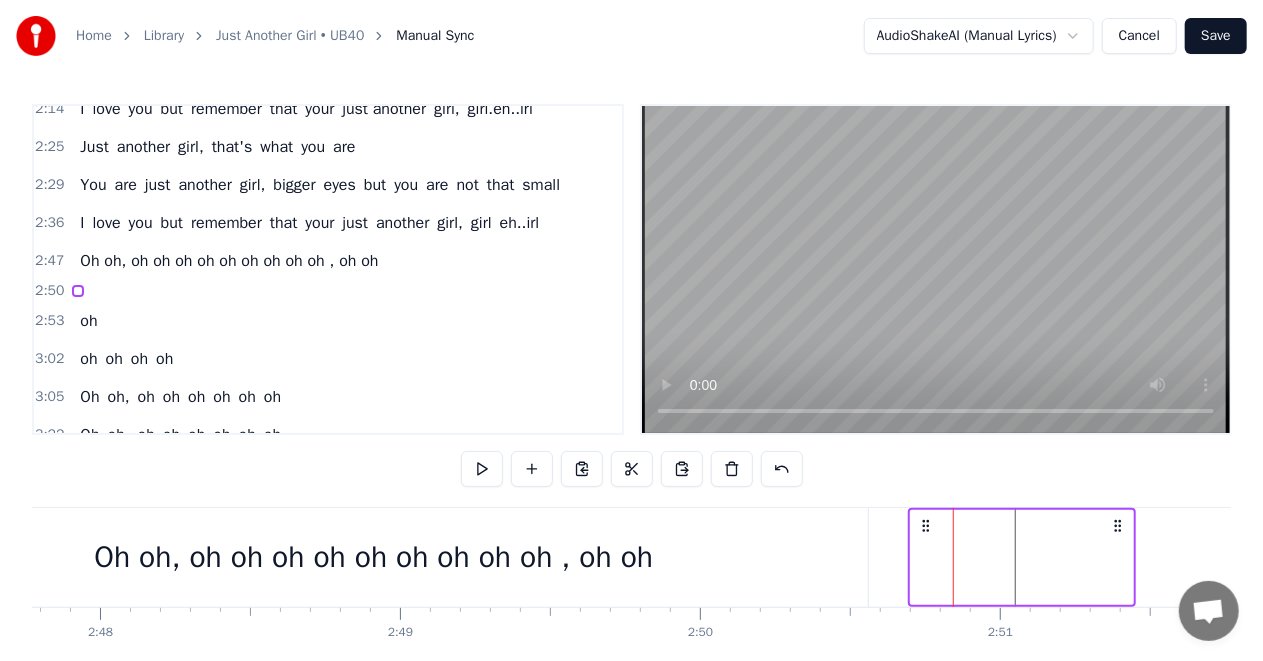 click at bounding box center (1022, 557) 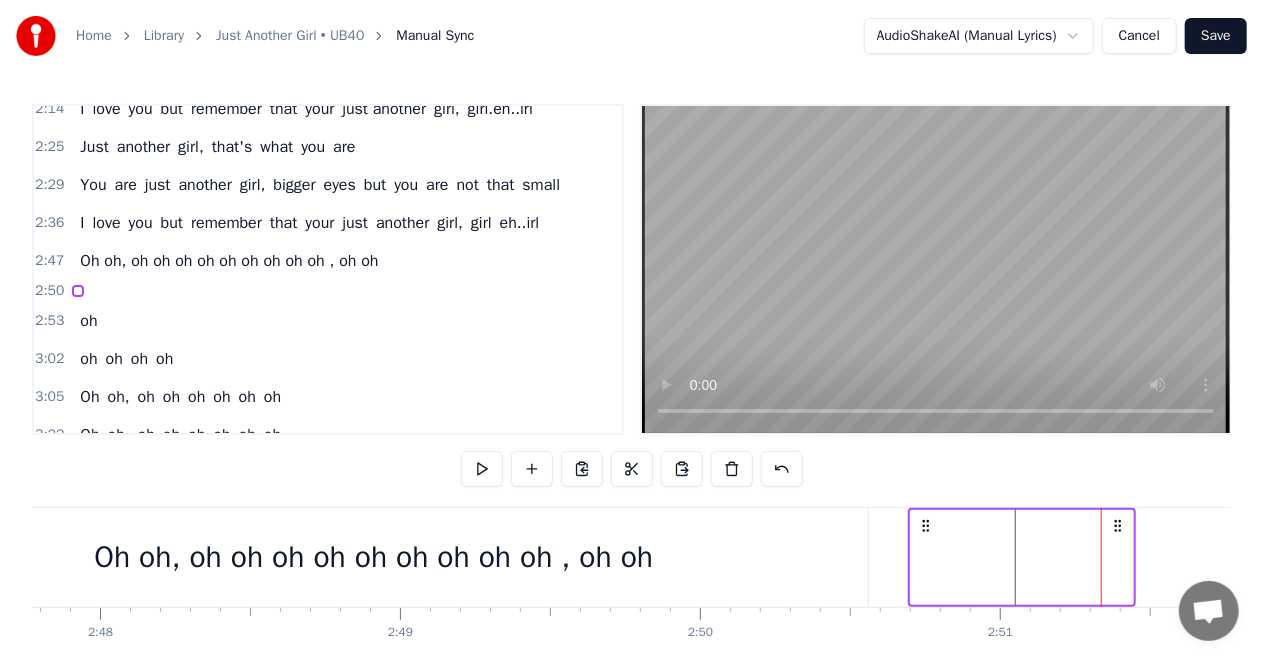 click at bounding box center (1022, 557) 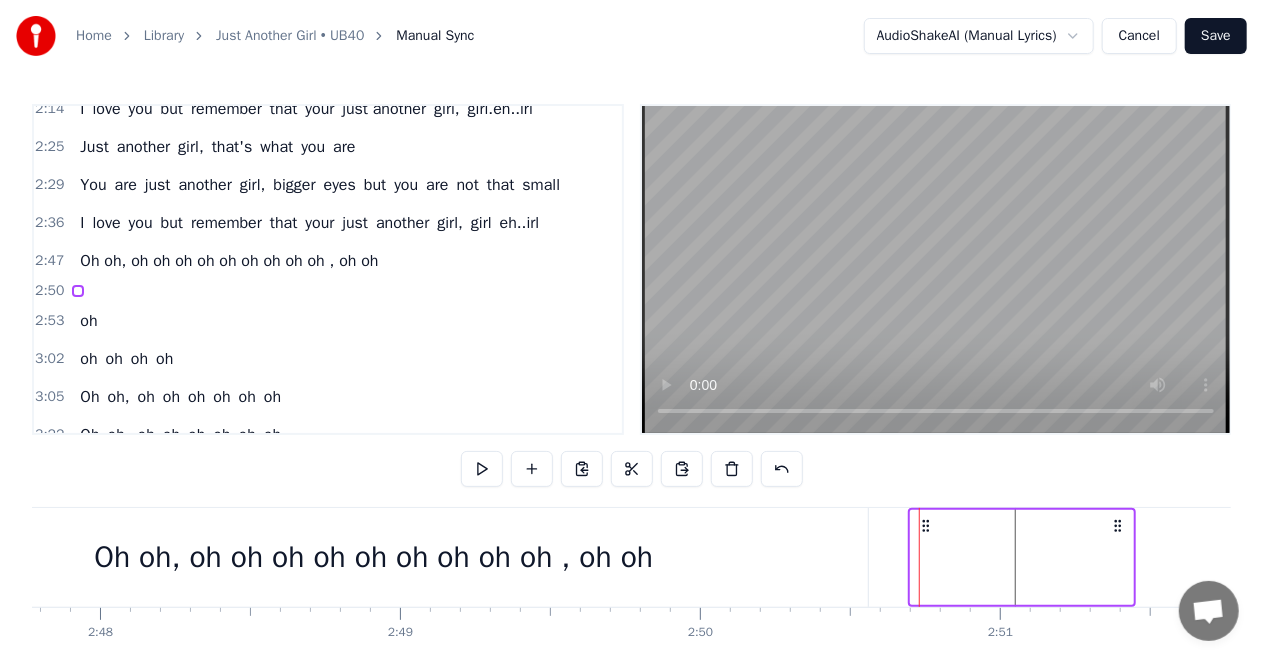 click at bounding box center [-19250, 557] 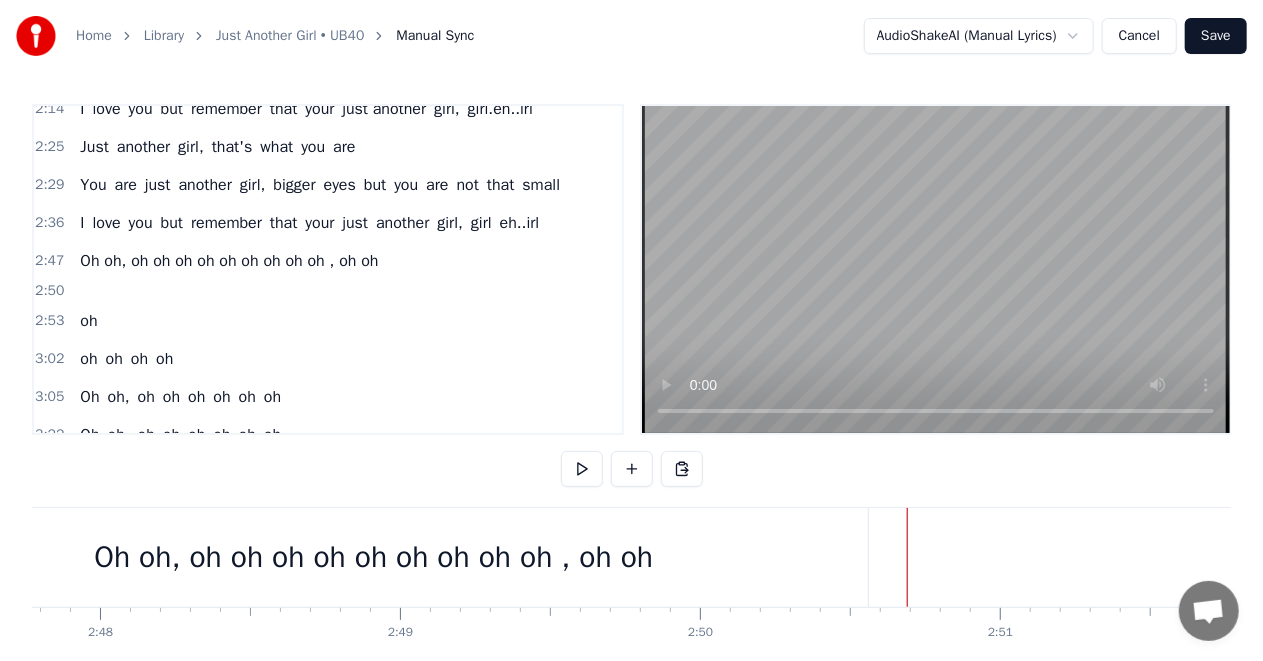 click on "Oh oh, oh oh oh oh oh oh oh oh oh , oh oh" at bounding box center (373, 557) 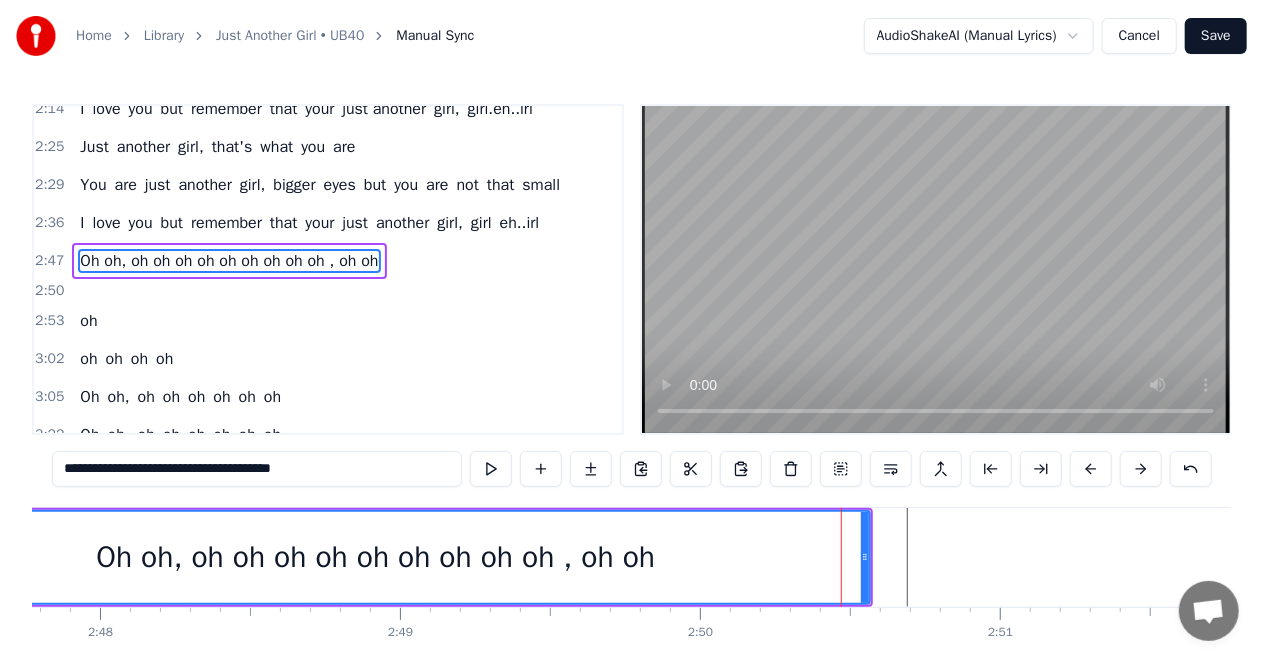 scroll, scrollTop: 788, scrollLeft: 0, axis: vertical 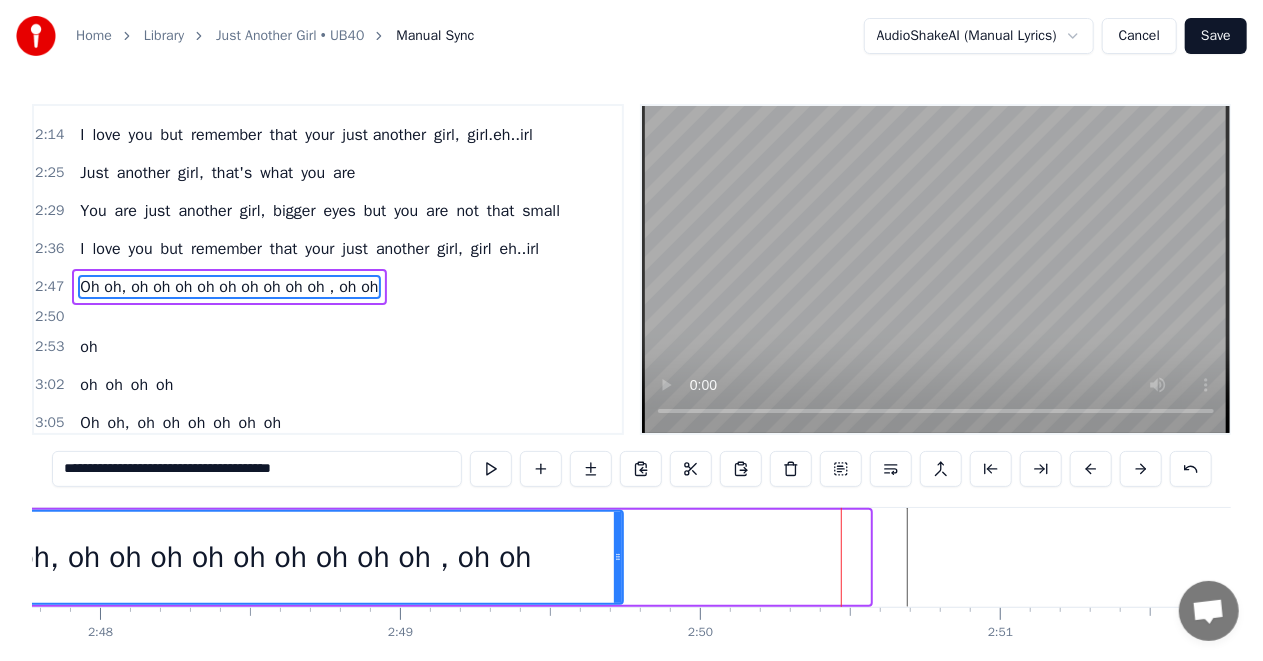 drag, startPoint x: 865, startPoint y: 554, endPoint x: 618, endPoint y: 574, distance: 247.8084 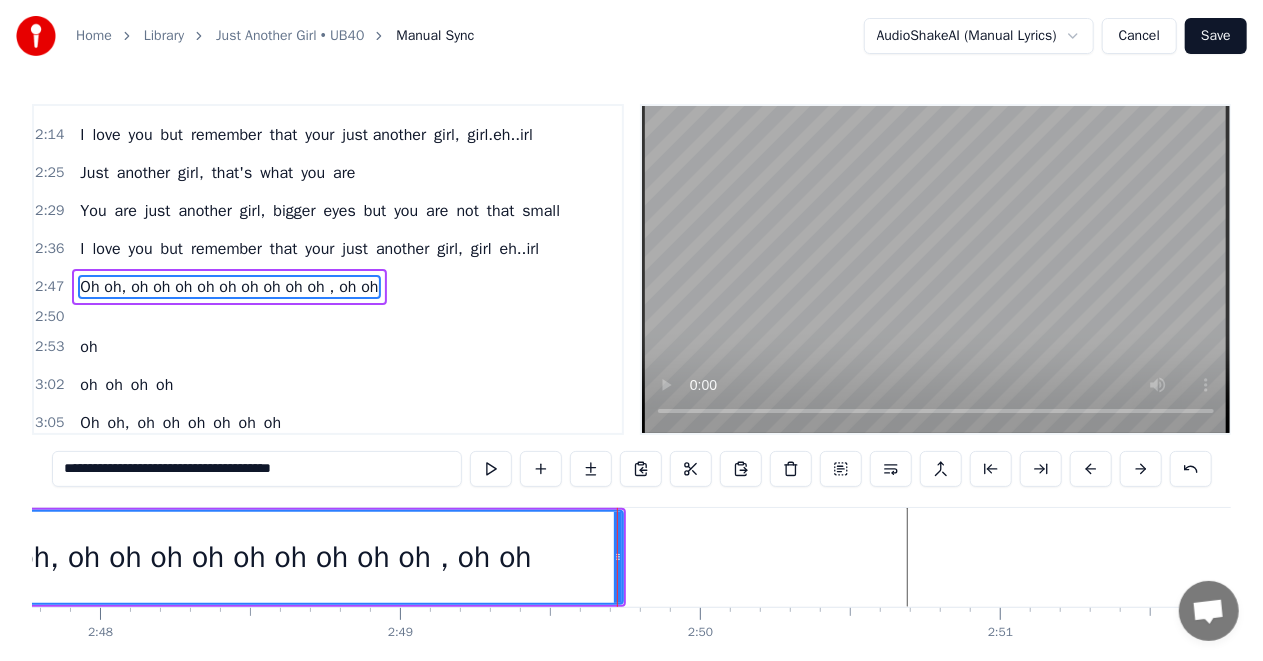 click at bounding box center (-19250, 557) 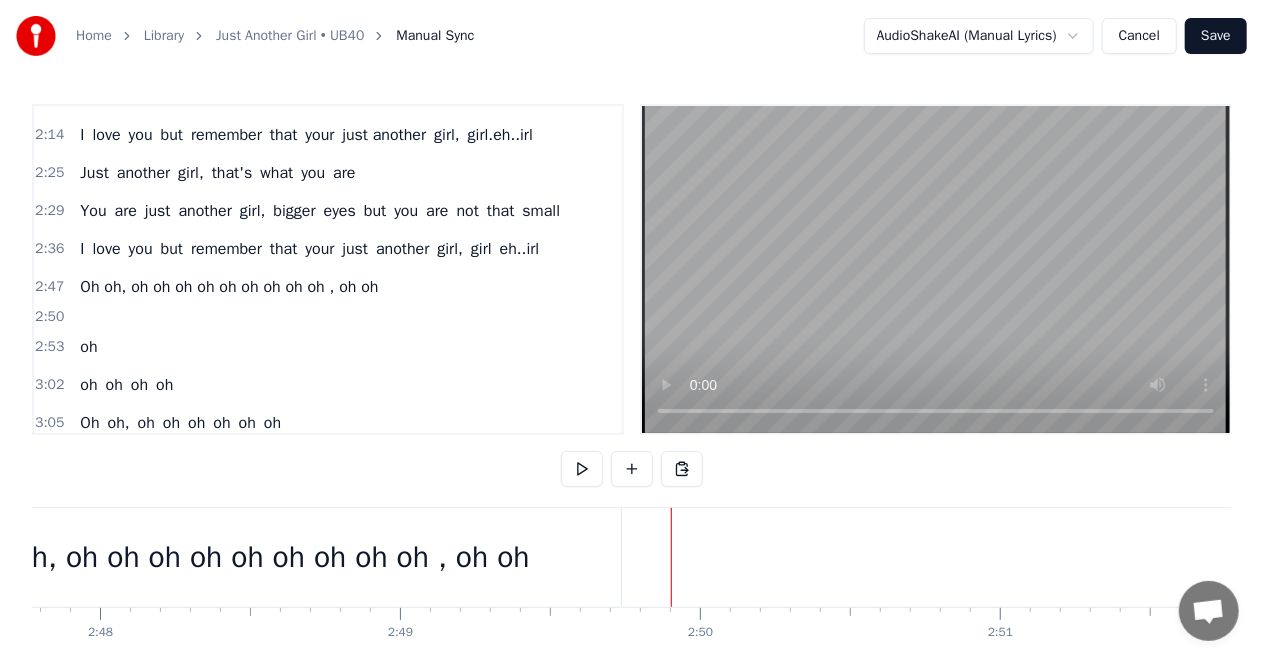 click at bounding box center (1022, 557) 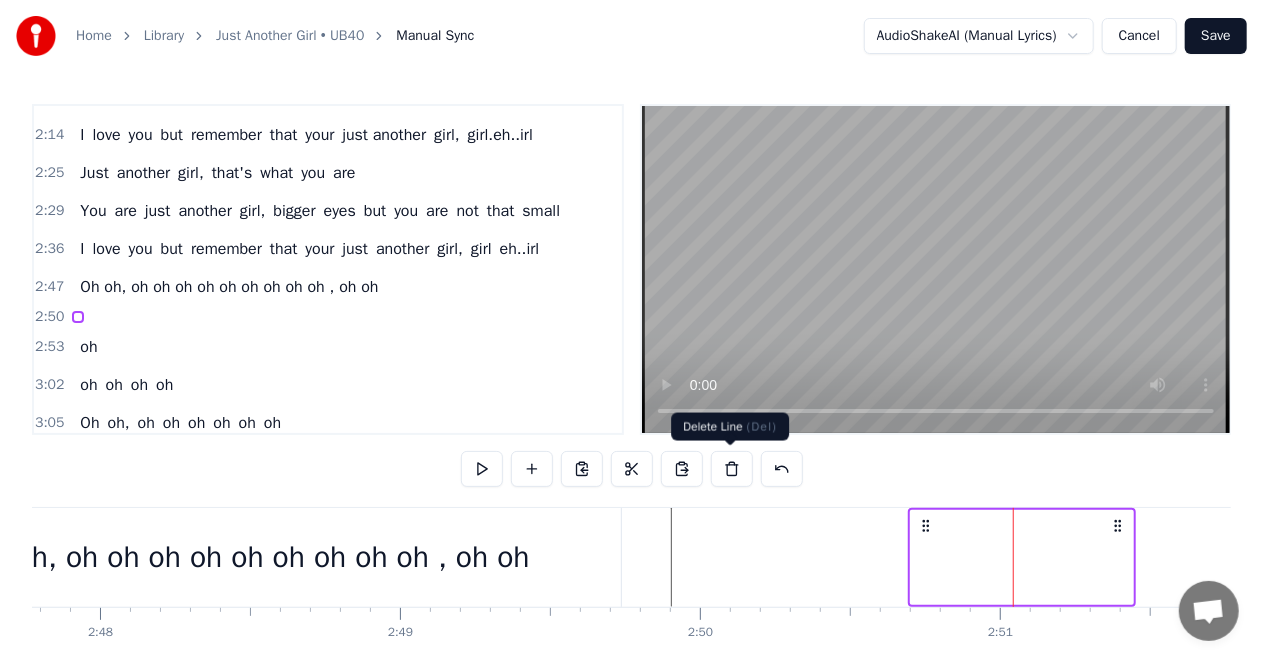 click at bounding box center (732, 469) 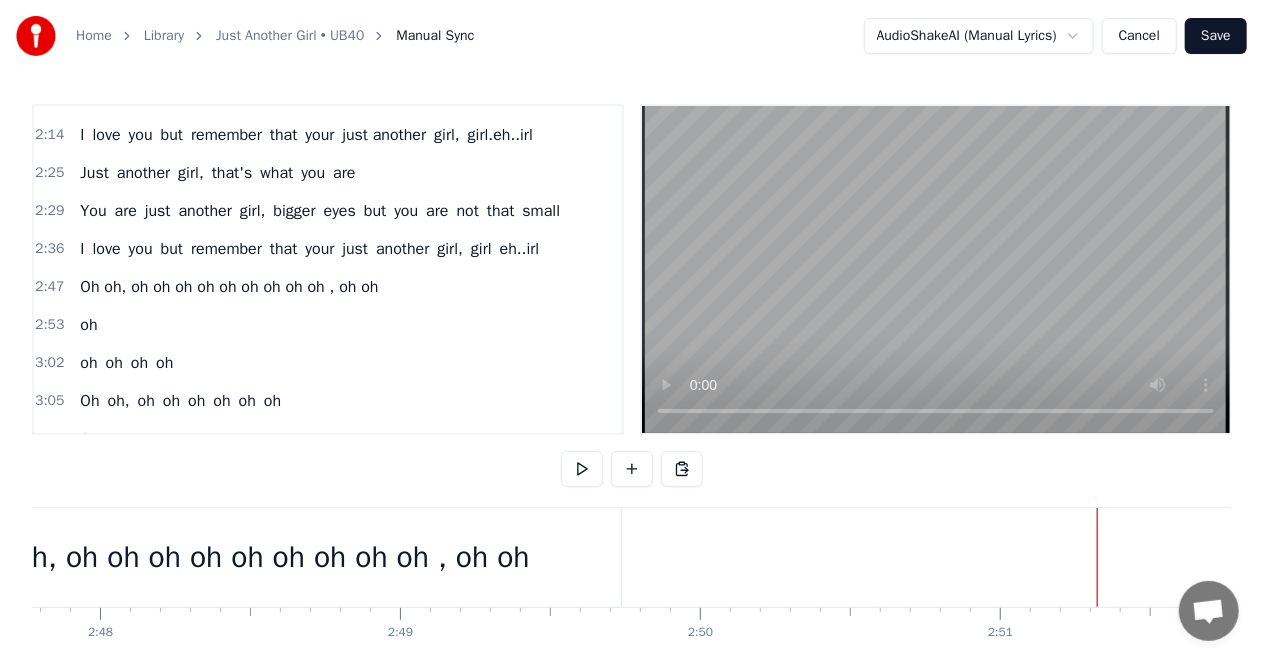 click at bounding box center (-19250, 557) 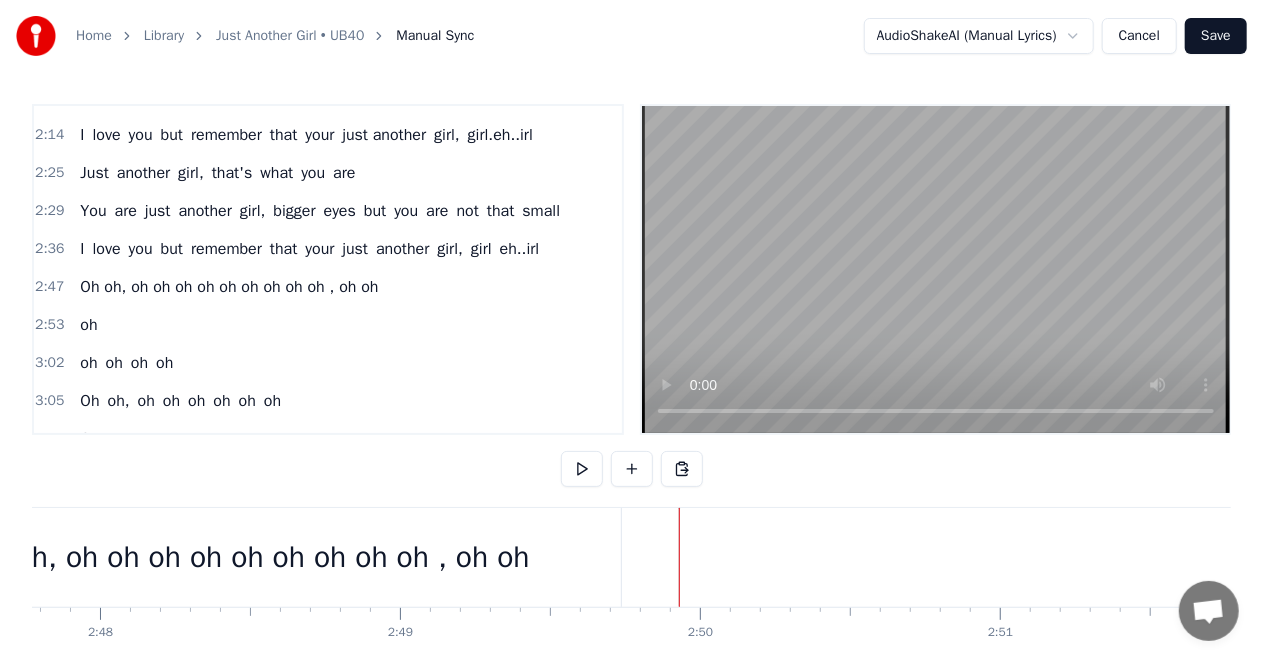 click at bounding box center [-19250, 557] 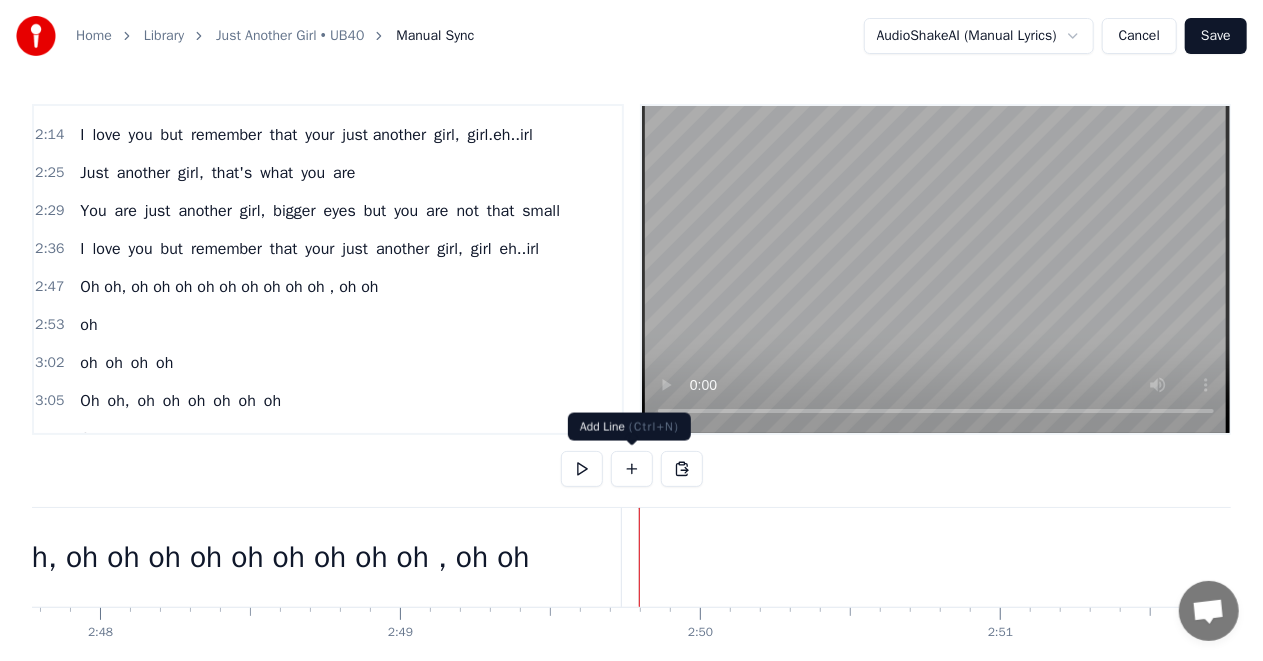 click at bounding box center [632, 469] 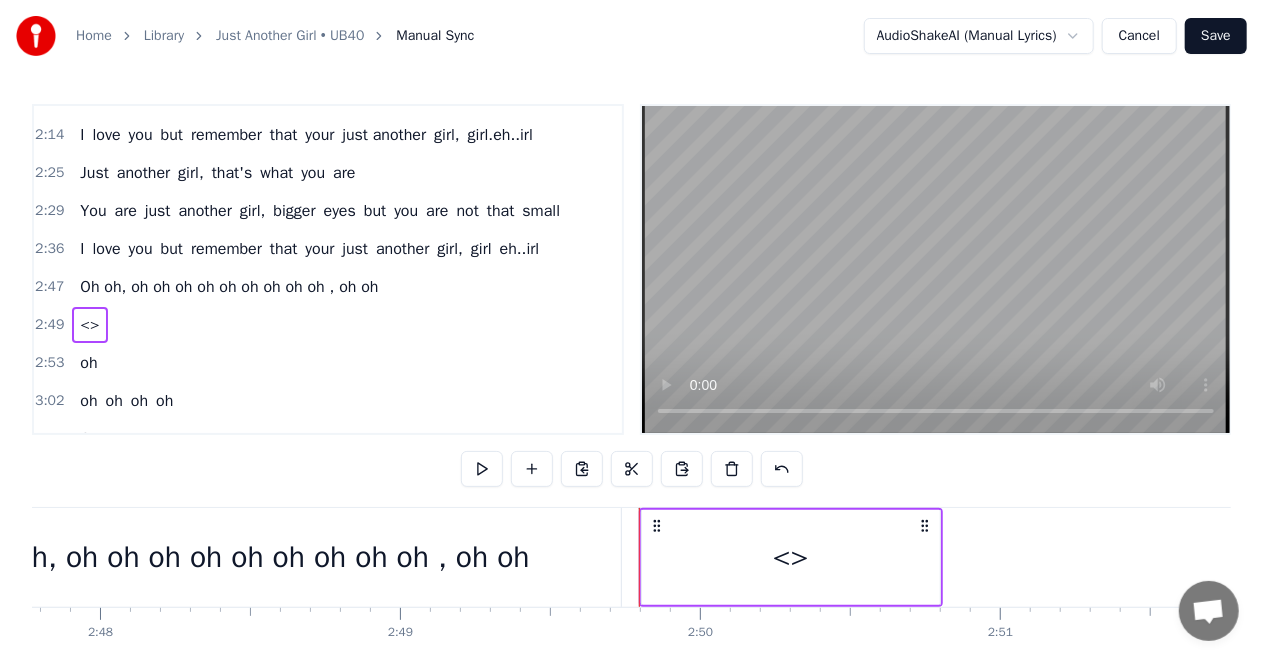 click on "<>" at bounding box center [791, 557] 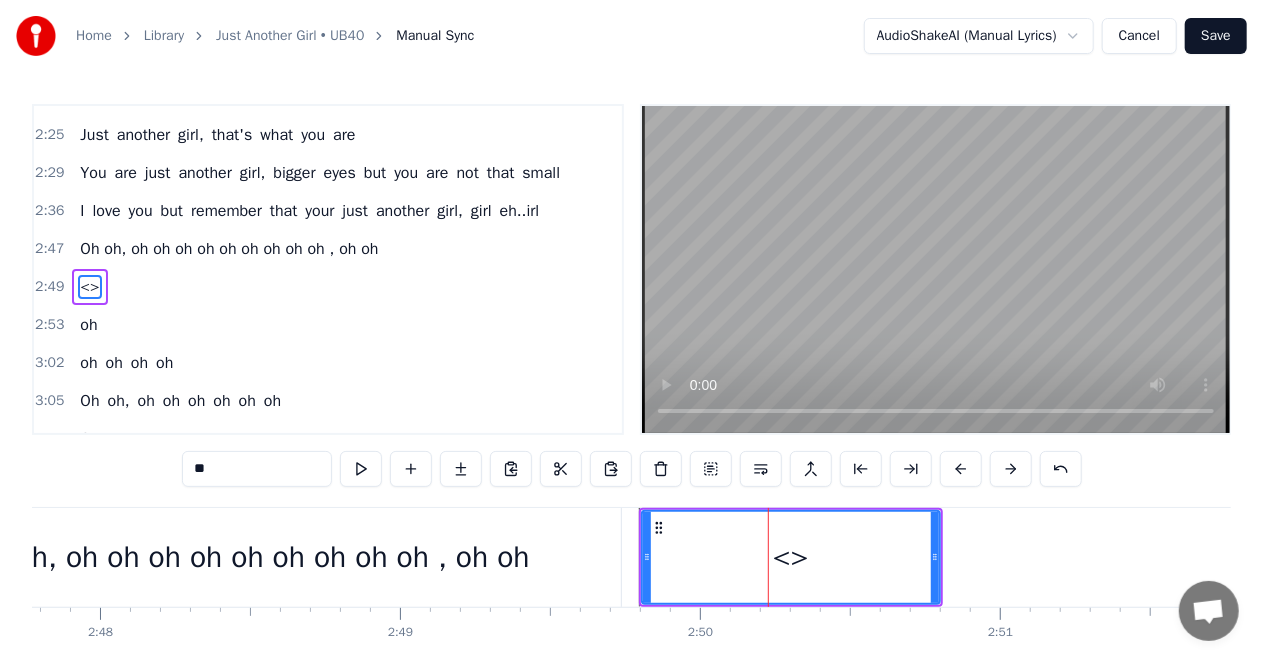 click on "**" at bounding box center [257, 469] 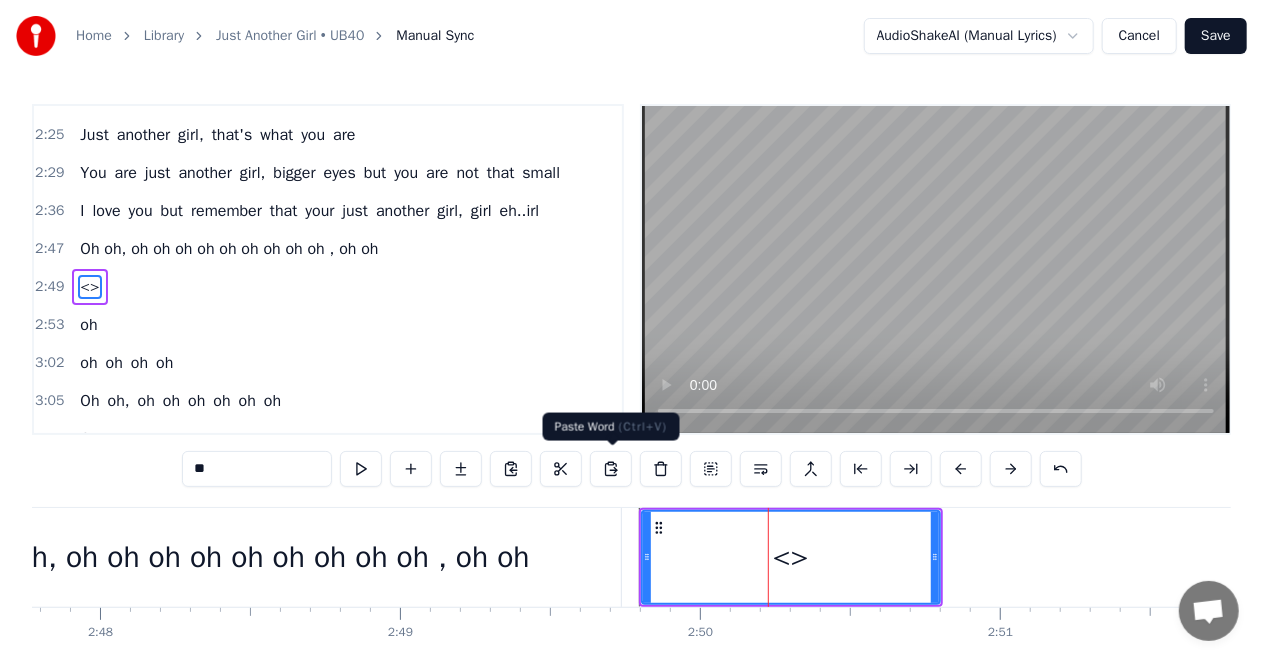 click at bounding box center (611, 469) 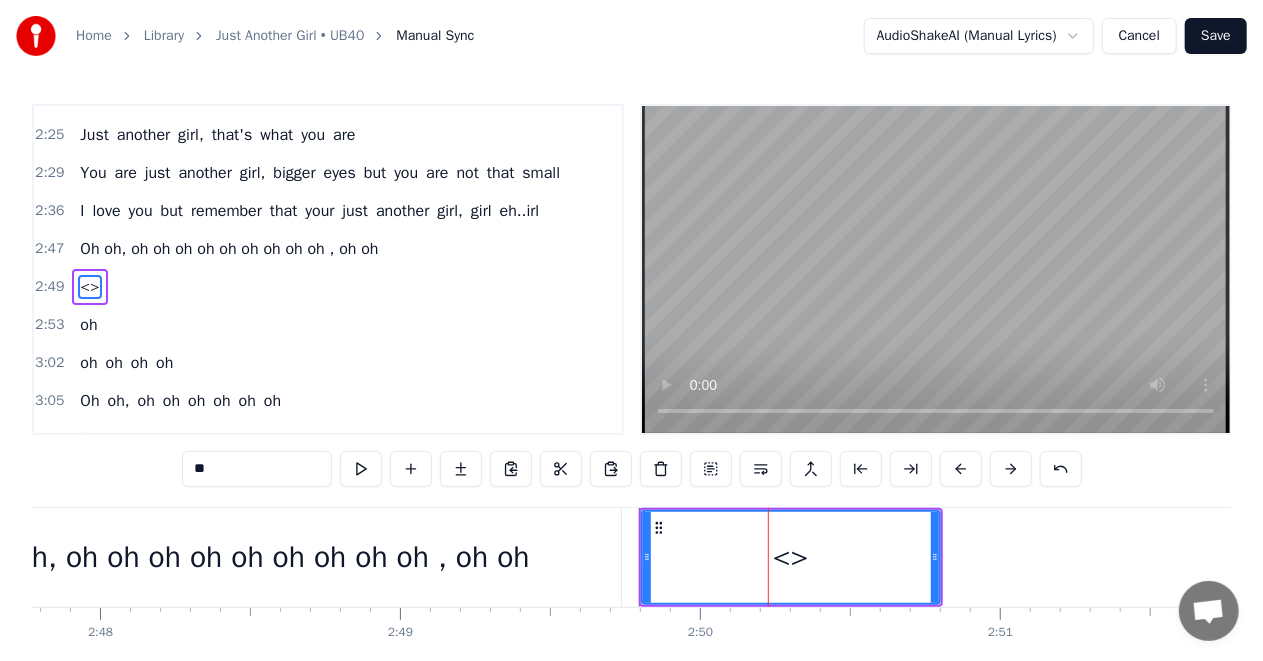 click on "**" at bounding box center (257, 469) 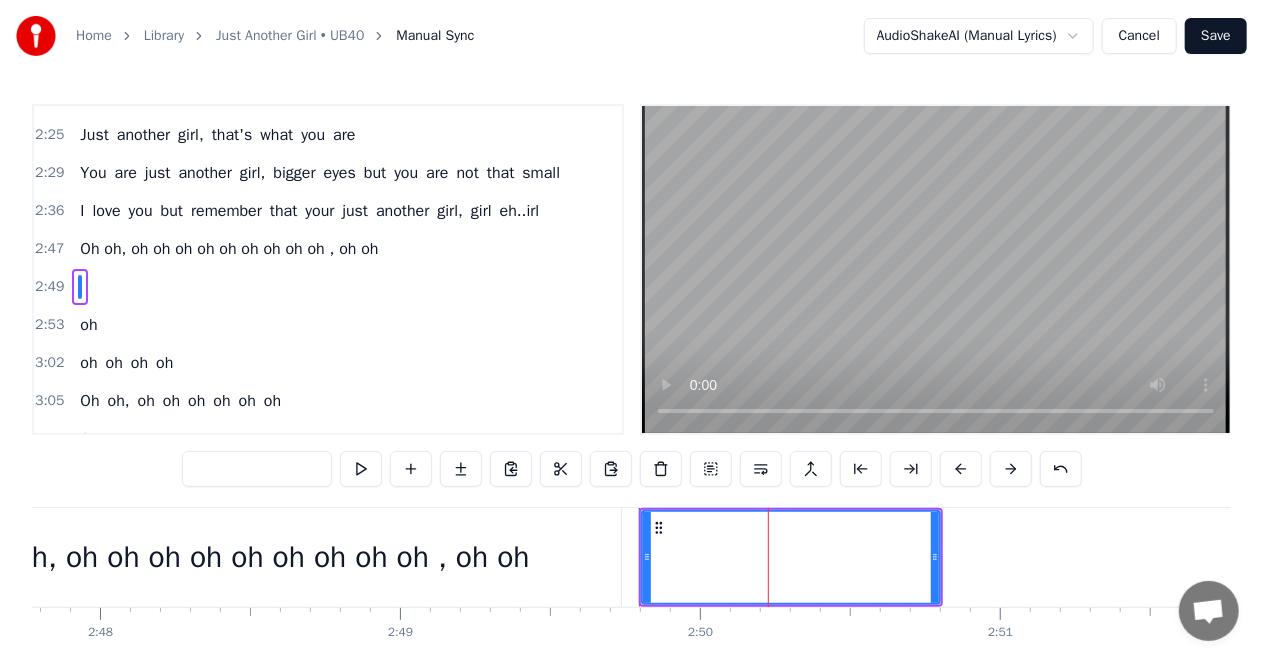 click at bounding box center (257, 469) 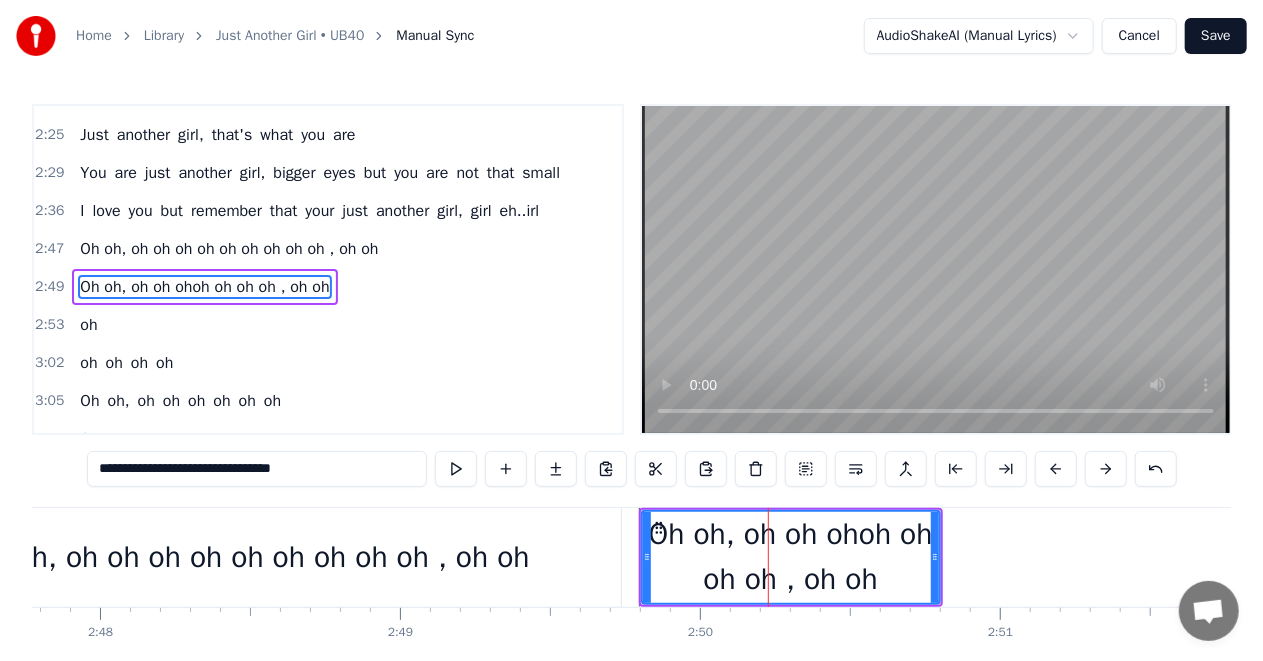 click on "**********" at bounding box center (257, 469) 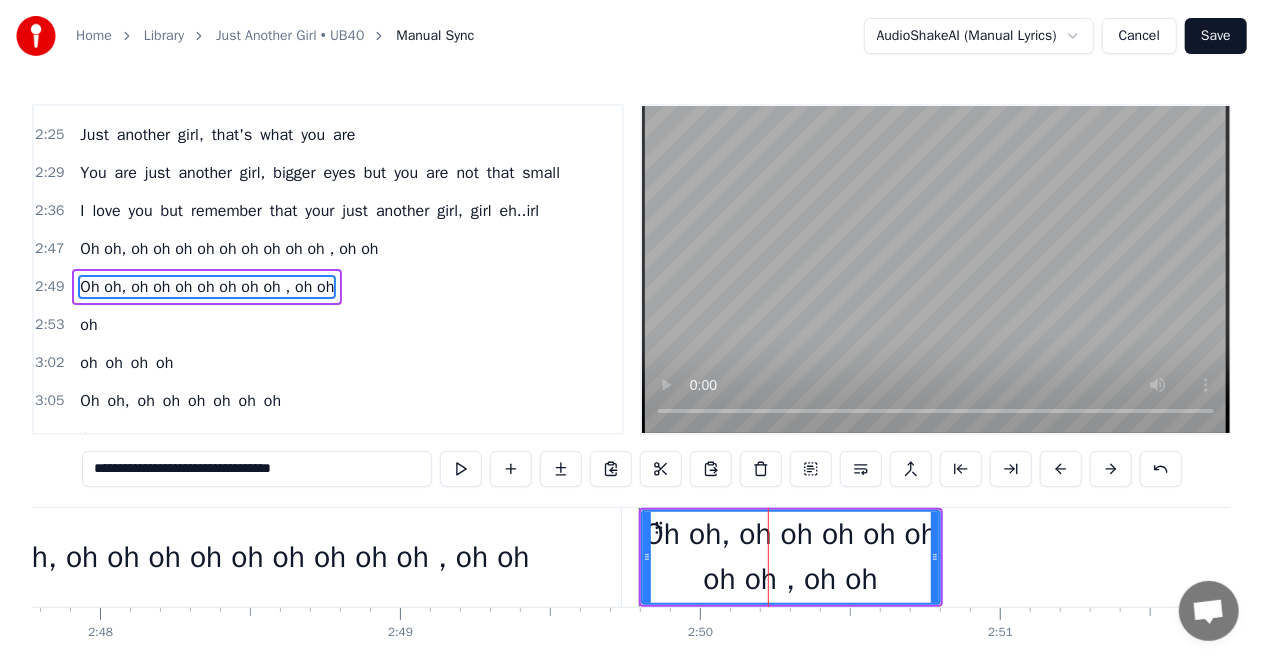 click on "**********" at bounding box center (257, 469) 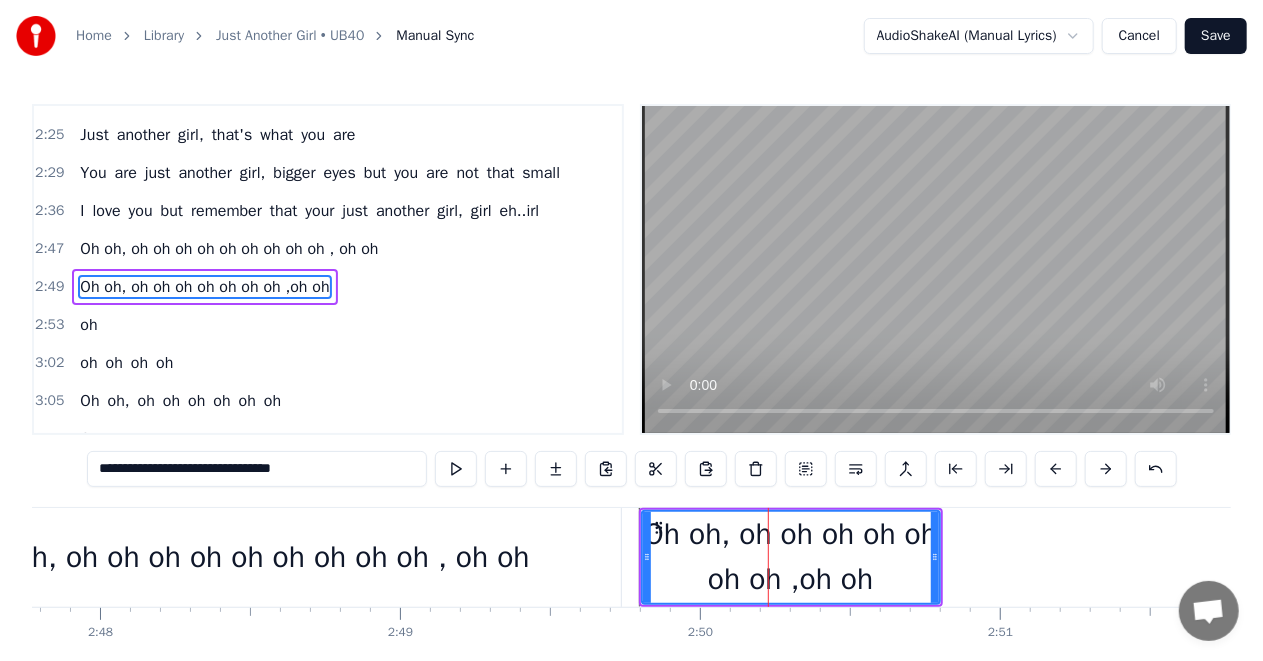 click on "**********" at bounding box center [257, 469] 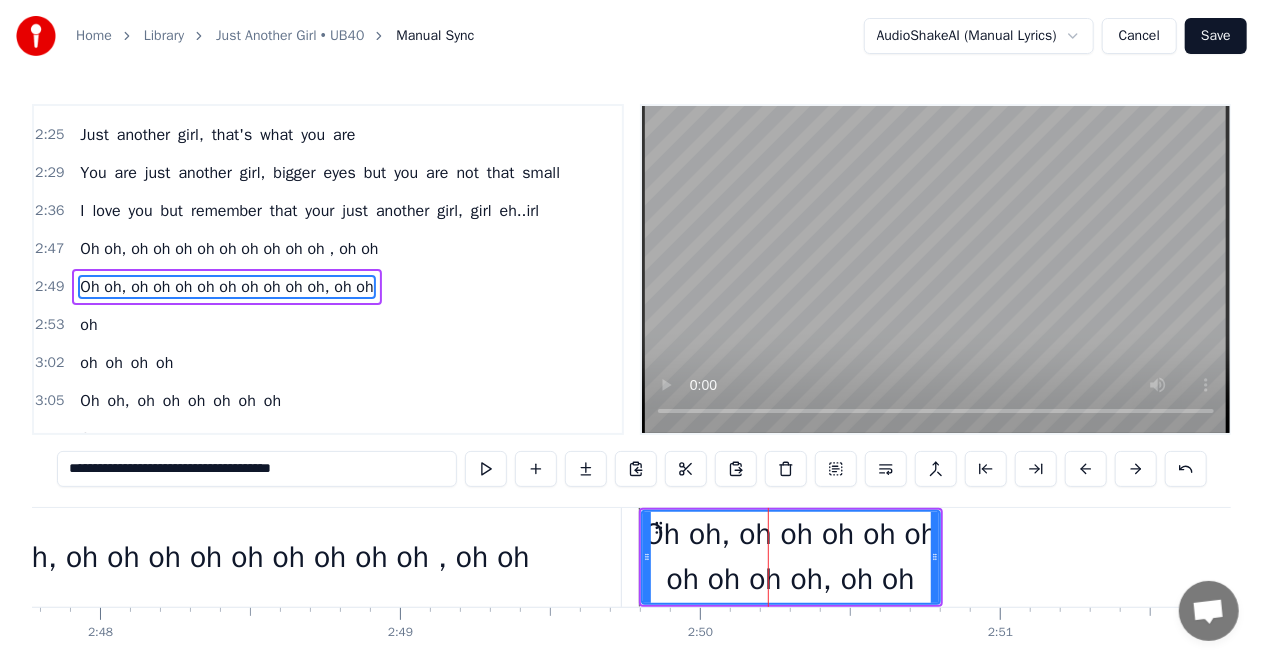 click on "Oh oh, oh oh oh oh oh oh oh oh oh, oh oh" at bounding box center [791, 557] 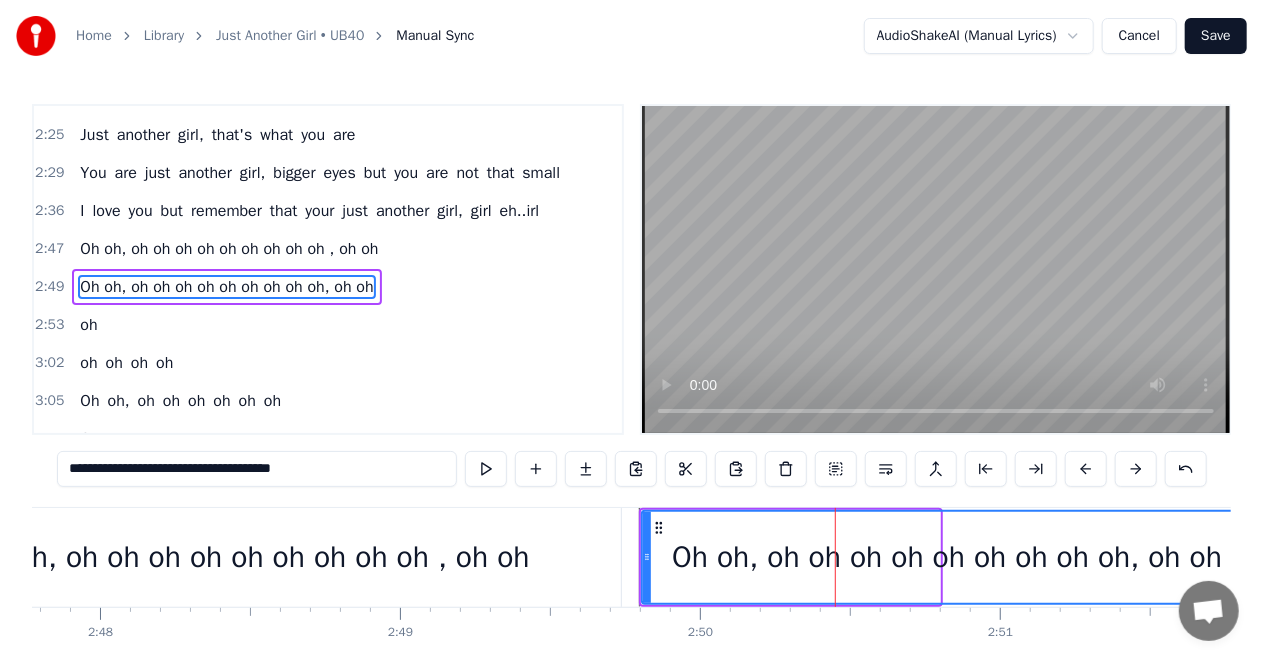 drag, startPoint x: 935, startPoint y: 556, endPoint x: 1248, endPoint y: 556, distance: 313 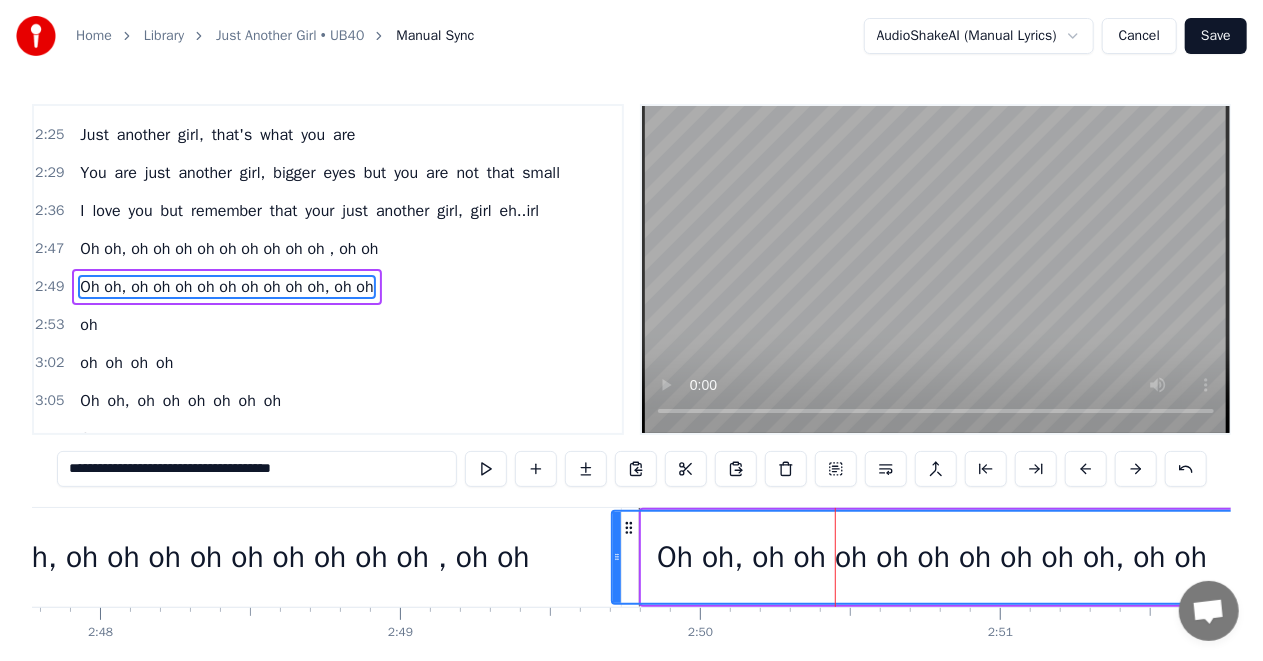 drag, startPoint x: 642, startPoint y: 558, endPoint x: 612, endPoint y: 559, distance: 30.016663 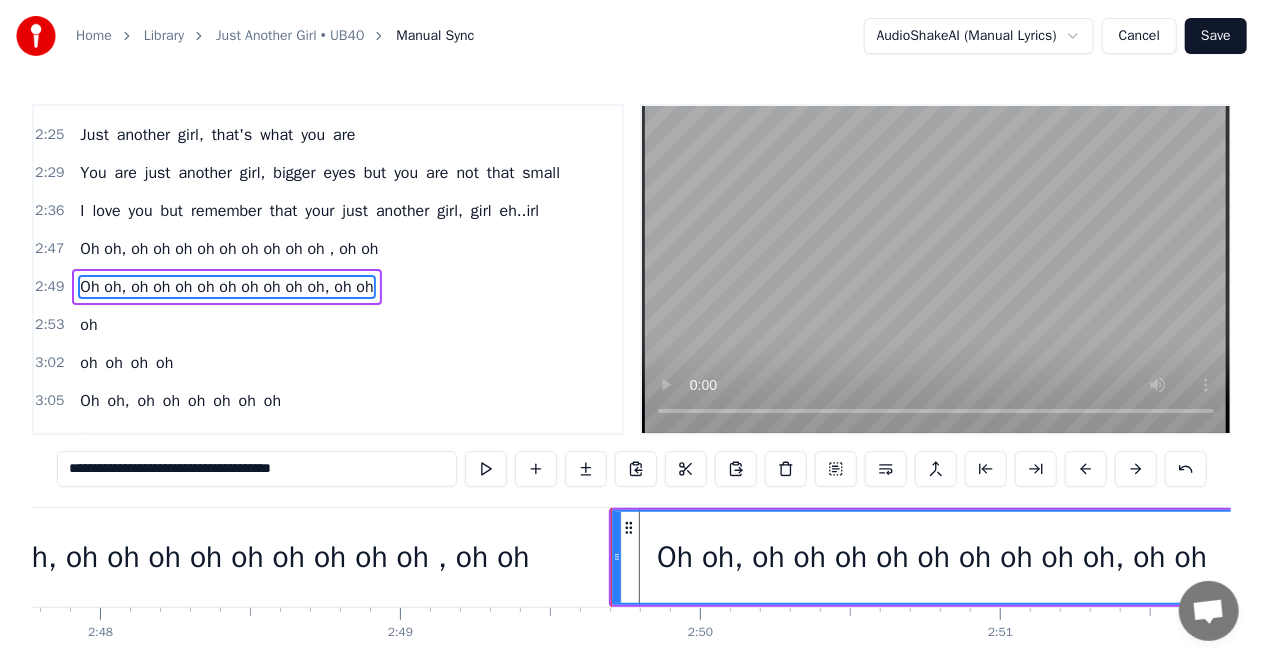 click on "Oh oh, oh oh oh oh oh oh oh oh oh, oh oh" at bounding box center (932, 557) 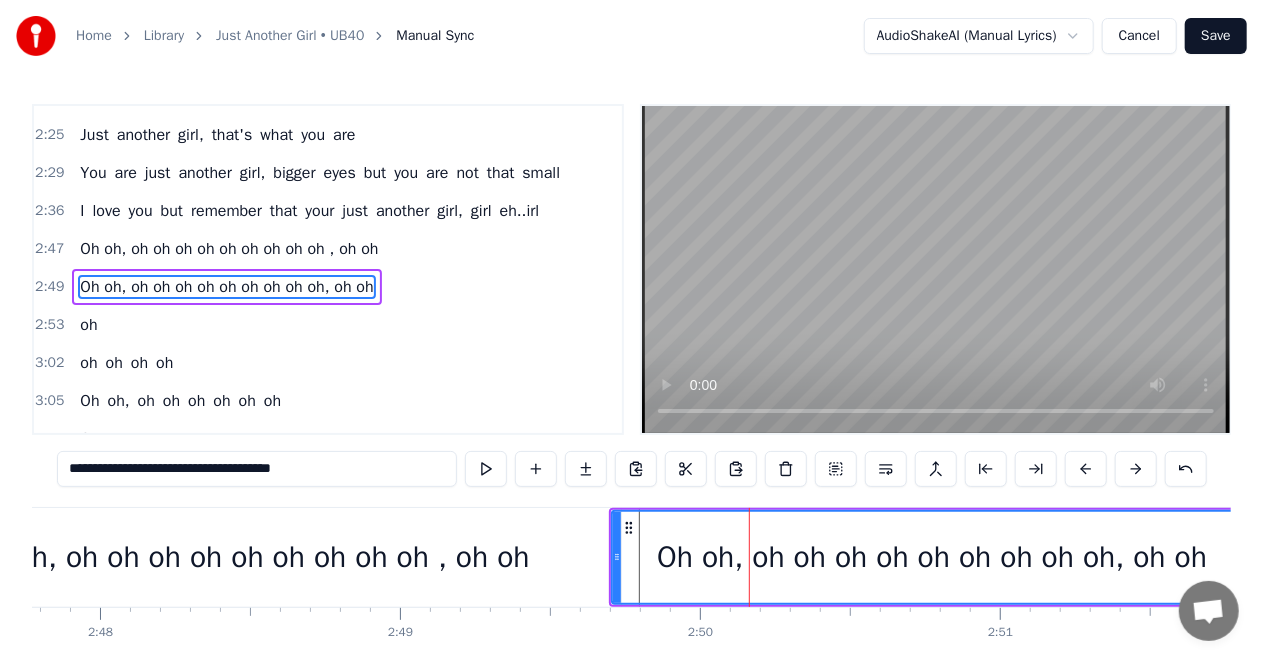 click on "Oh oh, oh oh oh oh oh oh oh oh oh , oh oh" at bounding box center (250, 557) 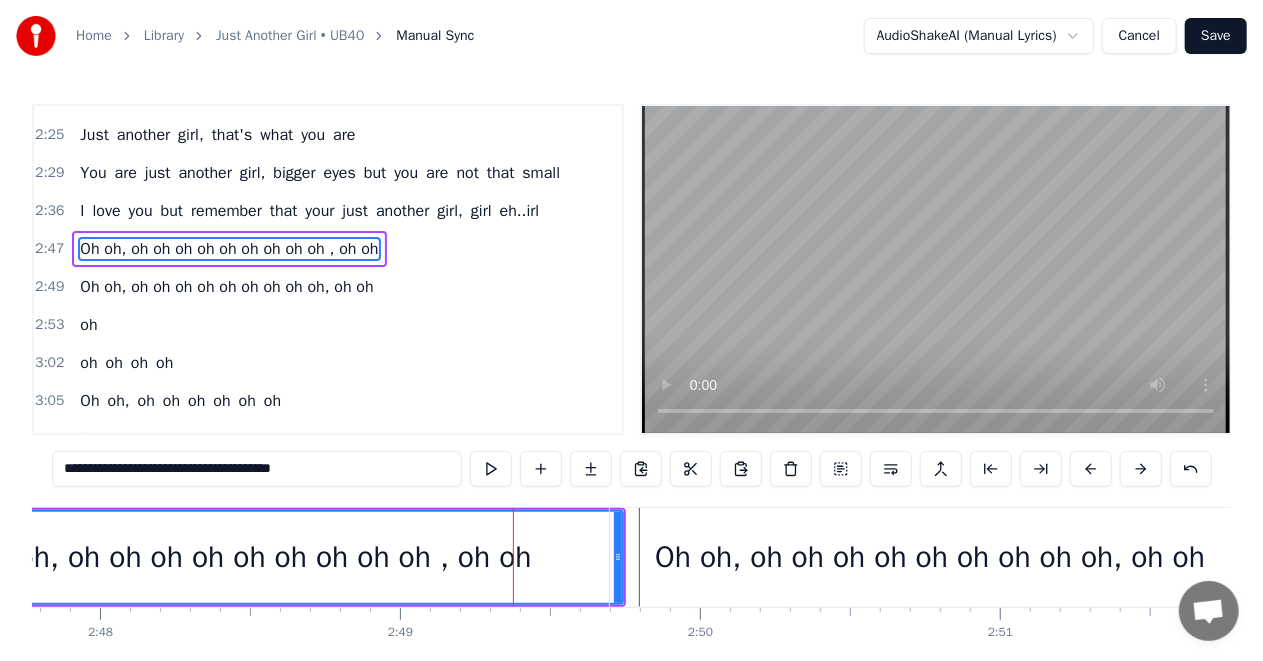 scroll, scrollTop: 788, scrollLeft: 0, axis: vertical 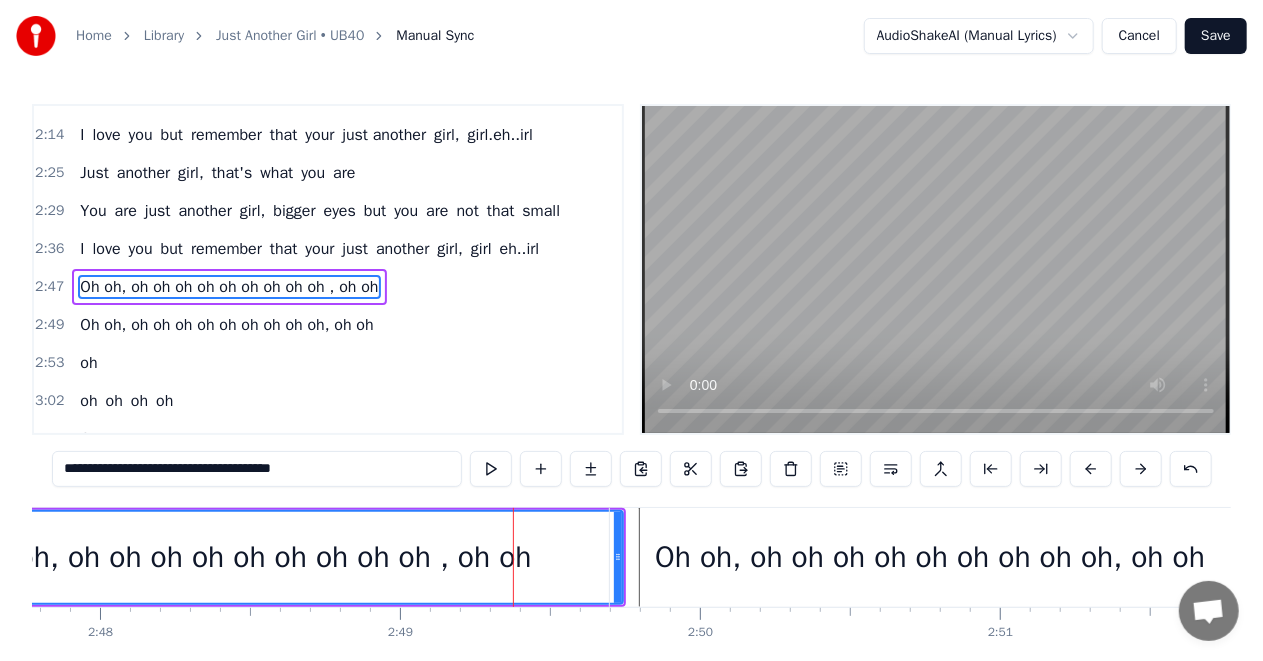 click on "0 0:01 0:02 0:03 0:04 0:05 0:06 0:07 0:08 0:09 0:10 0:11 0:12 0:13 0:14 0:15 0:16 0:17 0:18 0:19 0:20 0:21 0:22 0:23 0:24 0:25 0:26 0:27 0:28 0:29 0:30 0:31 0:32 0:33 0:34 0:35 0:36 0:37 0:38 0:39 0:40 0:41 0:42 0:43 0:44 0:45 0:46 0:47 0:48 0:49 0:50 0:51 0:52 0:53 0:54 0:55 0:56 0:57 0:58 0:59 1:00 1:01 1:02 1:03 1:04 1:05 1:06 1:07 1:08 1:09 1:10 1:11 1:12 1:13 1:14 1:15 1:16 1:17 1:18 1:19 1:20 1:21 1:22 1:23 1:24 1:25 1:26 1:27 1:28 1:29 1:30 1:31 1:32 1:33 1:34 1:35 1:36 1:37 1:38 1:39 1:40 1:41 1:42 1:43 1:44 1:45 1:46 1:47 1:48 1:49 1:50 1:51 1:52 1:53 1:54 1:55 1:56 1:57 1:58 1:59 2:00 2:01 2:02 2:03 2:04 2:05 2:06 2:07 2:08 2:09 2:10 2:11 2:12 2:13 2:14 2:15 2:16 2:17 2:18 2:19 2:20 2:21 2:22 2:23 2:24 2:25 2:26 2:27 2:28 2:29 2:30 2:31 2:32 2:33 2:34 2:35 2:36 2:37 2:38 2:39 2:40 2:41 2:42 2:43 2:44 2:45 2:46 2:47 2:48 2:49 2:50 2:51 2:52 2:53 2:54 2:55 2:56 2:57 2:58 2:59 3:00 3:01 3:02 3:03 3:04 3:05 3:06 3:07 3:08 3:09 3:10 3:11 3:12 3:13 3:14 3:15 3:16 3:17 3:18 3:19 3:20 3:21 3:22 3:23 3:24" at bounding box center [-19250, 623] 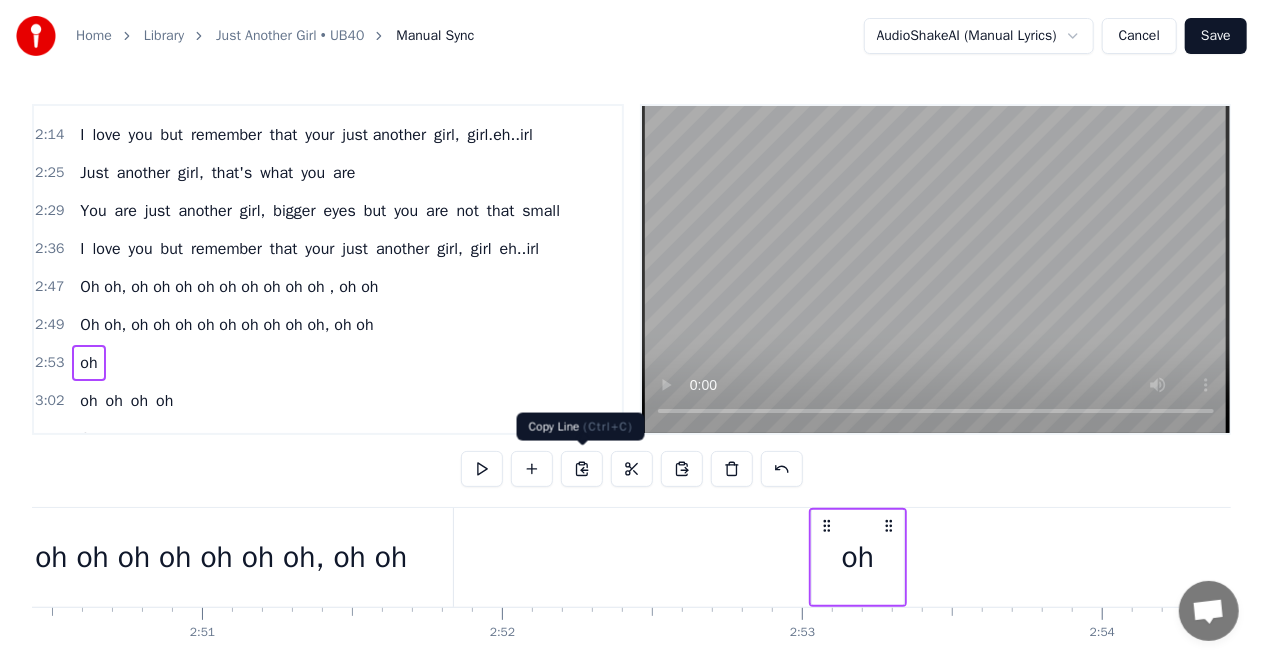 scroll, scrollTop: 0, scrollLeft: 51807, axis: horizontal 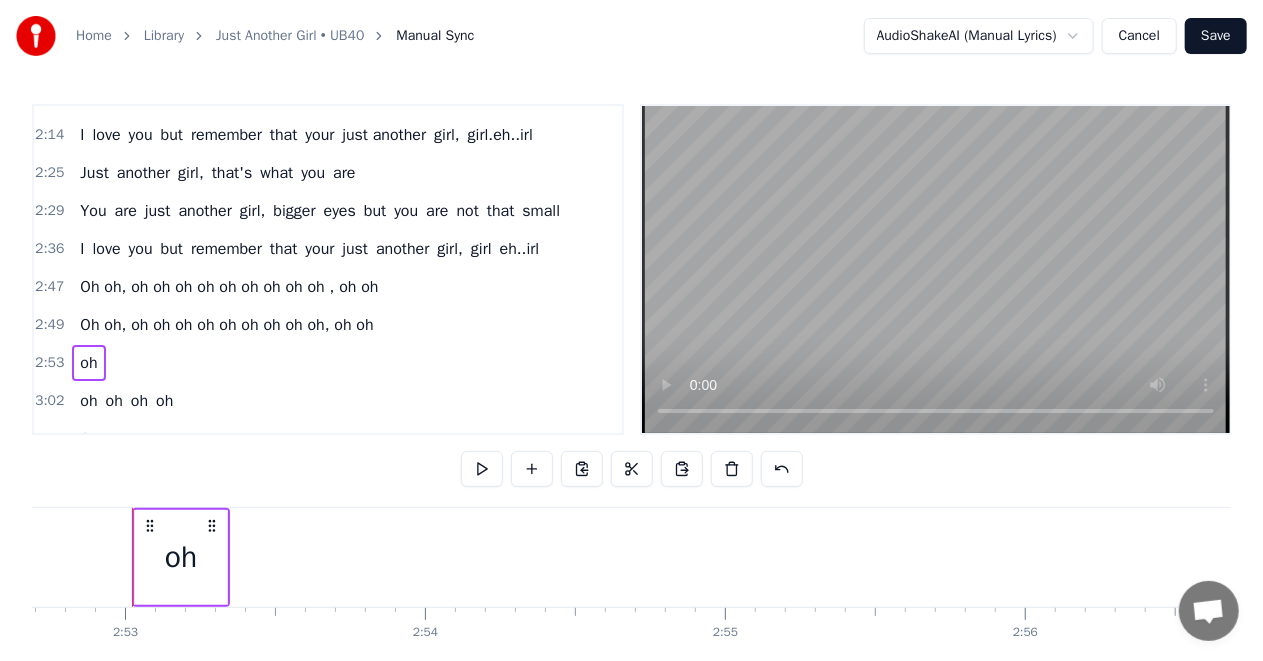 click on "oh" at bounding box center (181, 557) 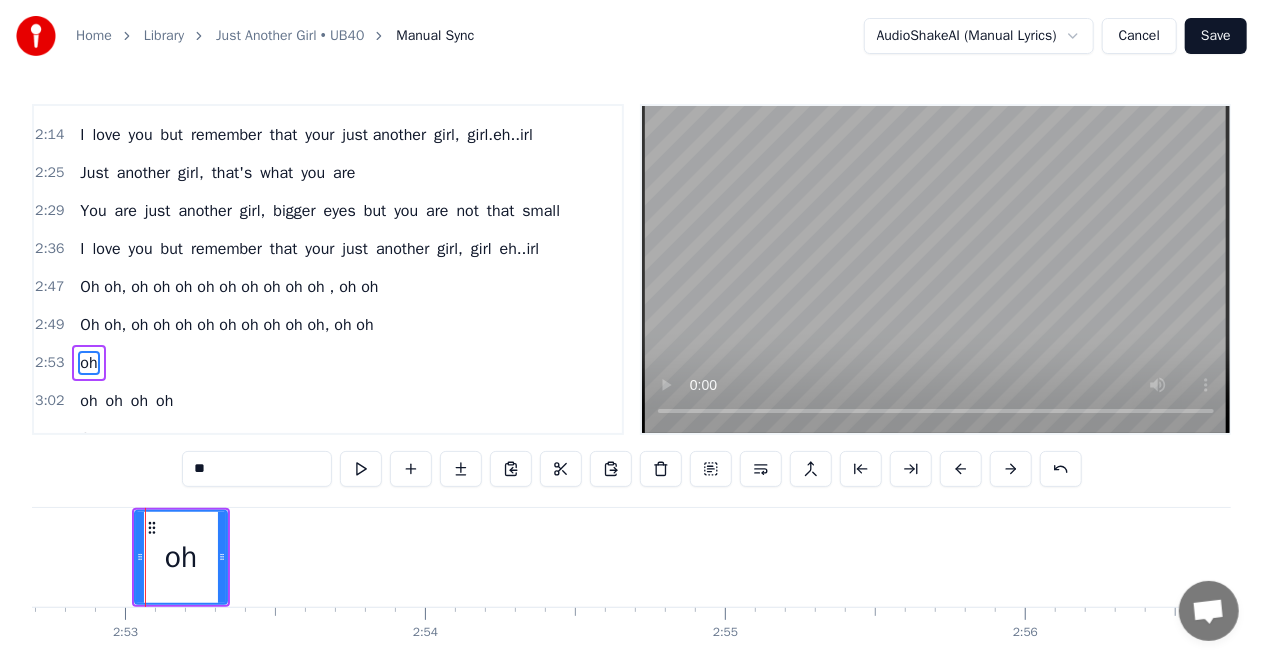 scroll, scrollTop: 830, scrollLeft: 0, axis: vertical 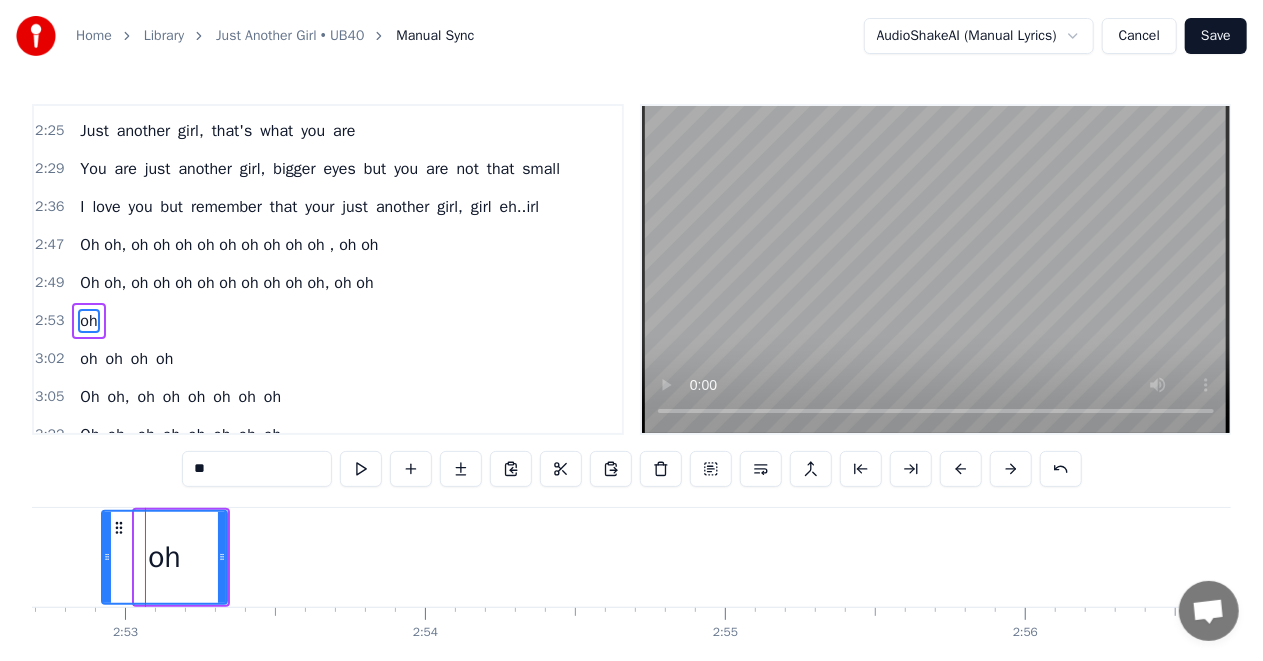 drag, startPoint x: 135, startPoint y: 558, endPoint x: 102, endPoint y: 558, distance: 33 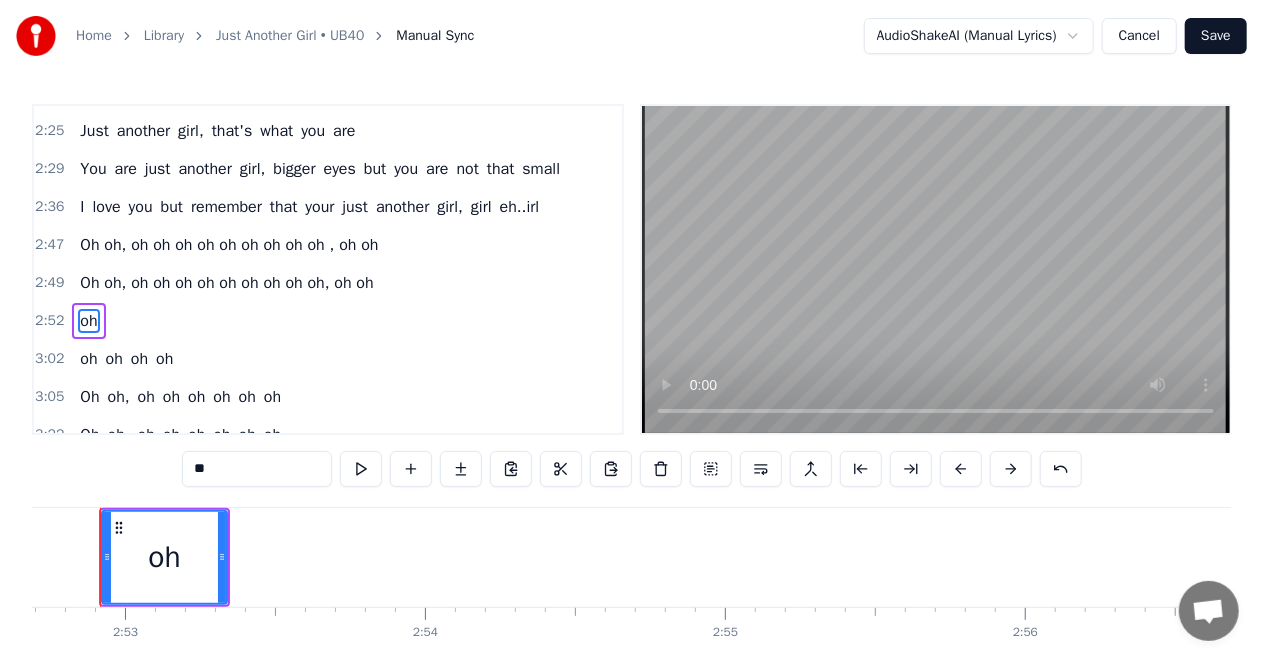scroll, scrollTop: 0, scrollLeft: 51775, axis: horizontal 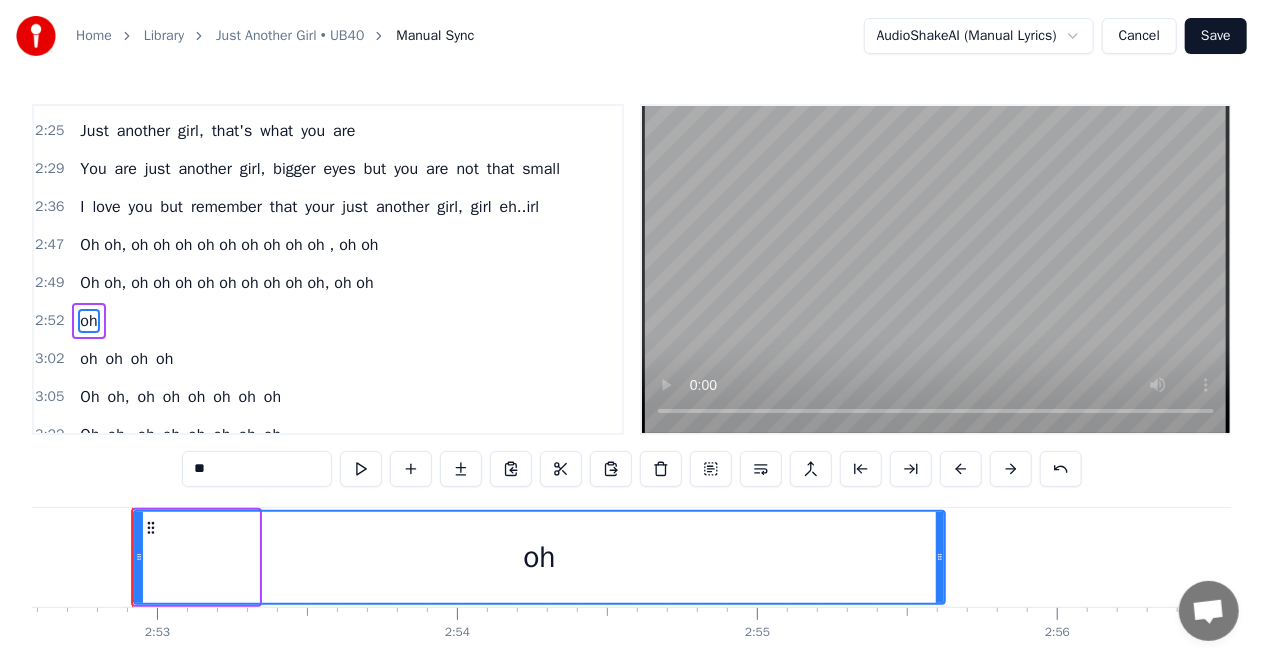 drag, startPoint x: 256, startPoint y: 554, endPoint x: 942, endPoint y: 561, distance: 686.0357 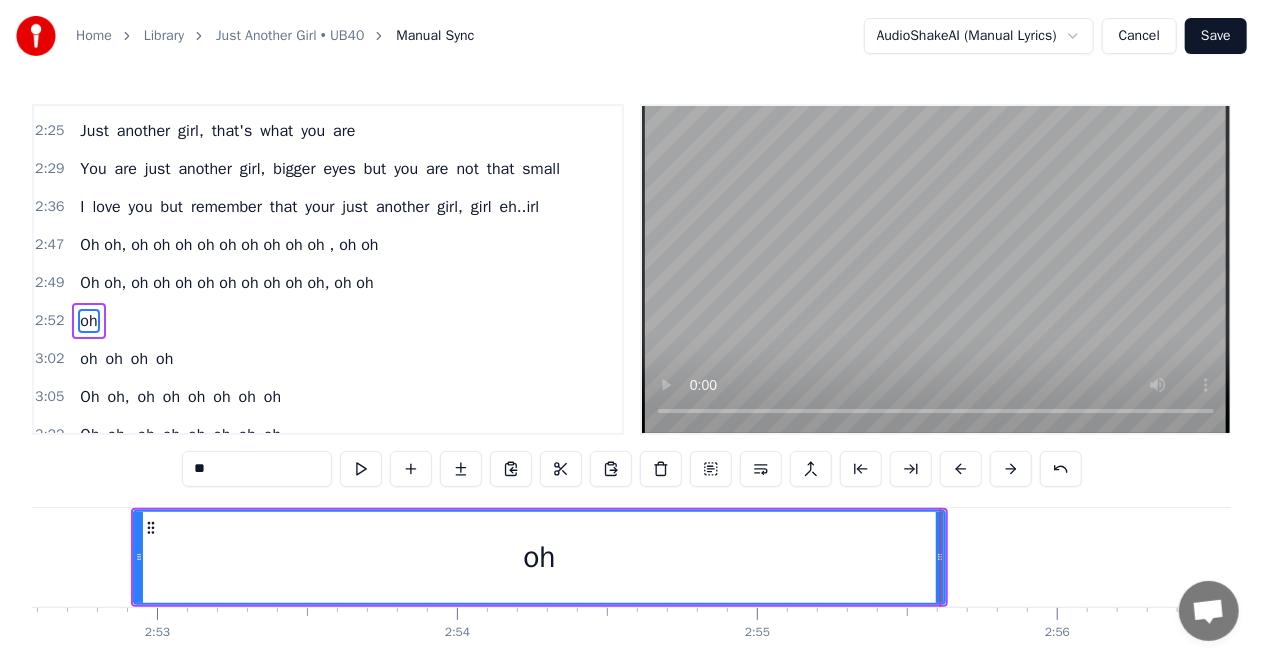click on "oh" at bounding box center [539, 557] 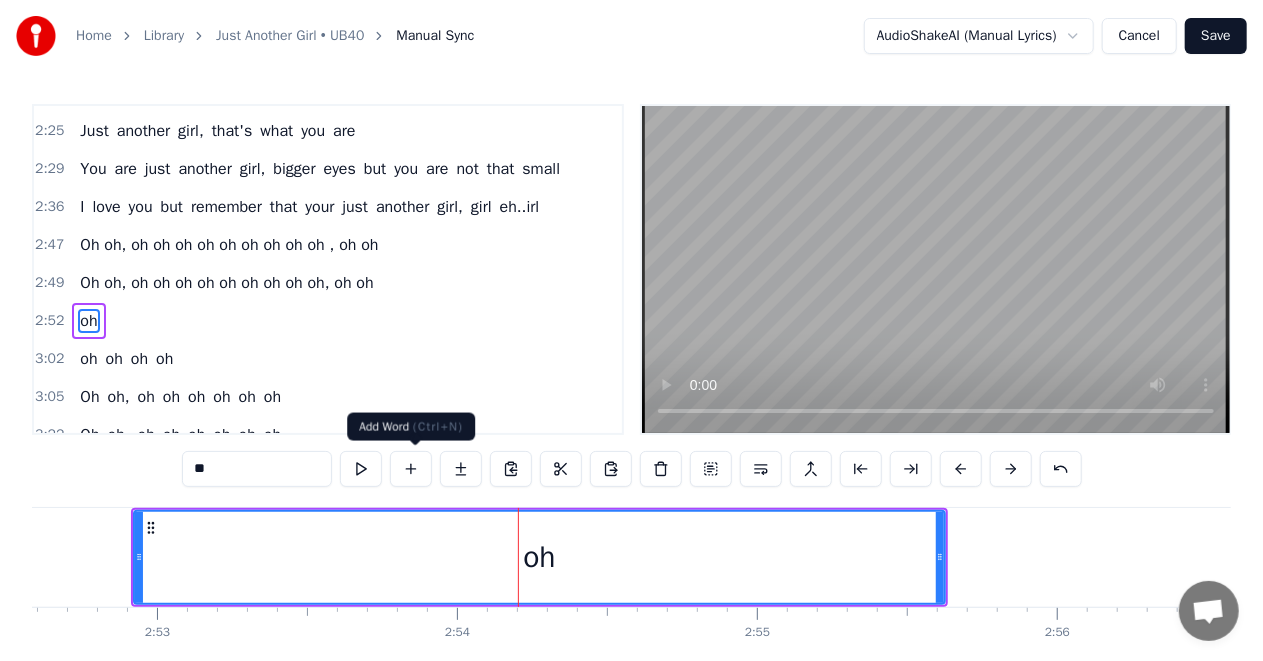 click at bounding box center [411, 469] 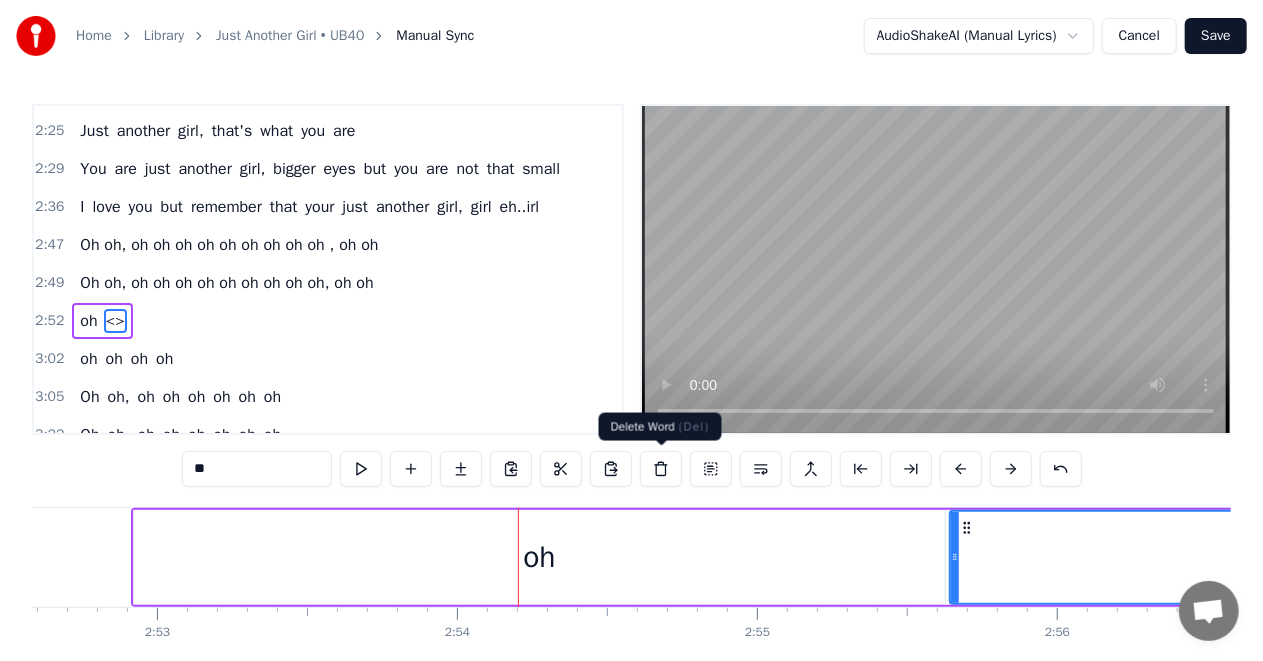 click at bounding box center [661, 469] 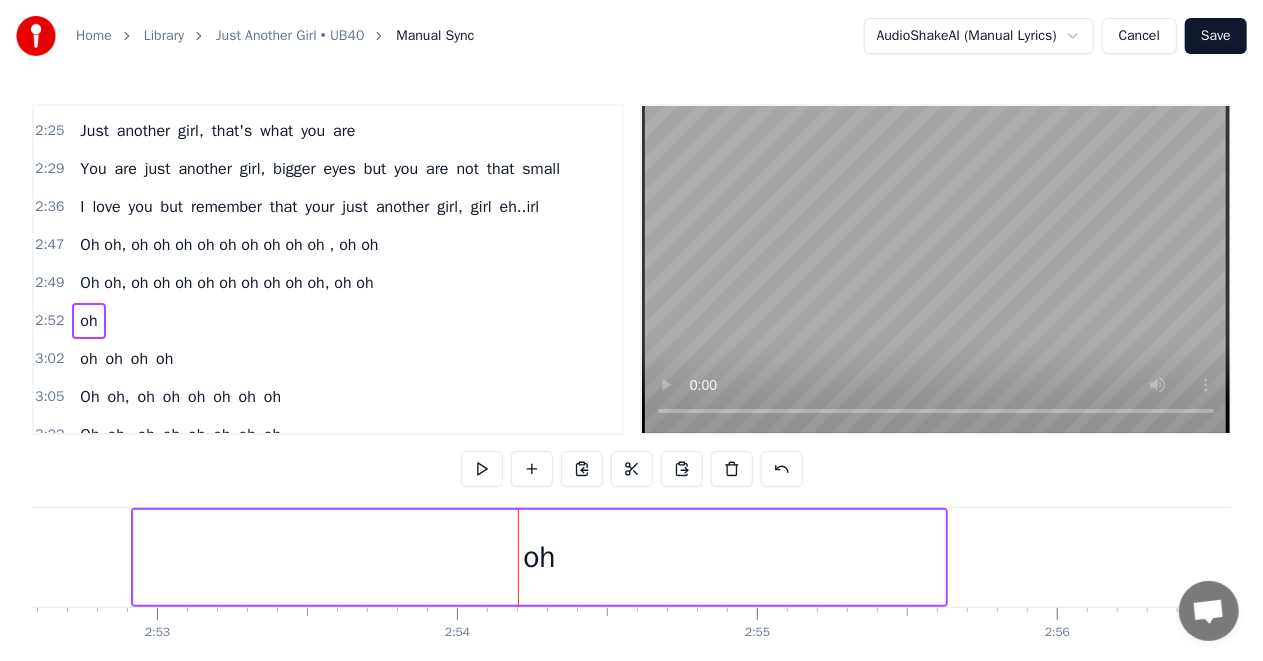 click on "oh" at bounding box center (539, 557) 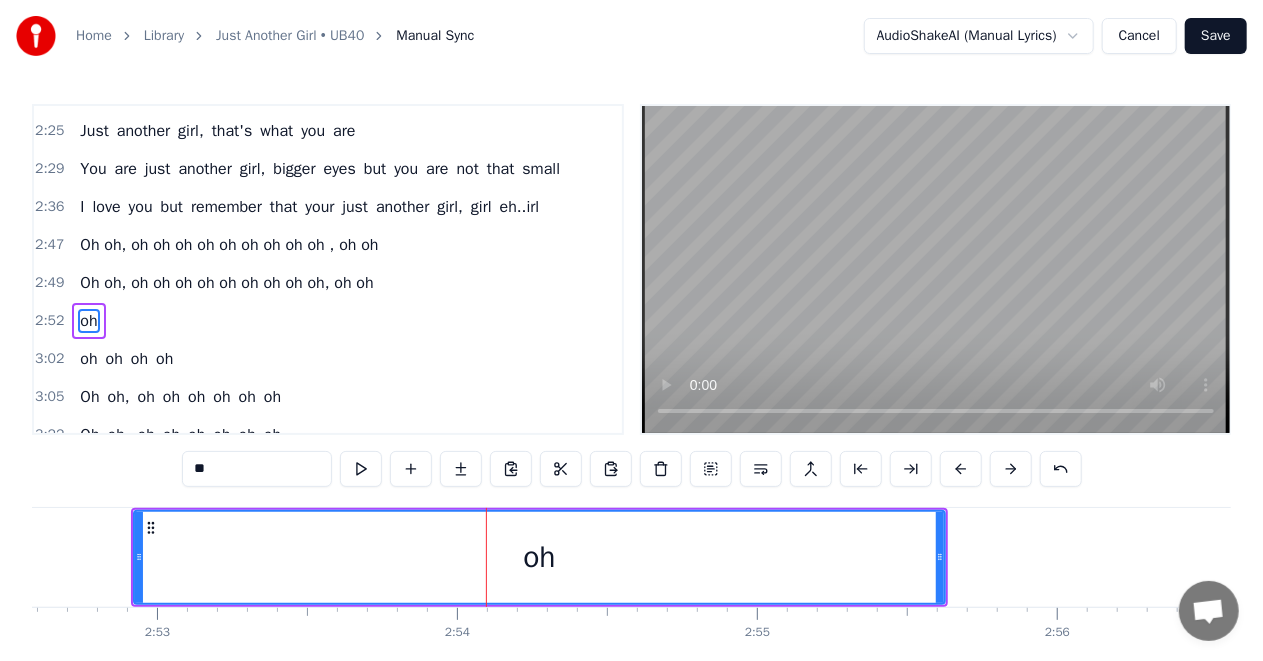 click on "**" at bounding box center [257, 469] 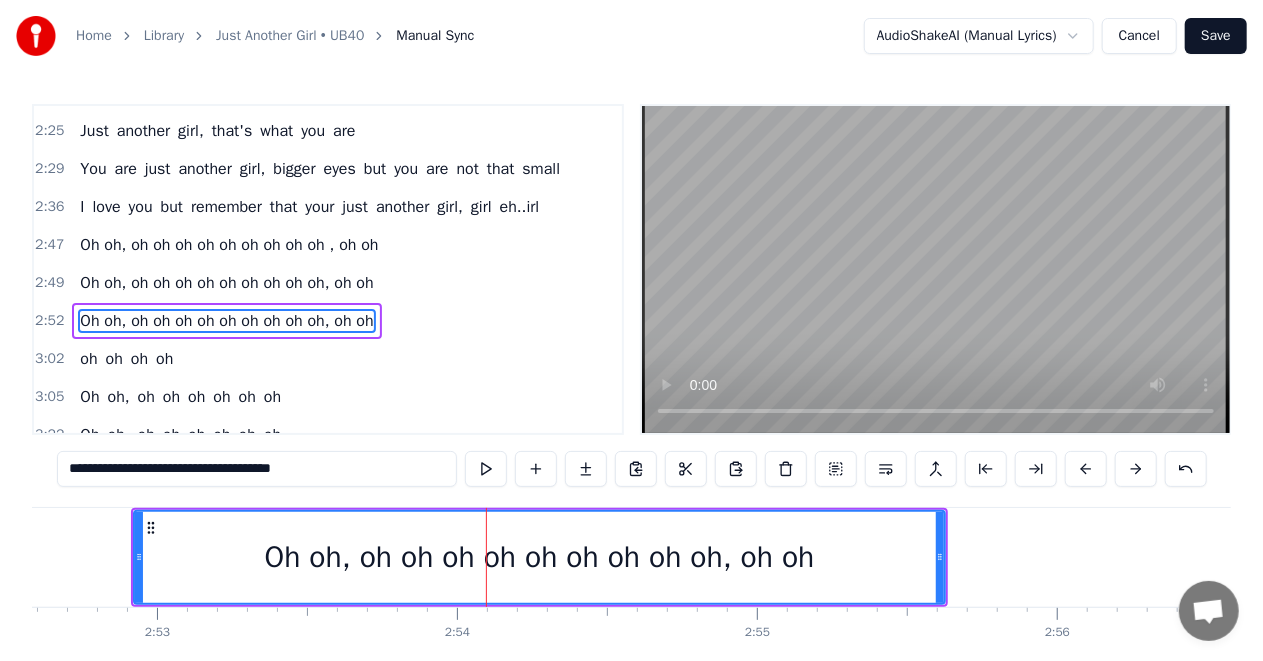 type on "**********" 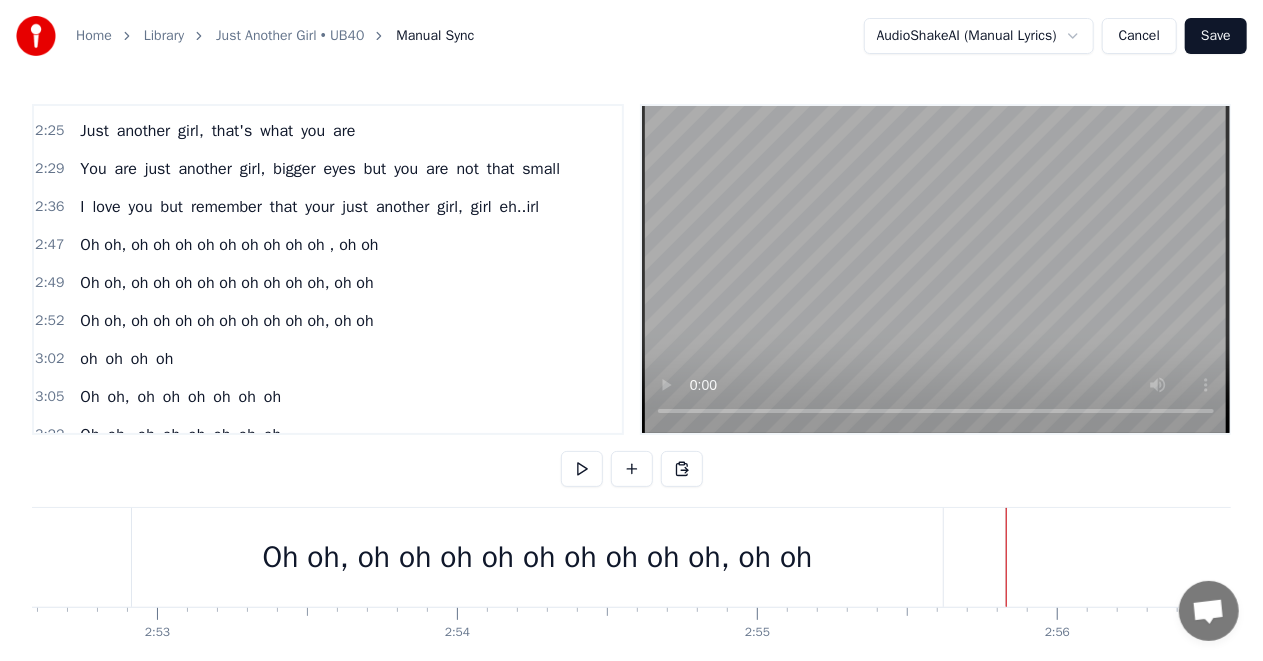 click on "Oh oh, oh oh oh oh oh oh oh oh oh, oh oh" at bounding box center [537, 557] 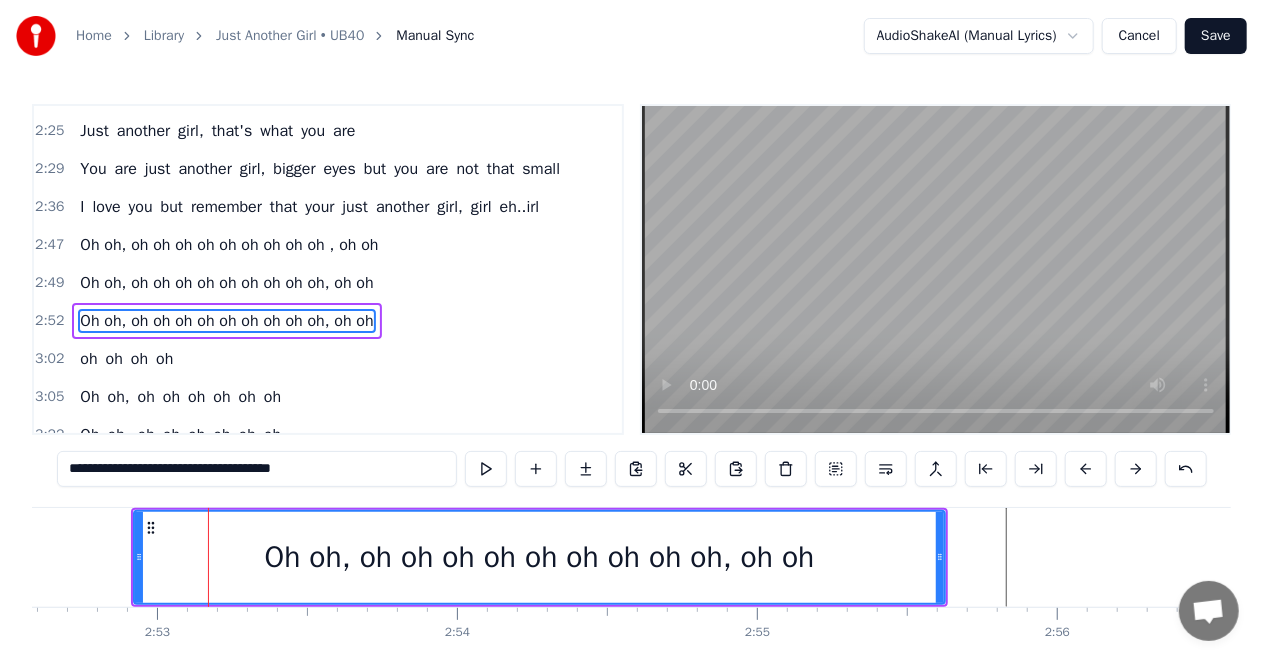 click on "Oh oh, oh oh oh oh oh oh oh oh oh, oh oh" at bounding box center [539, 557] 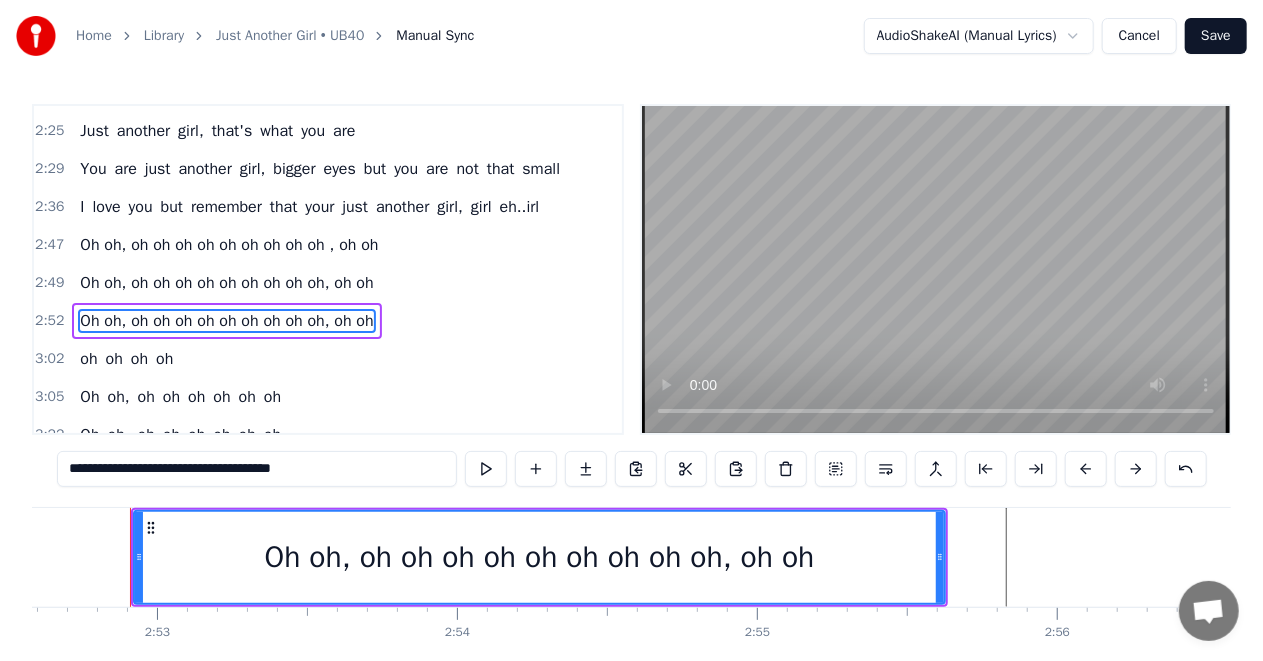 scroll, scrollTop: 0, scrollLeft: 51773, axis: horizontal 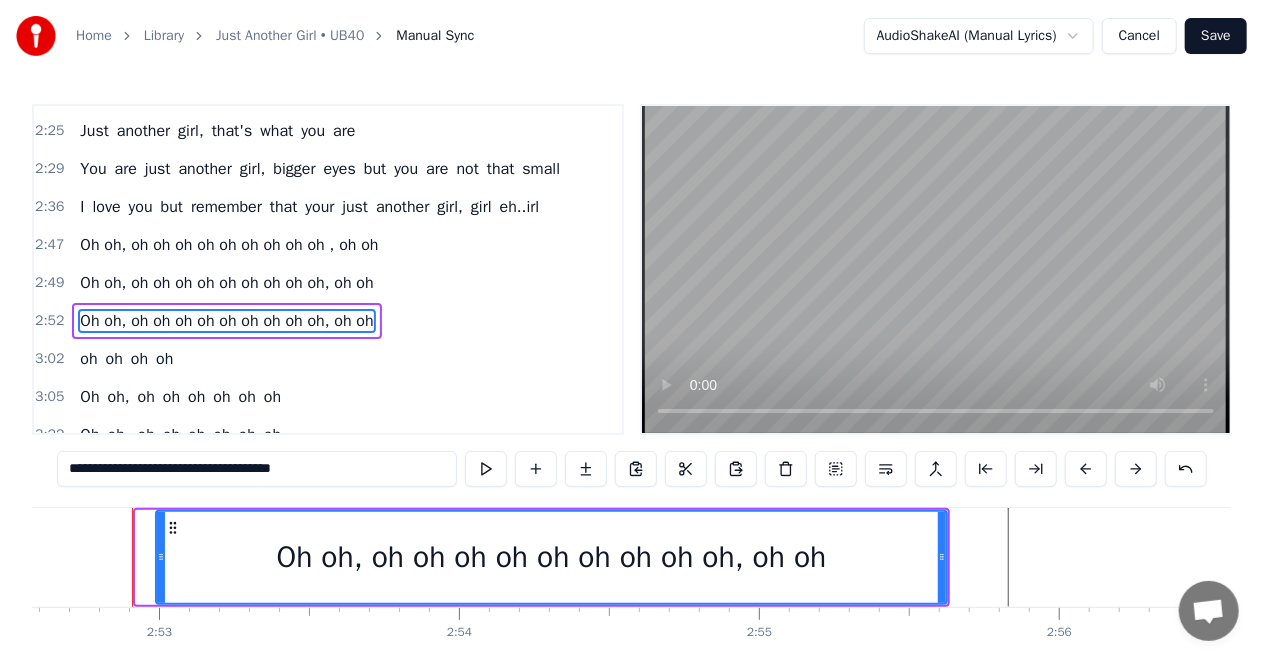 drag, startPoint x: 138, startPoint y: 556, endPoint x: 158, endPoint y: 560, distance: 20.396078 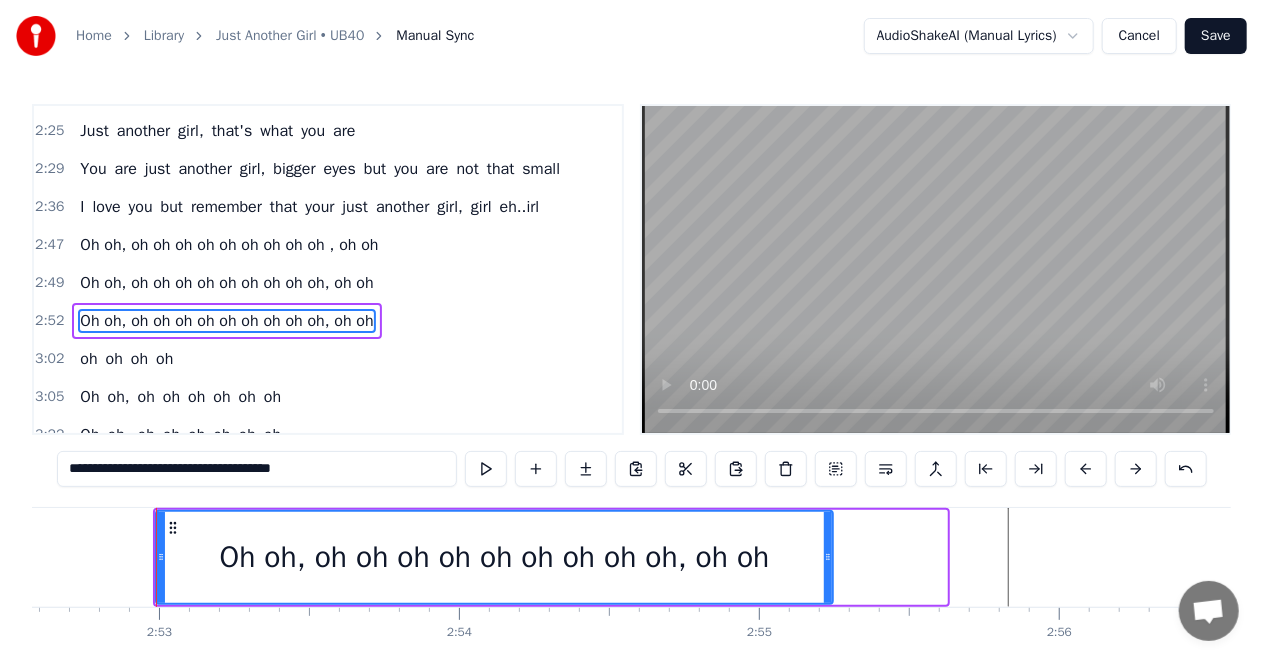 drag, startPoint x: 944, startPoint y: 556, endPoint x: 919, endPoint y: 606, distance: 55.9017 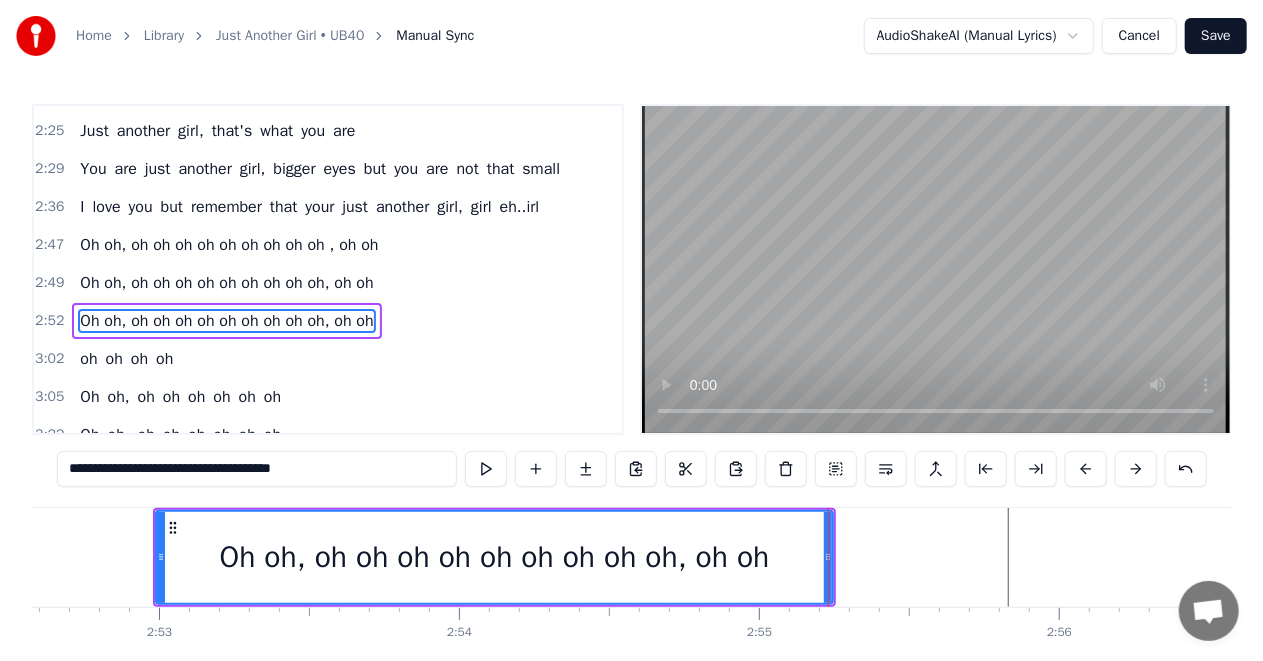 click at bounding box center (-20691, 557) 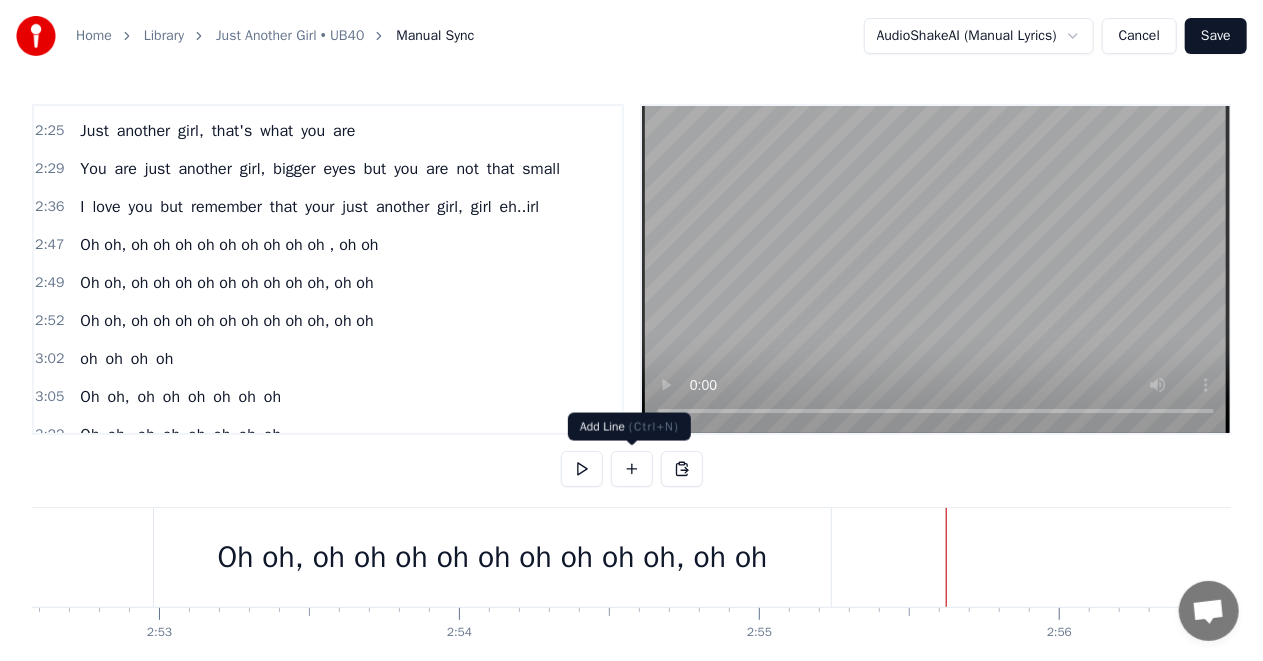 click at bounding box center [632, 469] 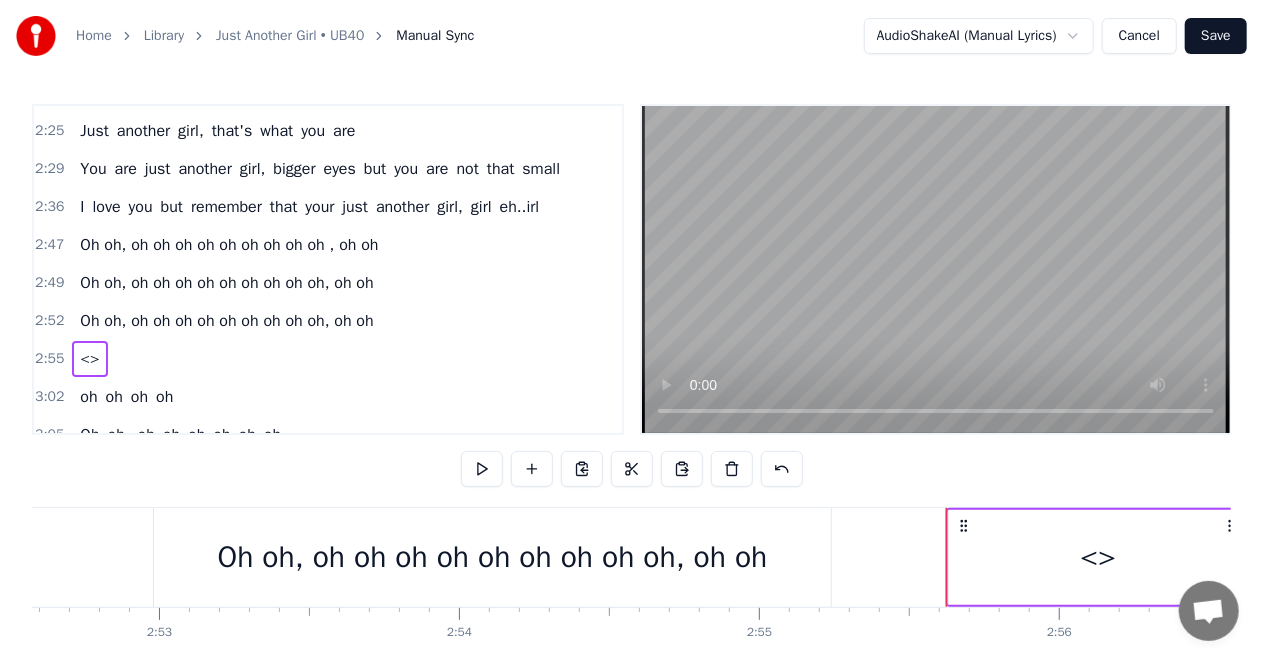 click on "<>" at bounding box center [1098, 557] 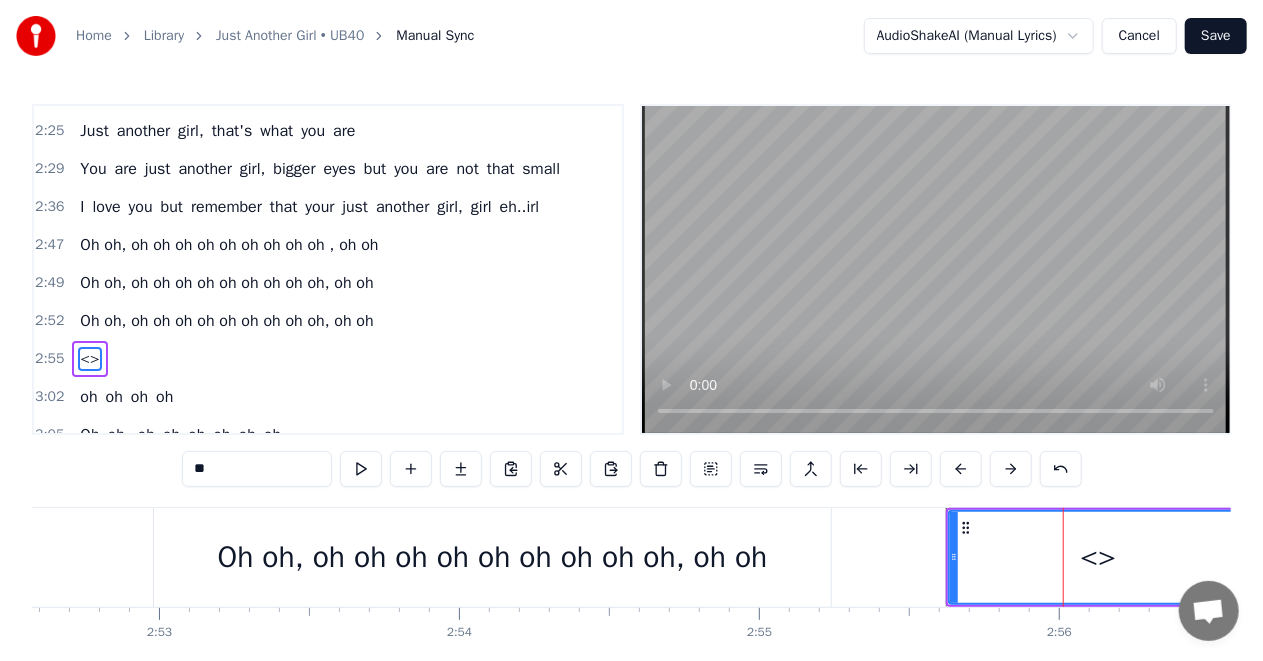 scroll, scrollTop: 868, scrollLeft: 0, axis: vertical 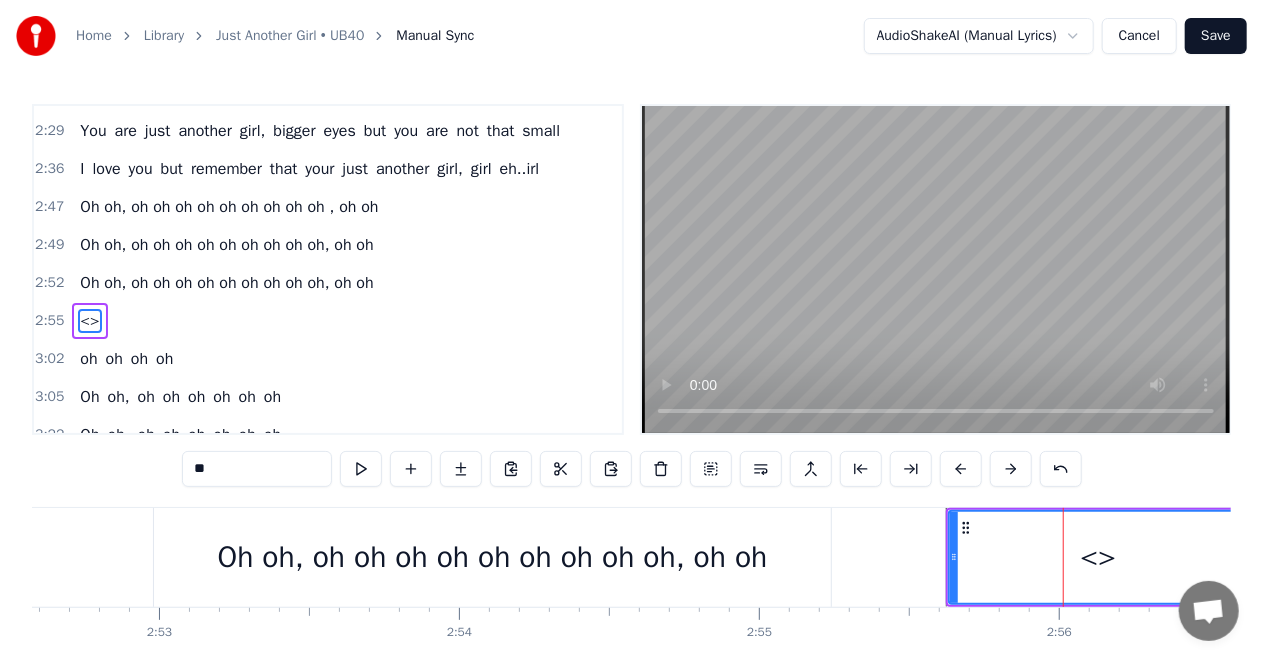 click on "**" at bounding box center [257, 469] 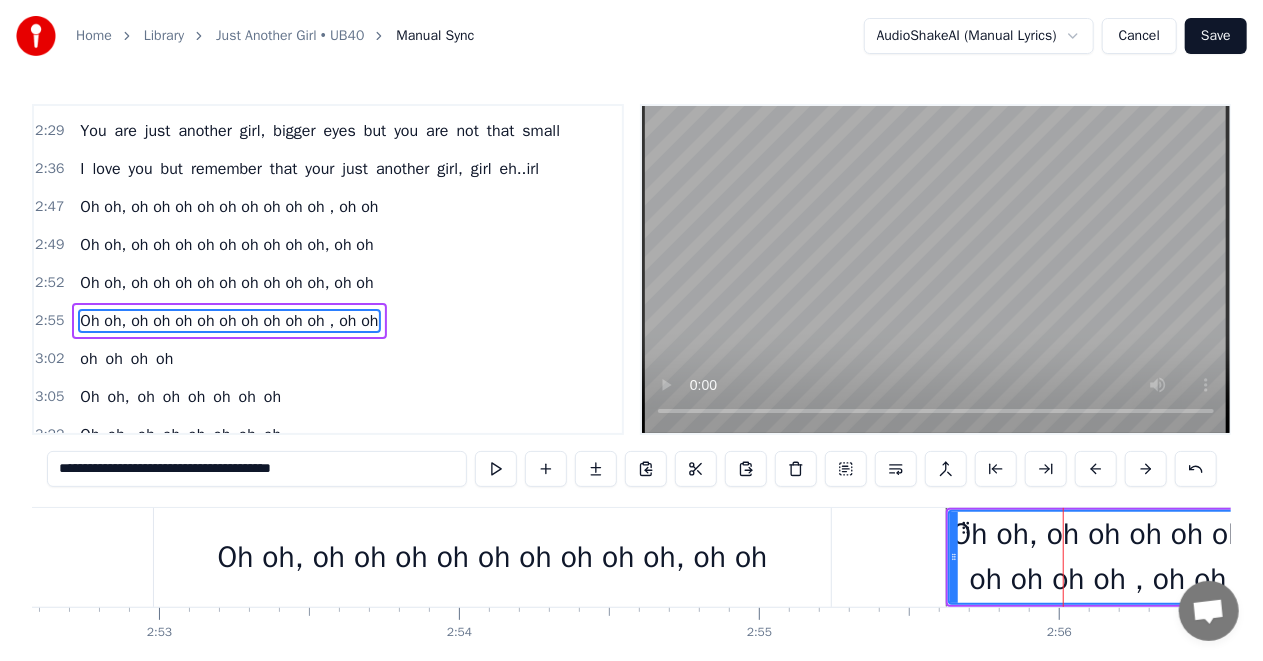 type on "**********" 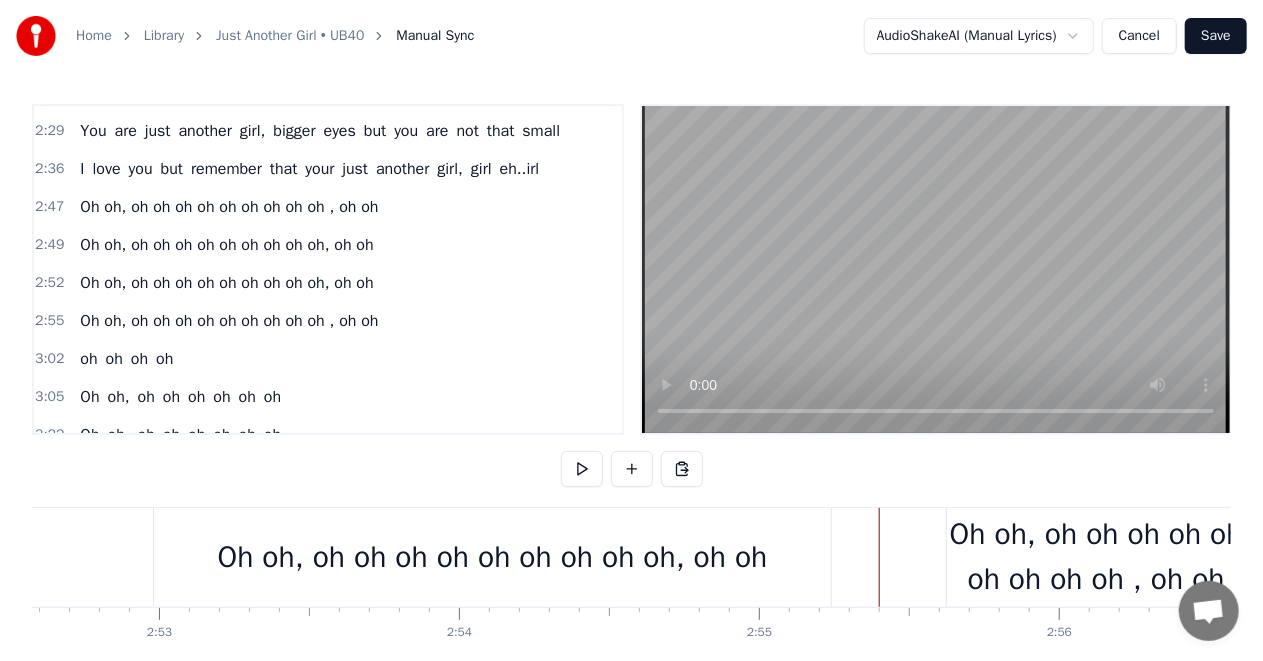 click on "3:02 oh oh oh oh" at bounding box center [328, 359] 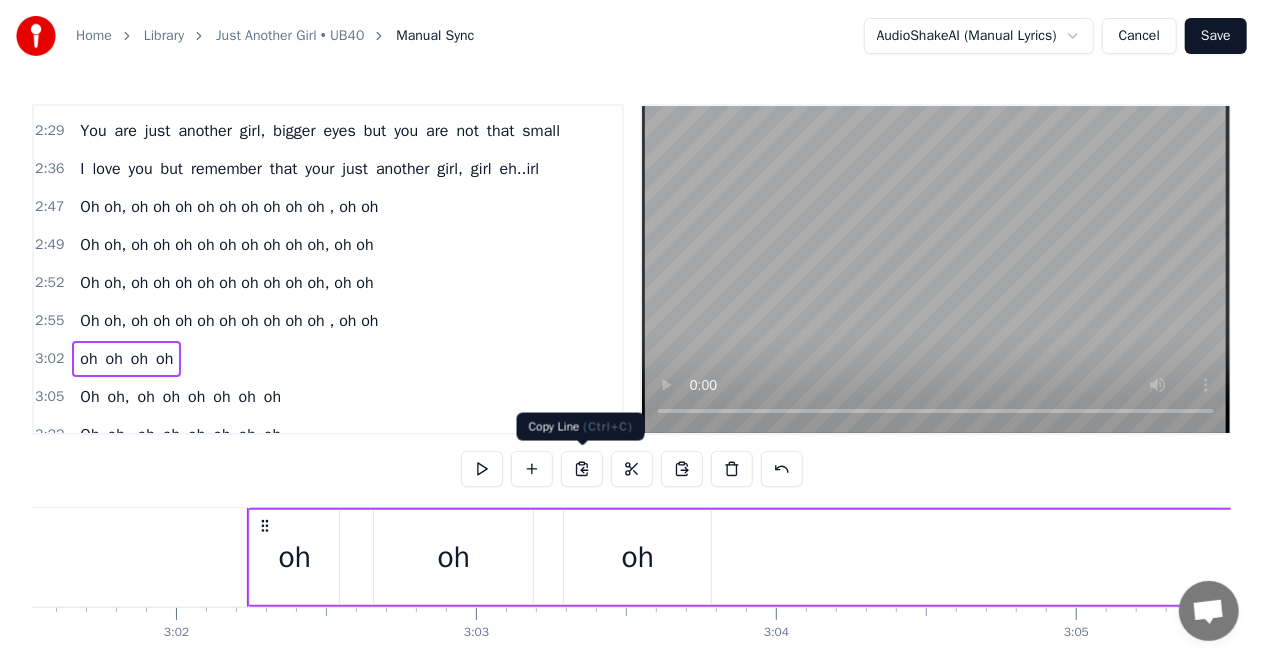 scroll, scrollTop: 0, scrollLeft: 54571, axis: horizontal 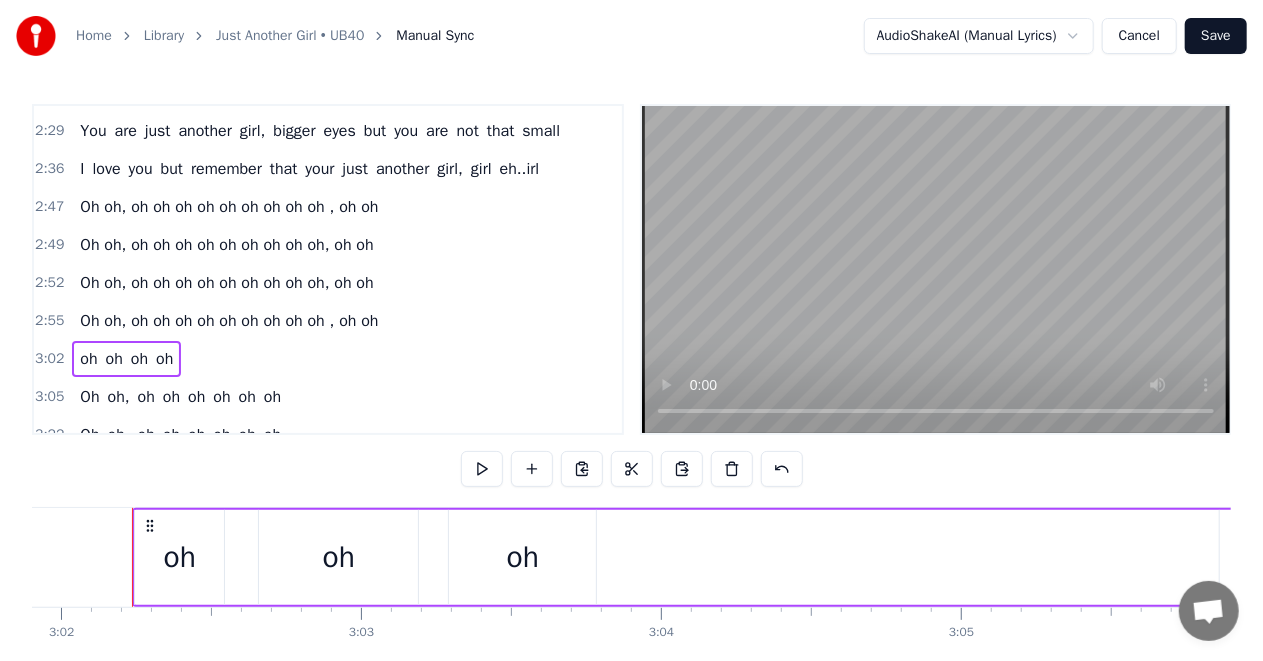click on "3:05 Oh oh, oh oh oh oh oh oh" at bounding box center (328, 397) 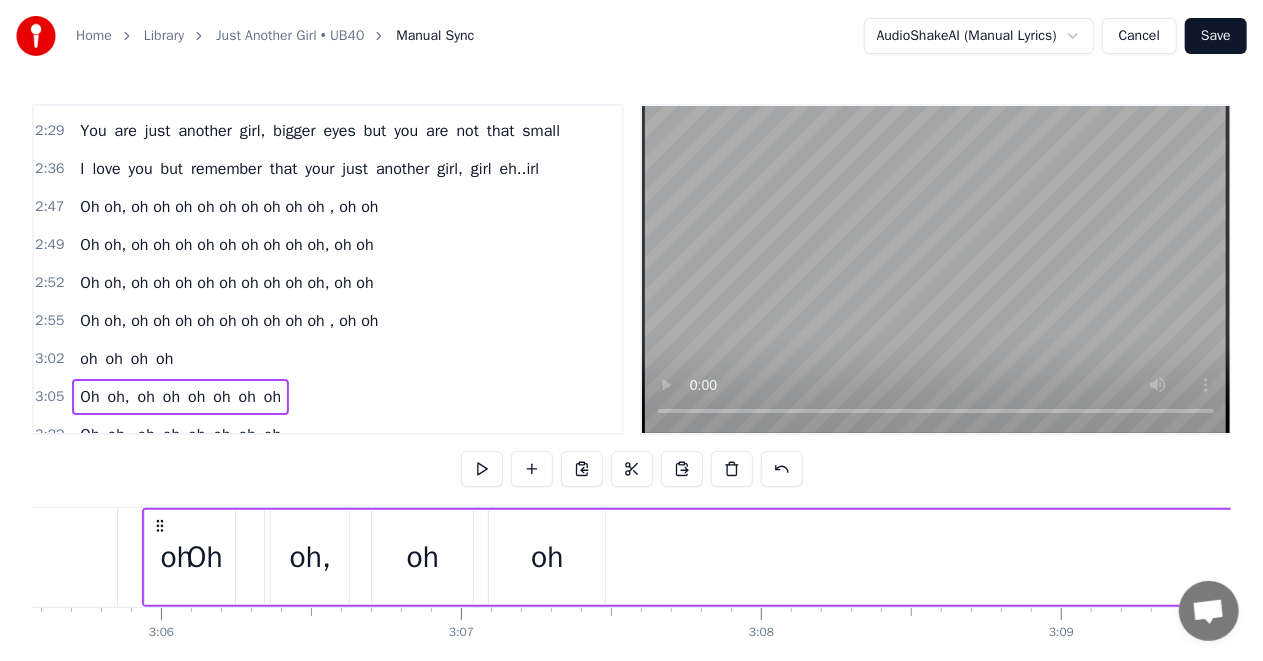scroll, scrollTop: 0, scrollLeft: 55681, axis: horizontal 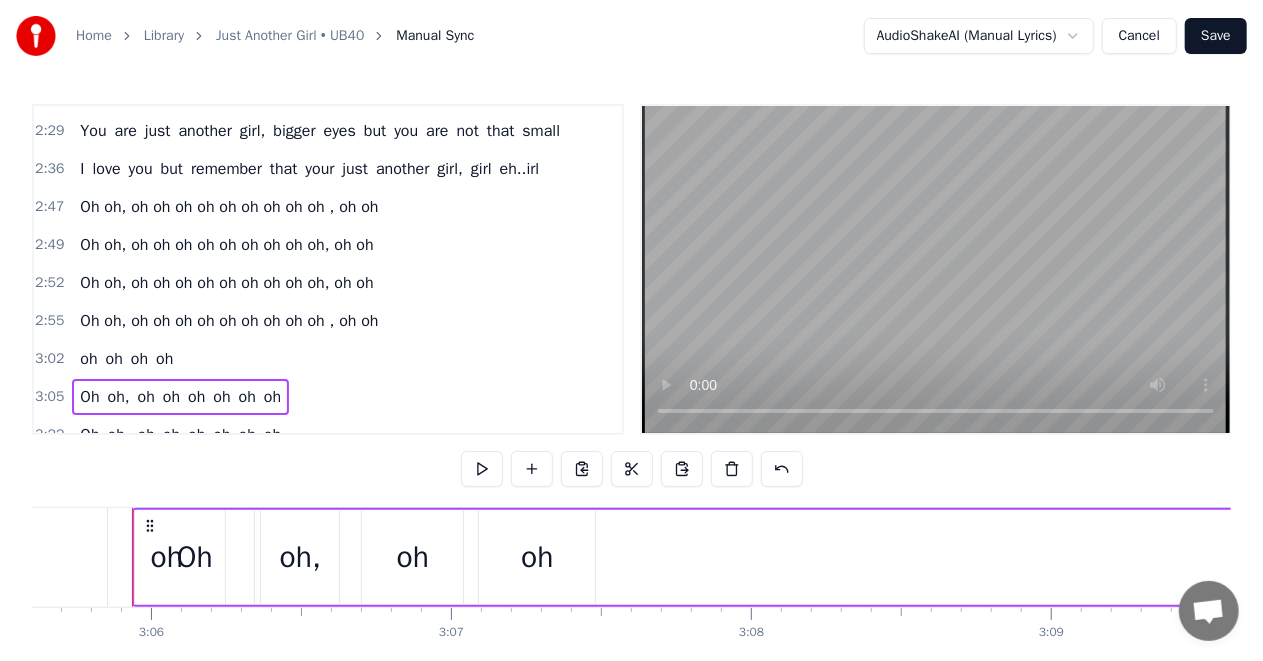 click on "oh" at bounding box center [537, 557] 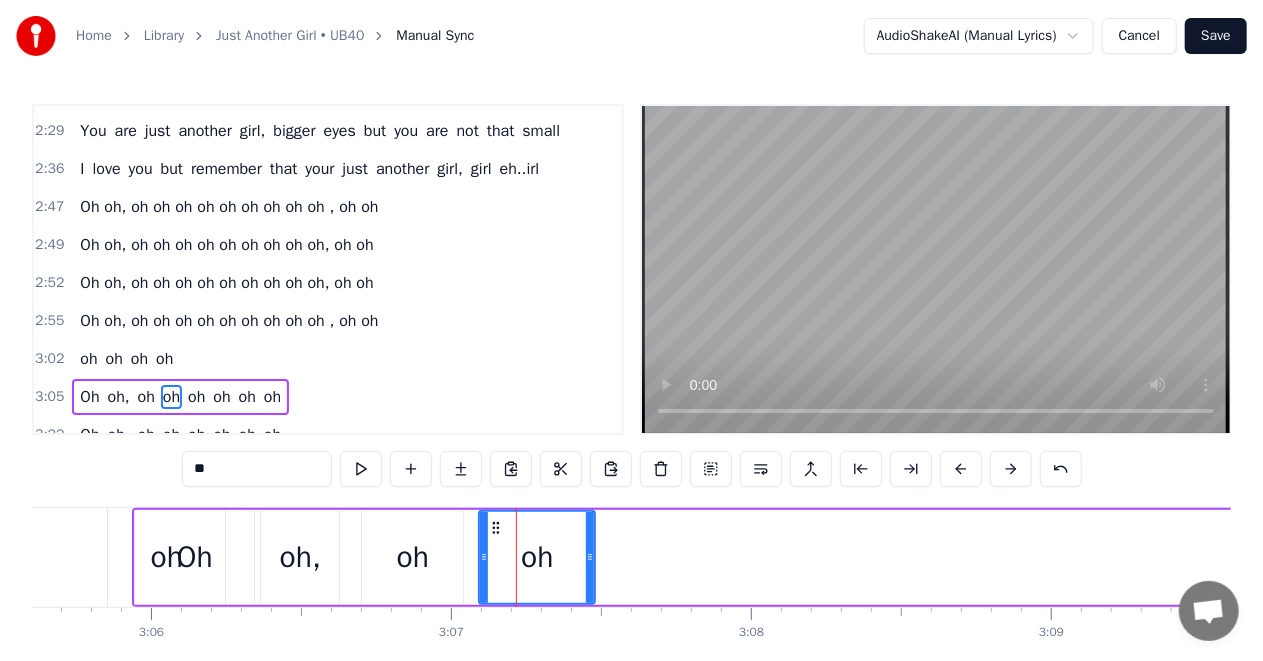 scroll, scrollTop: 46, scrollLeft: 0, axis: vertical 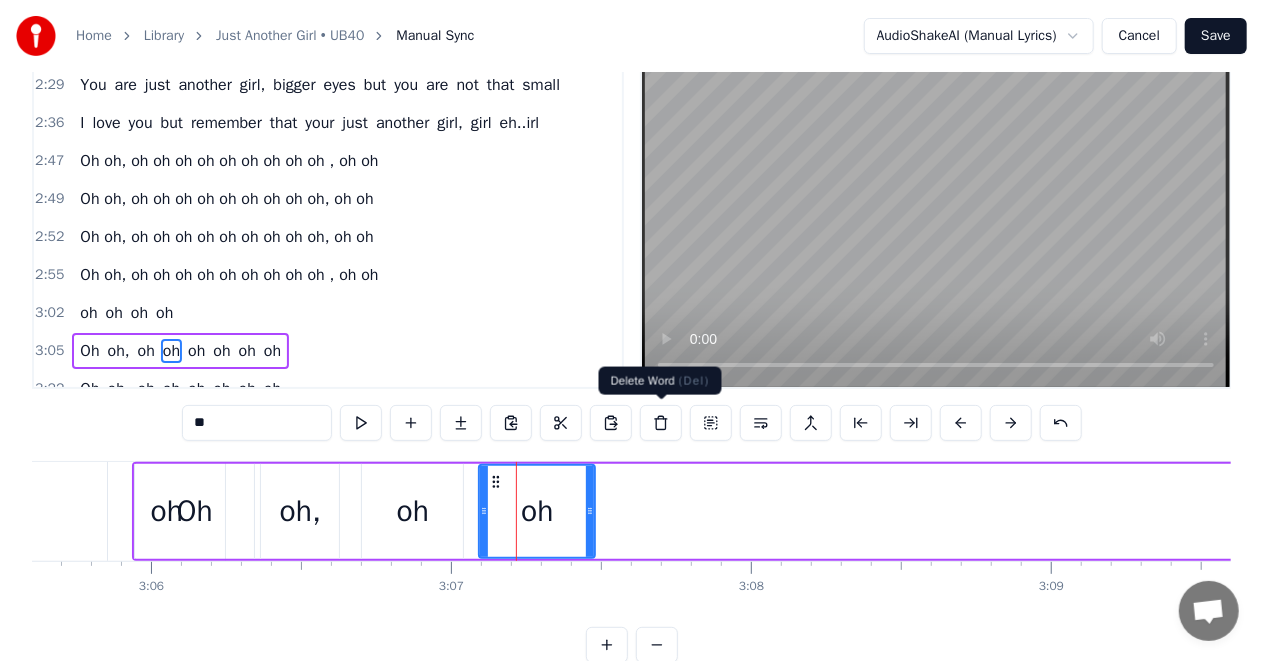 click at bounding box center (661, 423) 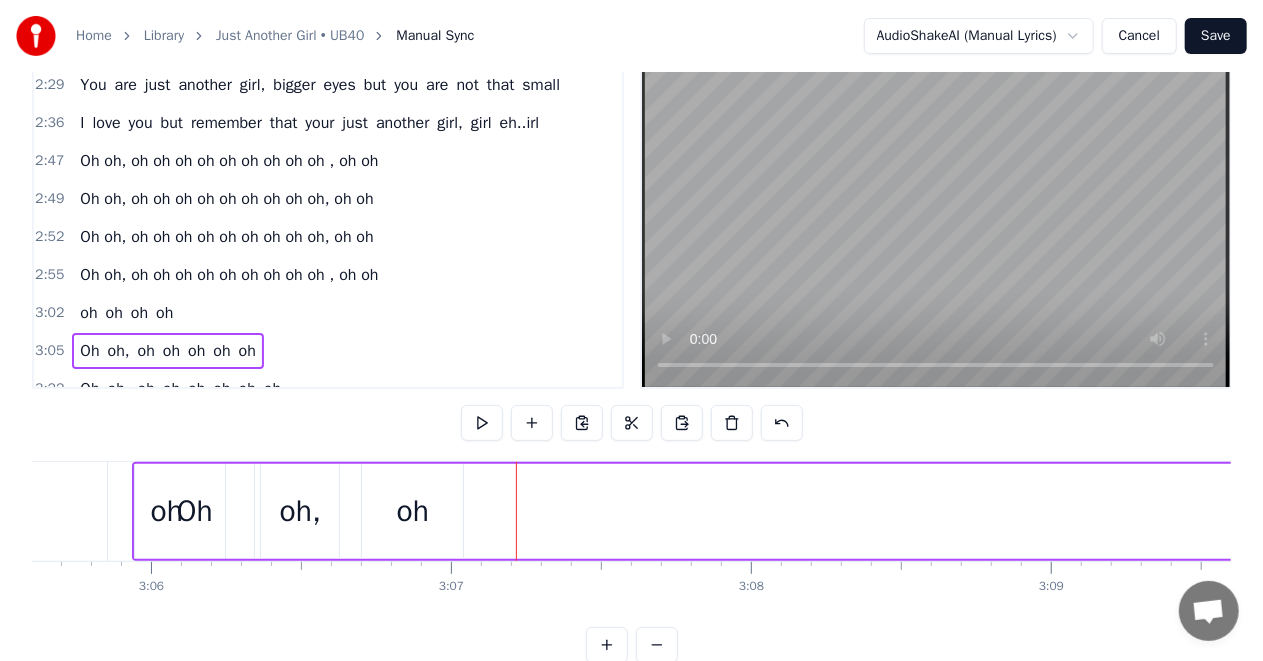 click on "oh" at bounding box center (413, 511) 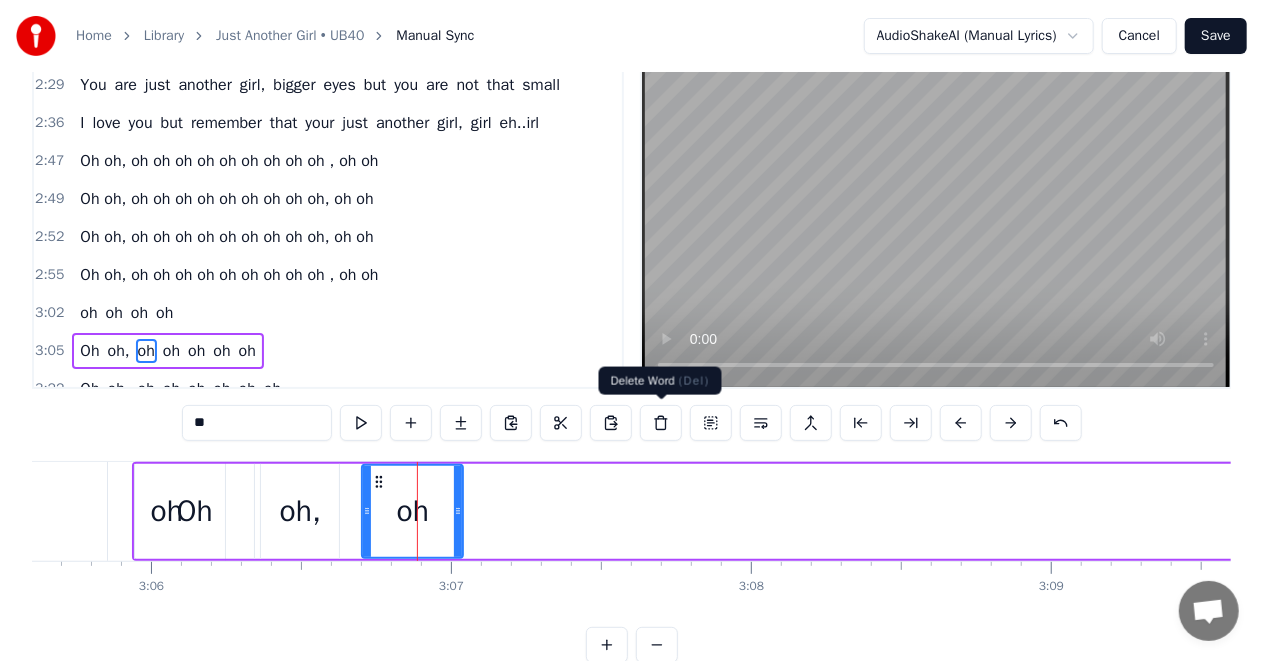 click at bounding box center (661, 423) 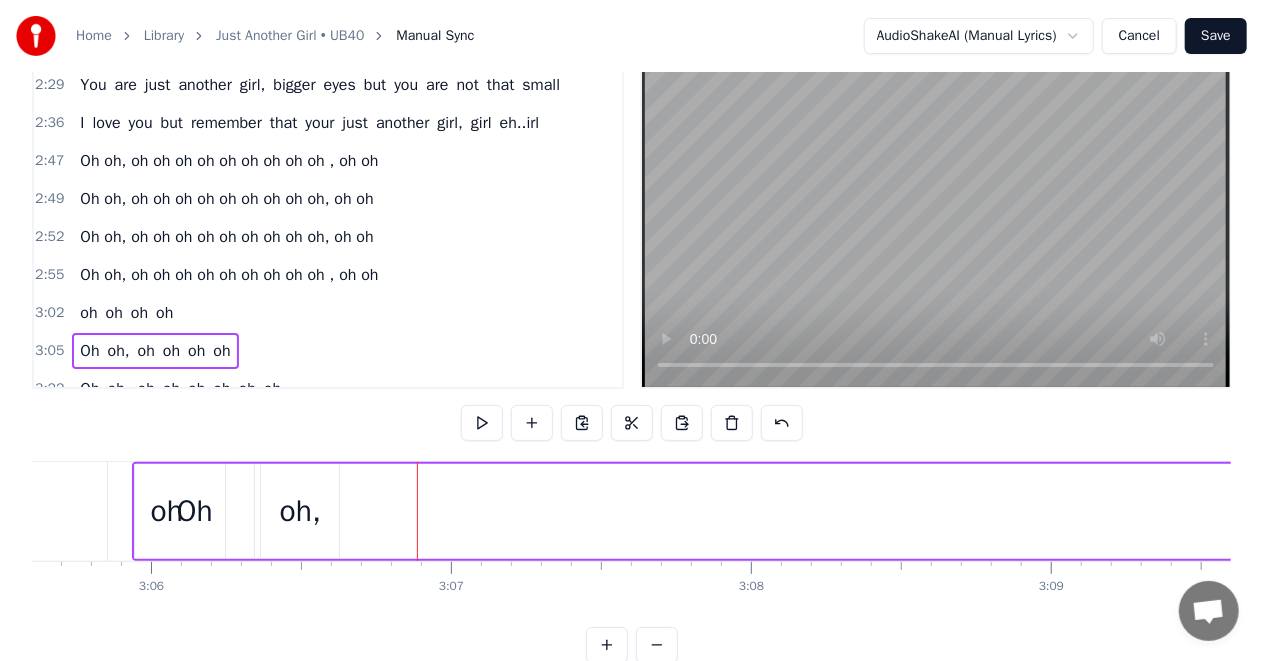 click on "oh," at bounding box center [300, 511] 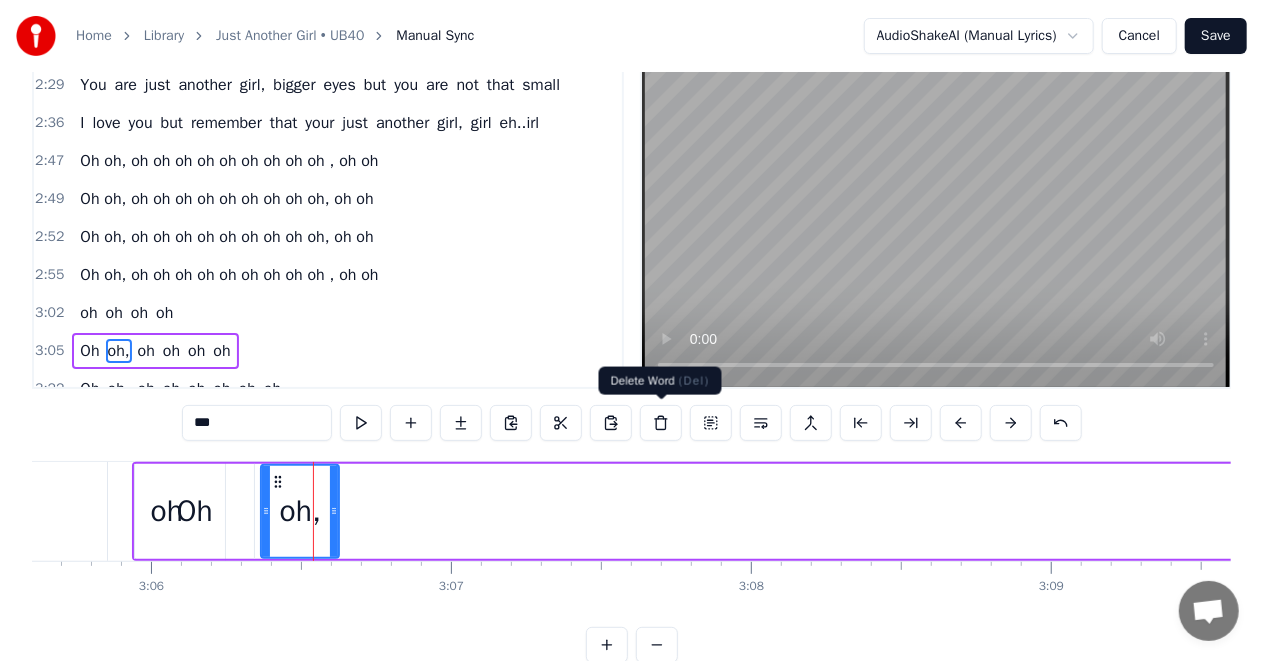 click at bounding box center [661, 423] 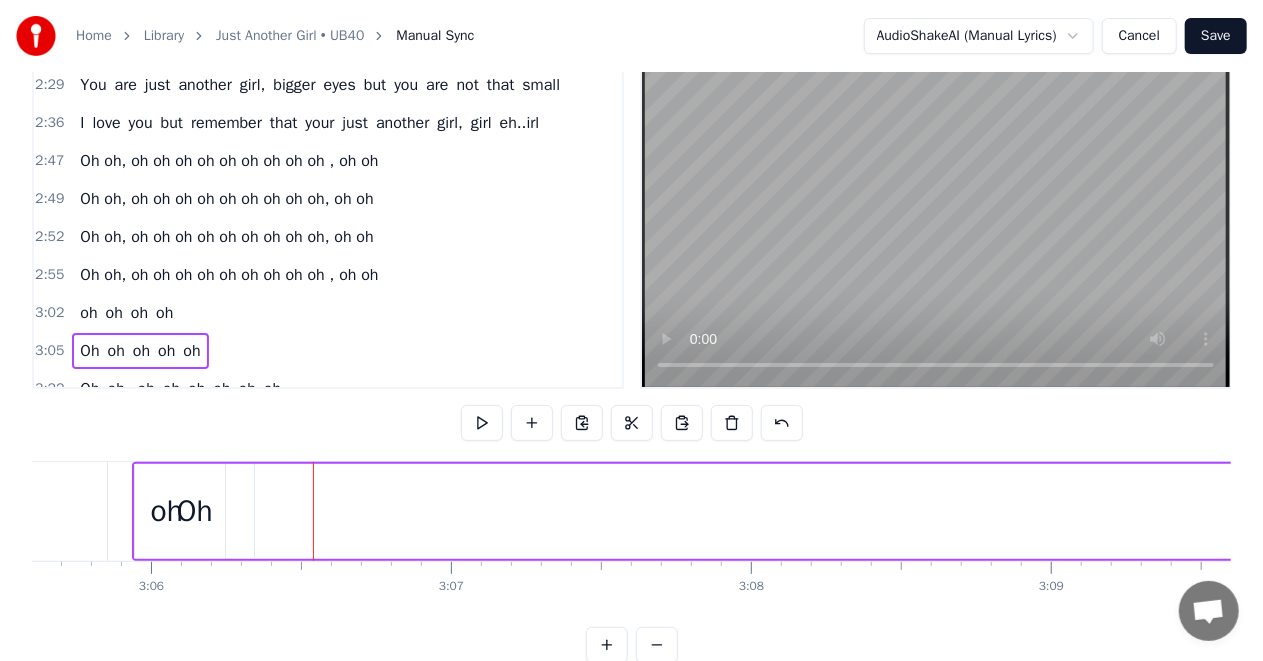 click on "Oh" at bounding box center [195, 511] 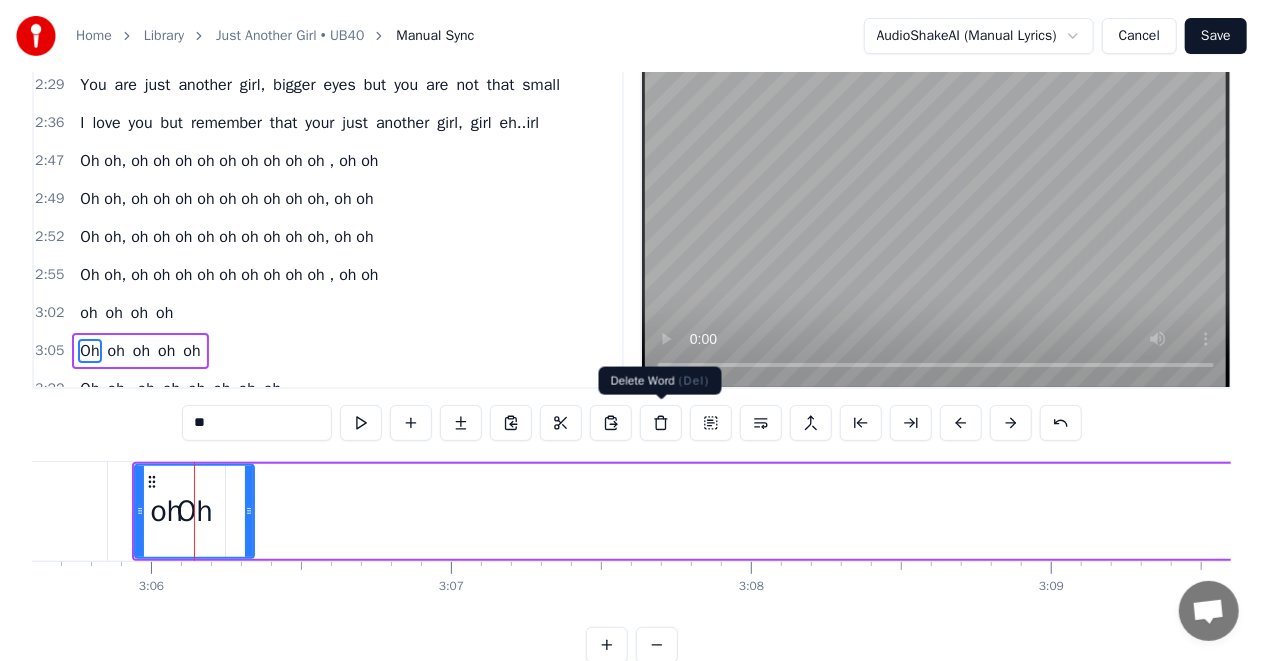 click at bounding box center [661, 423] 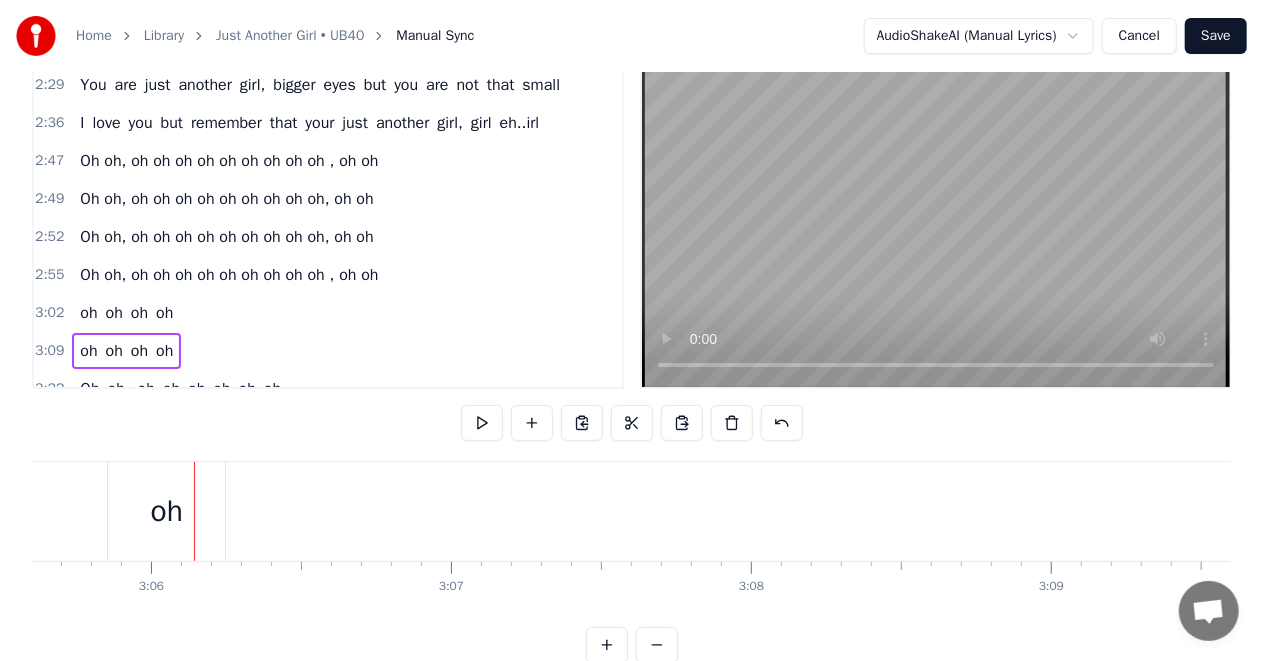 click on "oh" at bounding box center (167, 511) 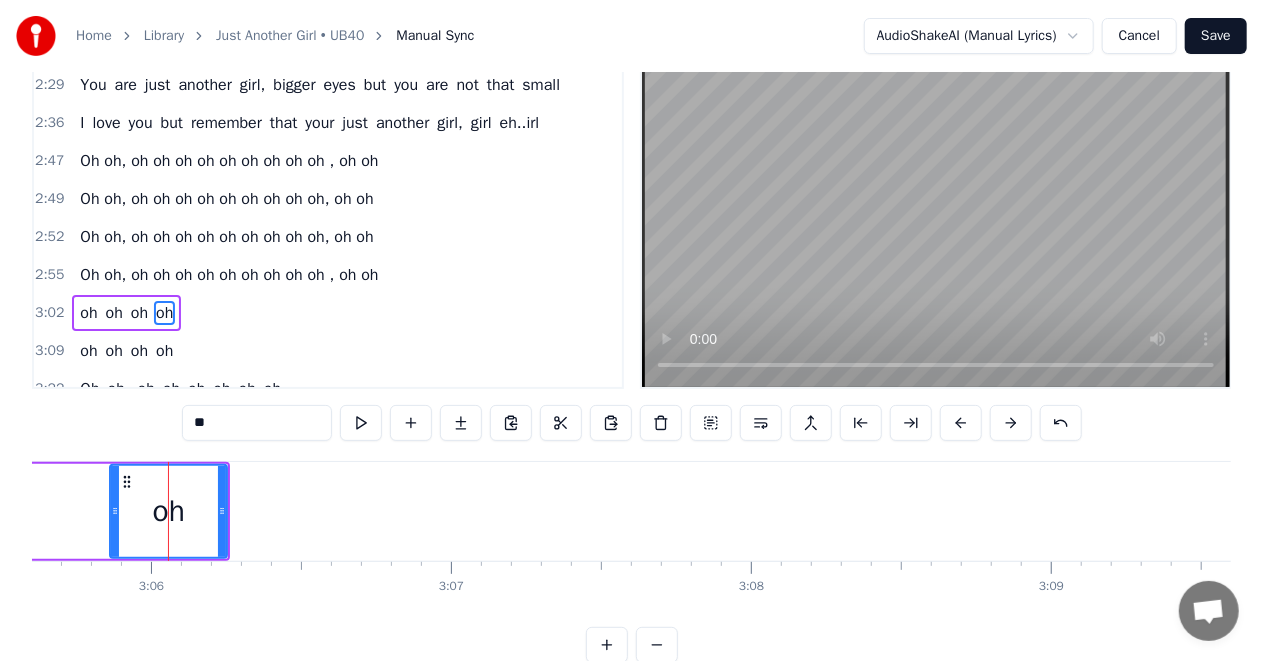 scroll, scrollTop: 8, scrollLeft: 0, axis: vertical 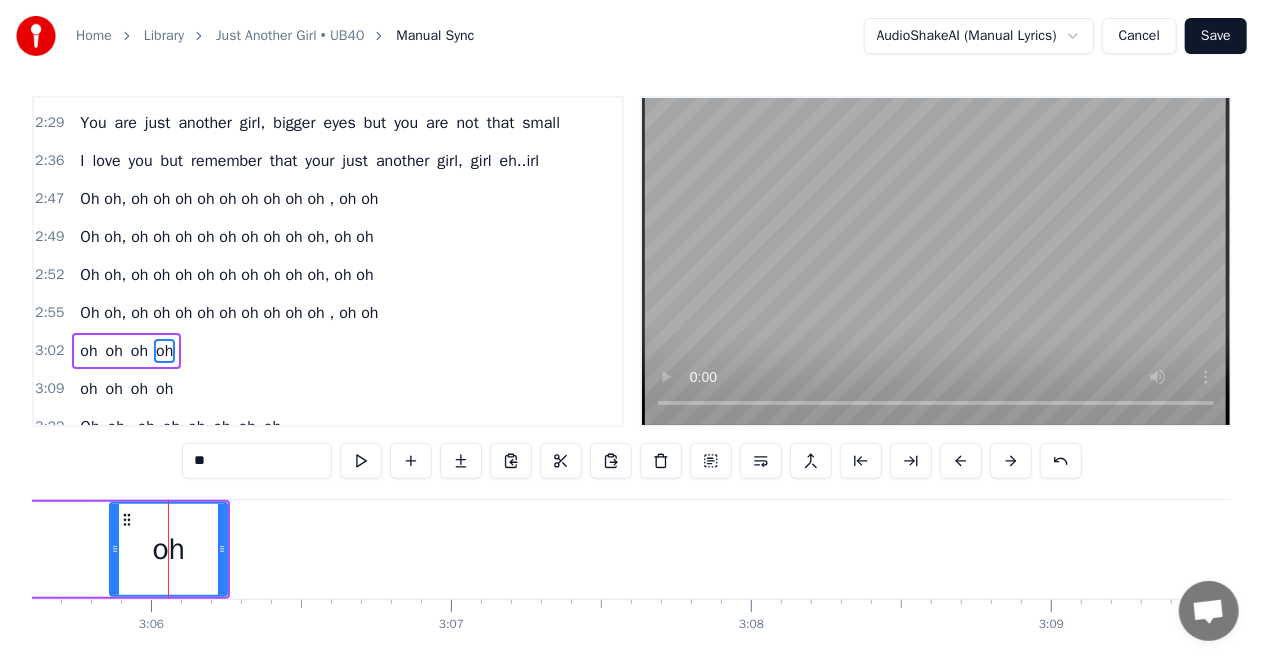 click at bounding box center [661, 461] 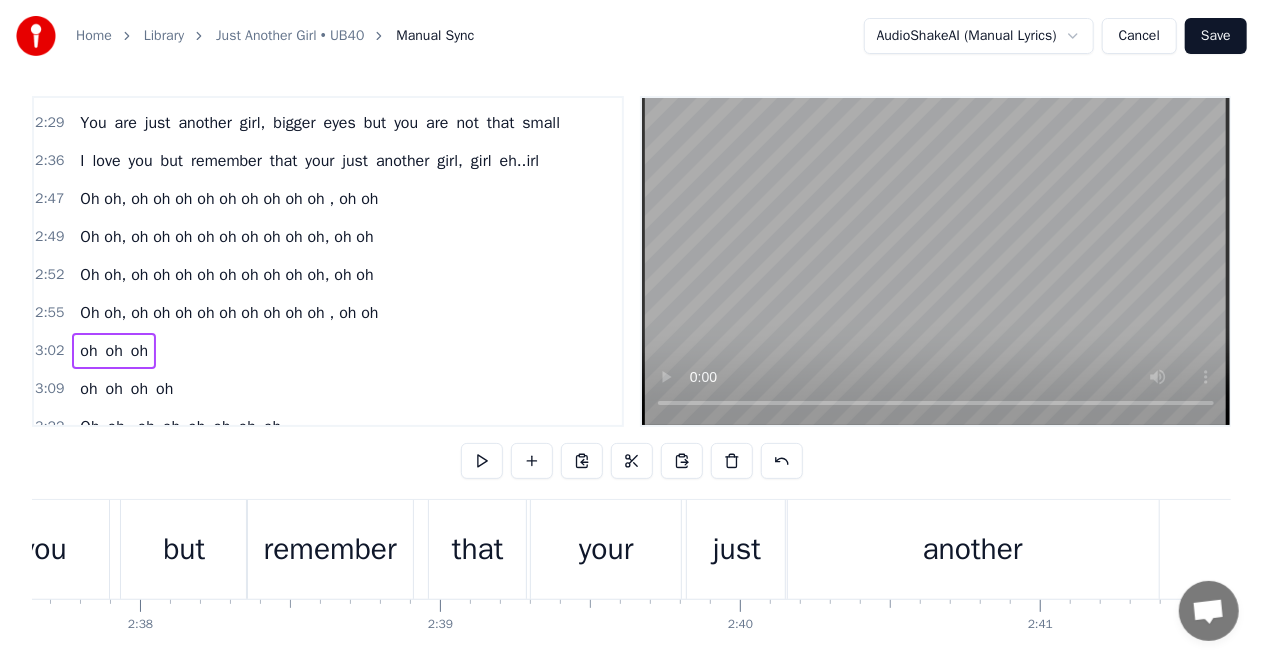 scroll, scrollTop: 0, scrollLeft: 46584, axis: horizontal 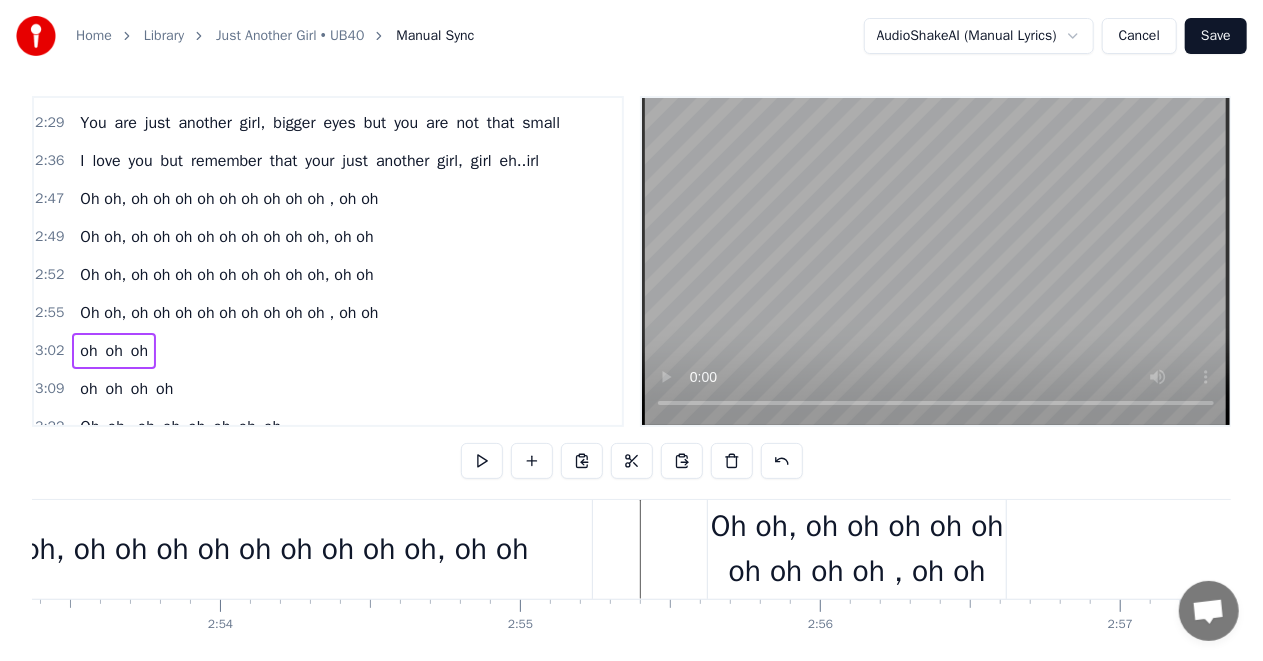 click on "Oh oh, oh oh oh oh  oh oh oh oh oh , oh oh" at bounding box center [857, 549] 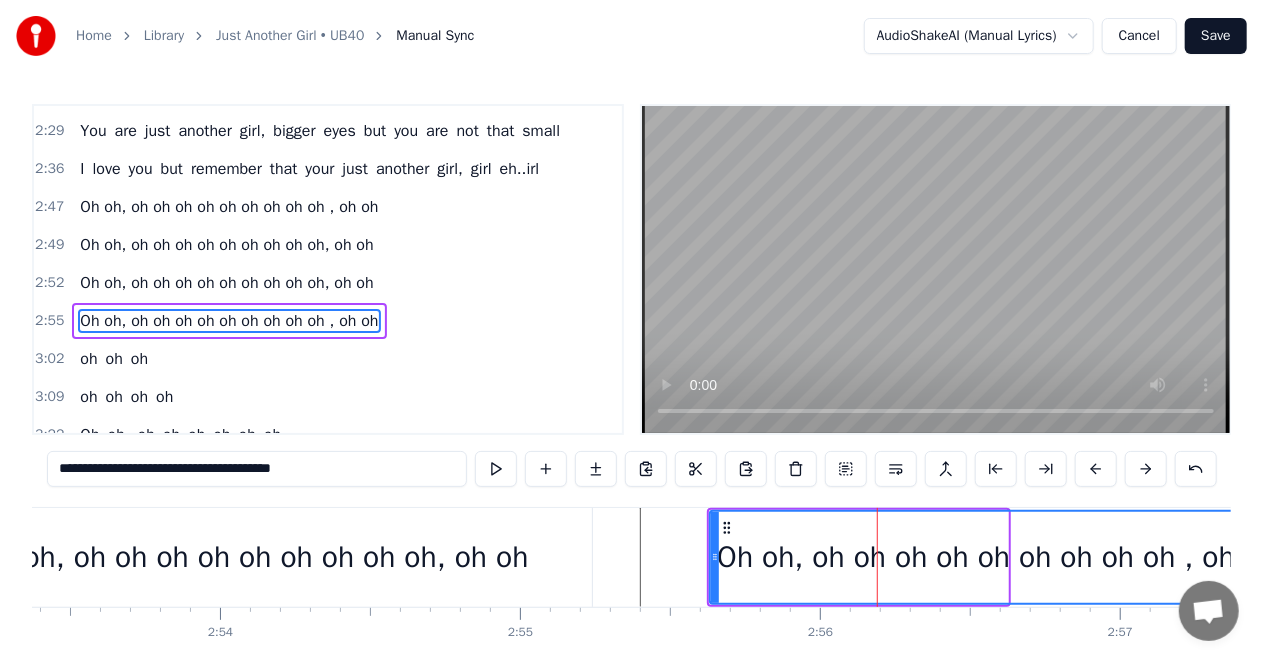 drag, startPoint x: 1004, startPoint y: 557, endPoint x: 1279, endPoint y: 552, distance: 275.04544 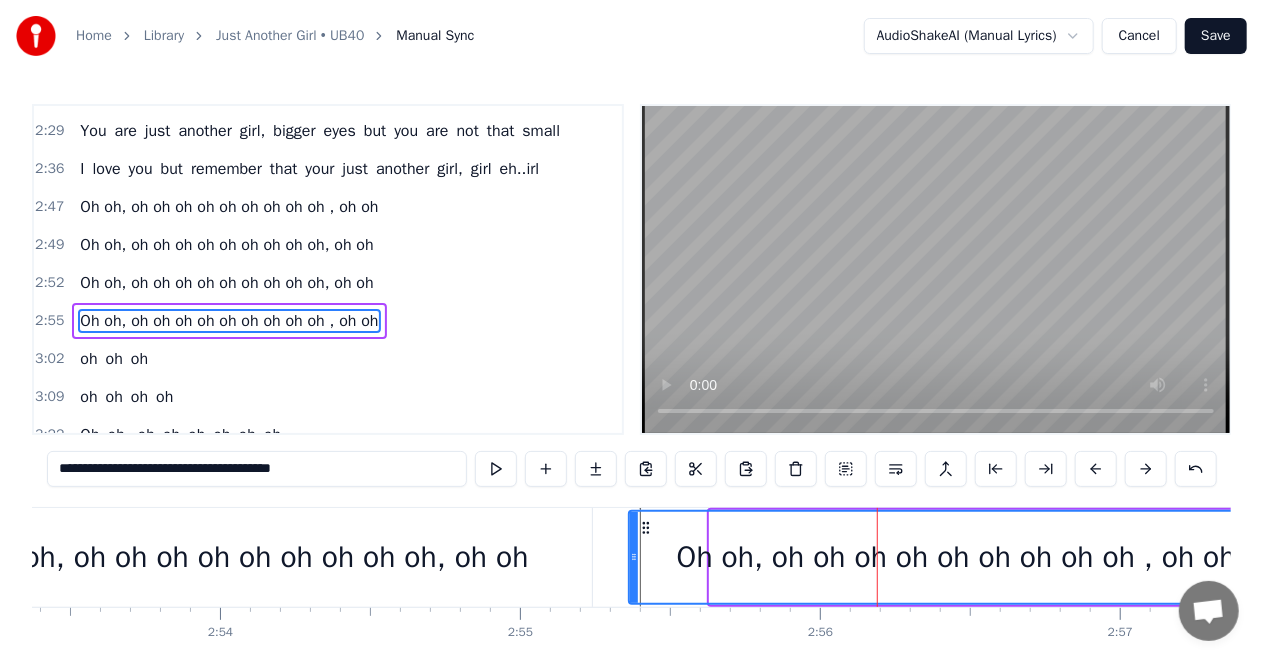 drag, startPoint x: 713, startPoint y: 557, endPoint x: 631, endPoint y: 562, distance: 82.1523 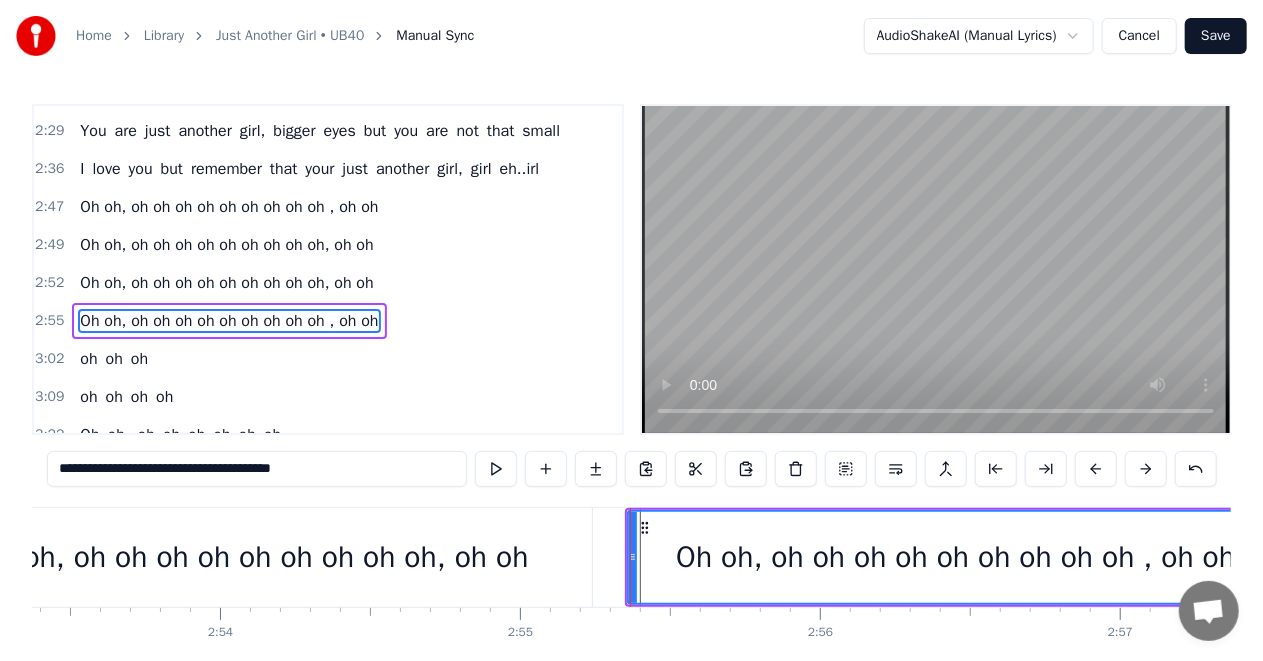 click on "Oh oh, oh oh oh oh  oh oh oh oh oh , oh oh" at bounding box center (955, 557) 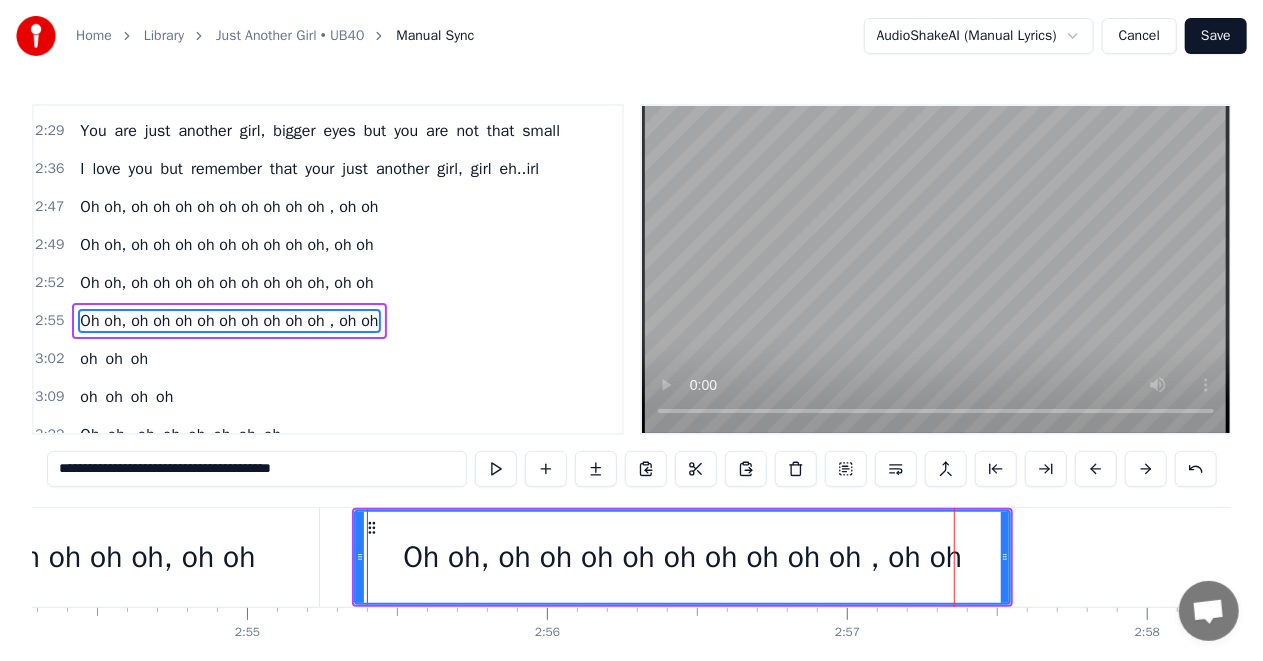 click on "Home Library Just Another Girl • UB40 Manual Sync AudioShakeAI (Manual Lyrics) Cancel Save 0:13 I know, and you know it true that 0:18 This love is really really true and 0:24 I know, and you know it true that 0:29 This love is really really true and 0:35 I want tell your friends, no other kinda way 0:39 There's one thing you should know, you are just another girl 0:45 Just another girl, that's what you are 0:50 You are just another girl, bigger eyes but you are not that small 0:56 I love you but remember that you are just another girl, girl.eh..irl 1:07 Oh oh, oh oh oh oh oh oh 1:13 Oh oh, oh oh oh oh oh oh 1:18 Oh oh, oh oh oh oh oh oh 1:24 Oh oh, oh oh oh oh oh oh 1:29 I know, and you know it true that 1:36 This love is really really true and 1:41 I know and you know it true that 1:47 This love is really really true and 1:52 I want tell your friends, no other kinda way 1:57 There's one thing you should know, your just another  girl 2:03 Just another girl, that's what you are 2:07 You are just another but" at bounding box center [631, 354] 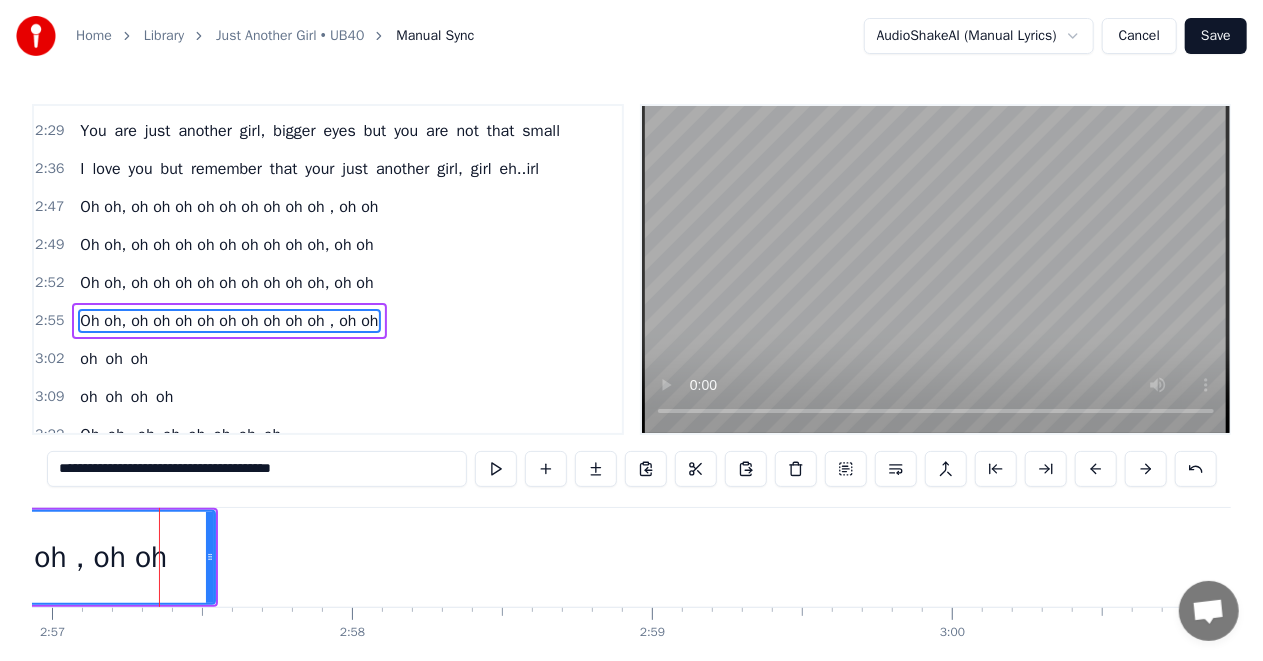 scroll, scrollTop: 0, scrollLeft: 53106, axis: horizontal 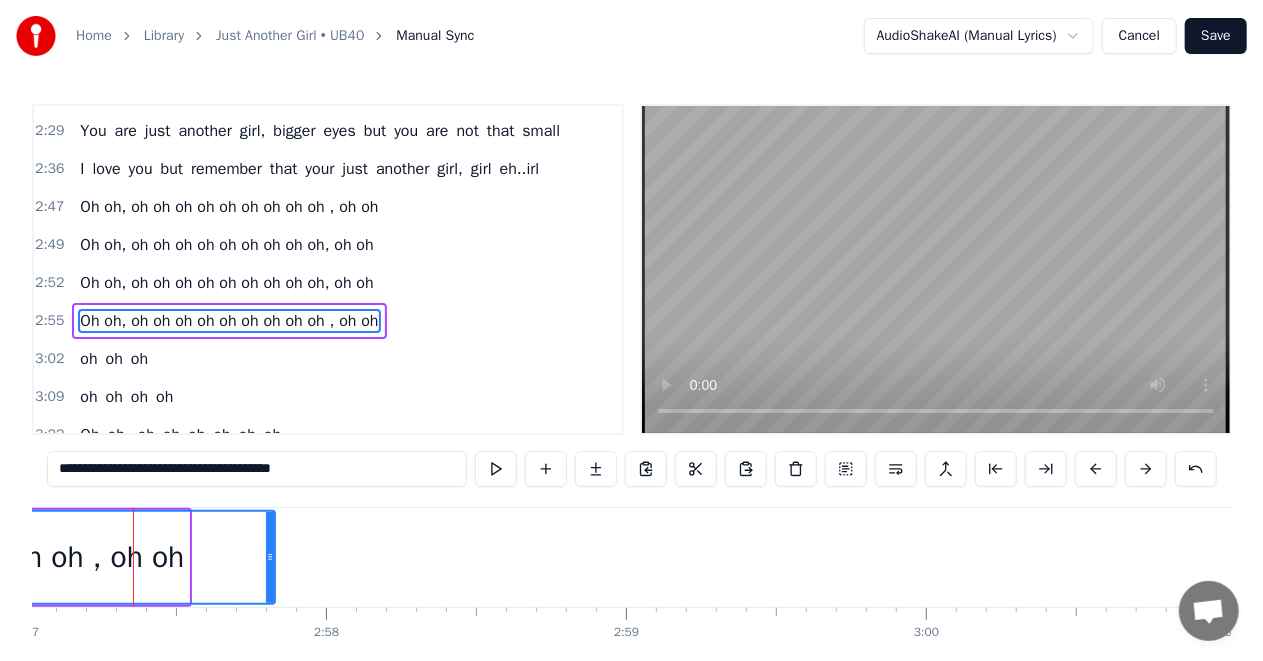 drag, startPoint x: 185, startPoint y: 554, endPoint x: 271, endPoint y: 554, distance: 86 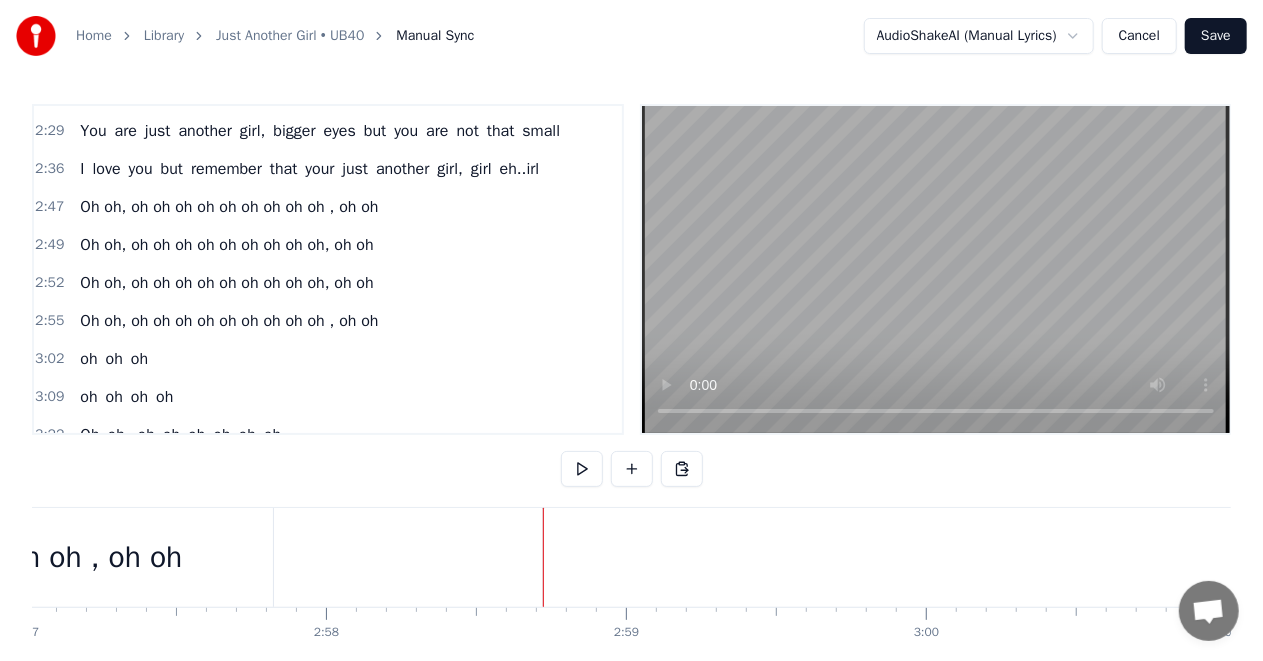 click at bounding box center (-22024, 557) 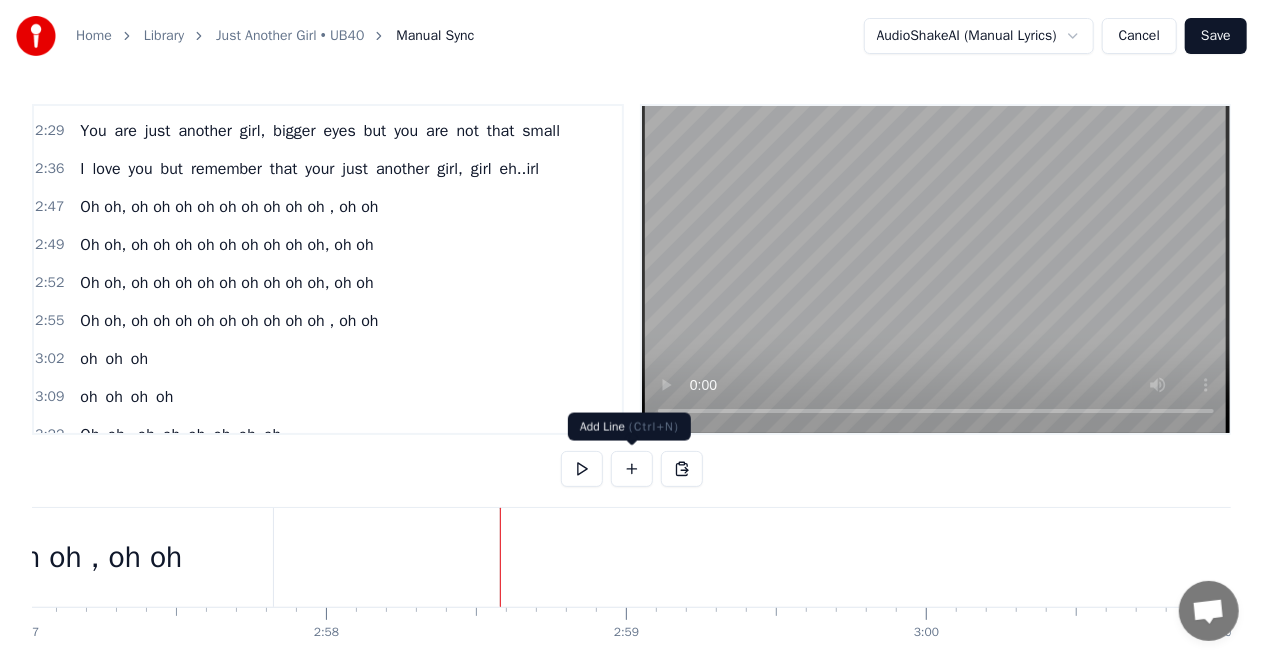 click at bounding box center (632, 469) 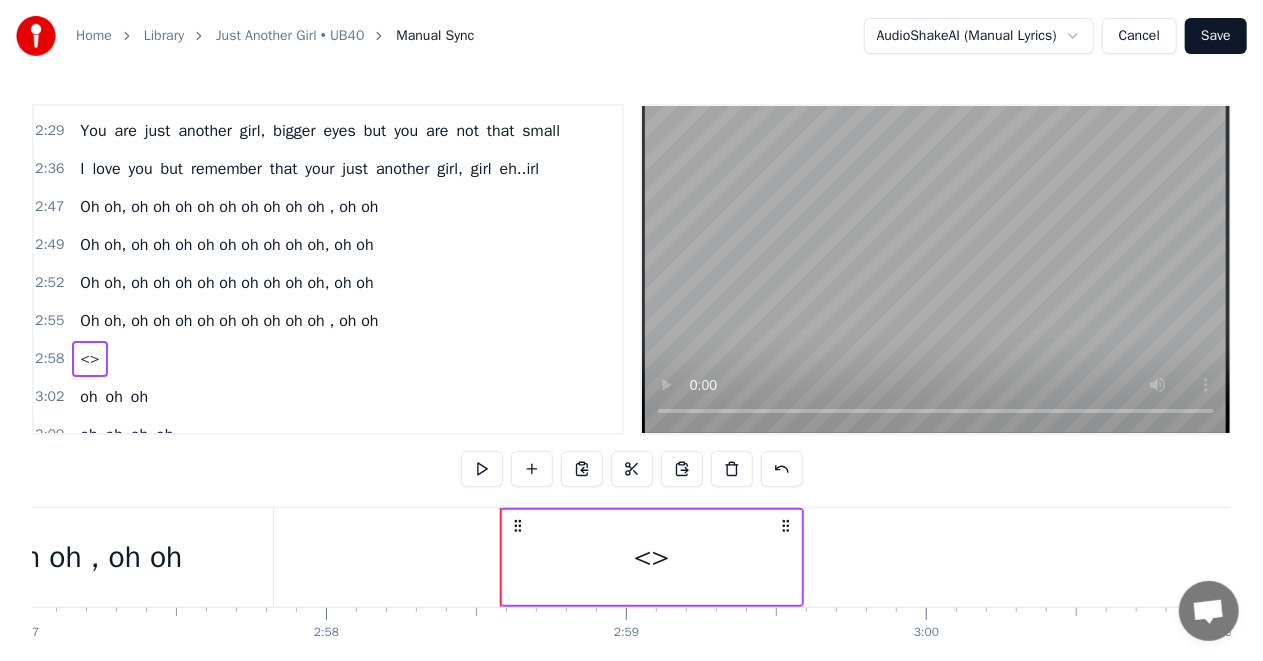 click on "<>" at bounding box center (652, 557) 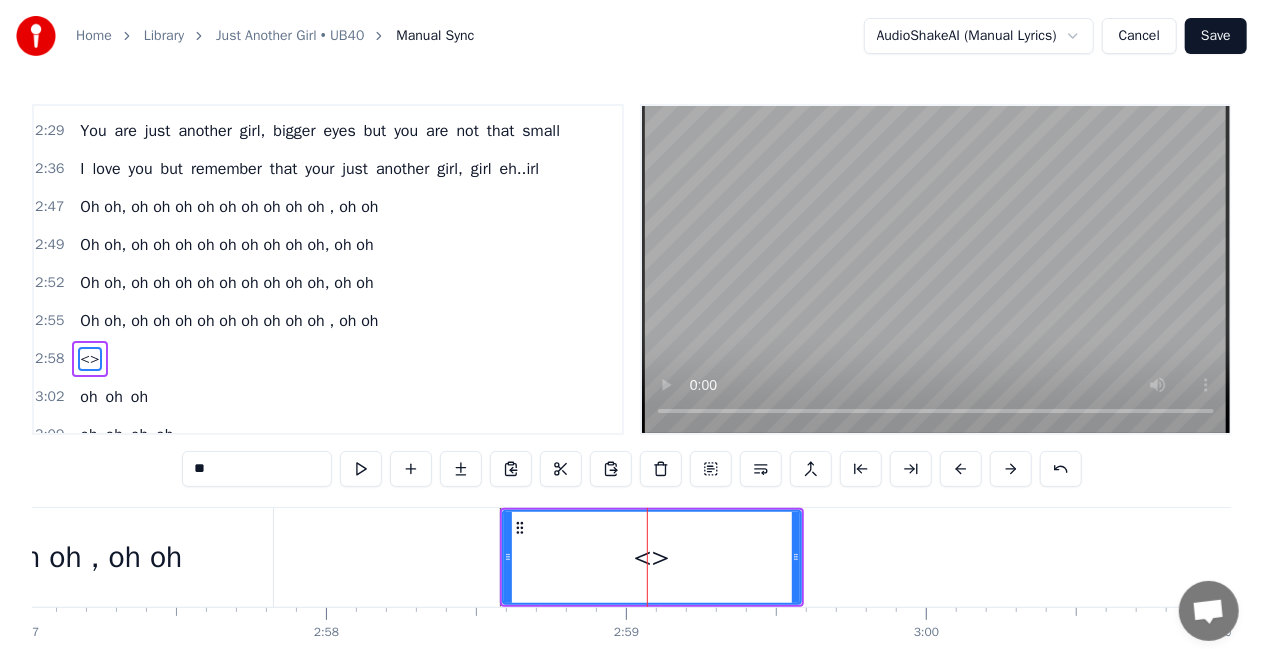 scroll, scrollTop: 905, scrollLeft: 0, axis: vertical 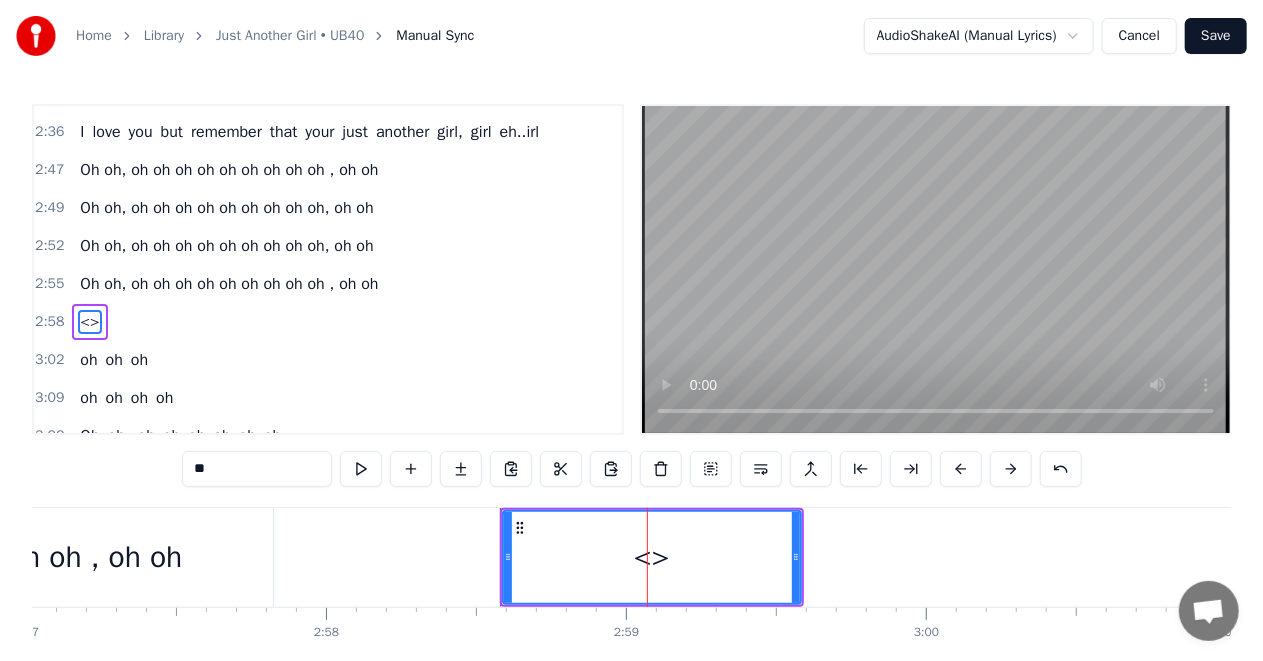 drag, startPoint x: 236, startPoint y: 470, endPoint x: 165, endPoint y: 470, distance: 71 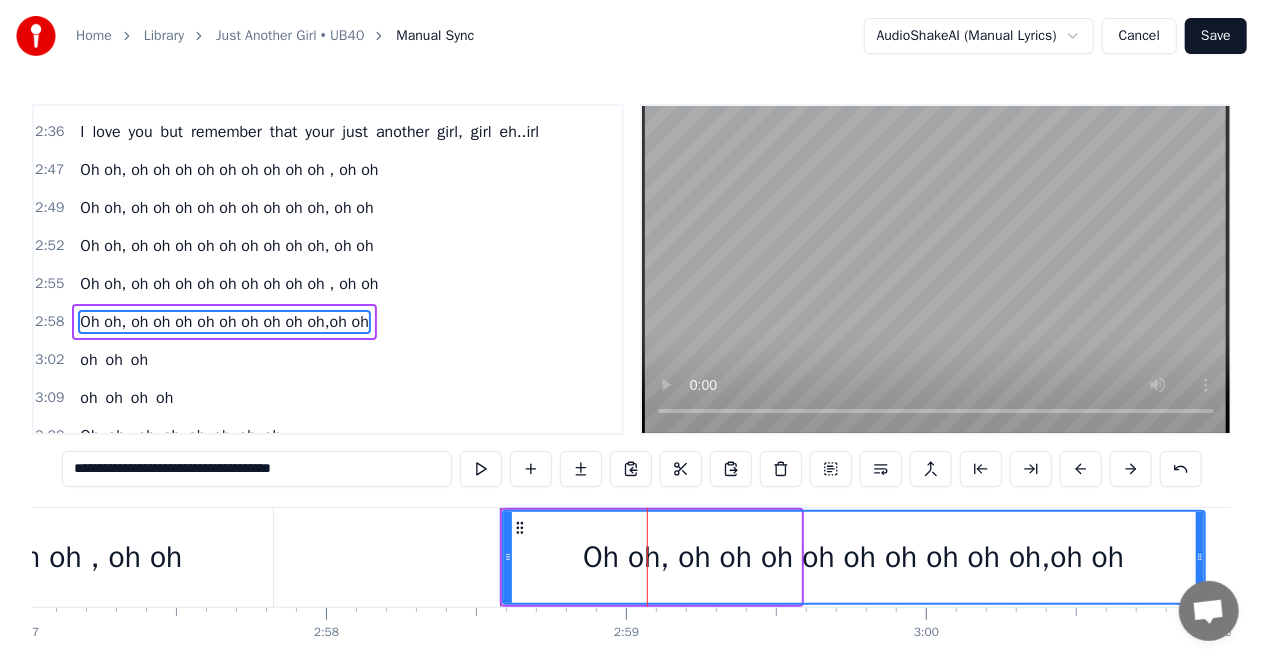 drag, startPoint x: 796, startPoint y: 554, endPoint x: 1200, endPoint y: 563, distance: 404.10025 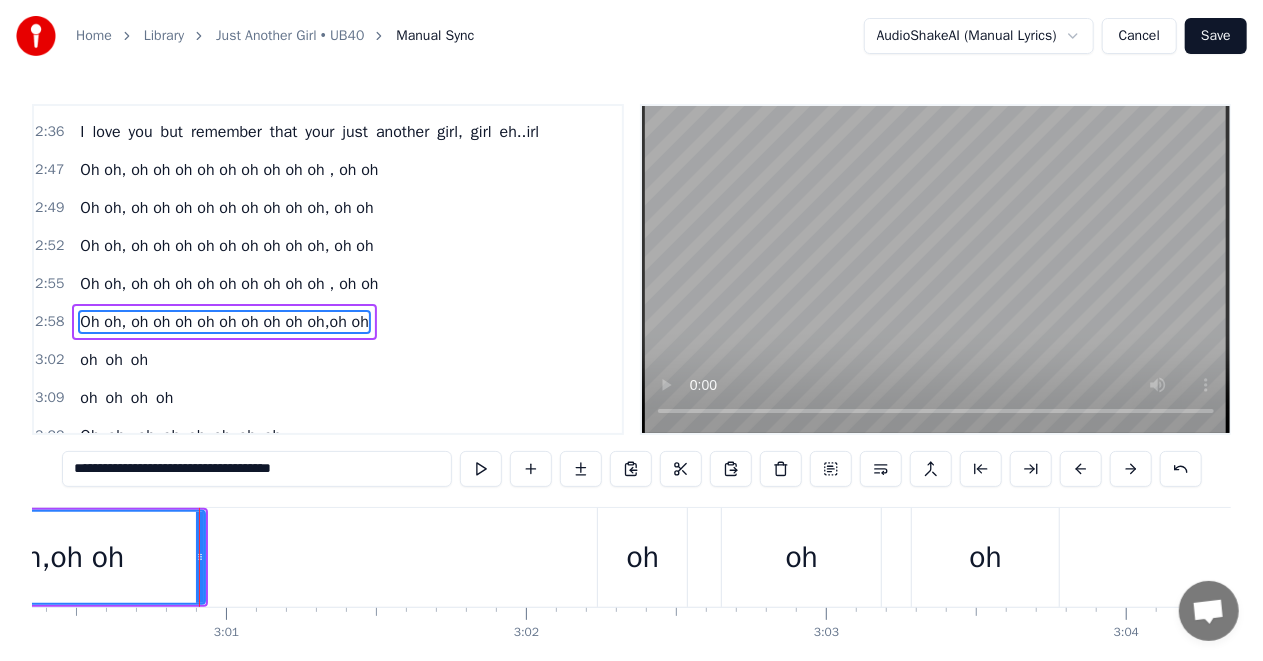 scroll, scrollTop: 0, scrollLeft: 54172, axis: horizontal 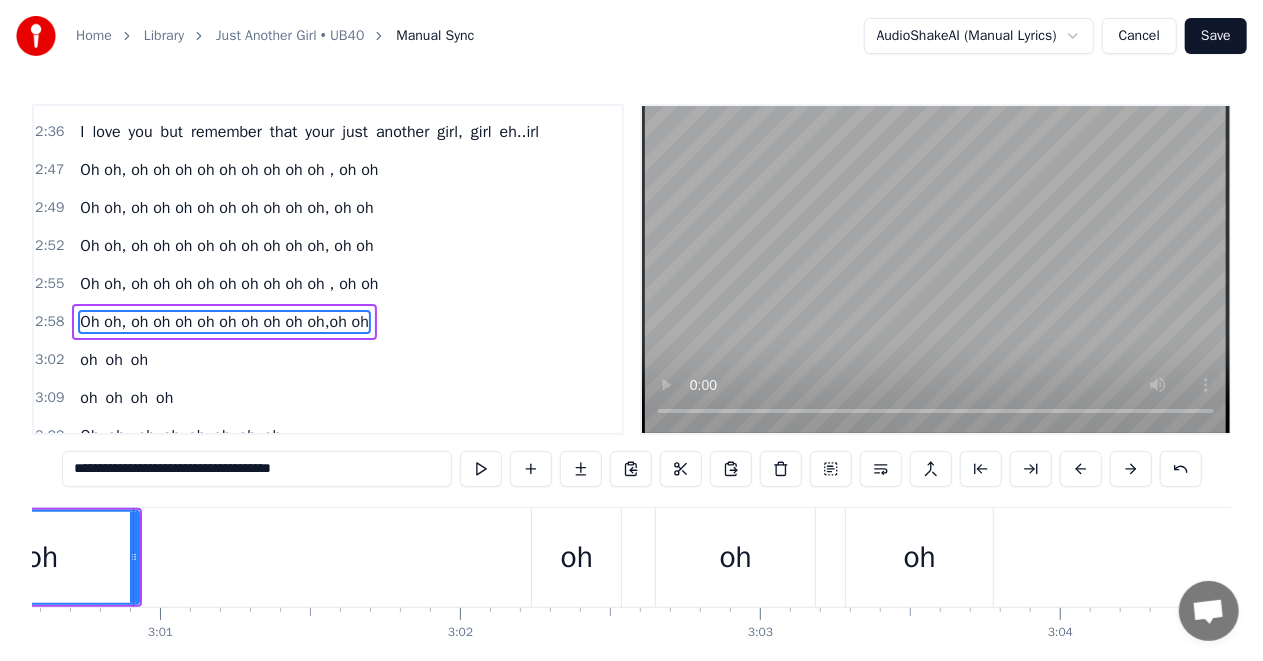 click on "oh" at bounding box center (577, 557) 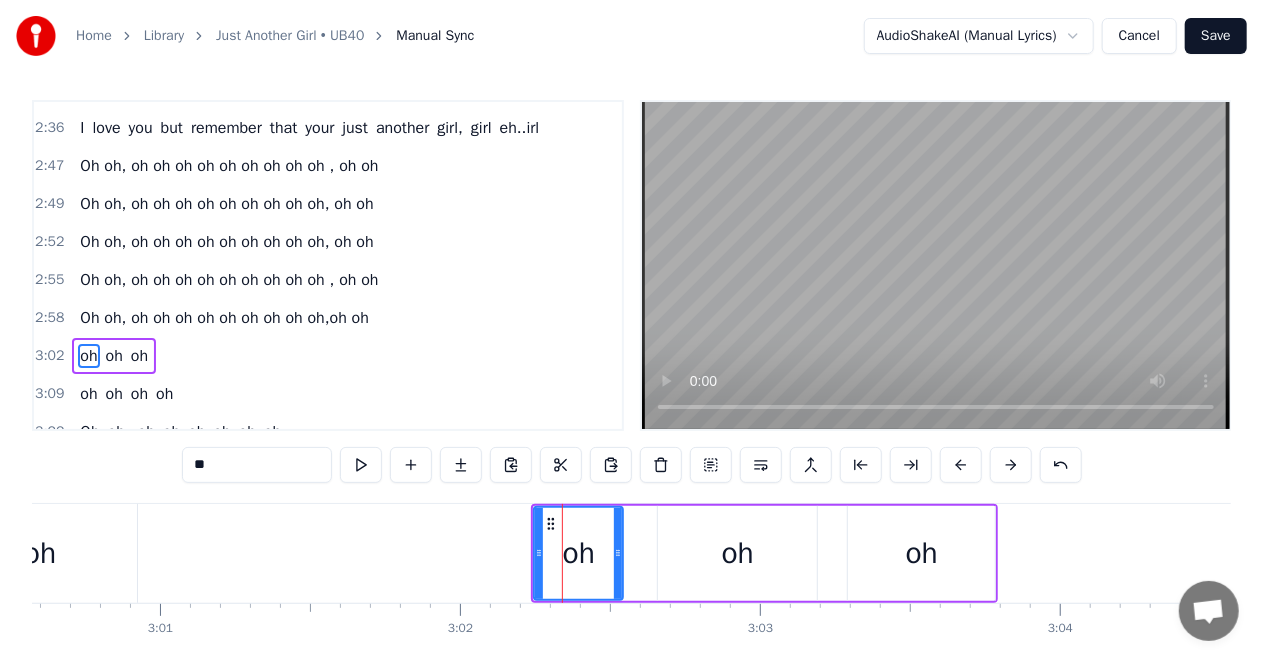 scroll, scrollTop: 8, scrollLeft: 0, axis: vertical 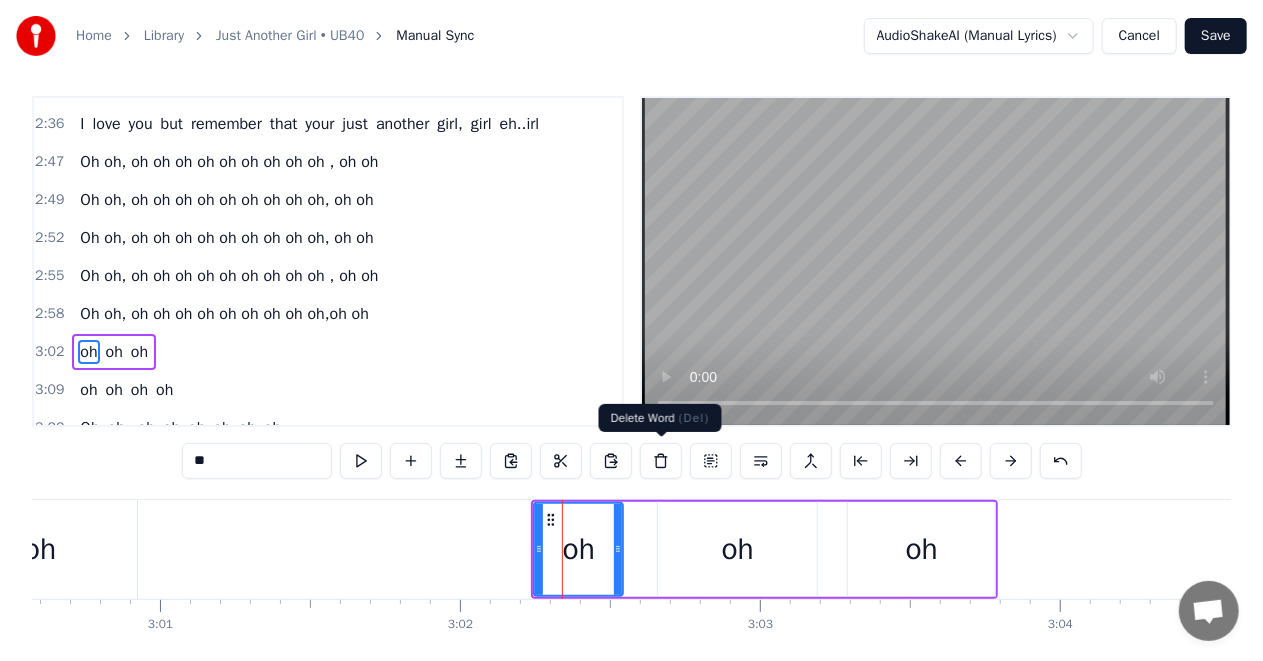 click at bounding box center [661, 461] 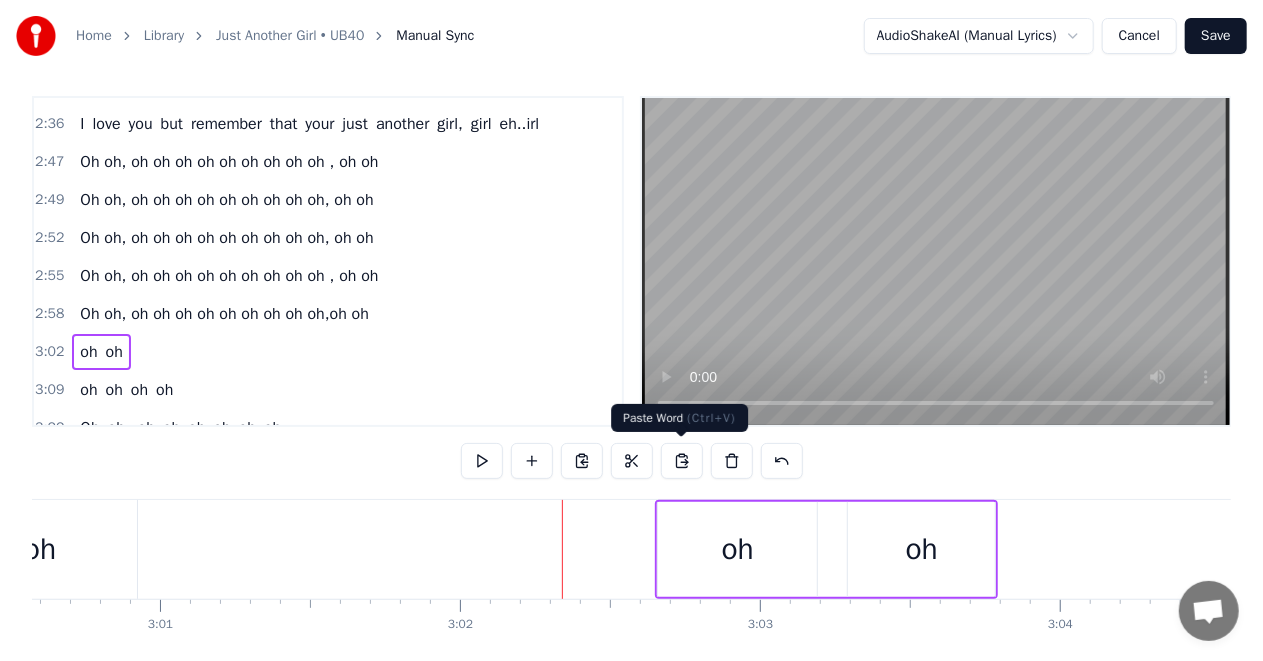 click at bounding box center [682, 461] 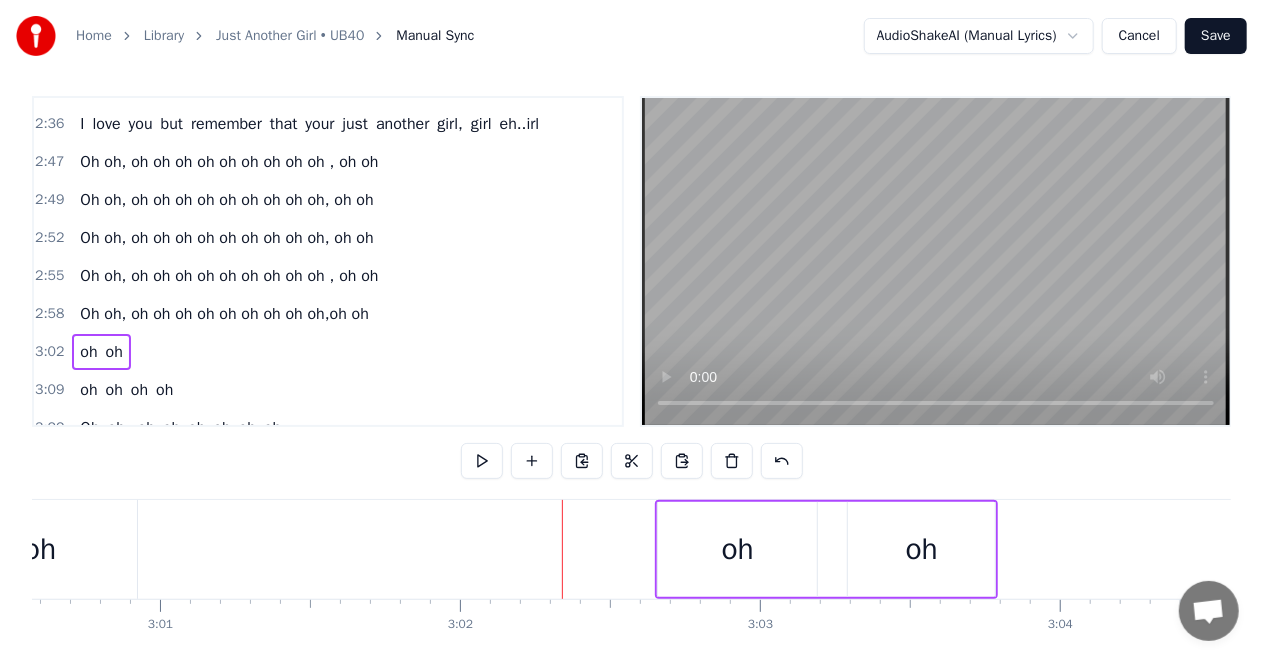 click on "oh" at bounding box center [738, 549] 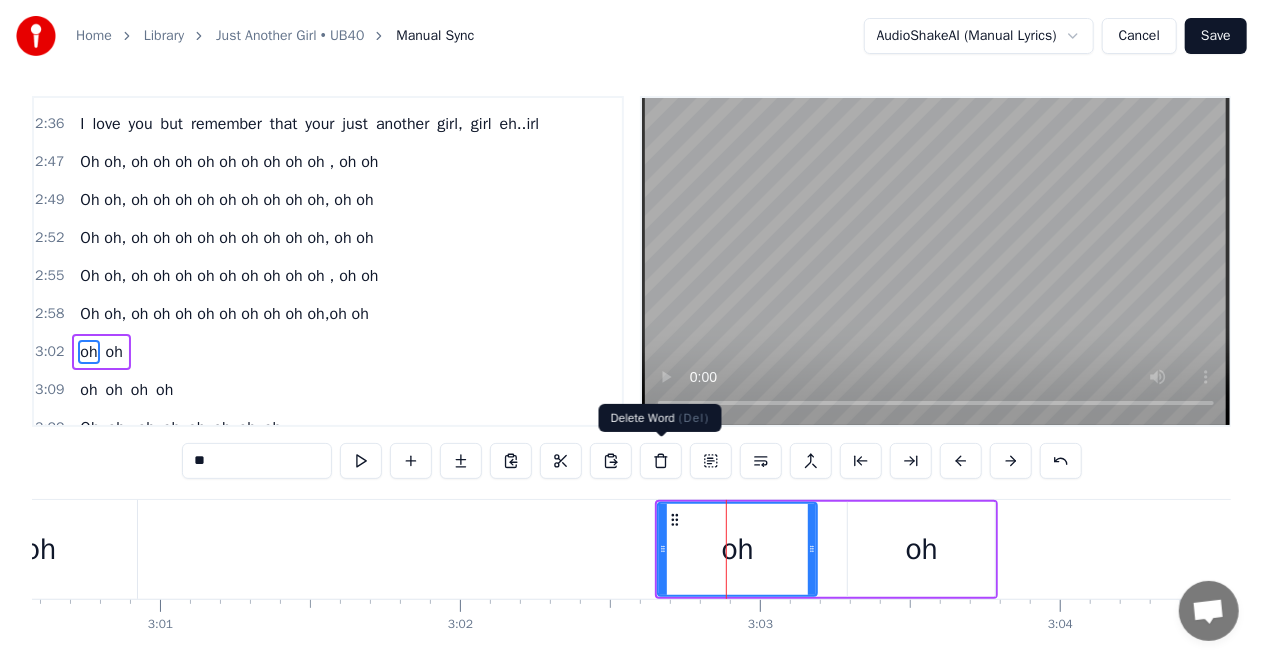 click at bounding box center [661, 461] 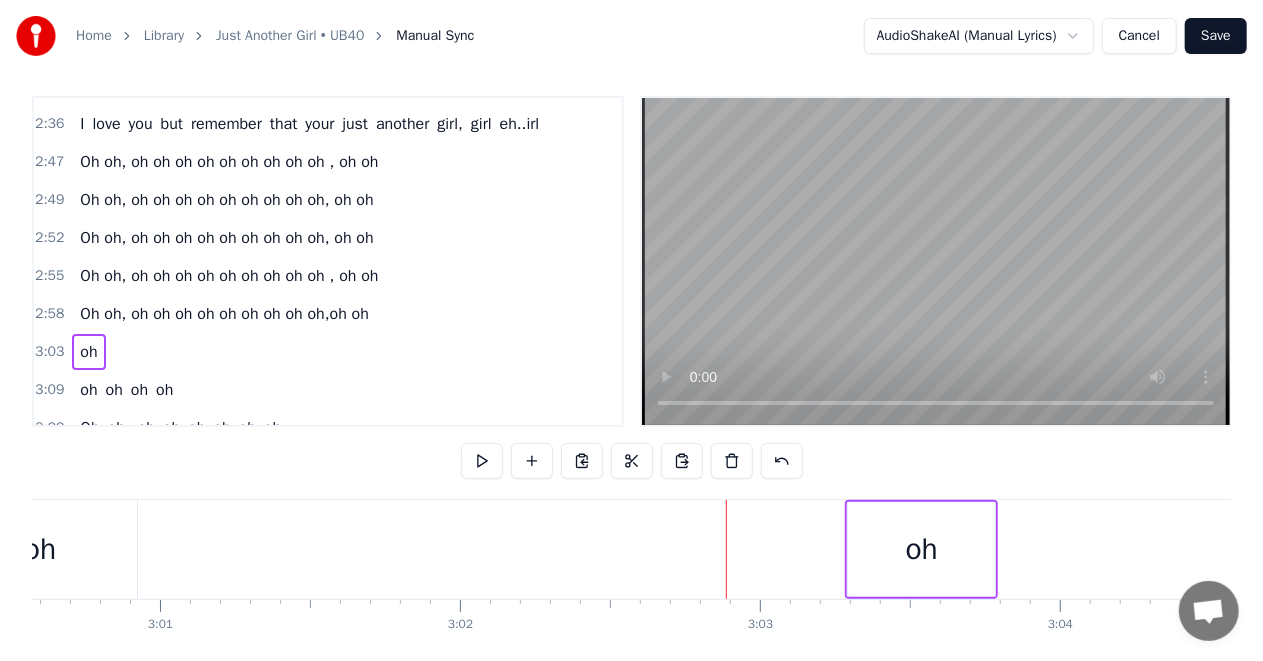 click on "oh" at bounding box center (921, 549) 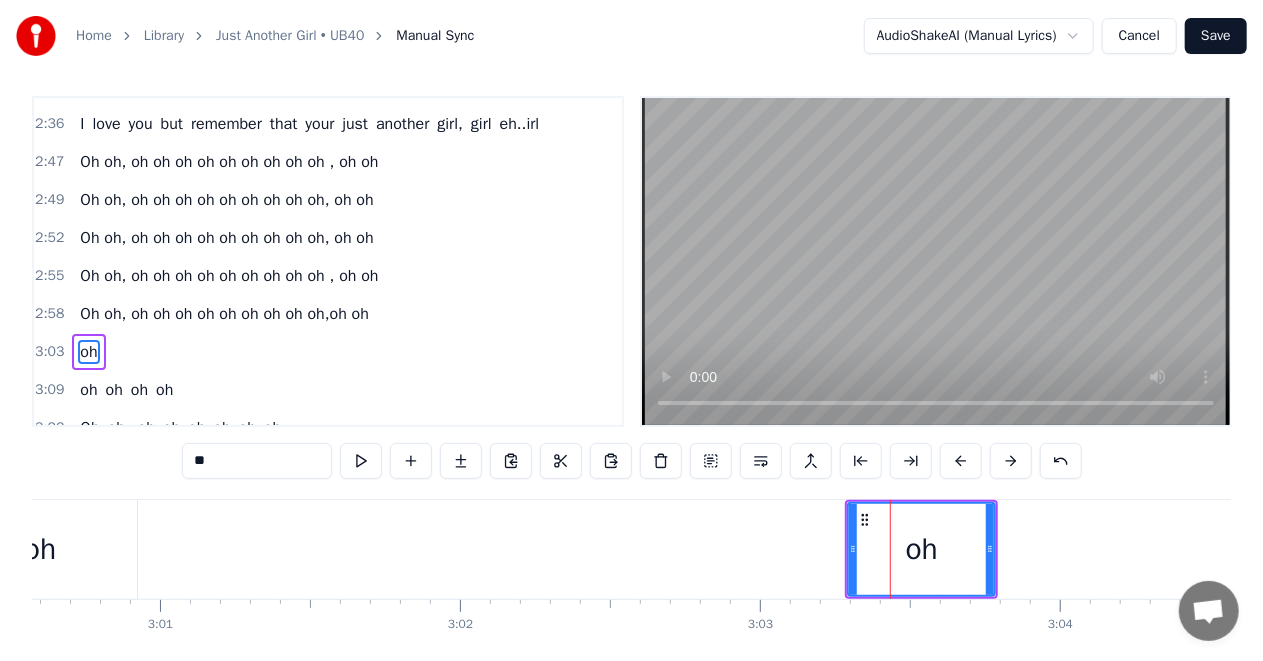 click at bounding box center (661, 461) 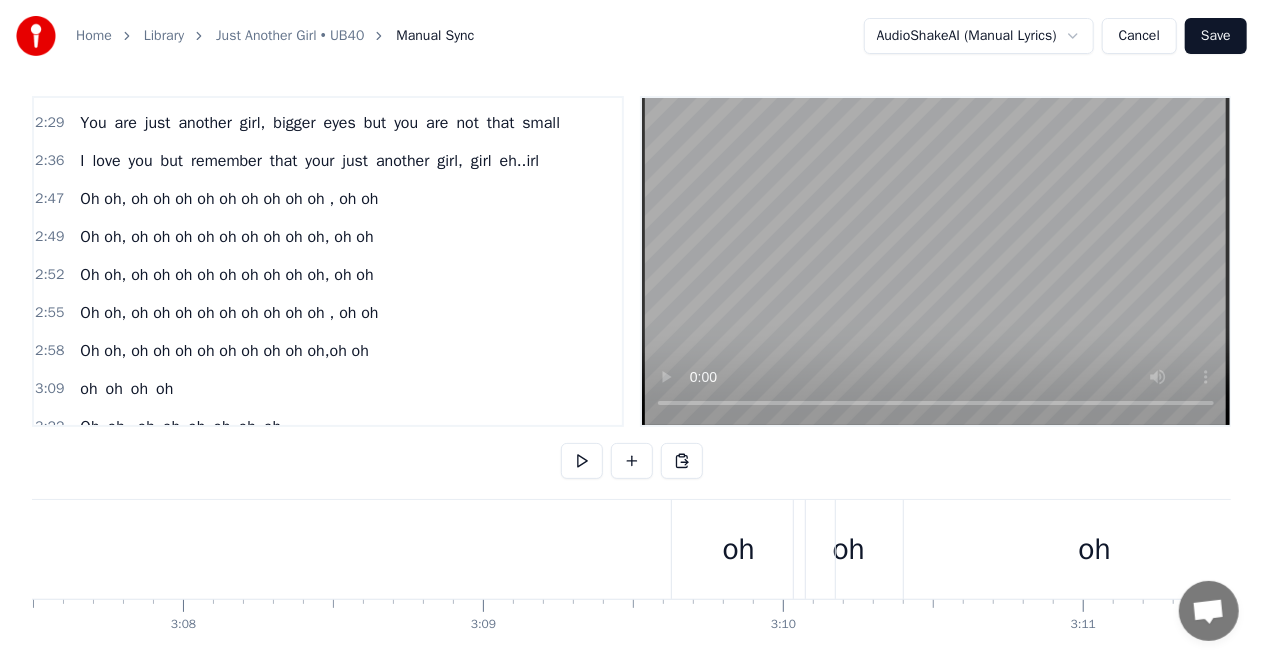 scroll, scrollTop: 0, scrollLeft: 56252, axis: horizontal 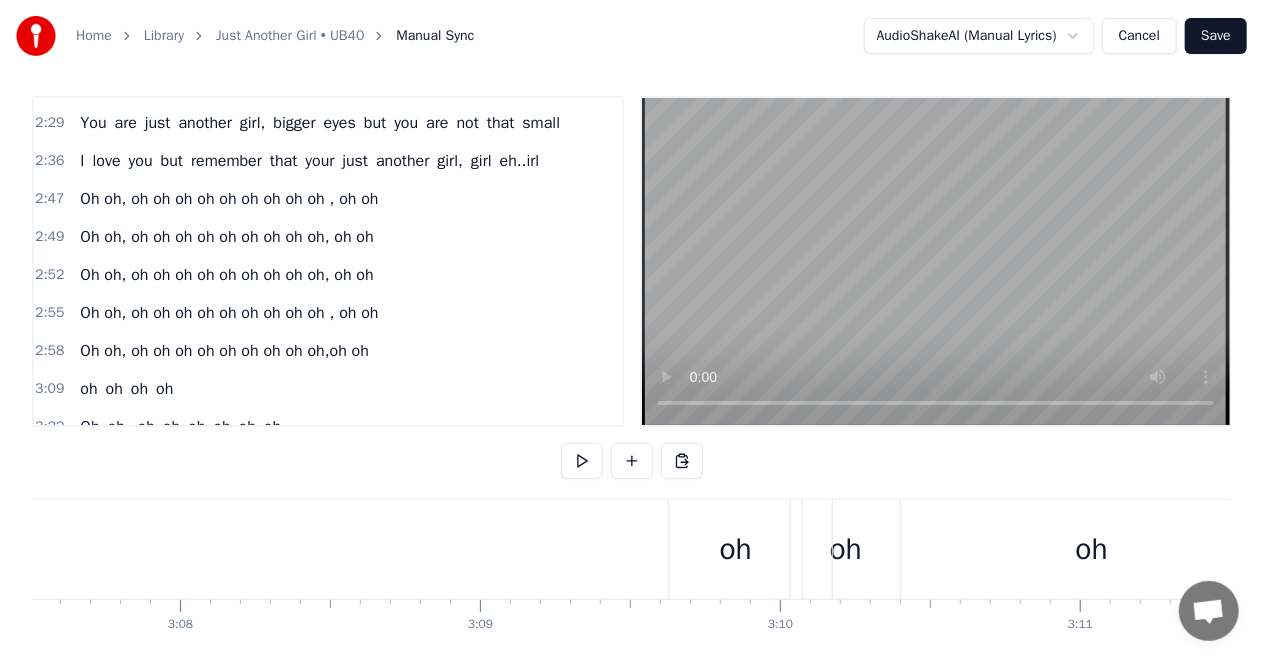 click on "oh" at bounding box center [736, 549] 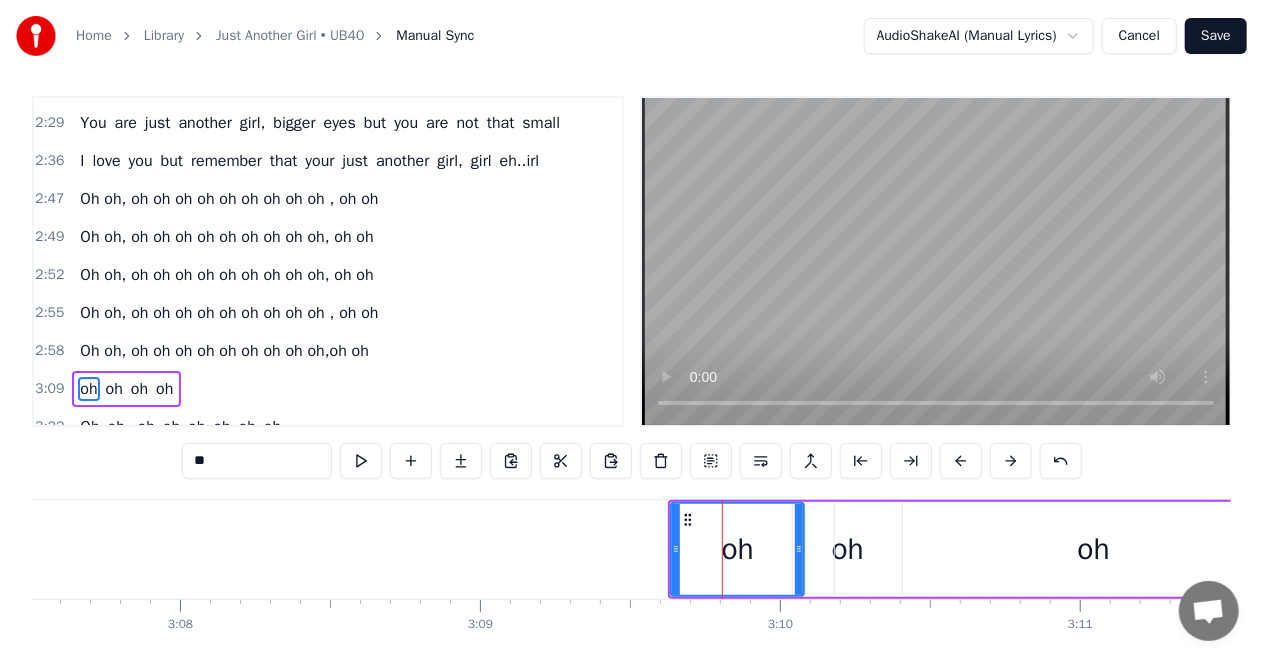 scroll, scrollTop: 46, scrollLeft: 0, axis: vertical 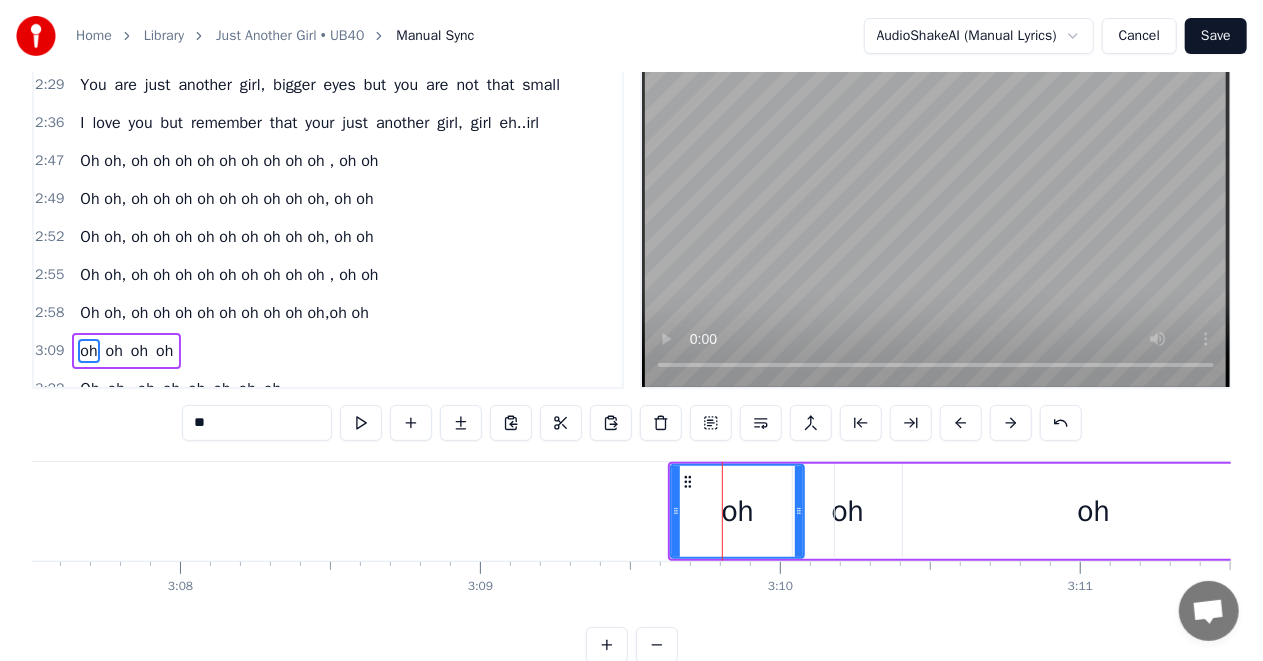 click at bounding box center (661, 423) 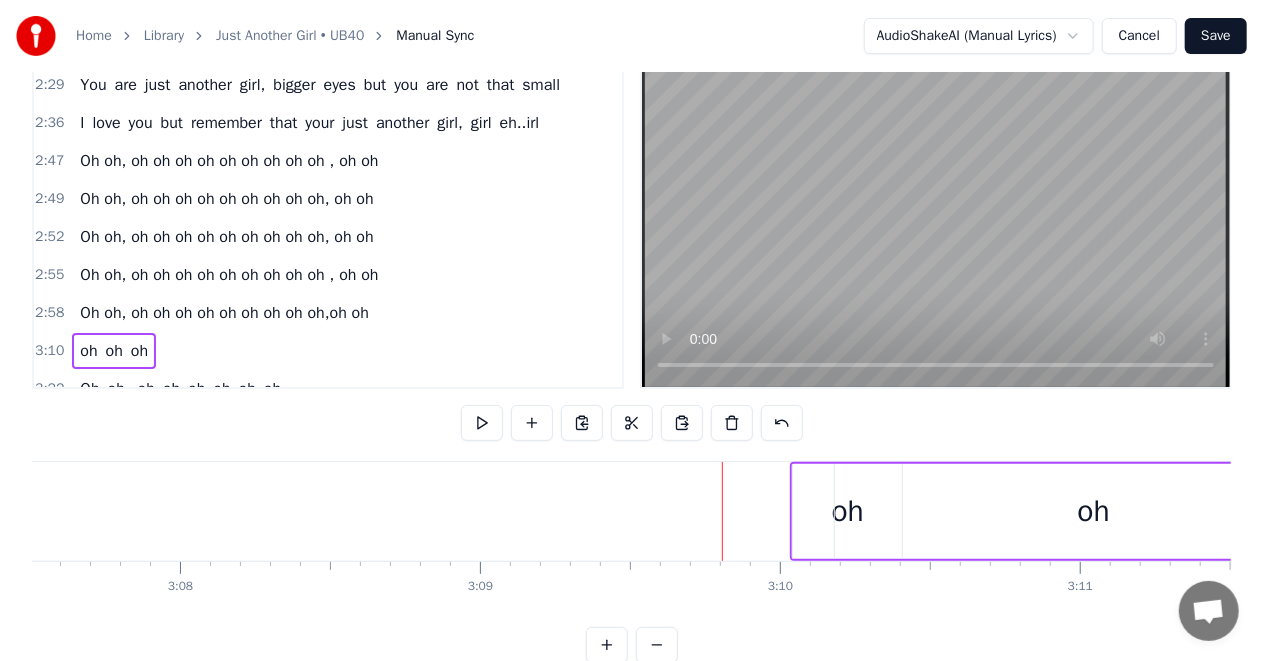 click on "oh" at bounding box center (1093, 511) 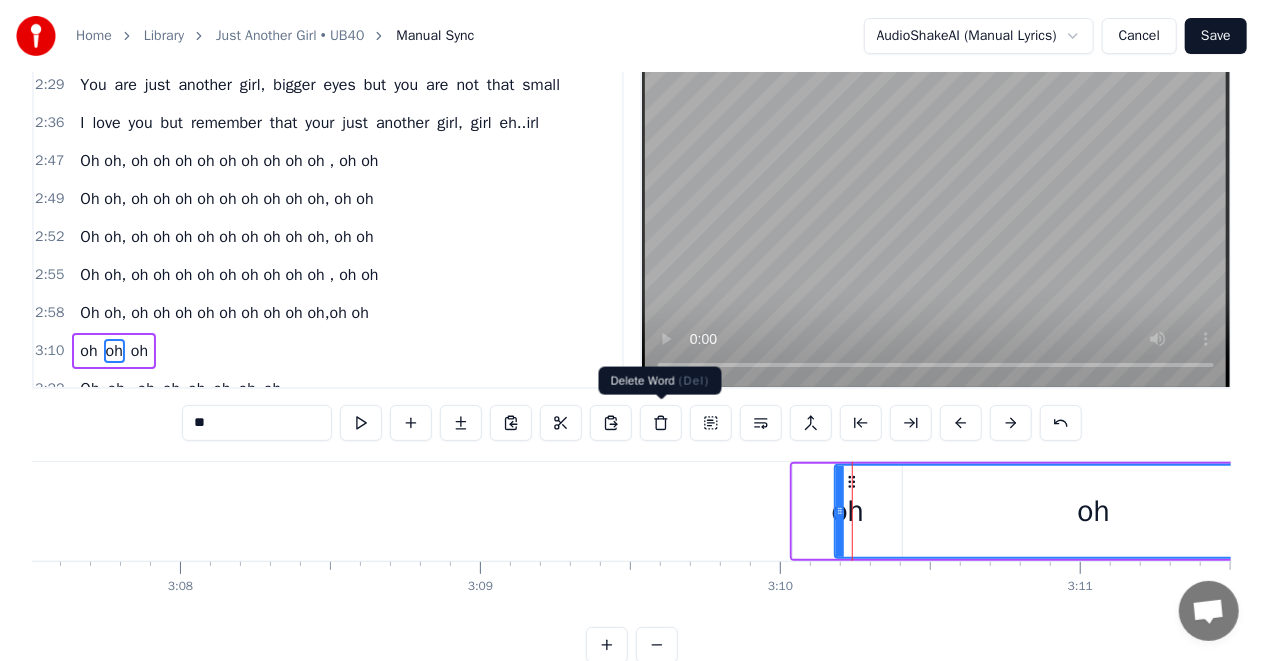 click at bounding box center [661, 423] 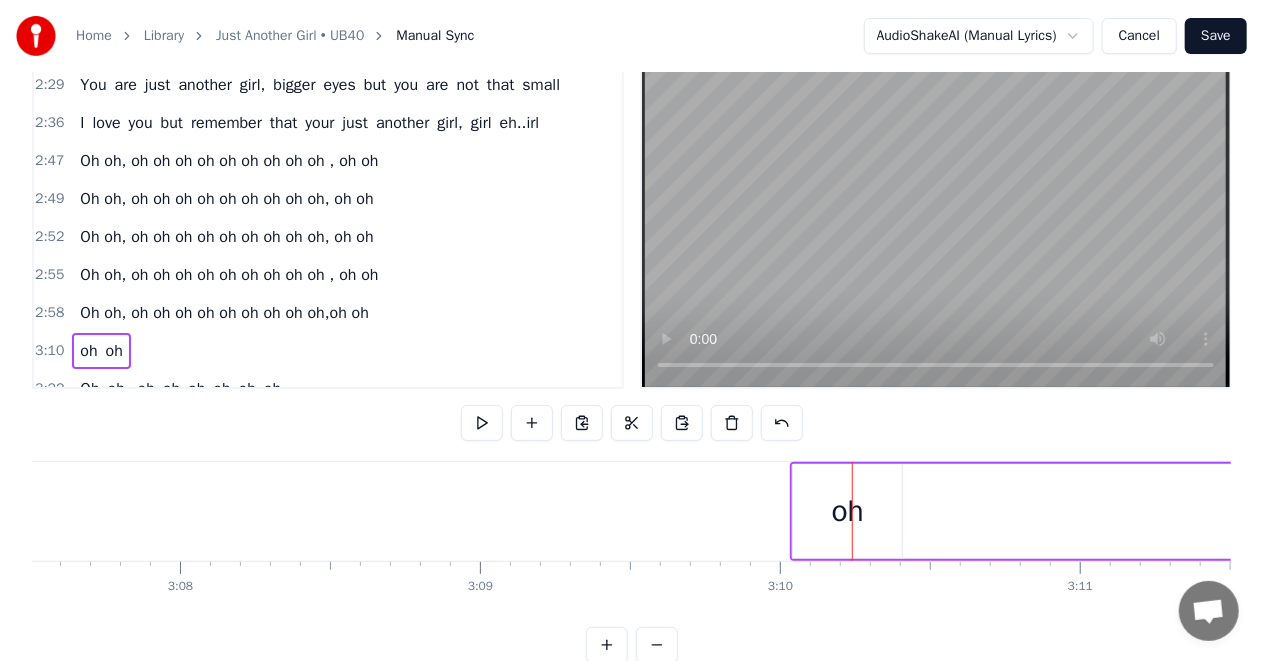 click on "oh" at bounding box center [847, 511] 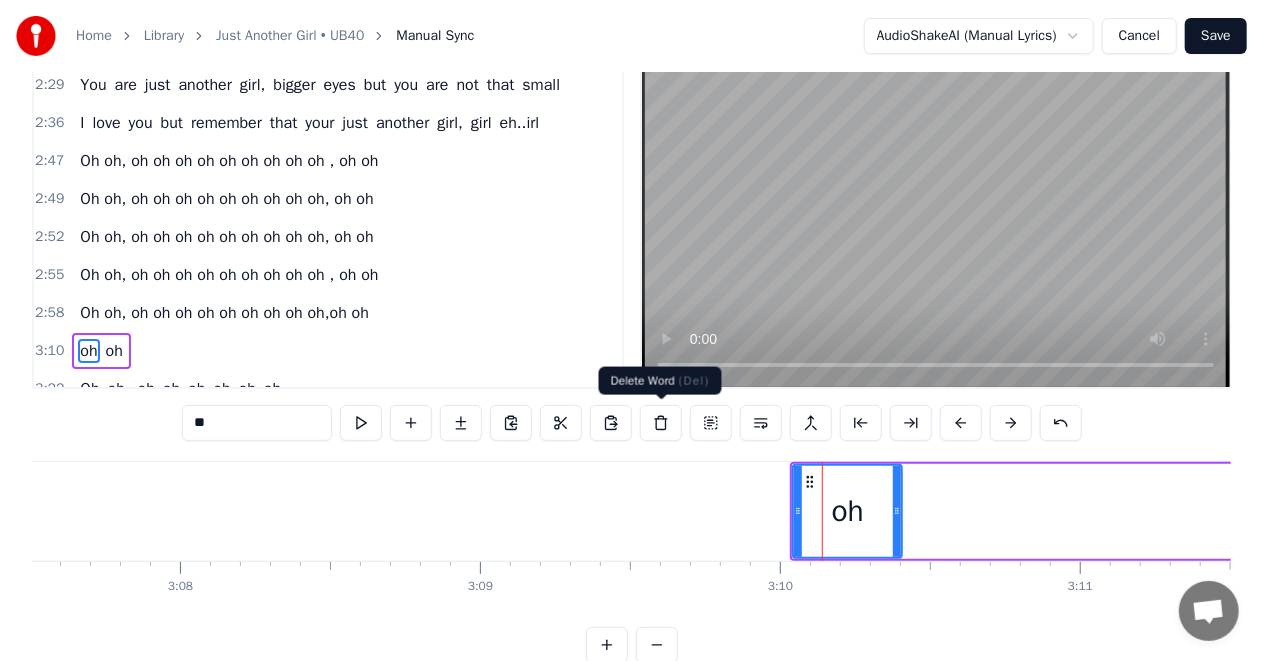 click at bounding box center (661, 423) 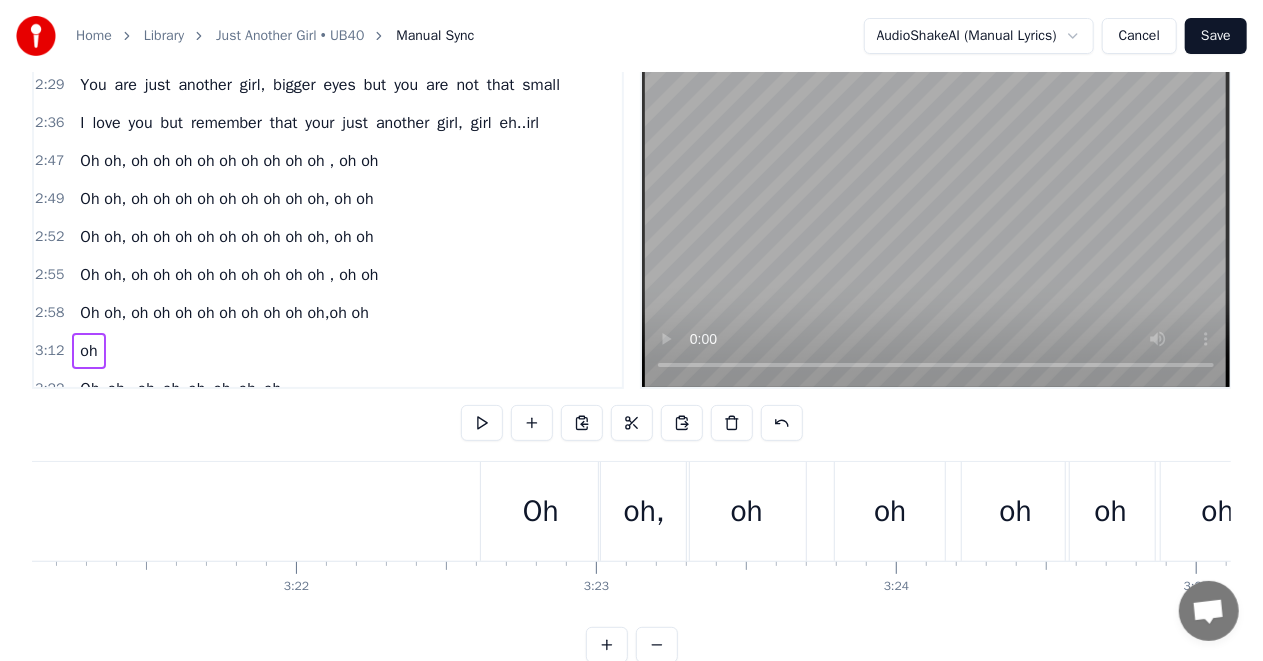 scroll, scrollTop: 0, scrollLeft: 60900, axis: horizontal 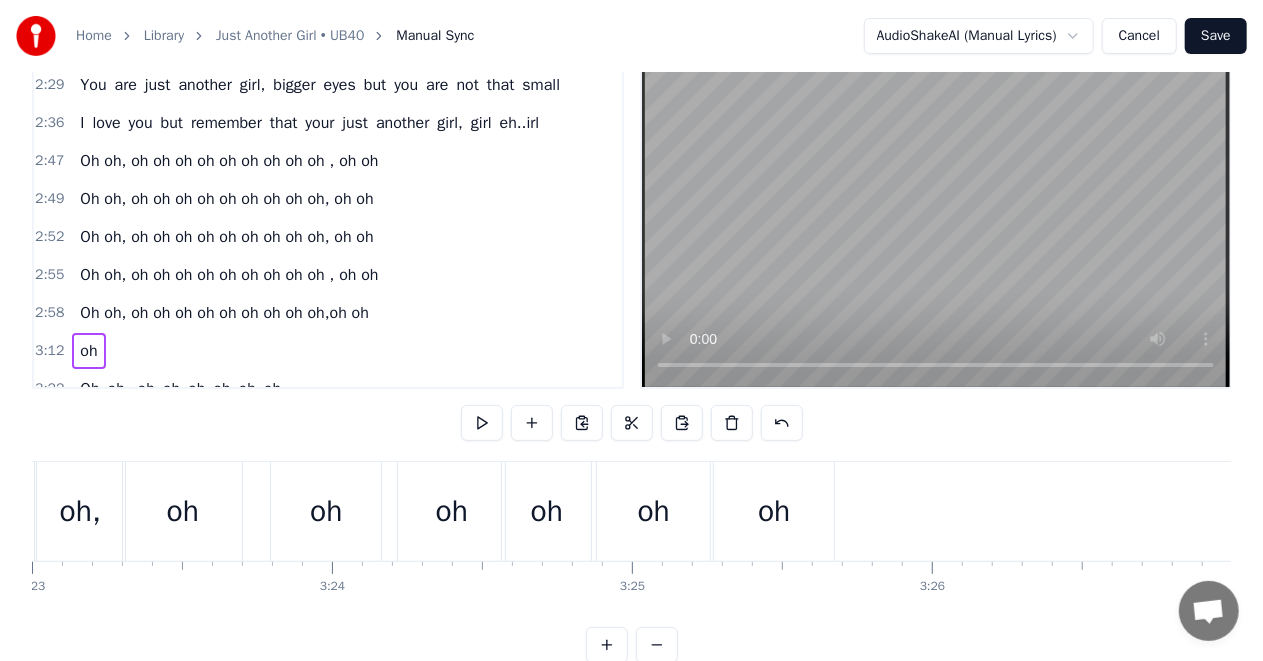 drag, startPoint x: 784, startPoint y: 519, endPoint x: 661, endPoint y: 516, distance: 123.03658 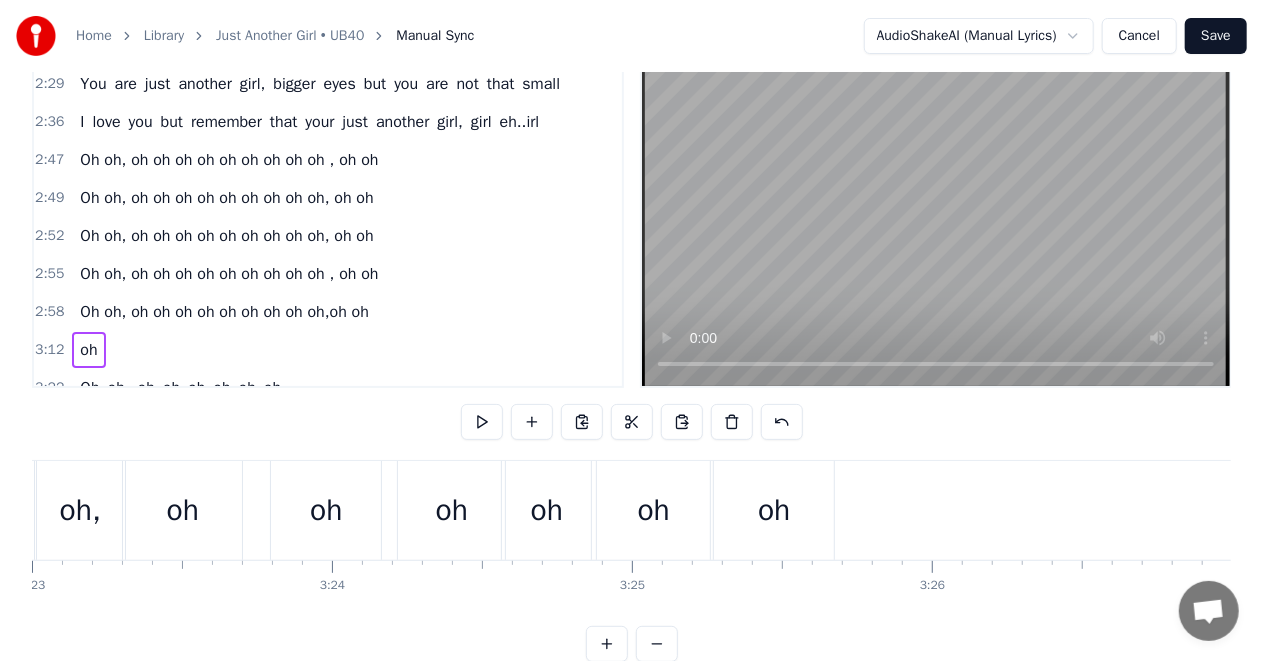 scroll, scrollTop: 83, scrollLeft: 0, axis: vertical 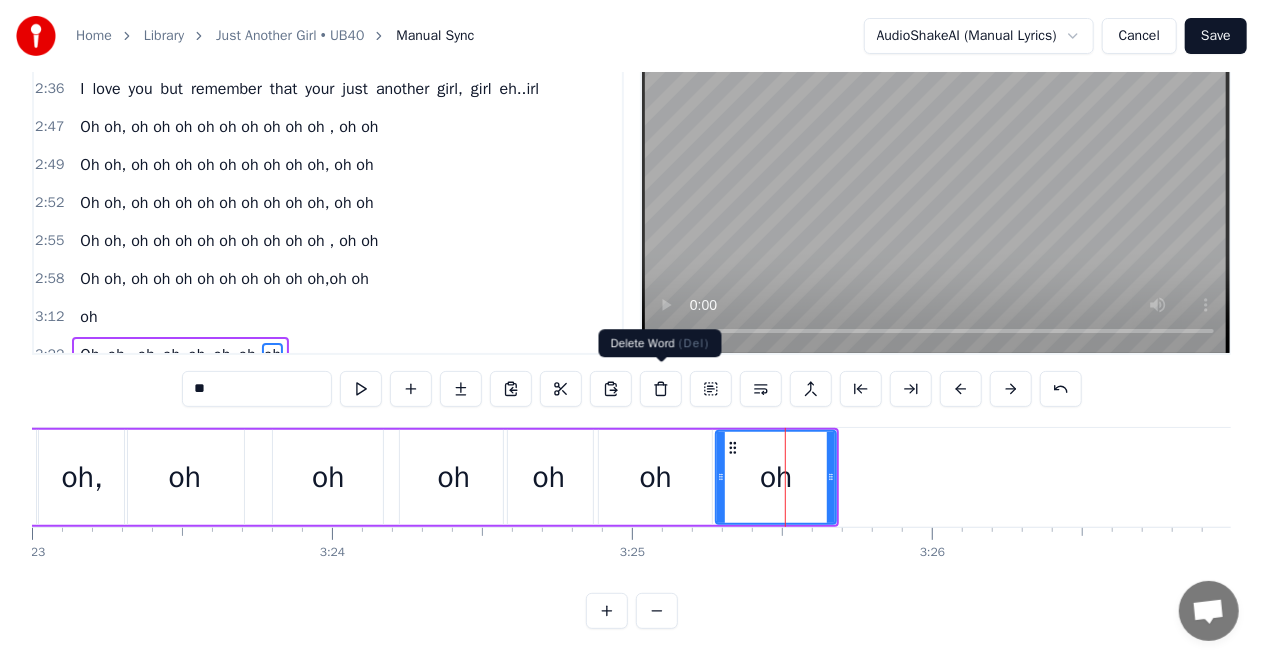 click at bounding box center [661, 389] 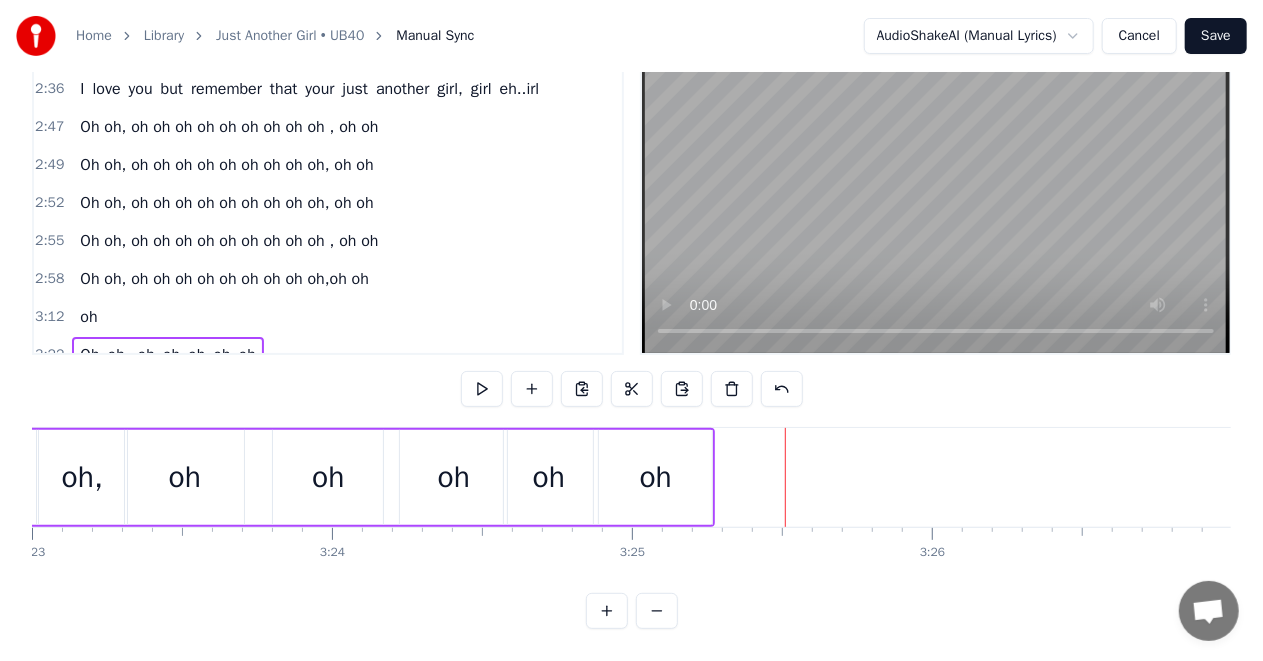 click on "oh" at bounding box center (656, 477) 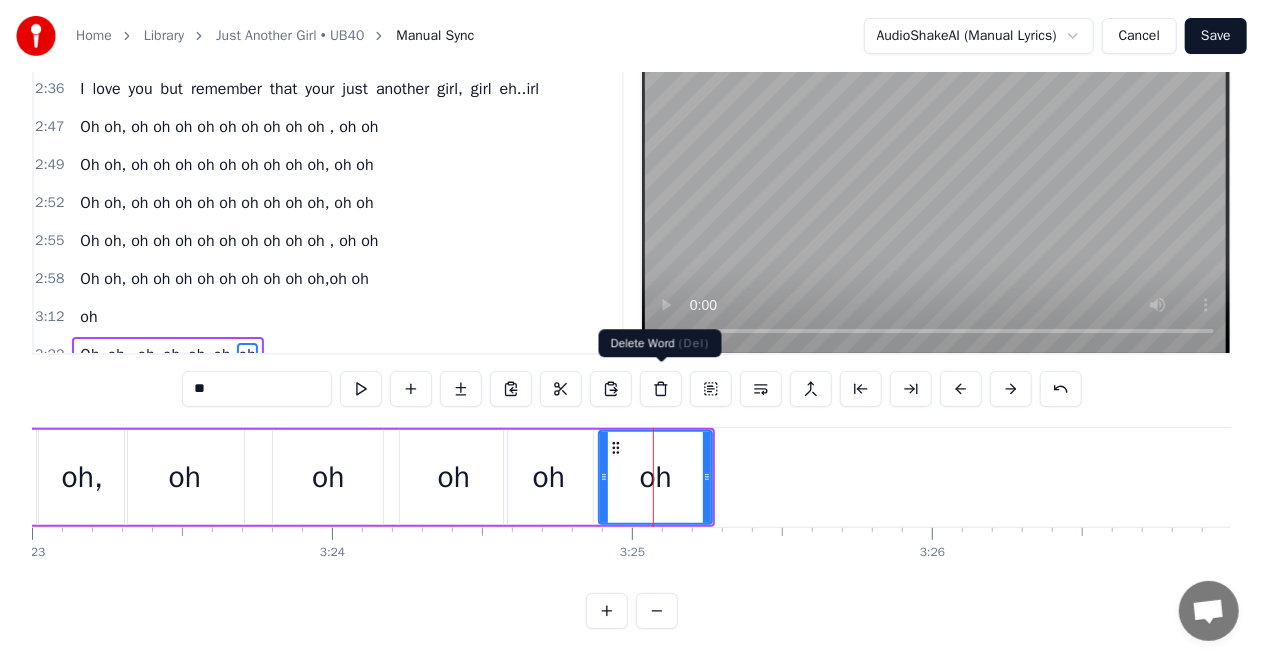 click at bounding box center (661, 389) 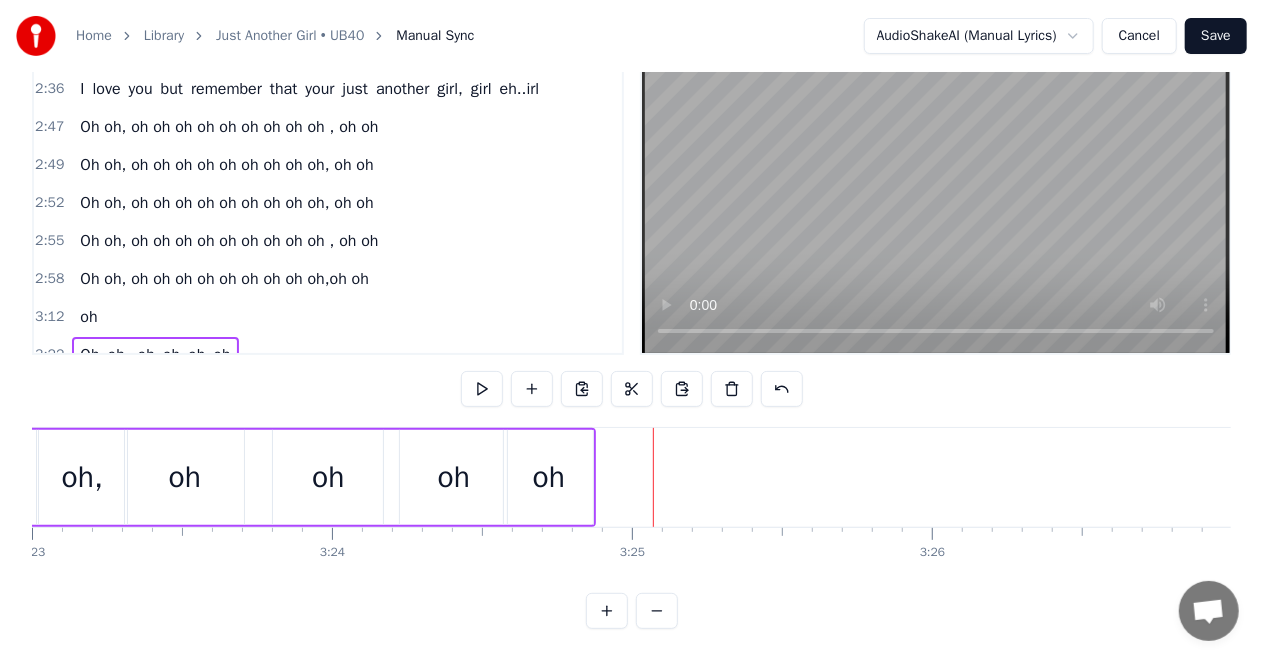click on "oh" at bounding box center [549, 477] 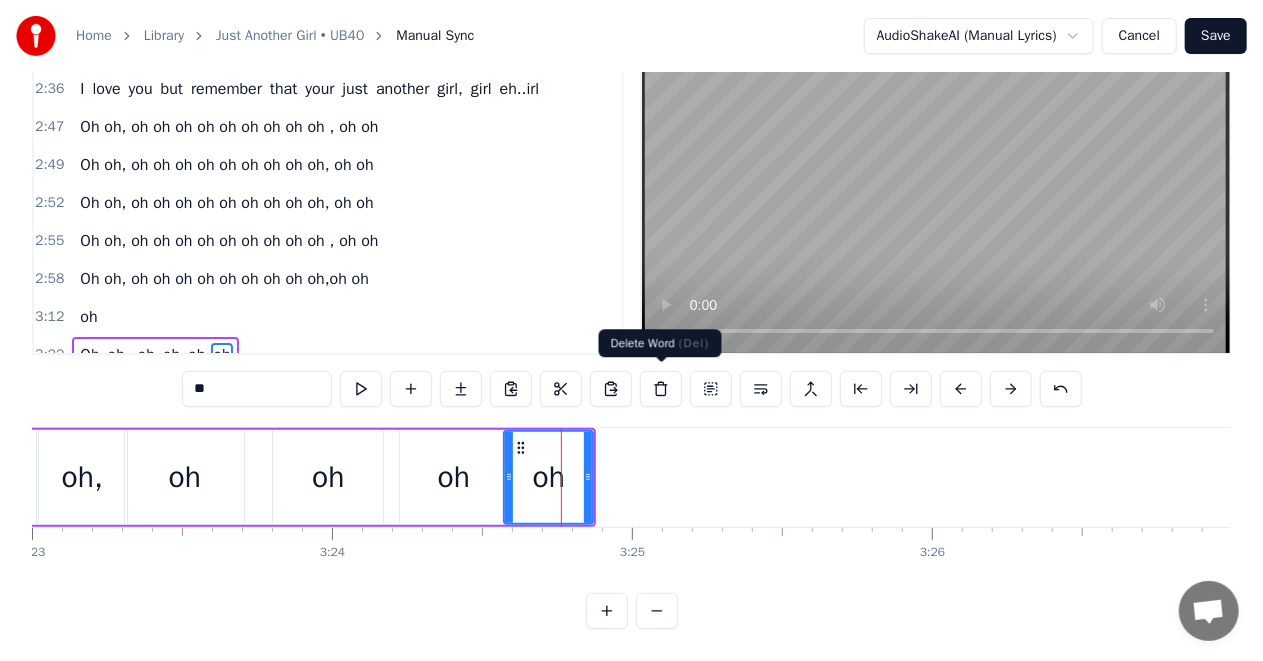 click at bounding box center [661, 389] 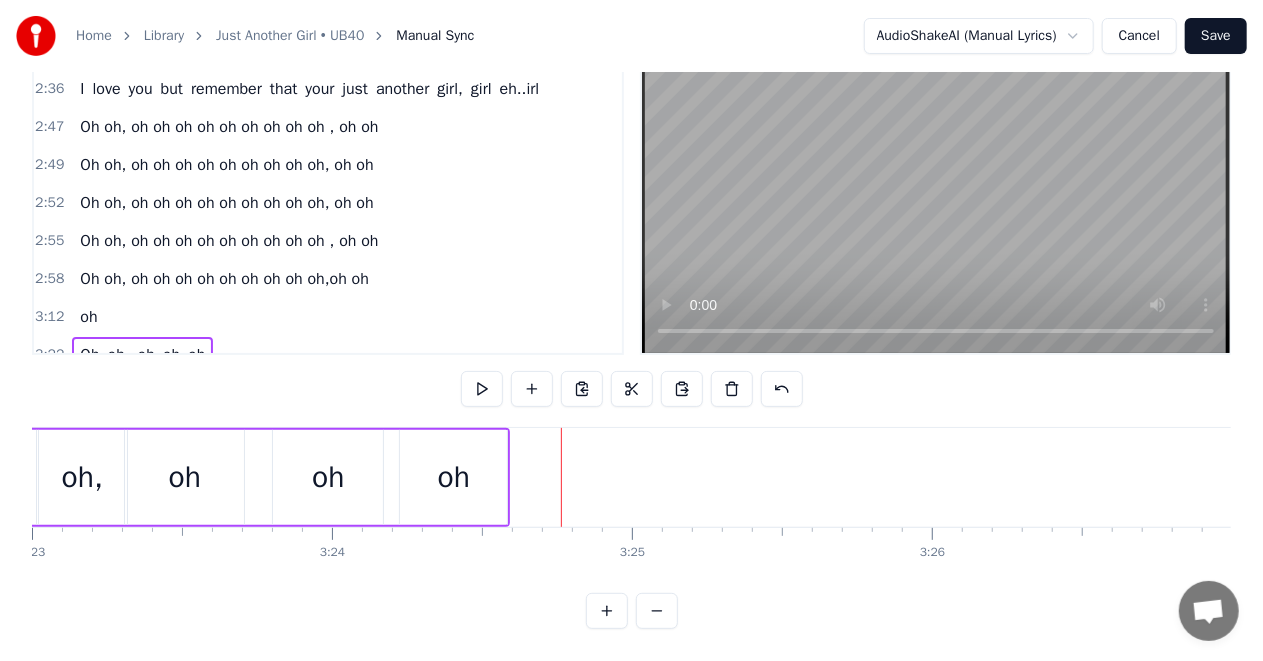 click on "oh" at bounding box center (454, 477) 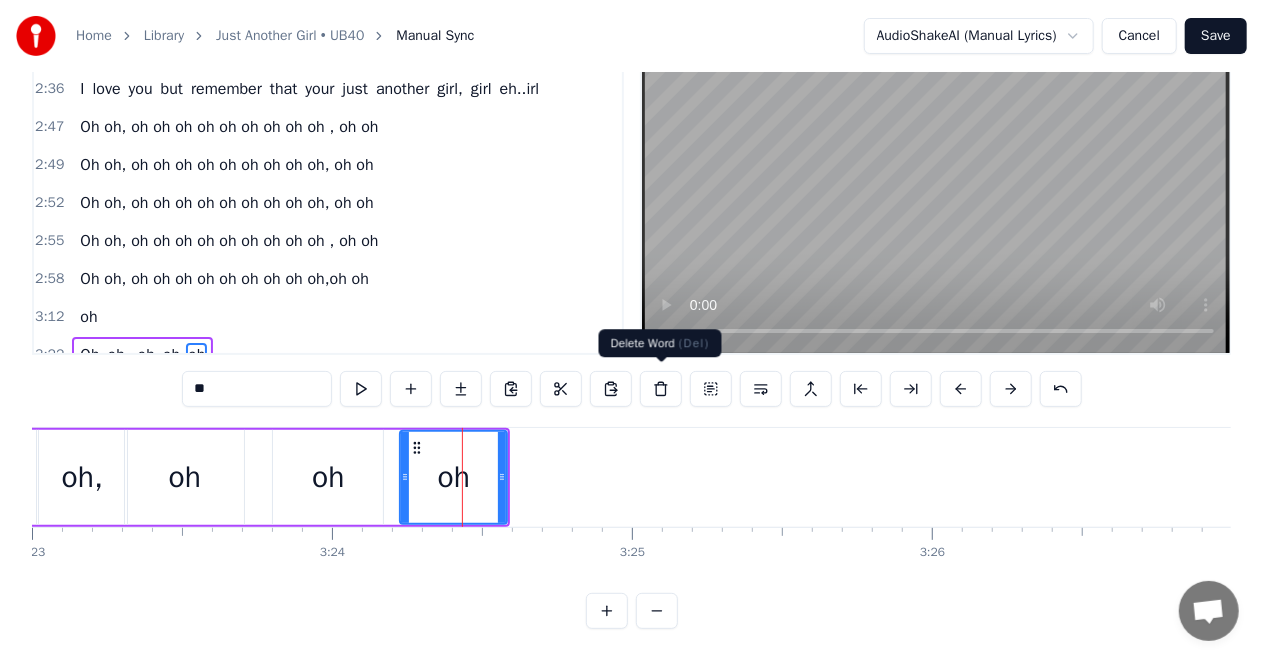 click at bounding box center (661, 389) 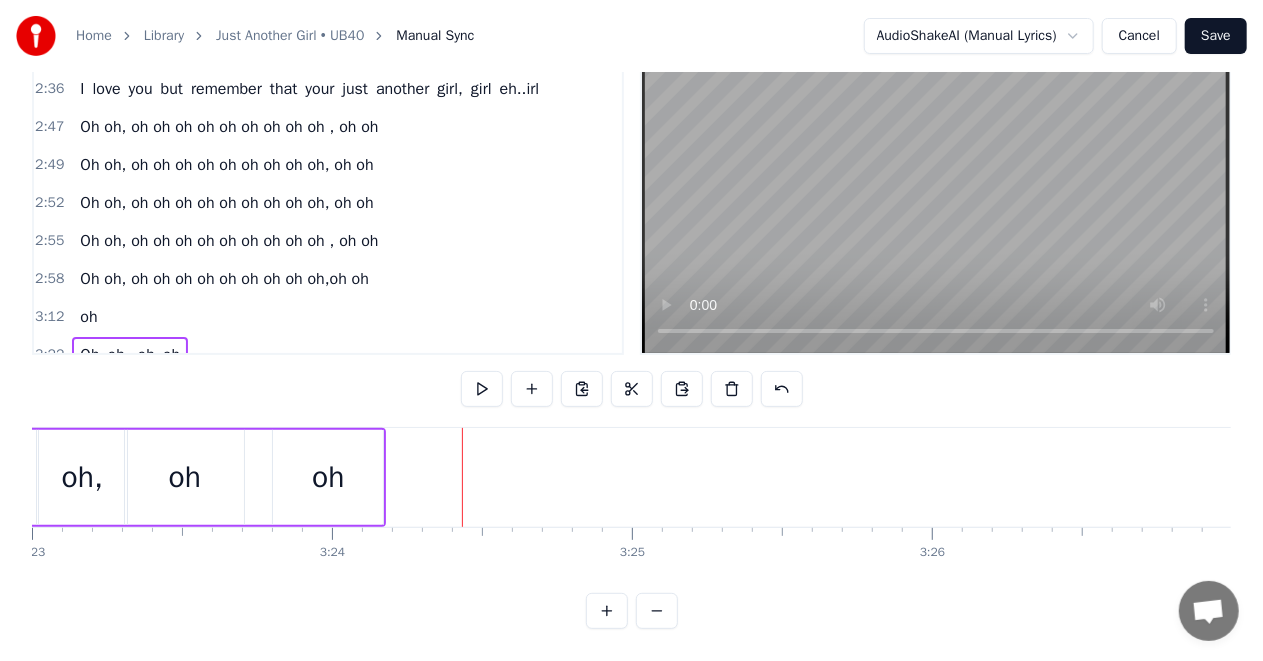 click on "oh" at bounding box center (328, 477) 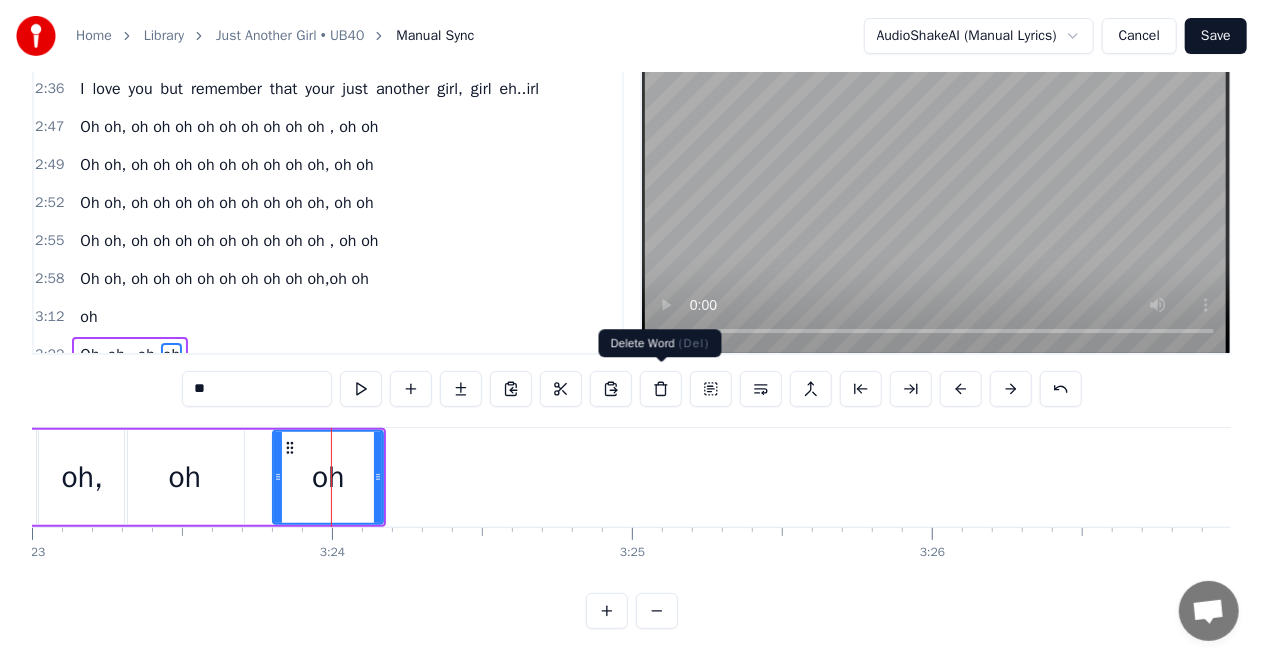 click at bounding box center [661, 389] 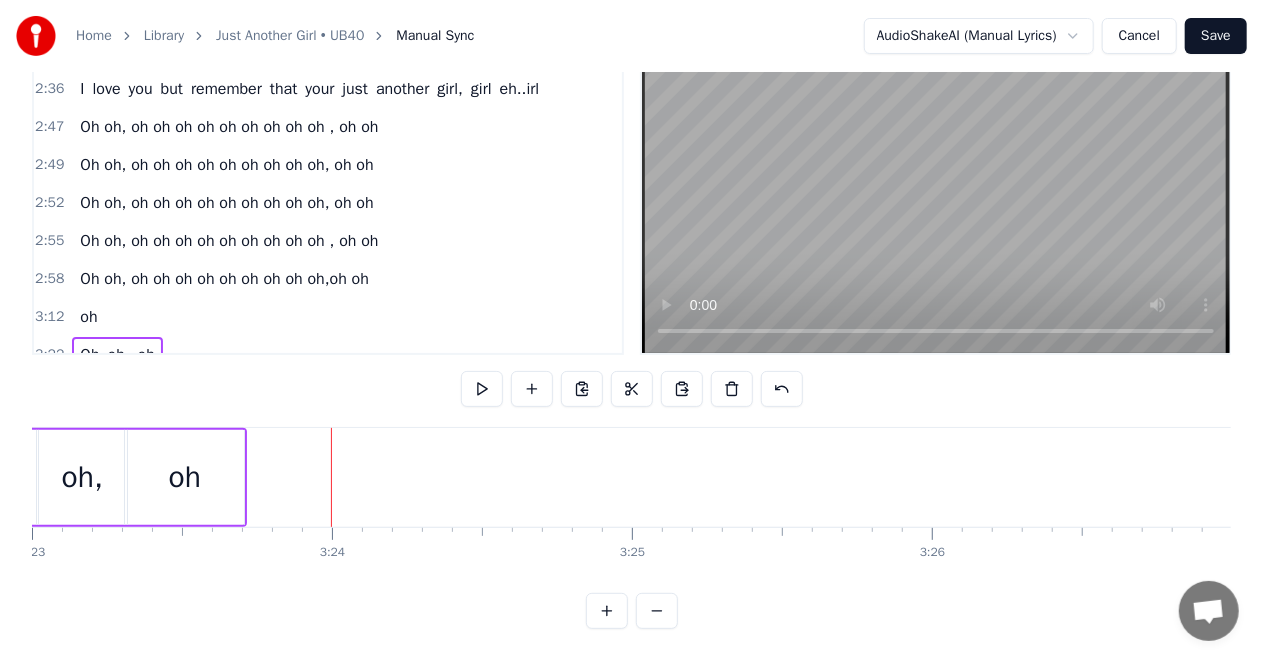 click on "oh" at bounding box center [185, 477] 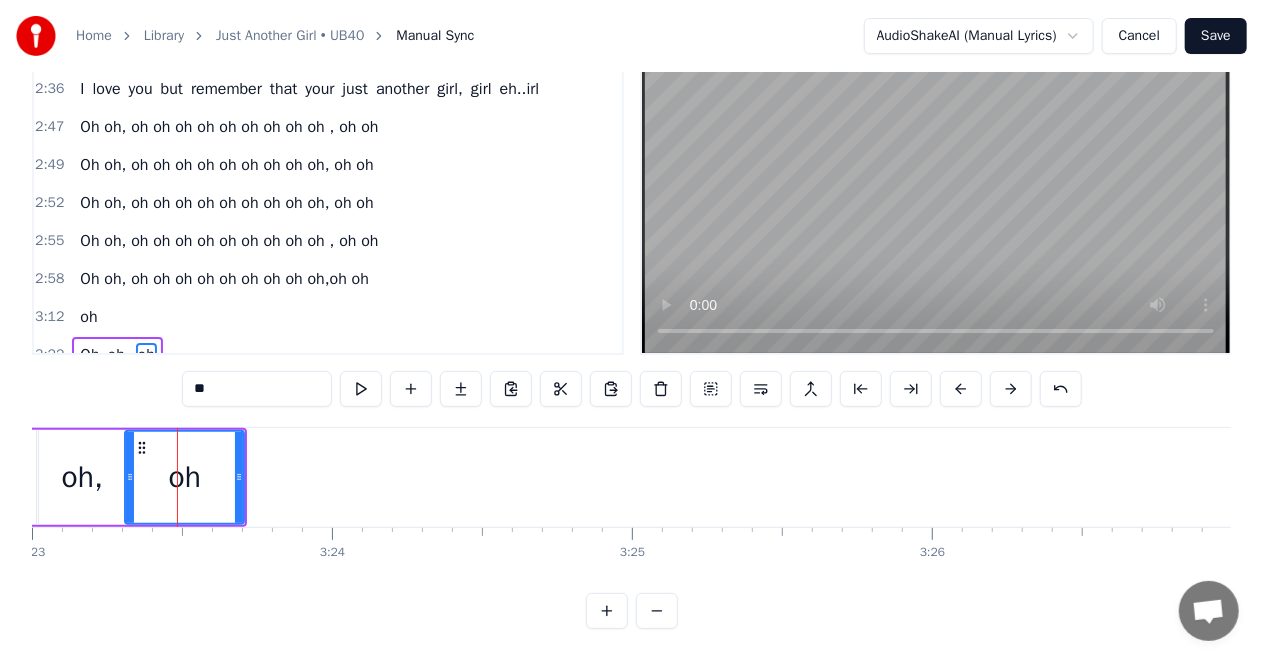 click at bounding box center (661, 389) 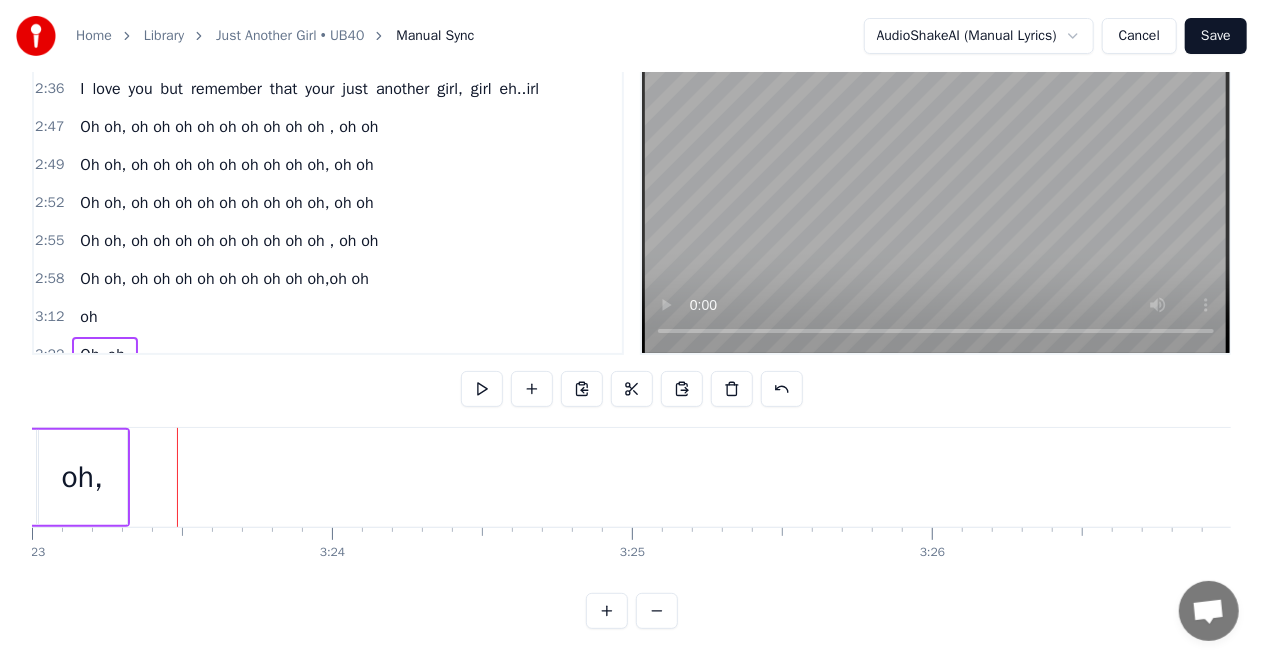 click on "oh," at bounding box center (82, 477) 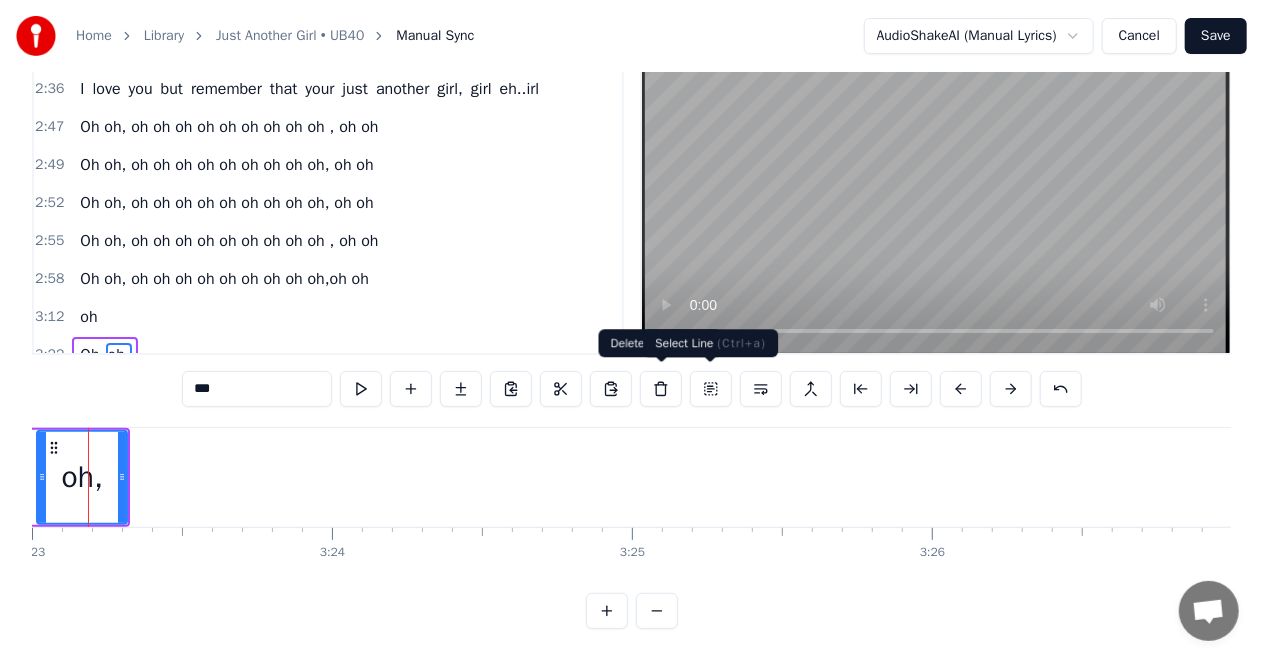 scroll, scrollTop: 0, scrollLeft: 60856, axis: horizontal 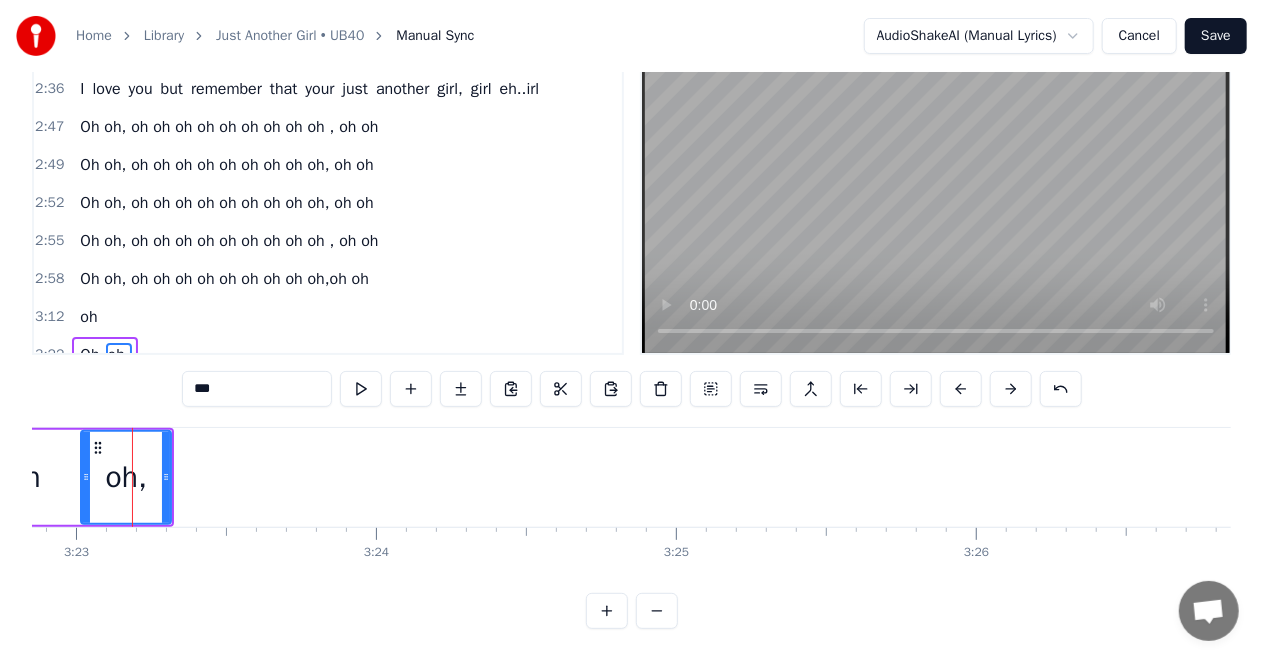 click at bounding box center [661, 389] 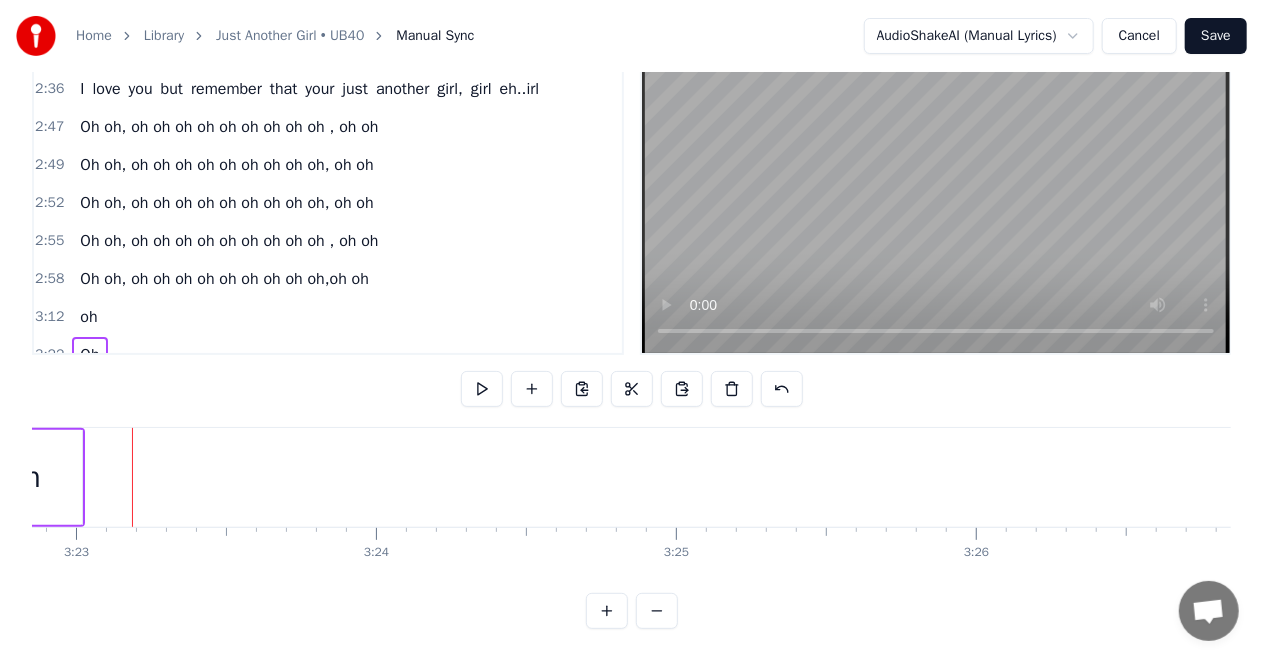 click on "Oh" at bounding box center (22, 477) 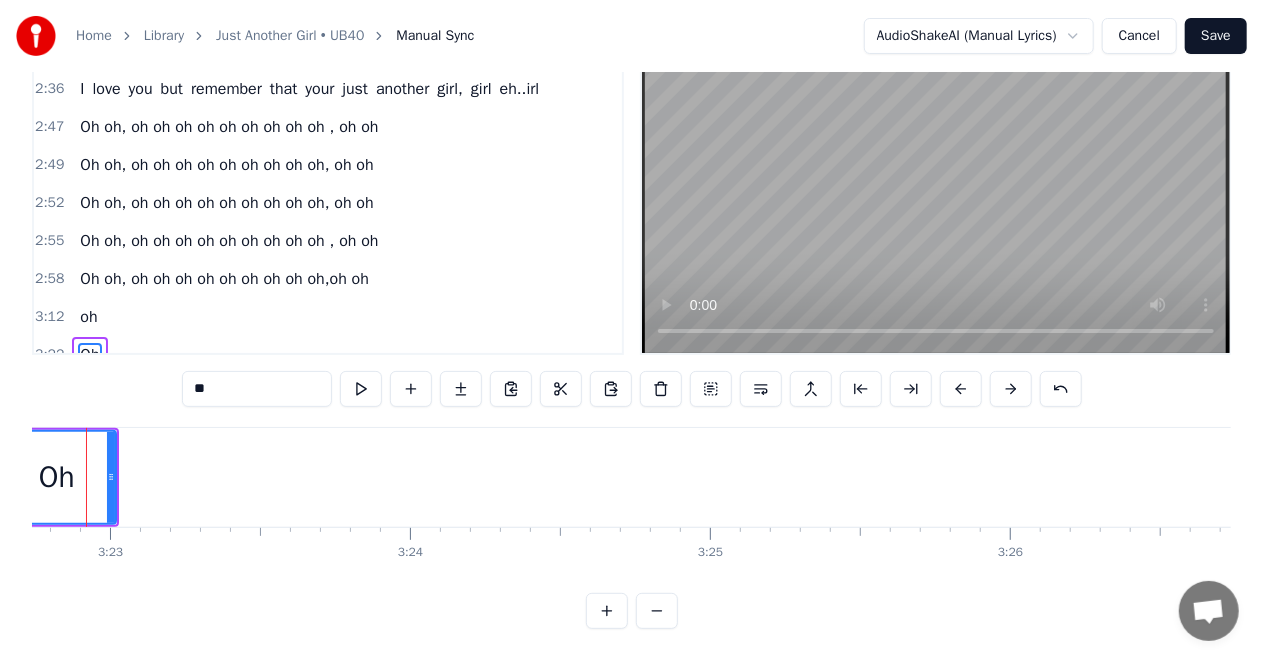 scroll, scrollTop: 0, scrollLeft: 60776, axis: horizontal 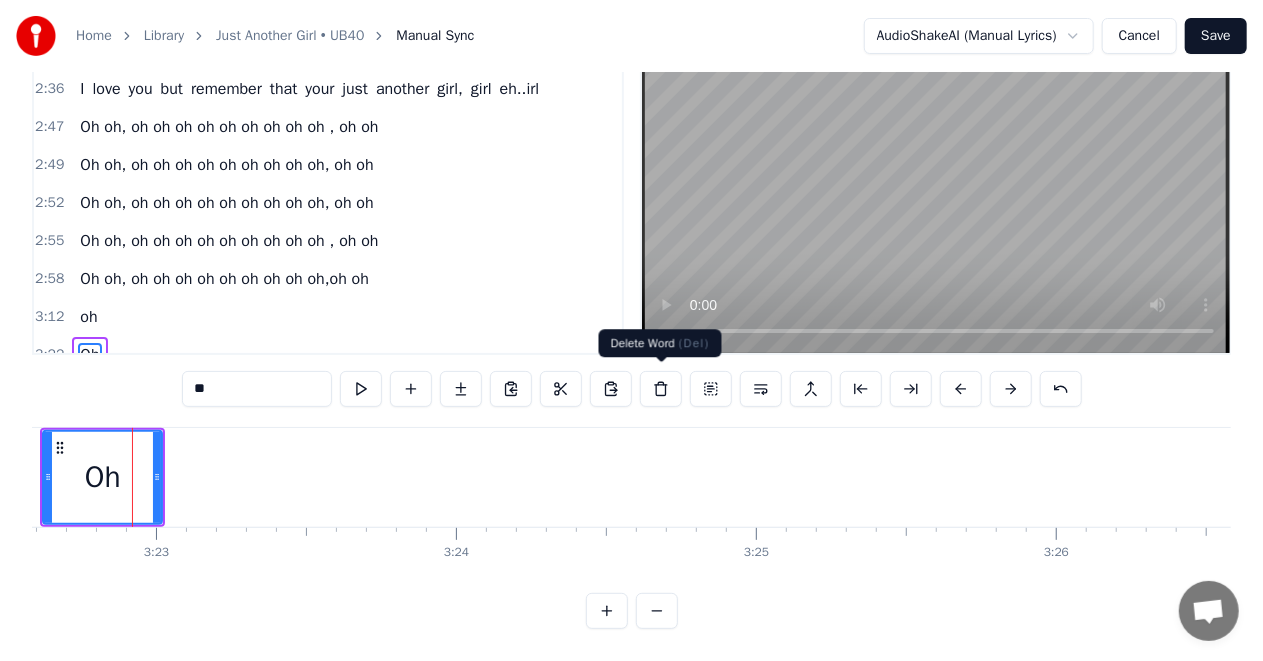 click at bounding box center (661, 389) 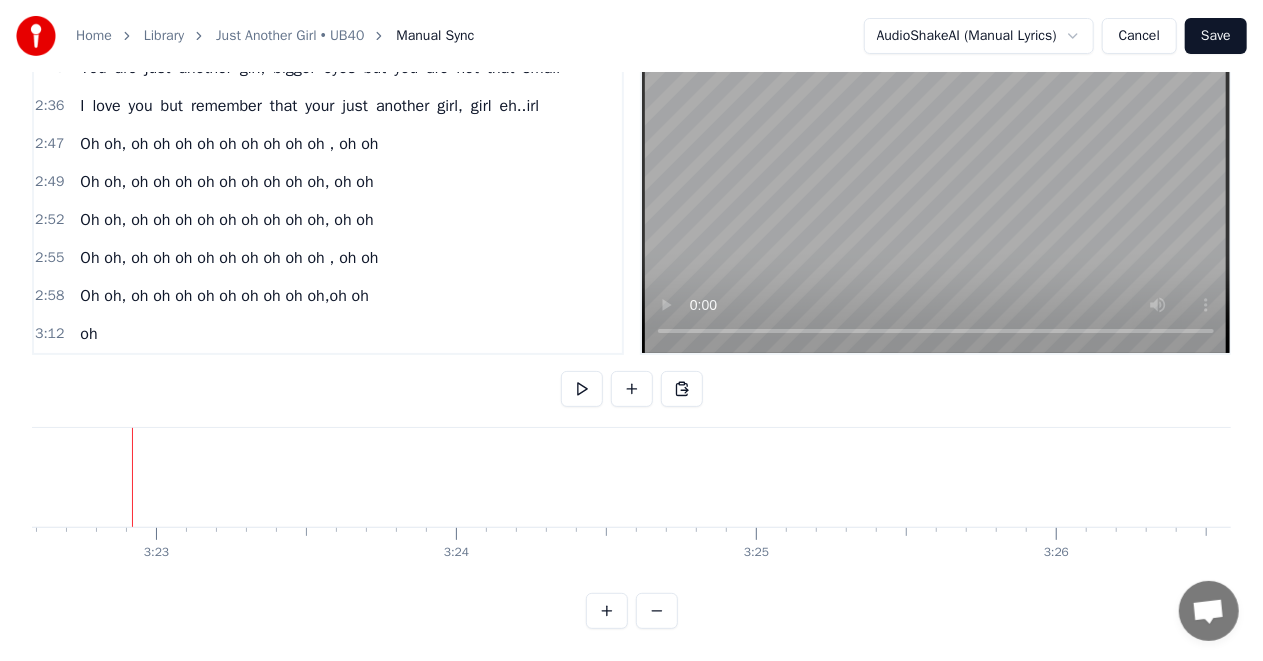 scroll, scrollTop: 830, scrollLeft: 0, axis: vertical 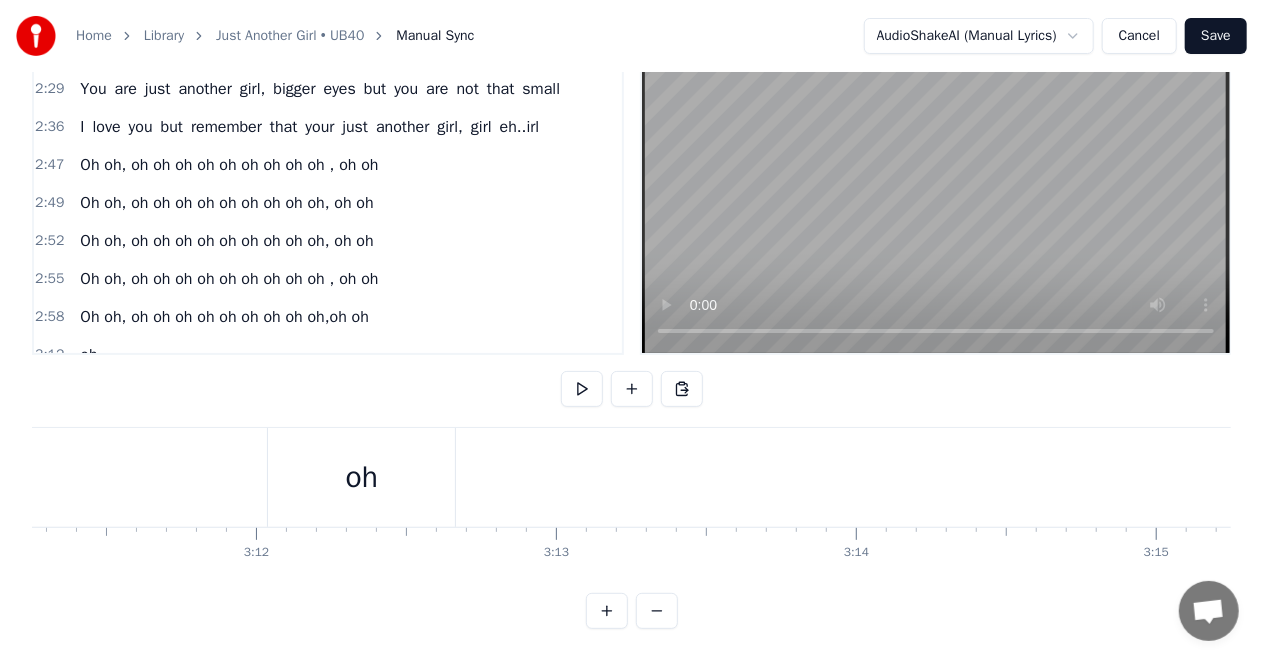 click on "oh" at bounding box center (362, 477) 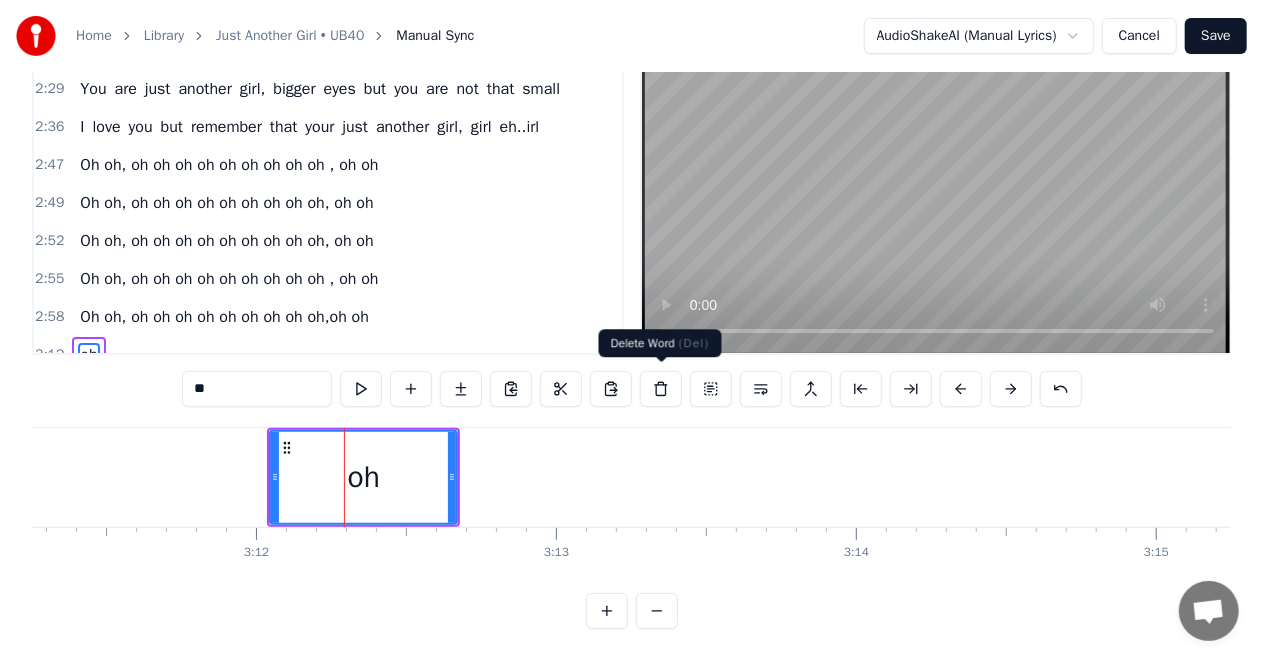 click at bounding box center (661, 389) 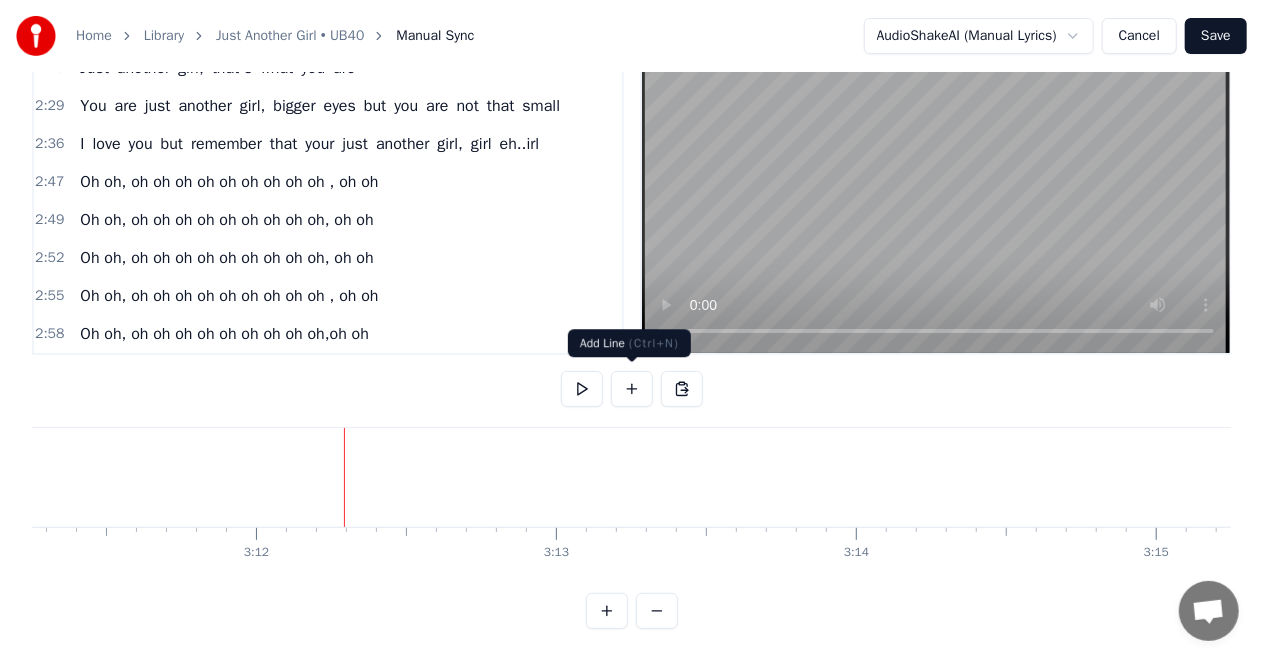 scroll, scrollTop: 793, scrollLeft: 0, axis: vertical 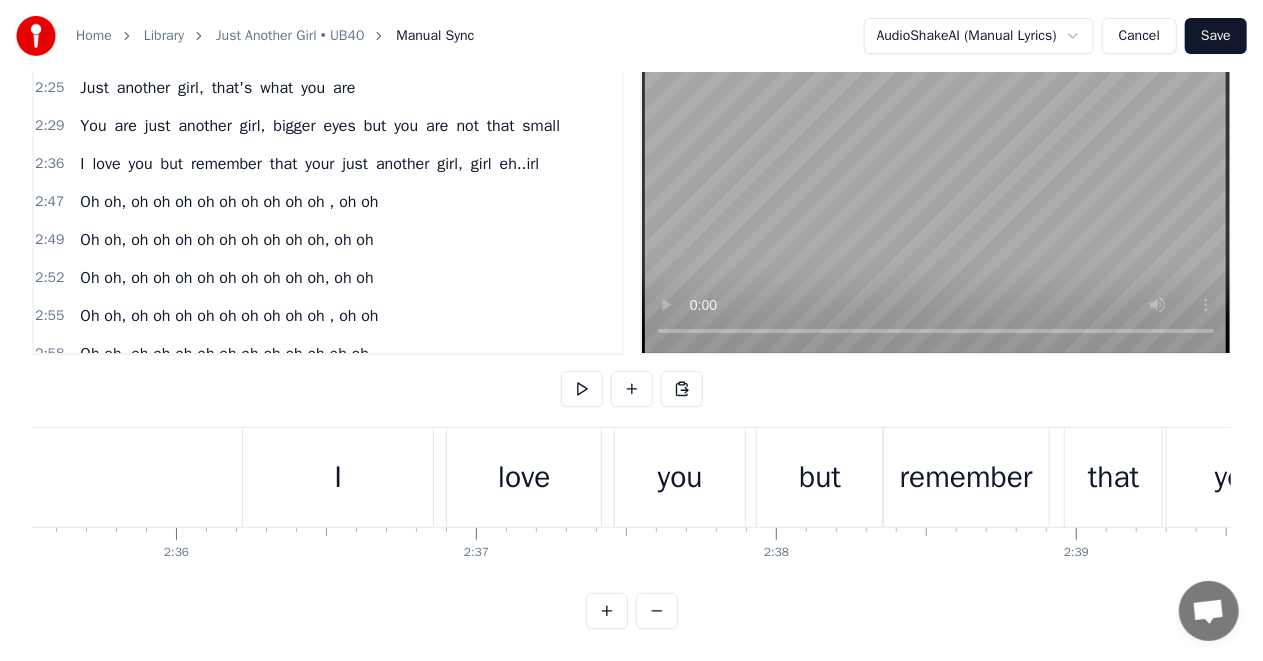 click on "I" at bounding box center [338, 477] 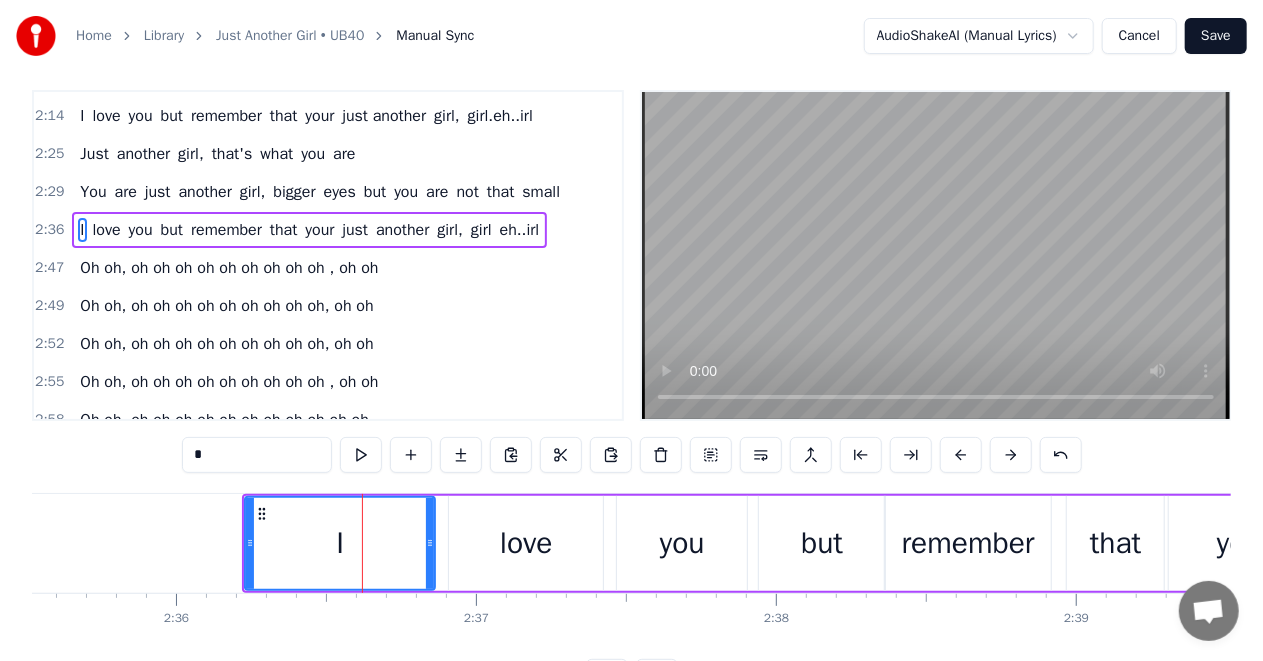 scroll, scrollTop: 0, scrollLeft: 0, axis: both 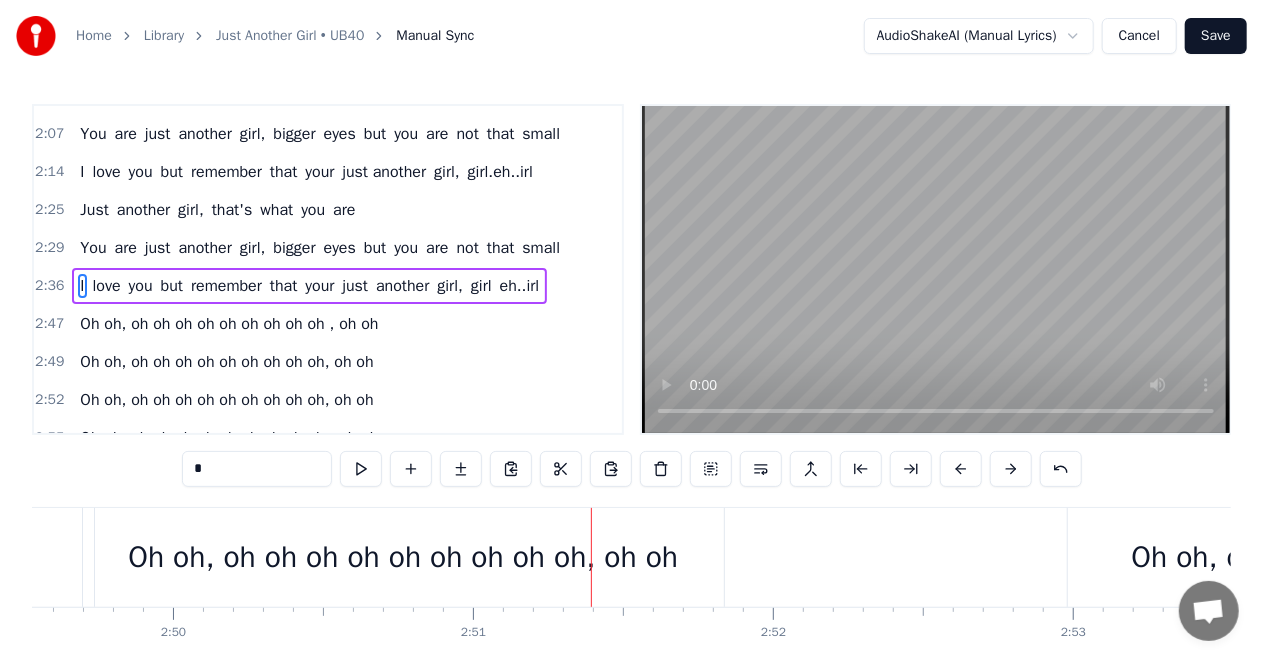 click on "Oh oh, oh oh oh oh oh oh oh oh oh, oh oh" at bounding box center [403, 557] 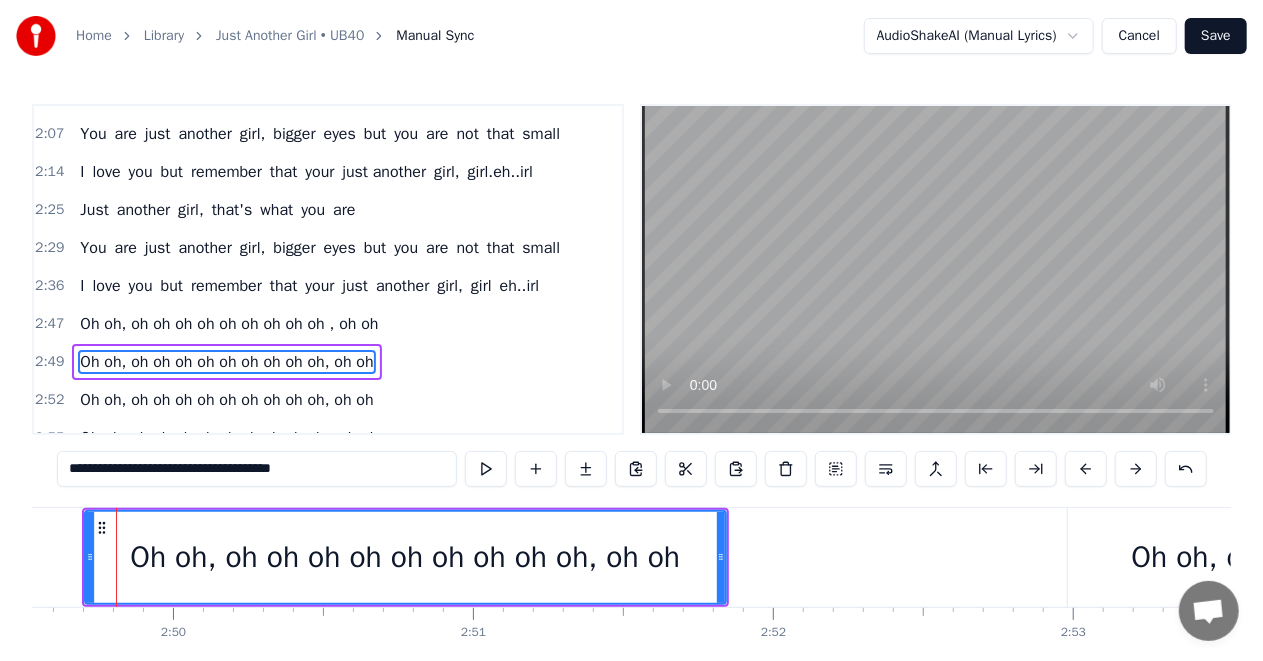 type on "**********" 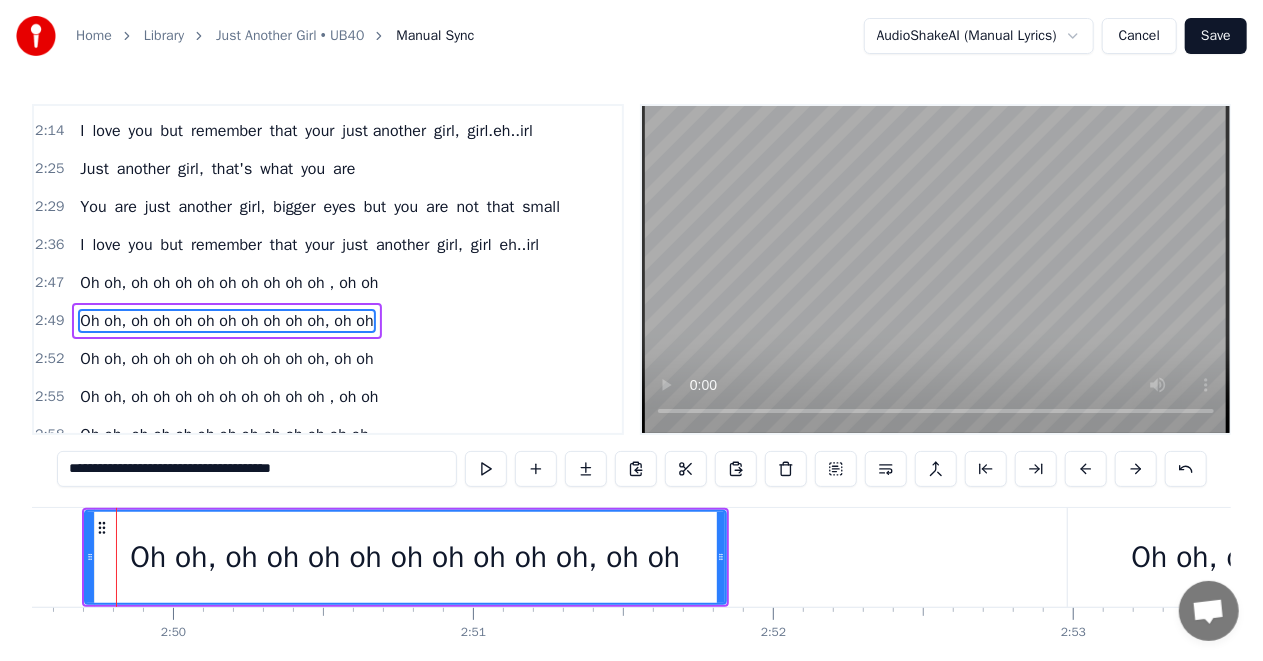 scroll, scrollTop: 793, scrollLeft: 0, axis: vertical 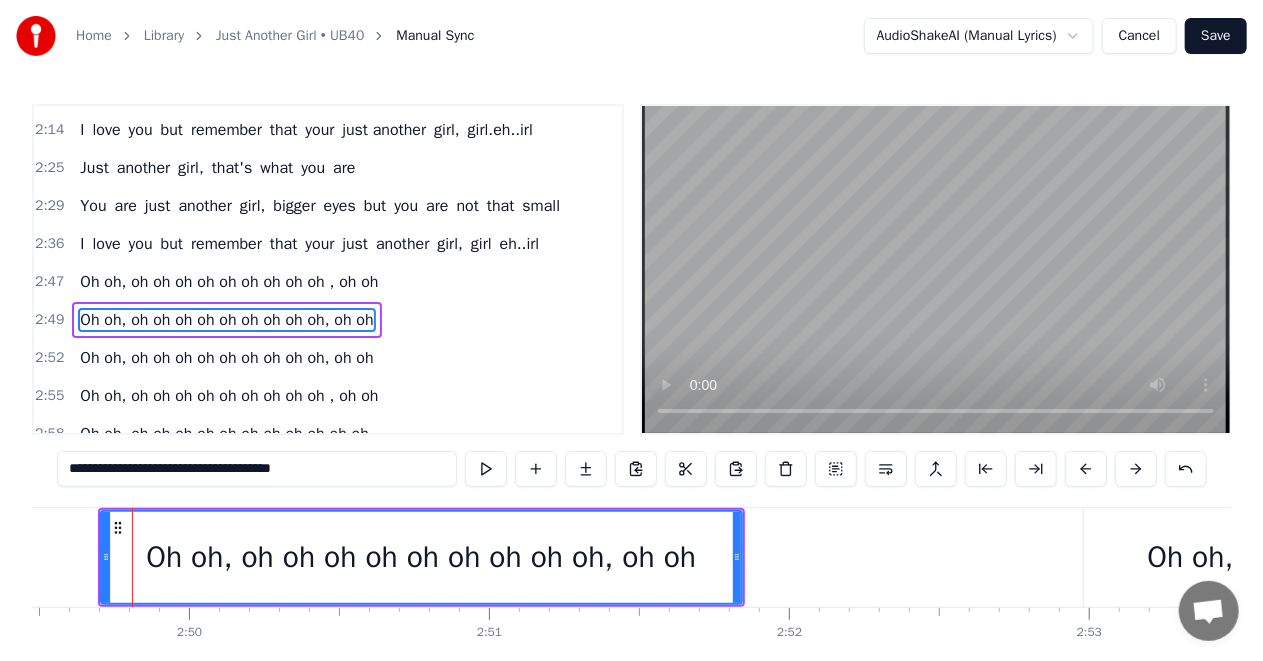 drag, startPoint x: 740, startPoint y: 557, endPoint x: 927, endPoint y: 558, distance: 187.00267 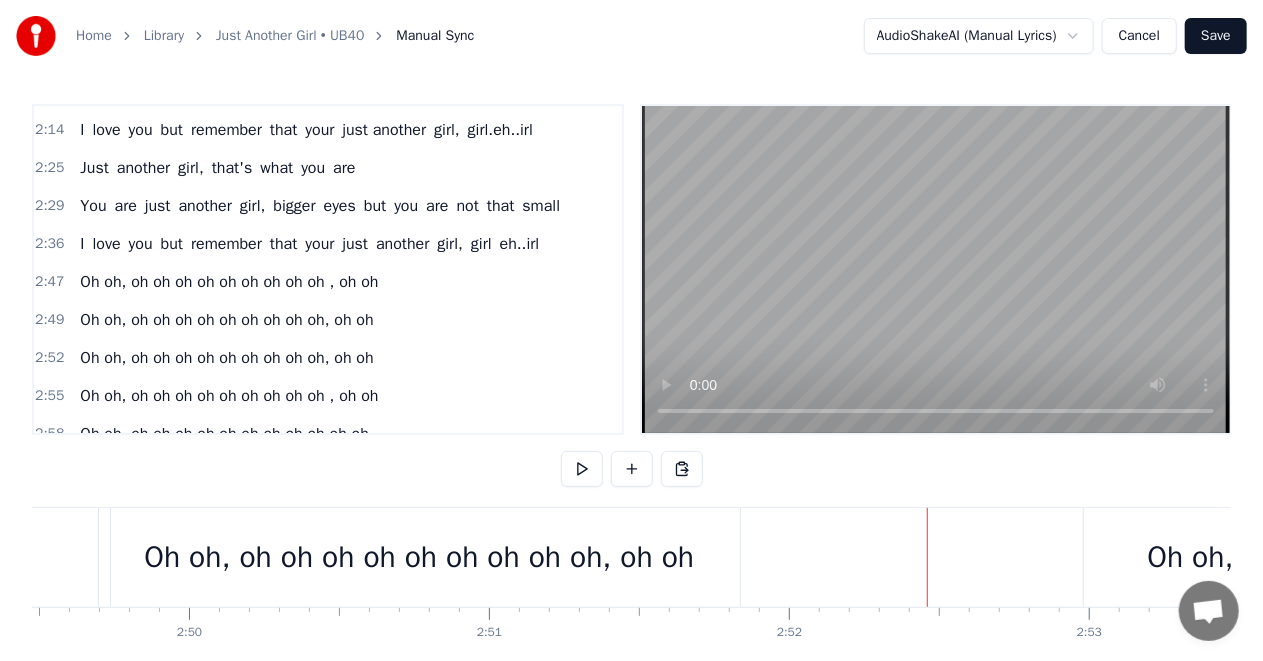 click on "Oh oh, oh oh oh oh oh oh oh oh oh, oh oh" at bounding box center [1422, 557] 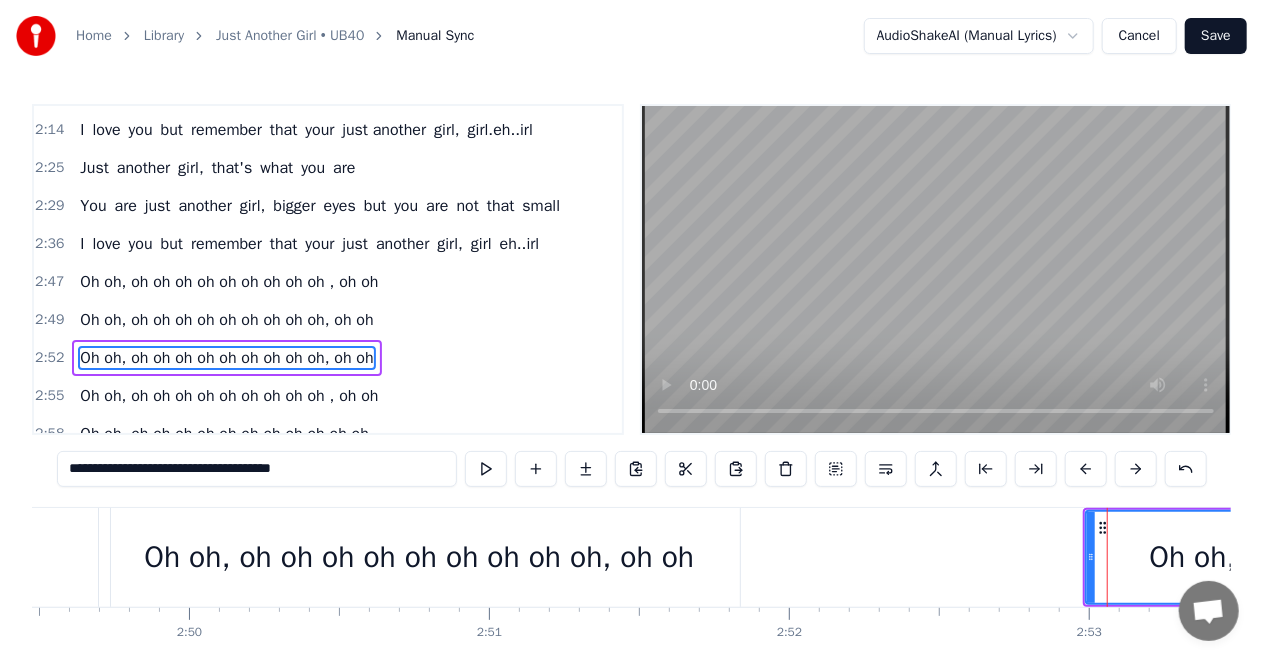 scroll, scrollTop: 8, scrollLeft: 0, axis: vertical 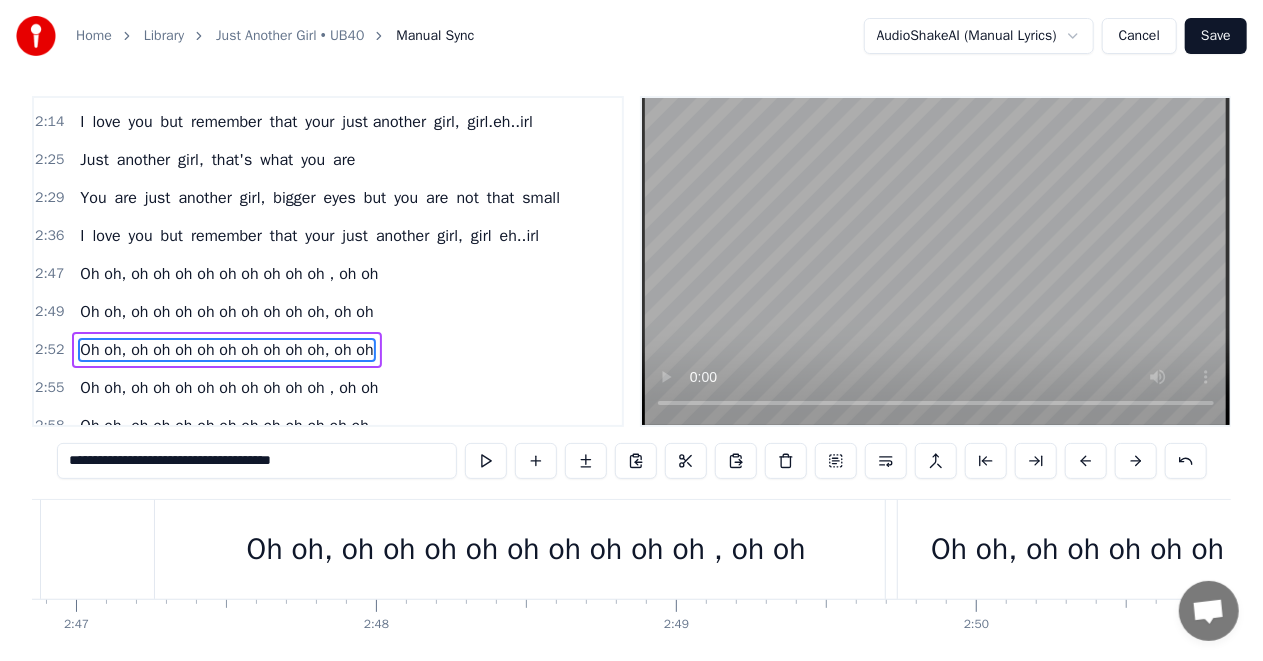 click on "Oh oh, oh oh oh oh oh oh oh oh oh , oh oh" at bounding box center [526, 549] 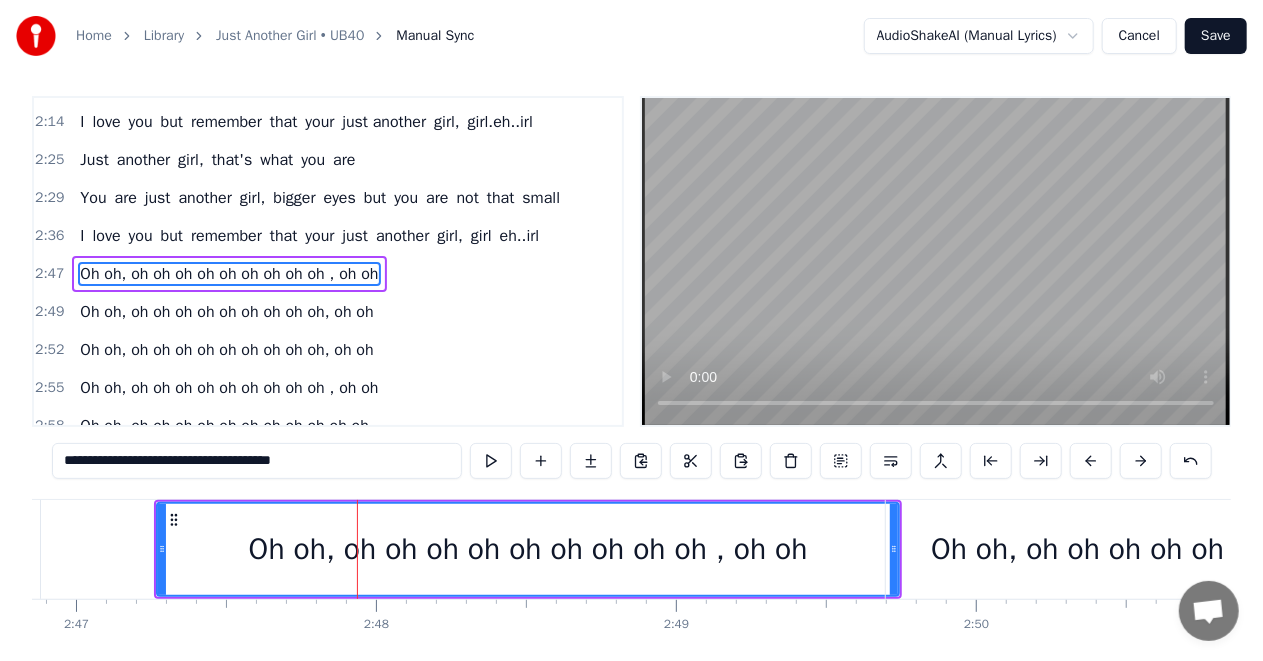 scroll, scrollTop: 0, scrollLeft: 0, axis: both 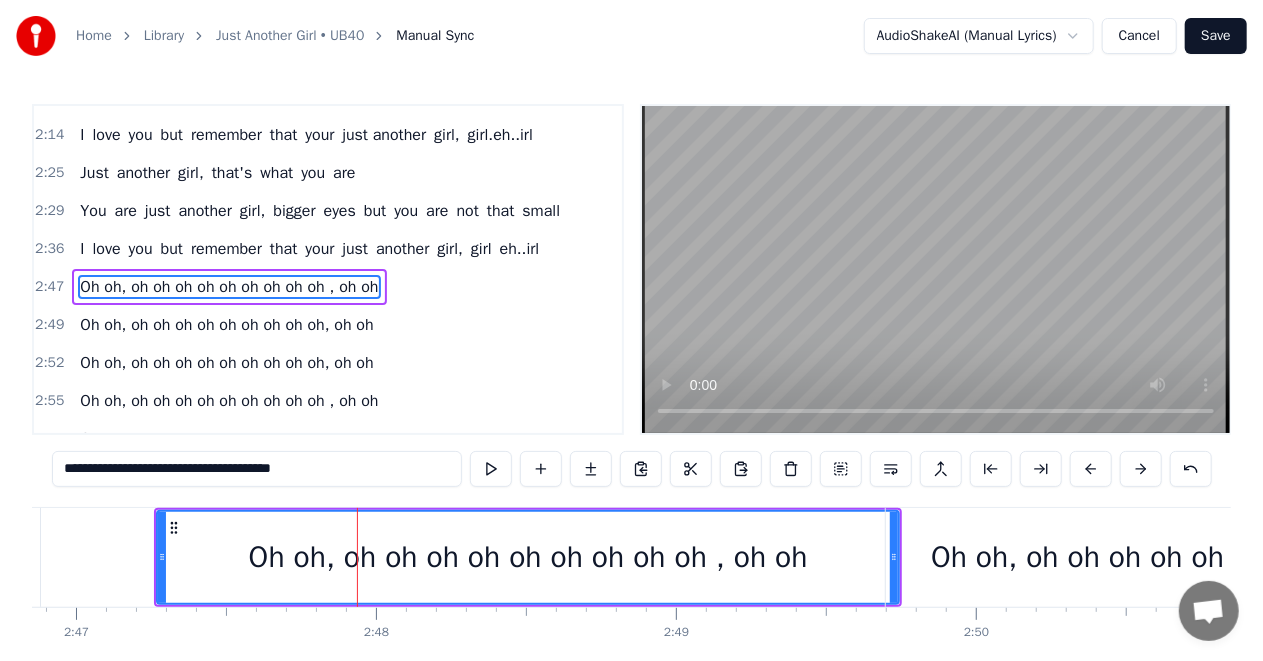 click on "**********" at bounding box center (257, 469) 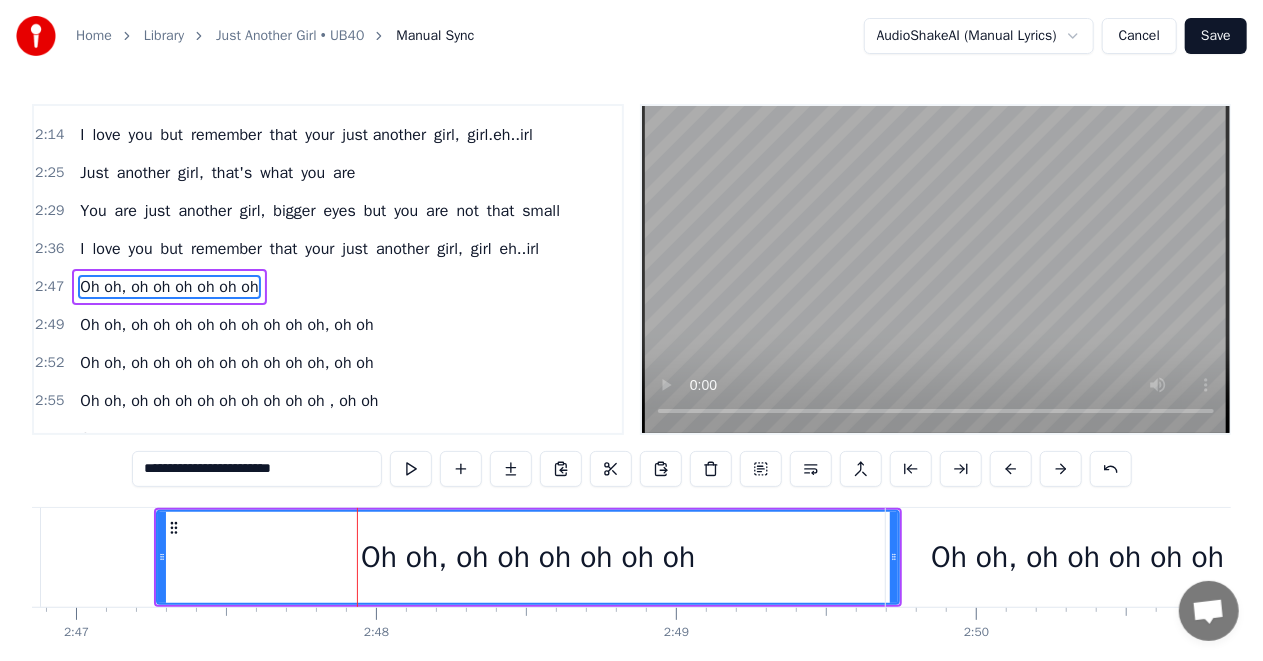click on "Oh oh, oh oh oh oh oh oh oh oh oh, oh oh" at bounding box center [1206, 557] 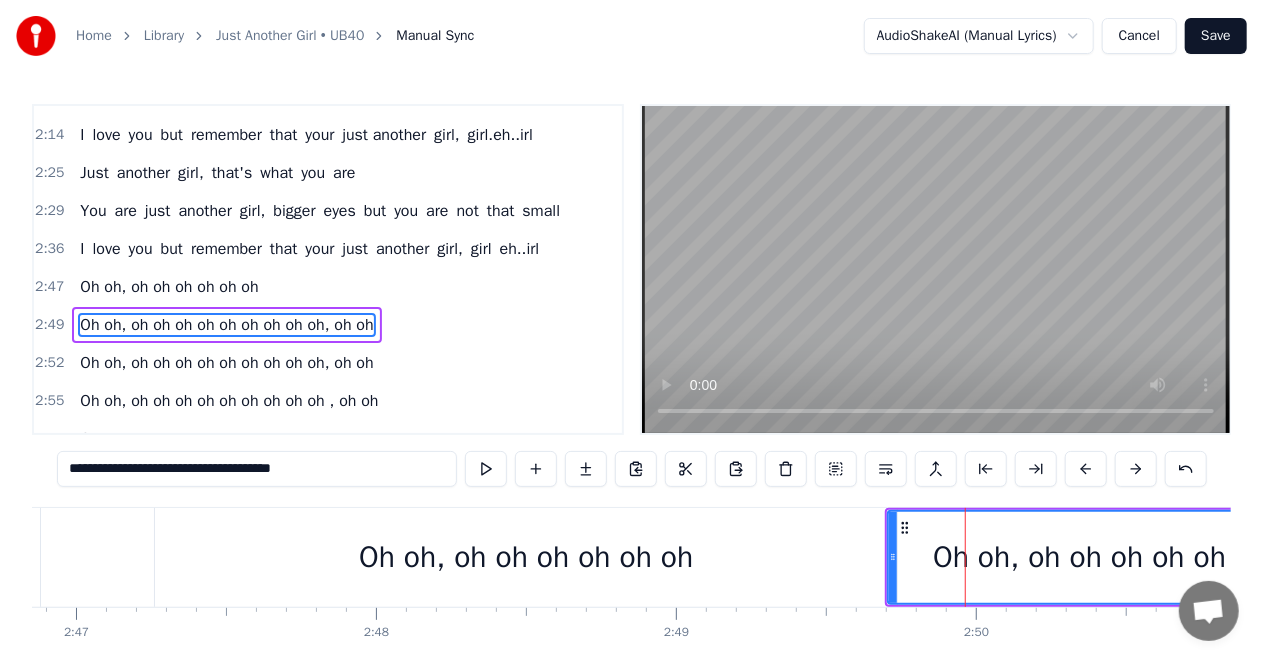 scroll, scrollTop: 793, scrollLeft: 0, axis: vertical 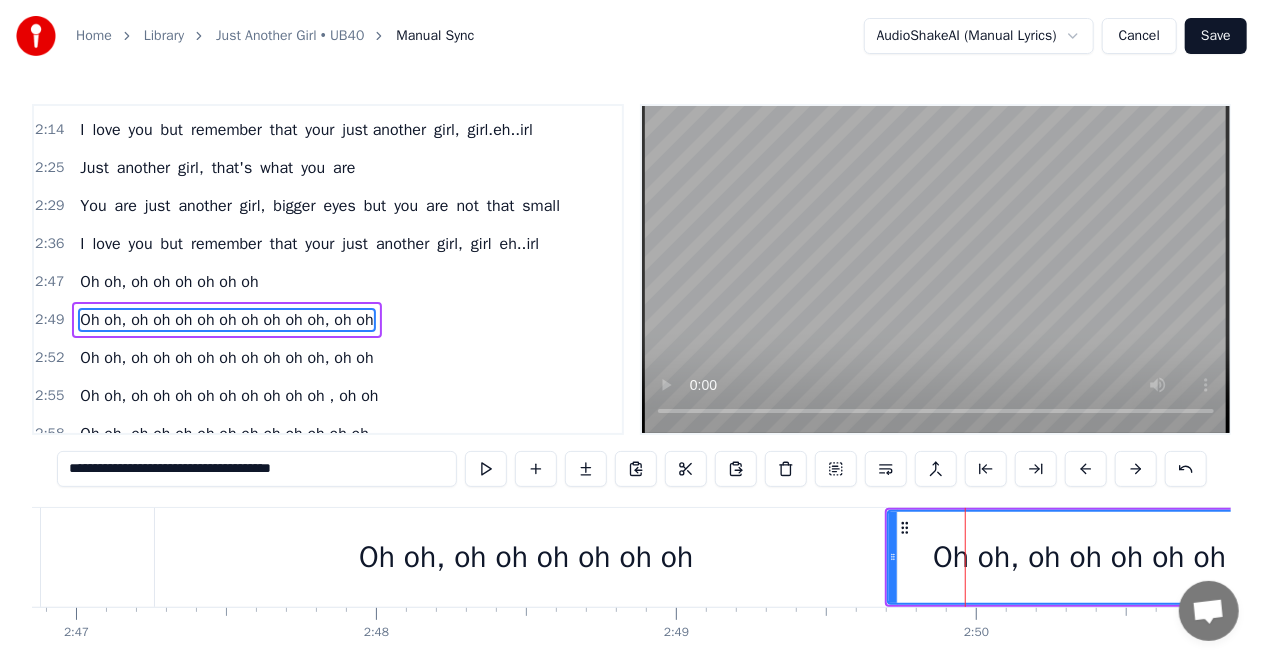 click on "Oh oh, oh oh oh oh oh oh" at bounding box center (526, 557) 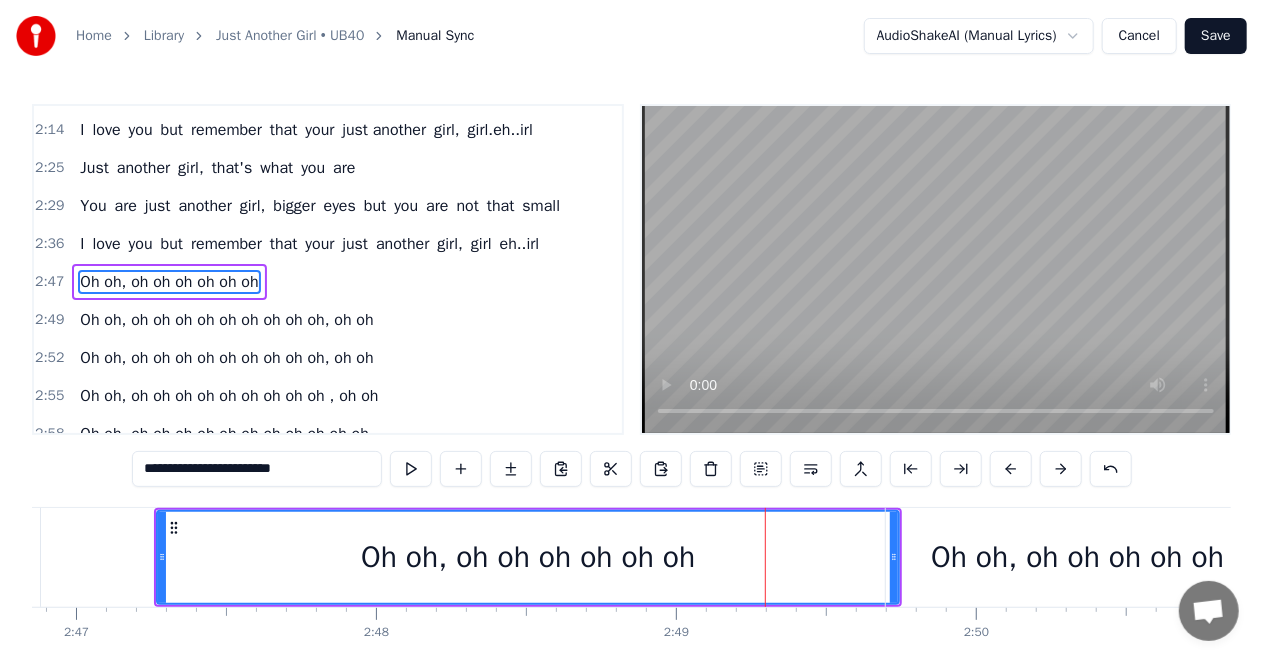 scroll, scrollTop: 788, scrollLeft: 0, axis: vertical 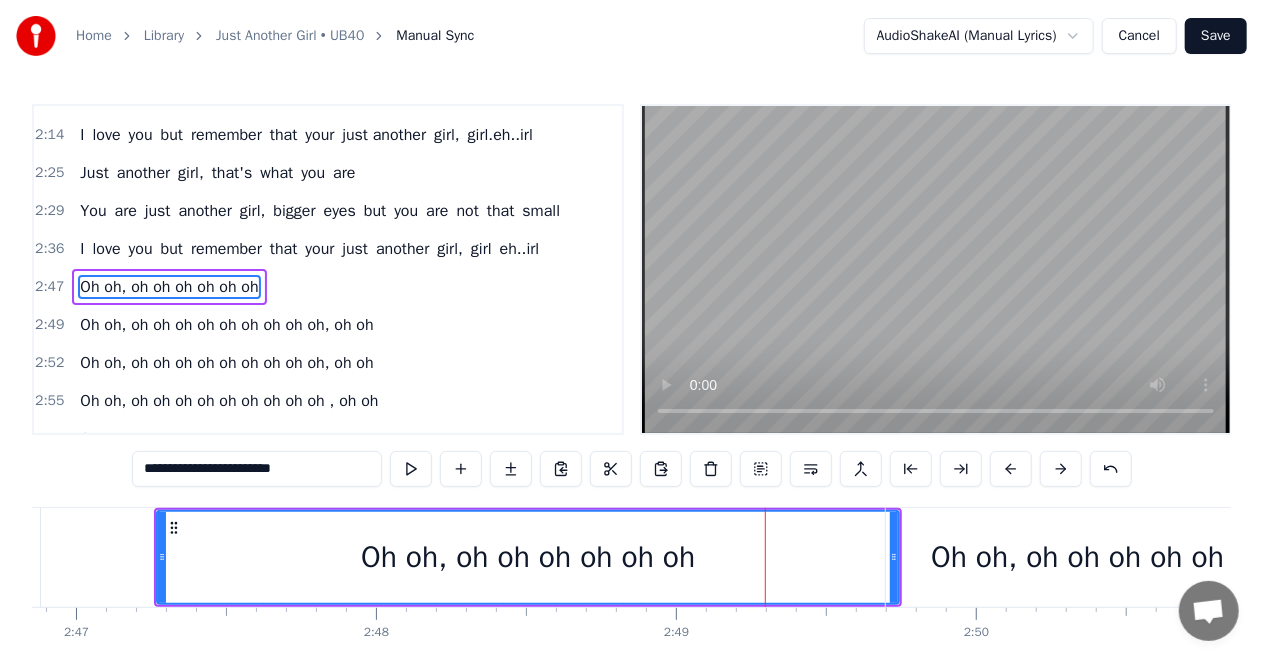 drag, startPoint x: 895, startPoint y: 556, endPoint x: 873, endPoint y: 561, distance: 22.561028 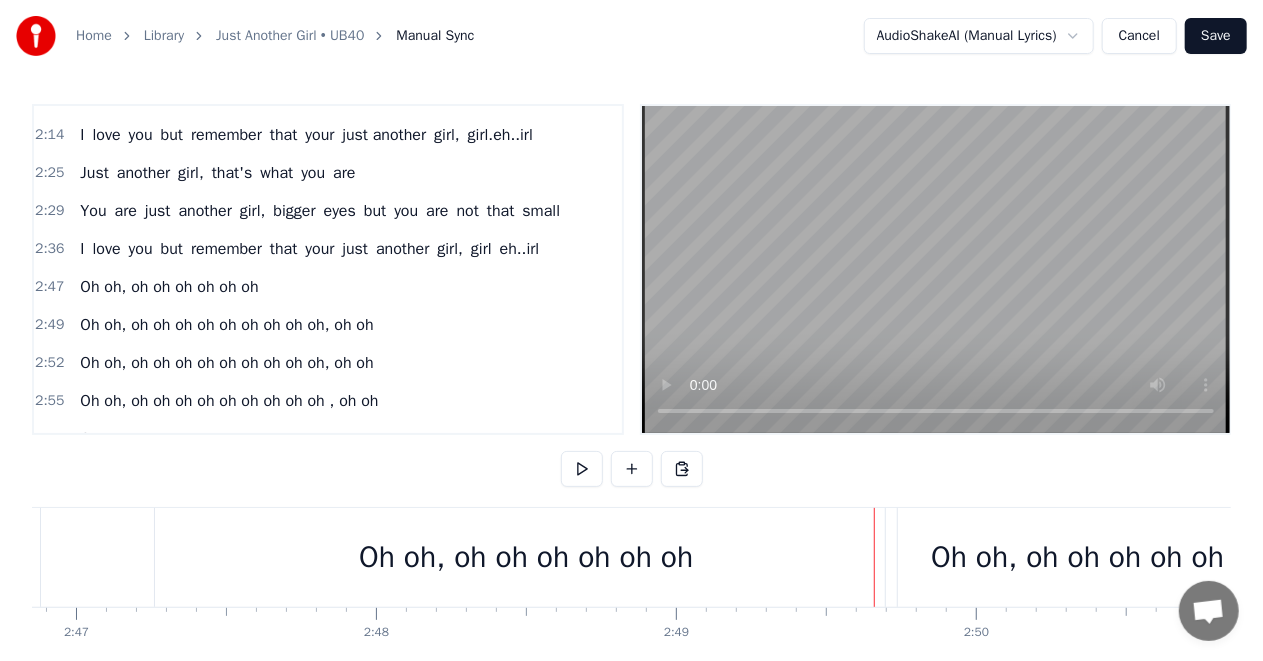 click on "Oh oh, oh oh oh oh oh oh oh oh oh, oh oh" at bounding box center [1206, 557] 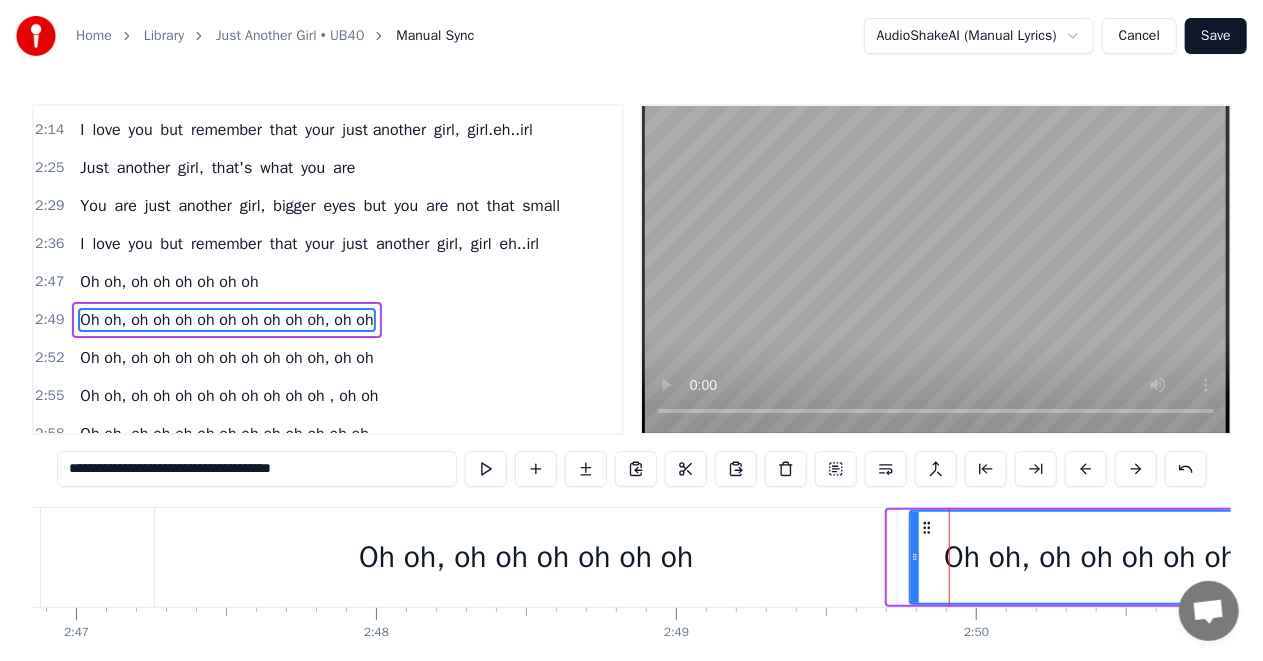 drag, startPoint x: 892, startPoint y: 556, endPoint x: 914, endPoint y: 557, distance: 22.022715 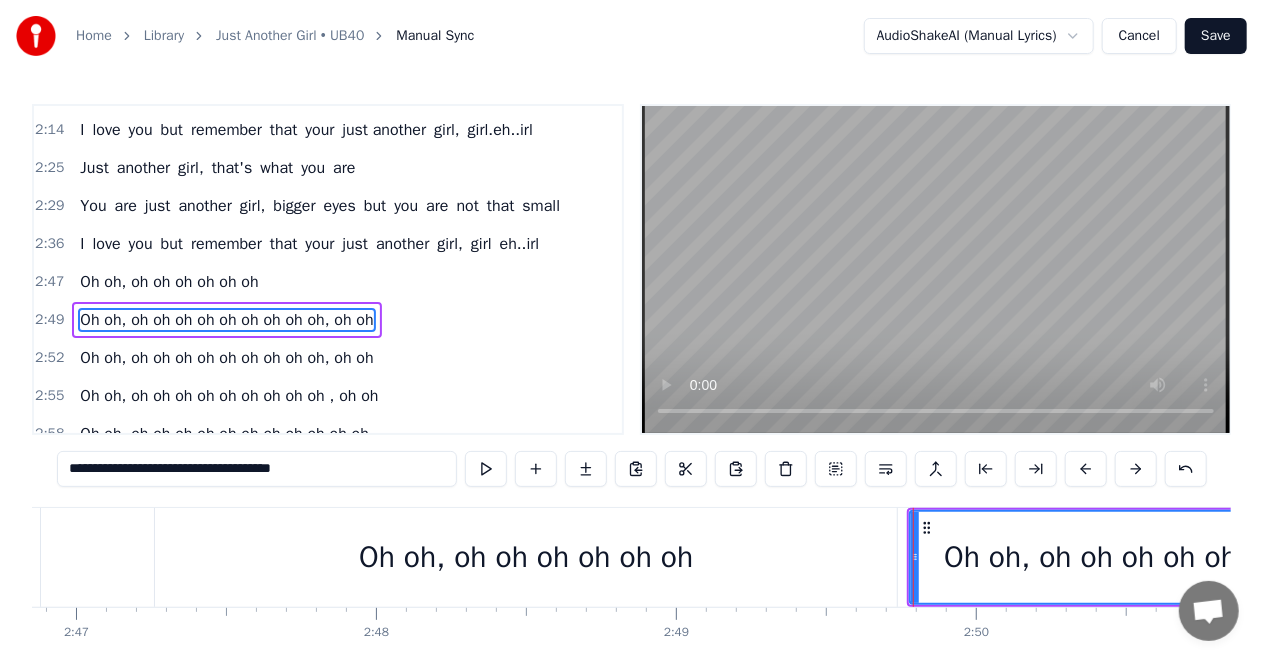 click on "Oh oh, oh oh oh oh oh oh oh oh oh, oh oh" at bounding box center [1219, 557] 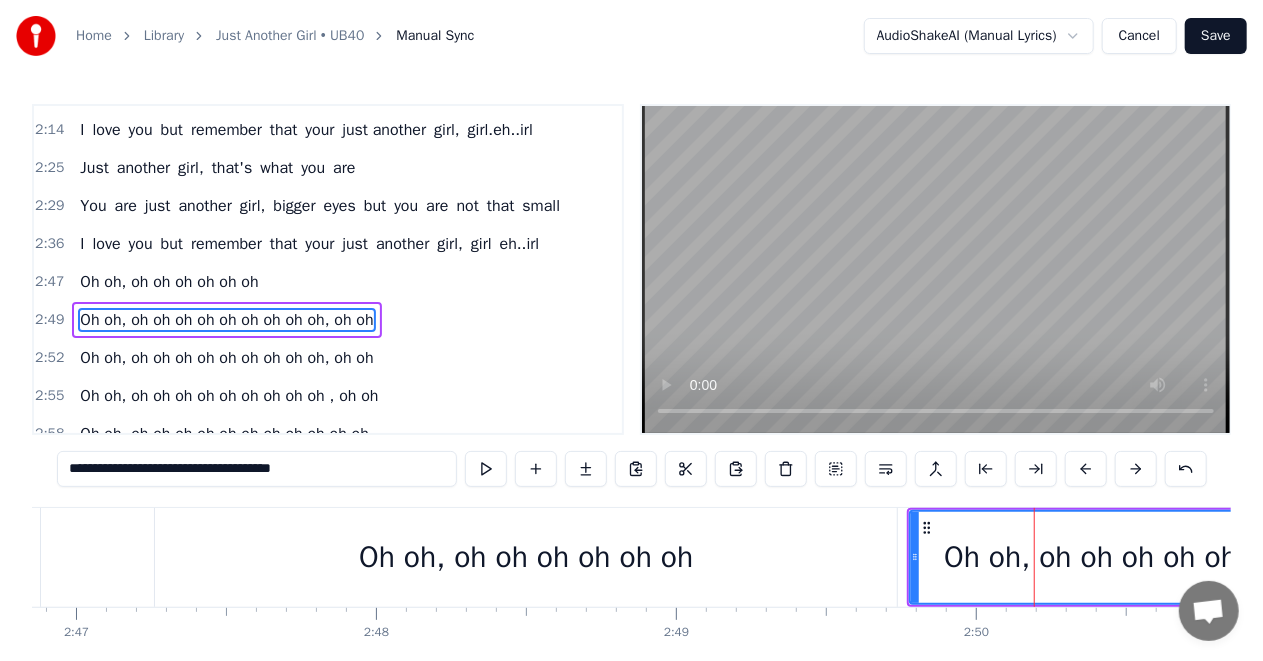 click on "**********" at bounding box center [257, 469] 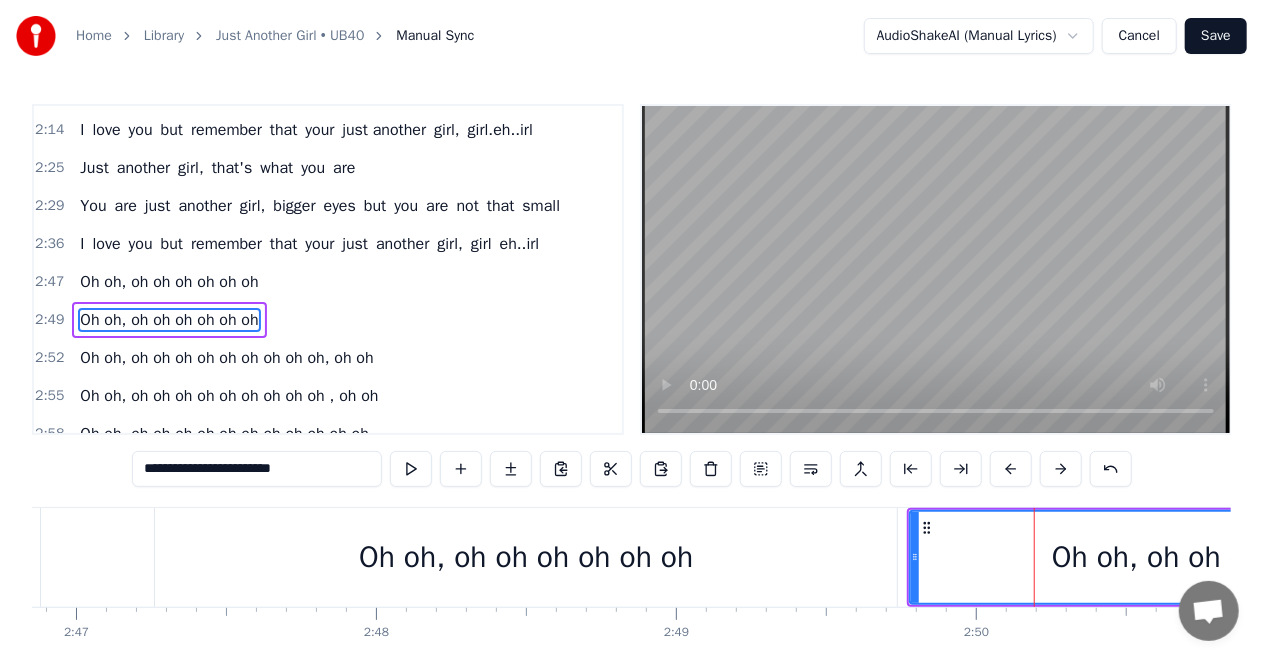 click on "Oh oh, oh oh oh oh oh oh" at bounding box center (1219, 557) 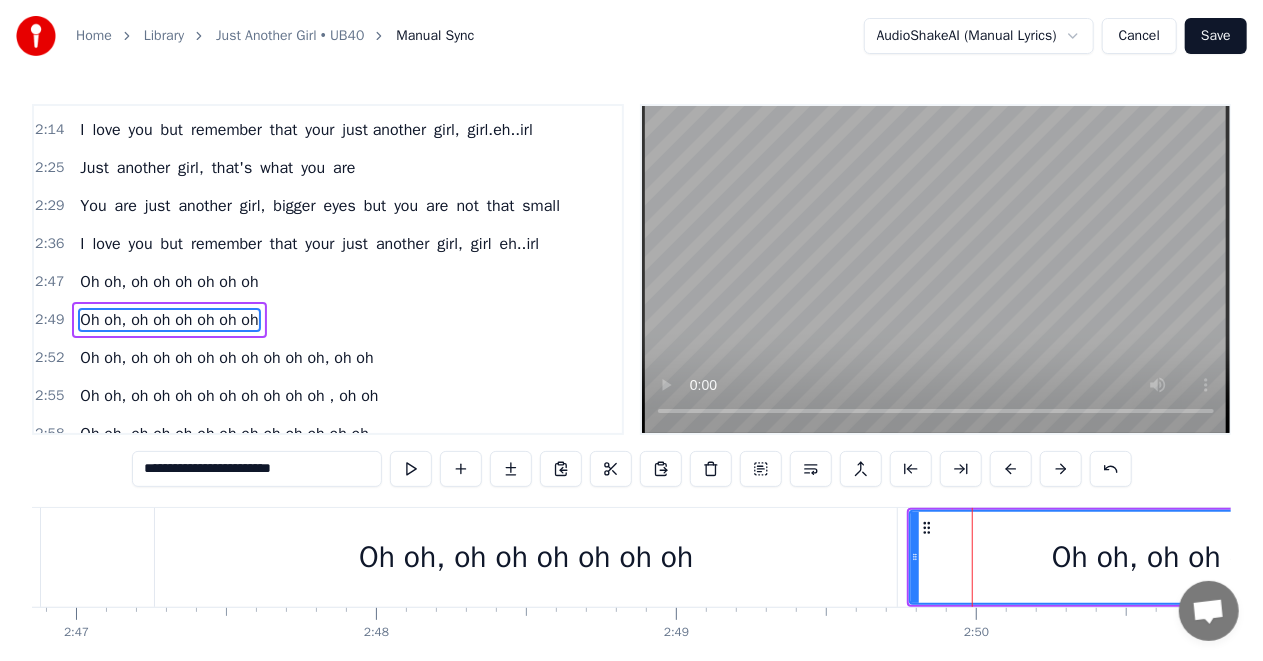click on "0 0:01 0:02 0:03 0:04 0:05 0:06 0:07 0:08 0:09 0:10 0:11 0:12 0:13 0:14 0:15 0:16 0:17 0:18 0:19 0:20 0:21 0:22 0:23 0:24 0:25 0:26 0:27 0:28 0:29 0:30 0:31 0:32 0:33 0:34 0:35 0:36 0:37 0:38 0:39 0:40 0:41 0:42 0:43 0:44 0:45 0:46 0:47 0:48 0:49 0:50 0:51 0:52 0:53 0:54 0:55 0:56 0:57 0:58 0:59 1:00 1:01 1:02 1:03 1:04 1:05 1:06 1:07 1:08 1:09 1:10 1:11 1:12 1:13 1:14 1:15 1:16 1:17 1:18 1:19 1:20 1:21 1:22 1:23 1:24 1:25 1:26 1:27 1:28 1:29 1:30 1:31 1:32 1:33 1:34 1:35 1:36 1:37 1:38 1:39 1:40 1:41 1:42 1:43 1:44 1:45 1:46 1:47 1:48 1:49 1:50 1:51 1:52 1:53 1:54 1:55 1:56 1:57 1:58 1:59 2:00 2:01 2:02 2:03 2:04 2:05 2:06 2:07 2:08 2:09 2:10 2:11 2:12 2:13 2:14 2:15 2:16 2:17 2:18 2:19 2:20 2:21 2:22 2:23 2:24 2:25 2:26 2:27 2:28 2:29 2:30 2:31 2:32 2:33 2:34 2:35 2:36 2:37 2:38 2:39 2:40 2:41 2:42 2:43 2:44 2:45 2:46 2:47 2:48 2:49 2:50 2:51 2:52 2:53 2:54 2:55 2:56 2:57 2:58 2:59 3:00 3:01 3:02 3:03 3:04 3:05 3:06 3:07 3:08 3:09 3:10 3:11 3:12 3:13 3:14 3:15 3:16 3:17 3:18 3:19 3:20 3:21 3:22 3:23 3:24" at bounding box center (-18974, 623) 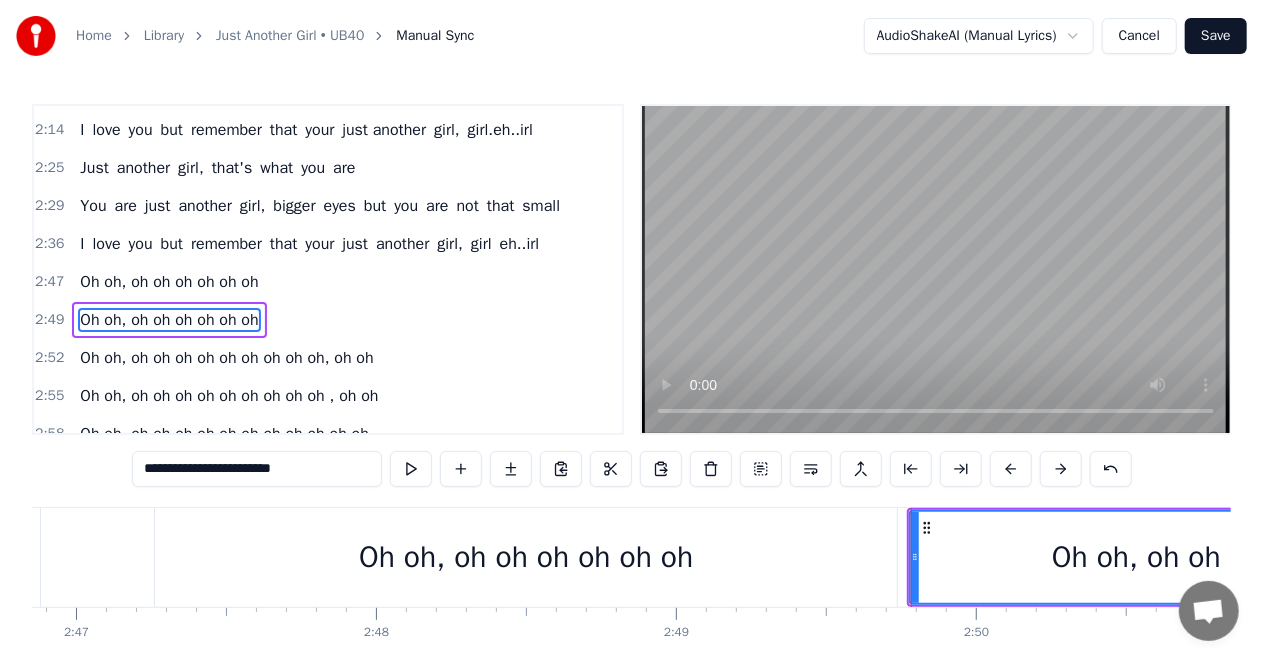 click on "Oh oh, oh oh oh oh oh oh" at bounding box center (526, 557) 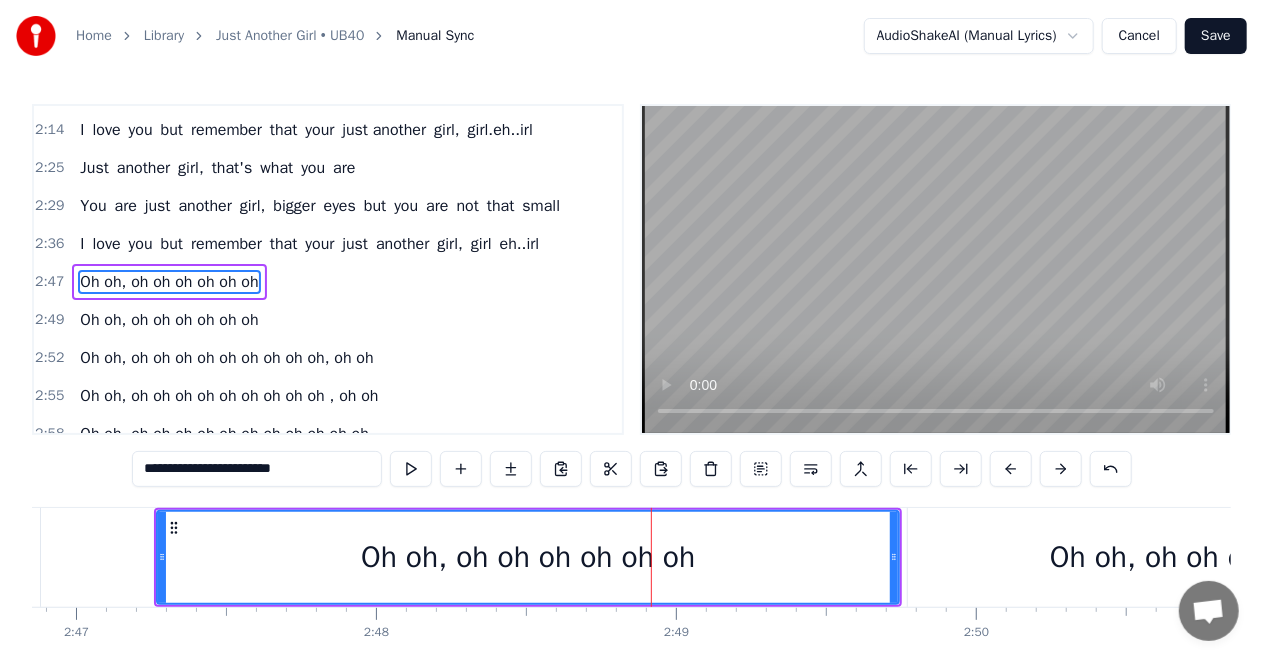 scroll, scrollTop: 788, scrollLeft: 0, axis: vertical 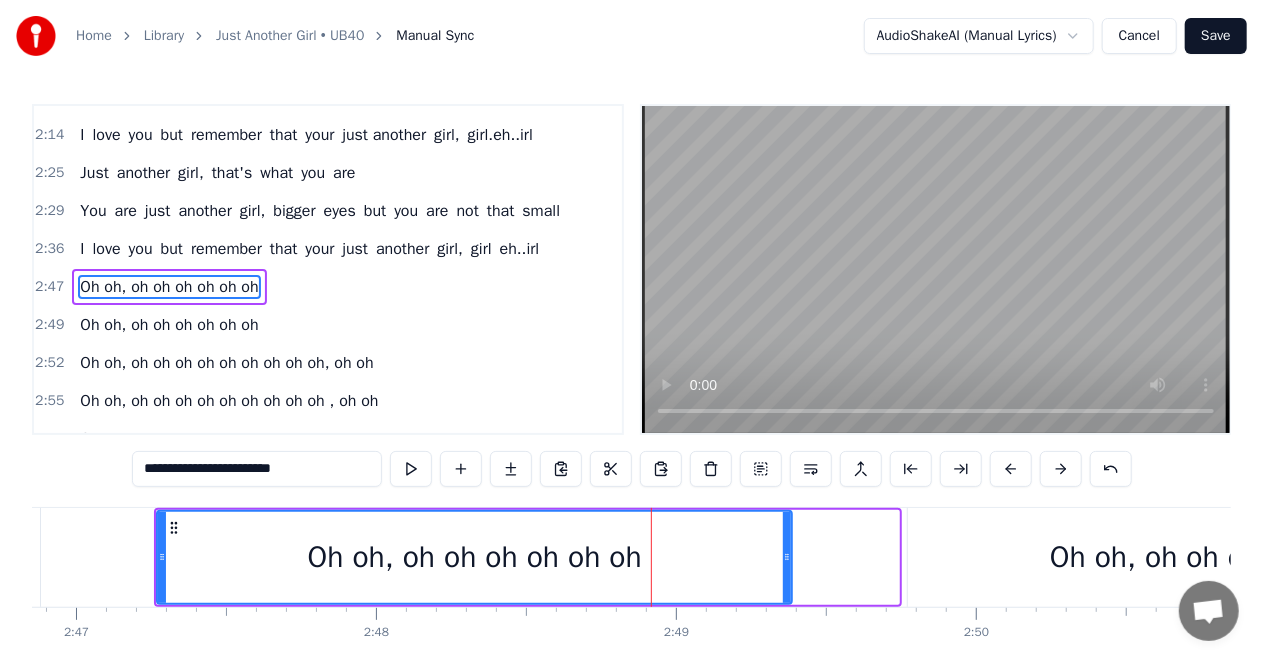 drag, startPoint x: 877, startPoint y: 557, endPoint x: 787, endPoint y: 569, distance: 90.79648 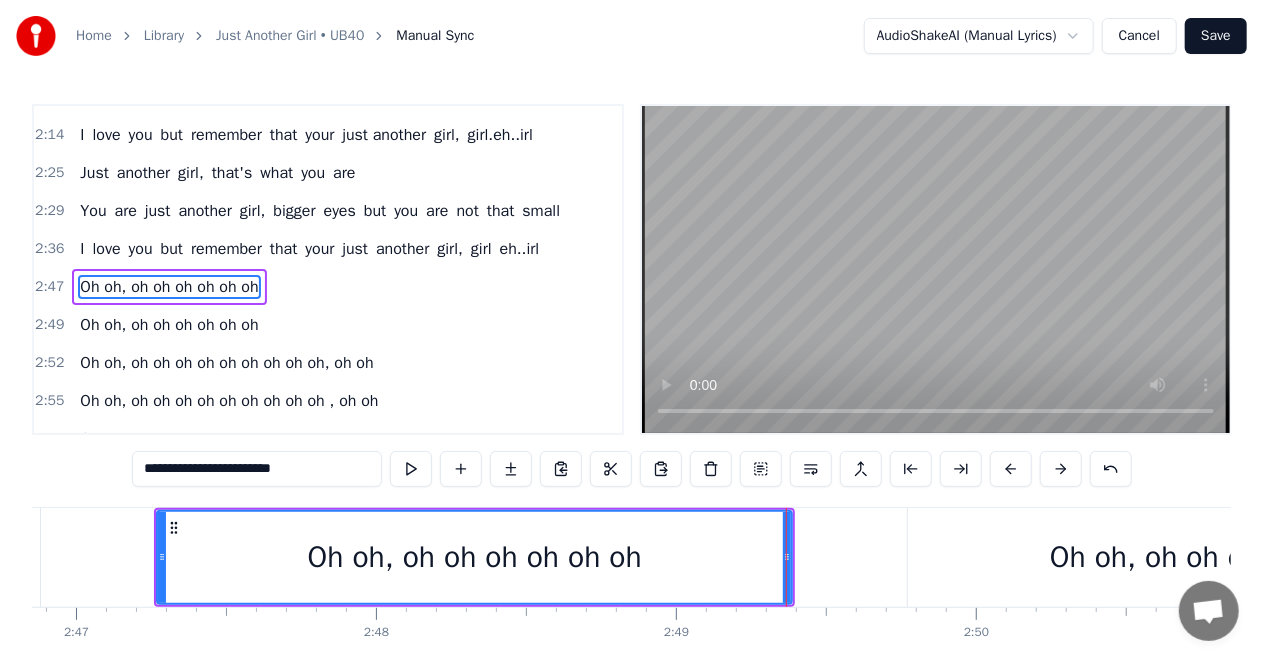 click on "Oh oh, oh oh oh oh oh oh" at bounding box center (1217, 557) 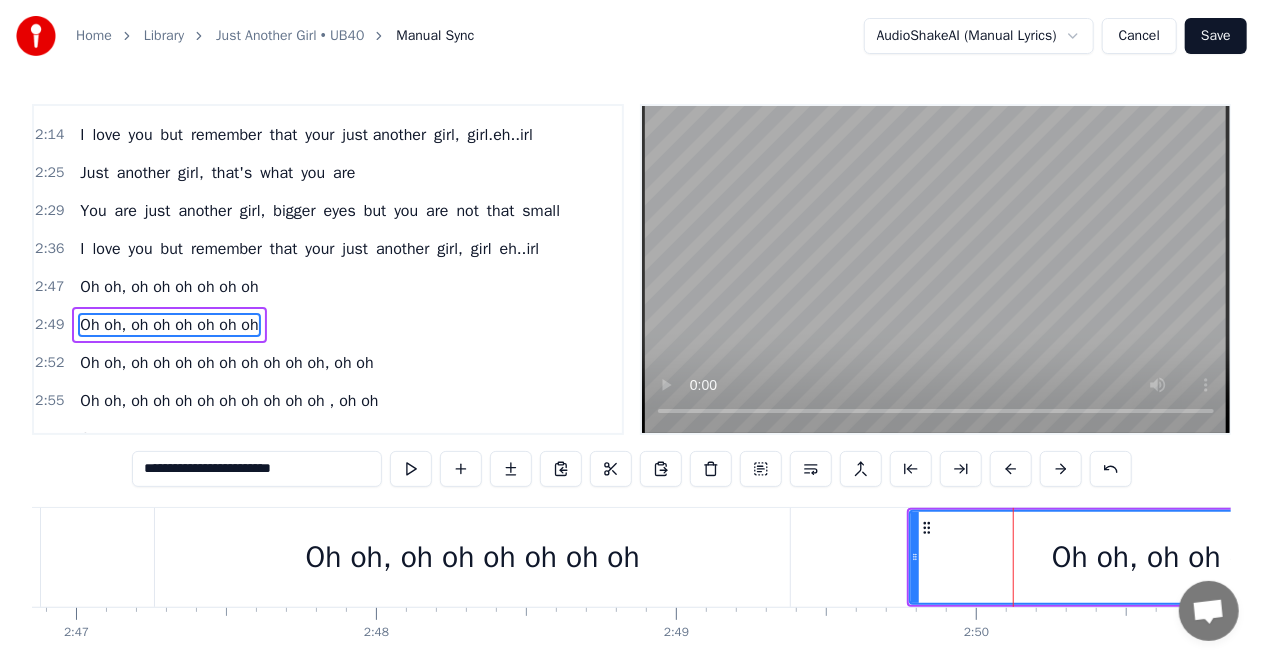 scroll, scrollTop: 793, scrollLeft: 0, axis: vertical 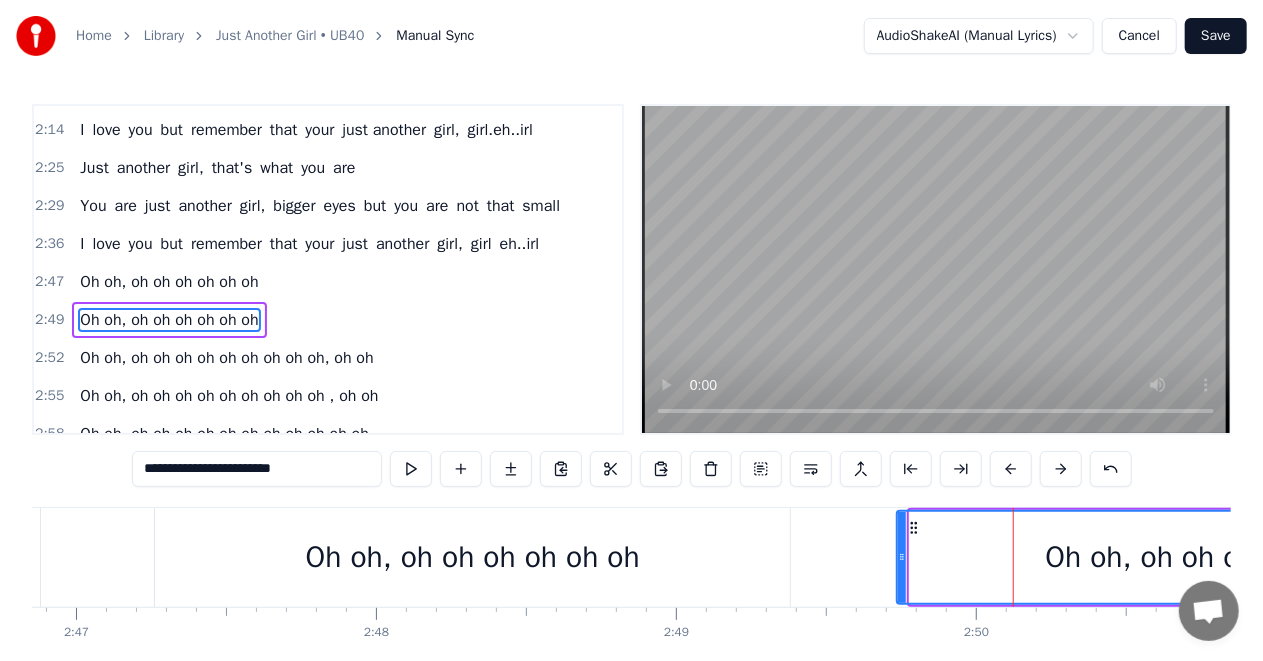 drag, startPoint x: 915, startPoint y: 556, endPoint x: 902, endPoint y: 560, distance: 13.601471 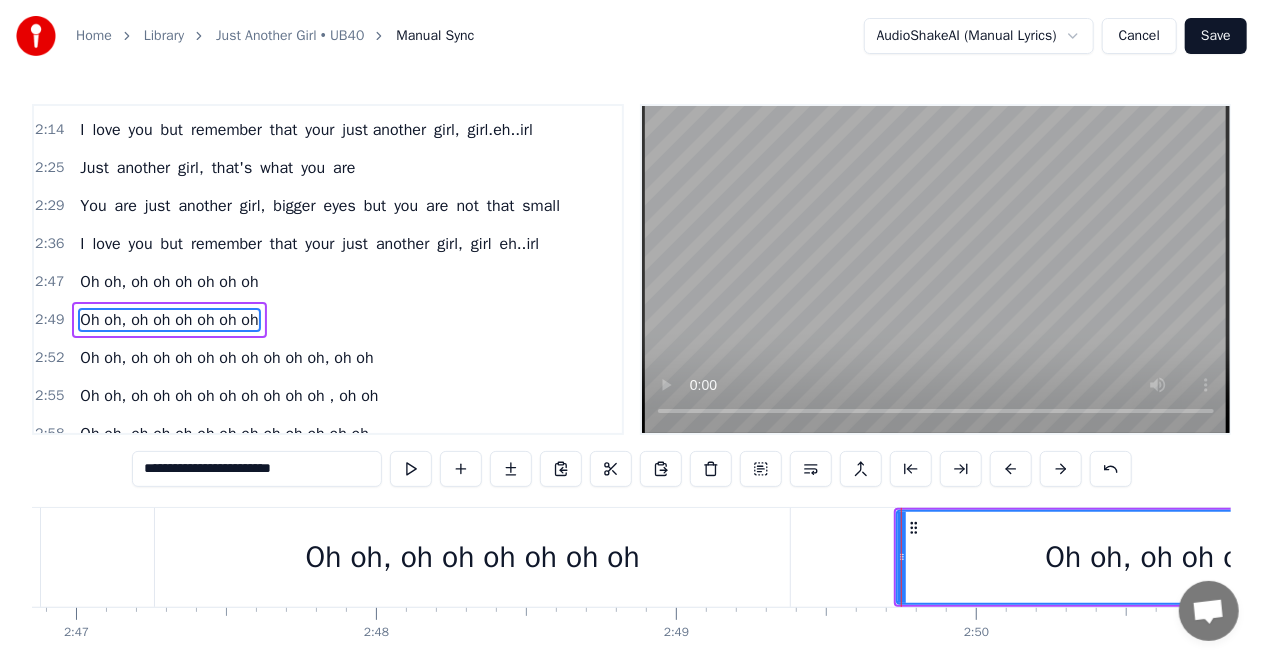 click on "Oh oh, oh oh oh oh oh oh" at bounding box center (1213, 557) 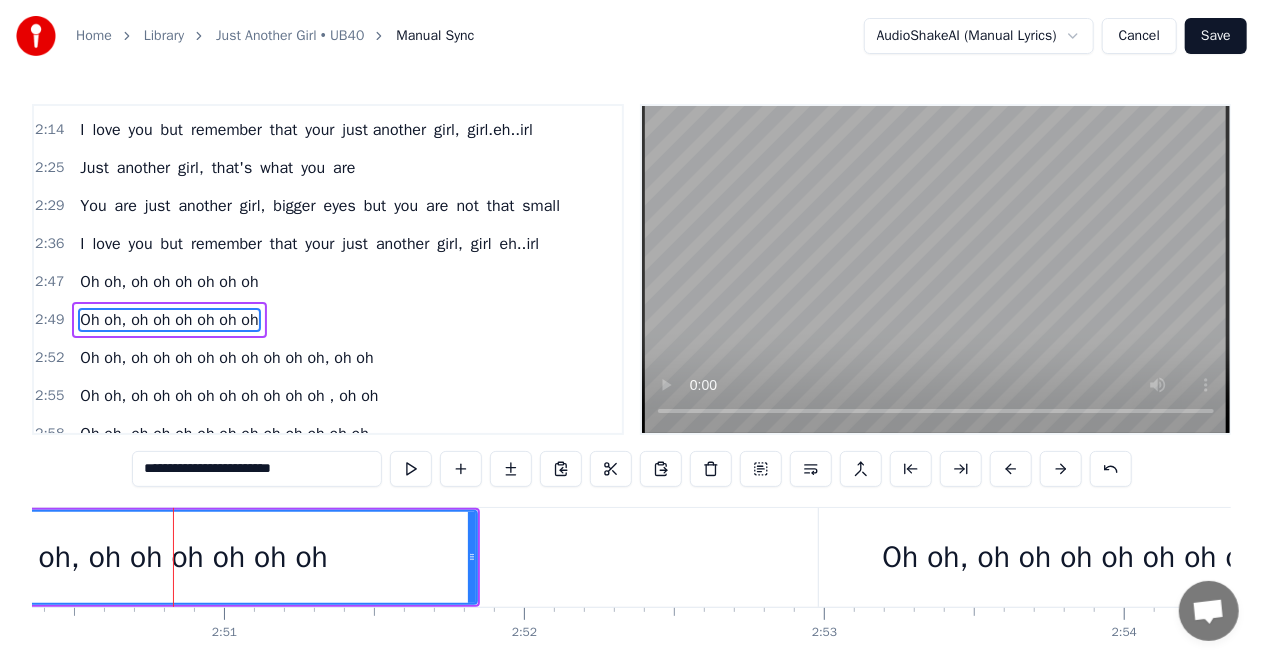 scroll, scrollTop: 0, scrollLeft: 51148, axis: horizontal 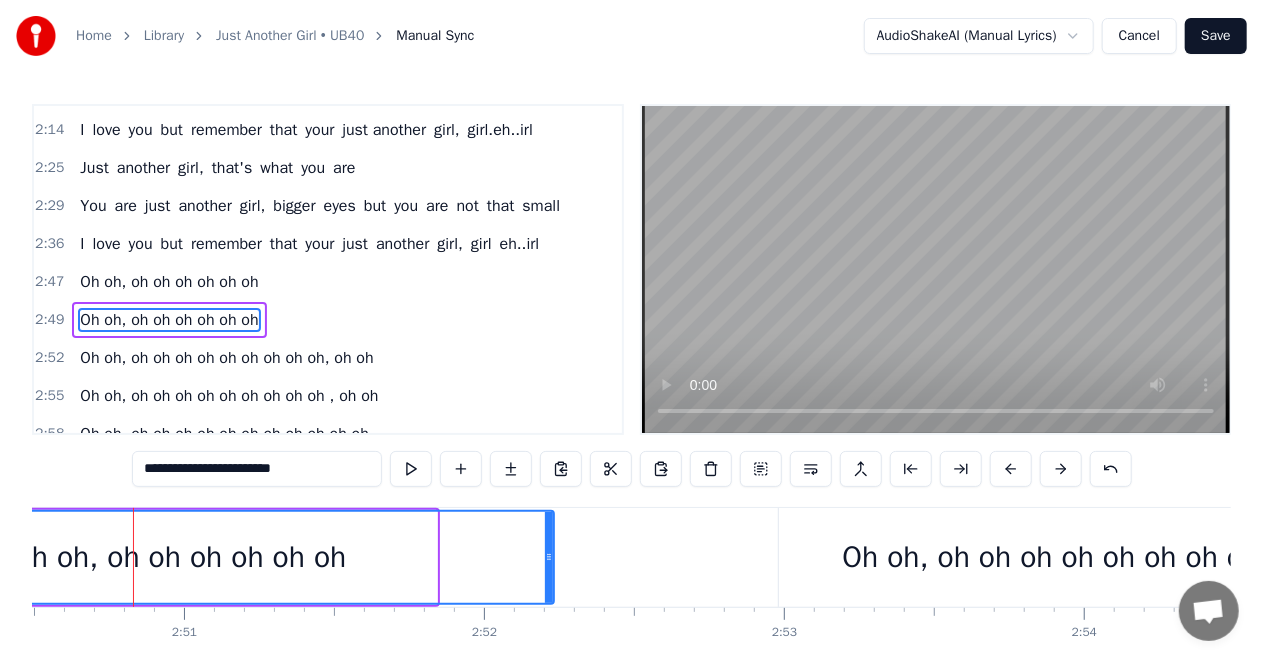 drag, startPoint x: 432, startPoint y: 558, endPoint x: 549, endPoint y: 559, distance: 117.00427 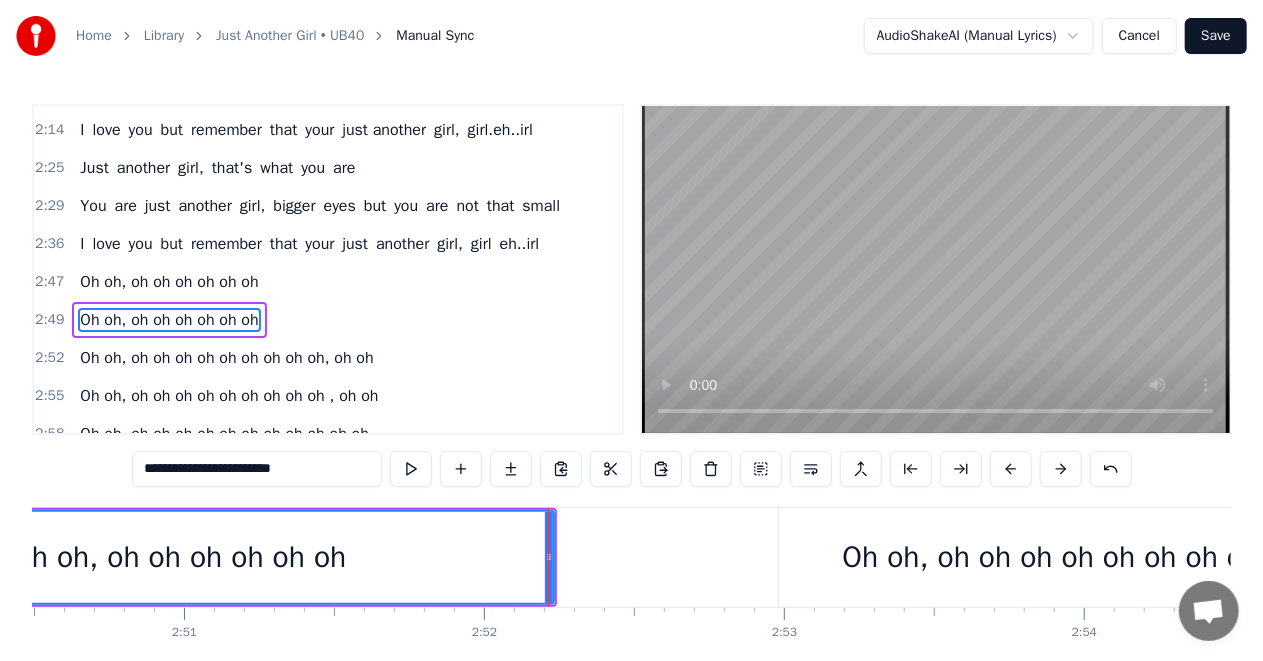 click on "Oh oh, oh oh oh oh oh oh oh oh oh, oh oh" at bounding box center (1118, 557) 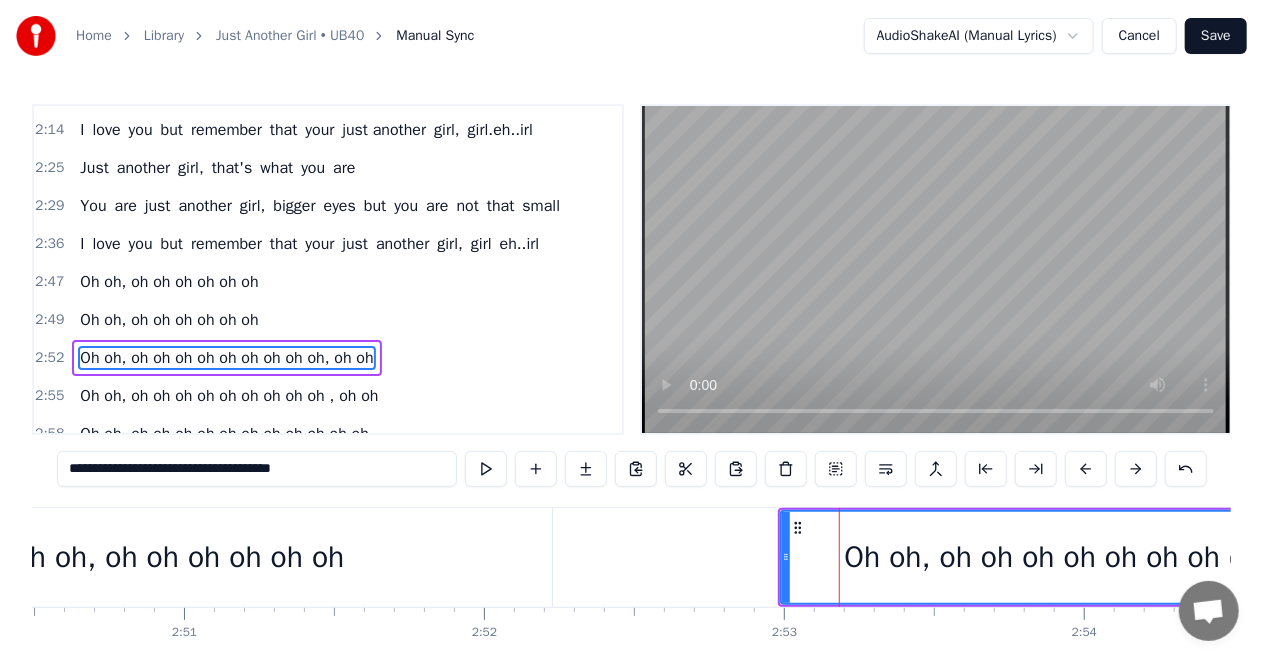 scroll, scrollTop: 8, scrollLeft: 0, axis: vertical 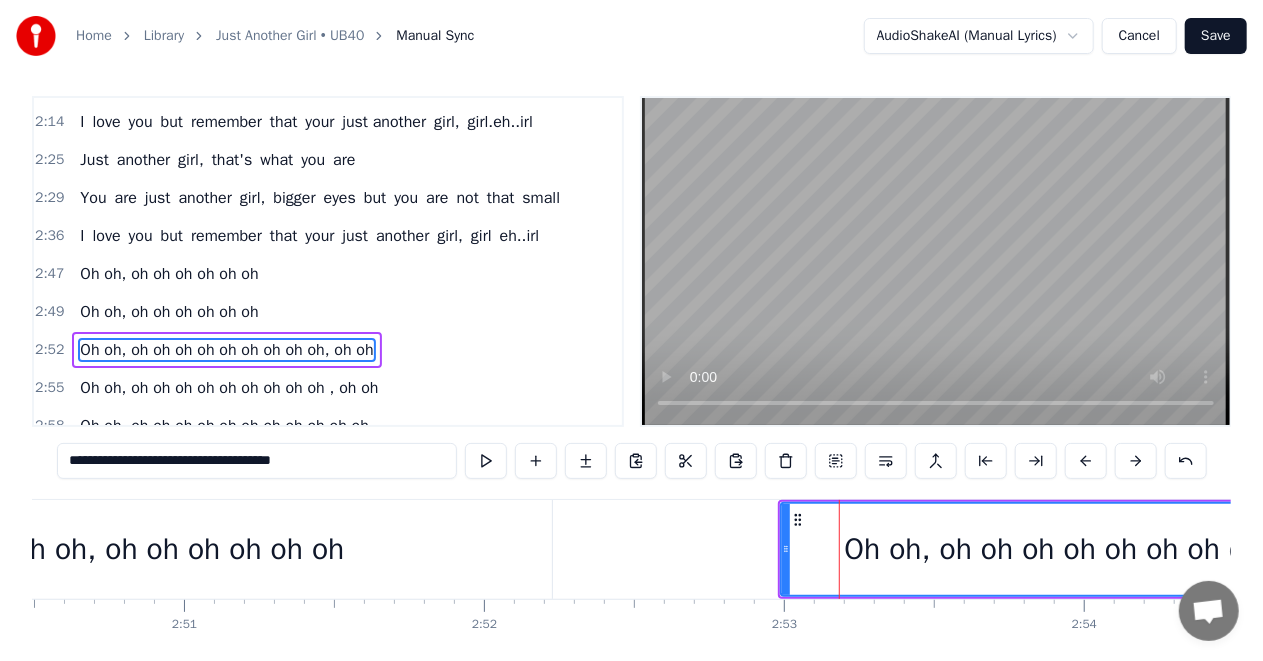 click on "**********" at bounding box center [257, 461] 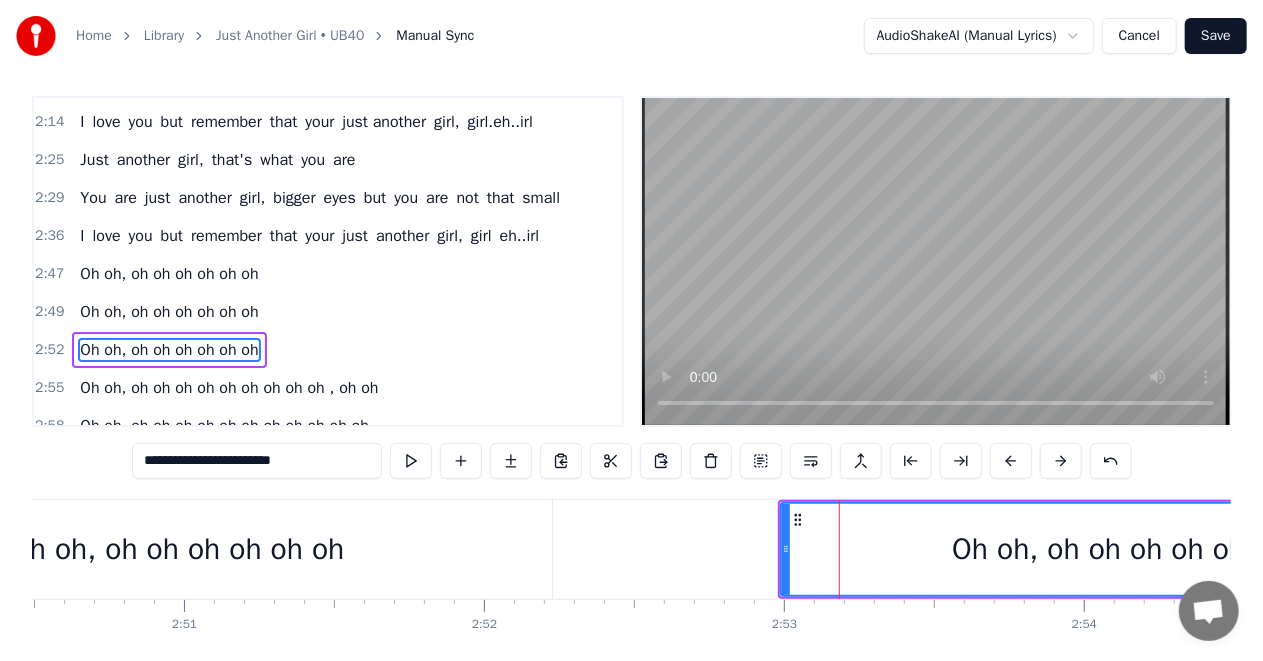 type on "**********" 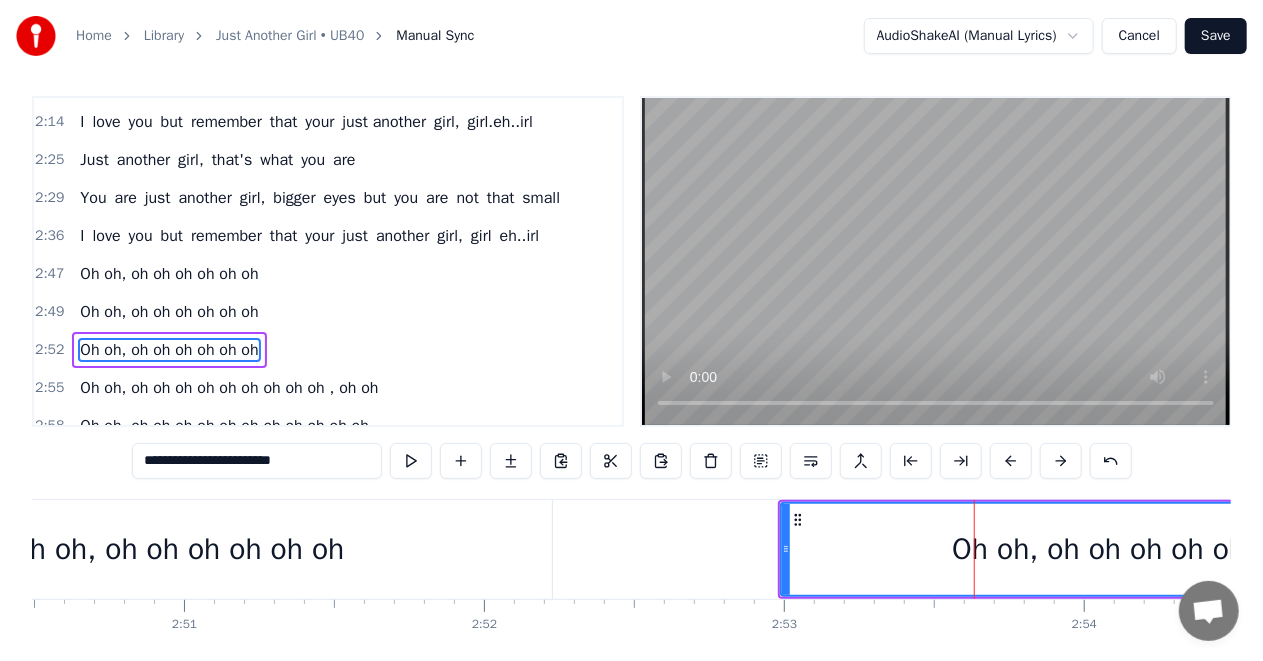 click at bounding box center (-20066, 549) 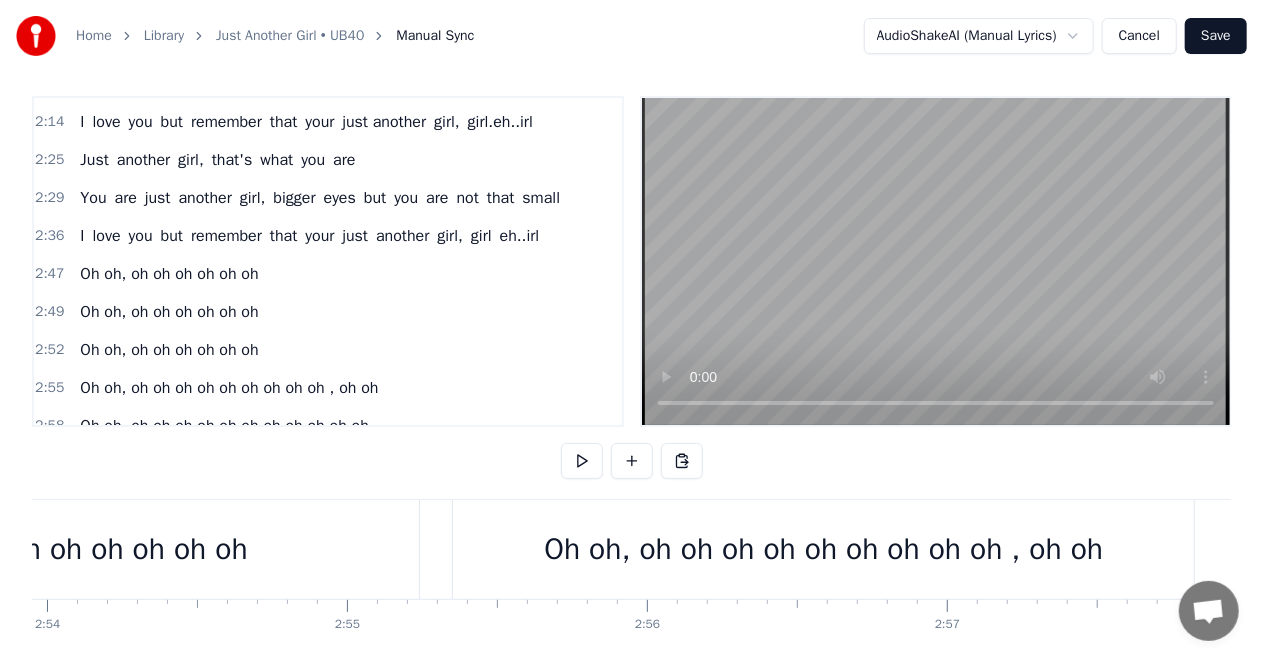 scroll, scrollTop: 0, scrollLeft: 52188, axis: horizontal 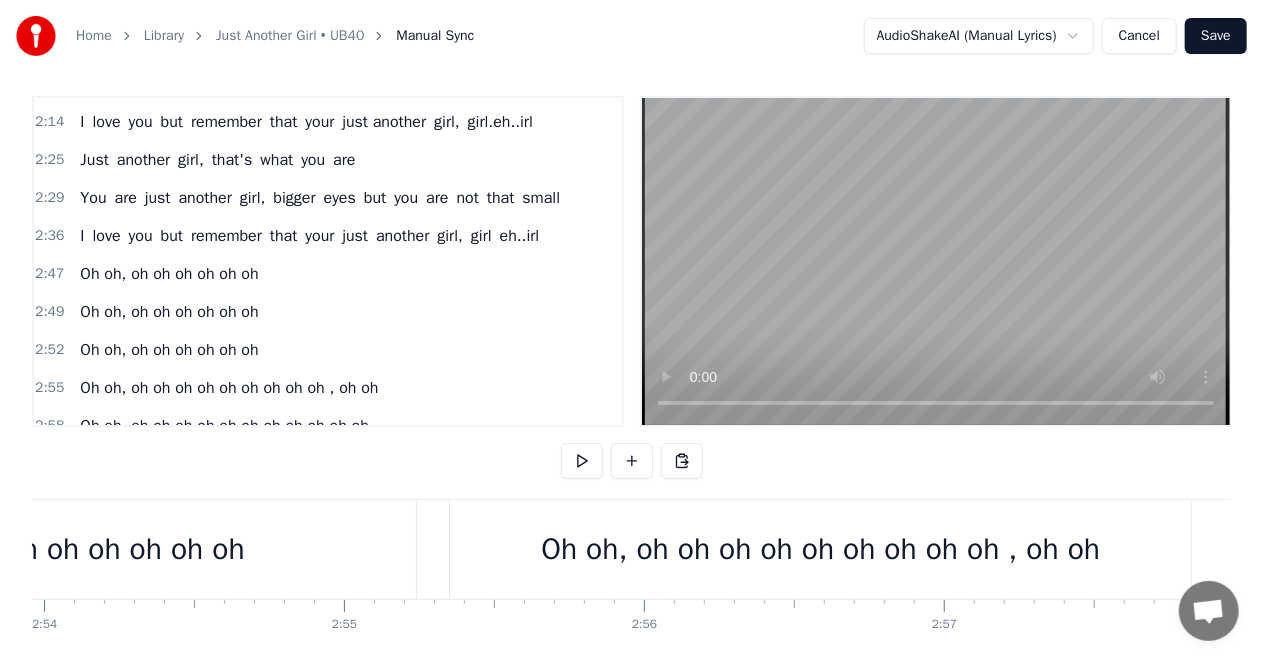 click on "Oh oh, oh oh oh oh  oh oh oh oh oh , oh oh" at bounding box center (820, 549) 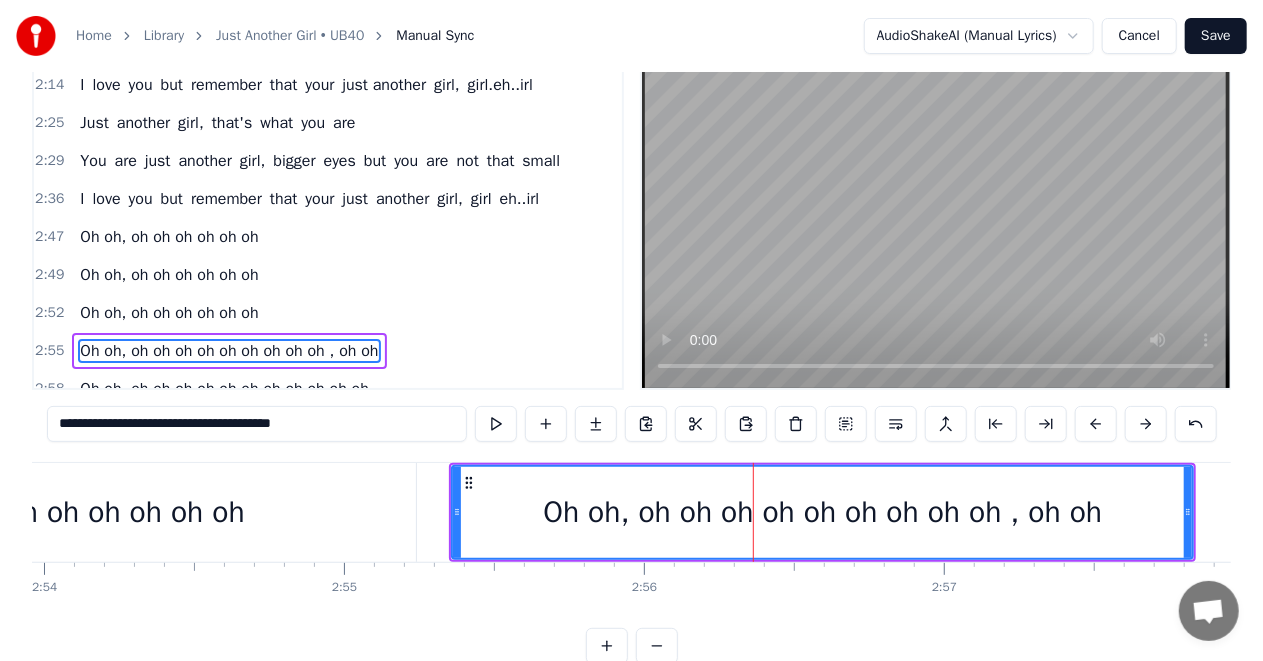 scroll, scrollTop: 46, scrollLeft: 0, axis: vertical 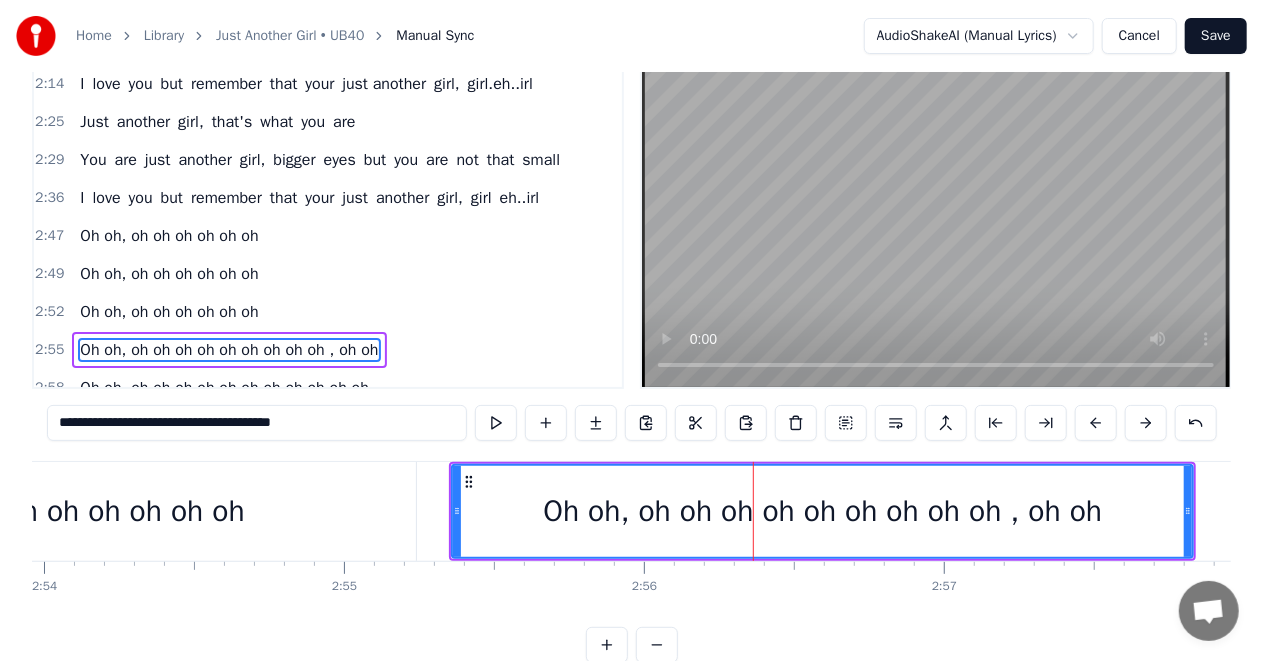 click on "**********" at bounding box center [257, 423] 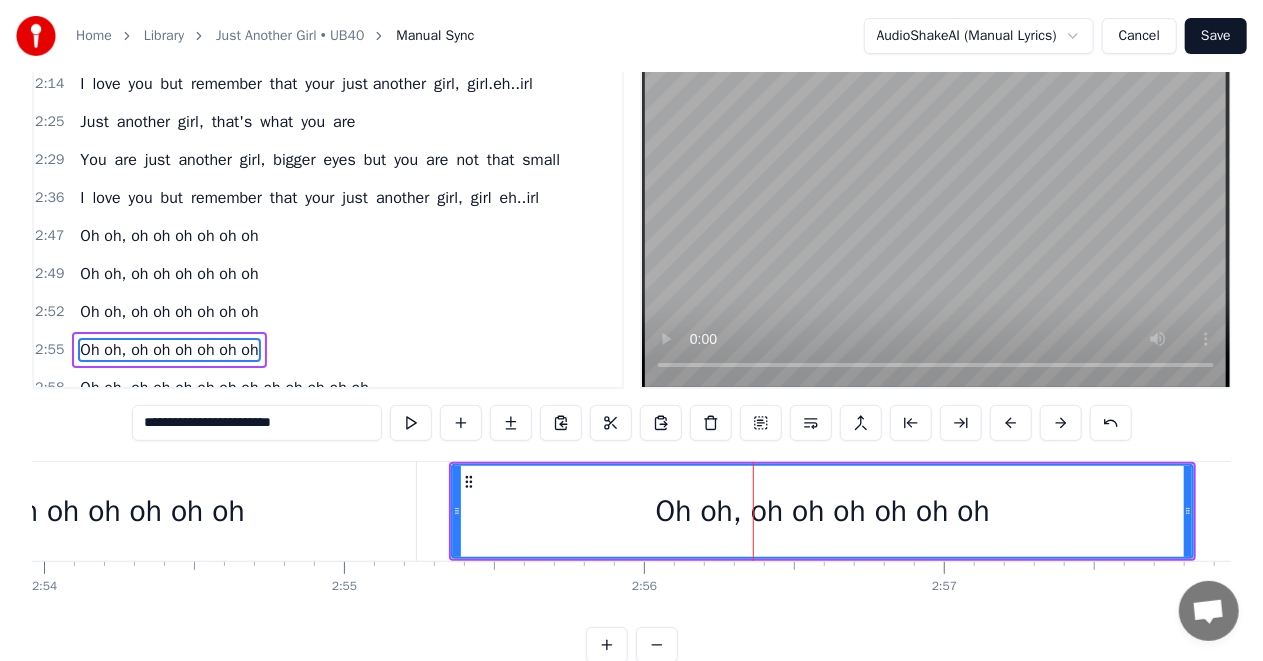 click on "Oh oh, oh oh oh oh  oh oh" at bounding box center (823, 511) 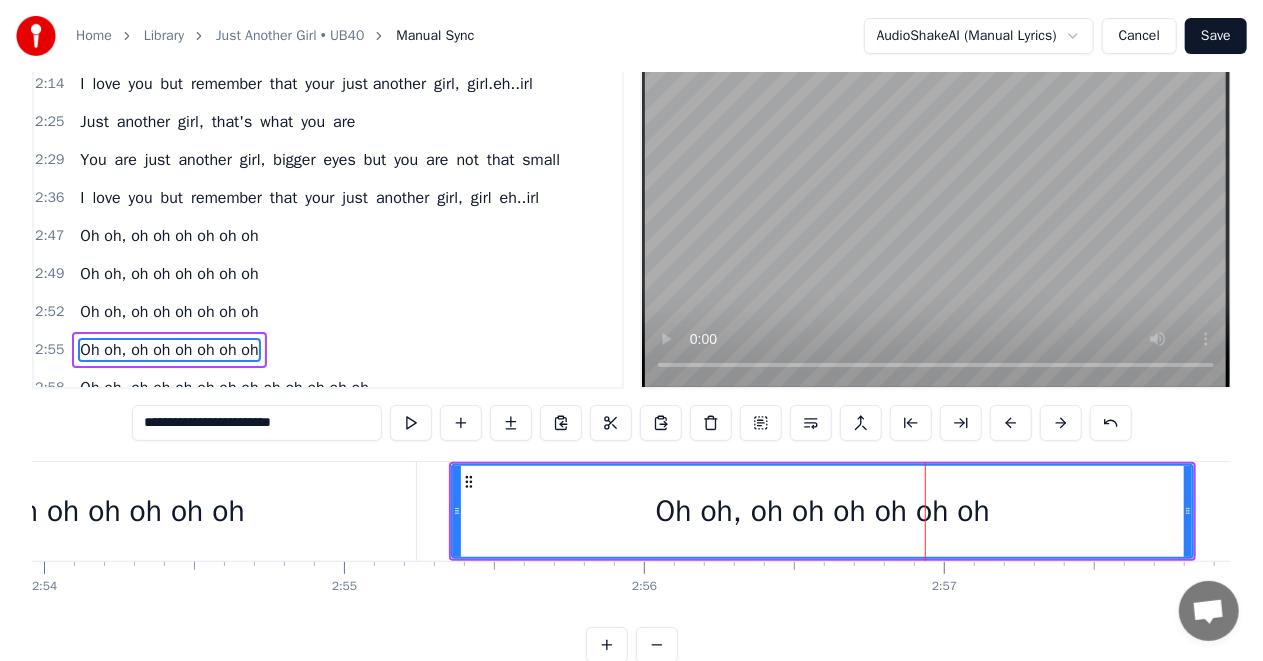 click on "Home Library Just Another Girl • UB40 Manual Sync AudioShakeAI (Manual Lyrics) Cancel Save 0:13 I know, and you know it true that 0:18 This love is really really true and 0:24 I know, and you know it true that 0:29 This love is really really true and 0:35 I want tell your friends, no other kinda way 0:39 There's one thing you should know, you are just another girl 0:45 Just another girl, that's what you are 0:50 You are just another girl, bigger eyes but you are not that small 0:56 I love you but remember that you are just another girl, girl.eh..irl 1:07 Oh oh, oh oh oh oh oh oh 1:13 Oh oh, oh oh oh oh oh oh 1:18 Oh oh, oh oh oh oh oh oh 1:24 Oh oh, oh oh oh oh oh oh 1:29 I know, and you know it true that 1:36 This love is really really true and 1:41 I know and you know it true that 1:47 This love is really really true and 1:52 I want tell your friends, no other kinda way 1:57 There's one thing you should know, your just another  girl 2:03 Just another girl, that's what you are 2:07 You are just another but" at bounding box center [631, 308] 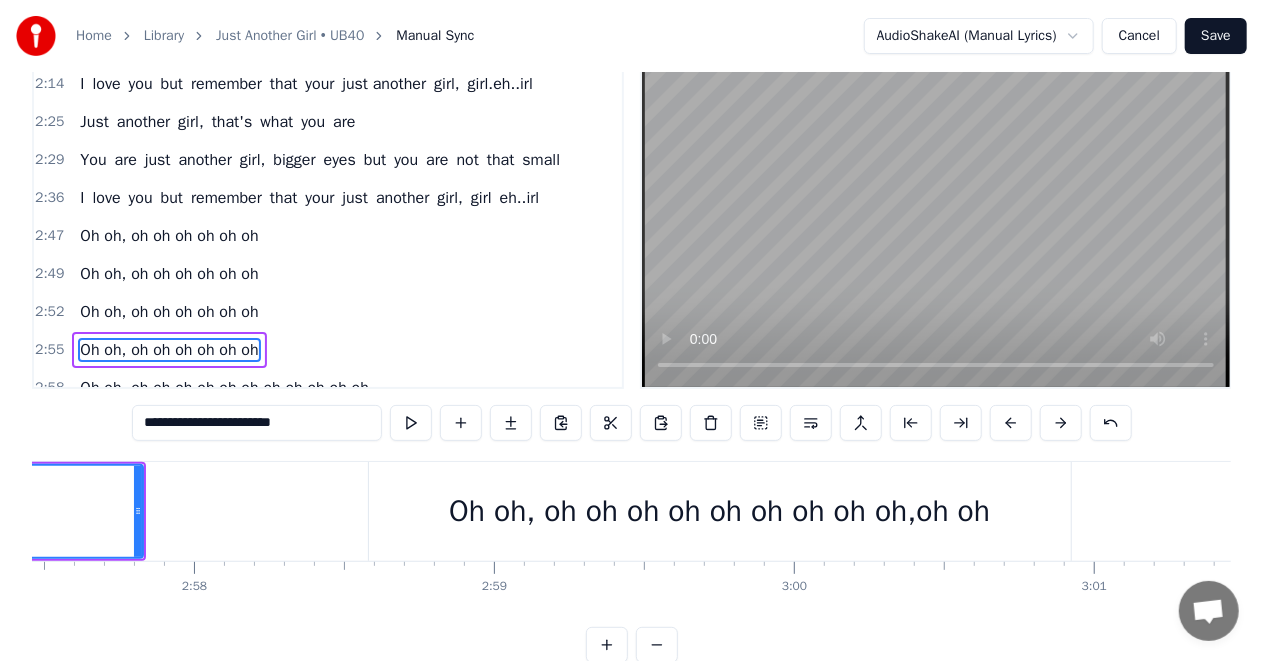 click on "Oh oh, oh oh oh oh oh oh oh oh oh,oh oh" at bounding box center [719, 511] 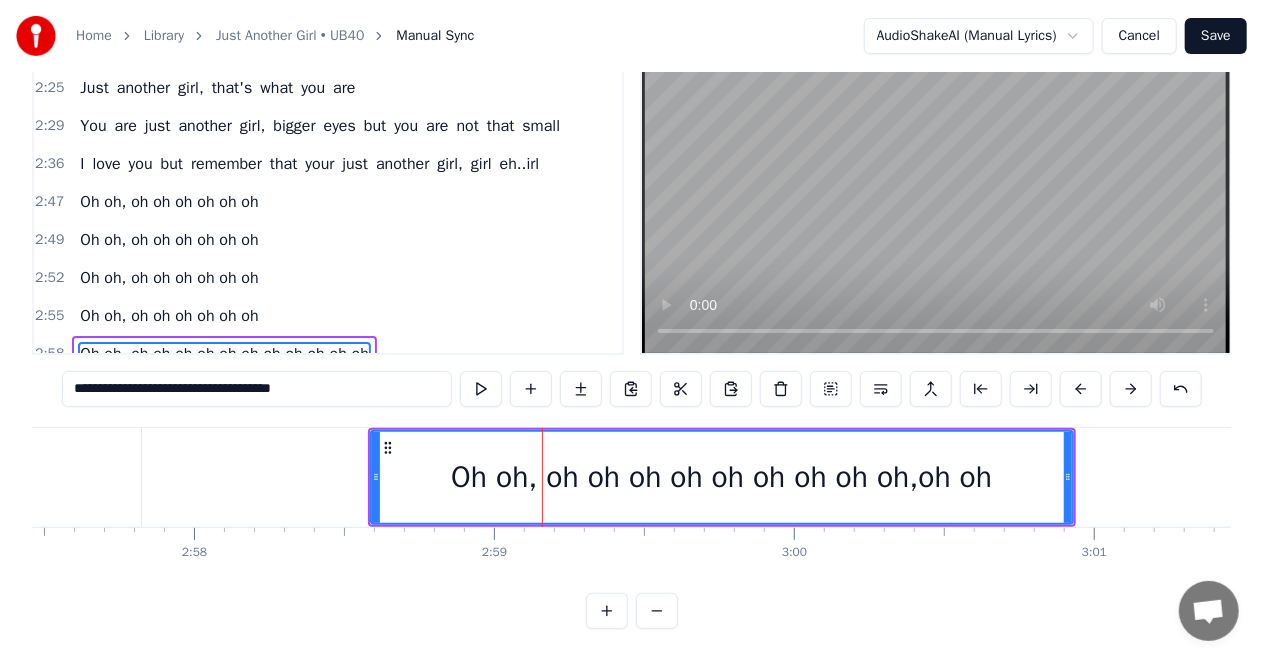 scroll, scrollTop: 83, scrollLeft: 0, axis: vertical 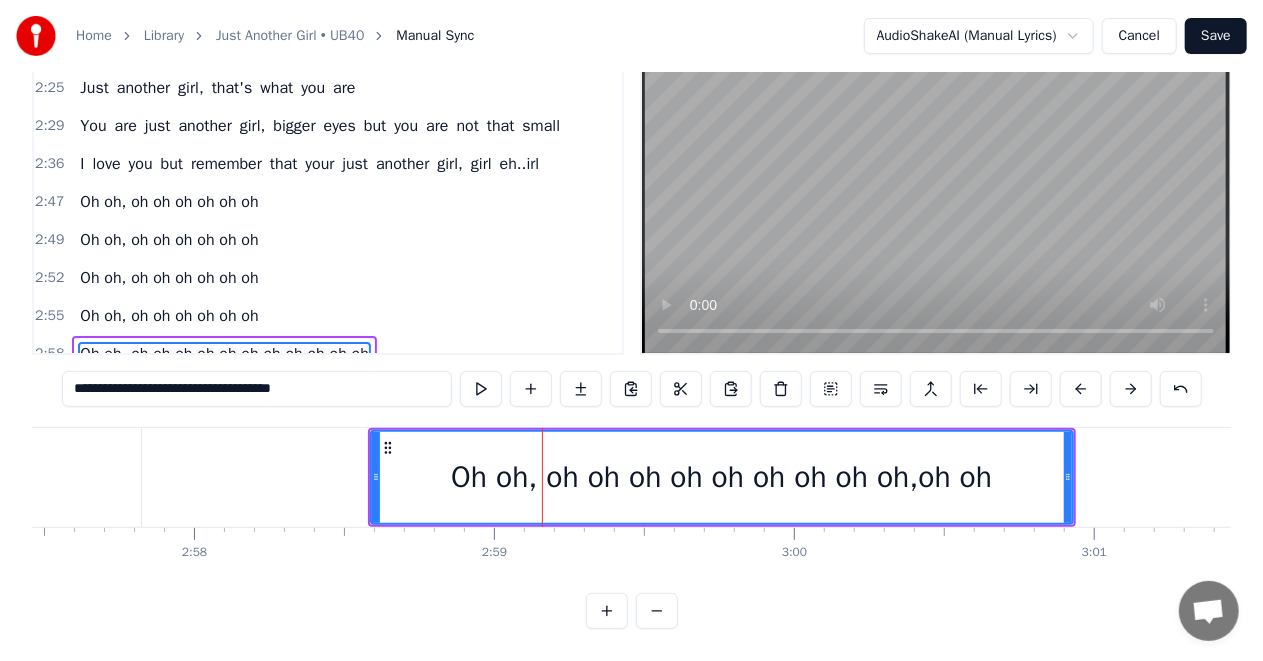 click on "**********" at bounding box center [257, 389] 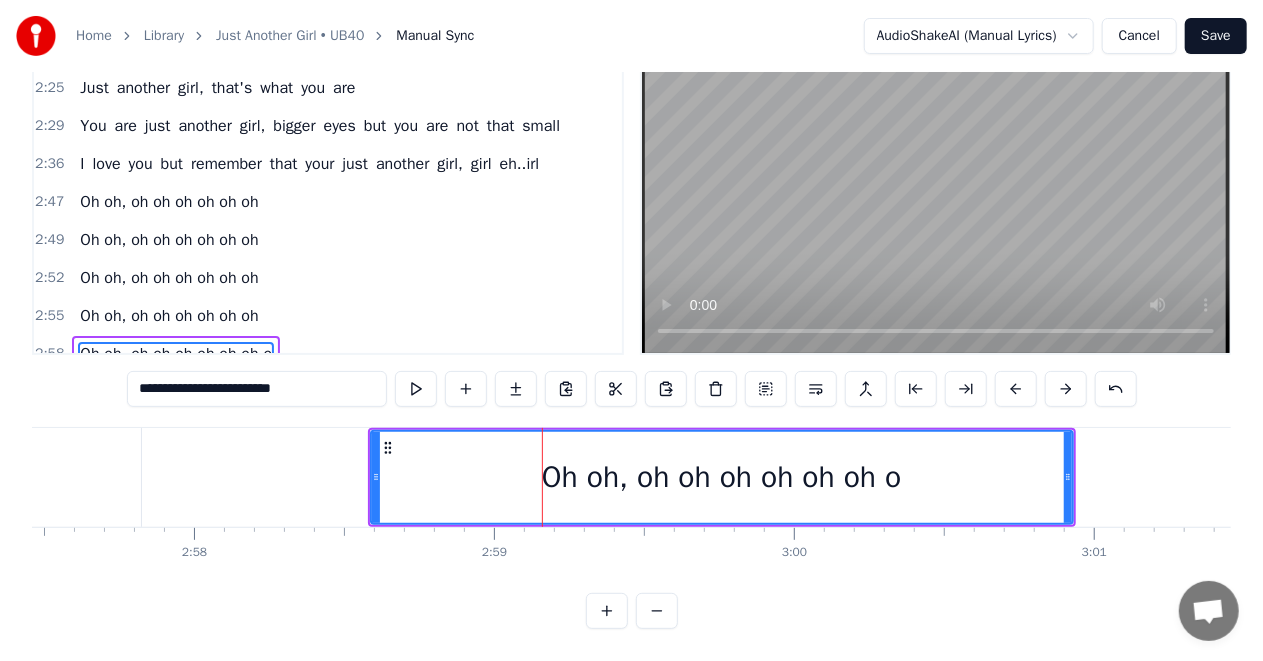 type on "**********" 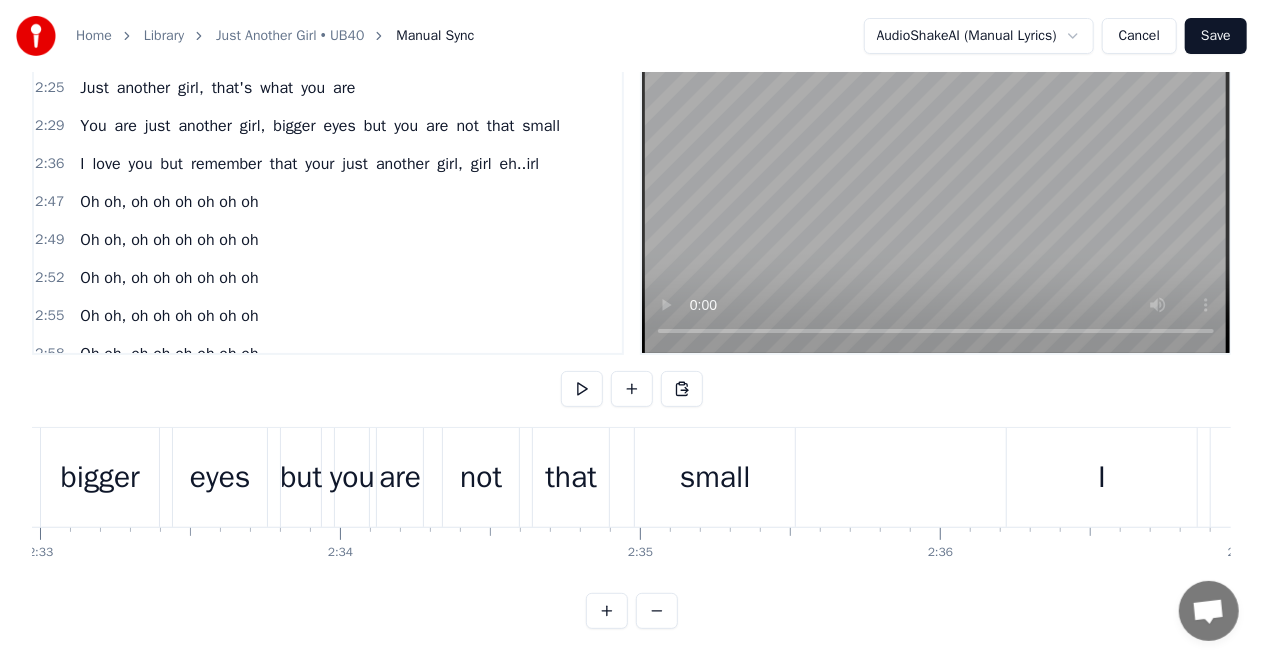 scroll, scrollTop: 0, scrollLeft: 44842, axis: horizontal 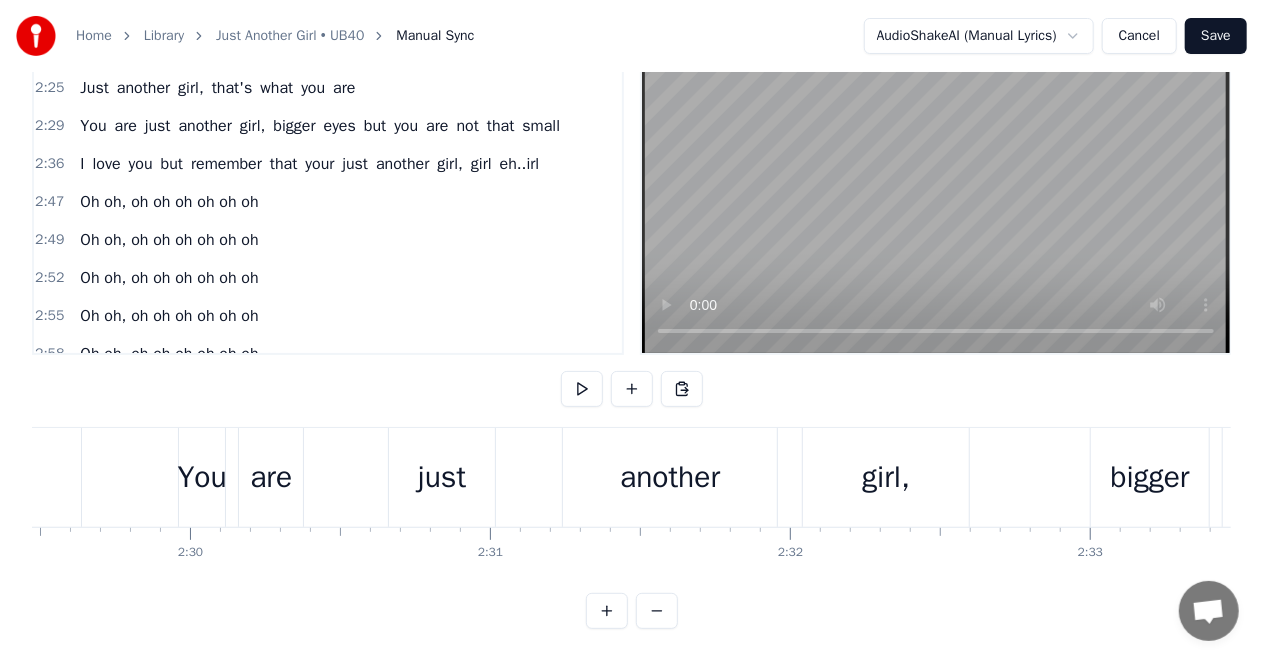 click on "Save" at bounding box center [1216, 36] 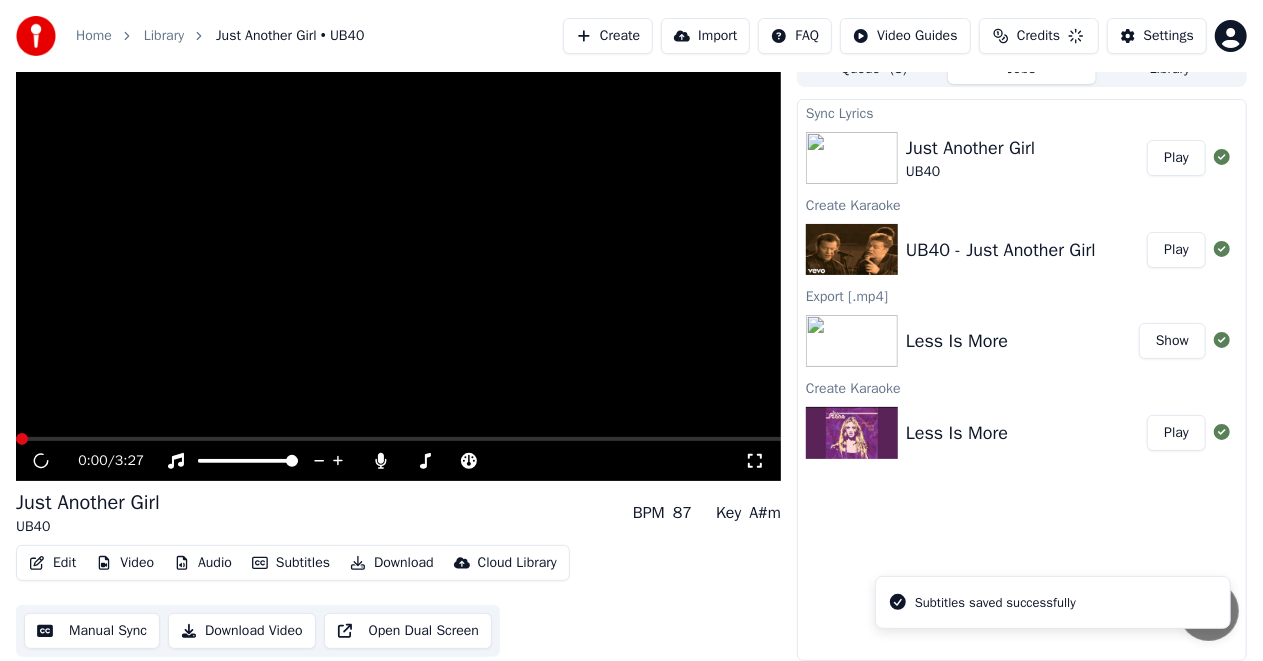 scroll, scrollTop: 20, scrollLeft: 0, axis: vertical 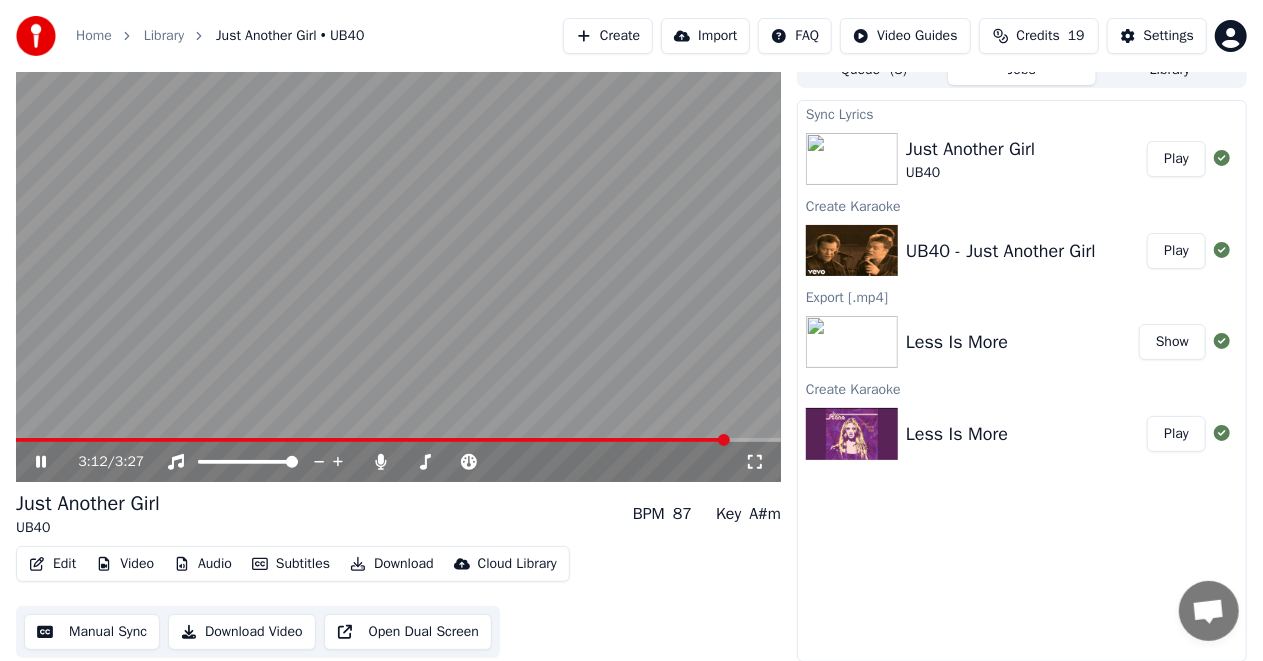 click 